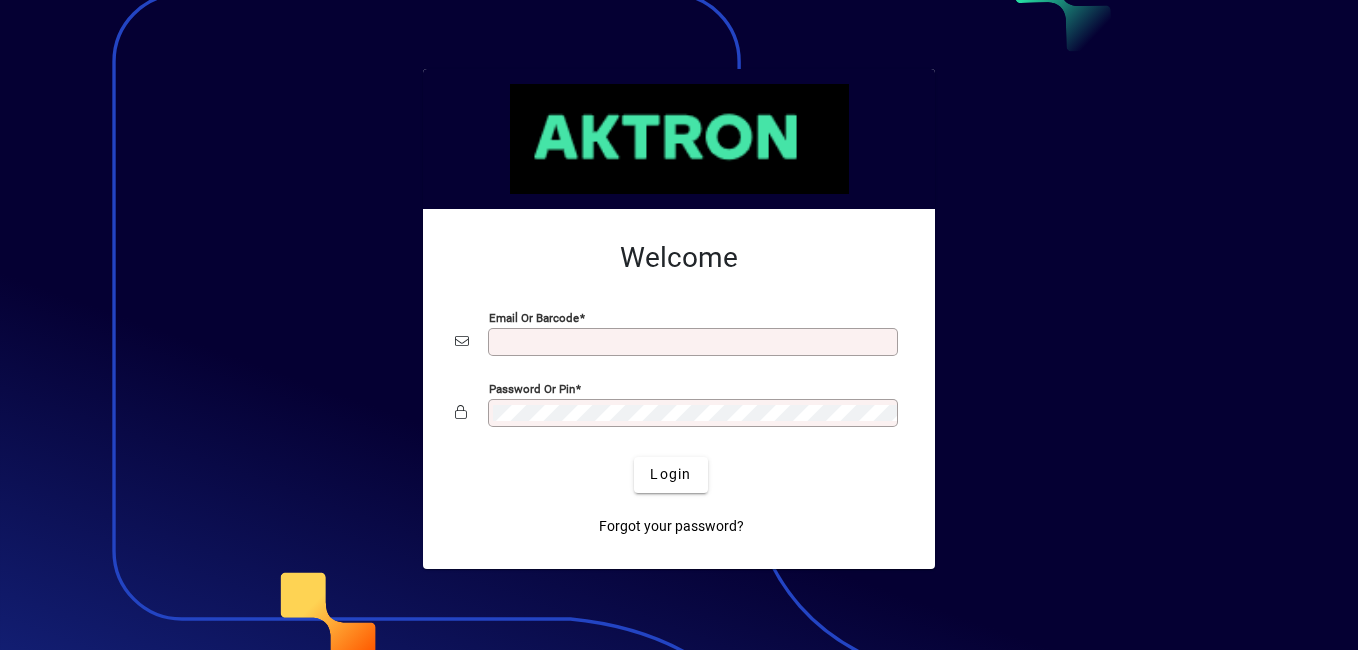 scroll, scrollTop: 0, scrollLeft: 0, axis: both 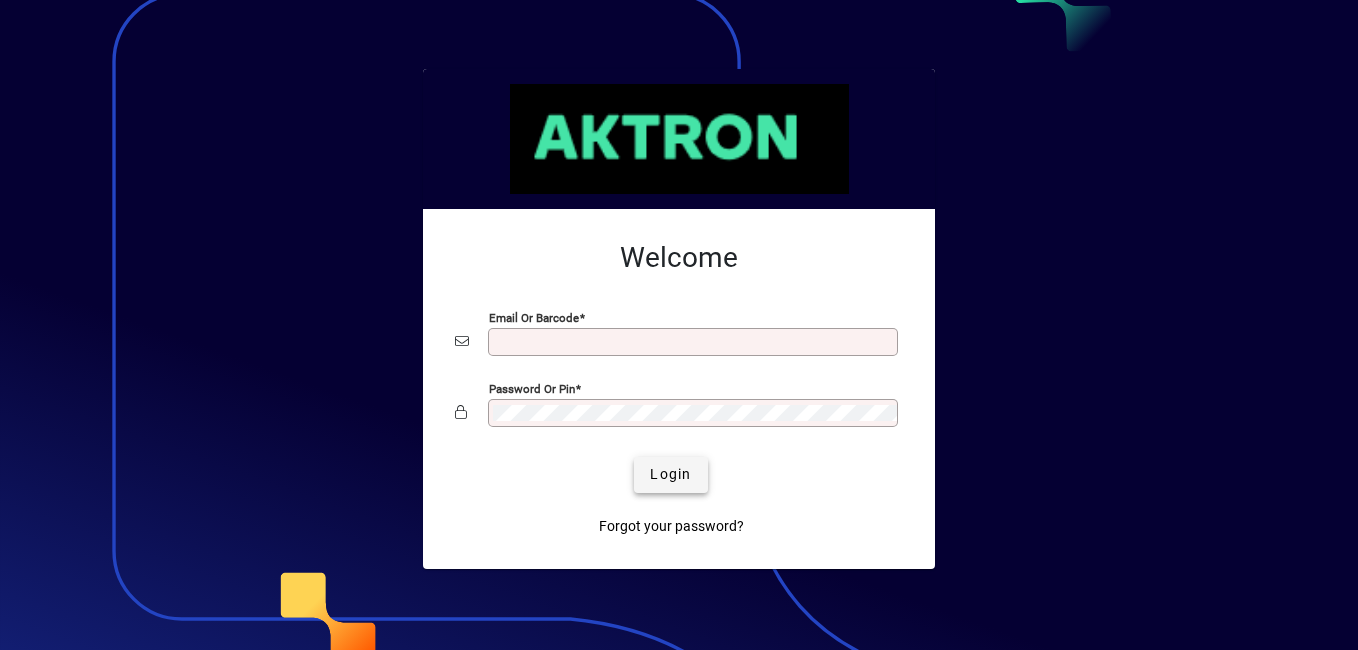 type on "**********" 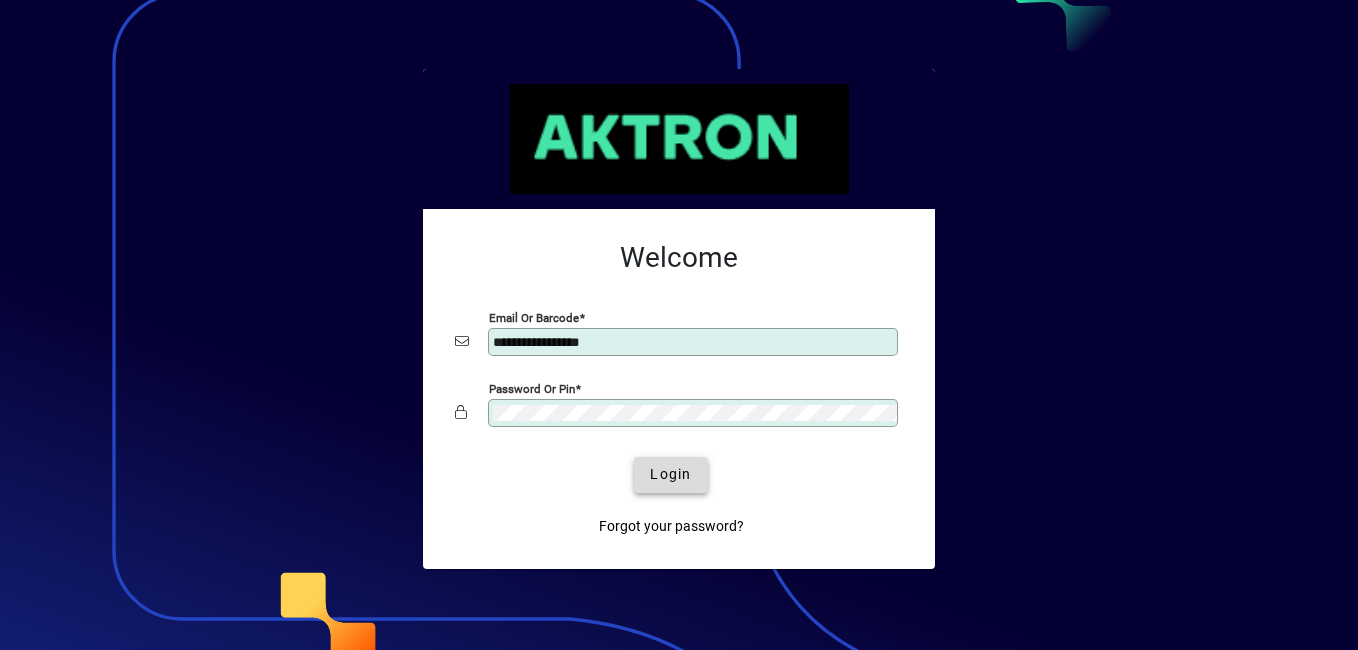 click on "Login" 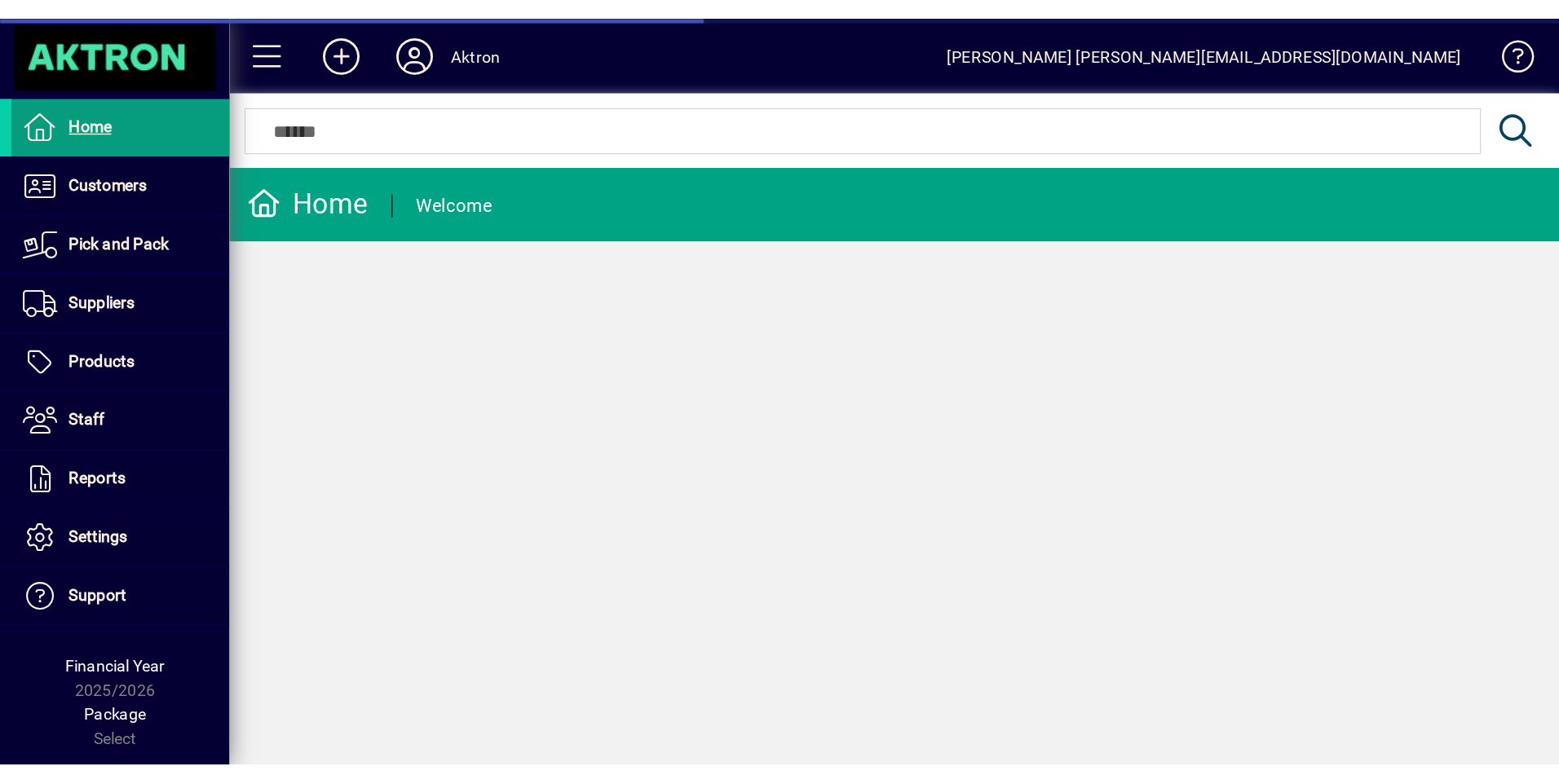 scroll, scrollTop: 0, scrollLeft: 0, axis: both 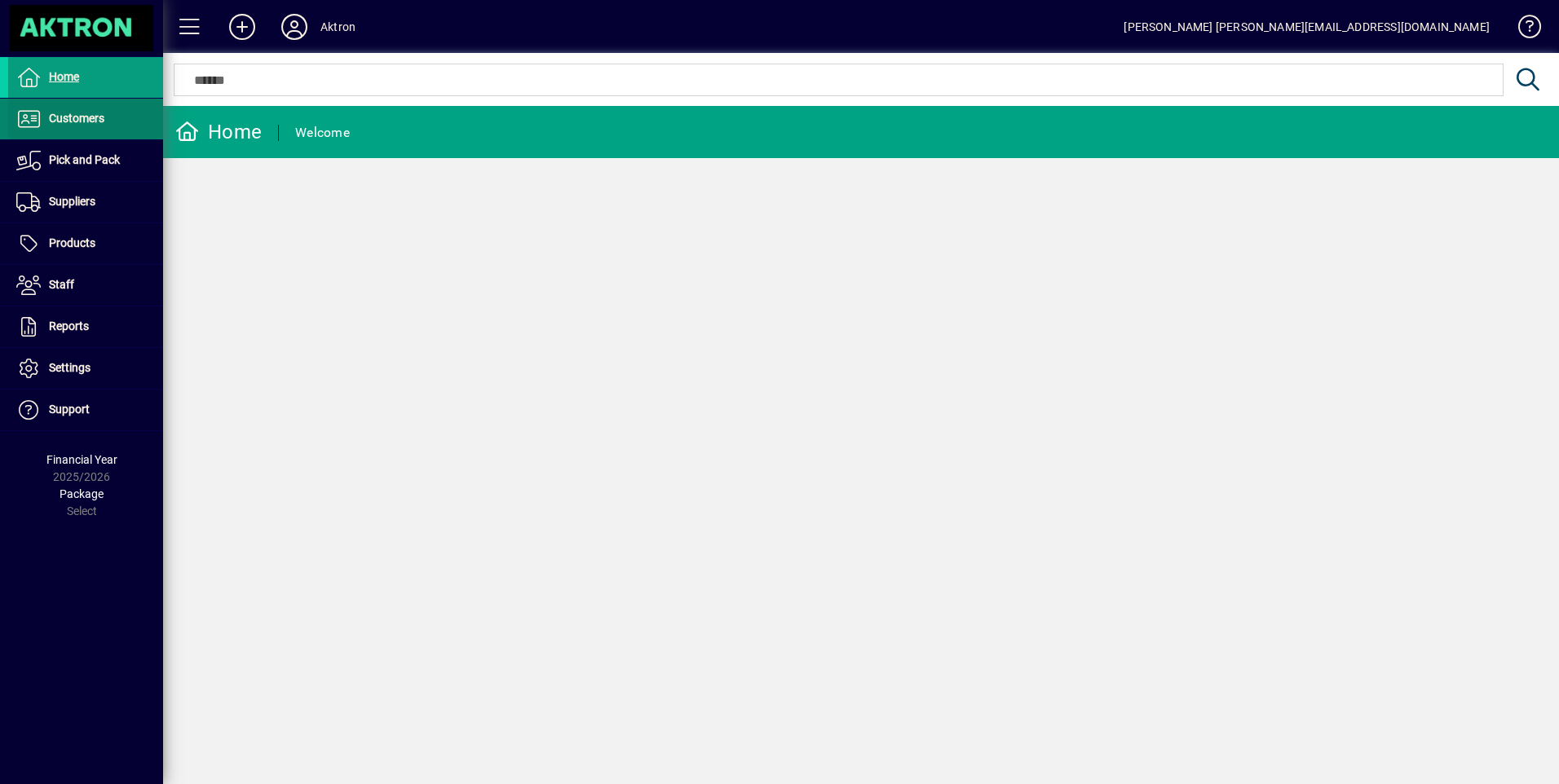 click on "Customers" at bounding box center (77, 118) 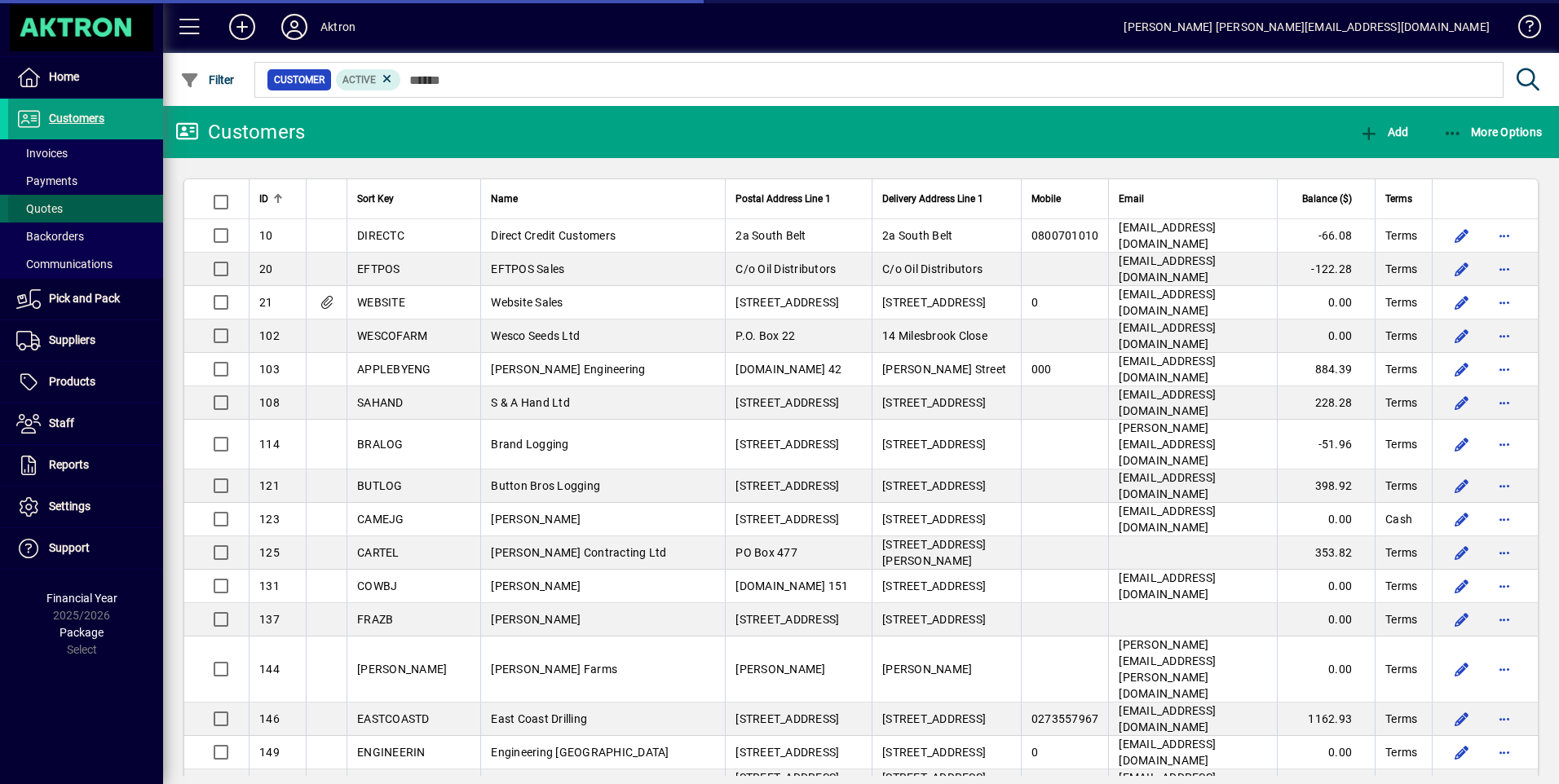 click on "Quotes" at bounding box center (39, 209) 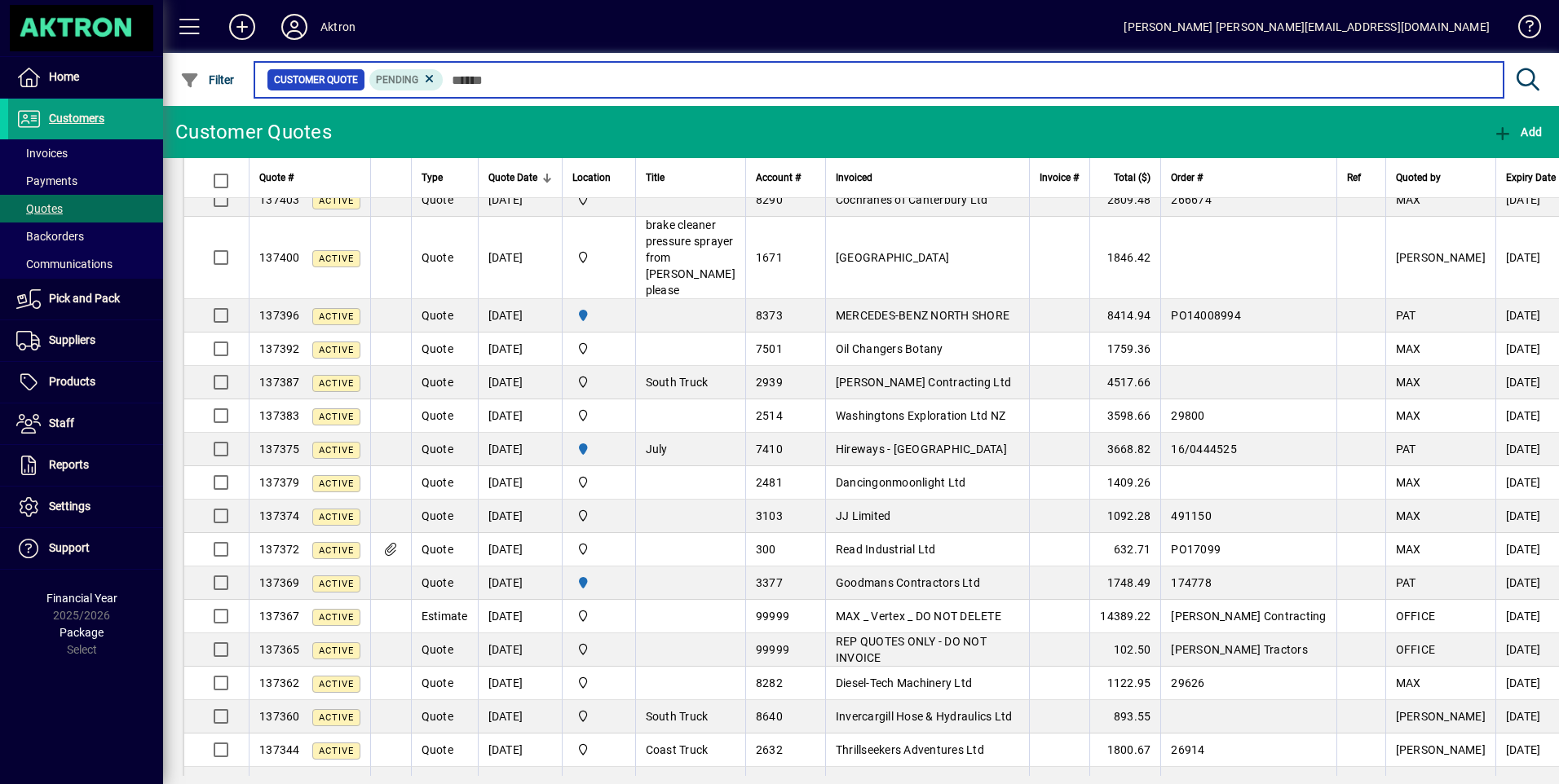 scroll, scrollTop: 326, scrollLeft: 0, axis: vertical 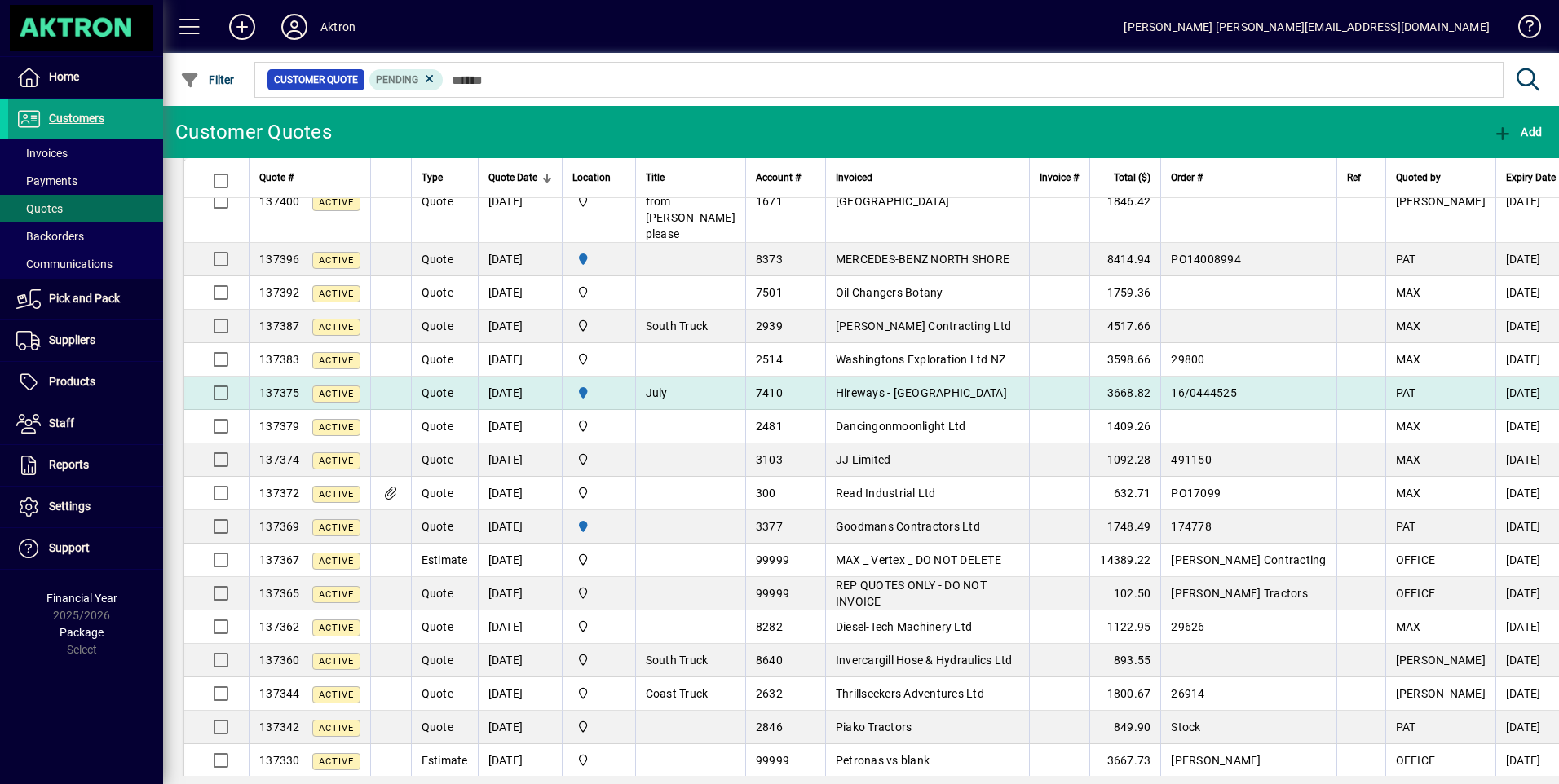 click on "Hireways - [GEOGRAPHIC_DATA]" at bounding box center [921, 393] 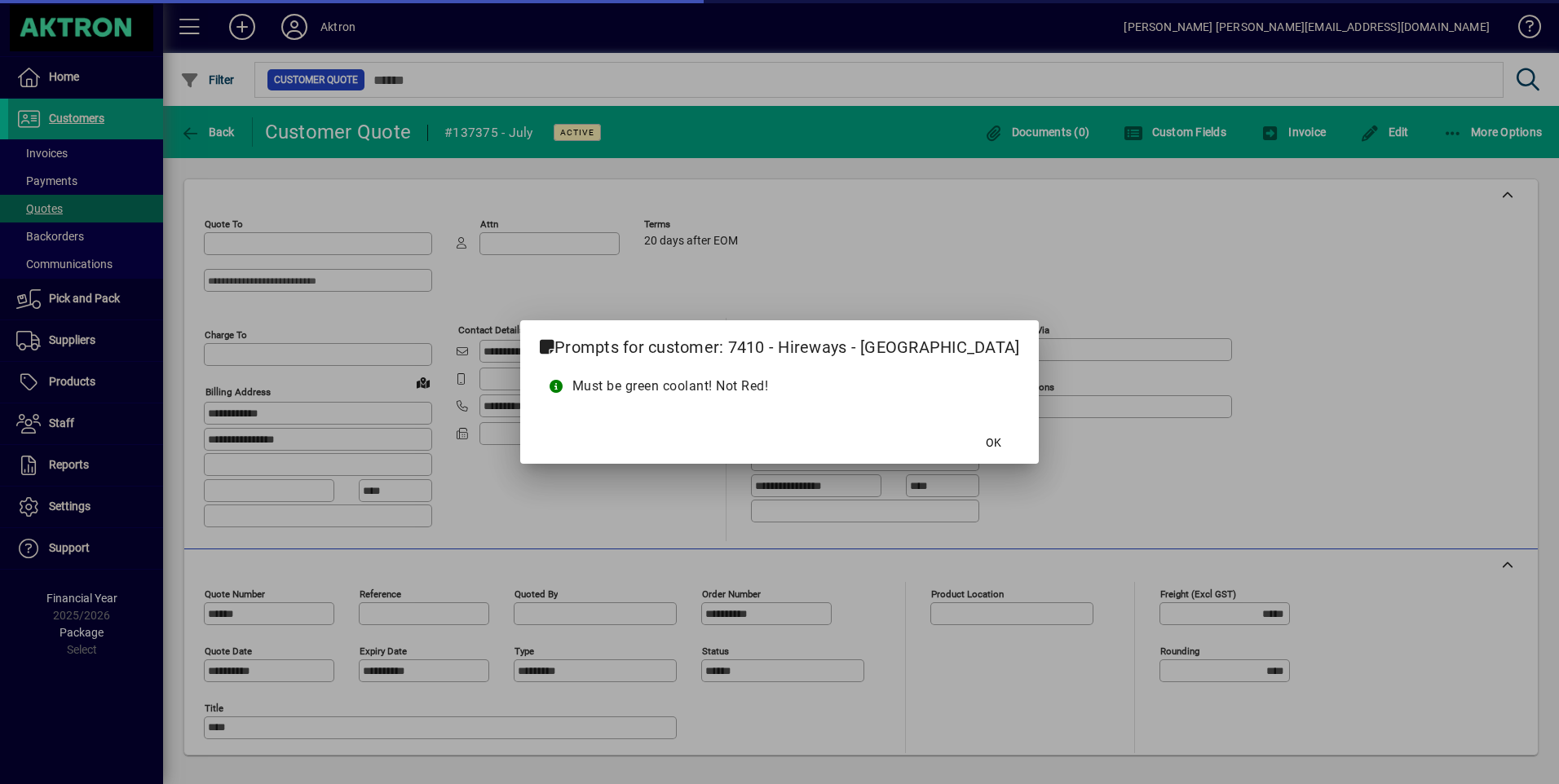 type on "**********" 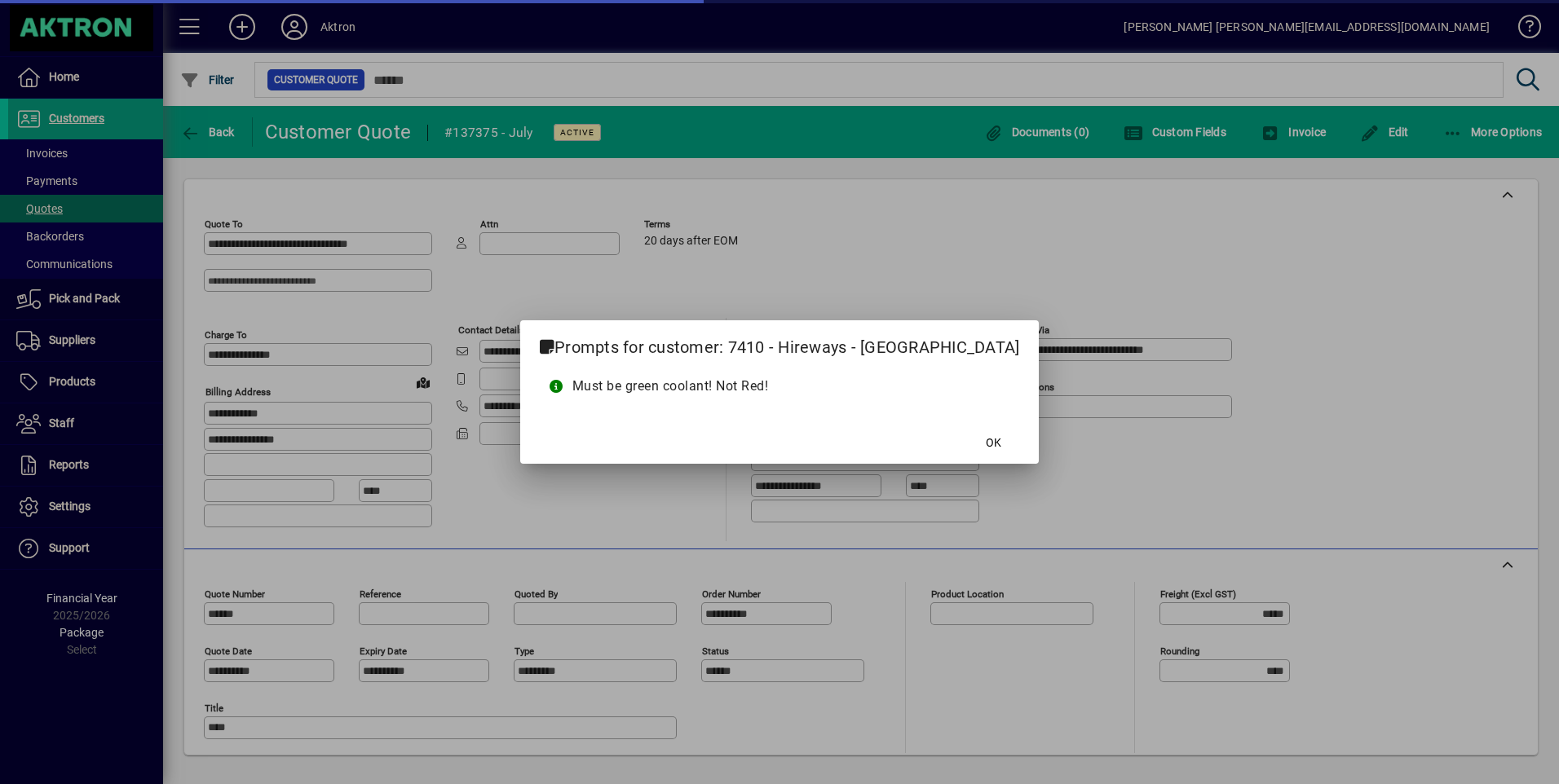 type on "**********" 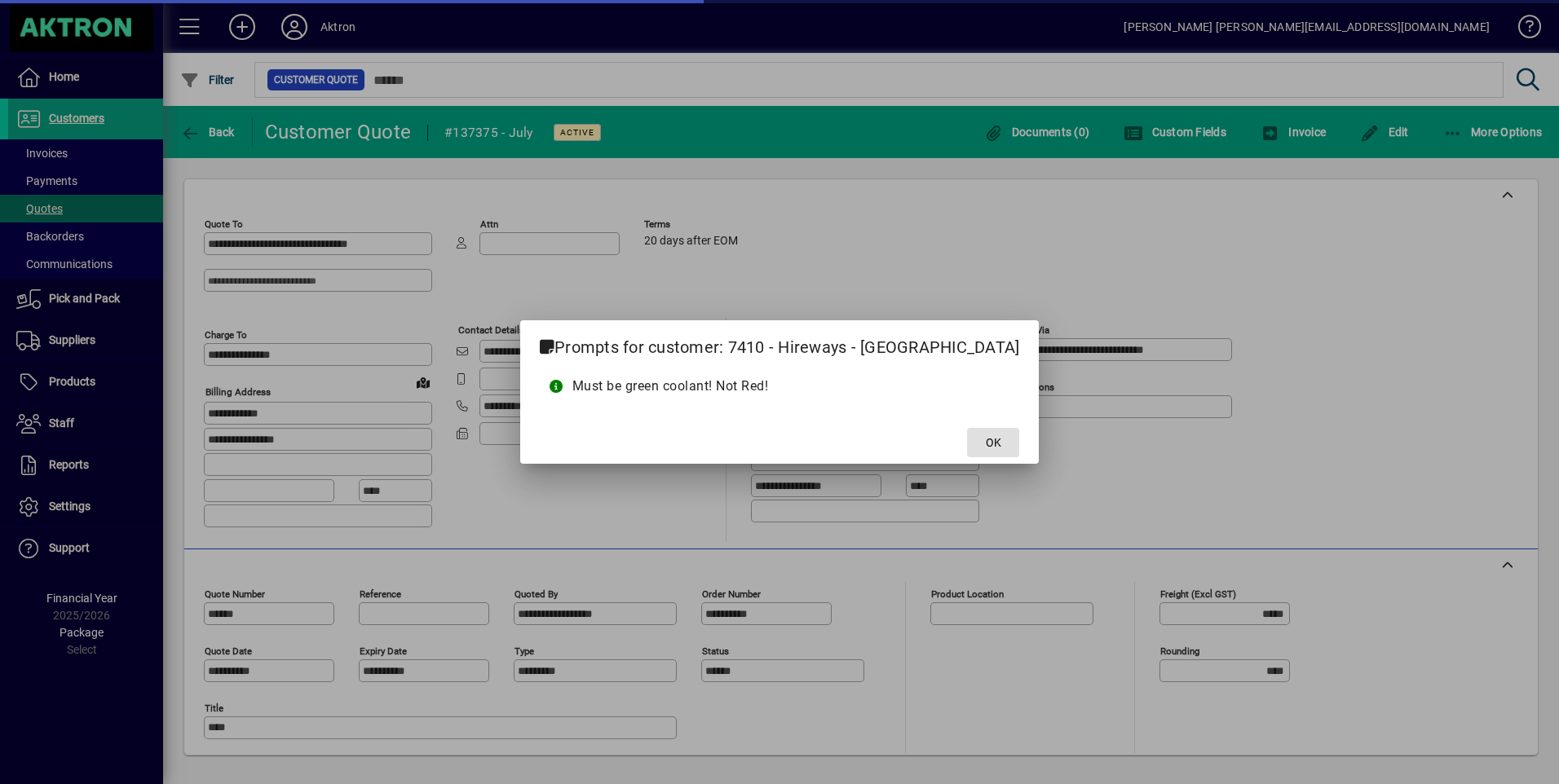 type on "**********" 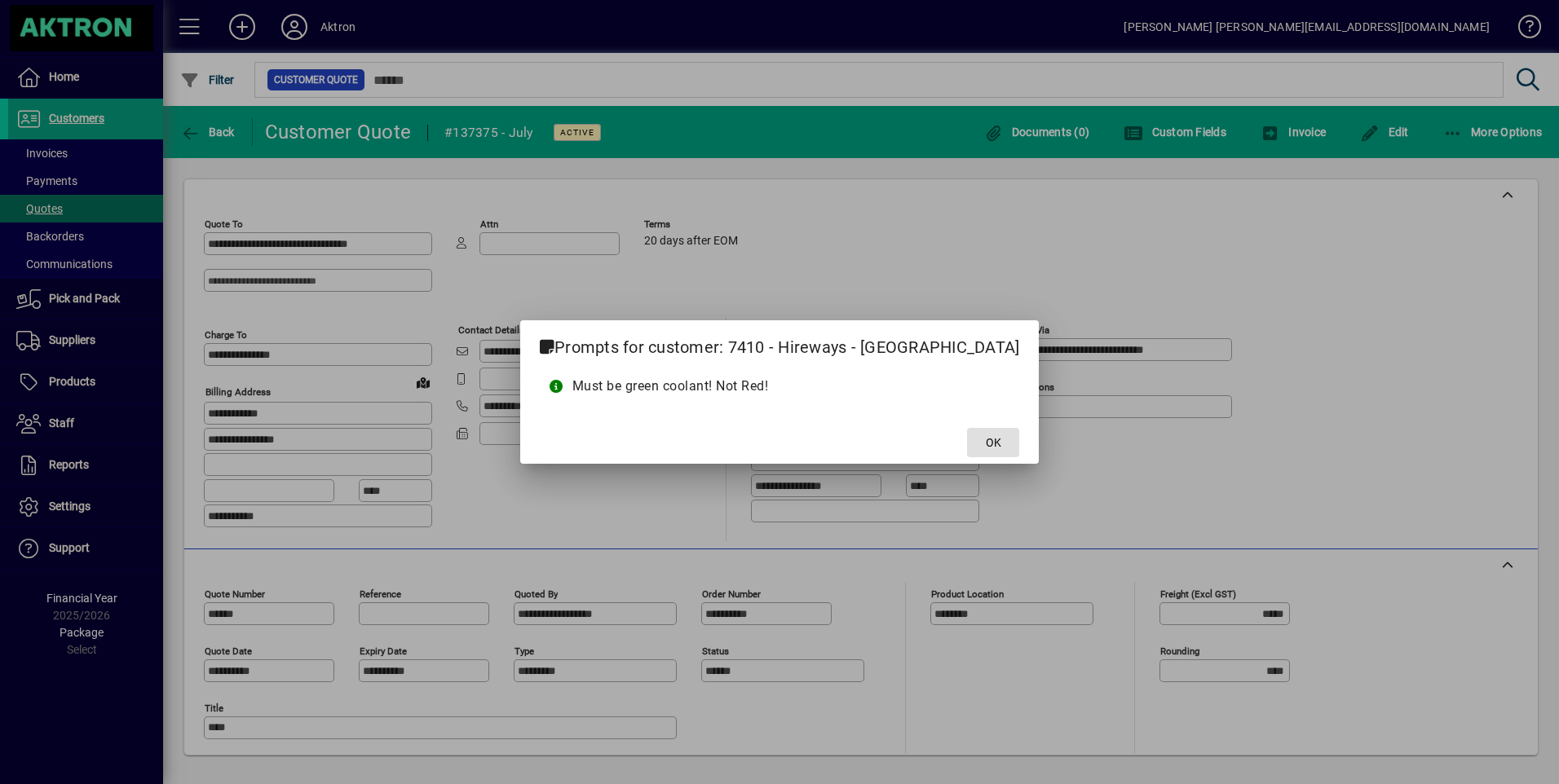 click on "OK" 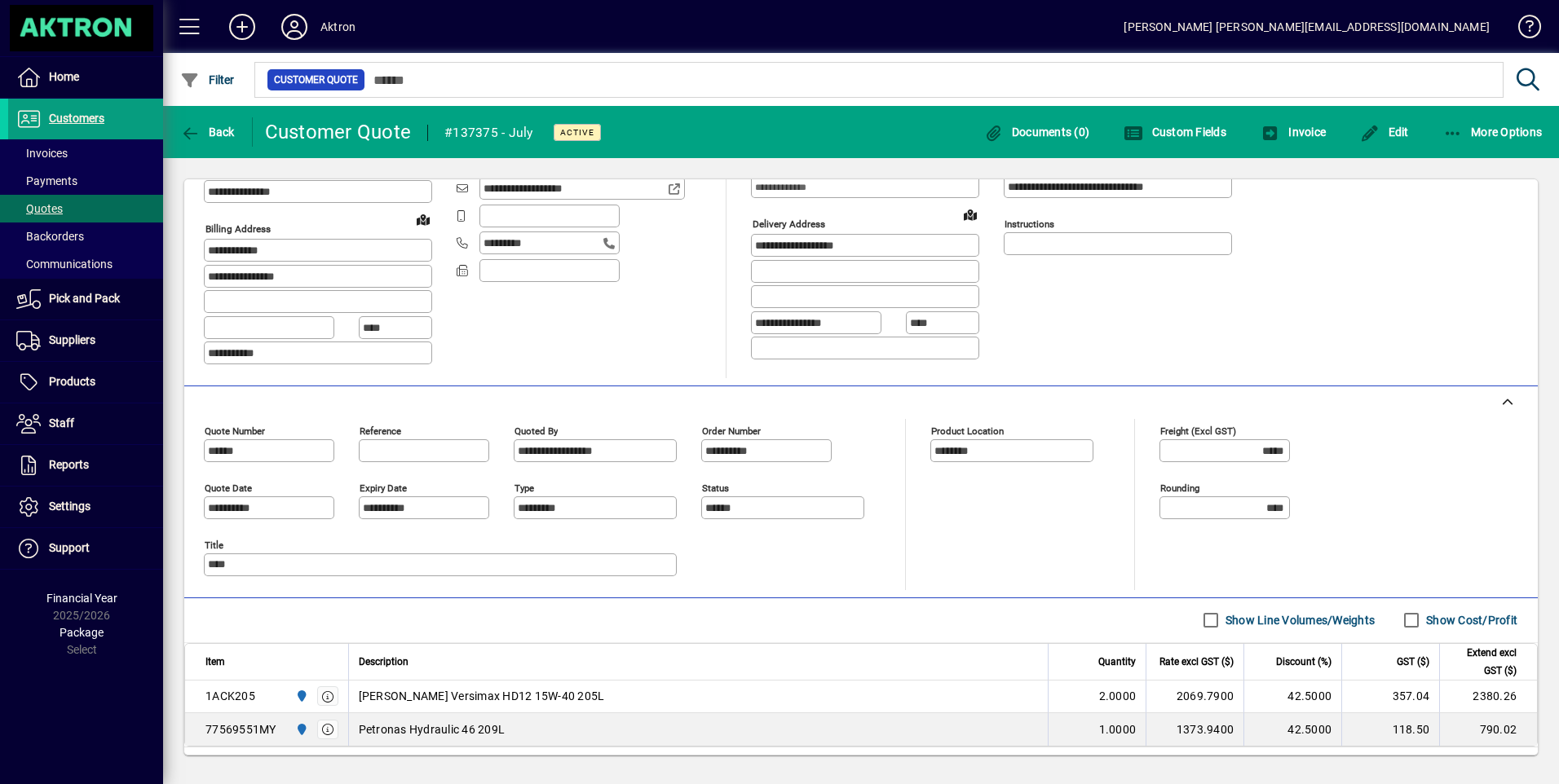 scroll, scrollTop: 247, scrollLeft: 0, axis: vertical 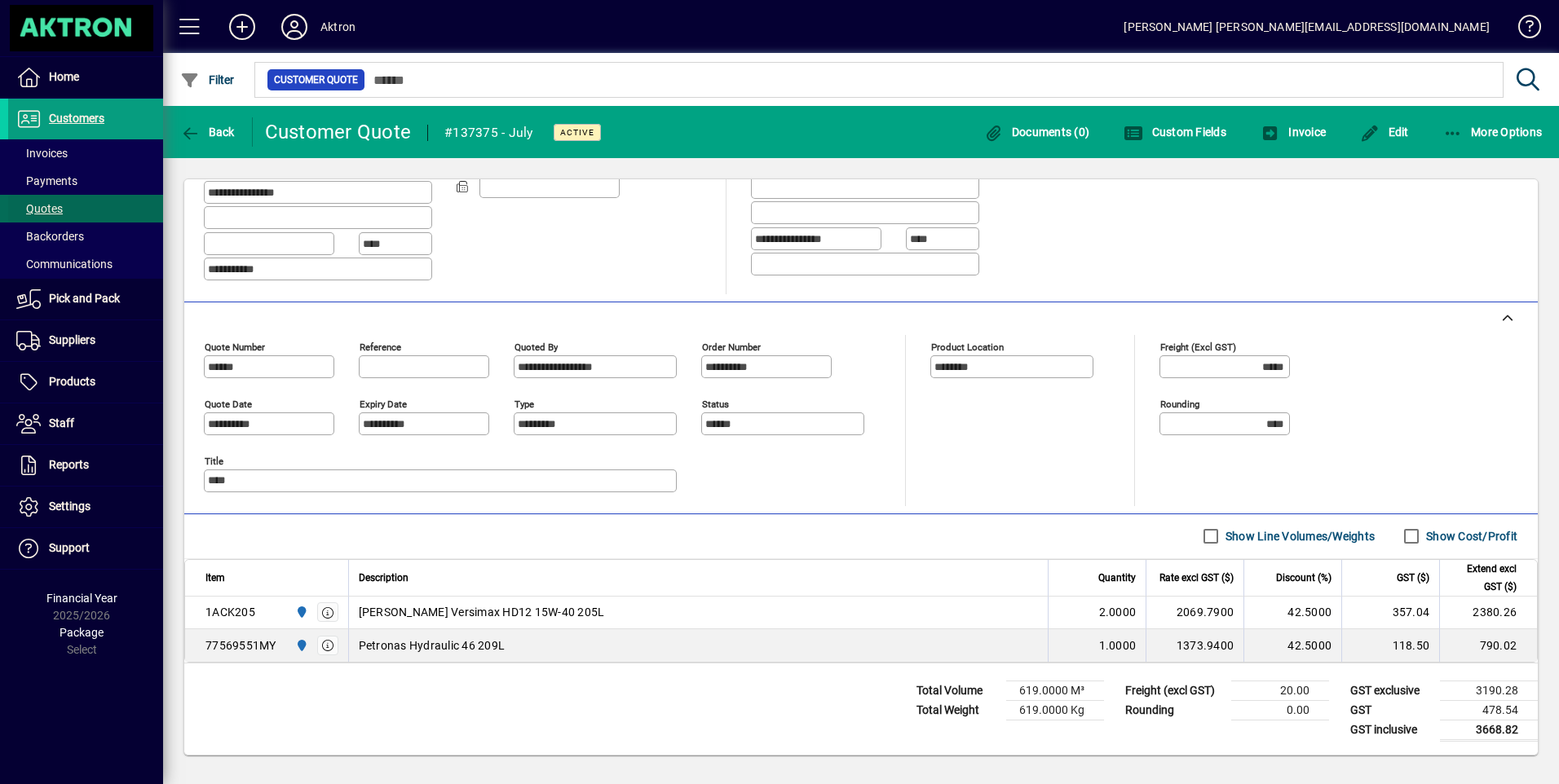 click on "Quotes" at bounding box center (39, 209) 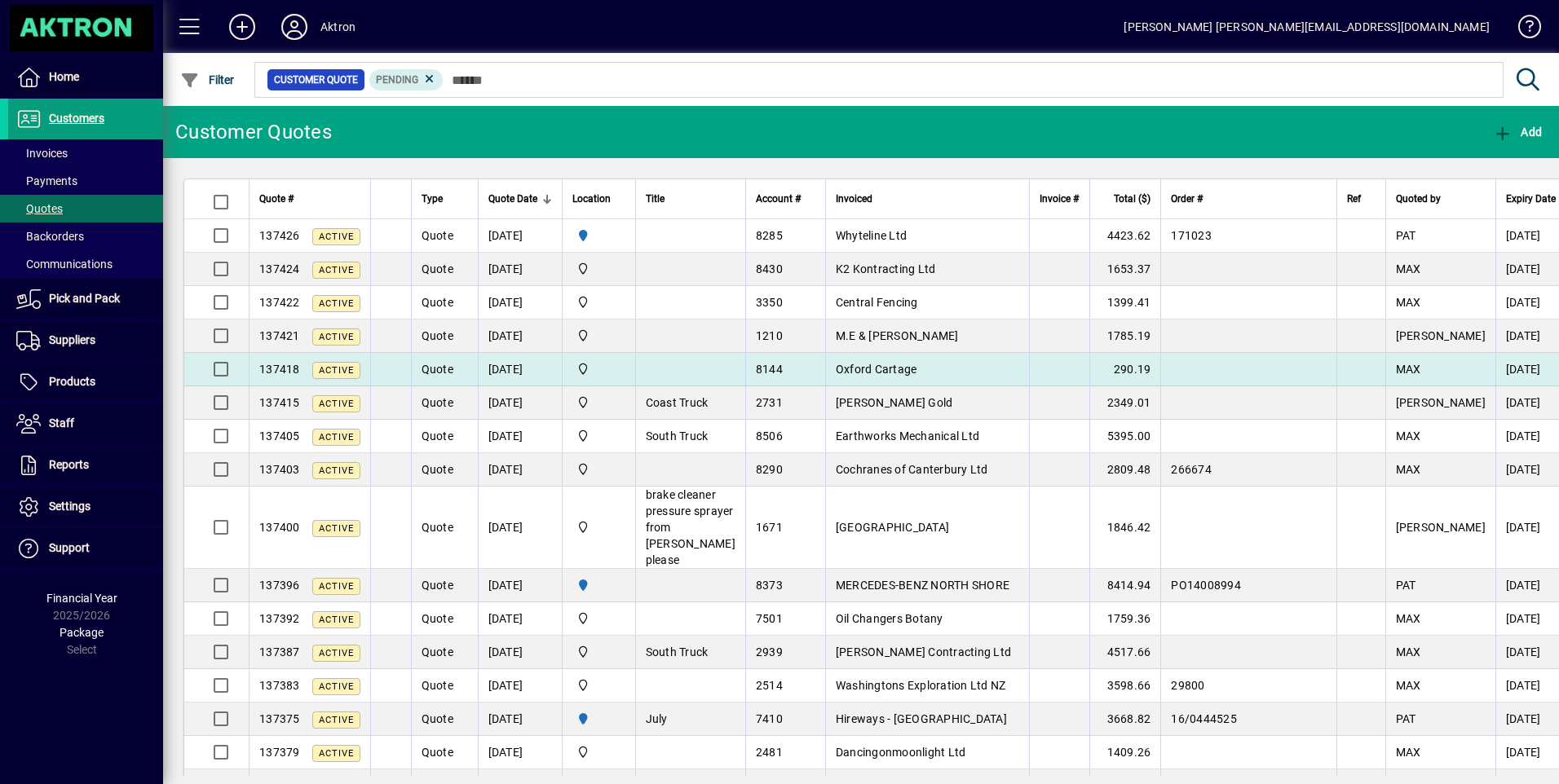 click on "Oxford Cartage" at bounding box center [927, 369] 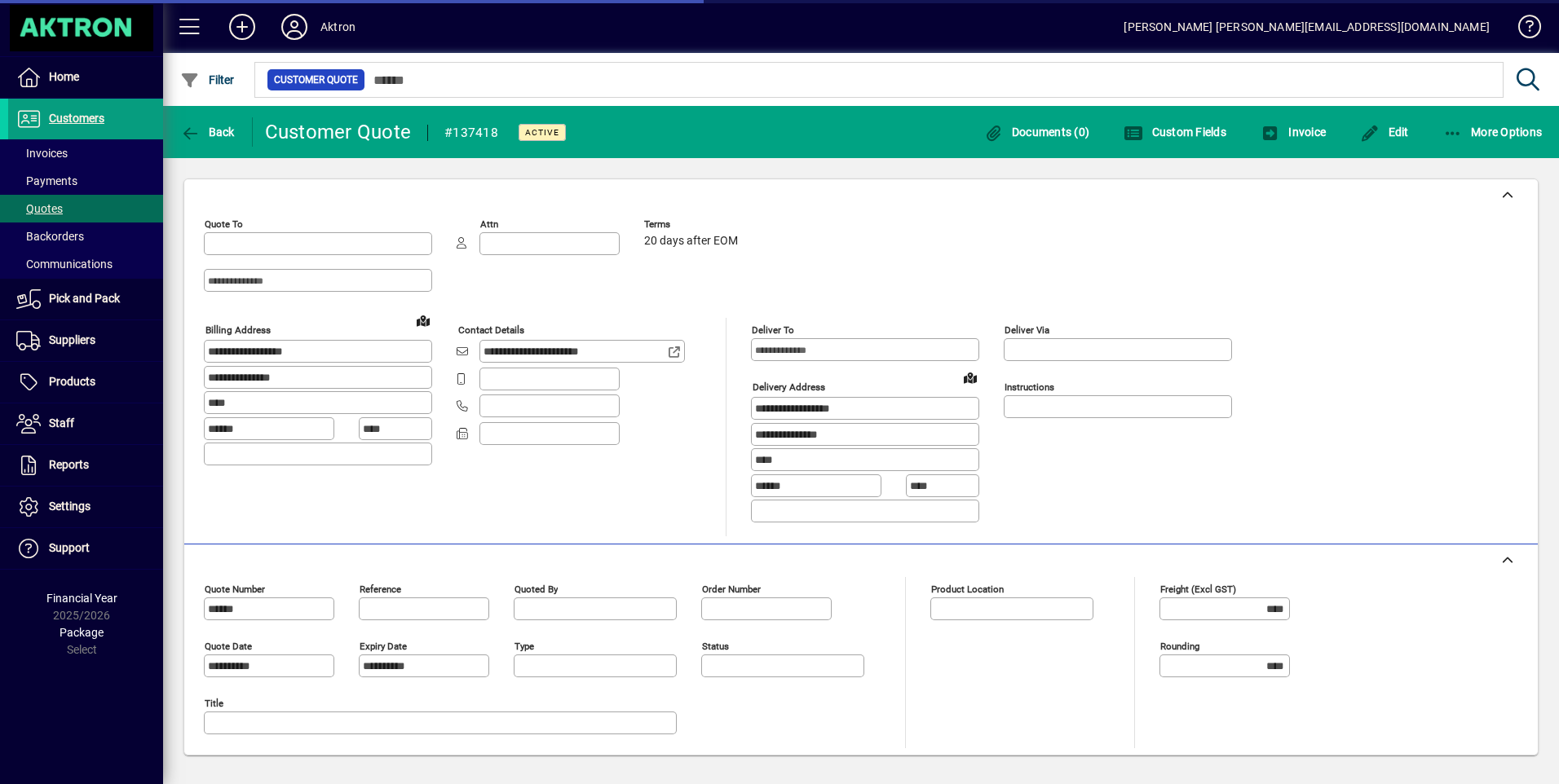 type on "**********" 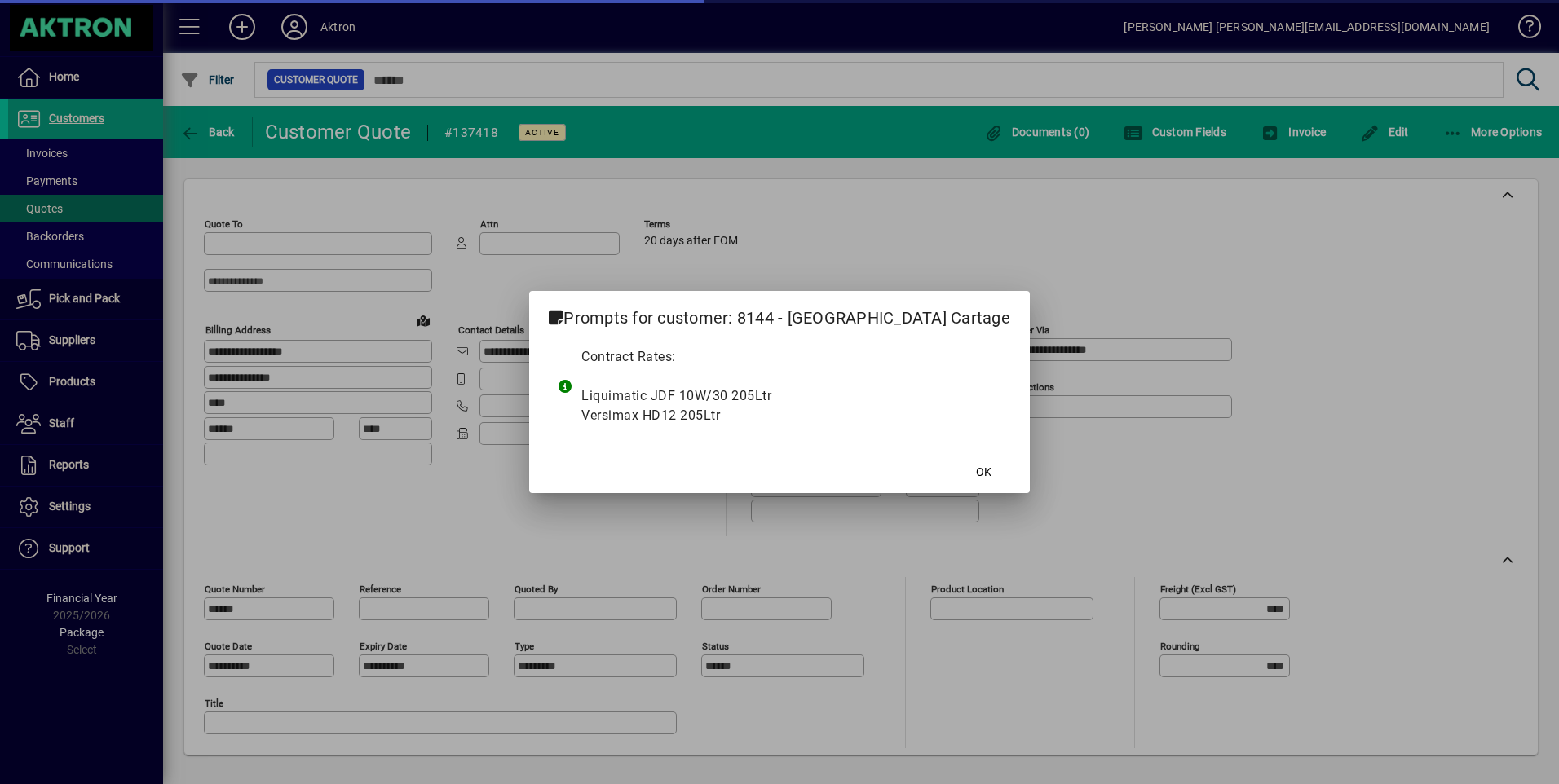 type on "**********" 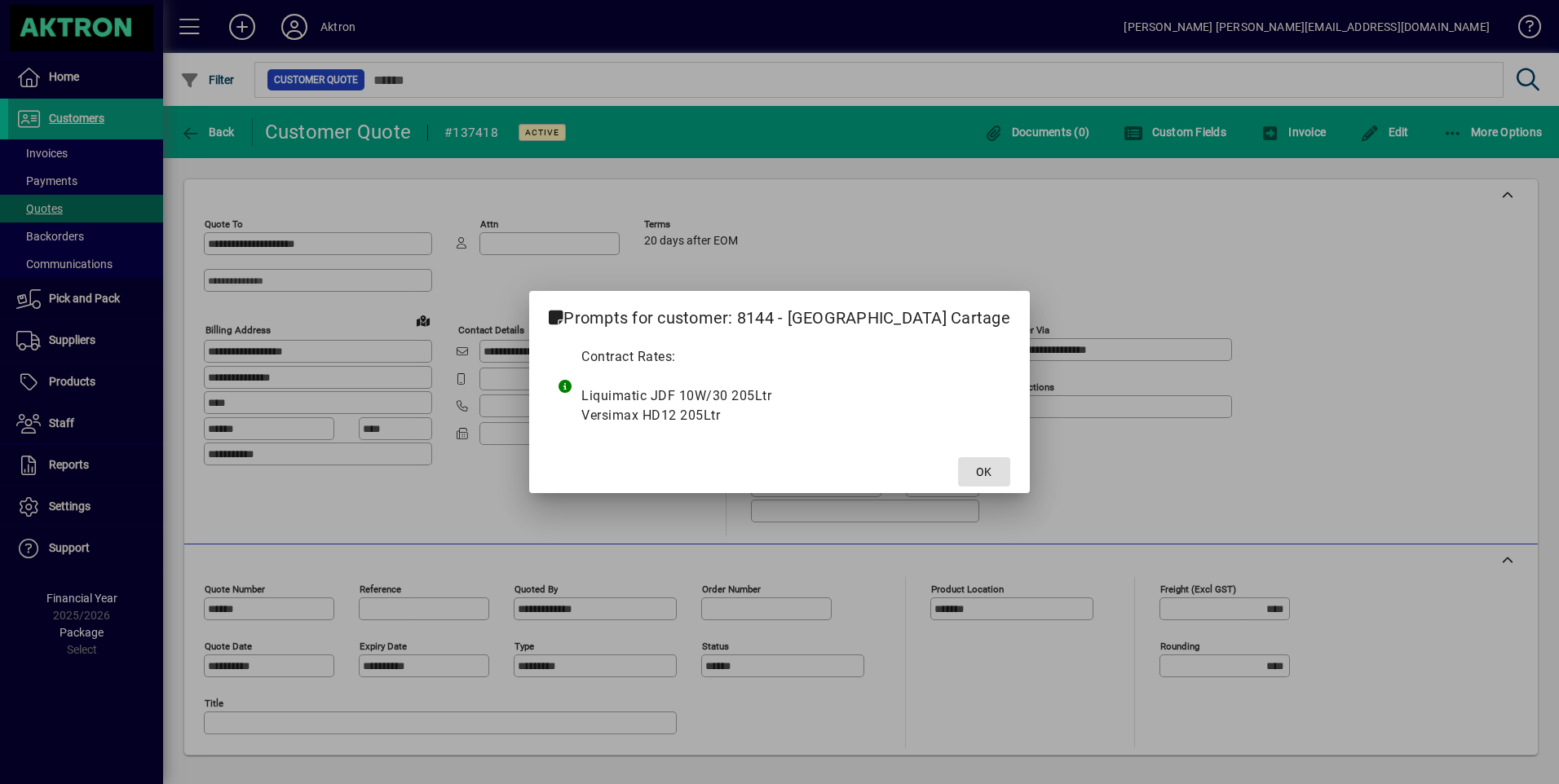 click on "OK" 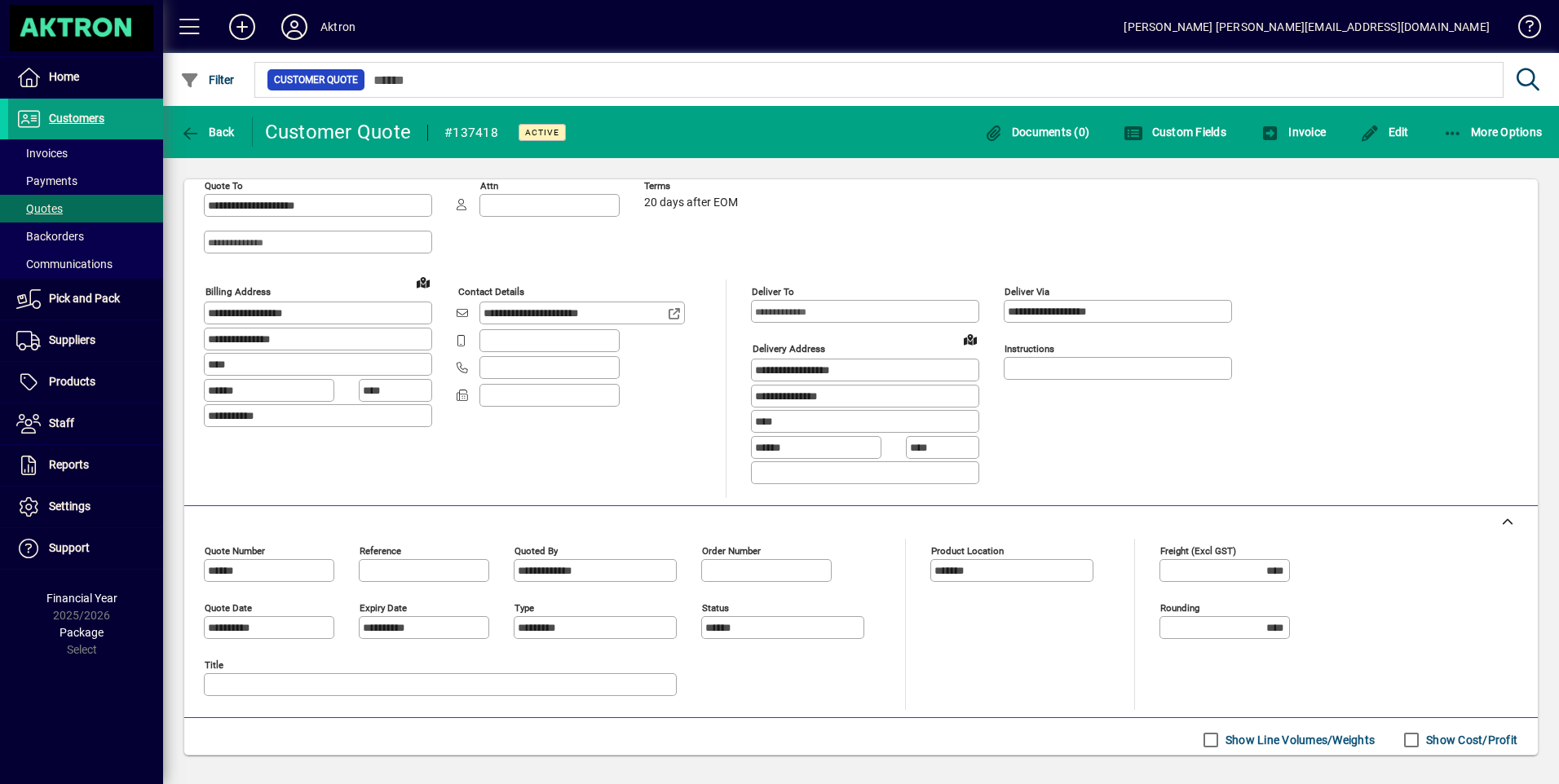 scroll, scrollTop: 0, scrollLeft: 0, axis: both 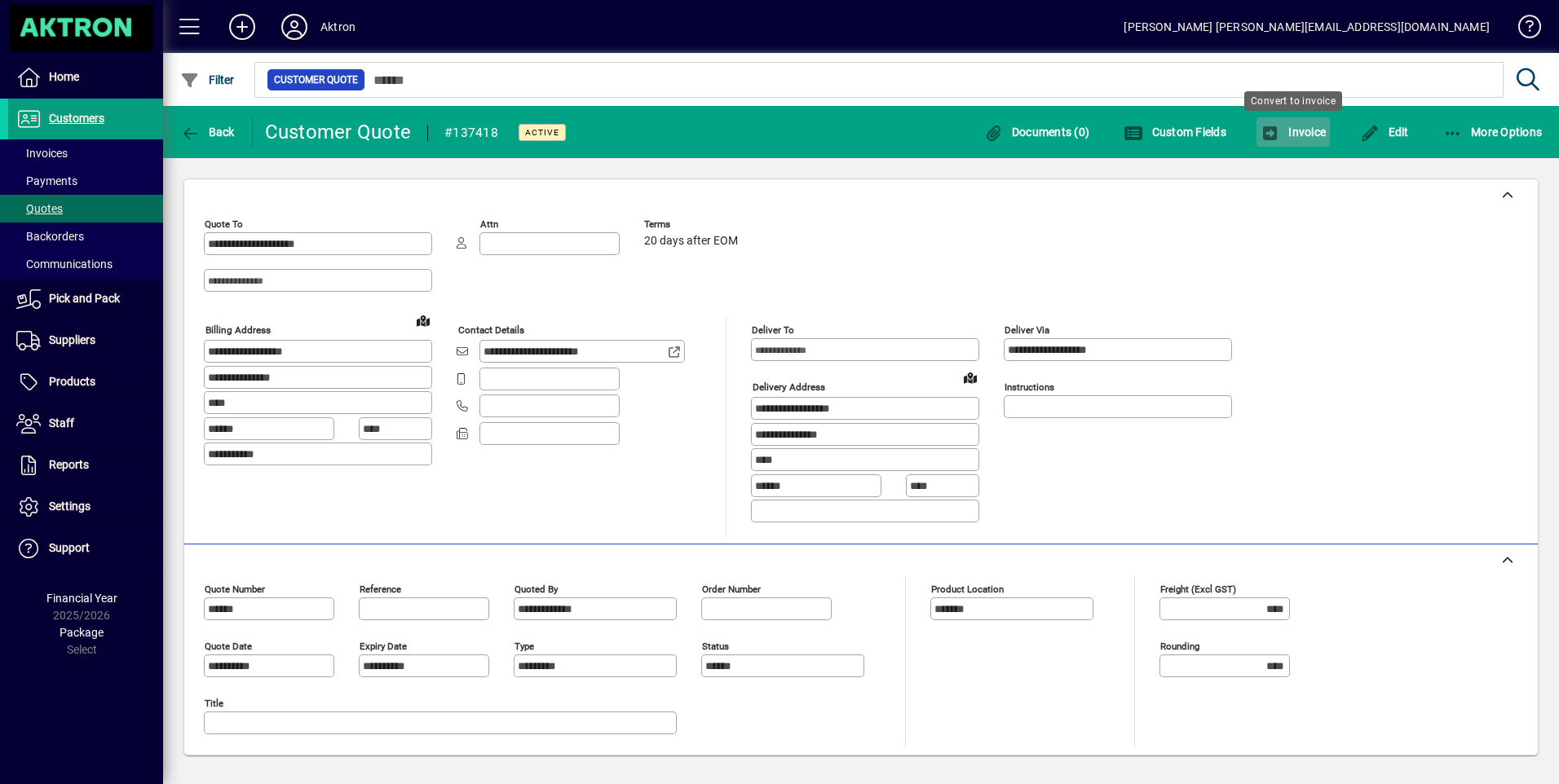 click 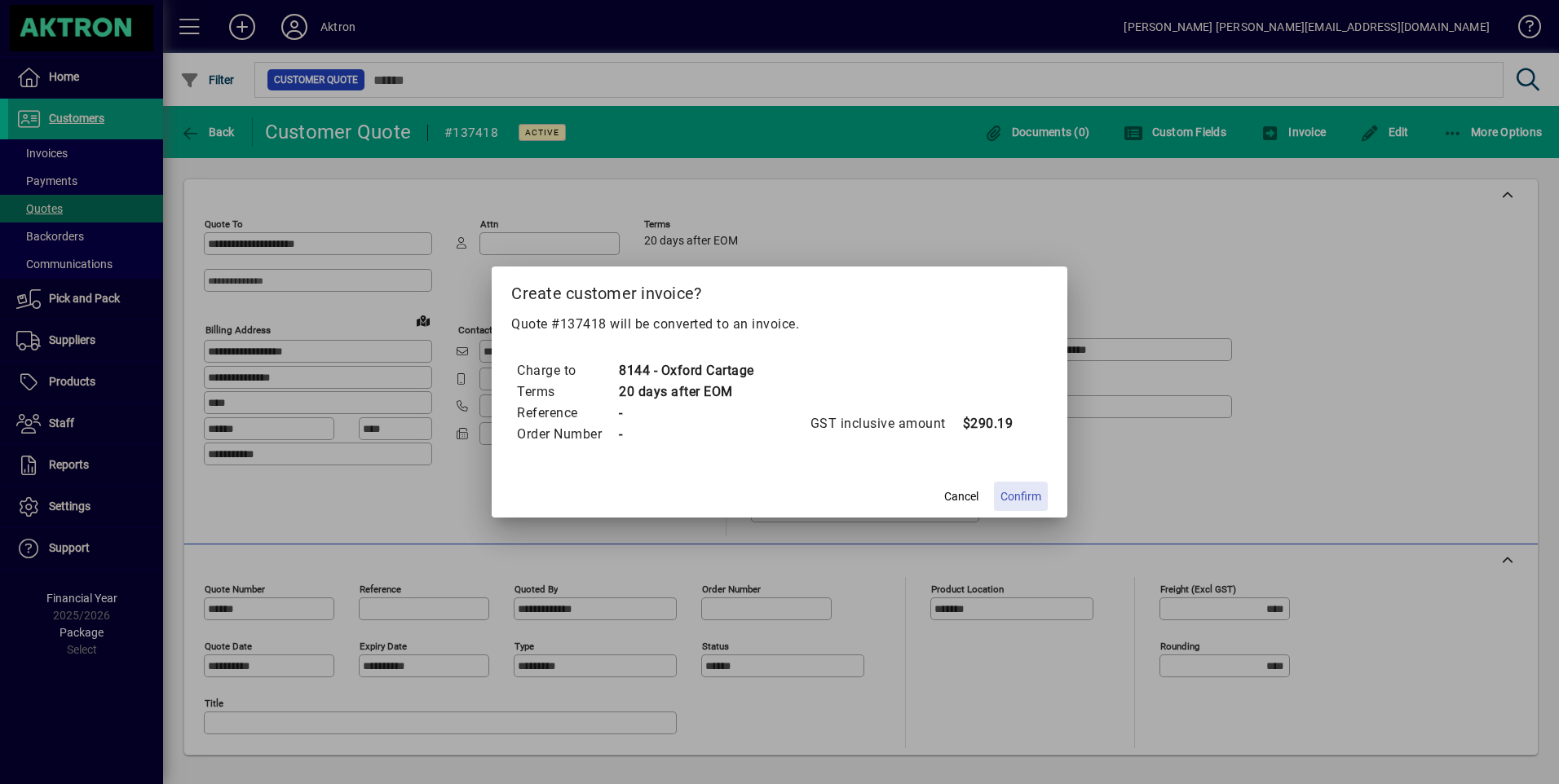 click on "Confirm" 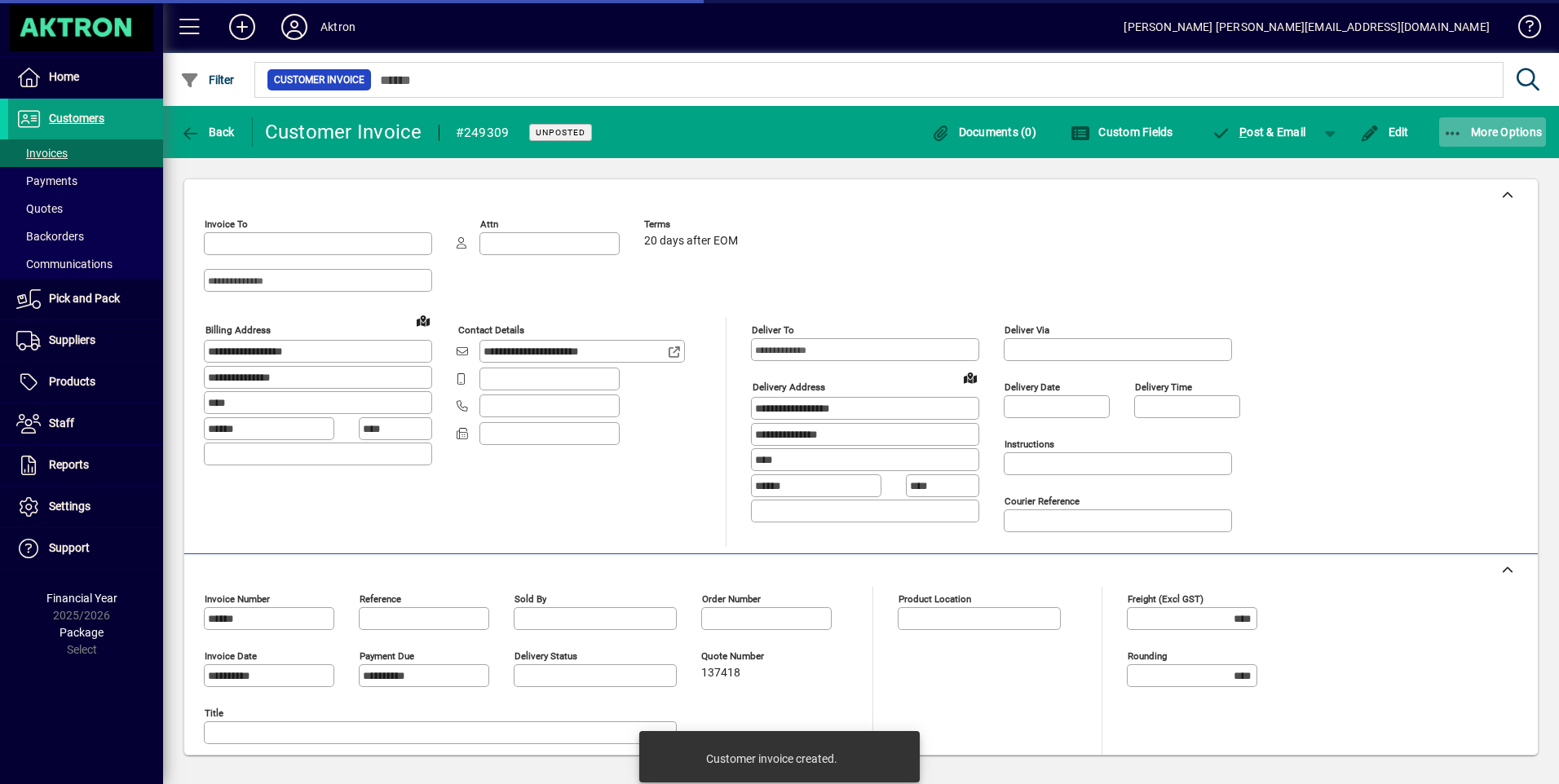 type on "**********" 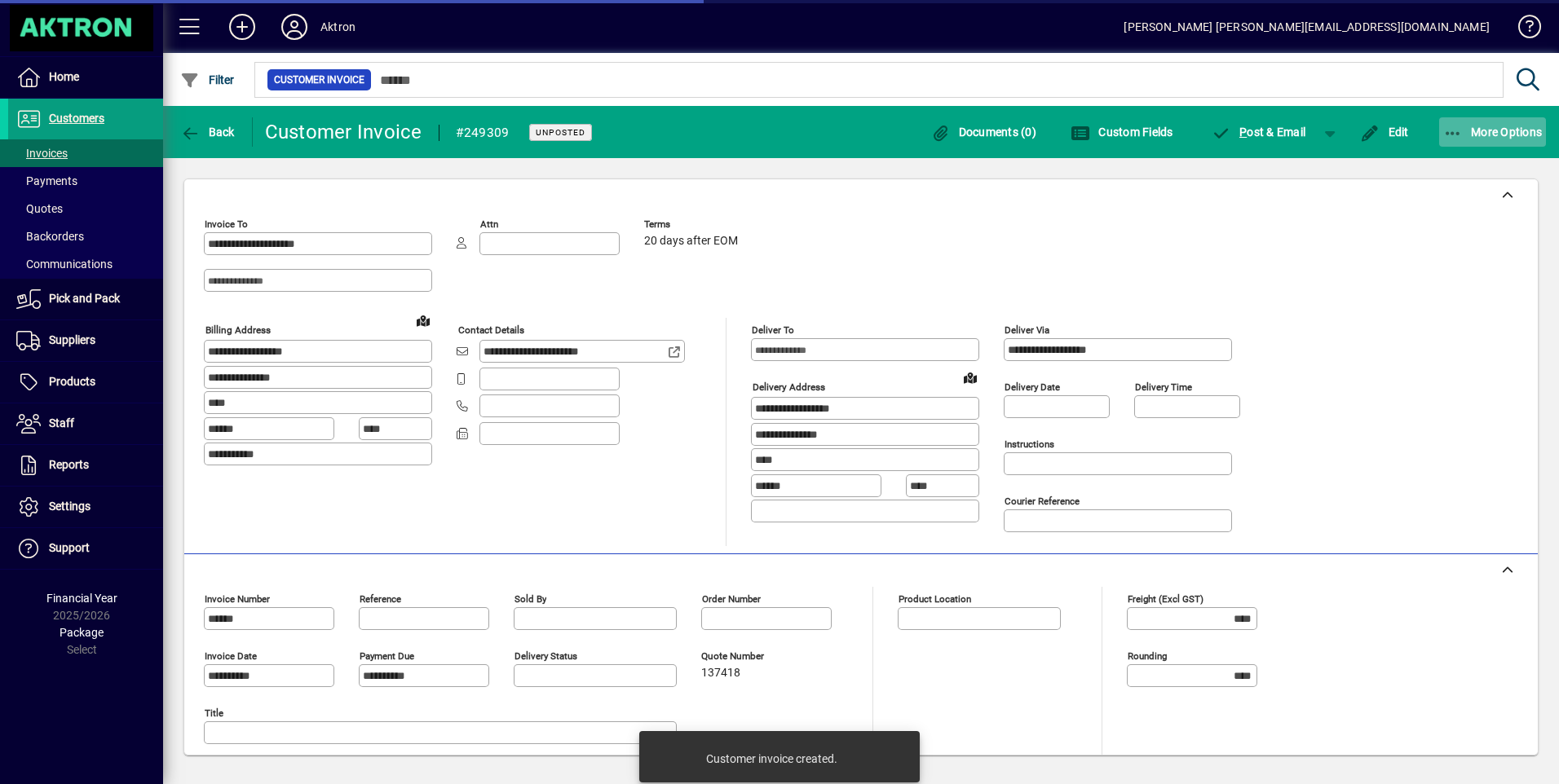 type on "**********" 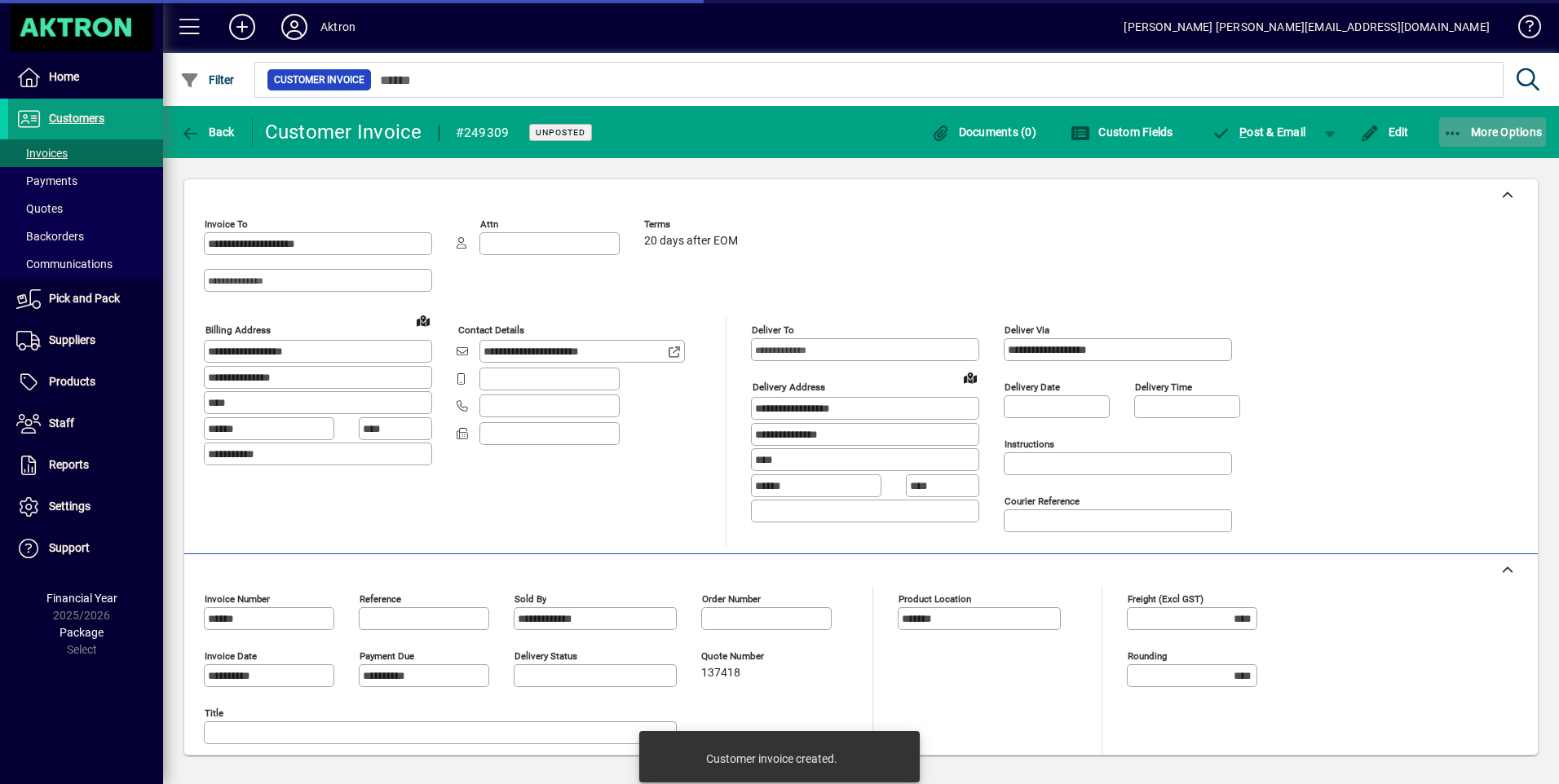 click on "More Options" 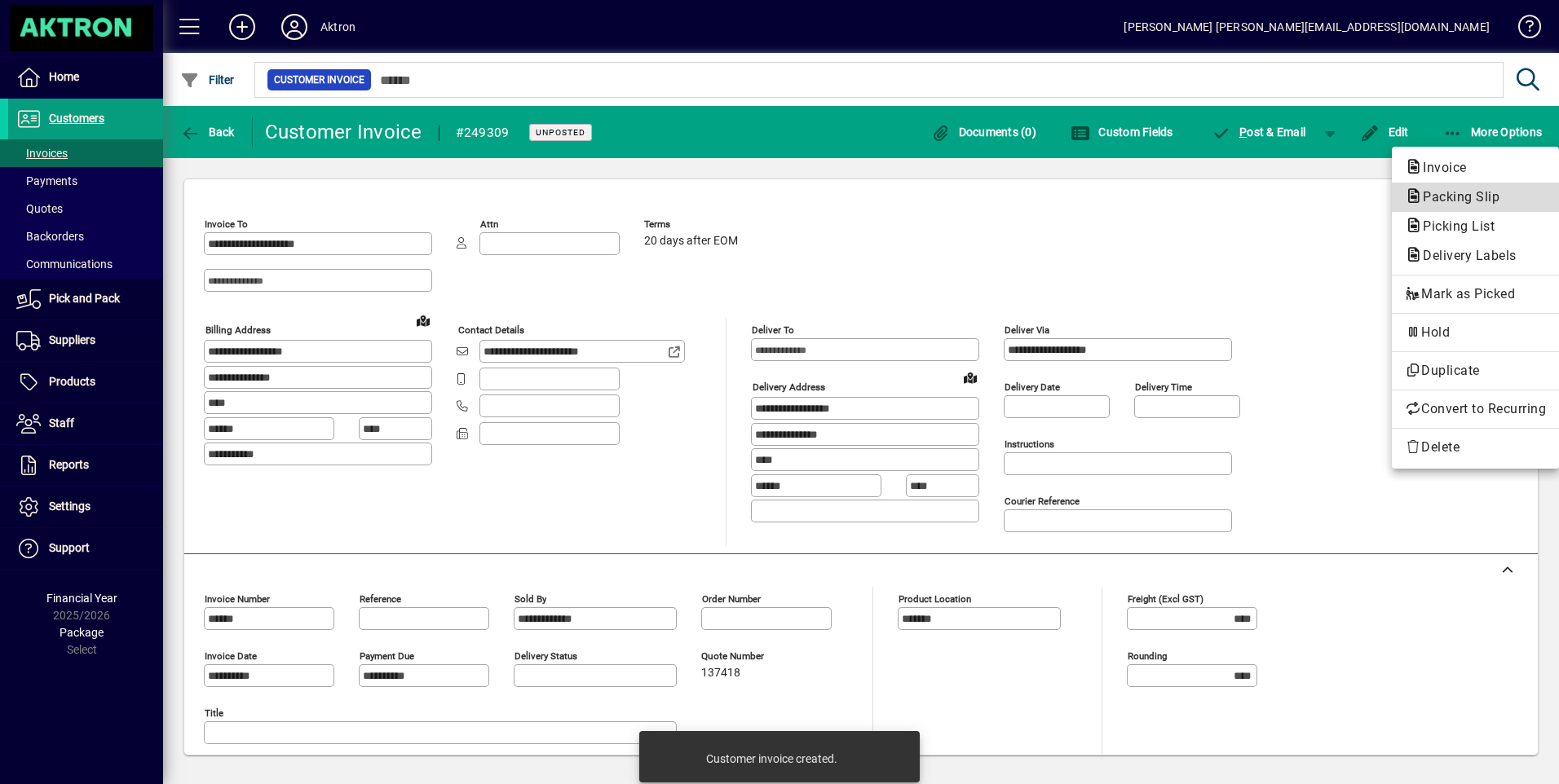click on "Packing Slip" 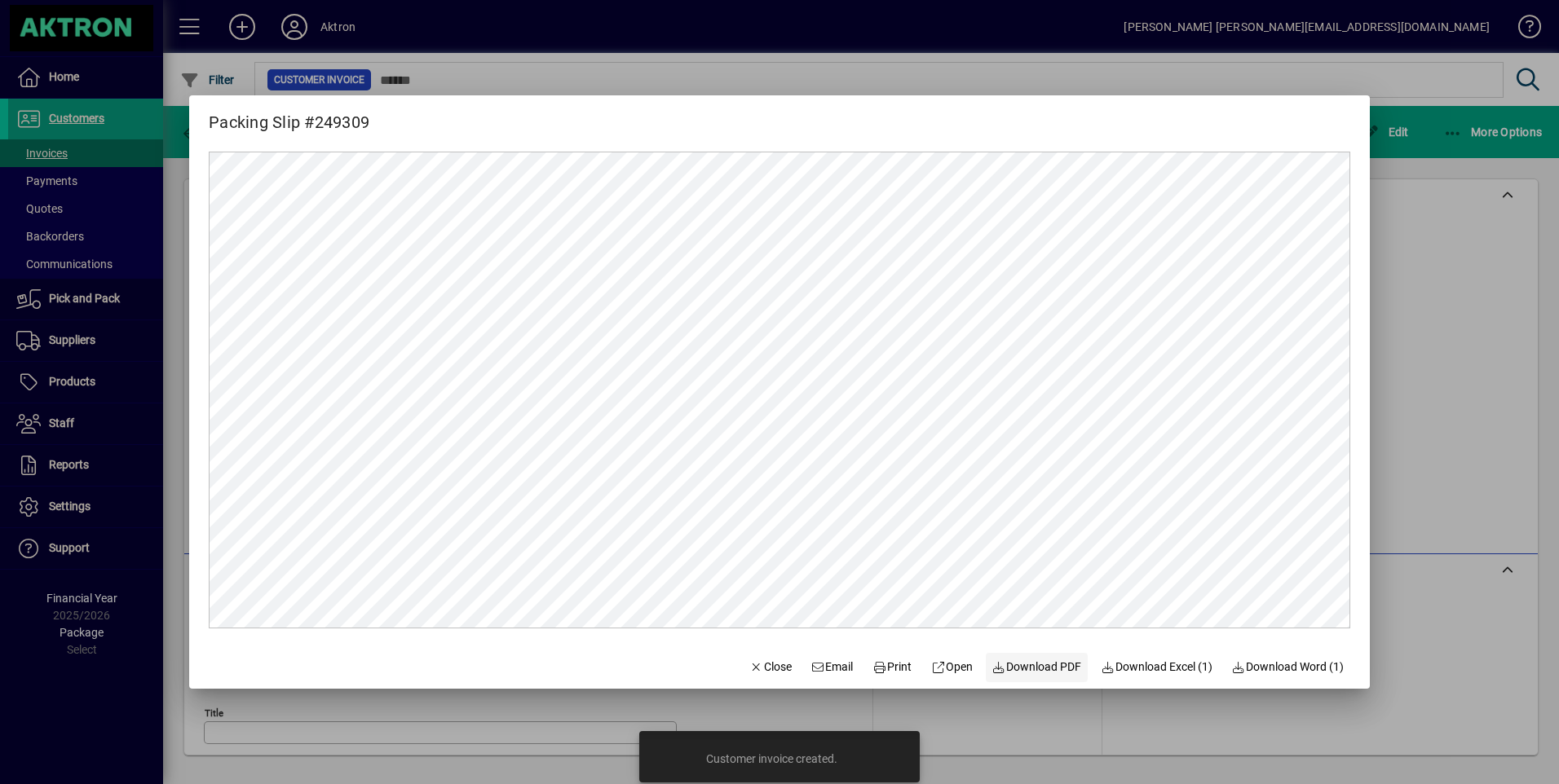 scroll, scrollTop: 0, scrollLeft: 0, axis: both 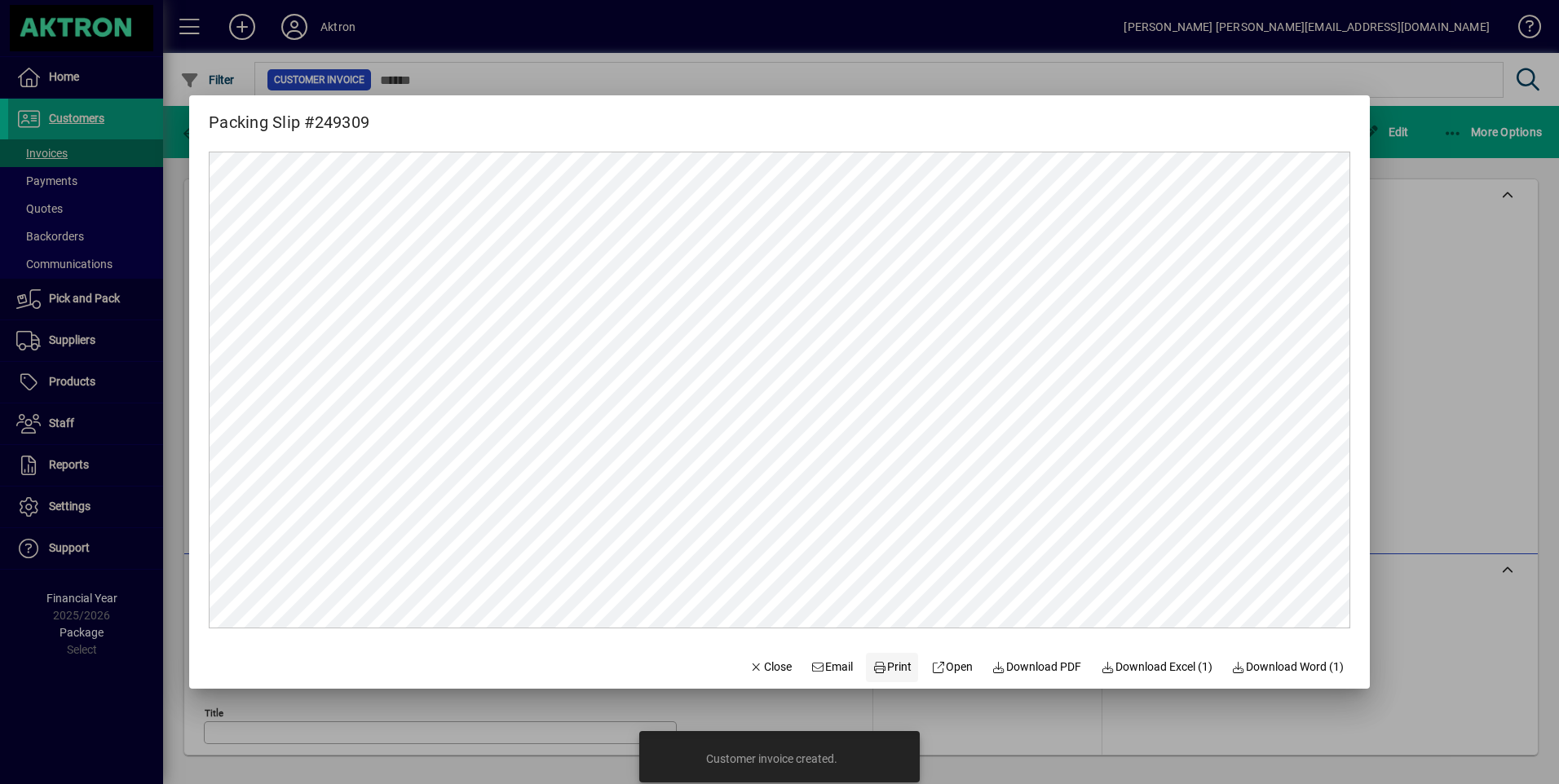 click on "Print" 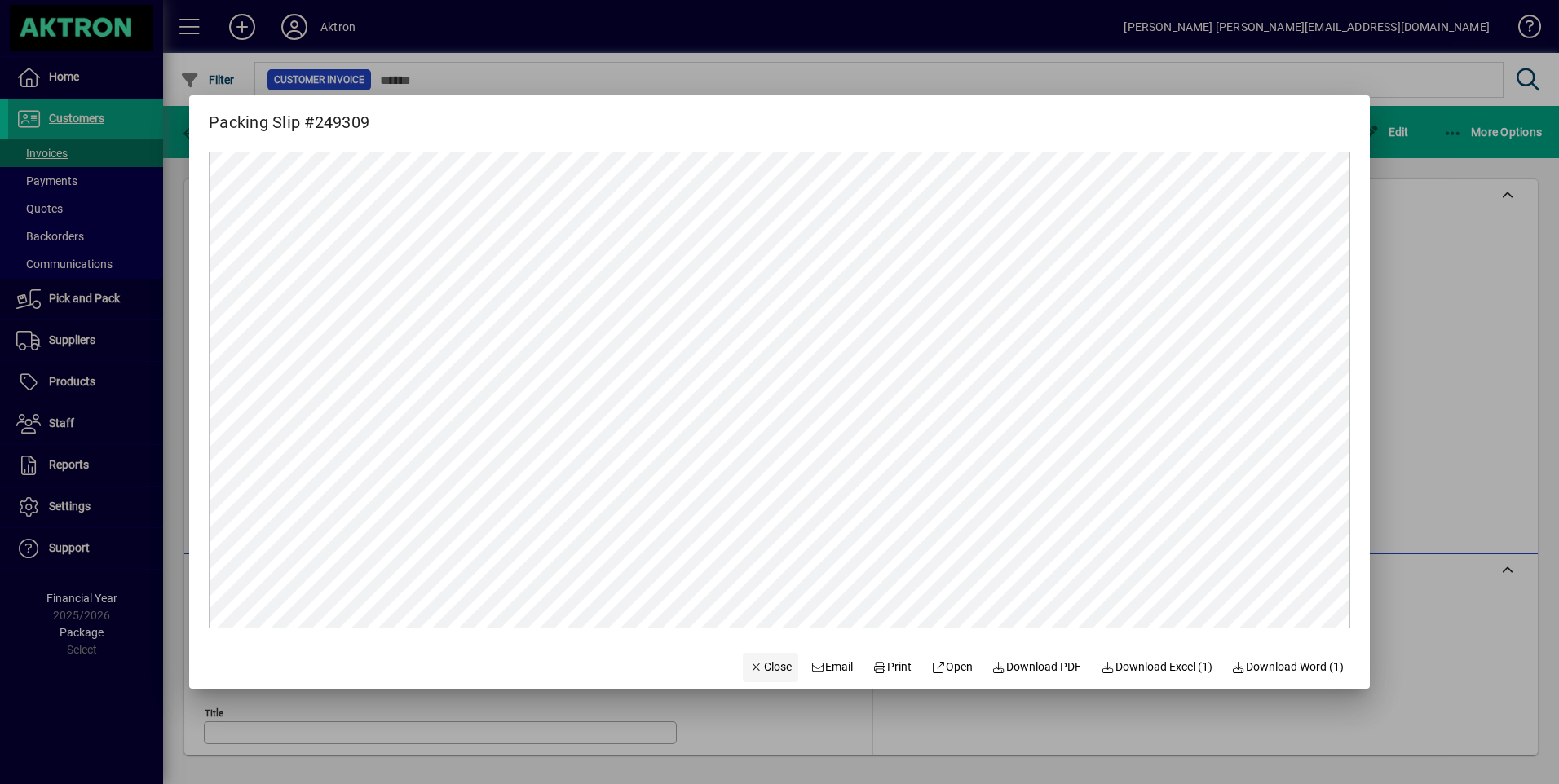 click on "Close" 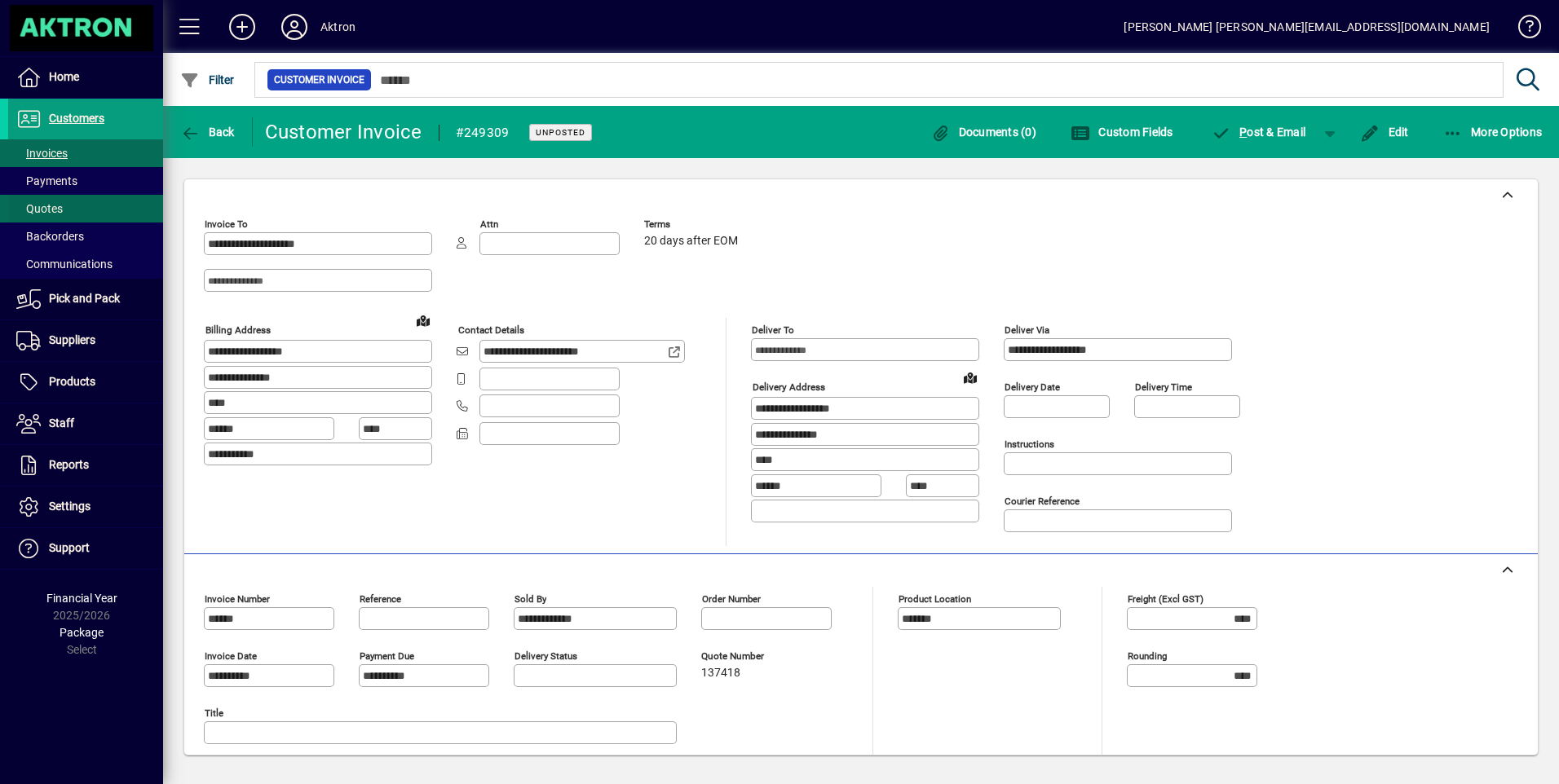 click on "Quotes" at bounding box center (39, 209) 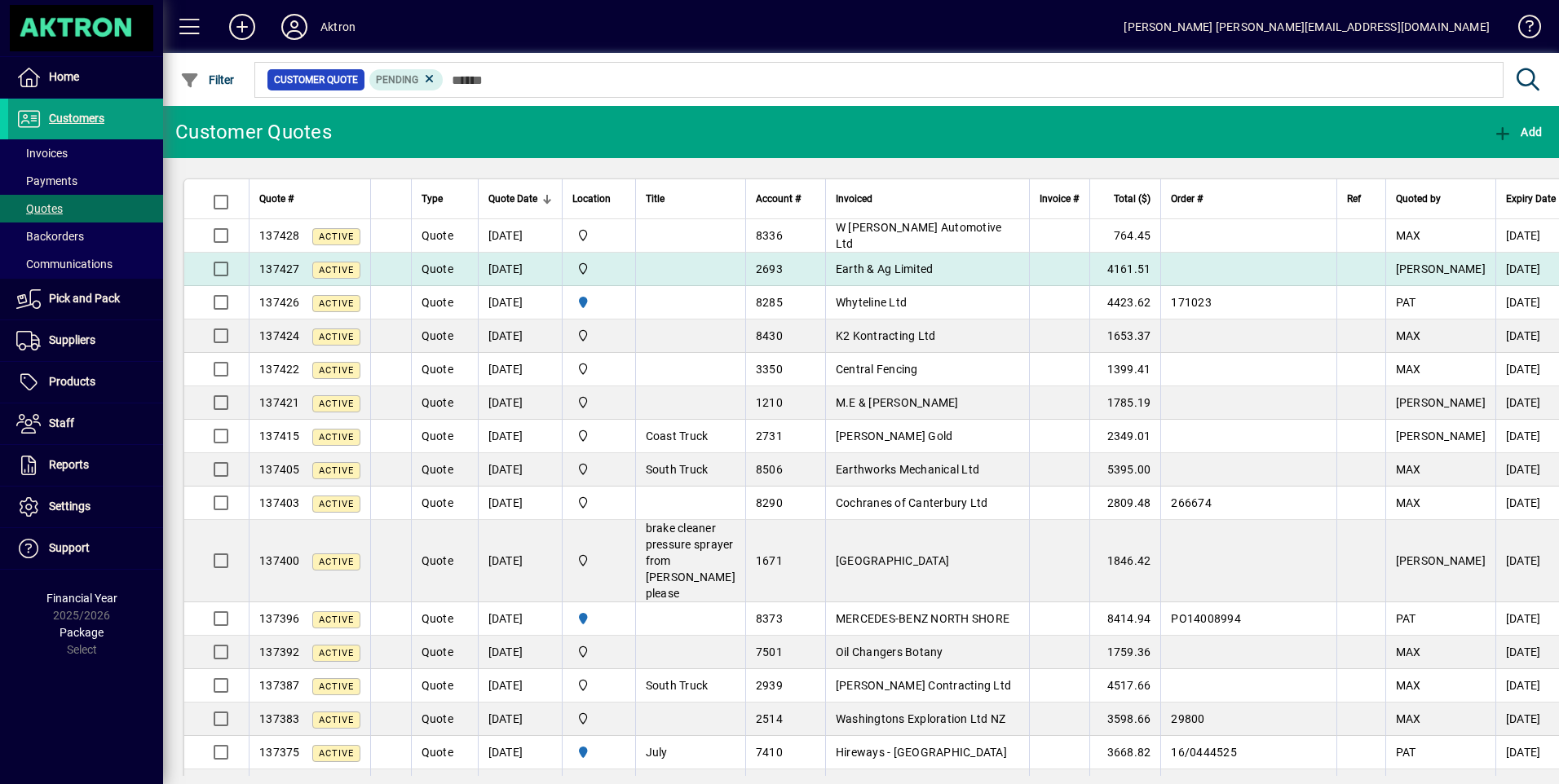 click on "Earth & Ag Limited" at bounding box center (885, 269) 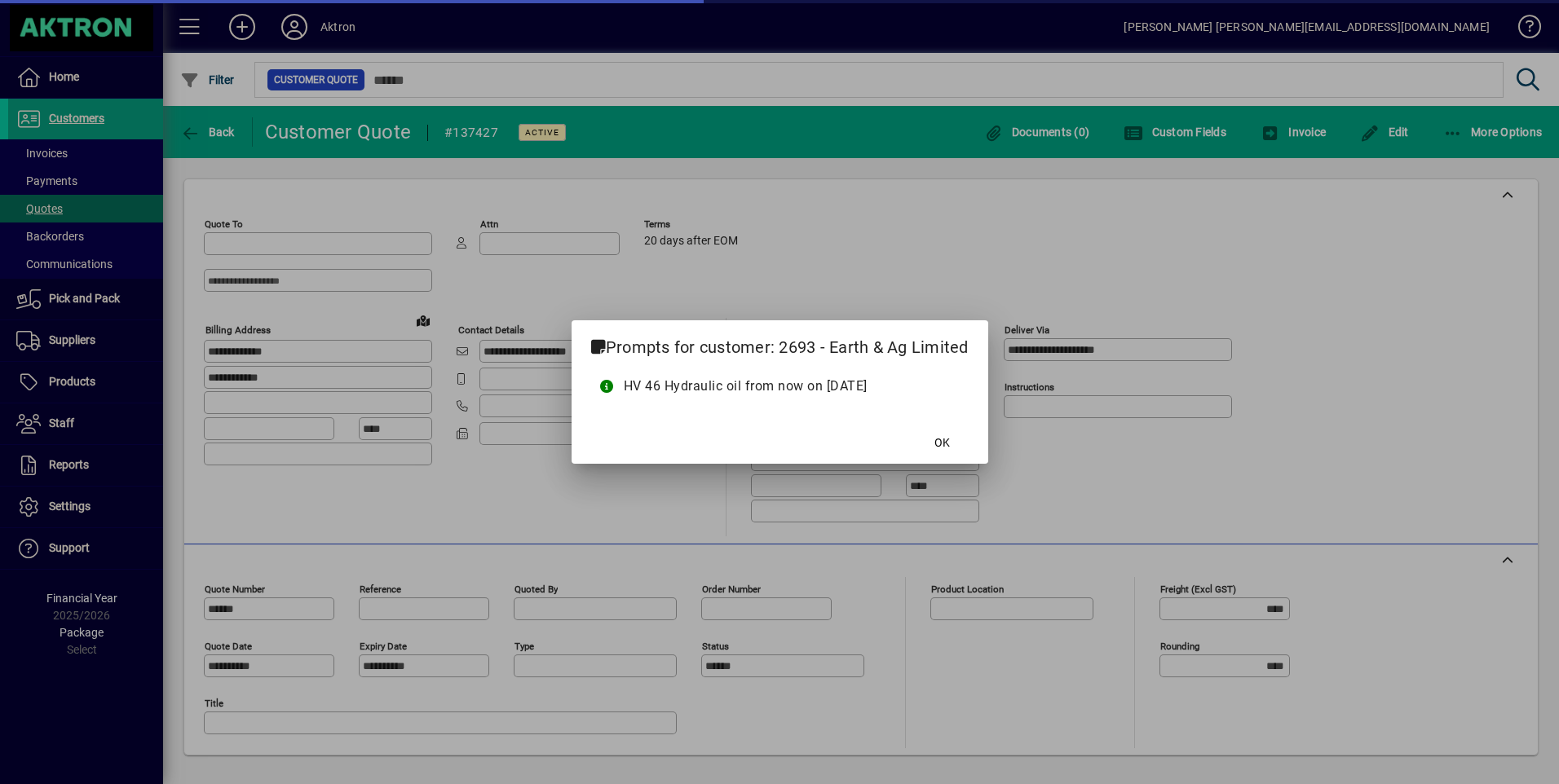 type on "**********" 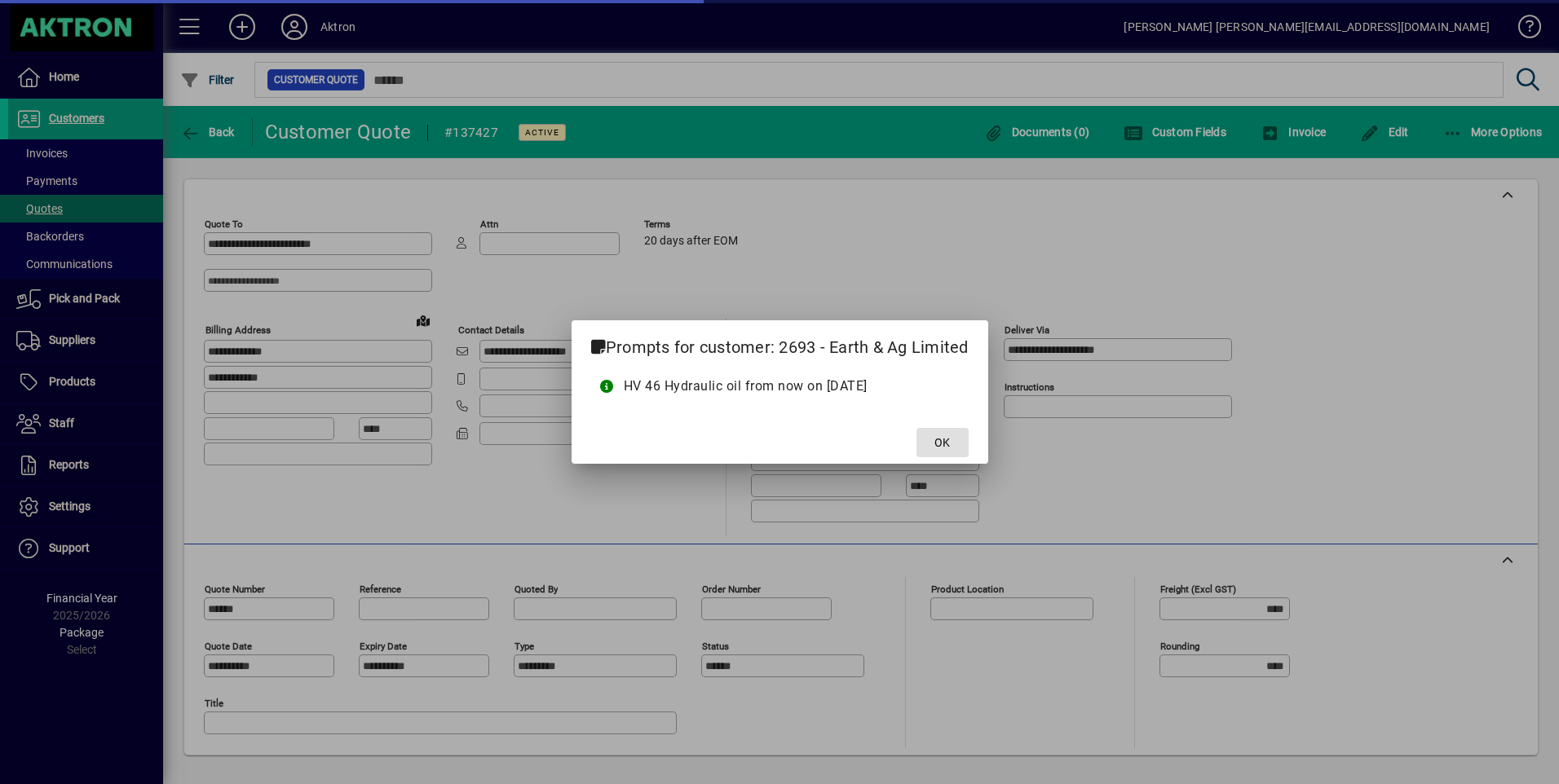 type on "**********" 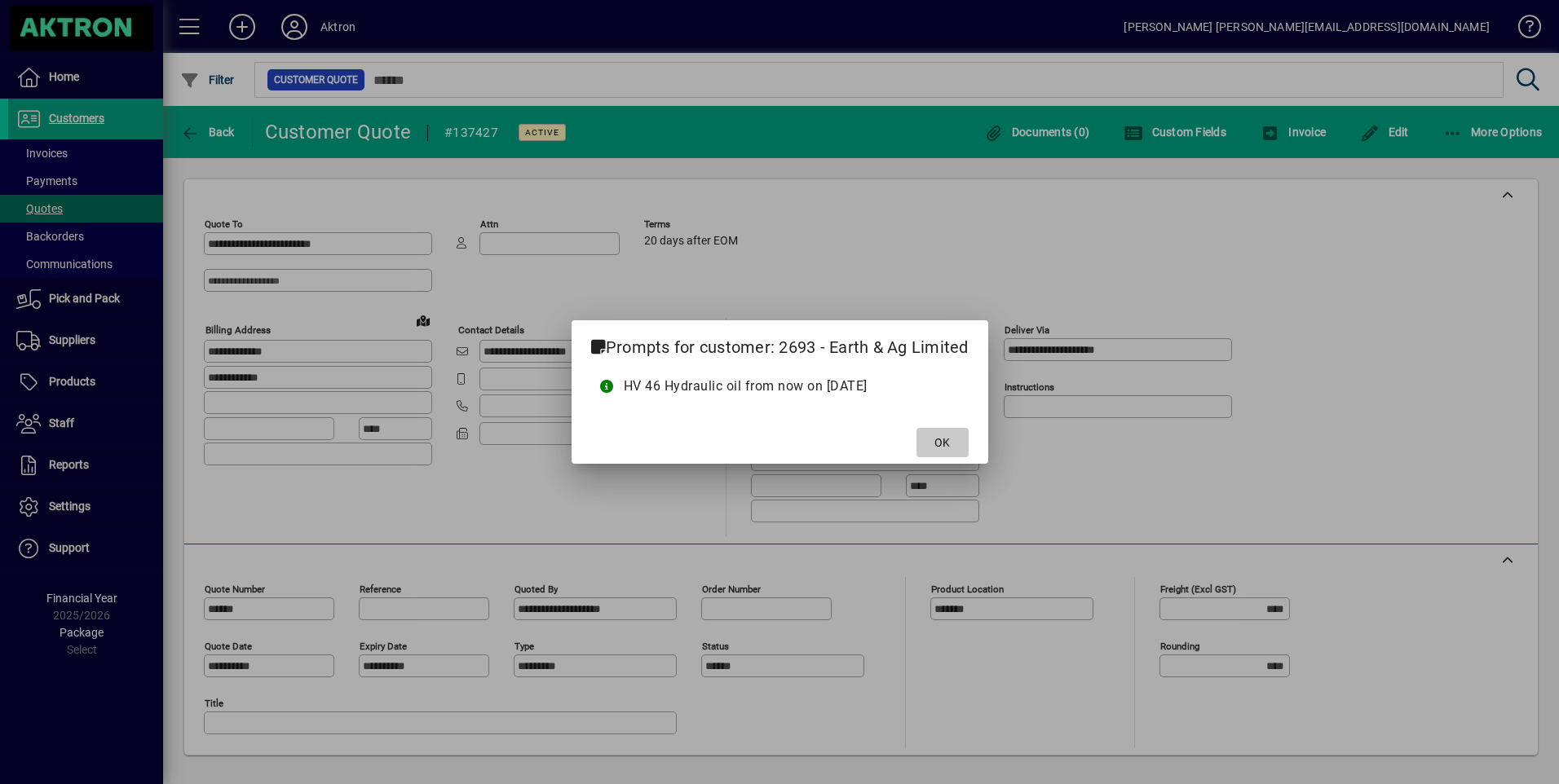 drag, startPoint x: 945, startPoint y: 442, endPoint x: 938, endPoint y: 437, distance: 8.602325 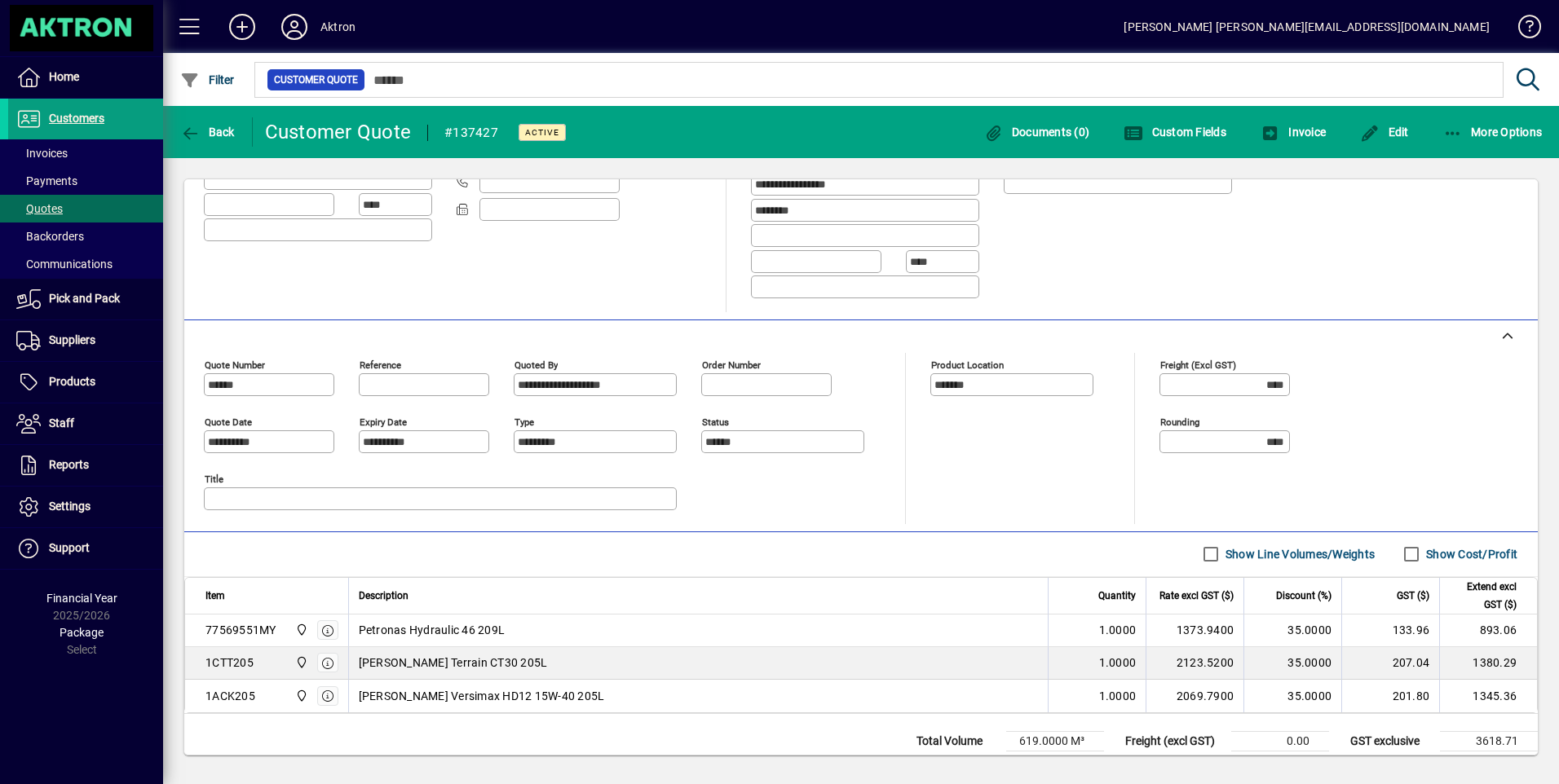 scroll, scrollTop: 275, scrollLeft: 0, axis: vertical 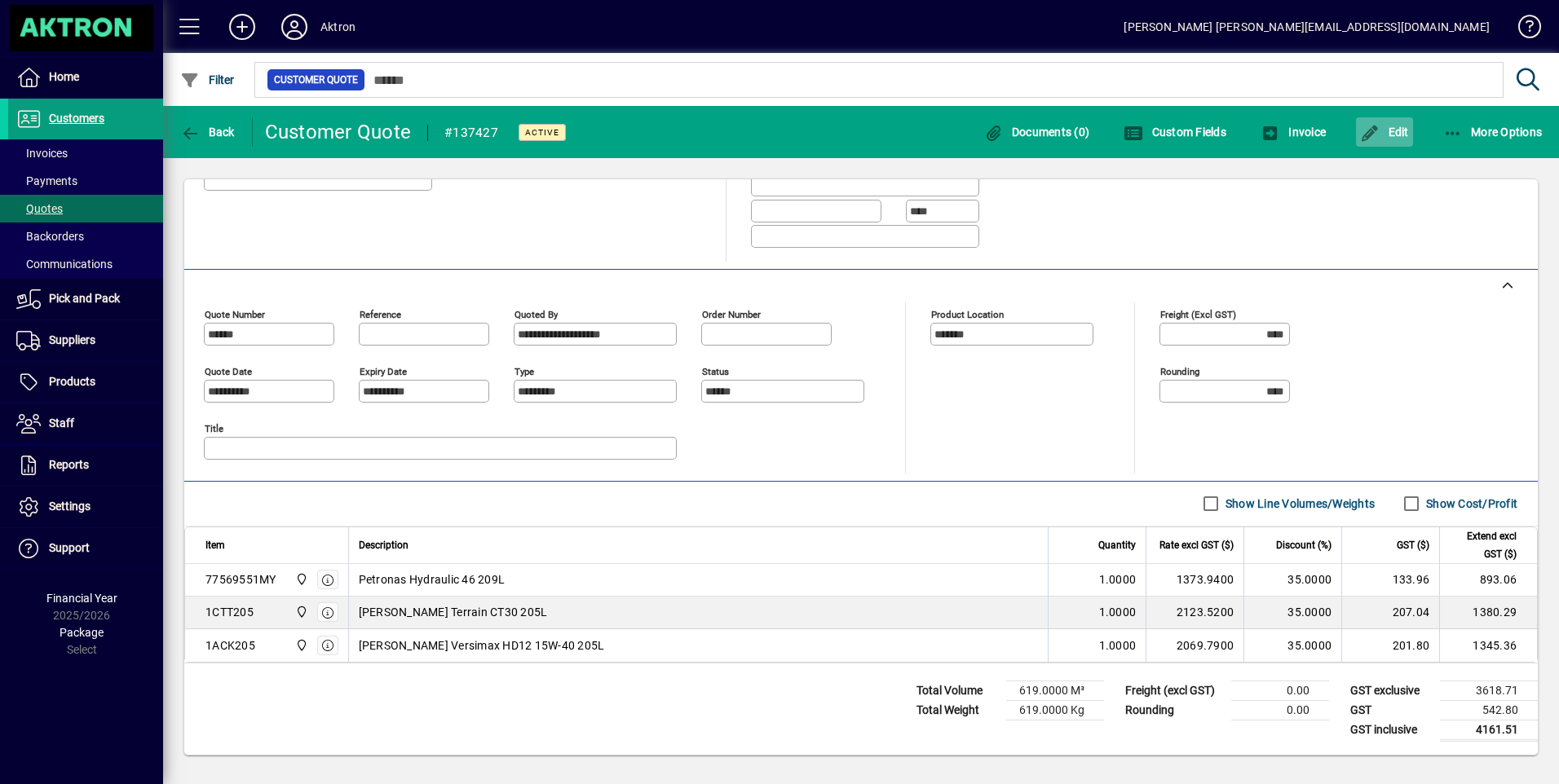 click on "Edit" 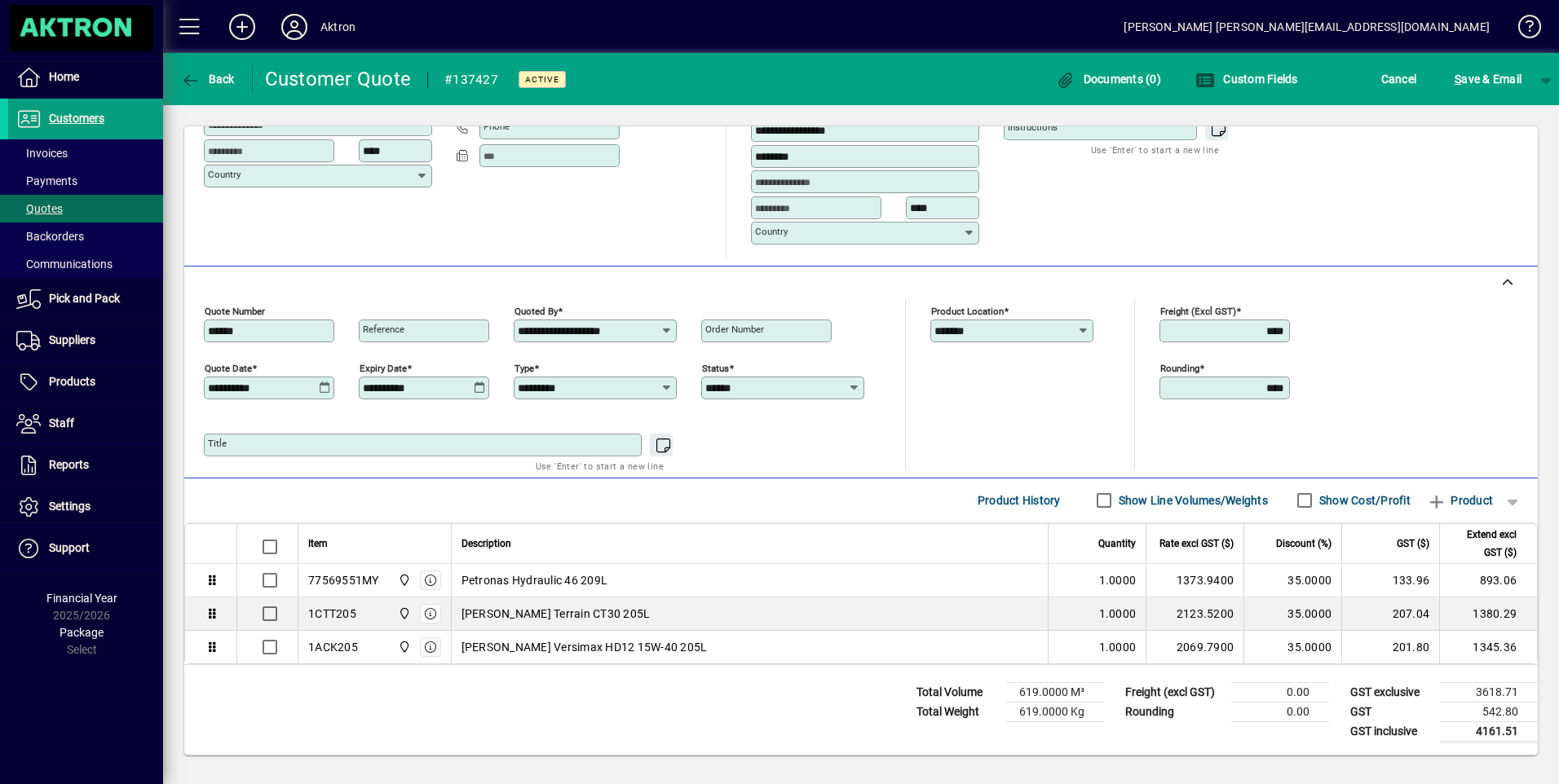 scroll, scrollTop: 227, scrollLeft: 0, axis: vertical 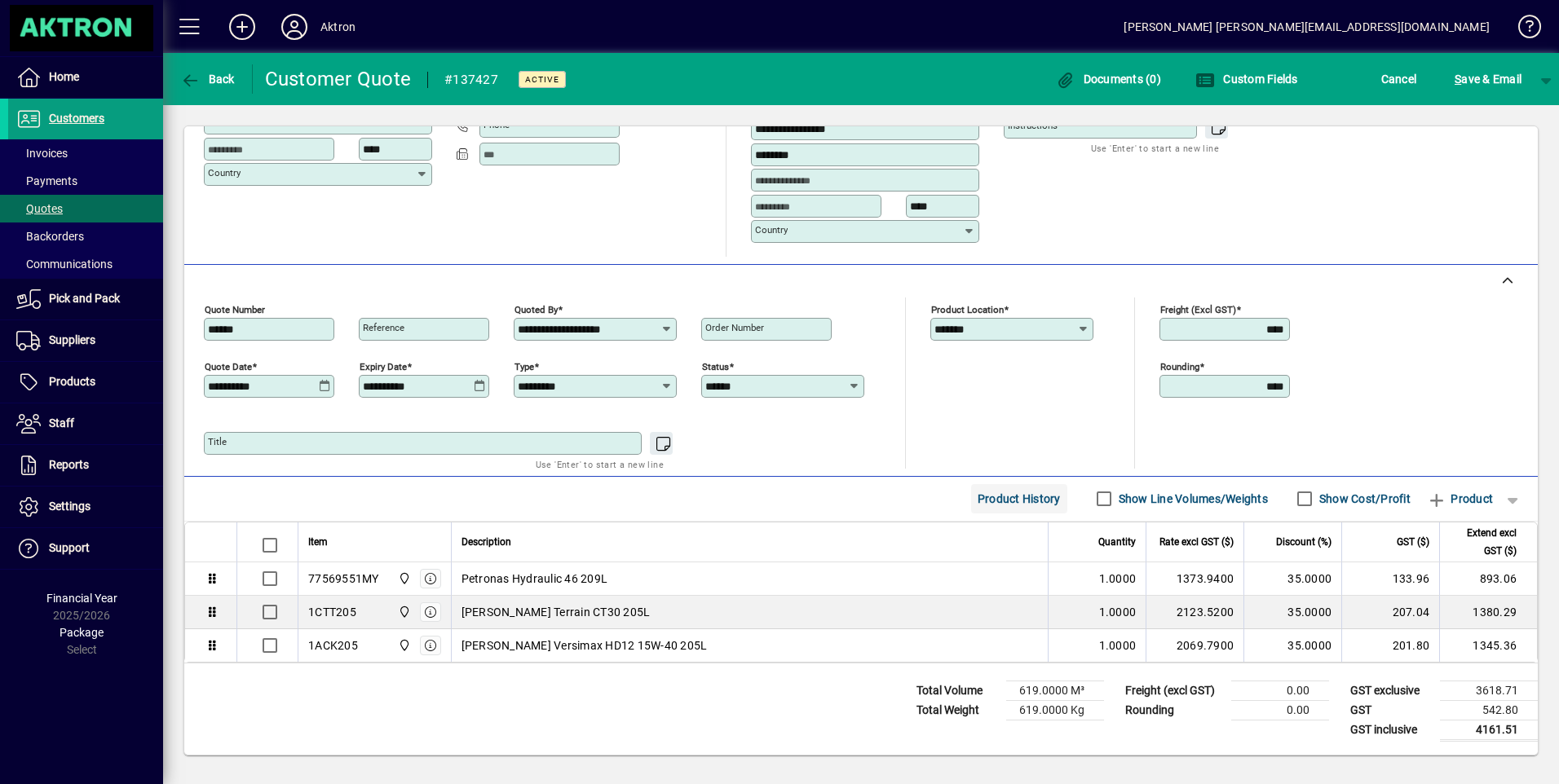 click on "Product History" 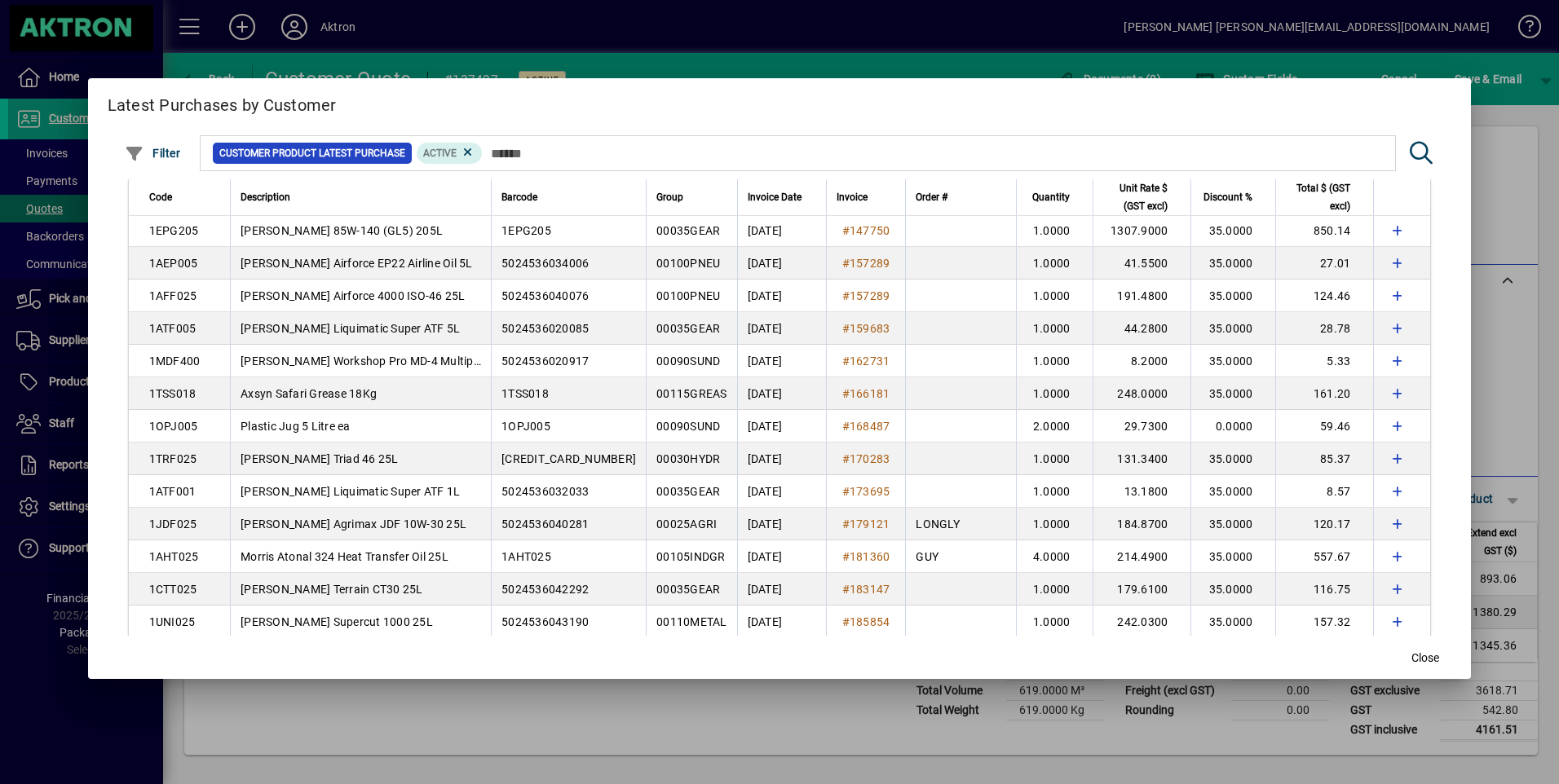scroll, scrollTop: 0, scrollLeft: 0, axis: both 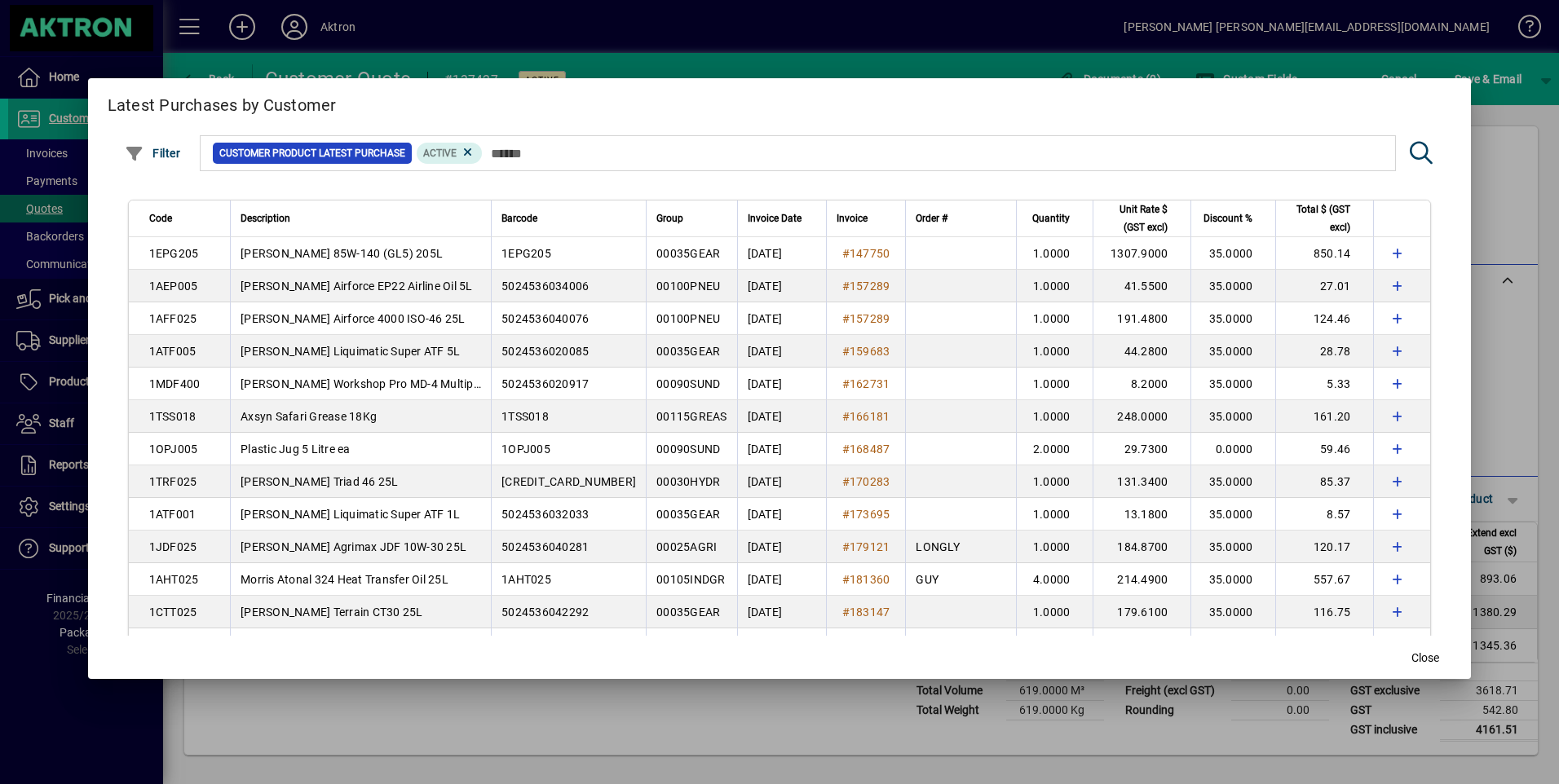 click on "Invoice Date" 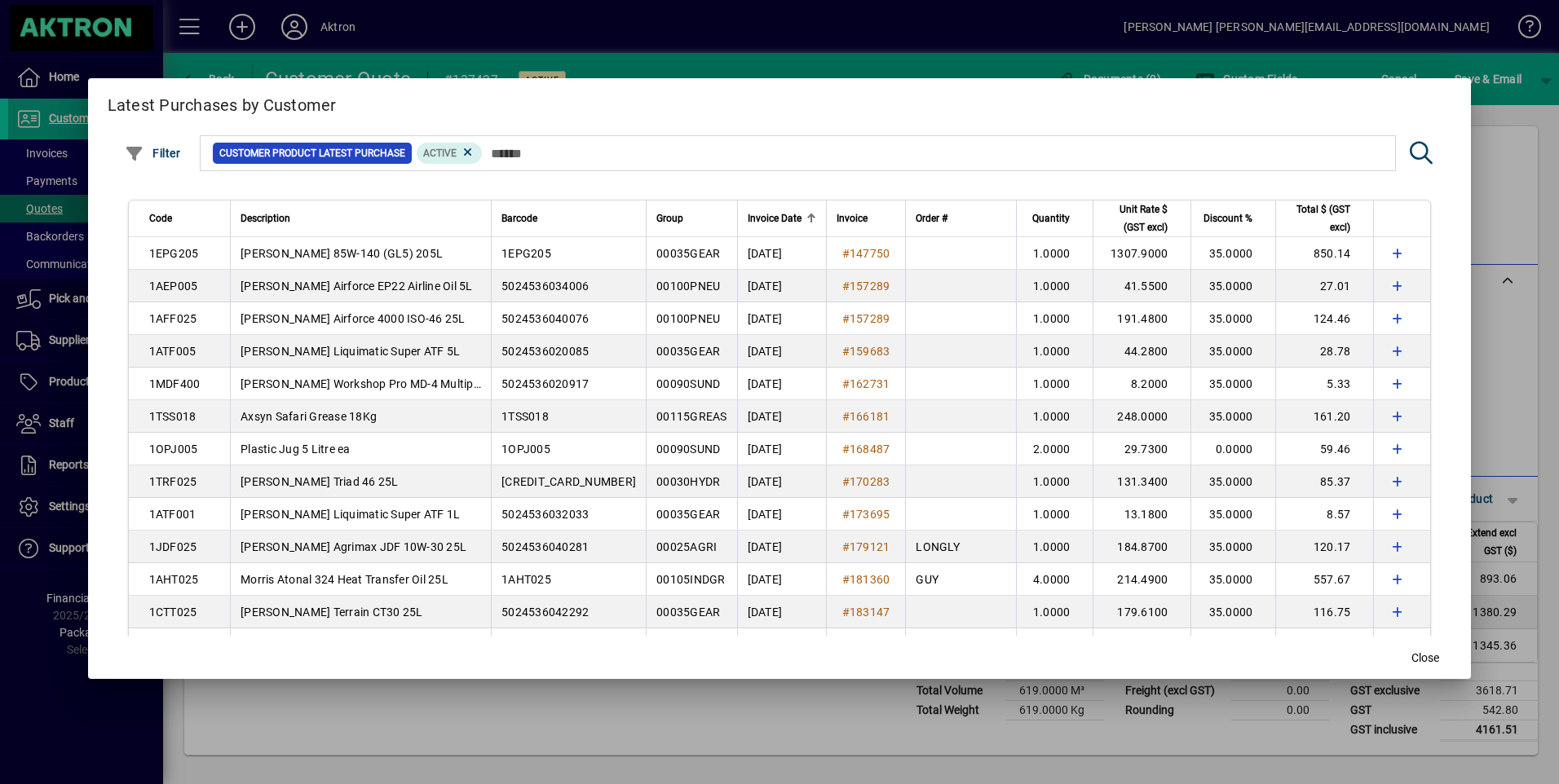click on "Invoice Date" 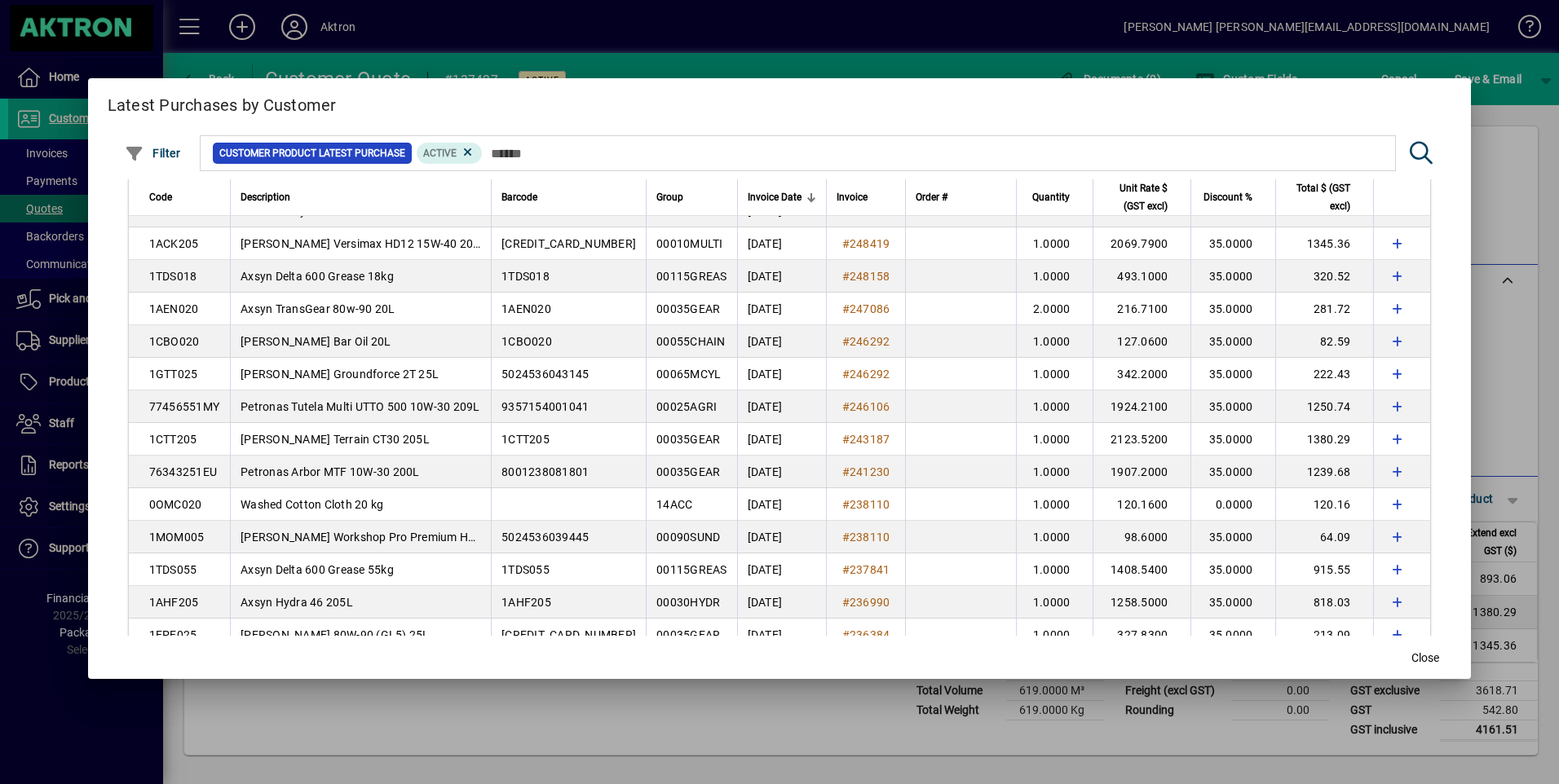scroll, scrollTop: 163, scrollLeft: 0, axis: vertical 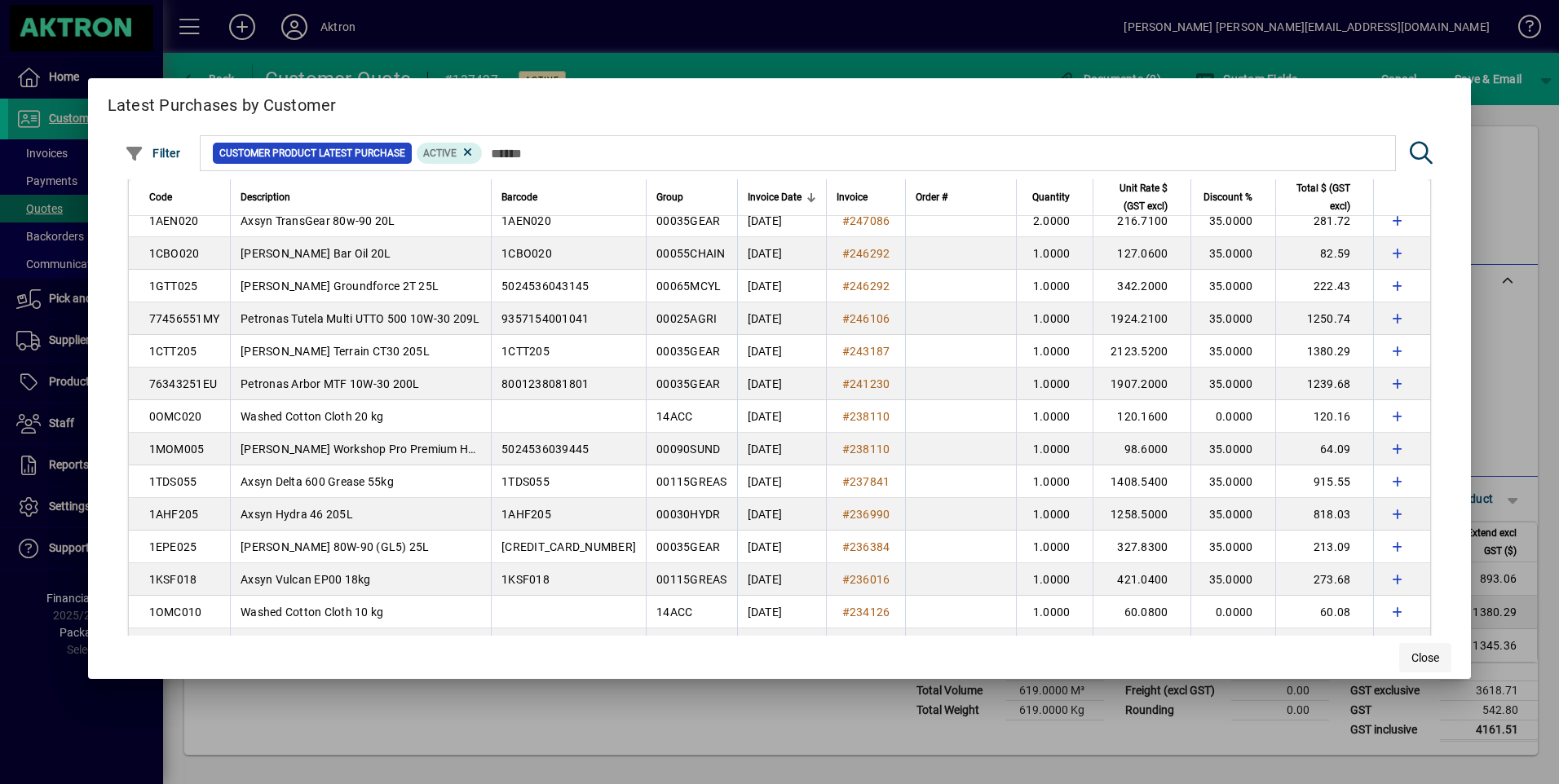 click on "Close" 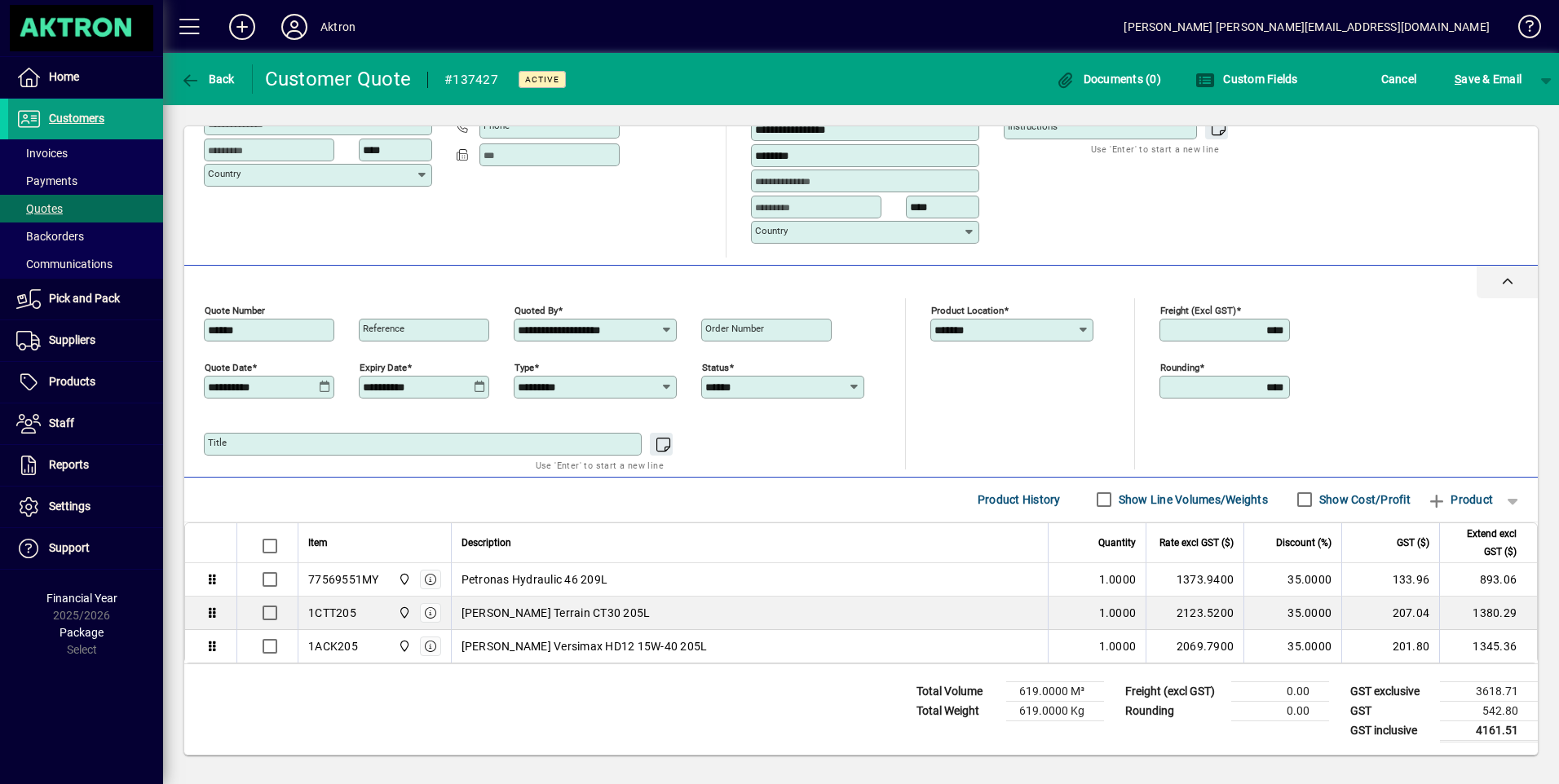 scroll, scrollTop: 227, scrollLeft: 0, axis: vertical 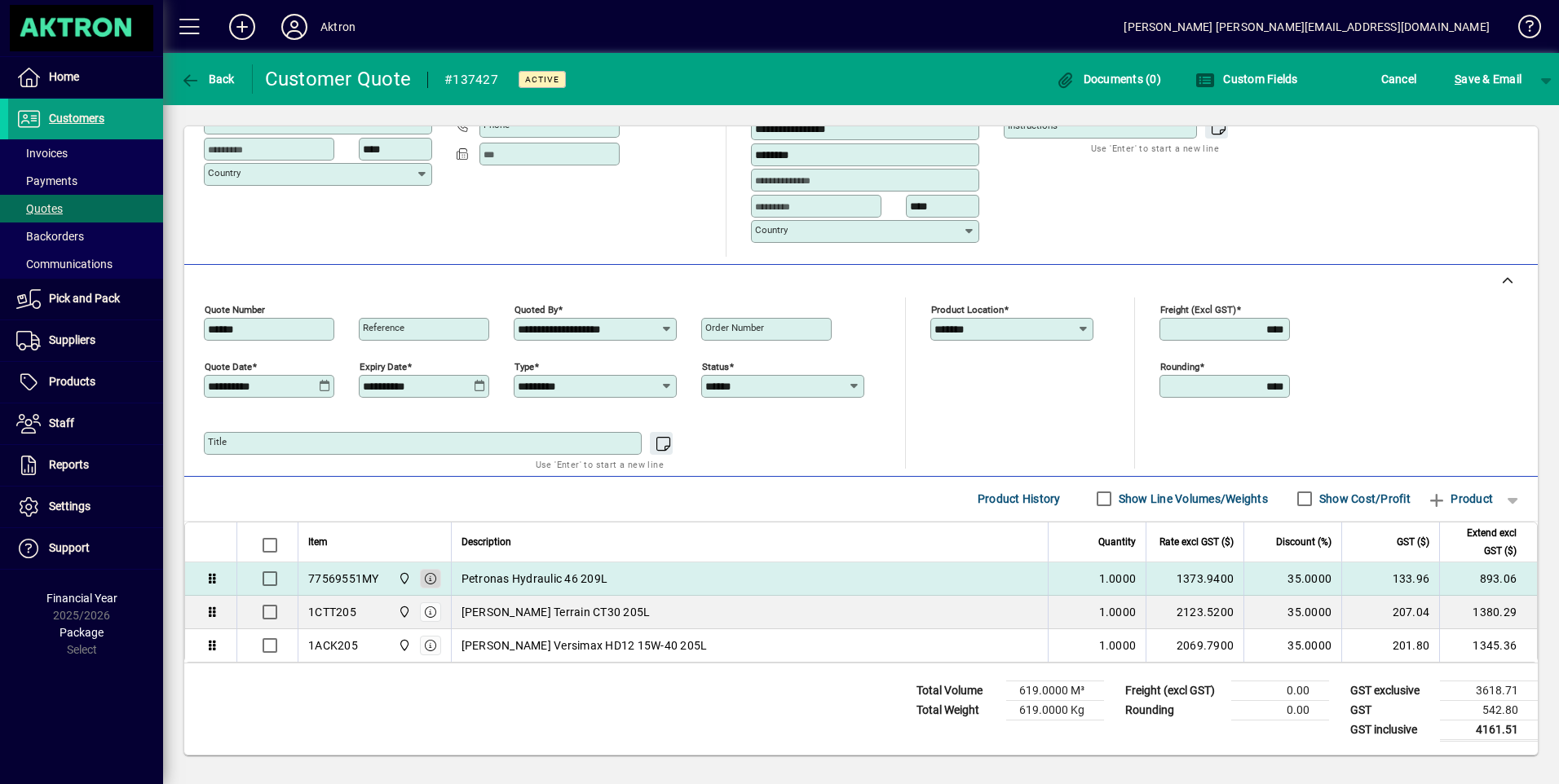click 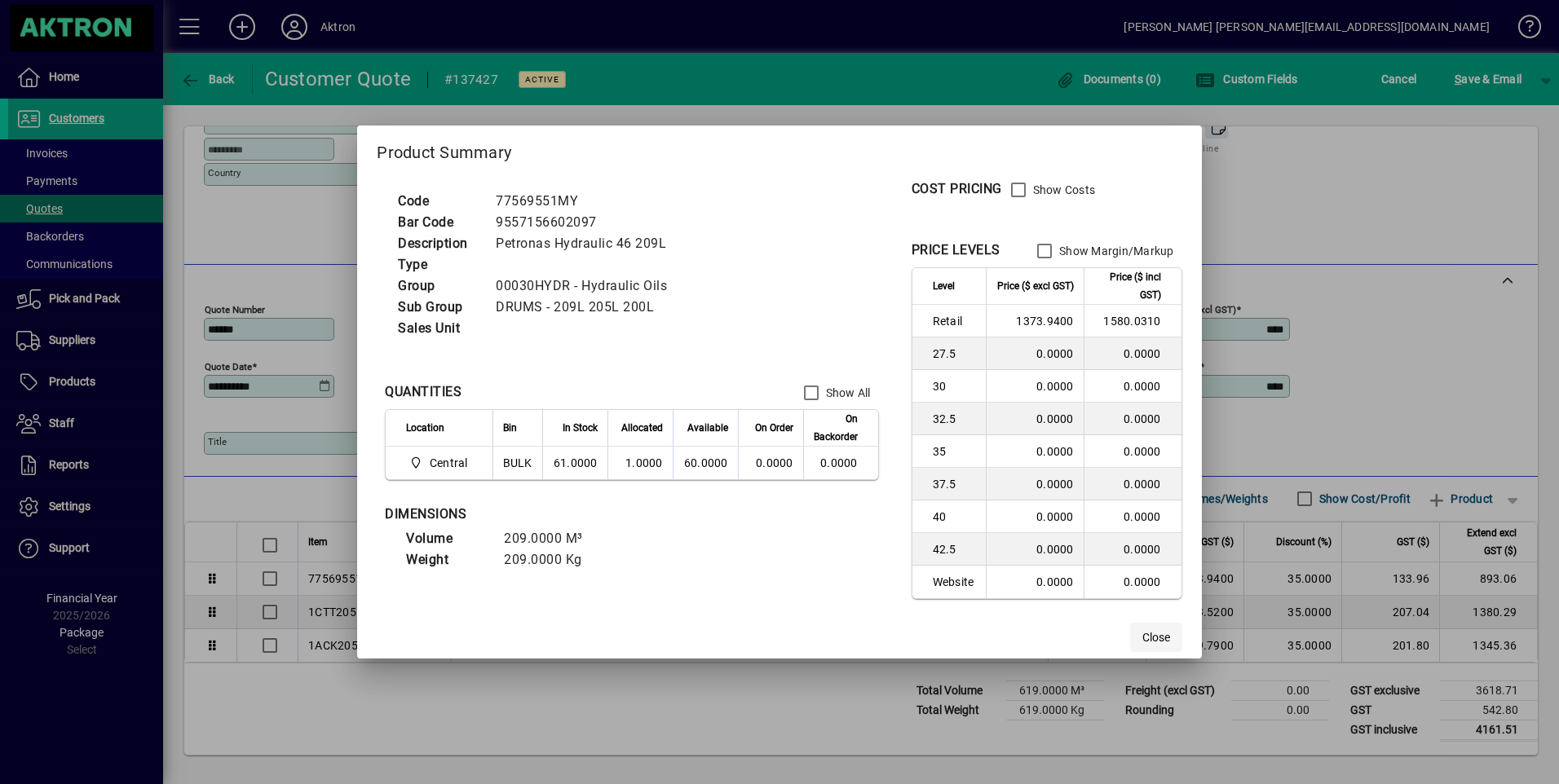 drag, startPoint x: 1146, startPoint y: 632, endPoint x: 1133, endPoint y: 636, distance: 13.601471 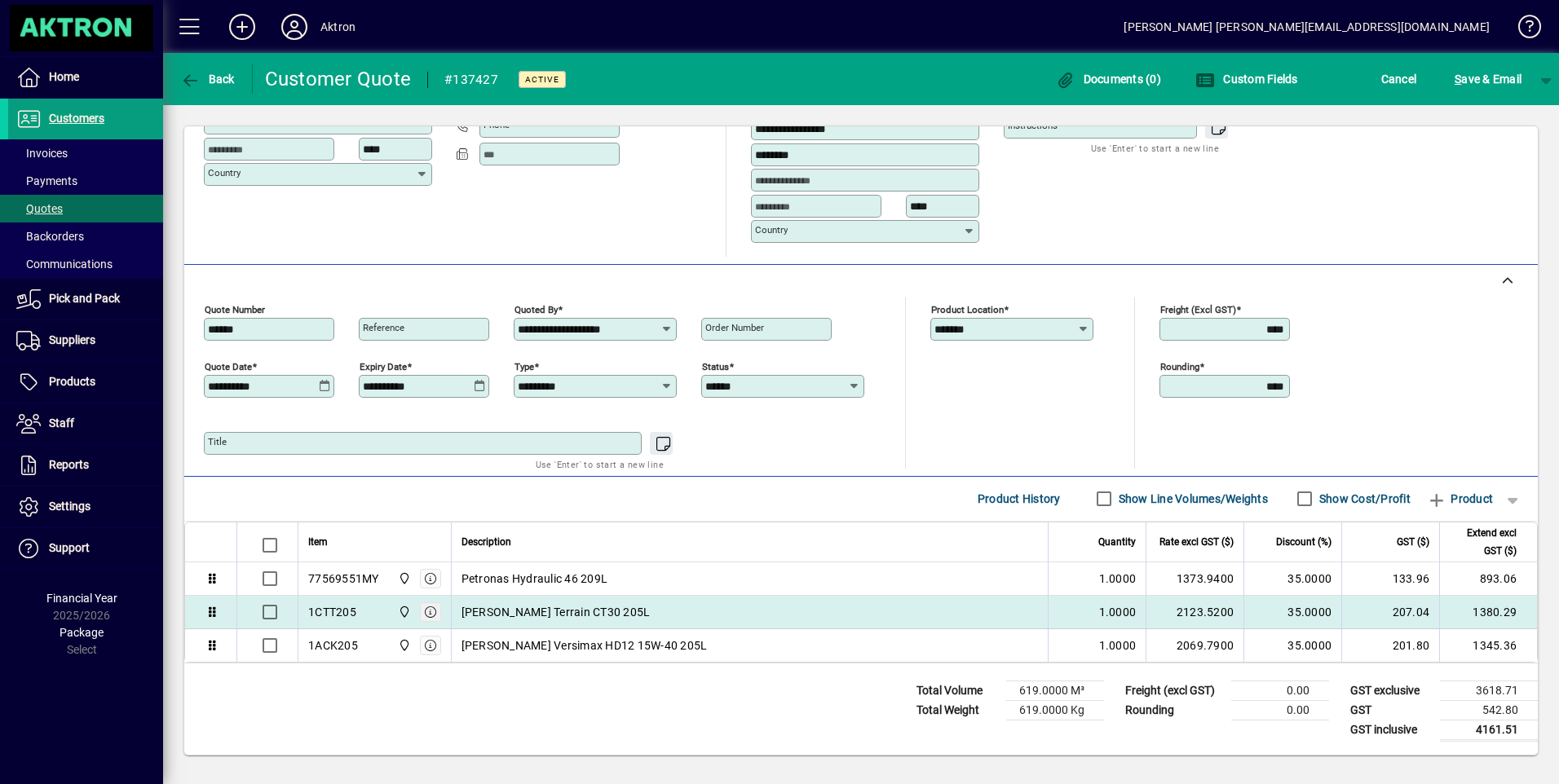 click 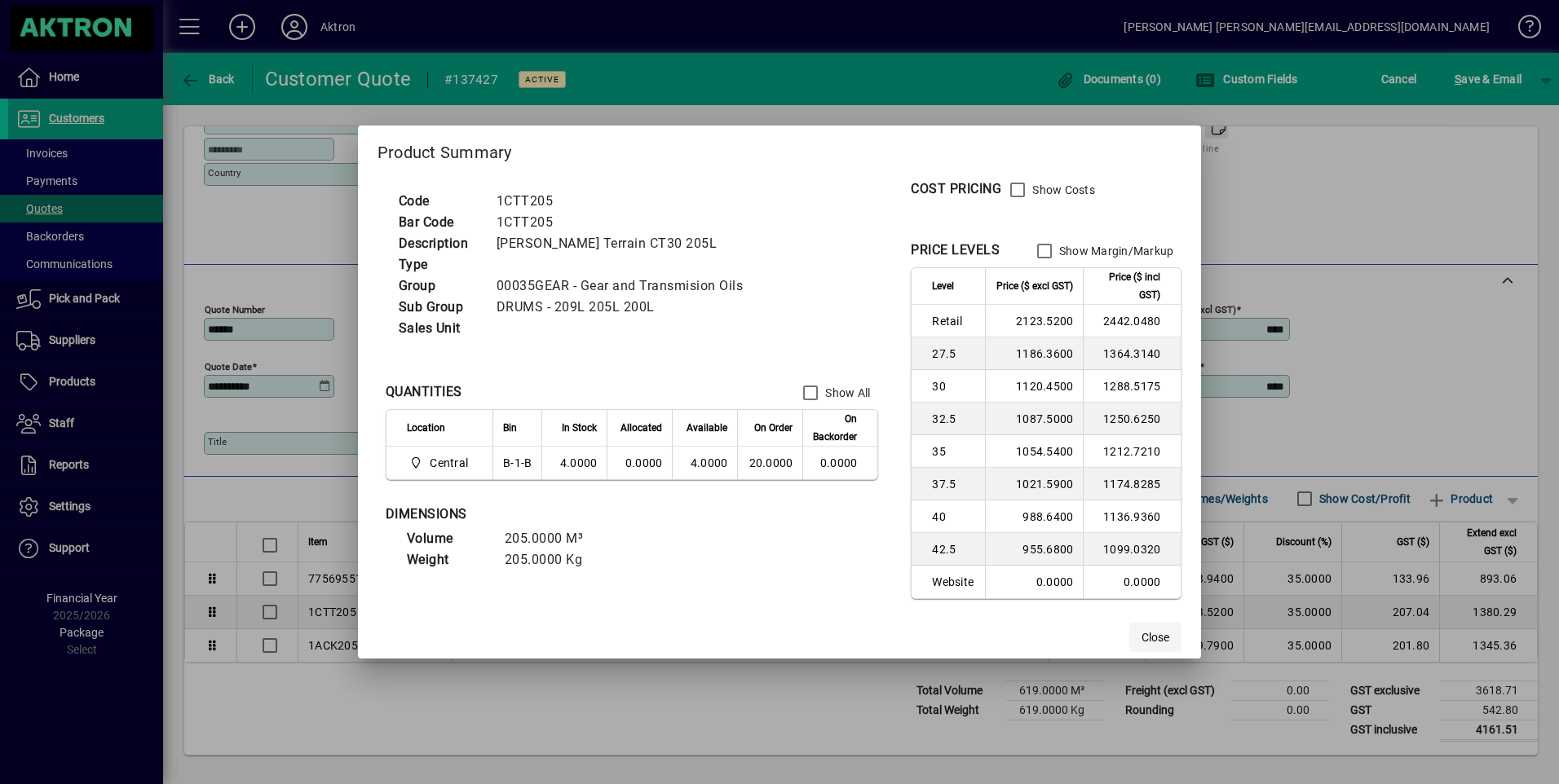 click on "Close" 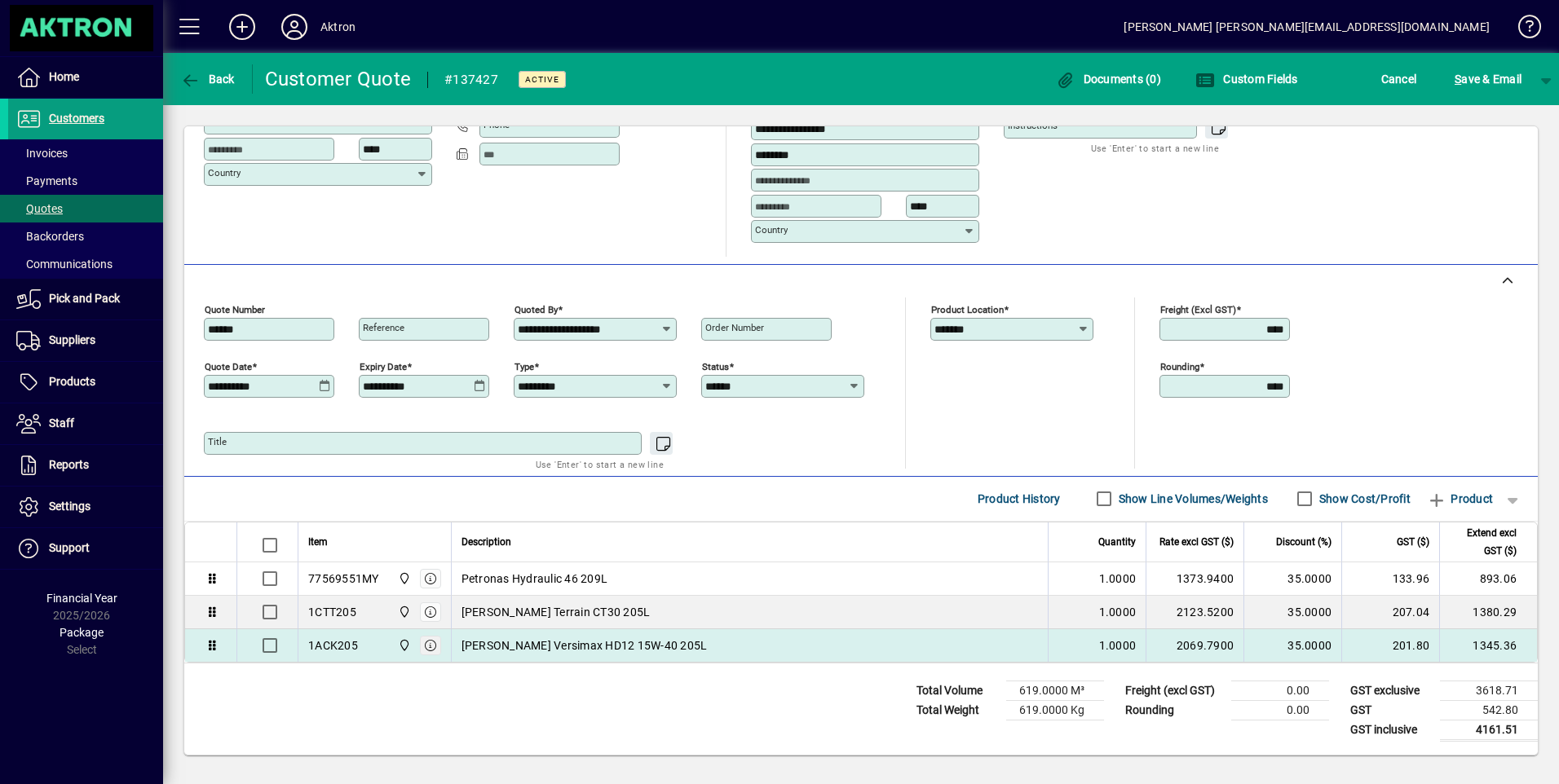 click 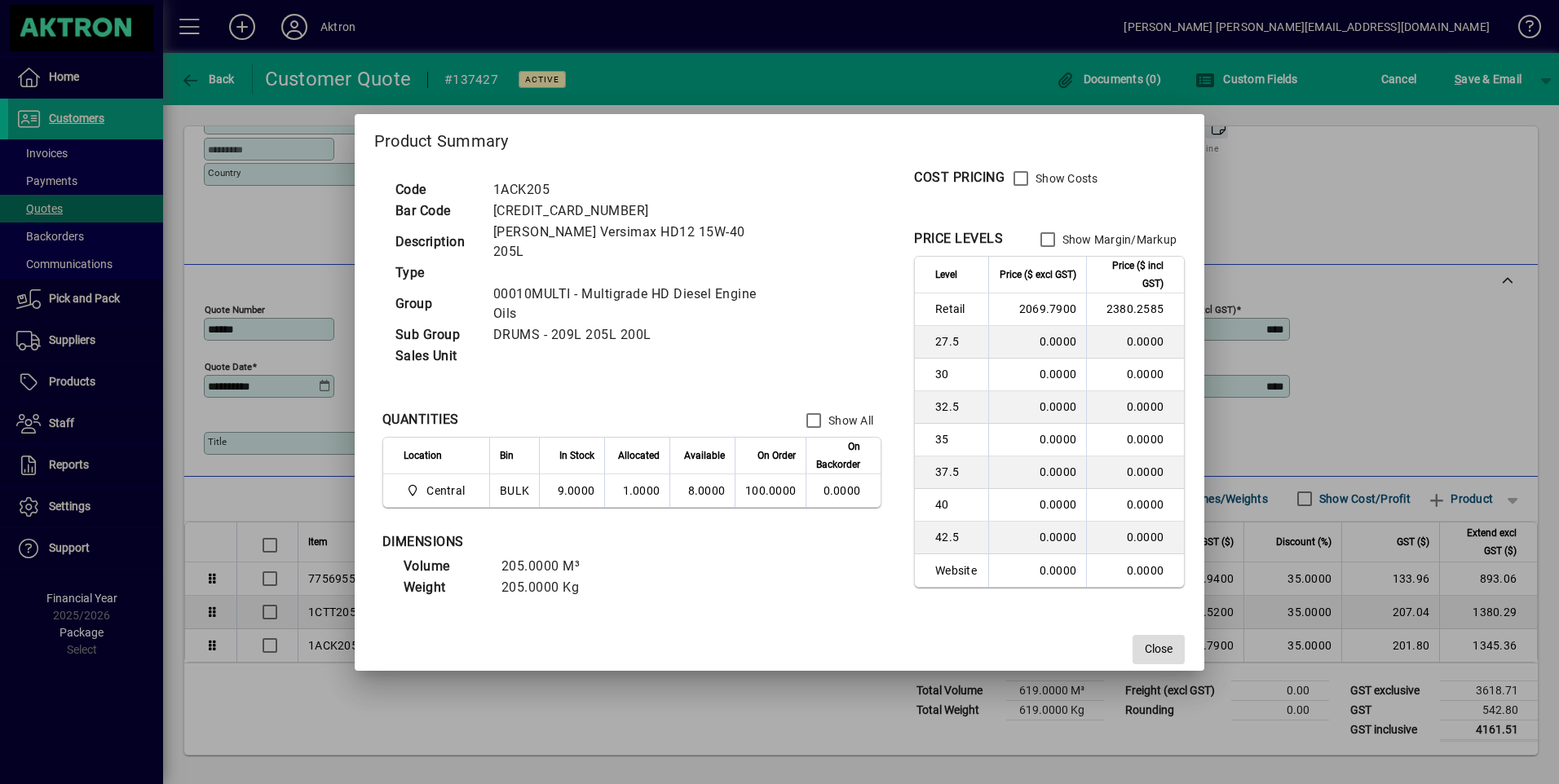 click on "Close" 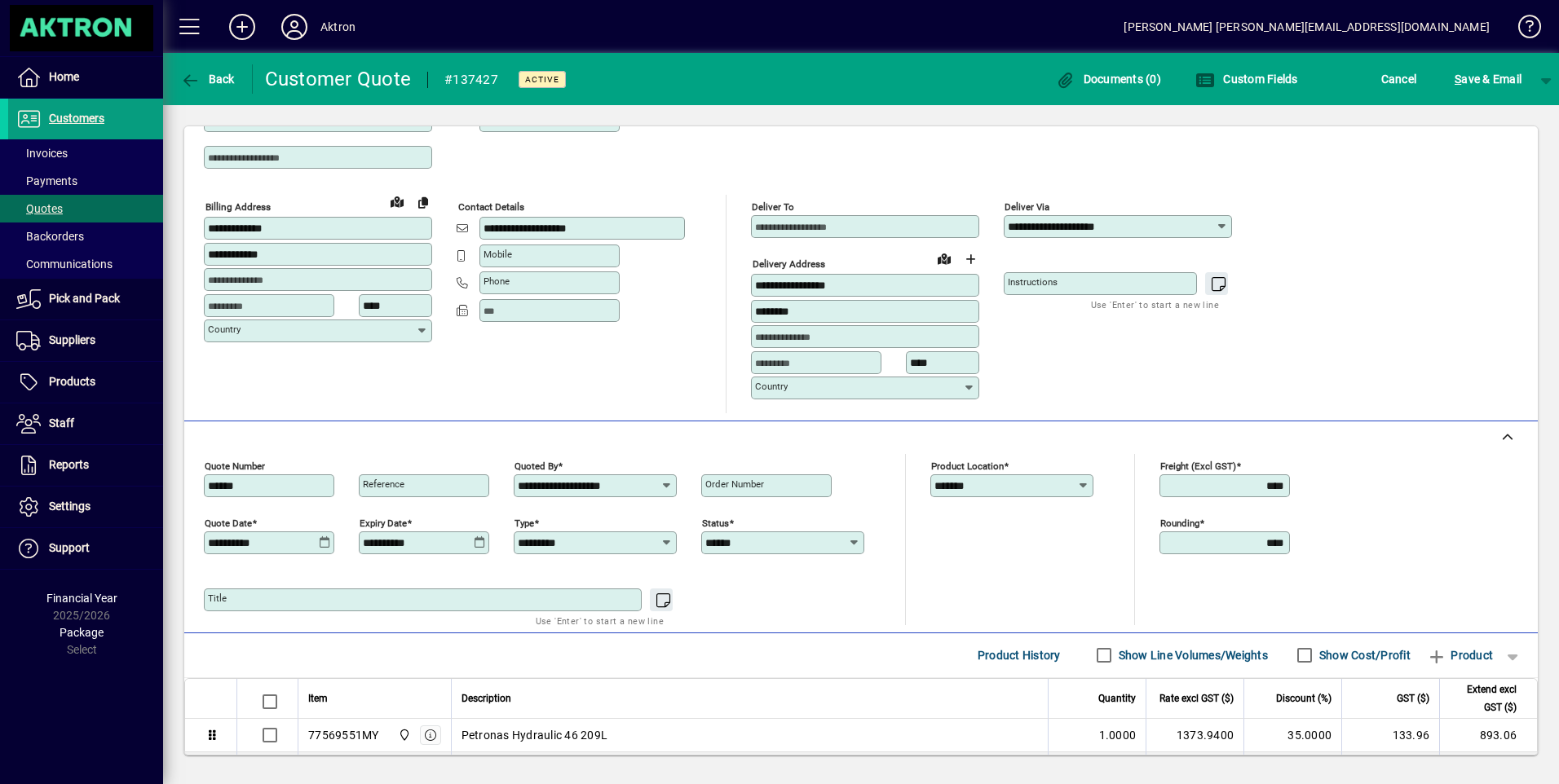 scroll, scrollTop: 0, scrollLeft: 0, axis: both 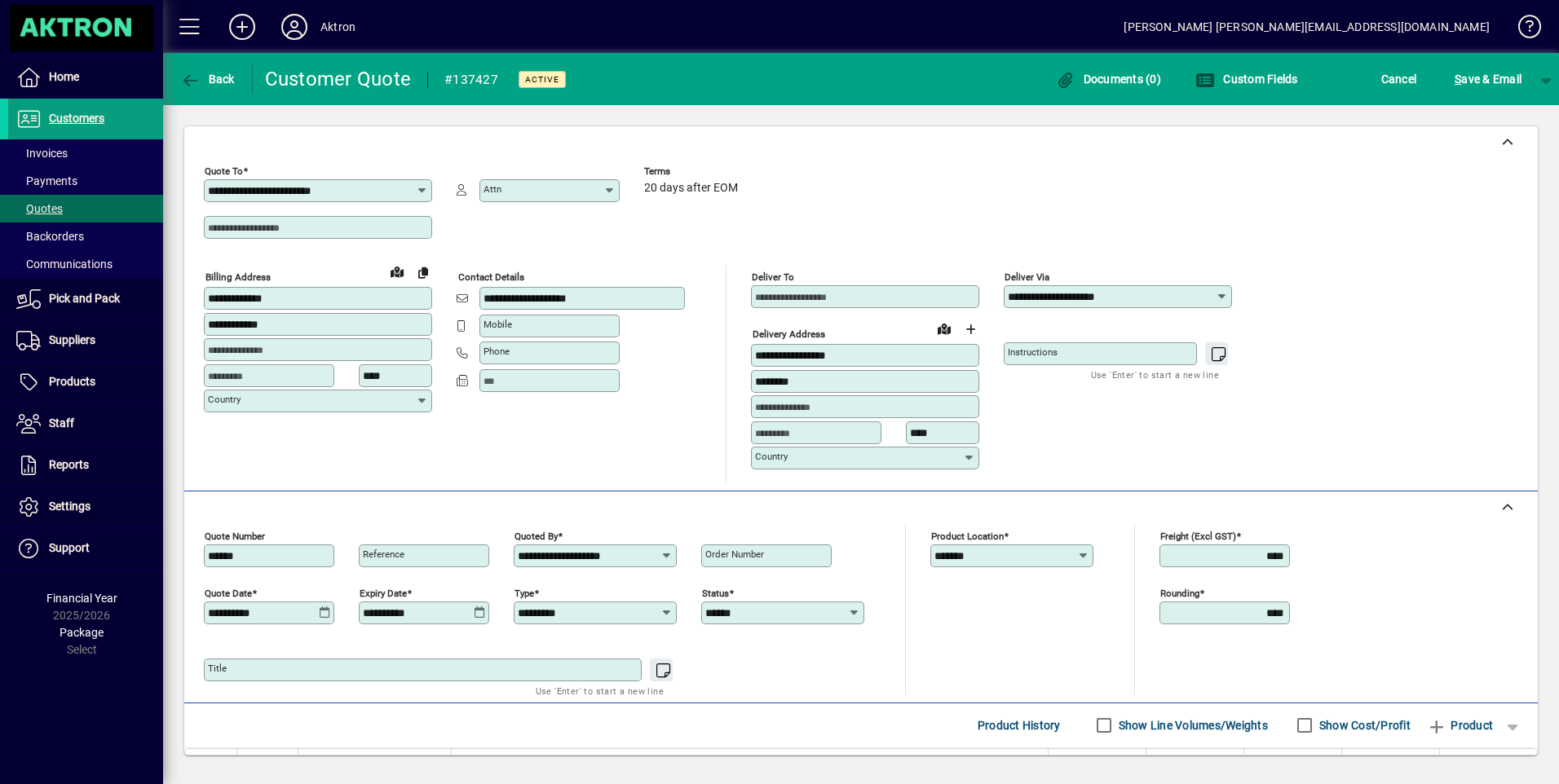 click on "Product location *******" 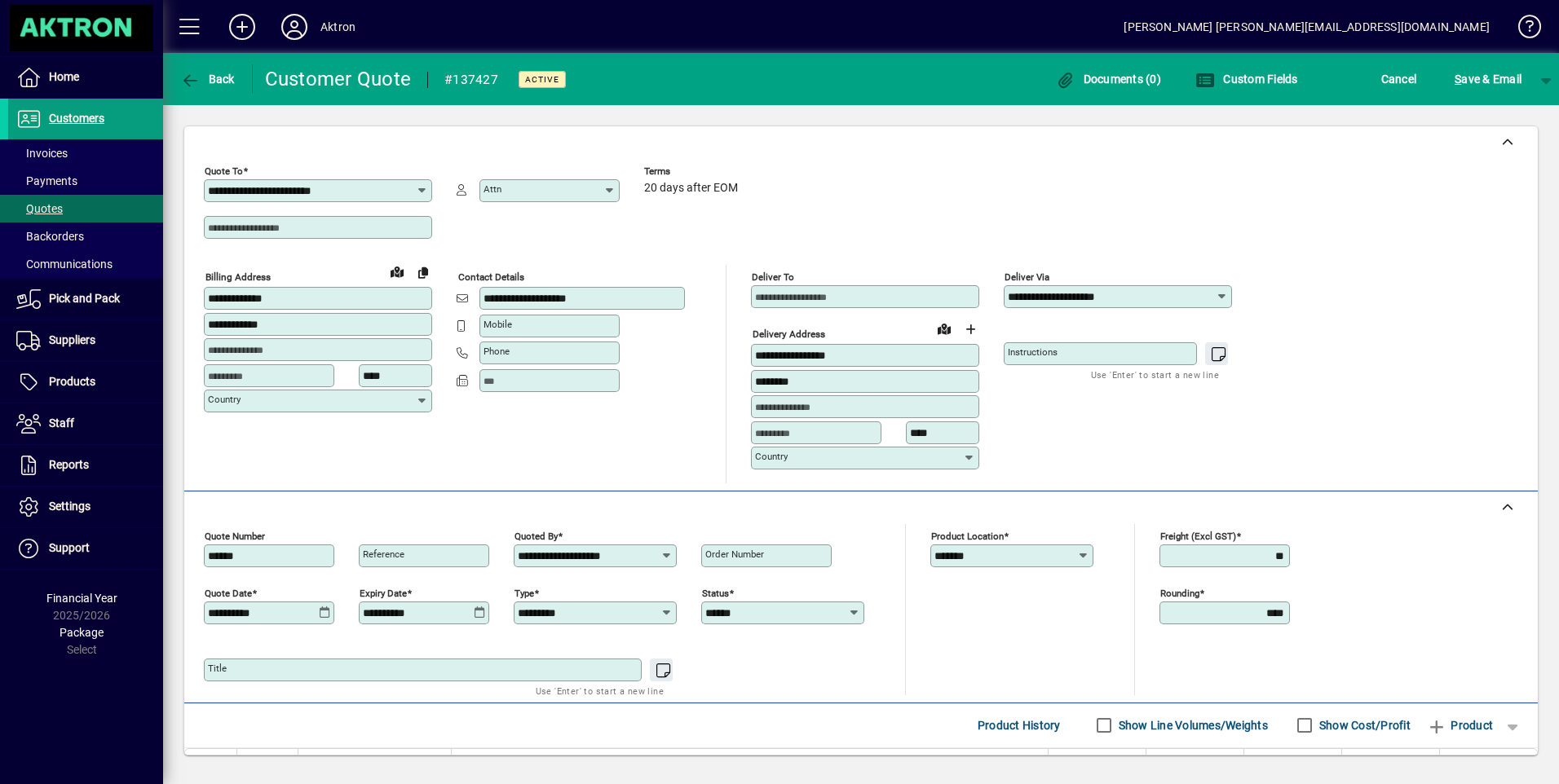 type on "*****" 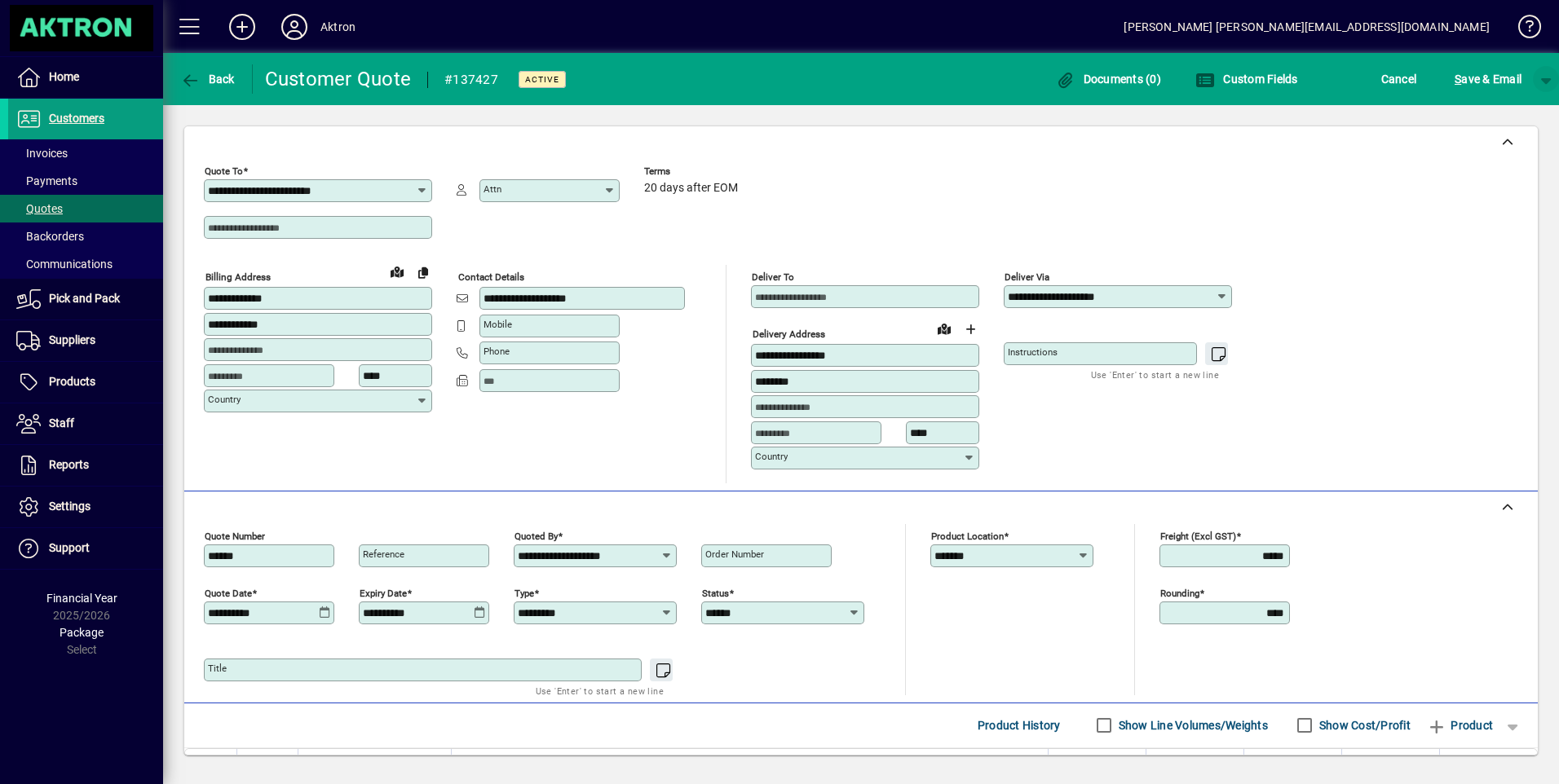 click 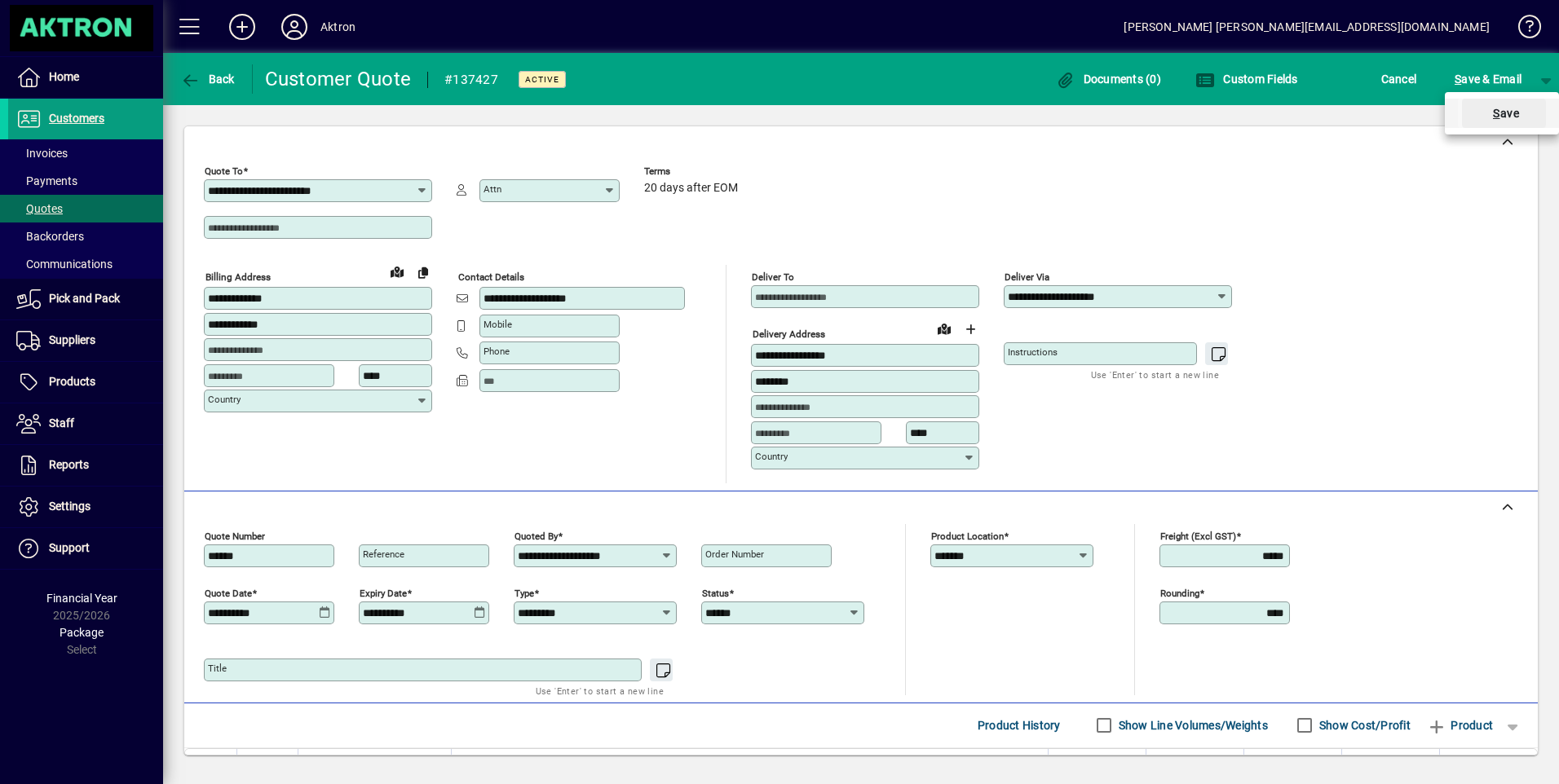 click on "S ave" 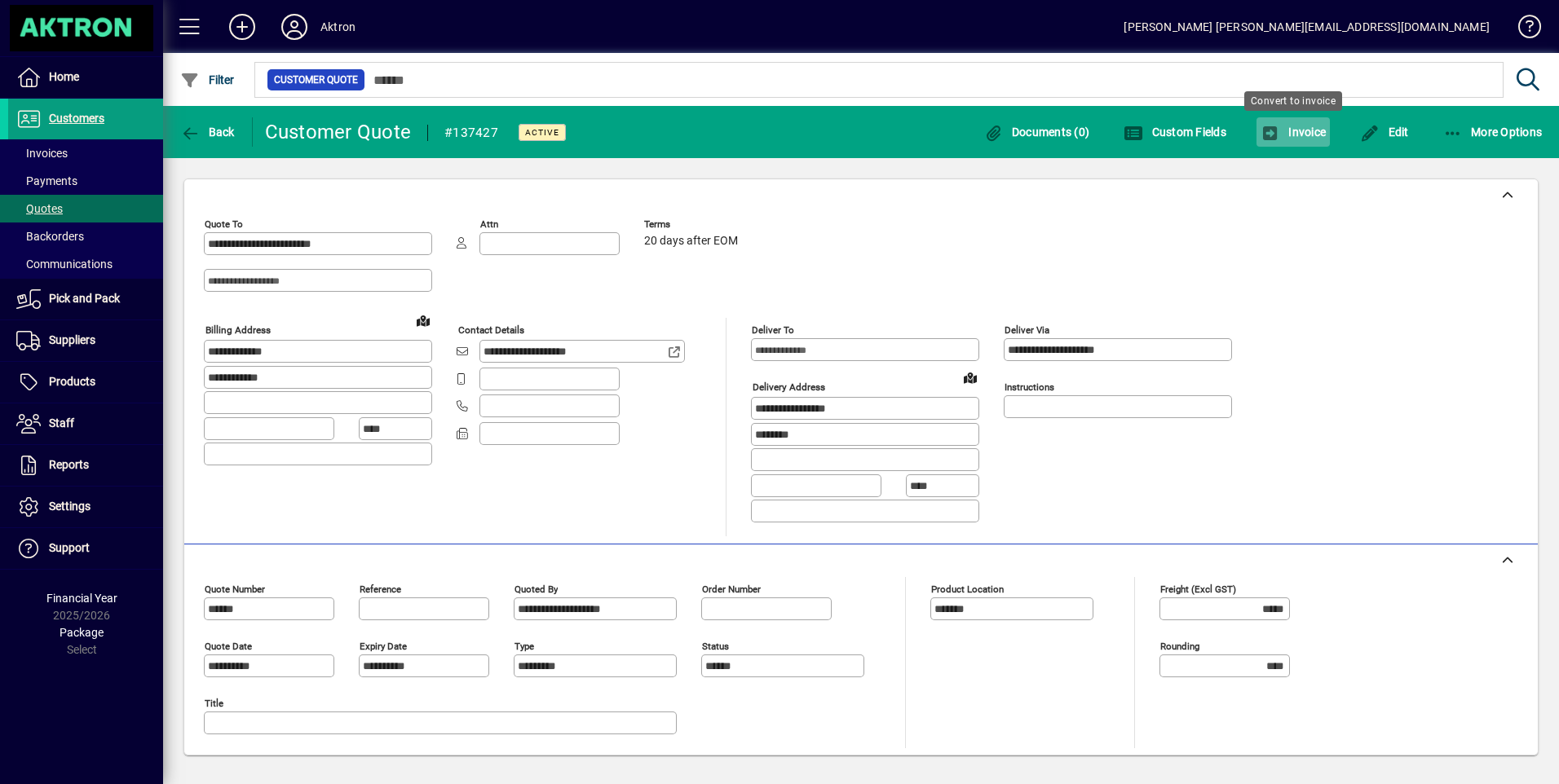 click on "Invoice" 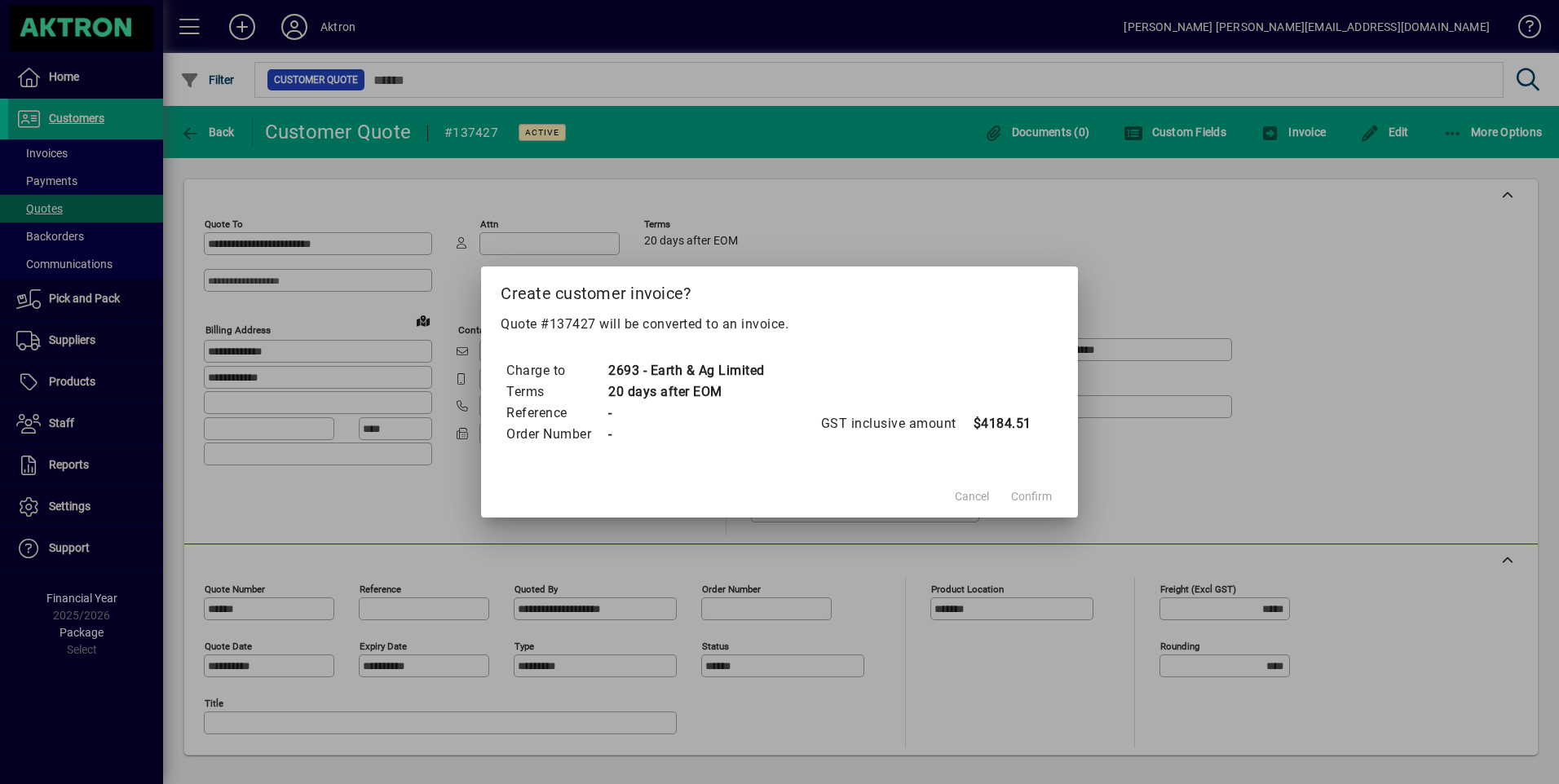 scroll, scrollTop: 0, scrollLeft: 0, axis: both 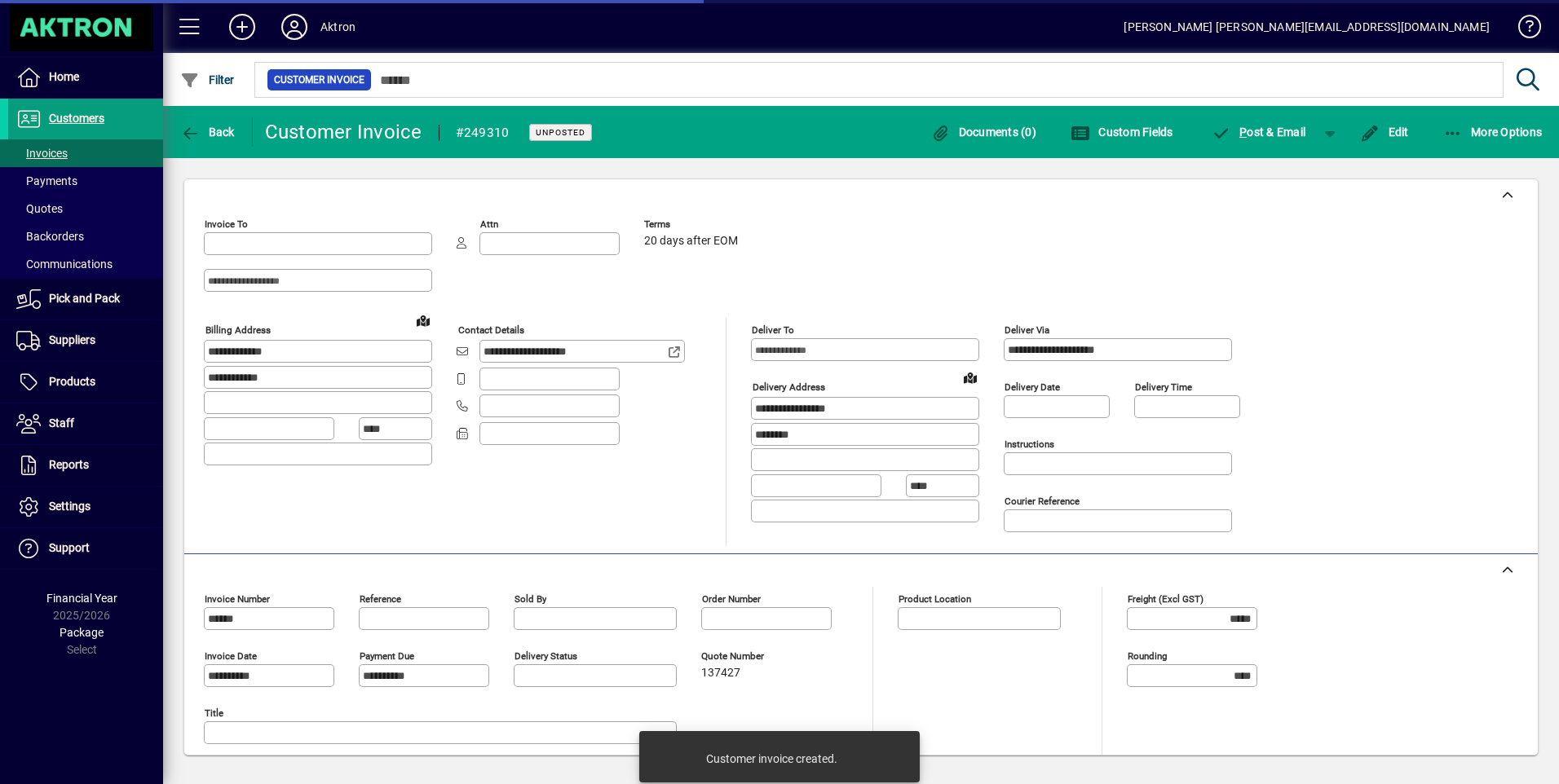 type on "**********" 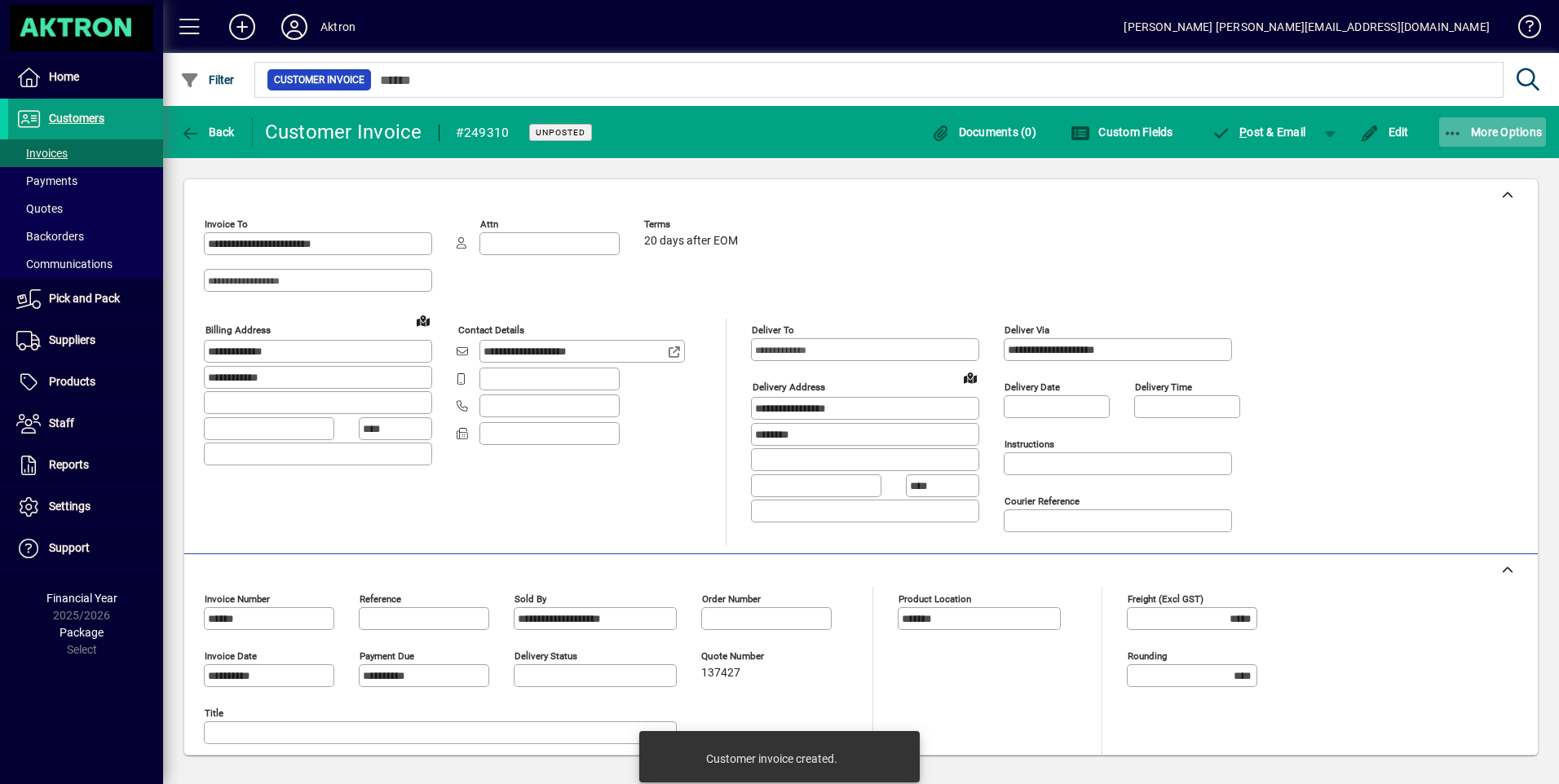 click 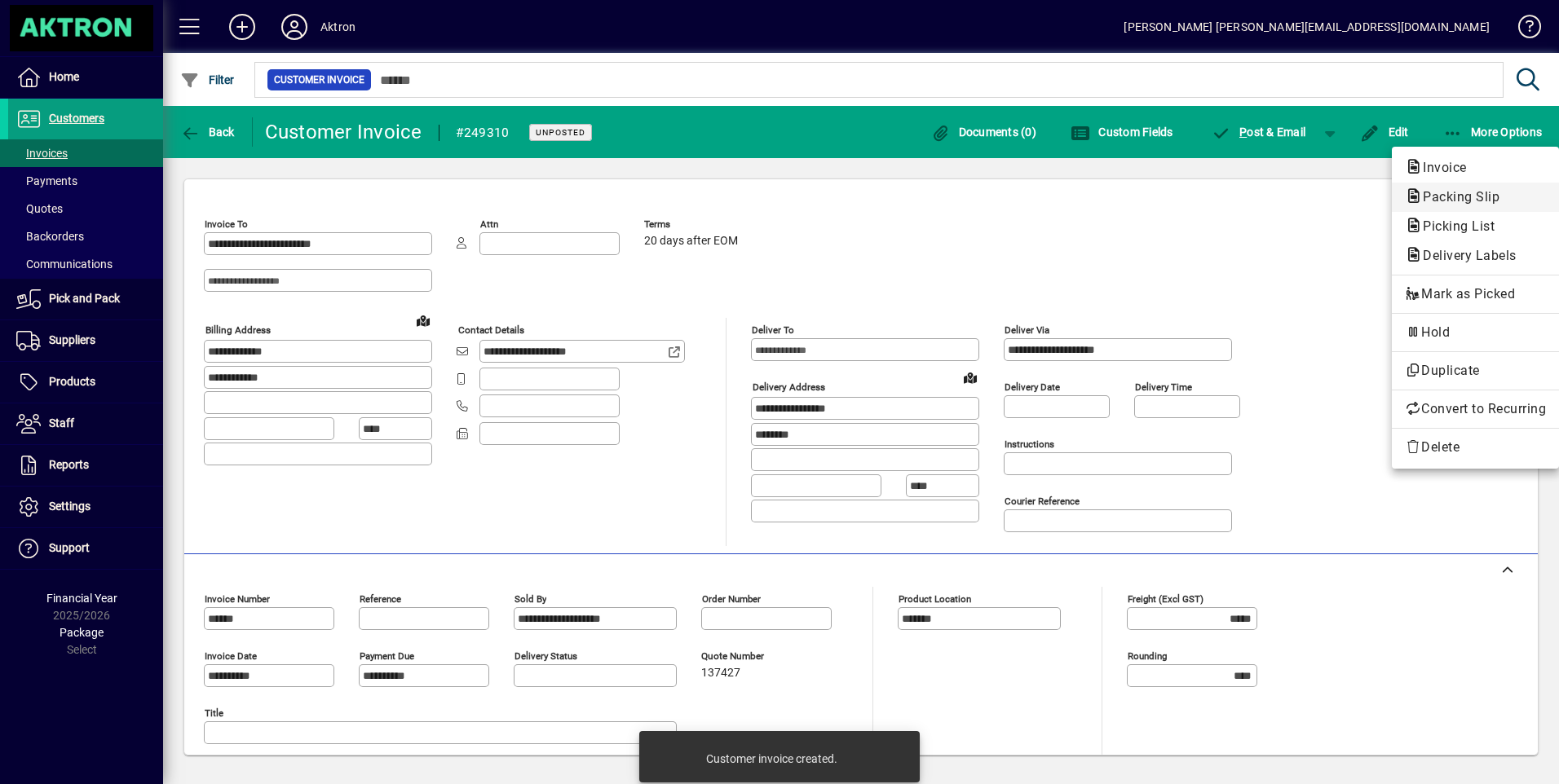 click on "Packing Slip" at bounding box center (1454, 226) 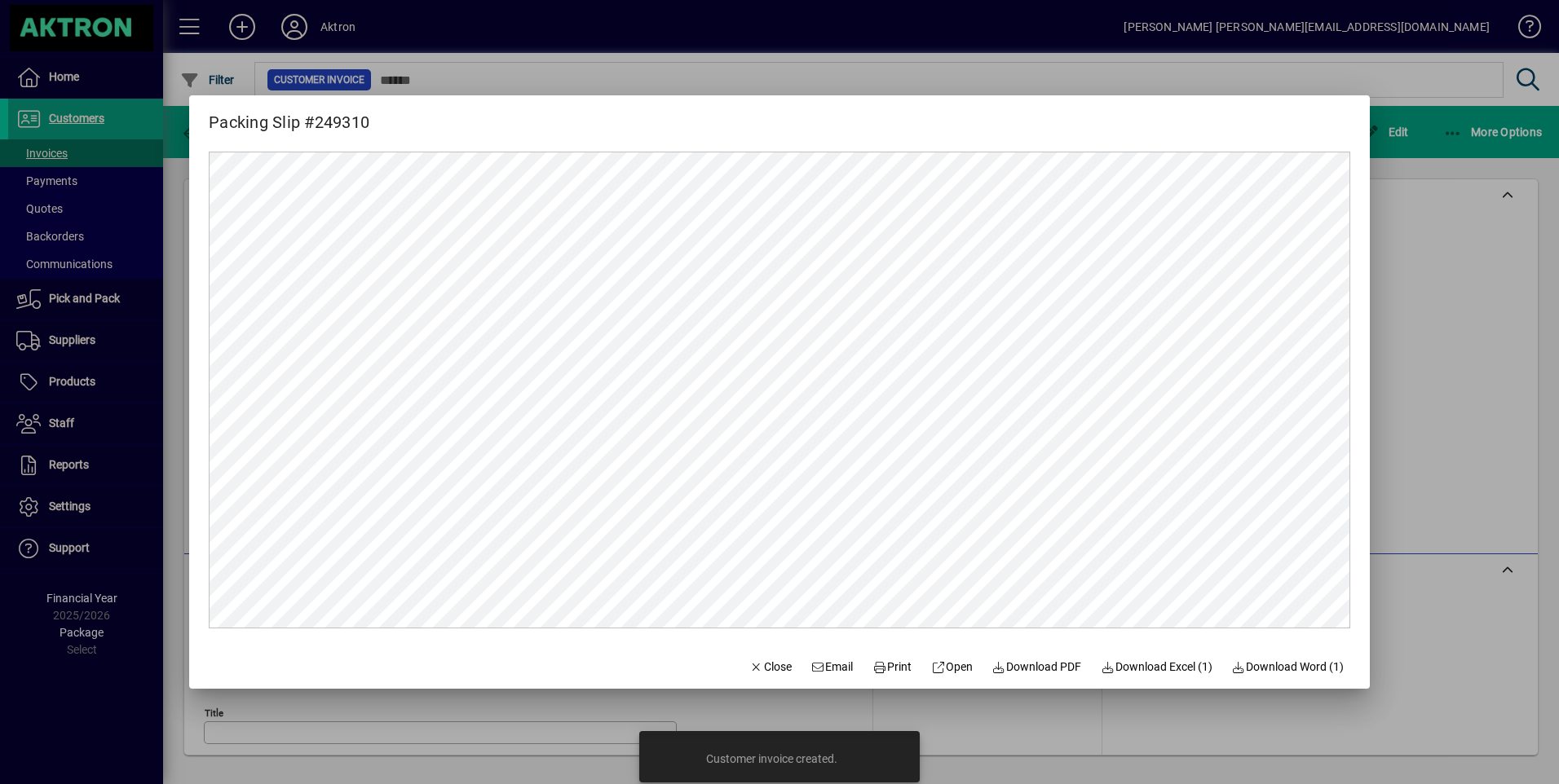 scroll, scrollTop: 0, scrollLeft: 0, axis: both 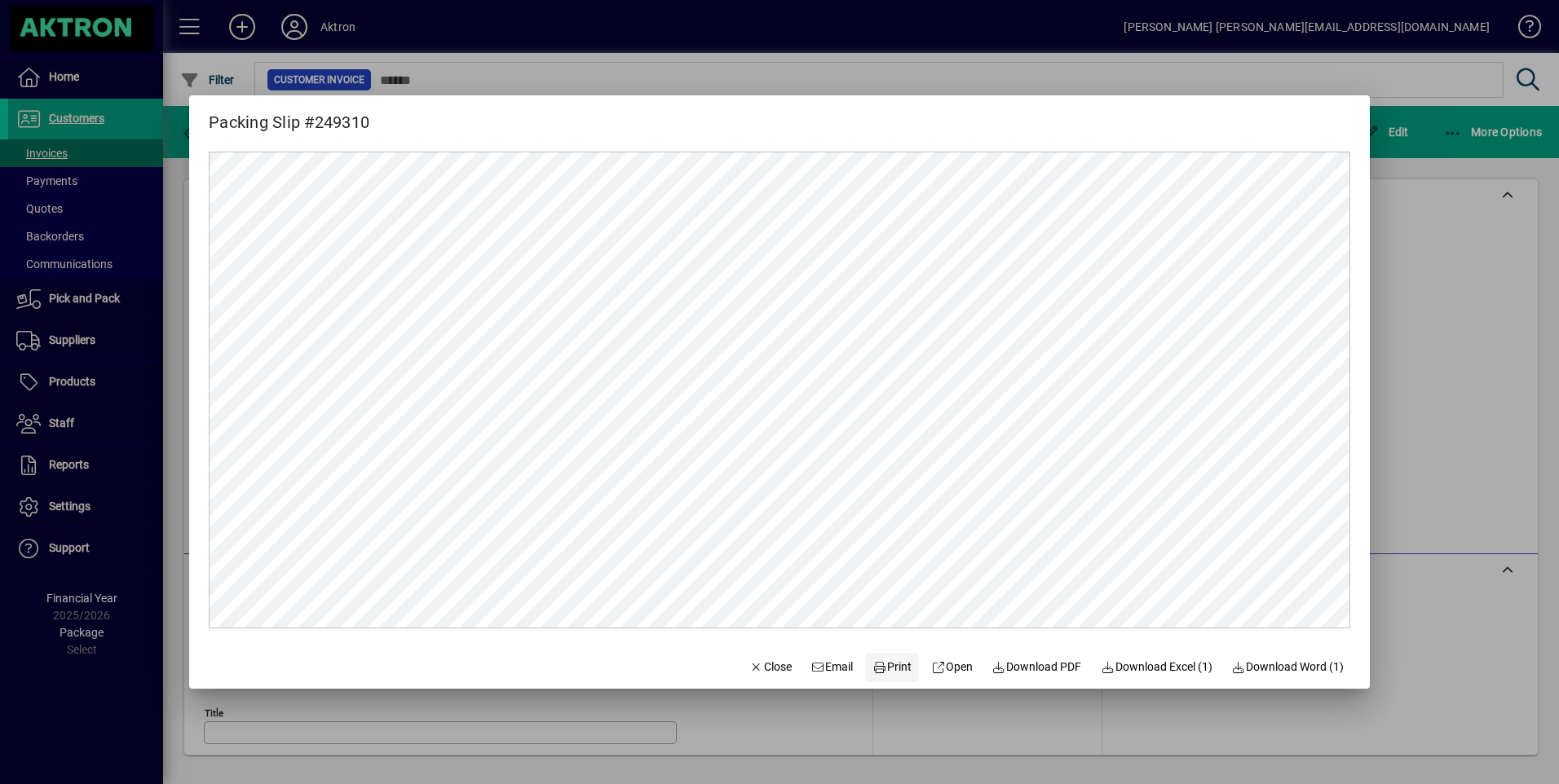 click on "Print" 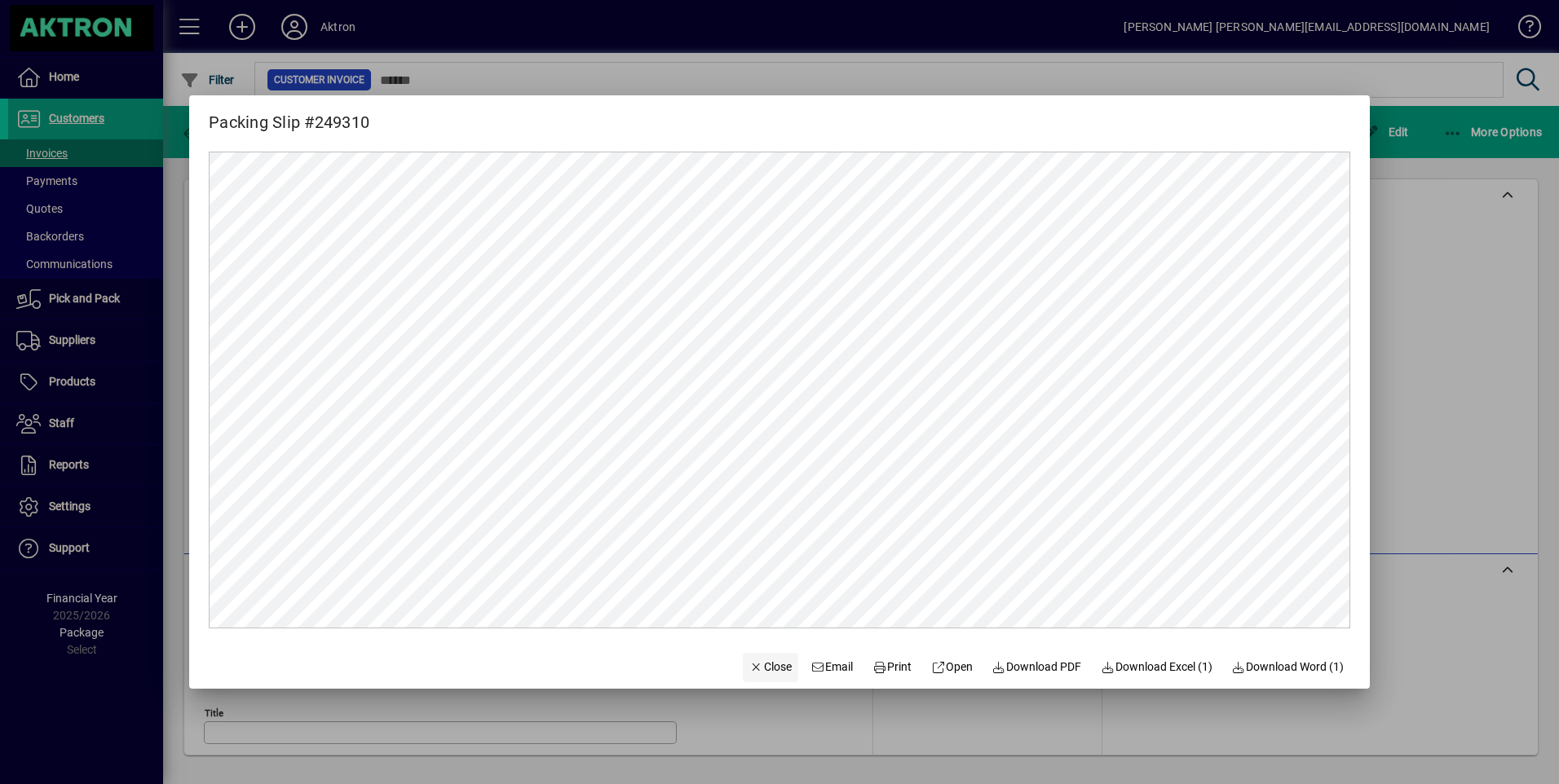 drag, startPoint x: 755, startPoint y: 662, endPoint x: 745, endPoint y: 654, distance: 12.8062 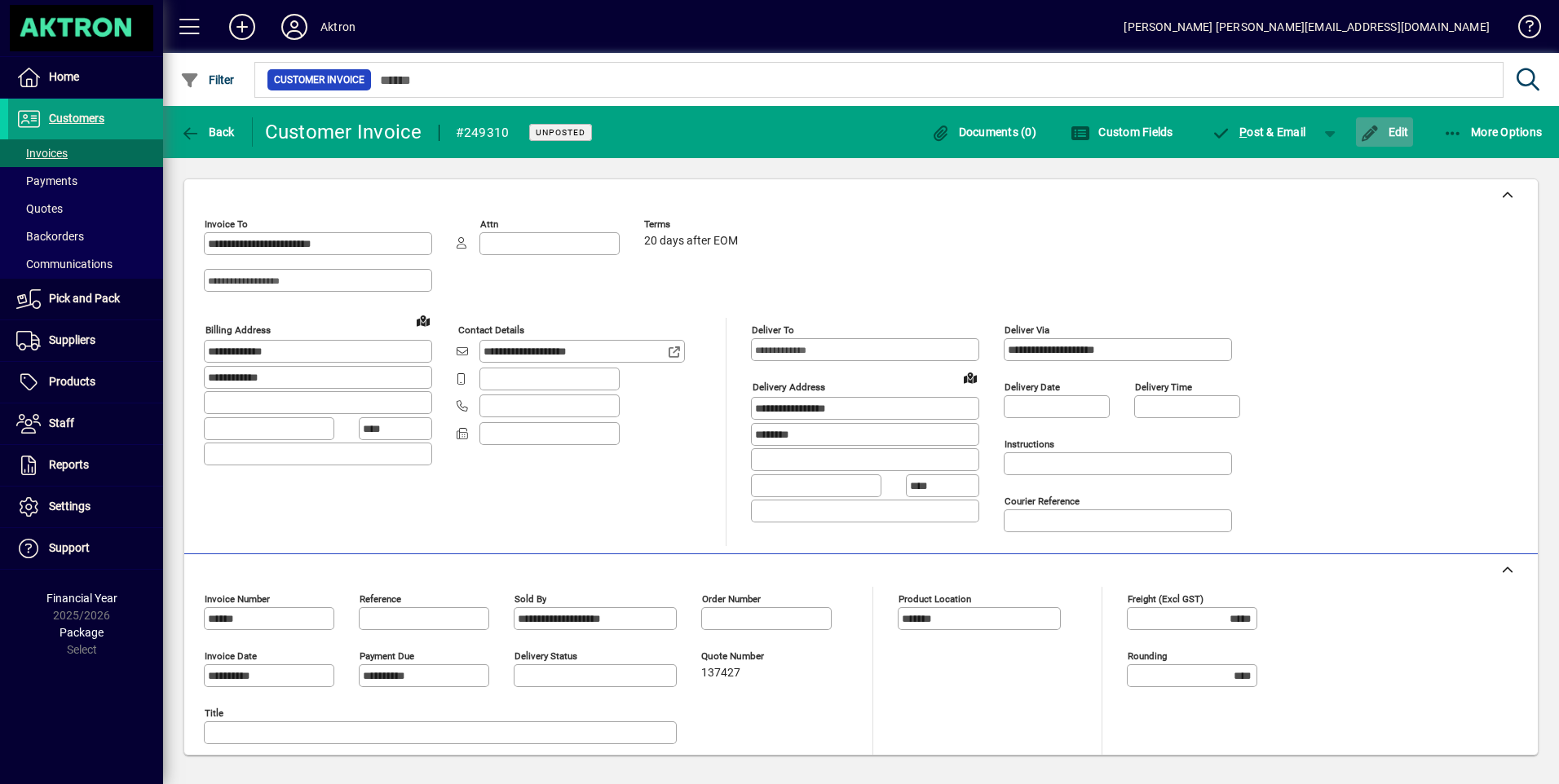 click on "Edit" 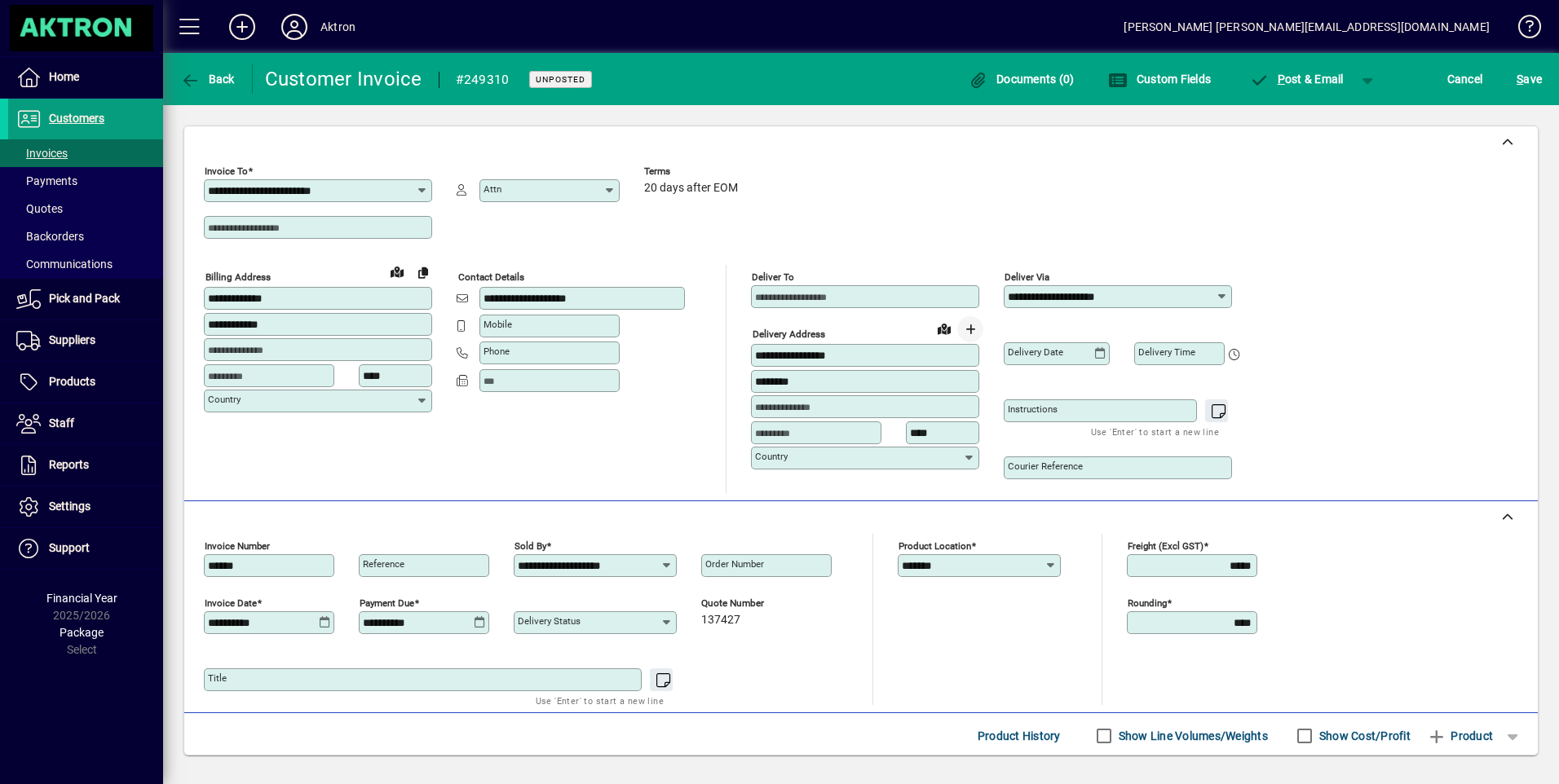 click 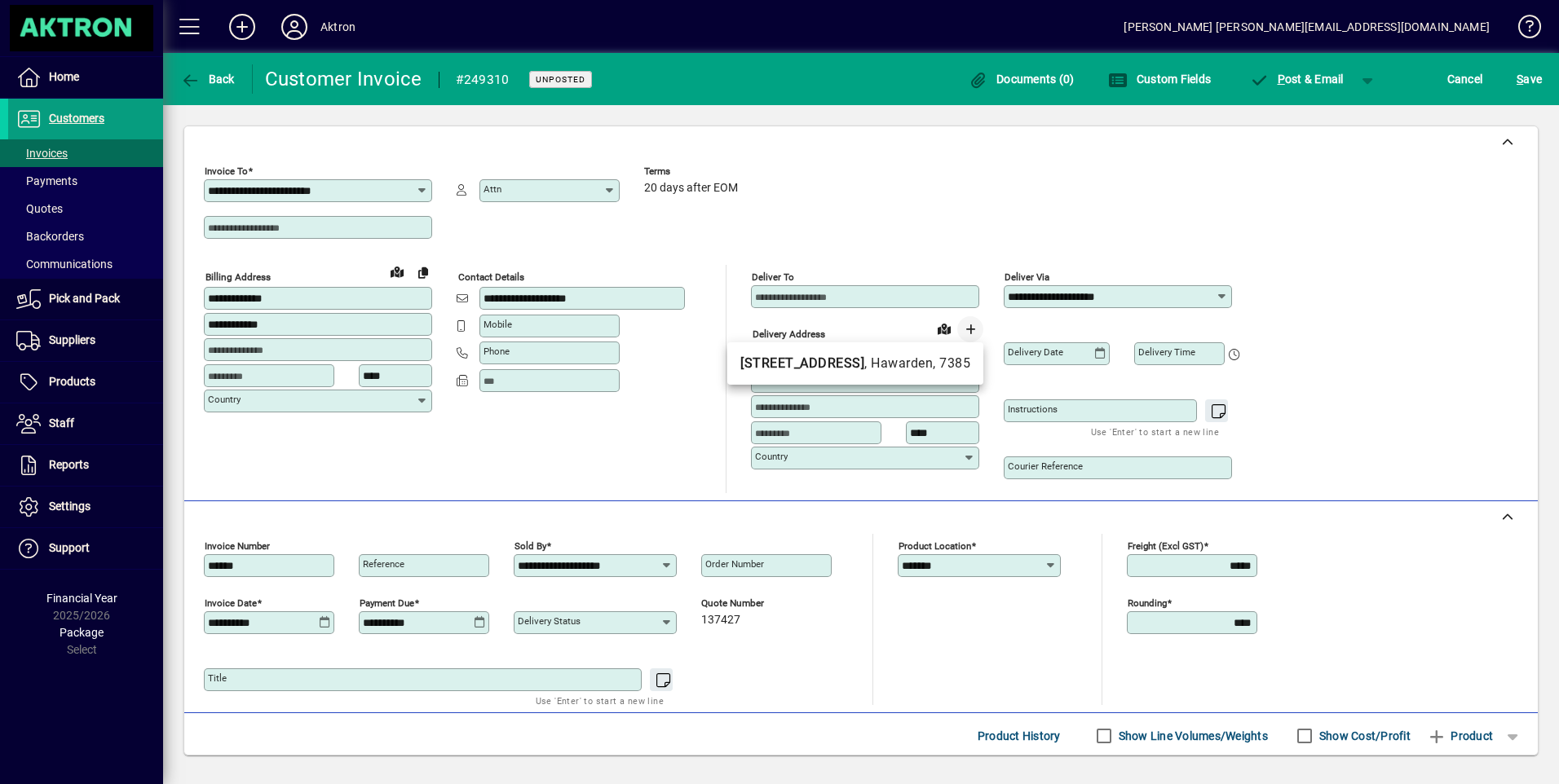 click at bounding box center (780, 392) 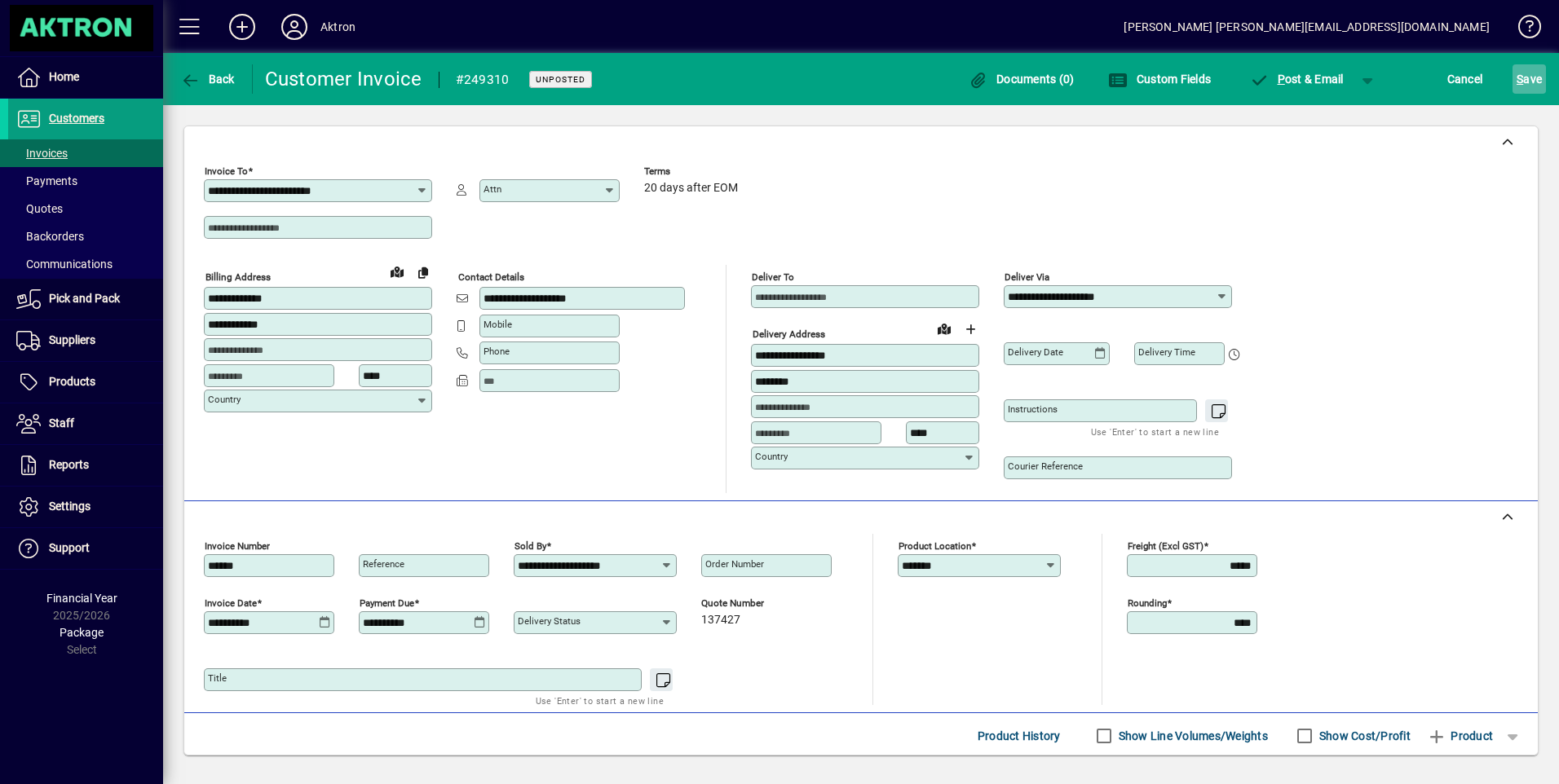 click on "S ave" 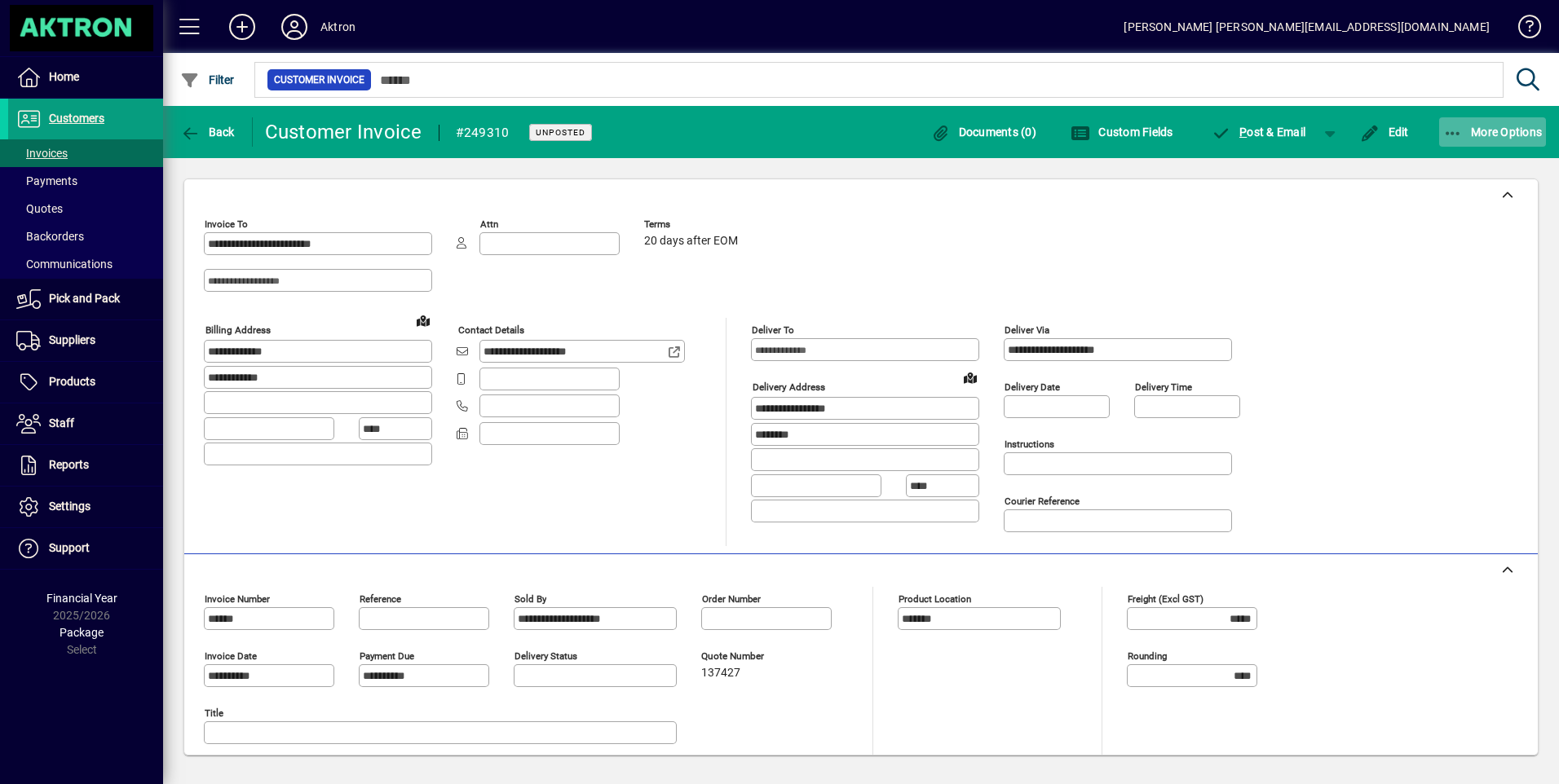 click on "More Options" 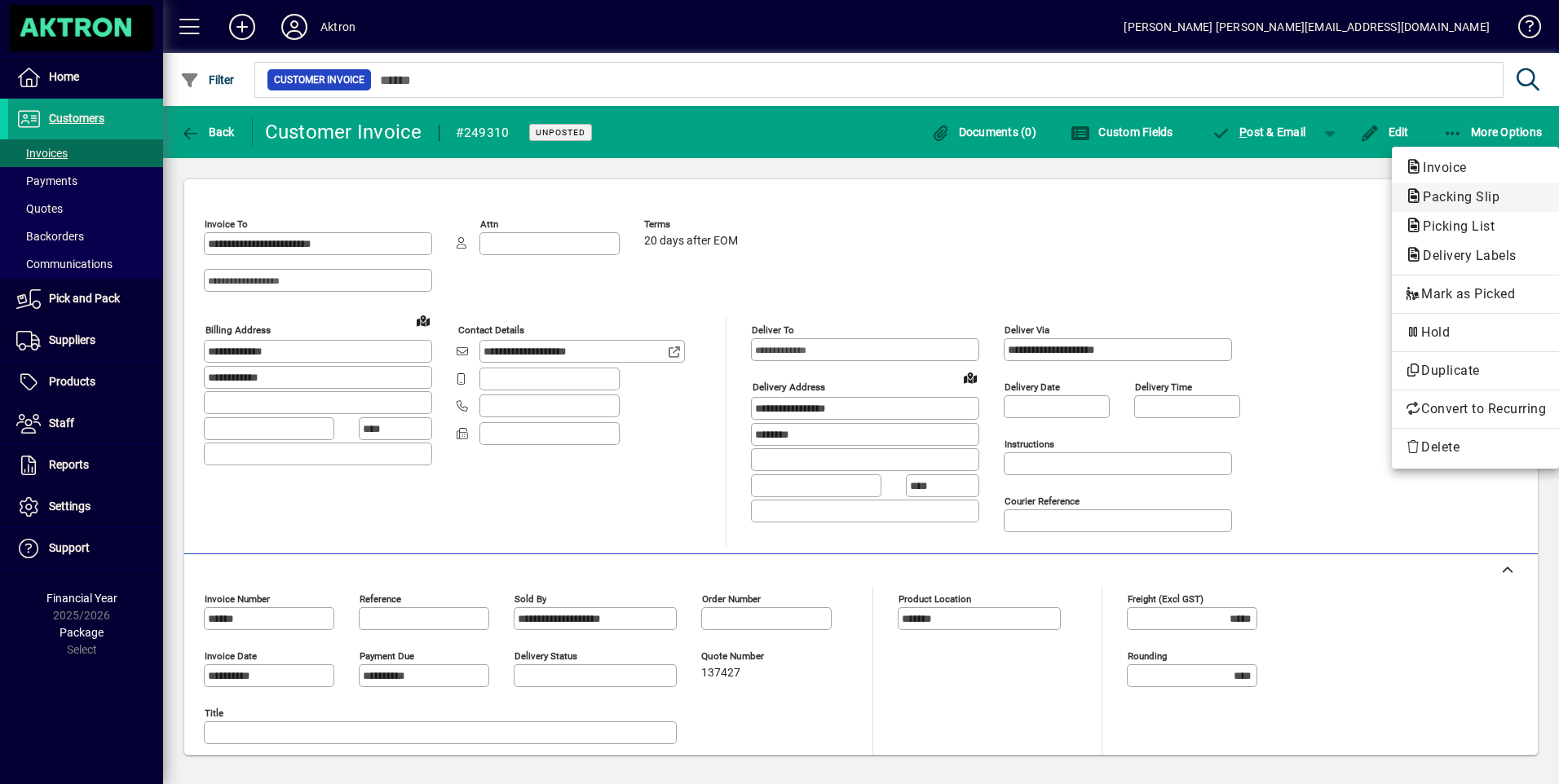 click on "Packing Slip" at bounding box center (1454, 226) 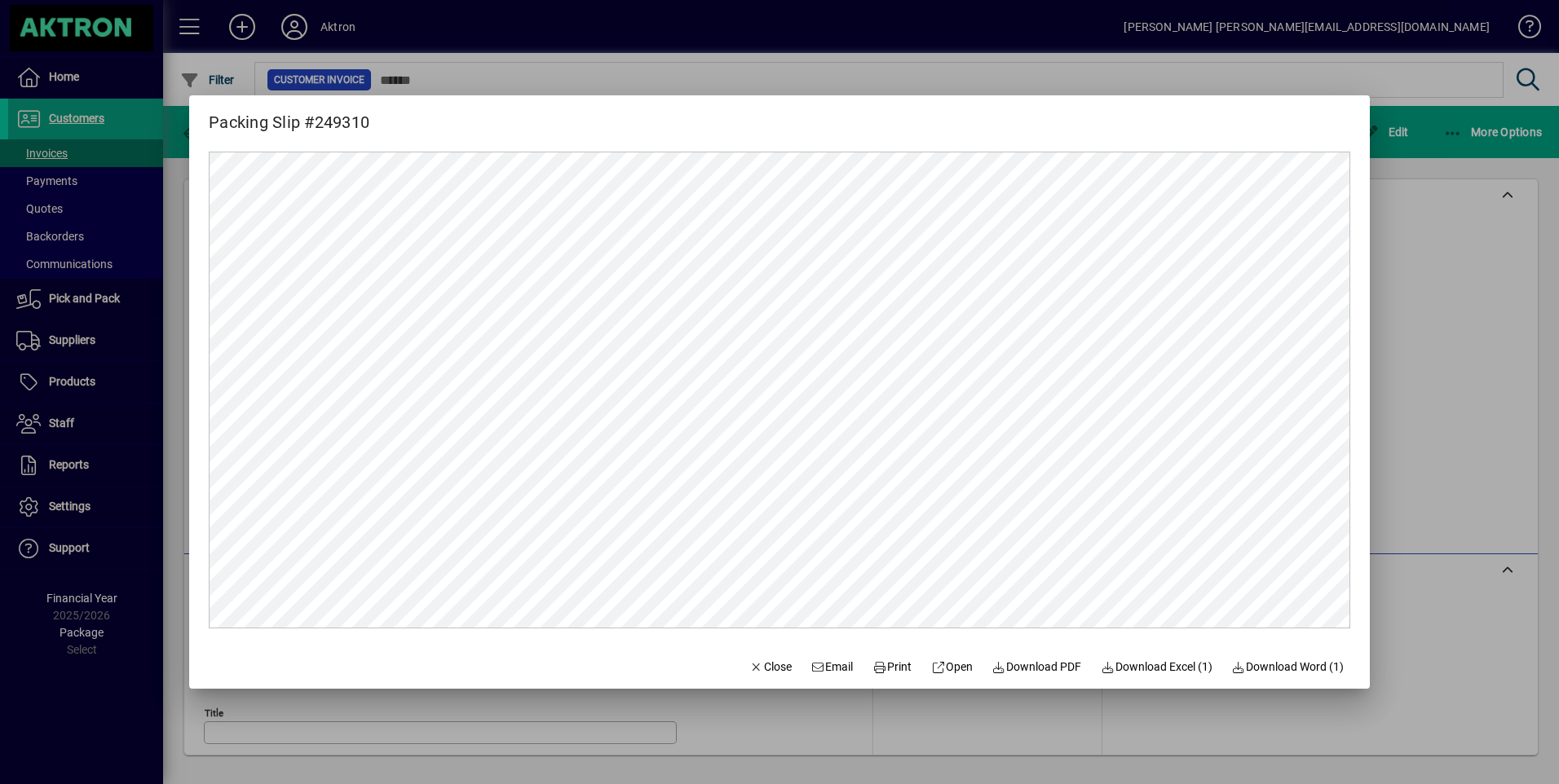 scroll, scrollTop: 0, scrollLeft: 0, axis: both 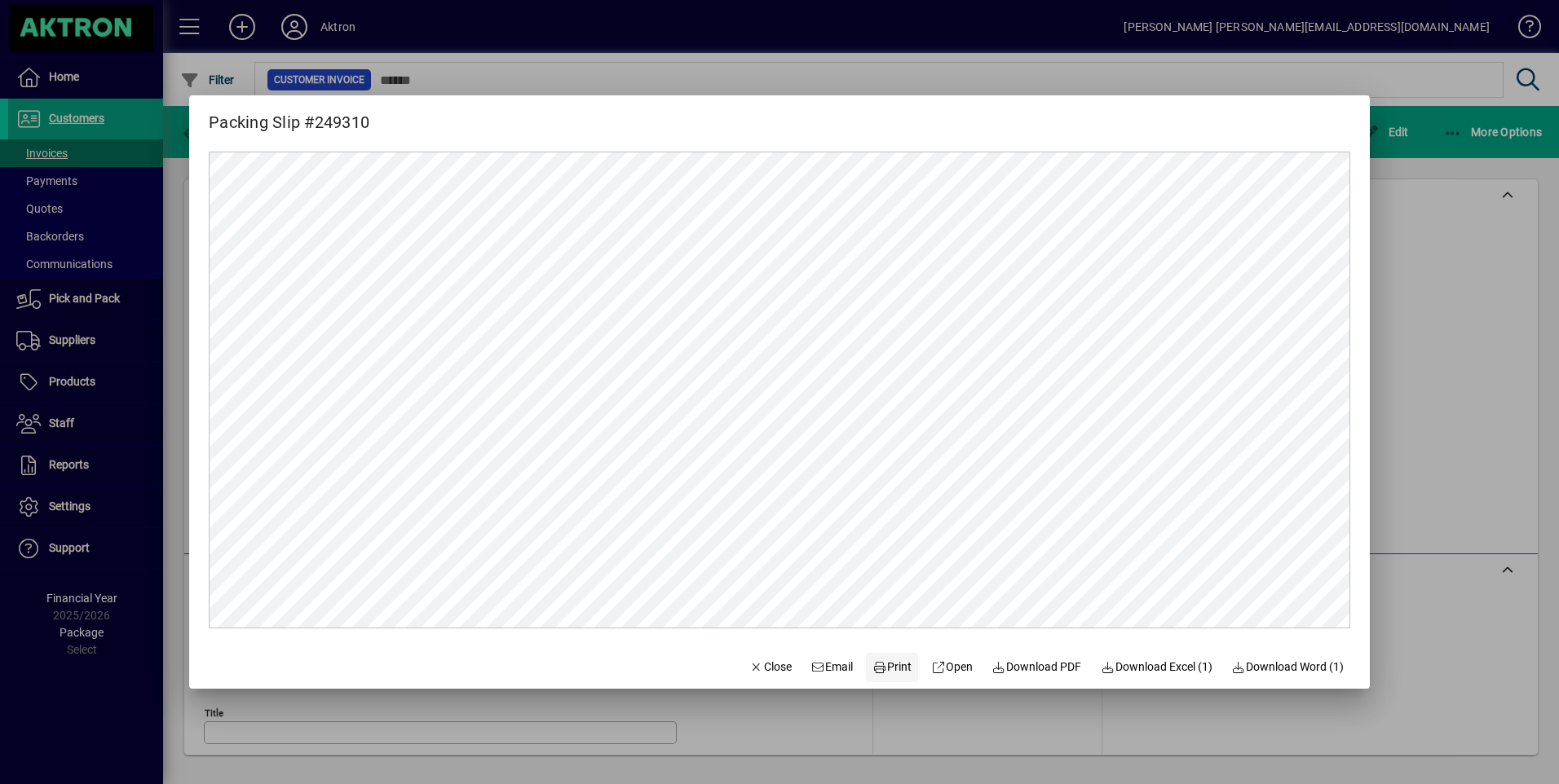 click on "Print" 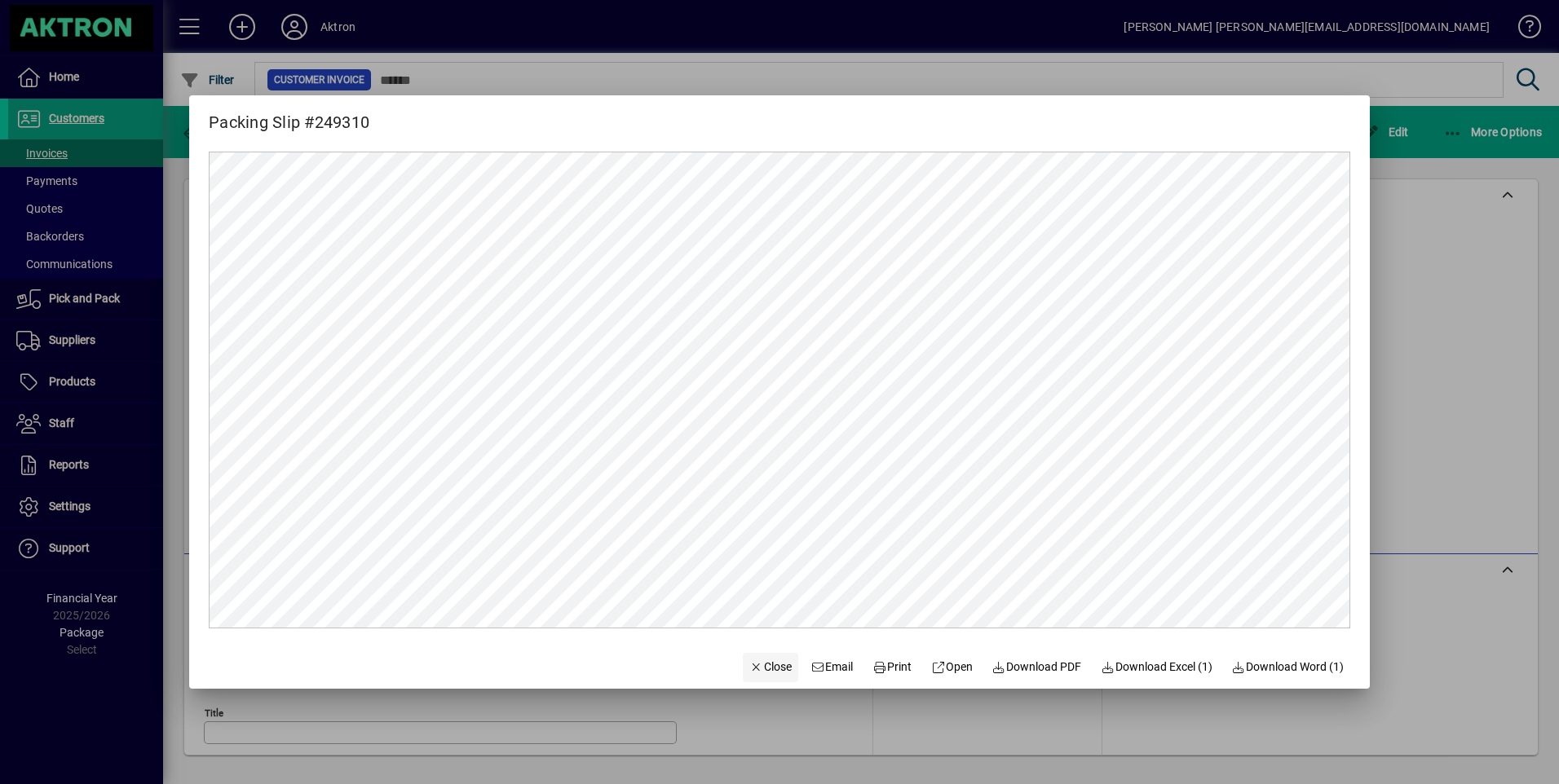 click on "Close" 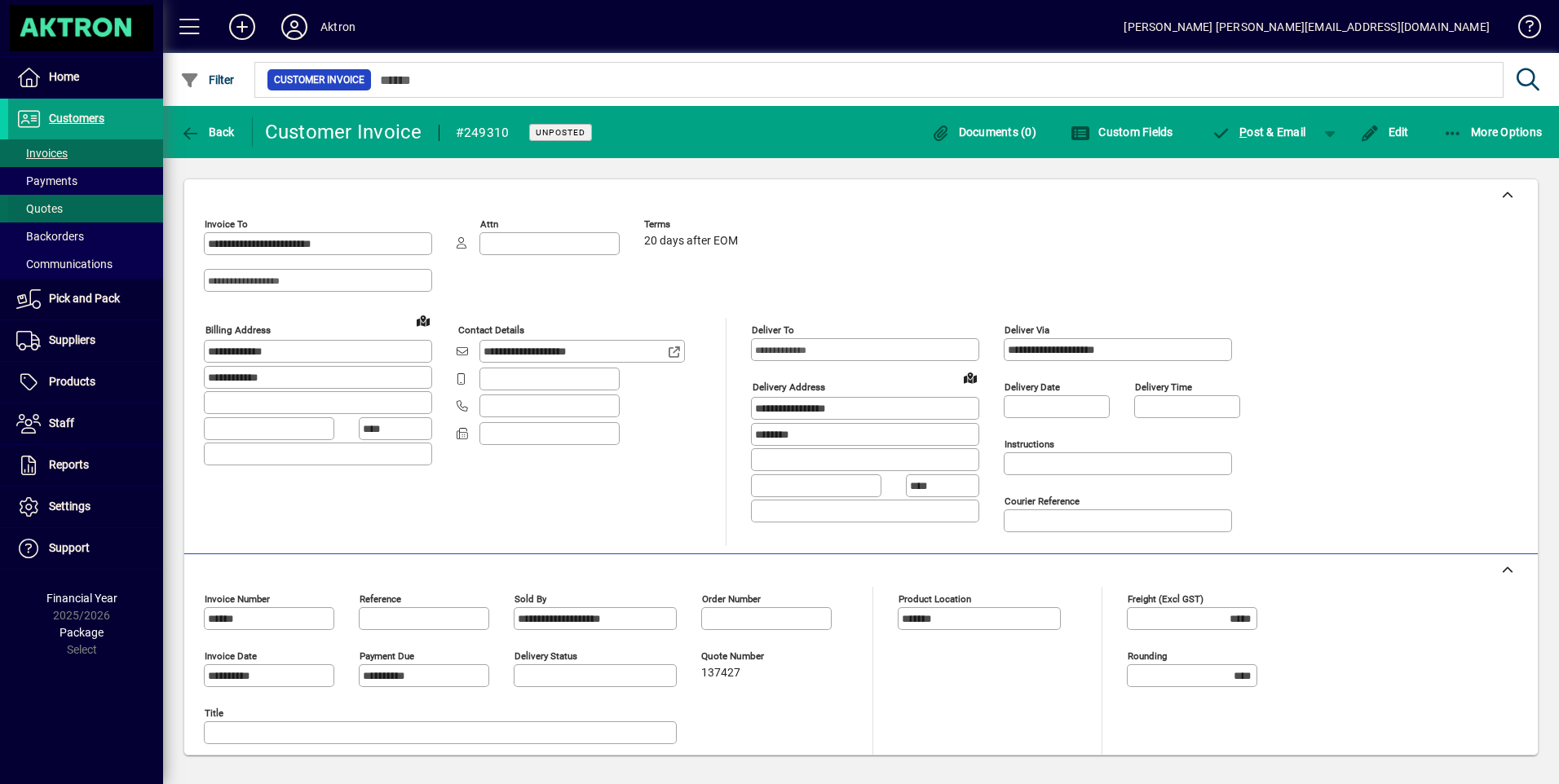 click on "Quotes" at bounding box center [39, 209] 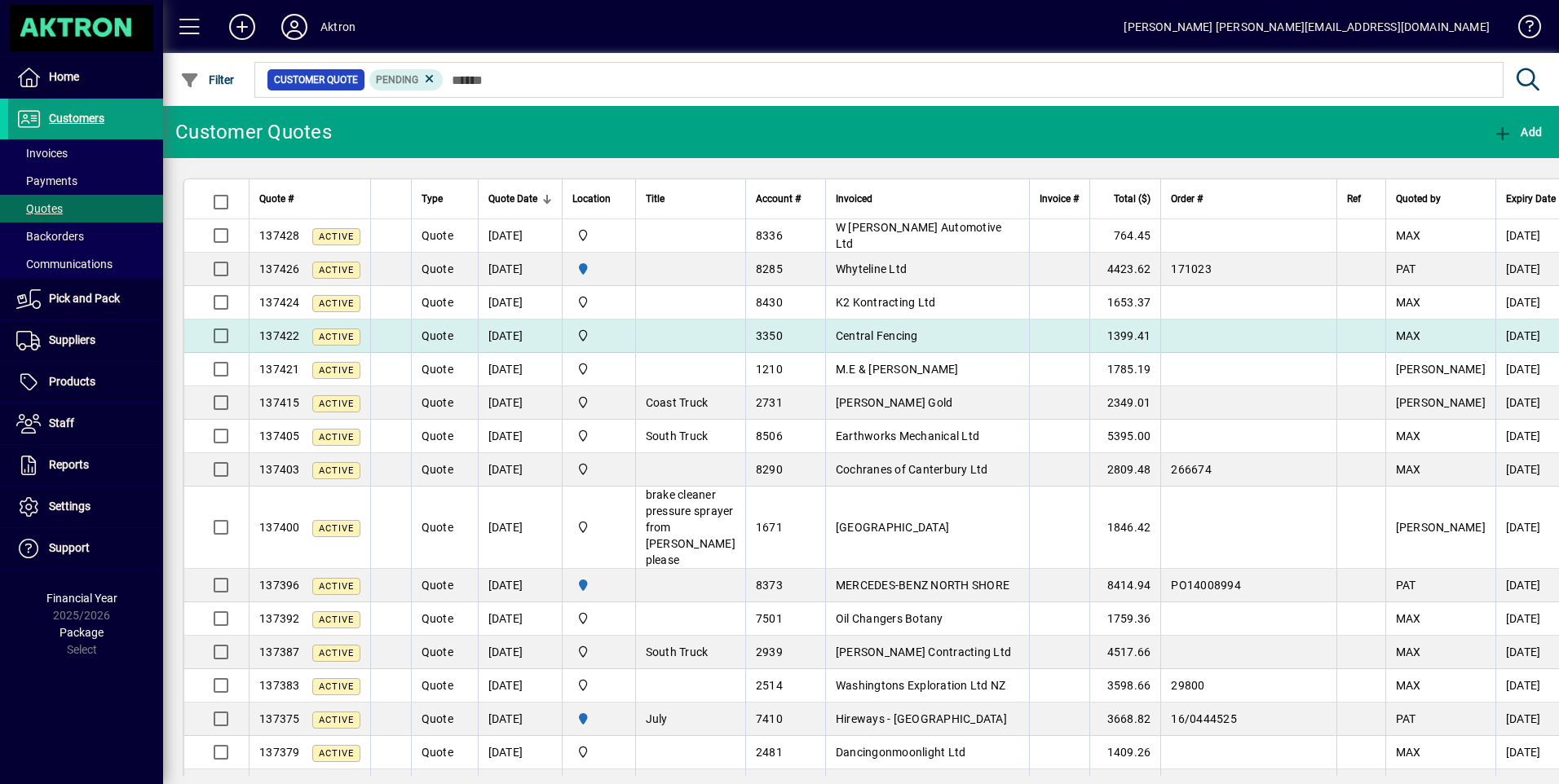 click on "Central Fencing" at bounding box center (877, 336) 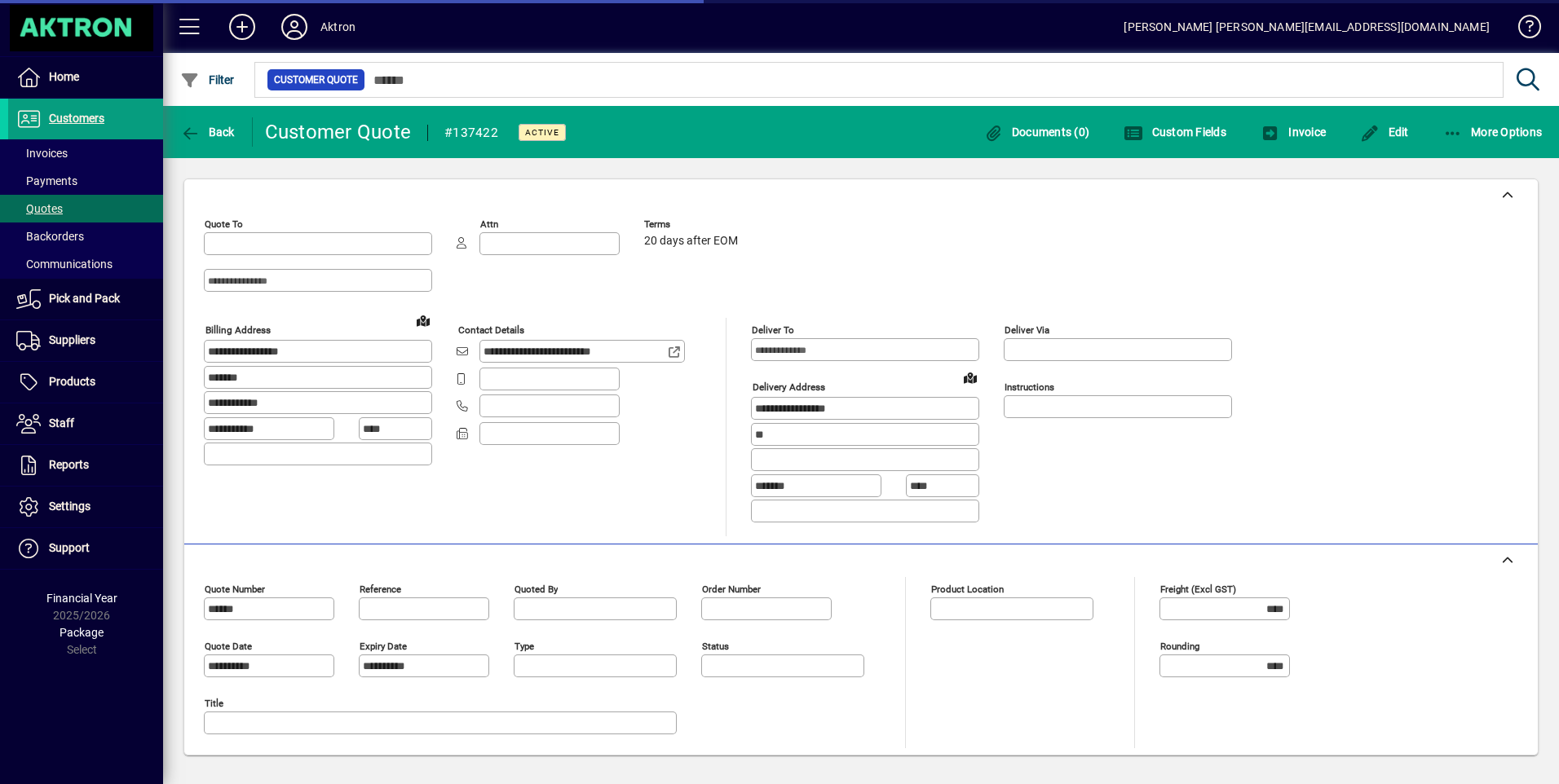 type on "*********" 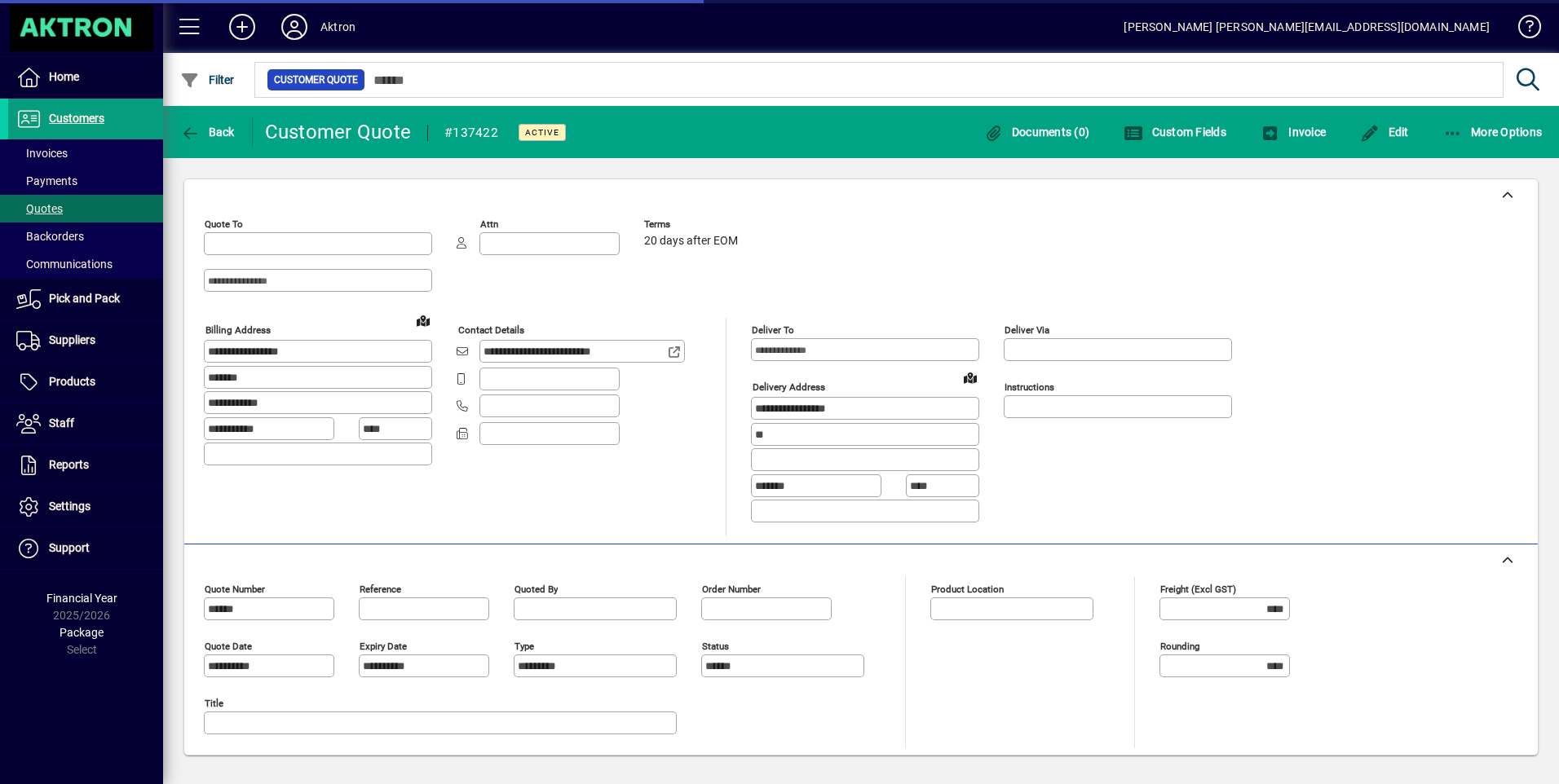 type on "**********" 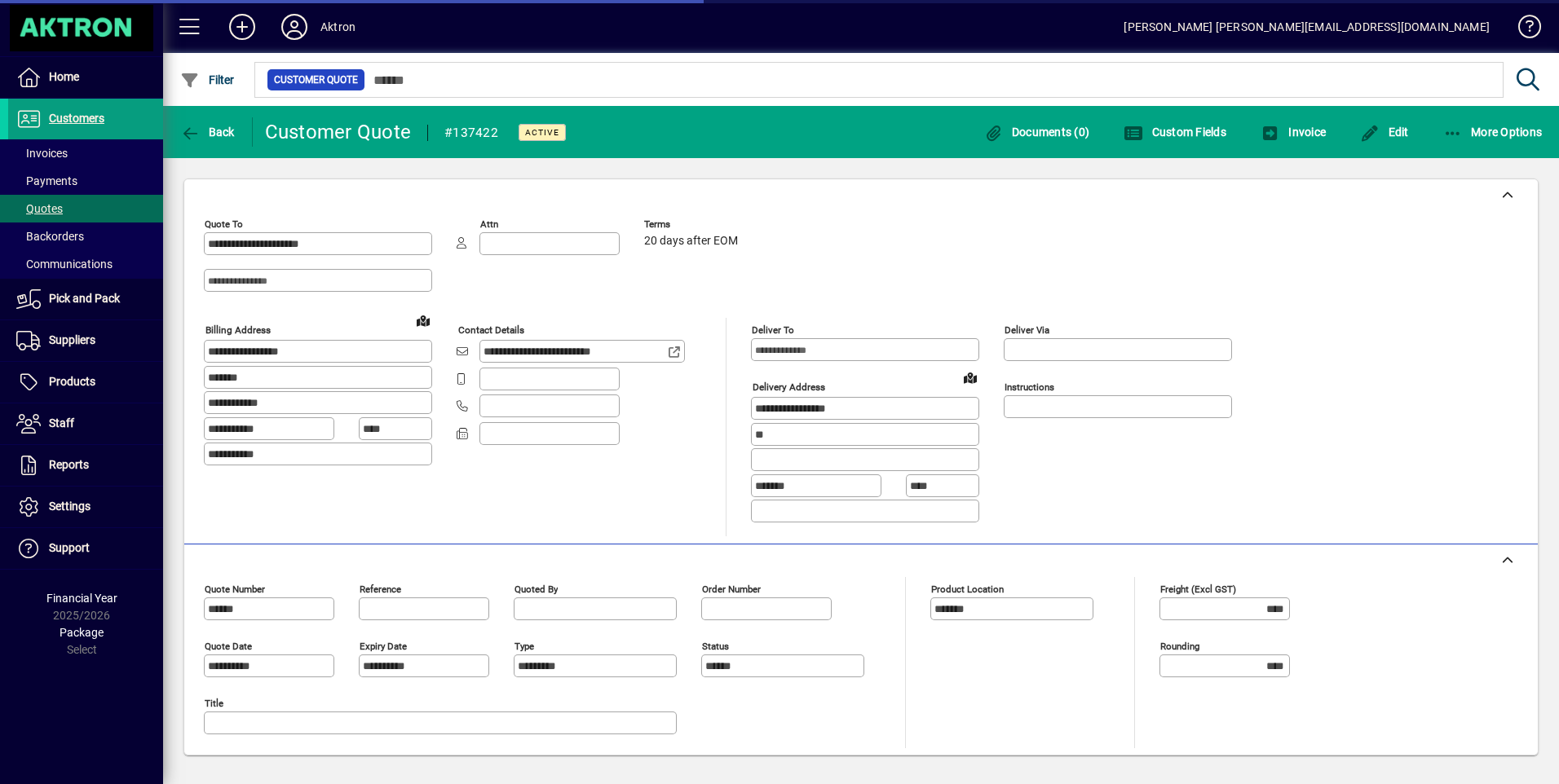 type on "**********" 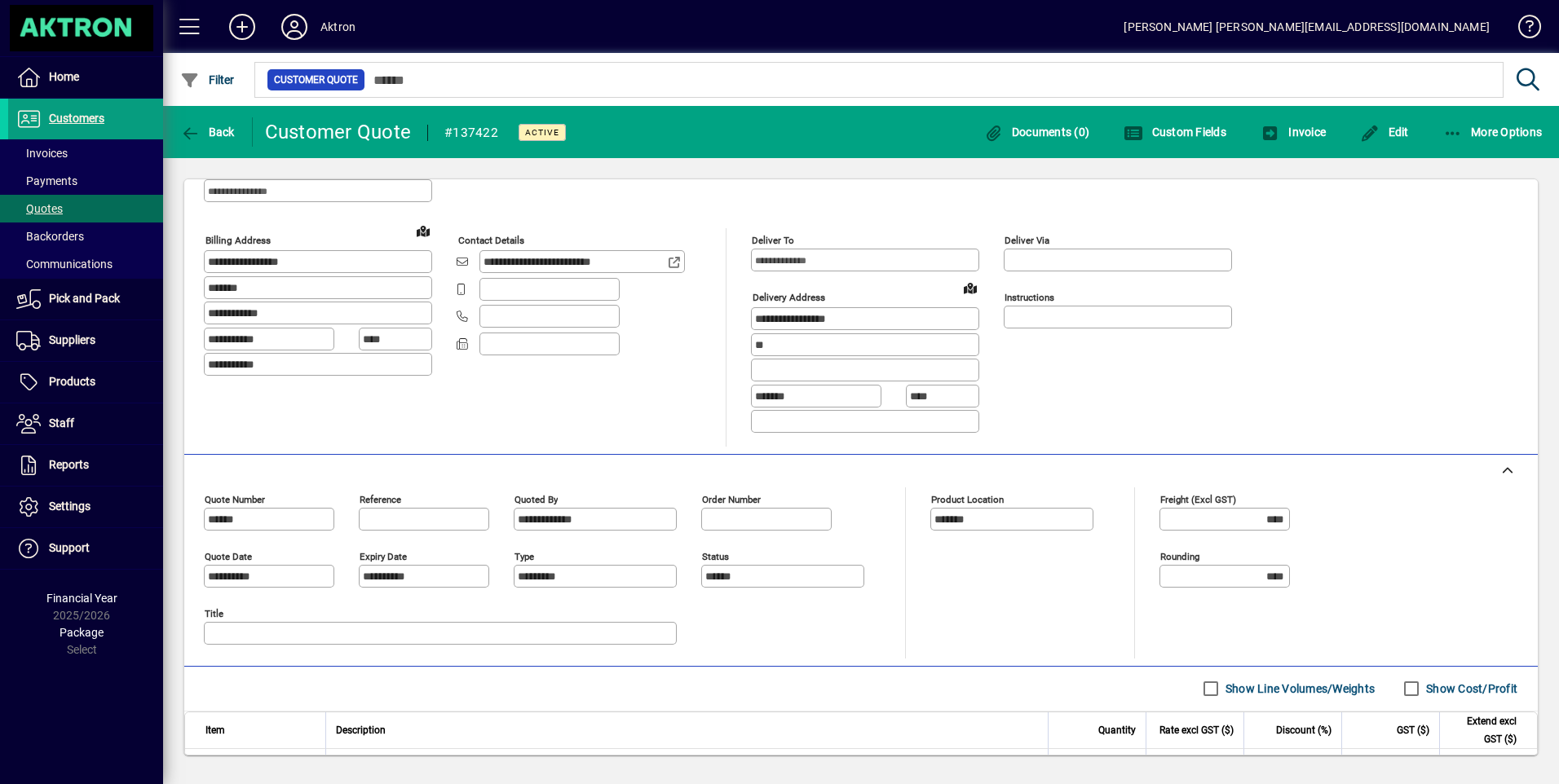 scroll, scrollTop: 0, scrollLeft: 0, axis: both 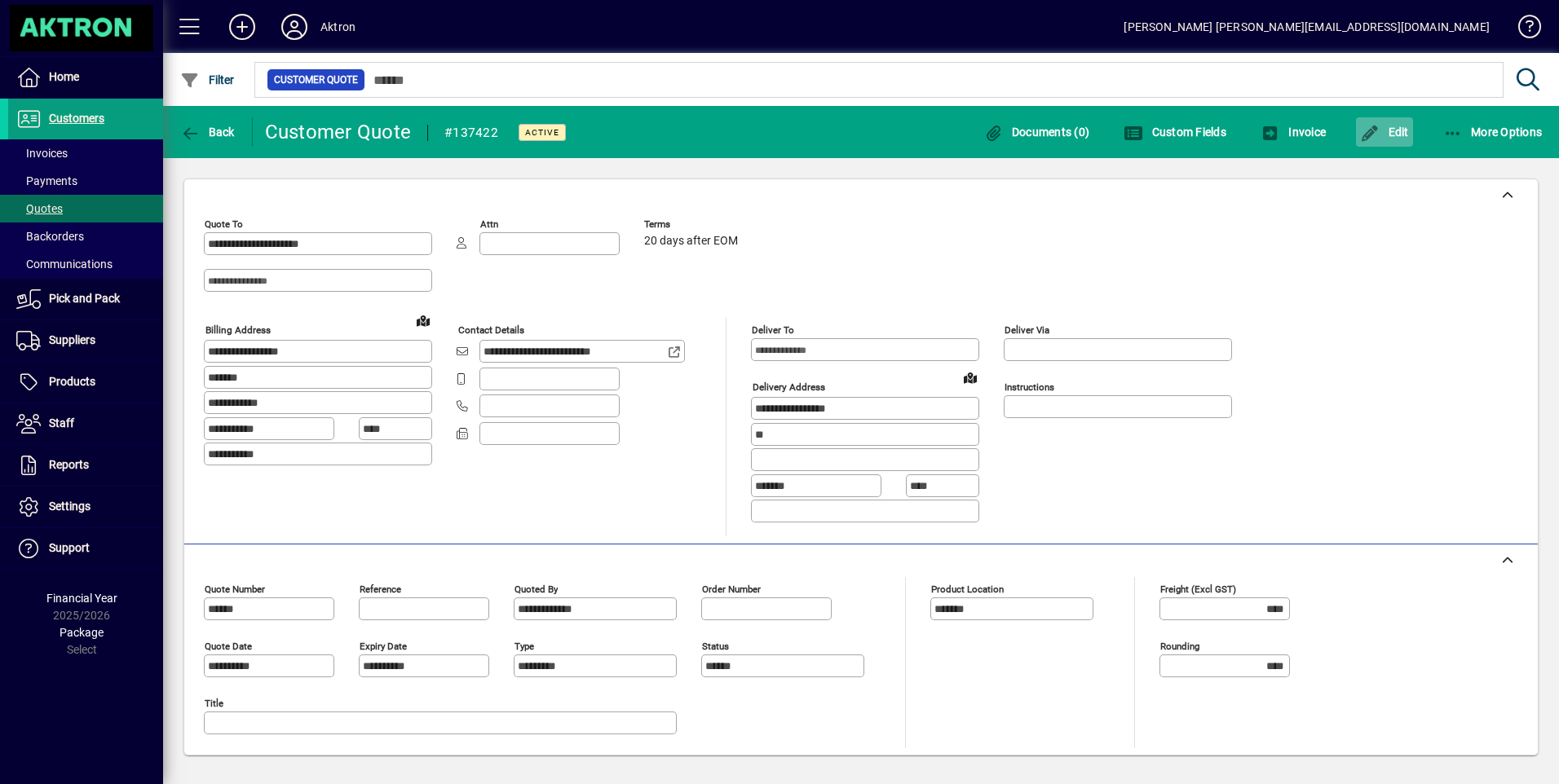 click on "Edit" 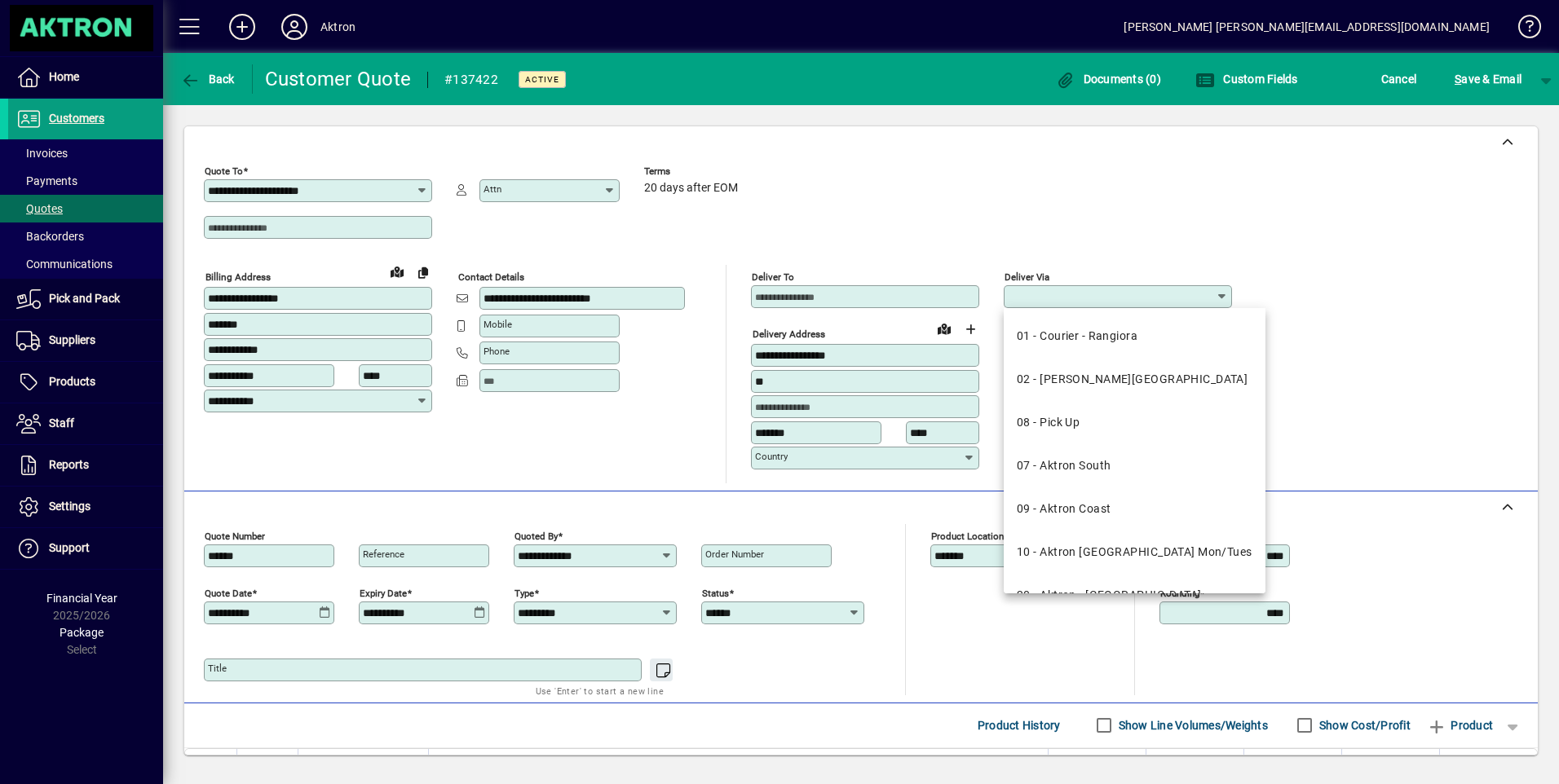 click on "Deliver via" at bounding box center [1111, 297] 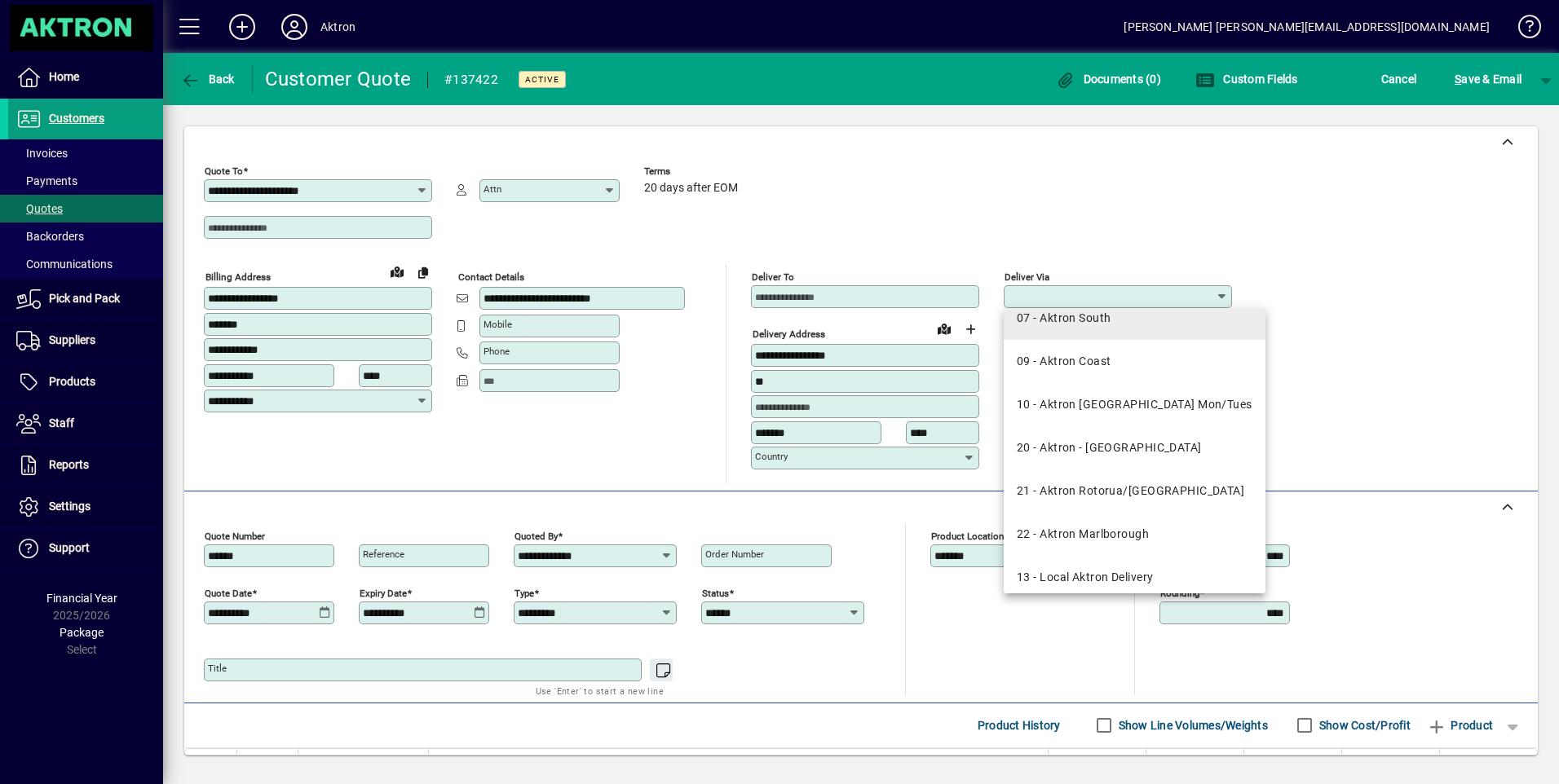 scroll, scrollTop: 163, scrollLeft: 0, axis: vertical 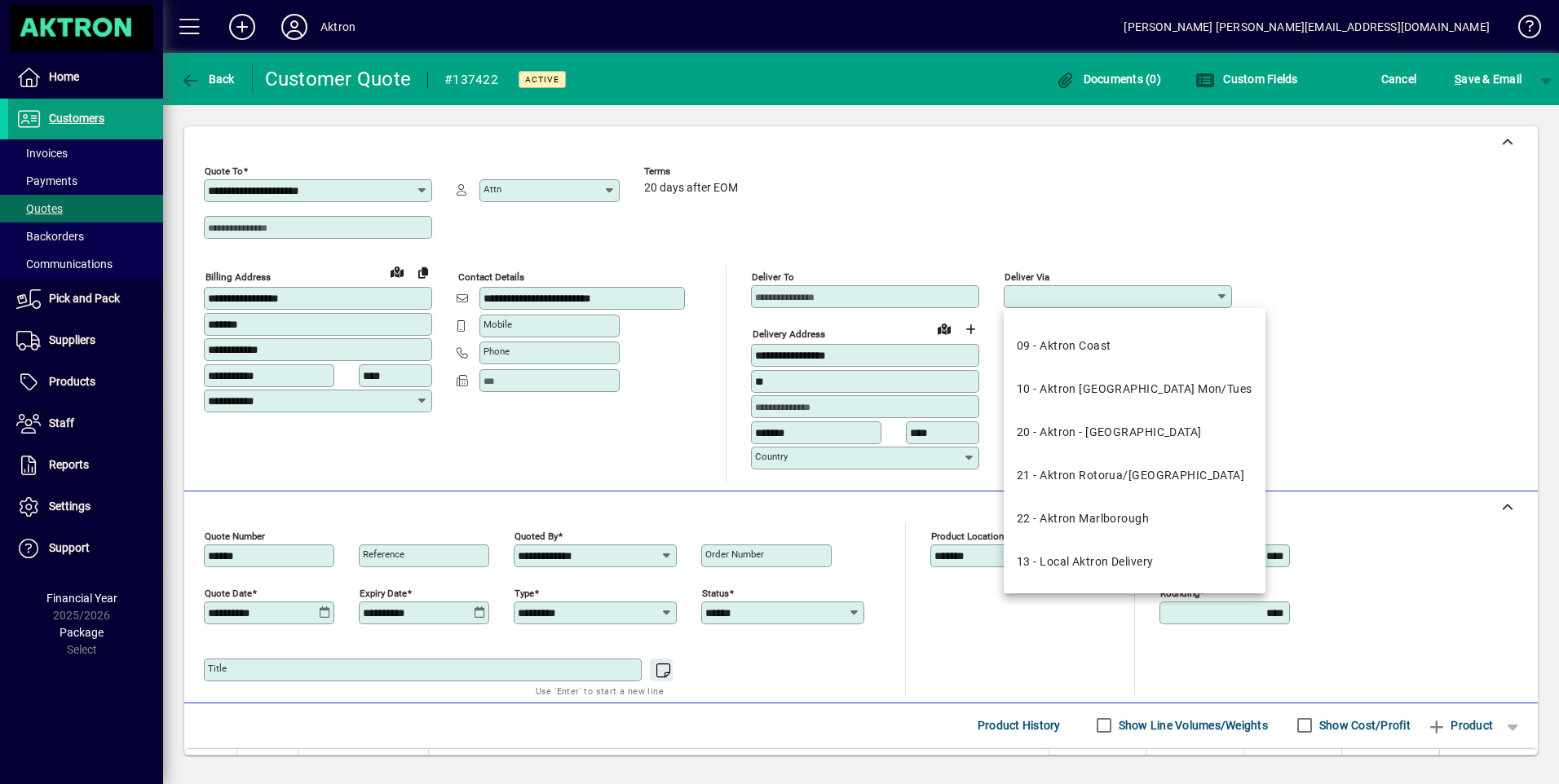 click on "13 - Local Aktron Delivery" at bounding box center (1084, 562) 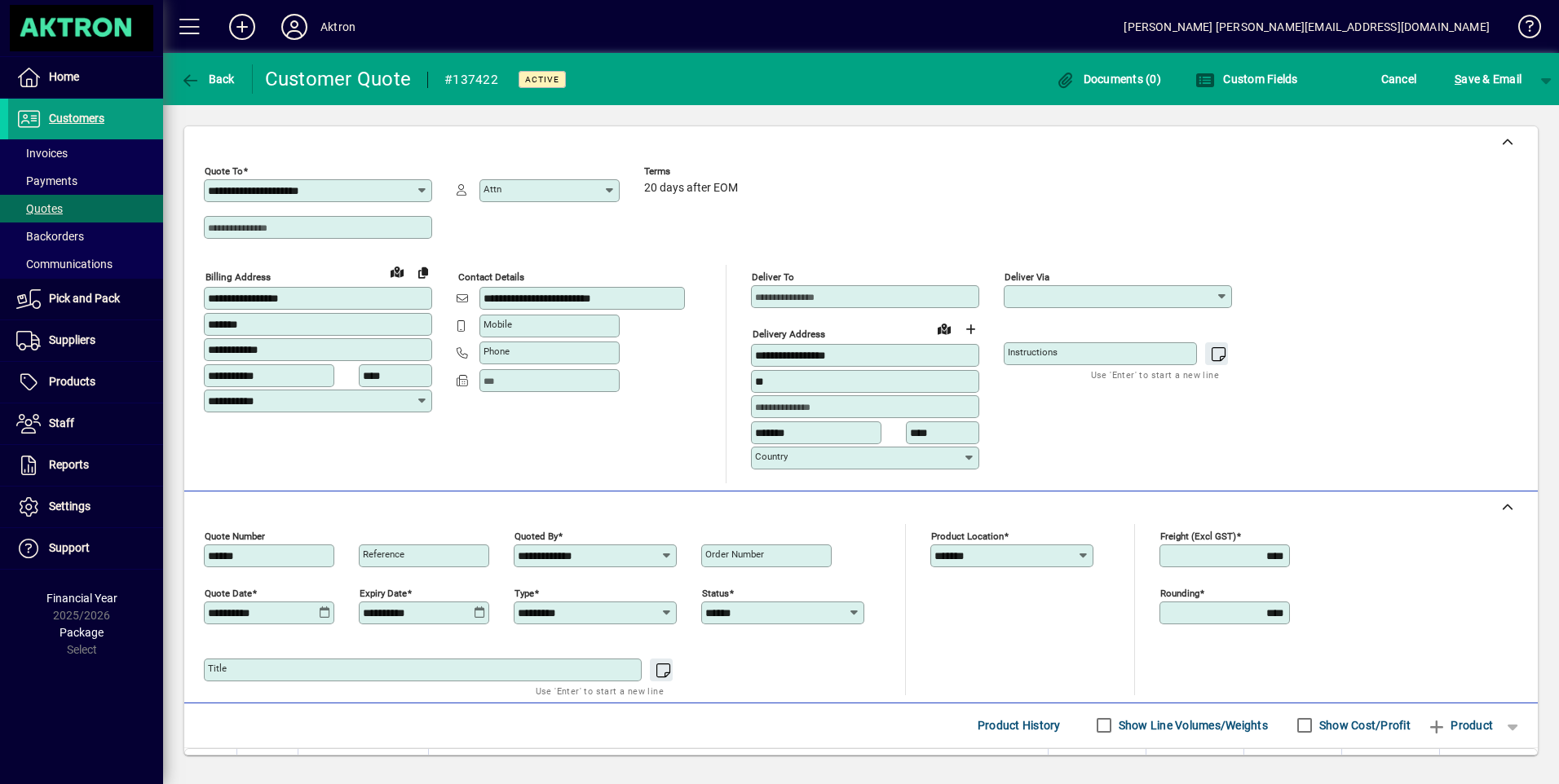 type on "**********" 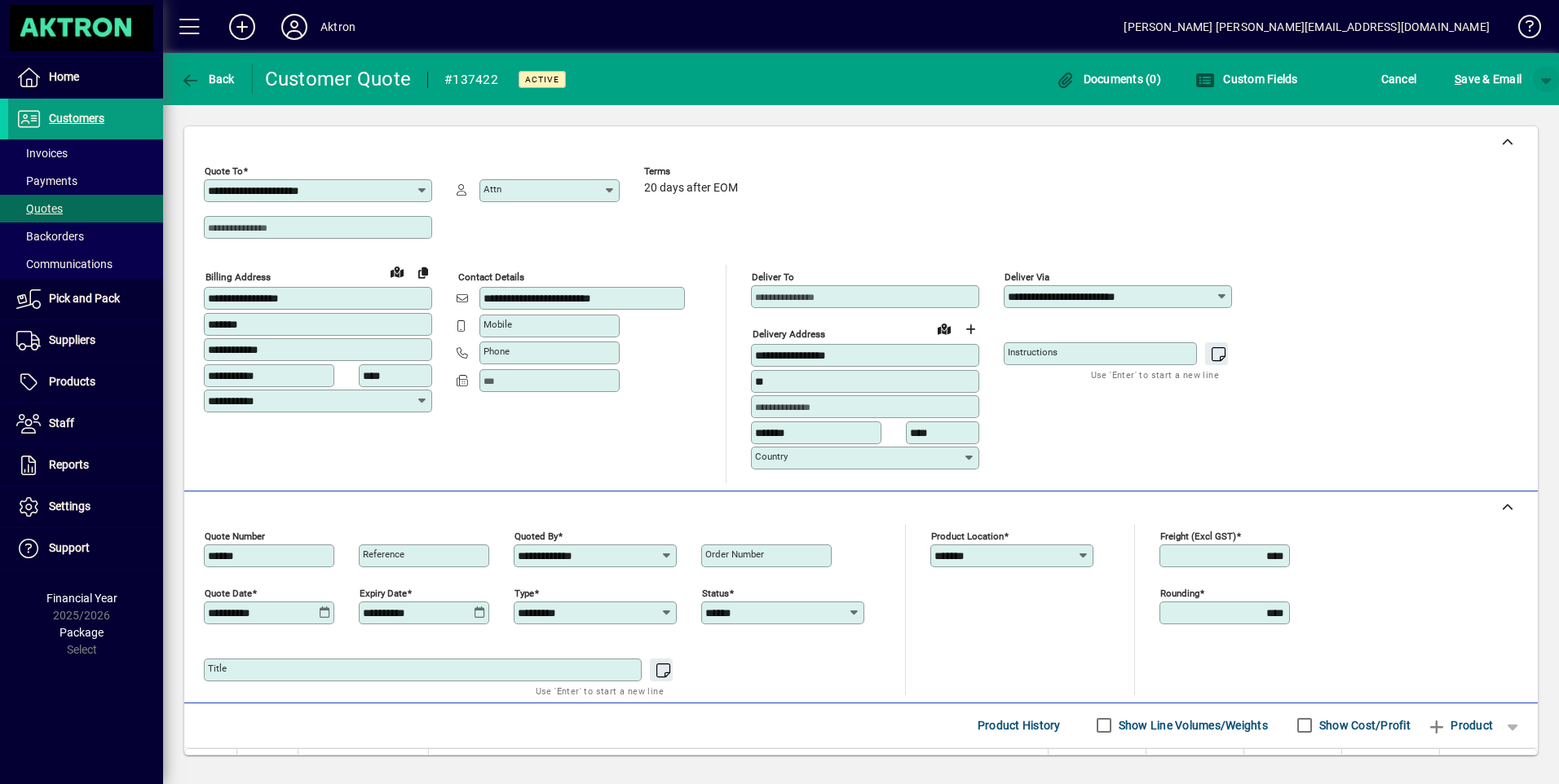 click 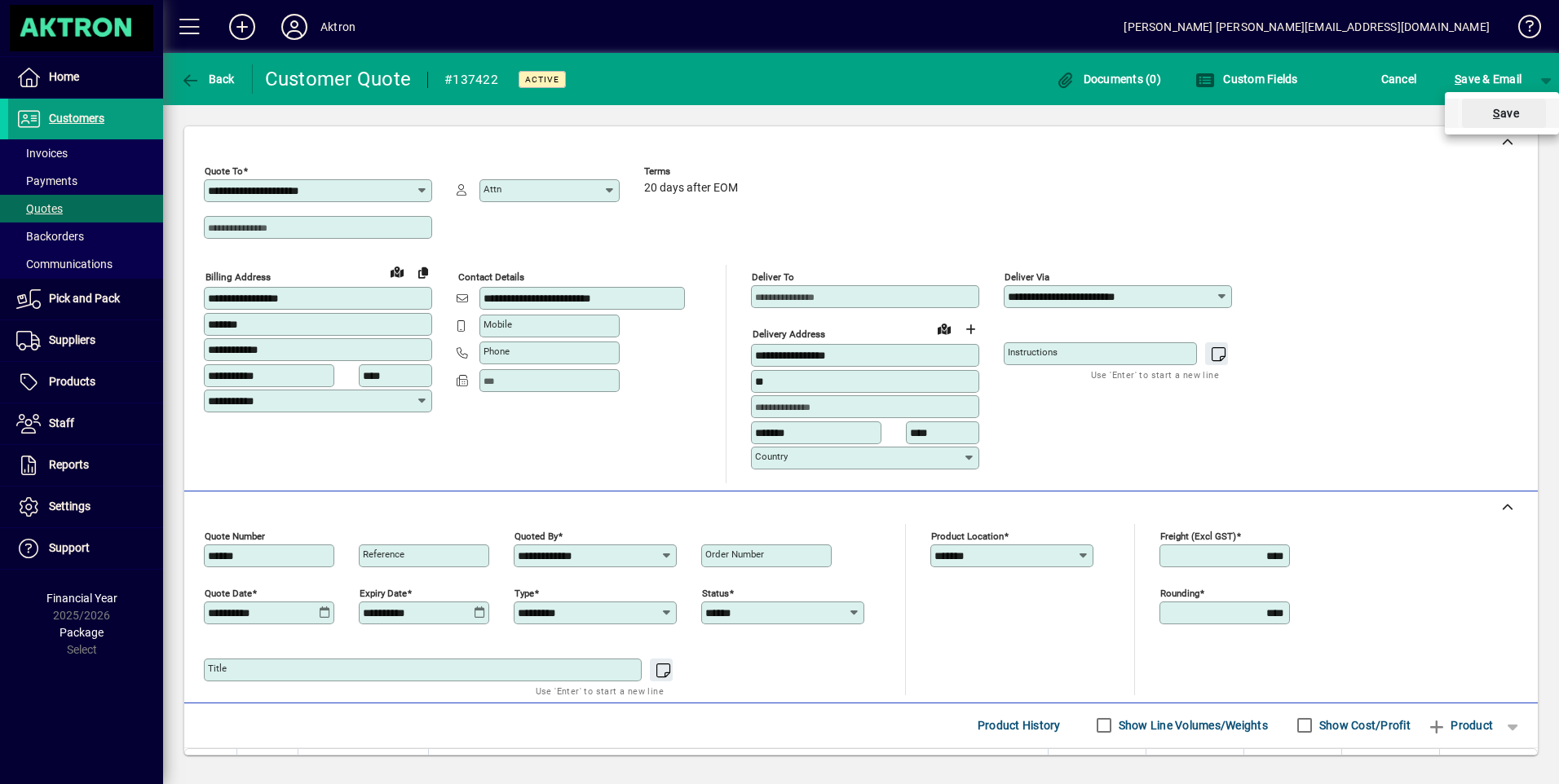 click on "S" at bounding box center (1496, 113) 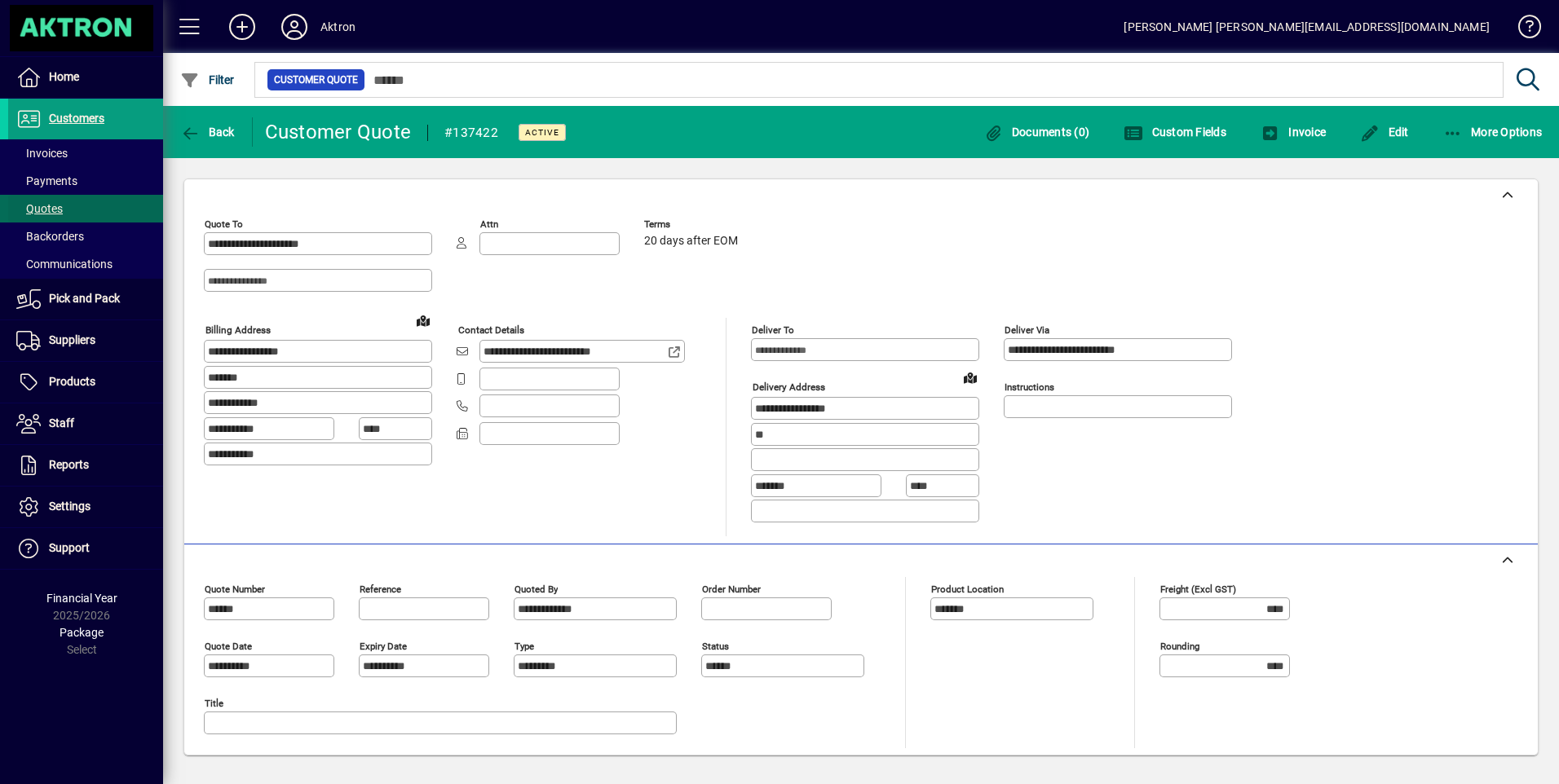 click on "Quotes" at bounding box center [39, 209] 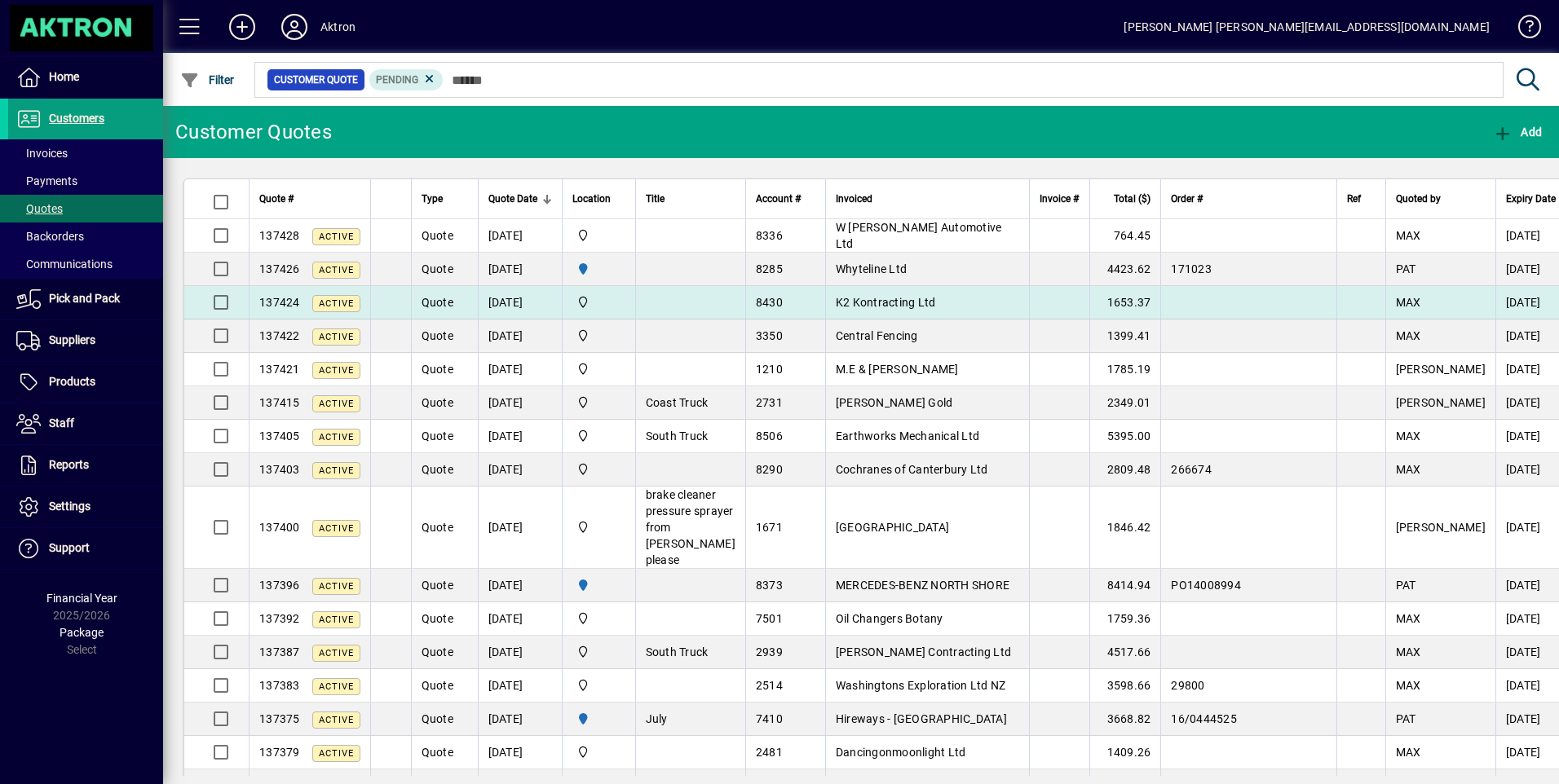 click on "K2 Kontracting Ltd" at bounding box center (885, 302) 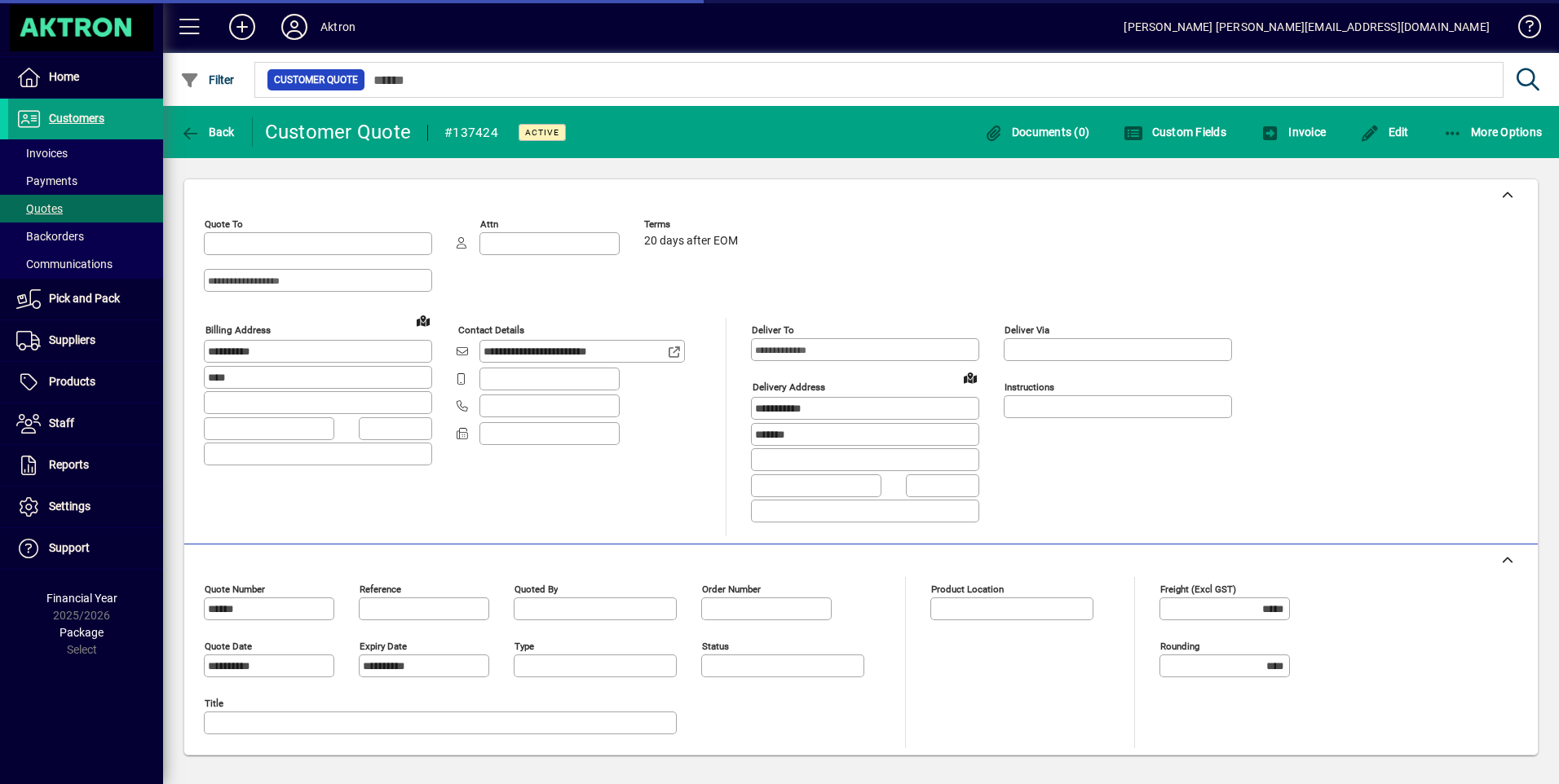 type on "**********" 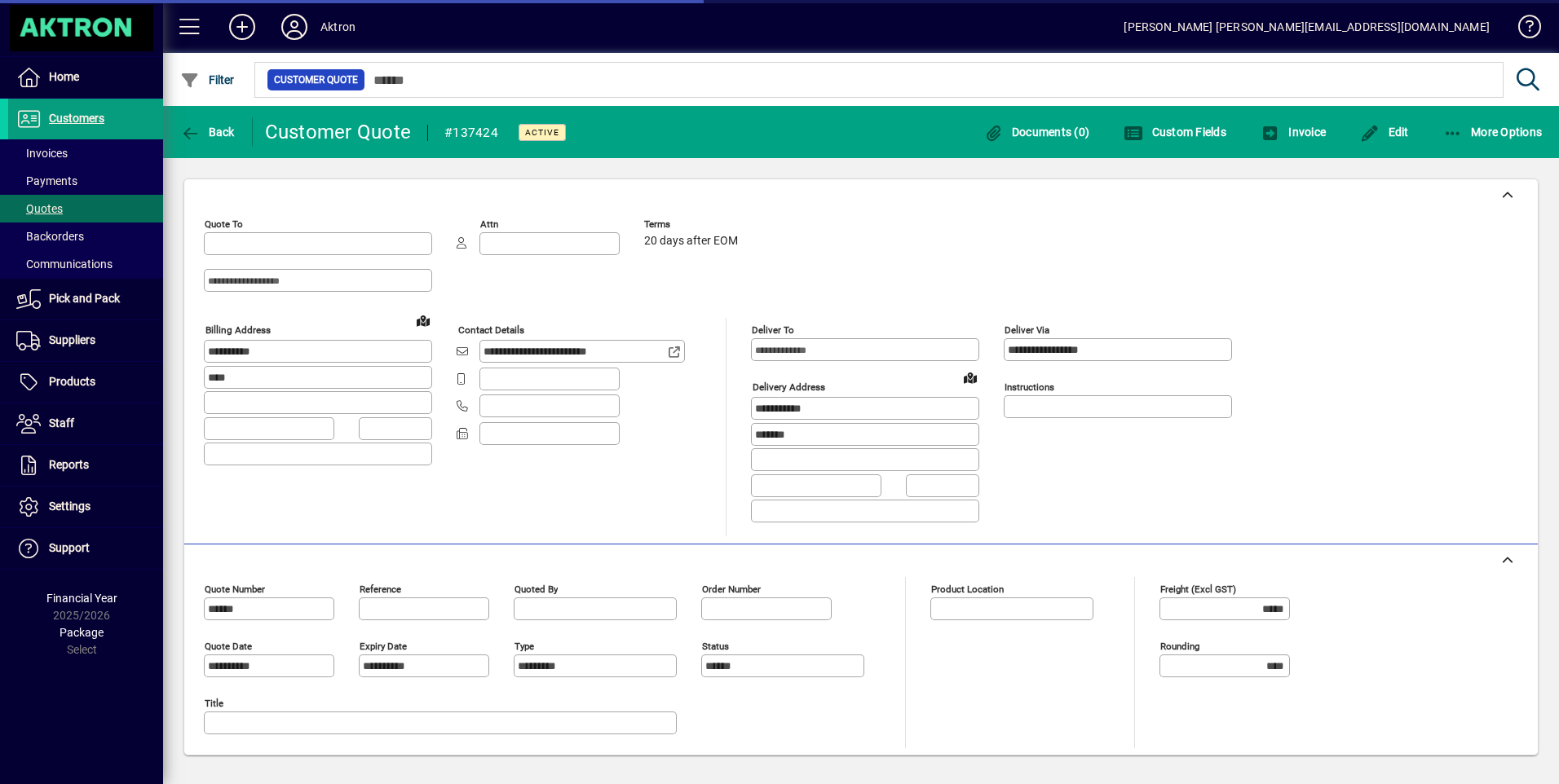 type on "**********" 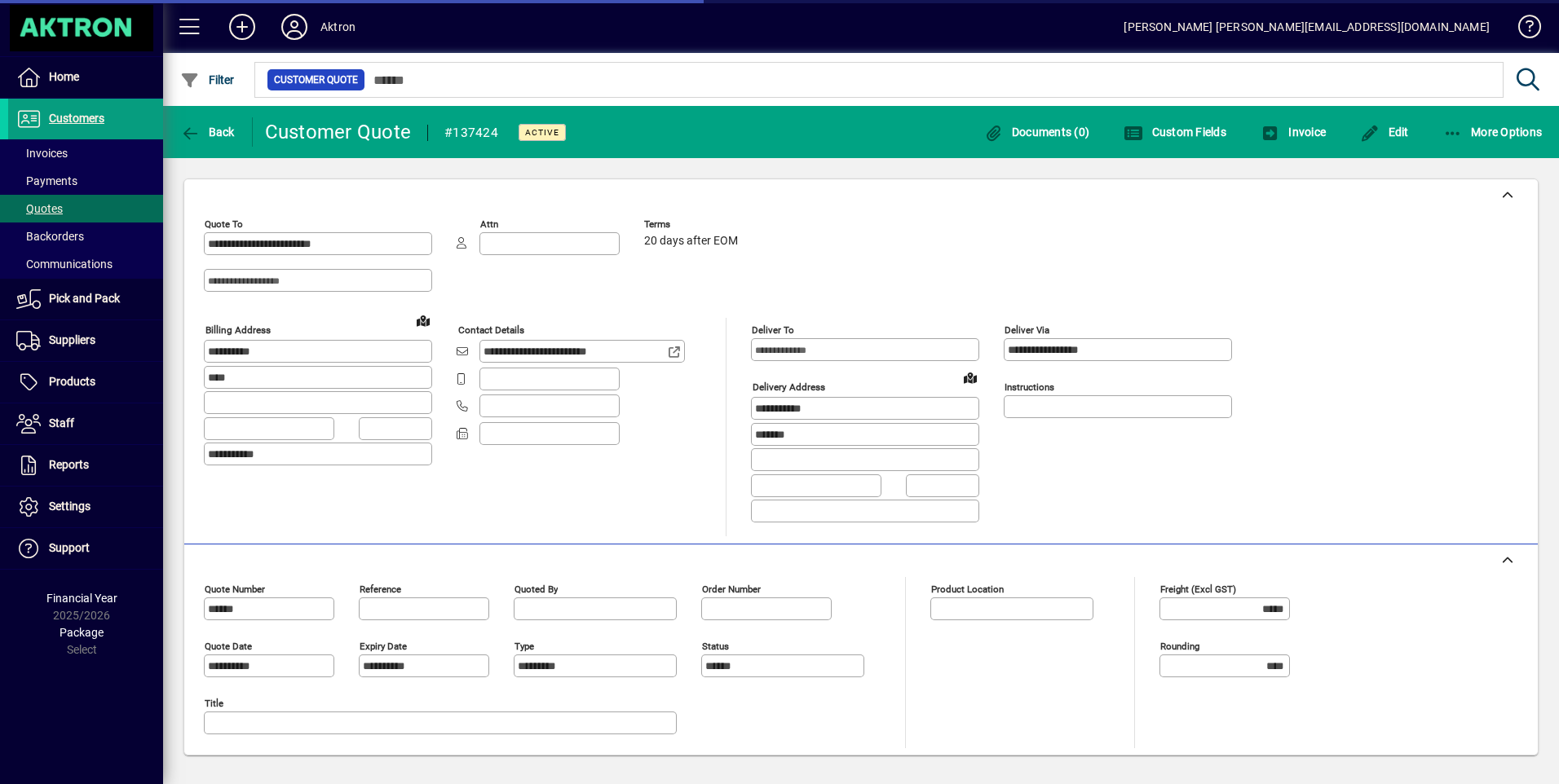 type on "**********" 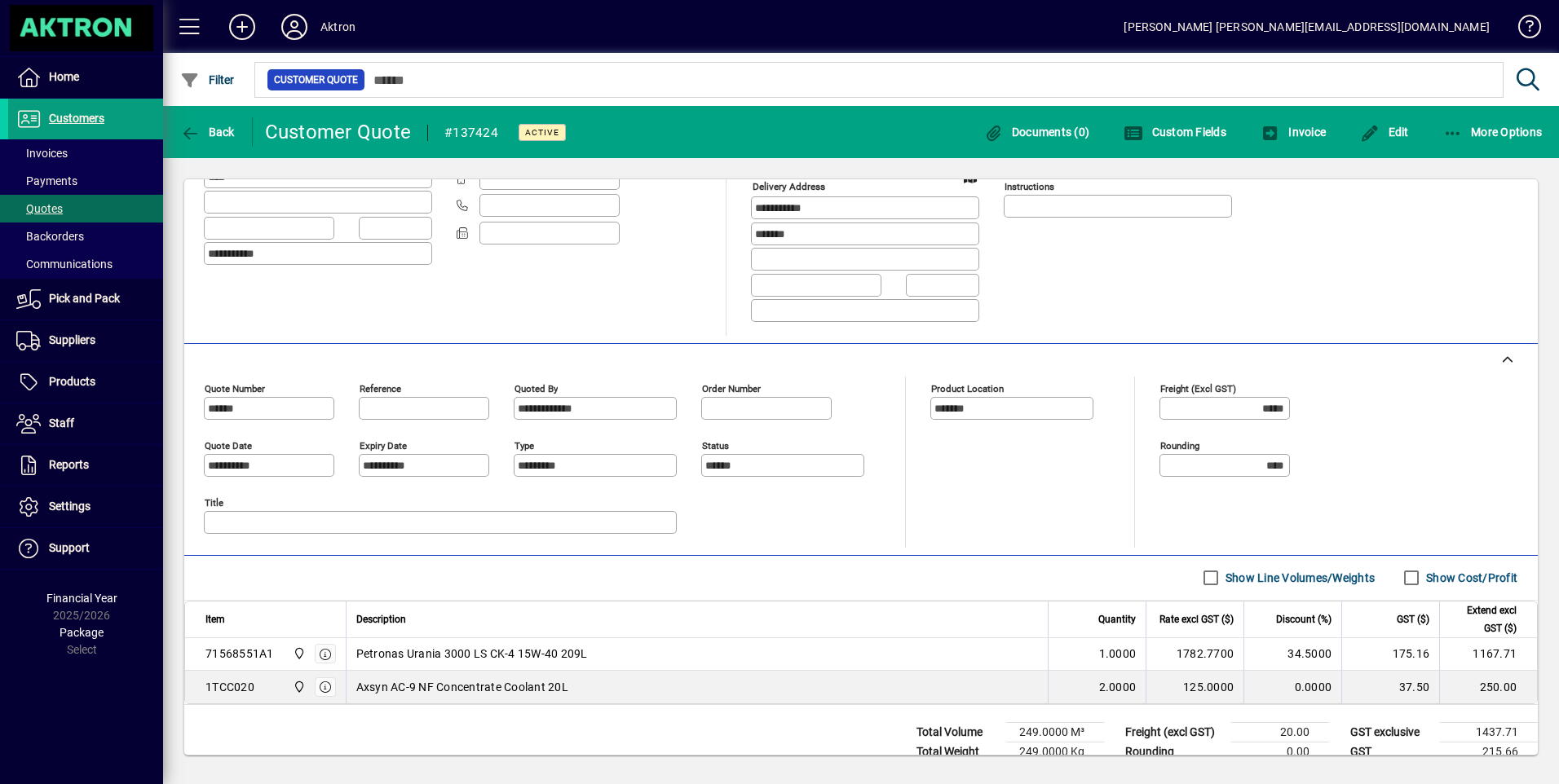 scroll, scrollTop: 242, scrollLeft: 0, axis: vertical 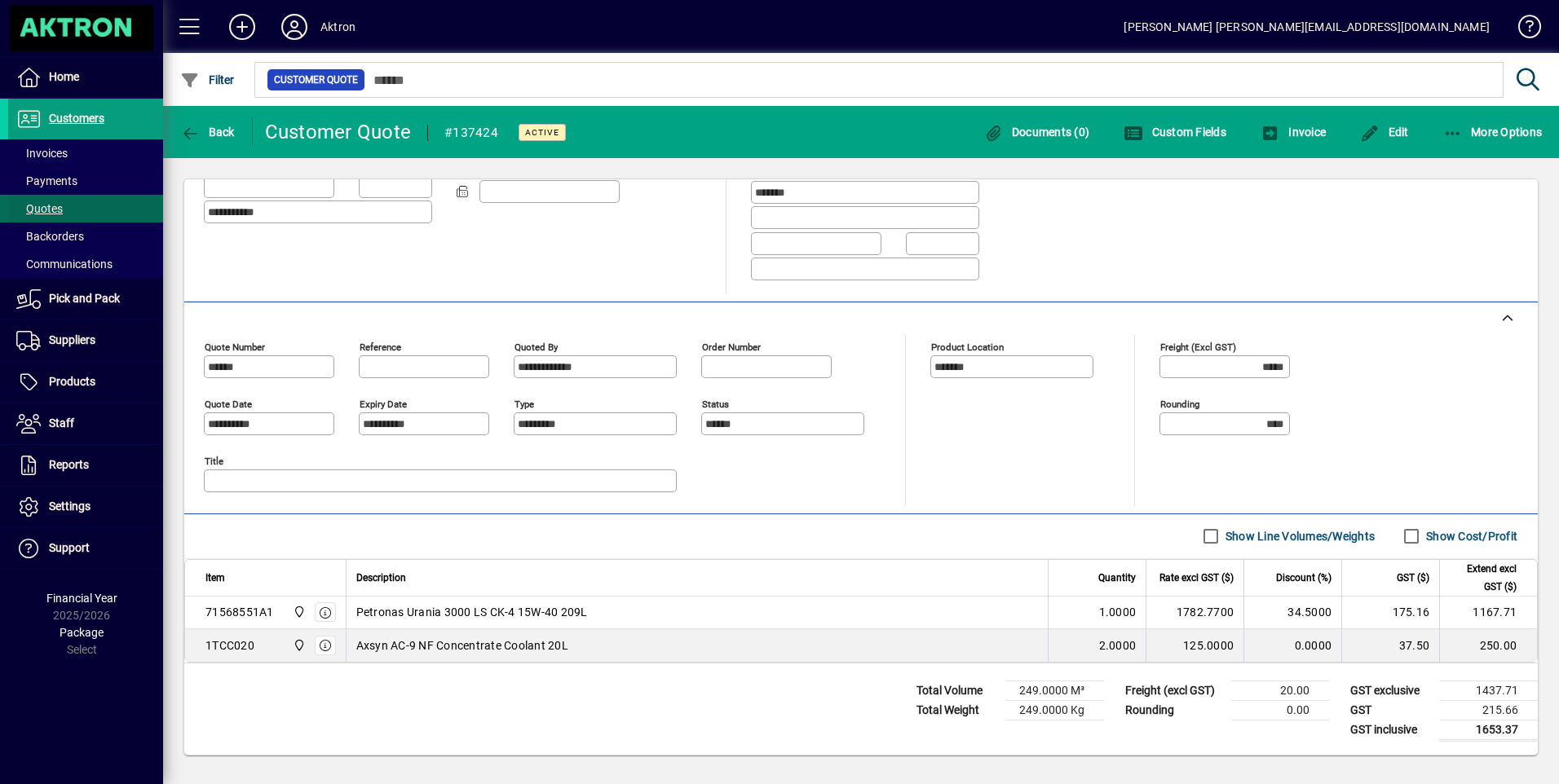 click on "Quotes" at bounding box center (39, 209) 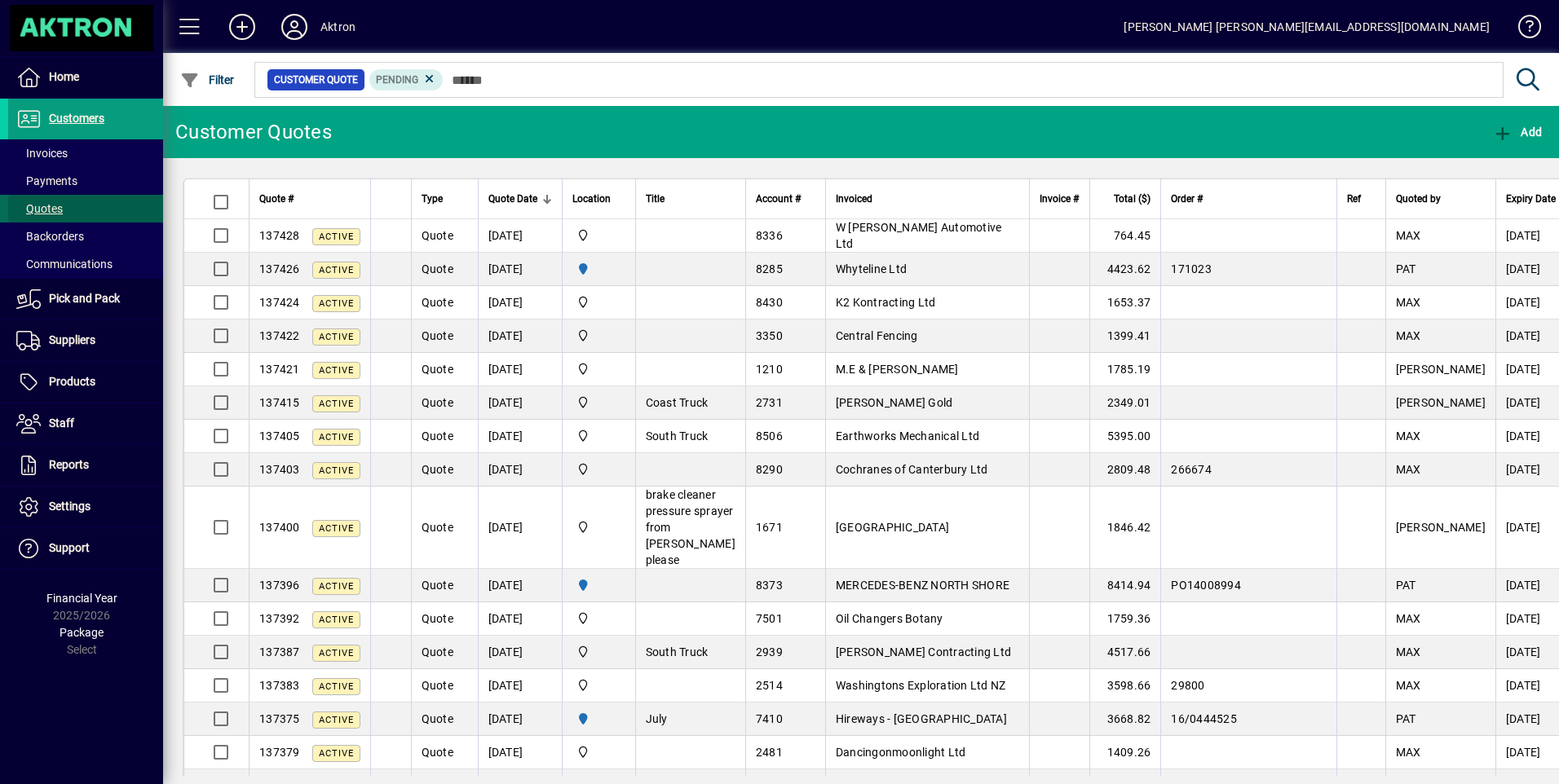 click on "Quotes" at bounding box center [39, 209] 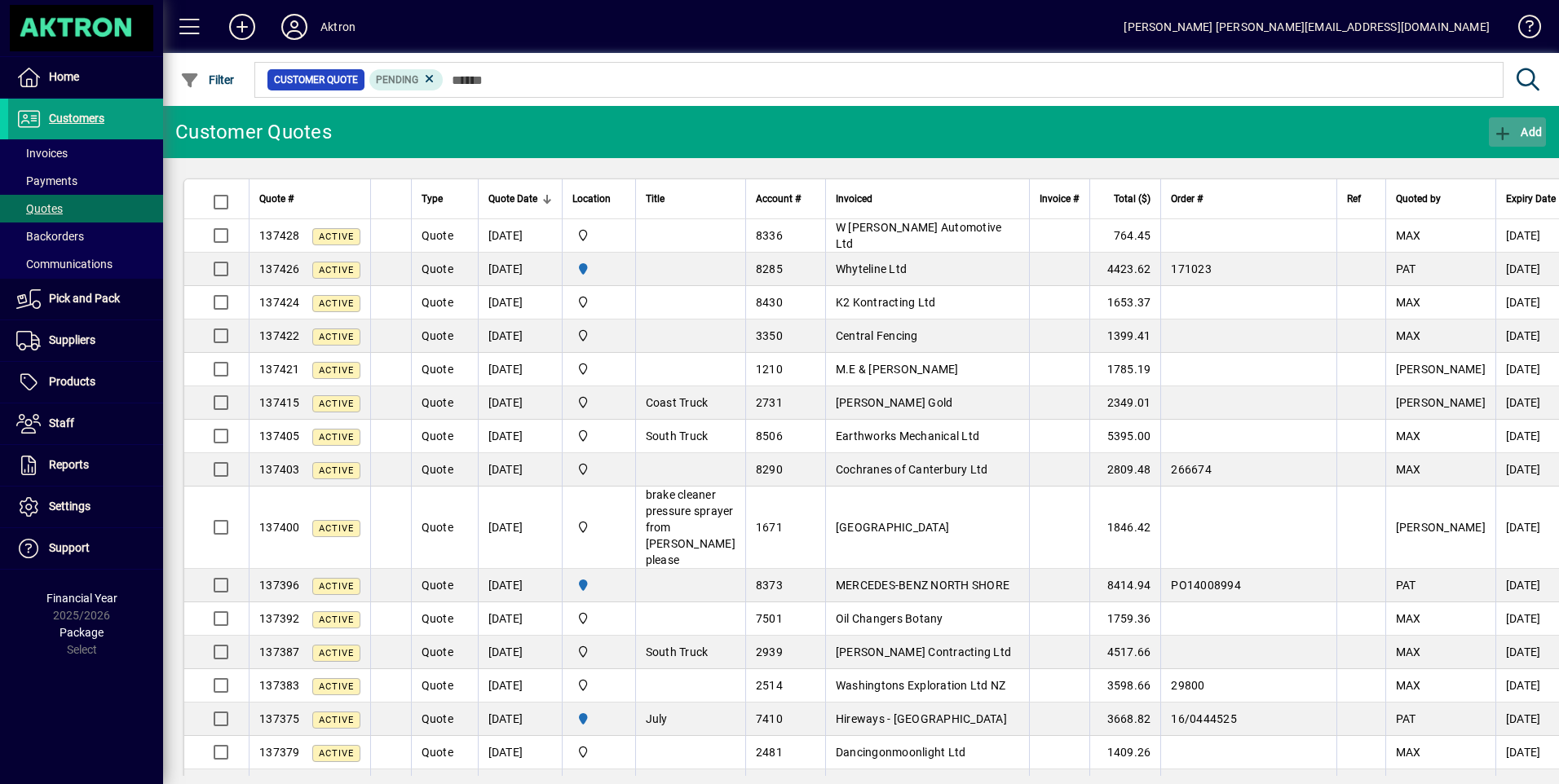 click on "Add" 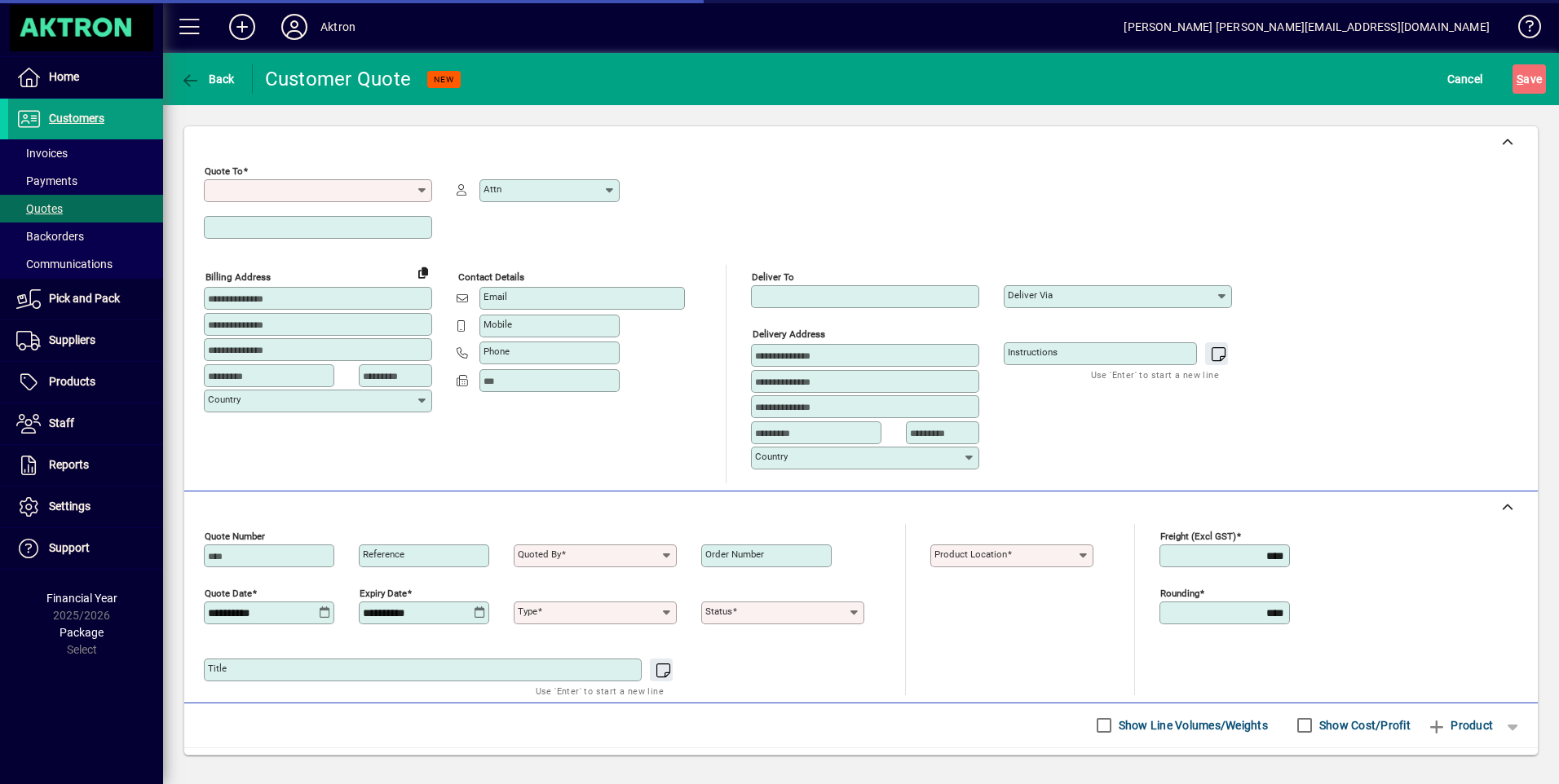 type on "*********" 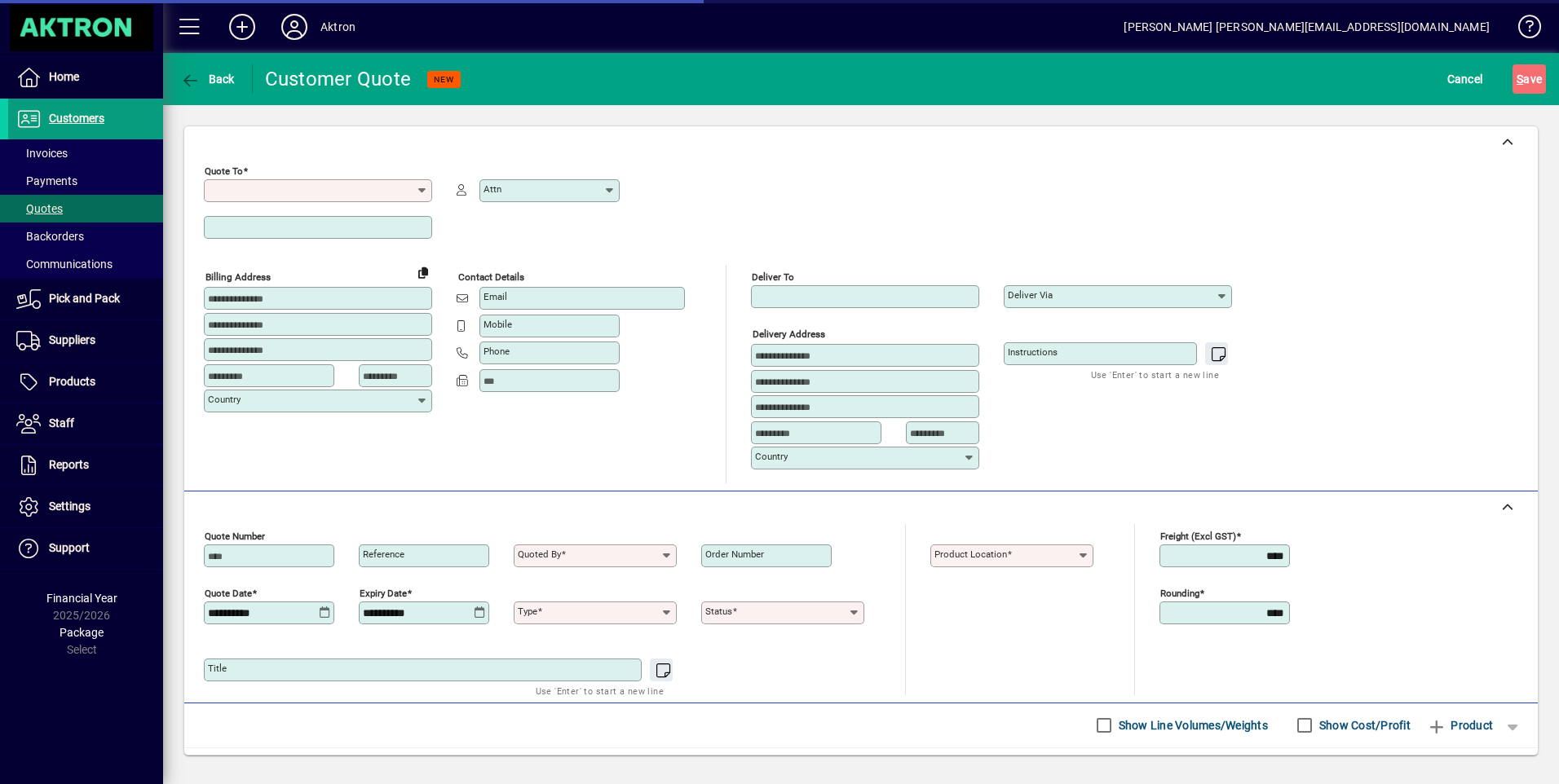 type on "******" 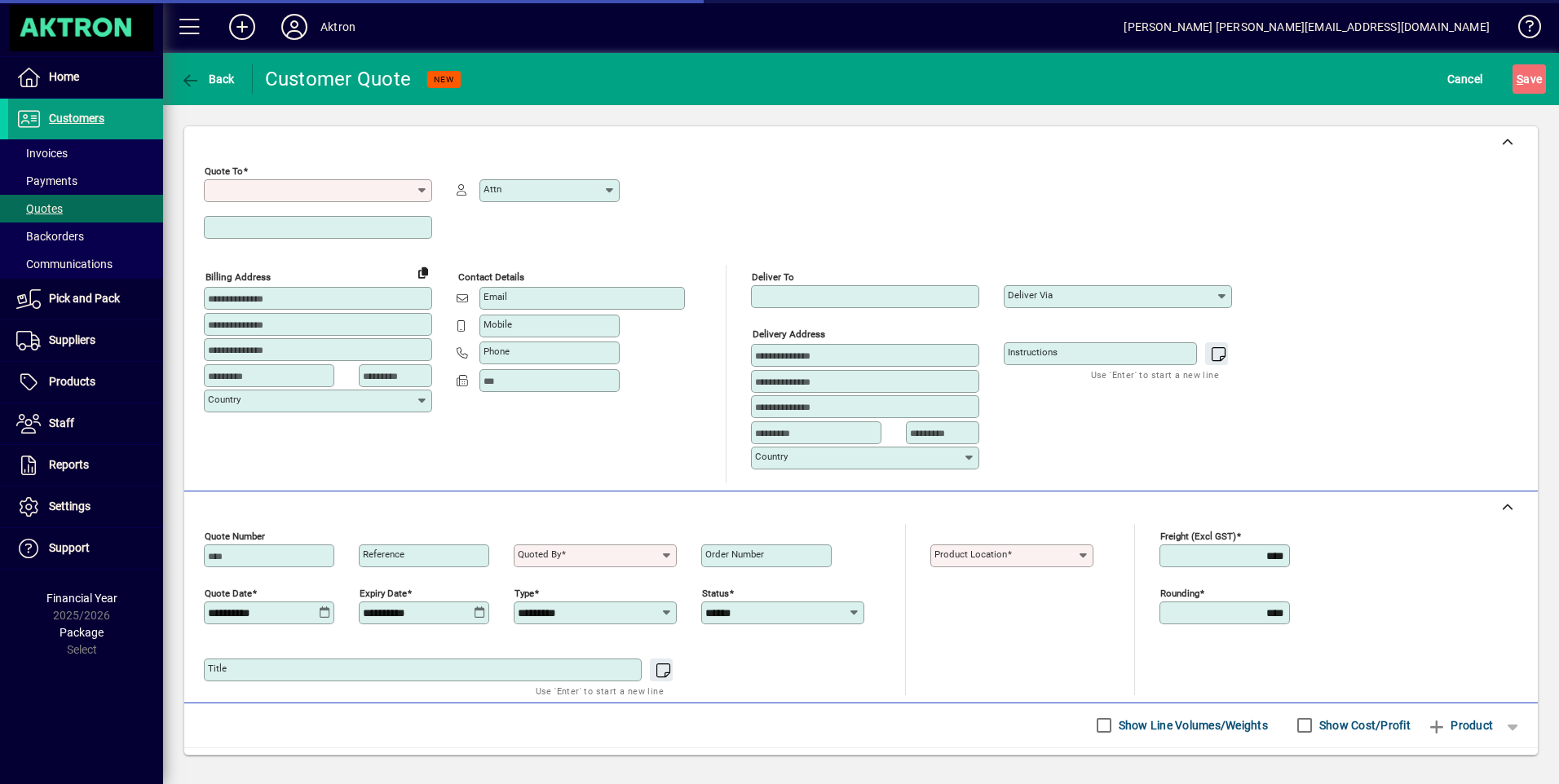click on "Quote To" at bounding box center [311, 191] 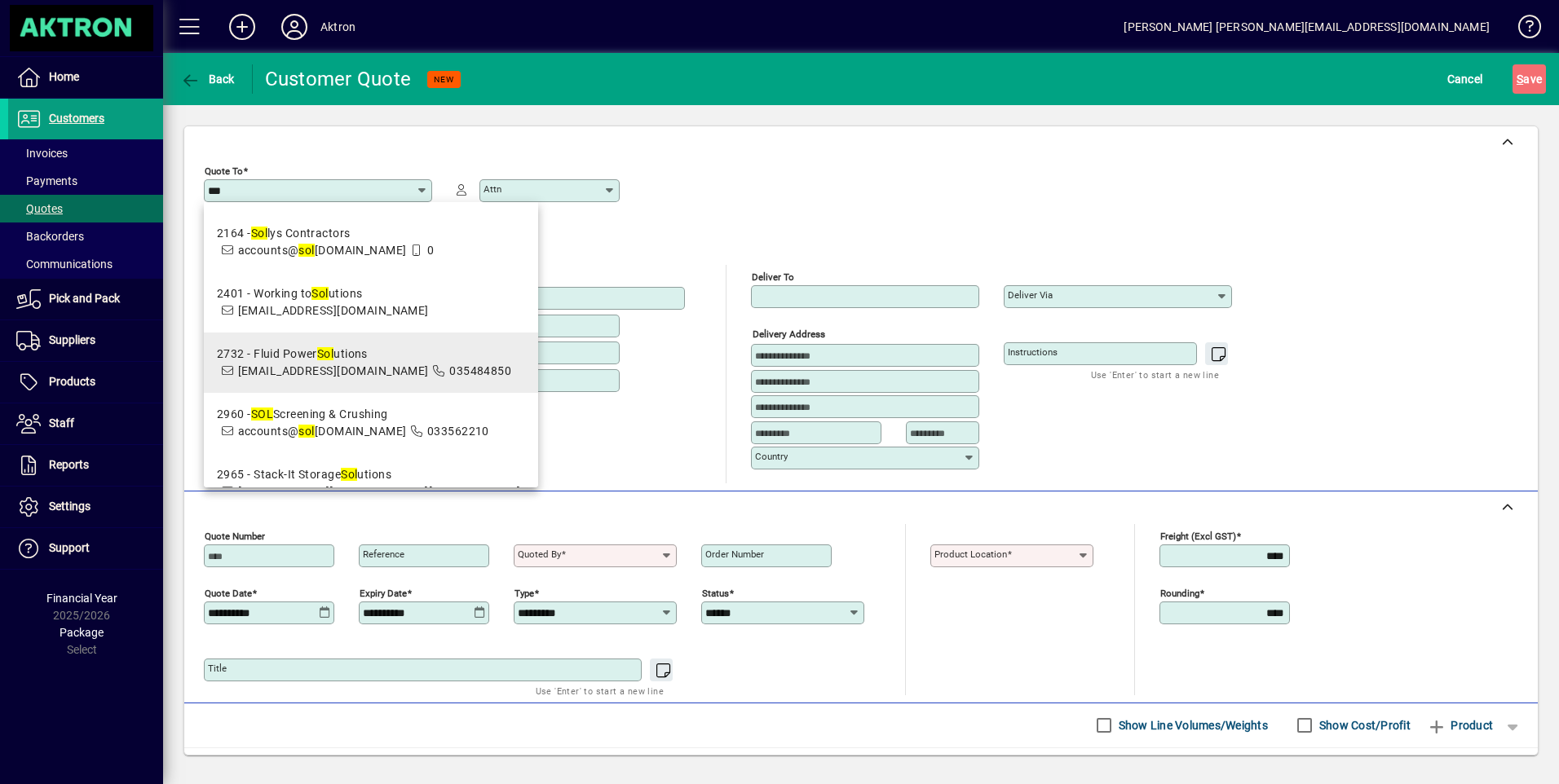 scroll, scrollTop: 163, scrollLeft: 0, axis: vertical 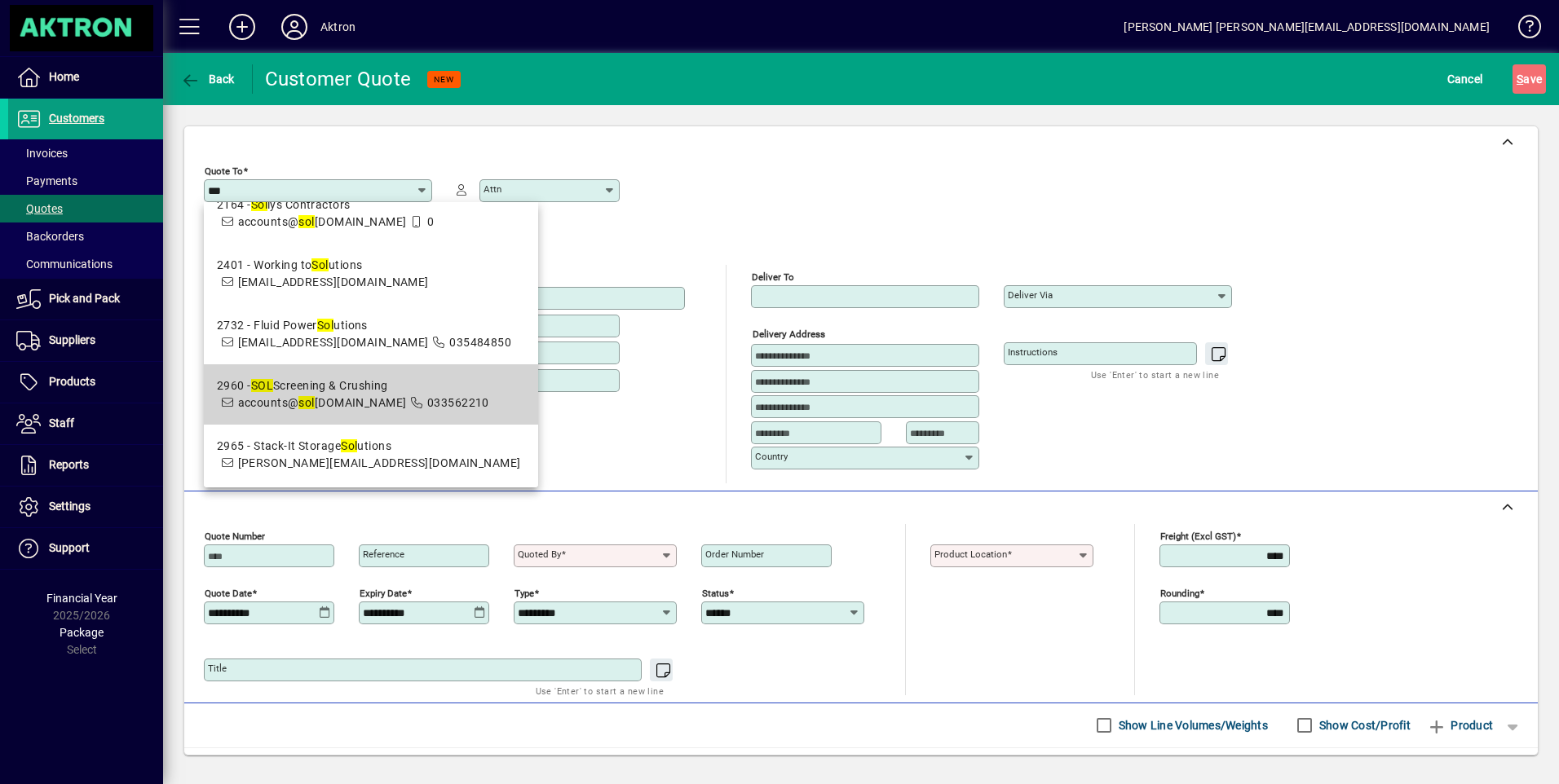 click on "2960 -  SOL  Screening & Crushing" at bounding box center (353, 385) 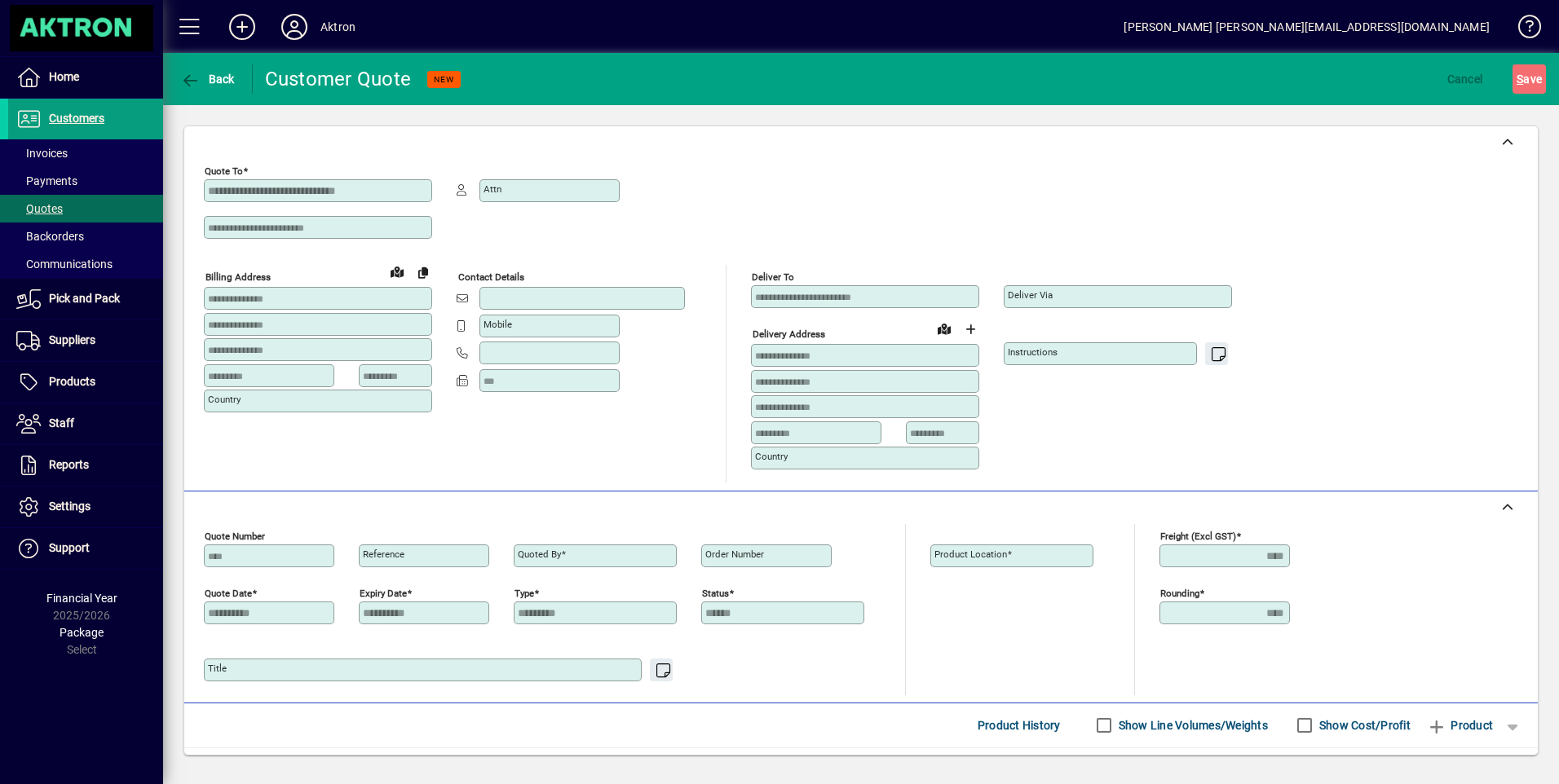 type on "**********" 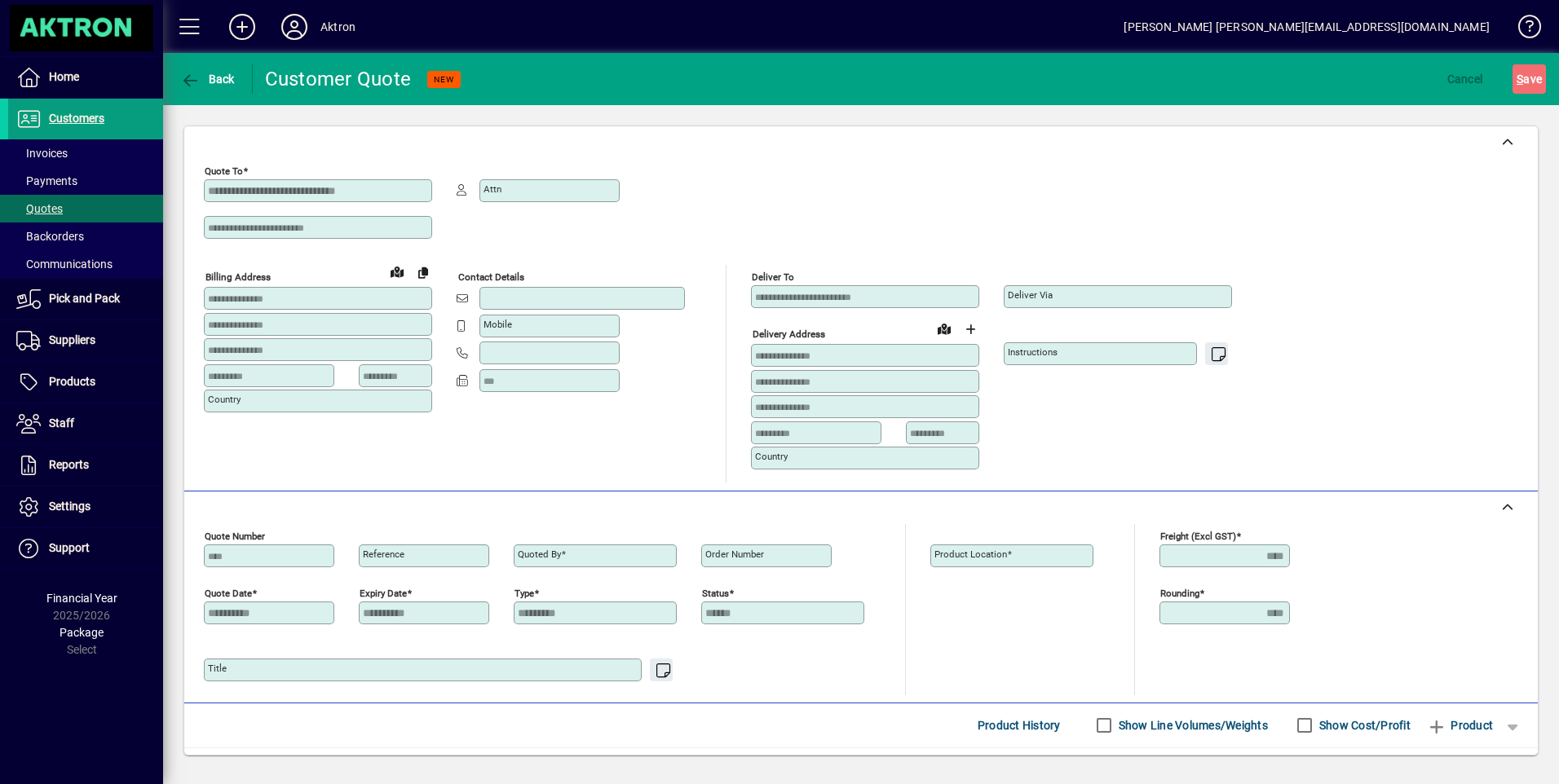 type on "********" 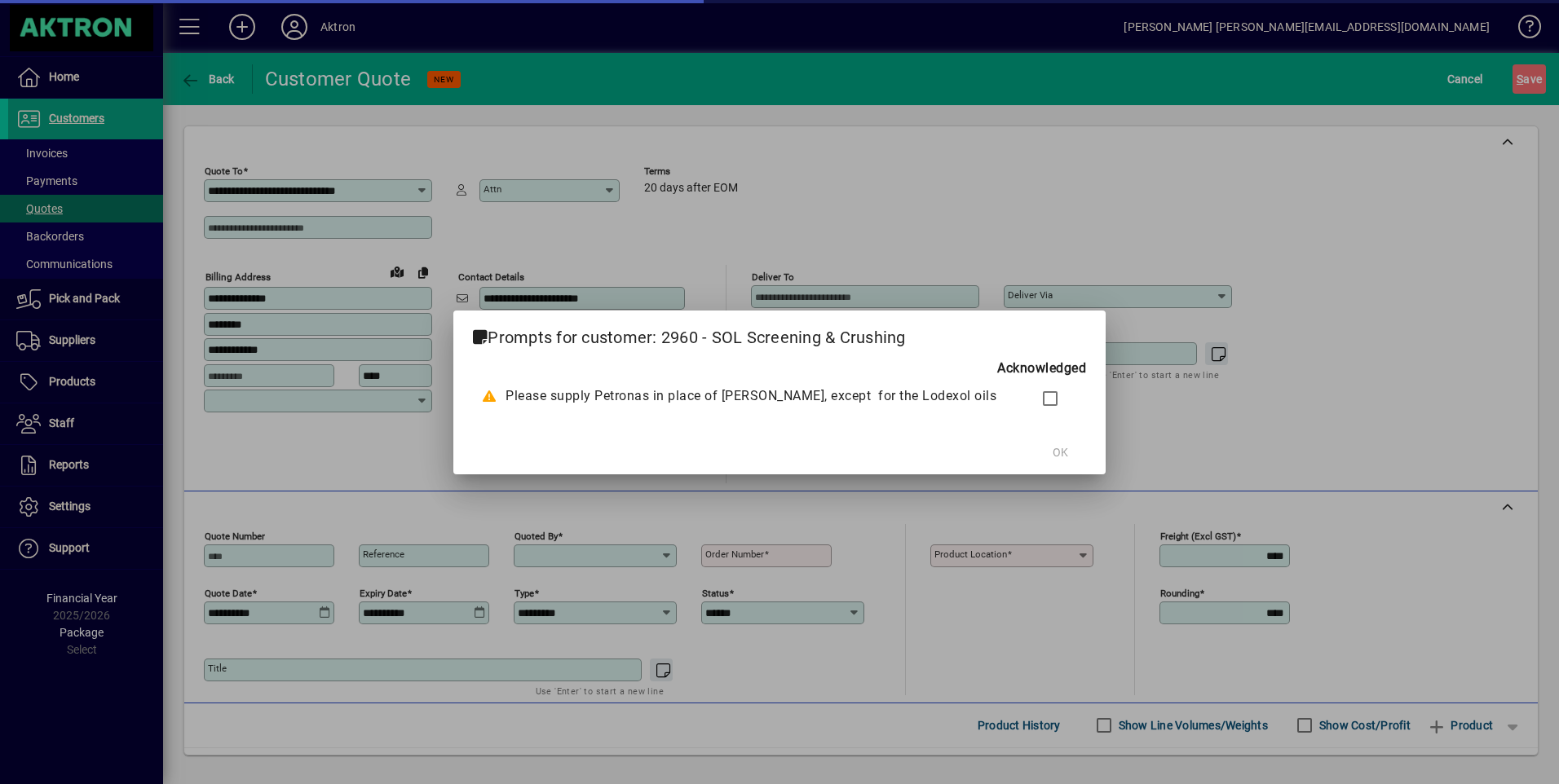type on "**********" 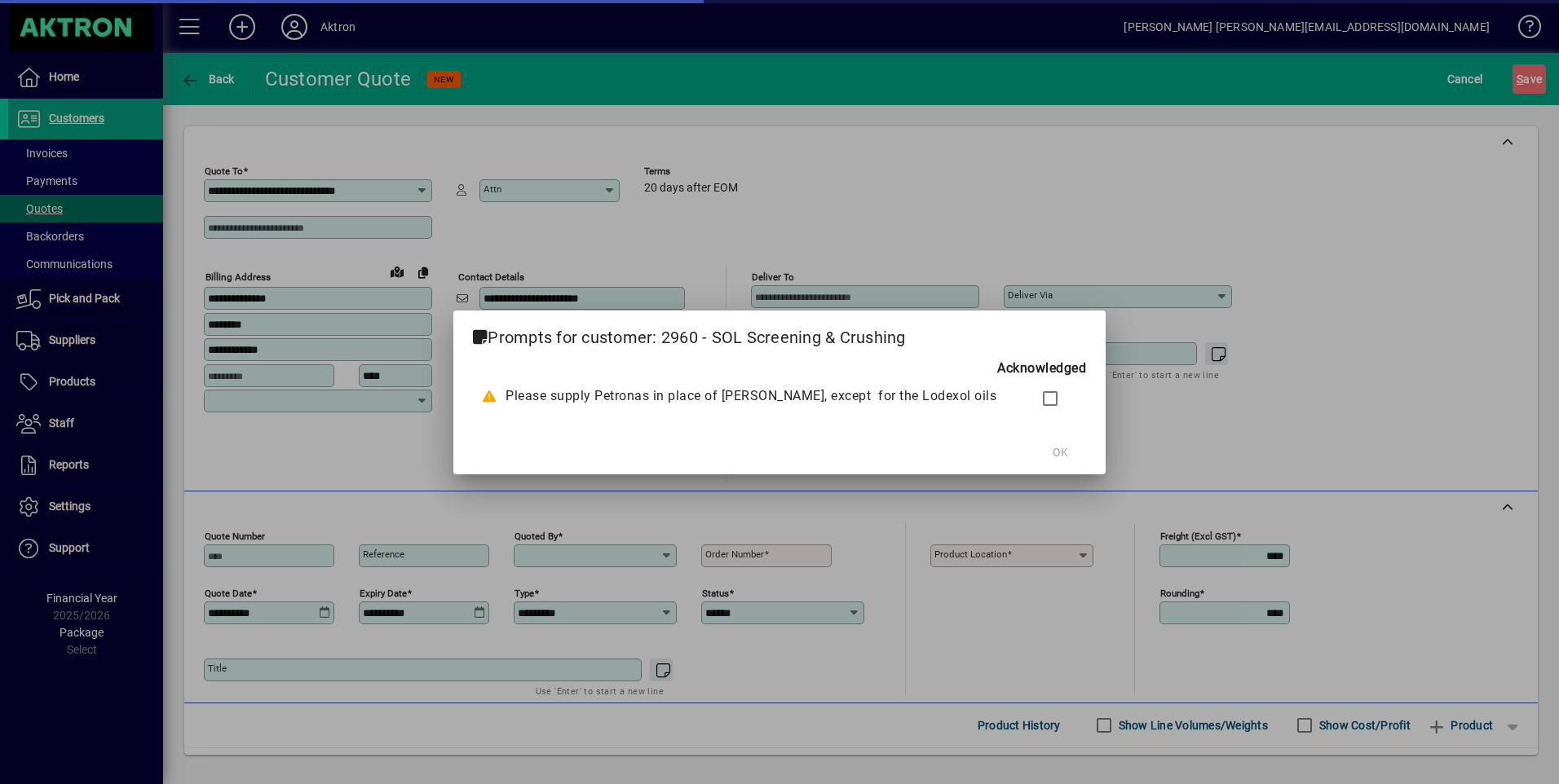 type on "**********" 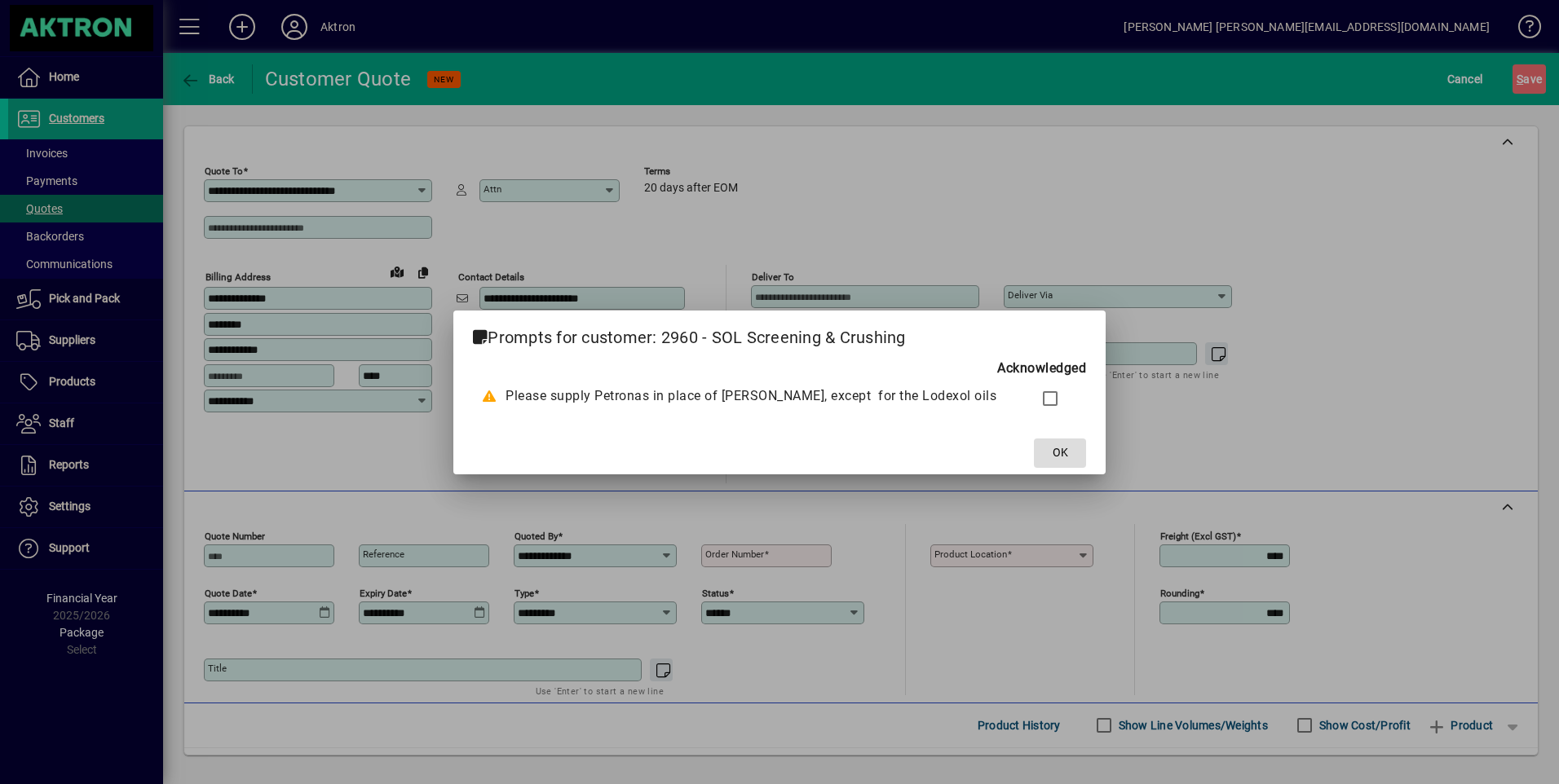 click on "OK" 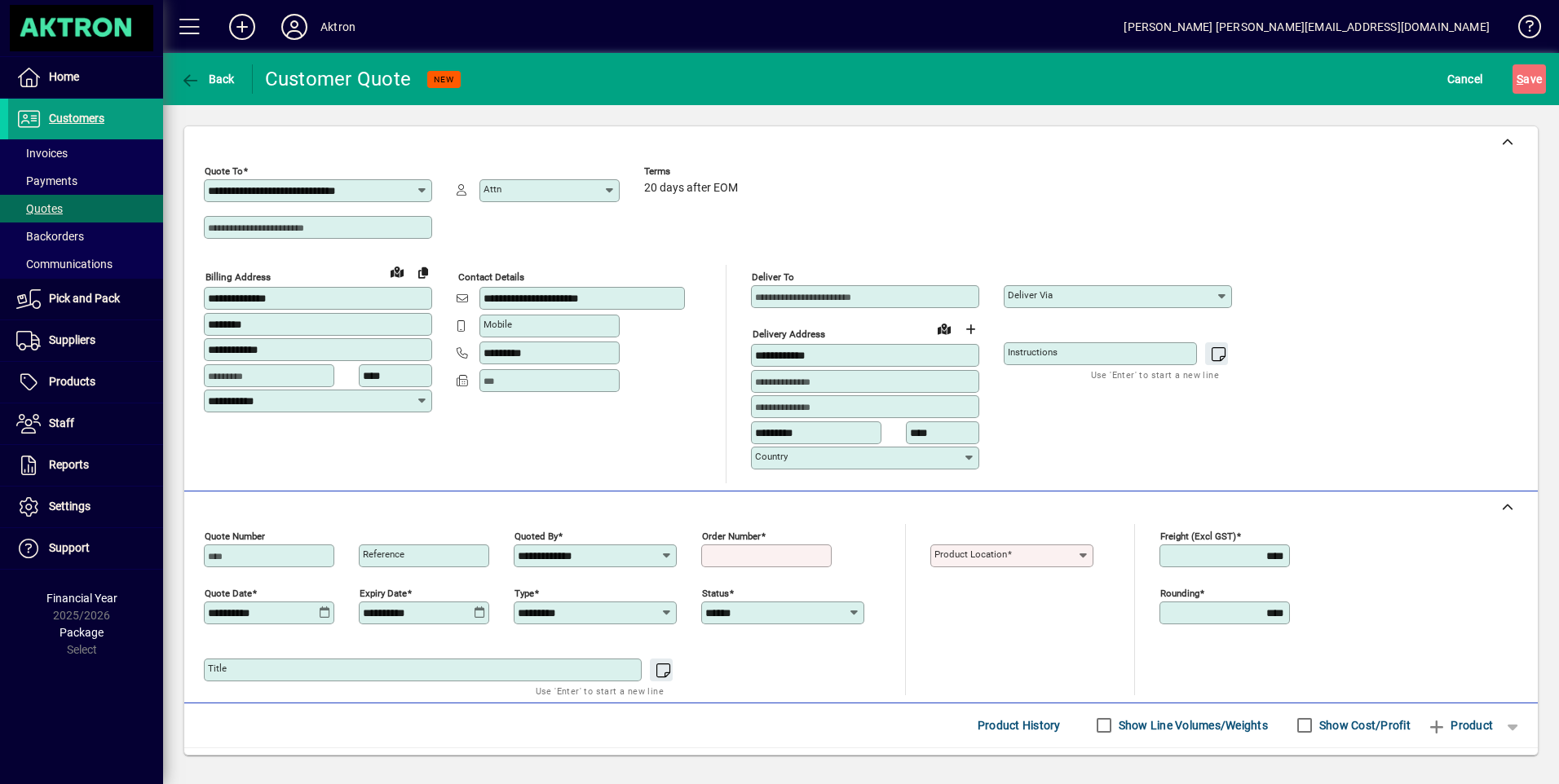 click on "Order number" at bounding box center [768, 556] 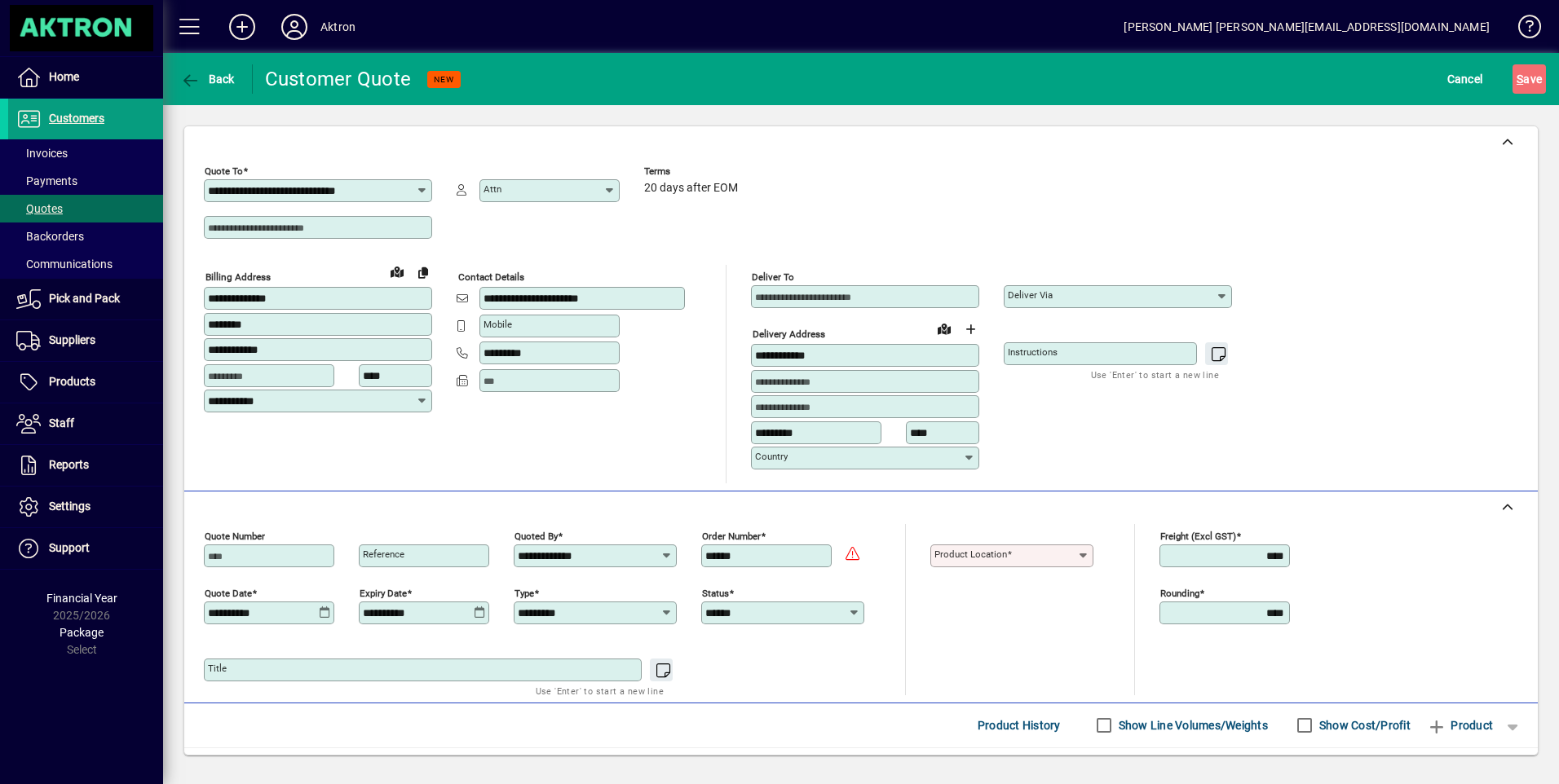type on "******" 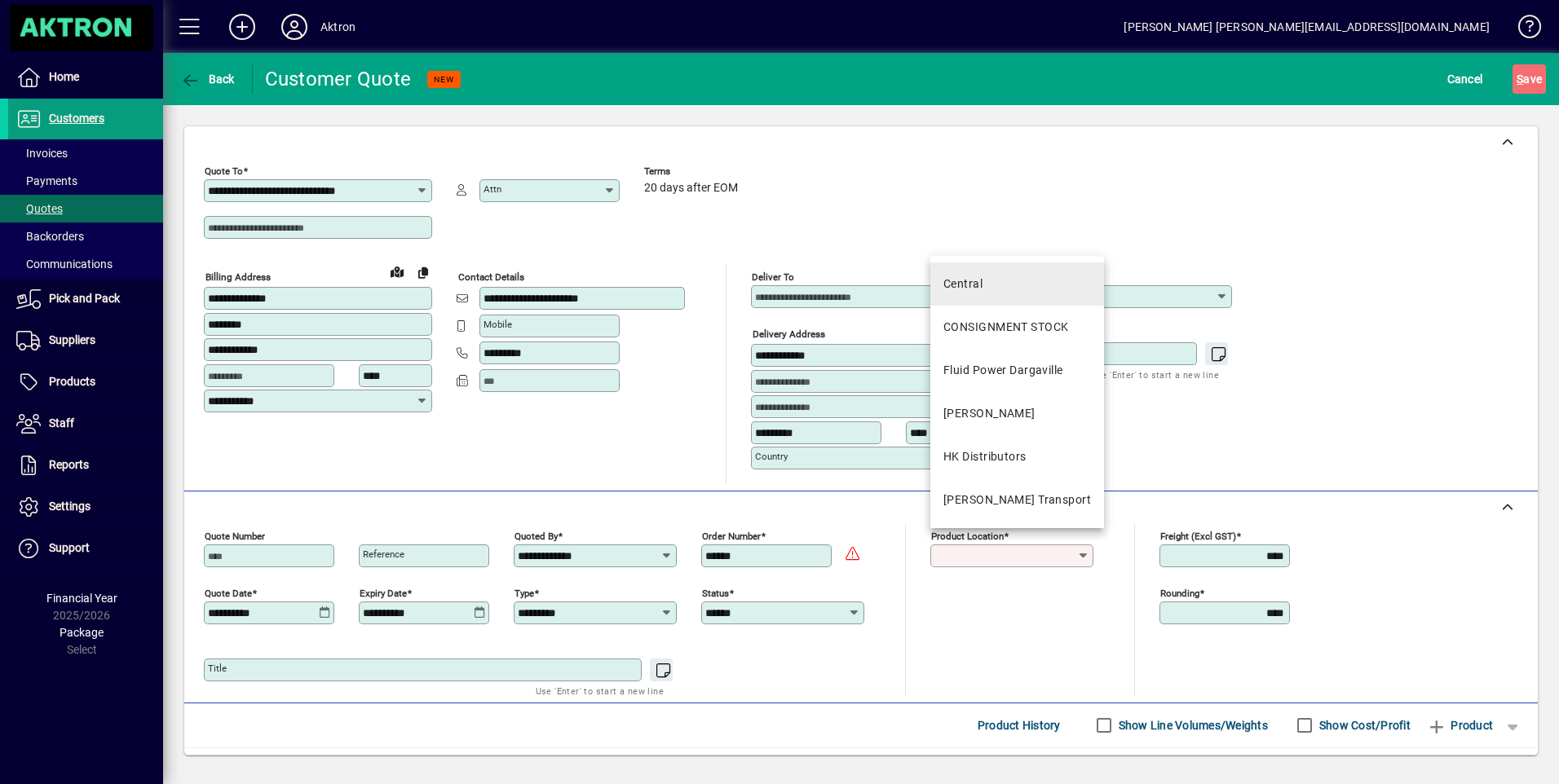 click on "Central" at bounding box center [963, 284] 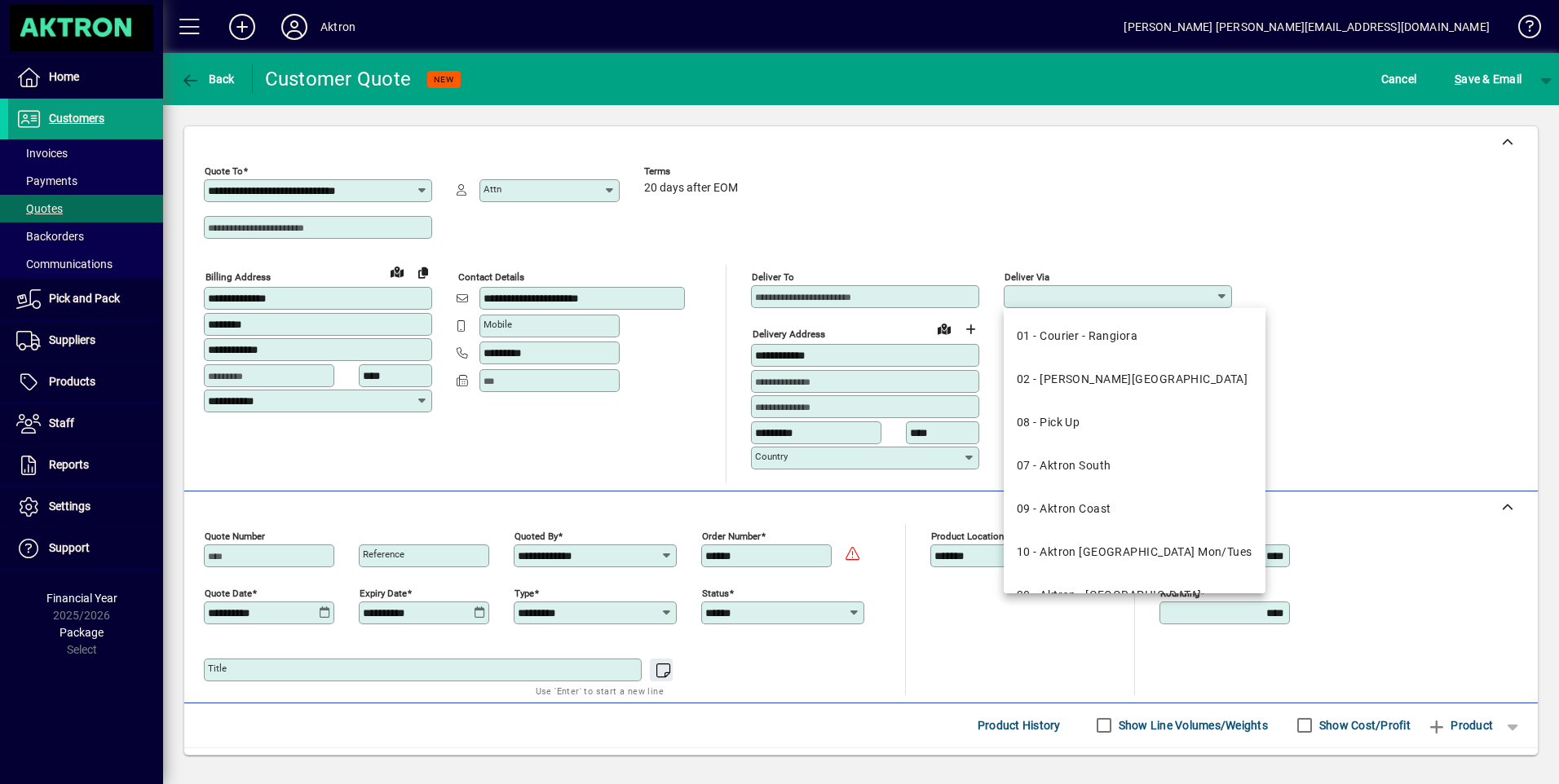 click on "Deliver via" at bounding box center [1111, 297] 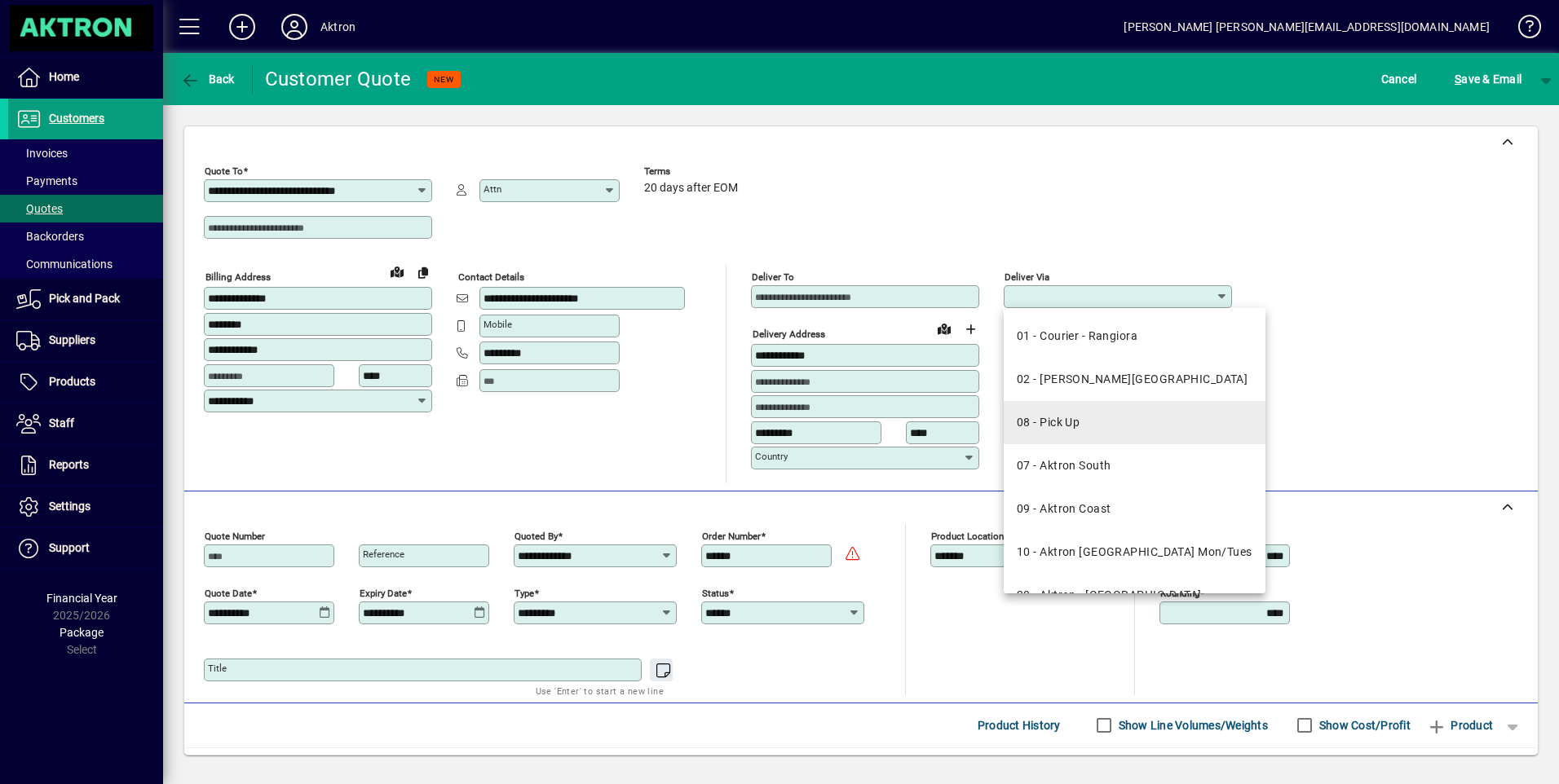 click on "08 - Pick Up" at bounding box center (1134, 422) 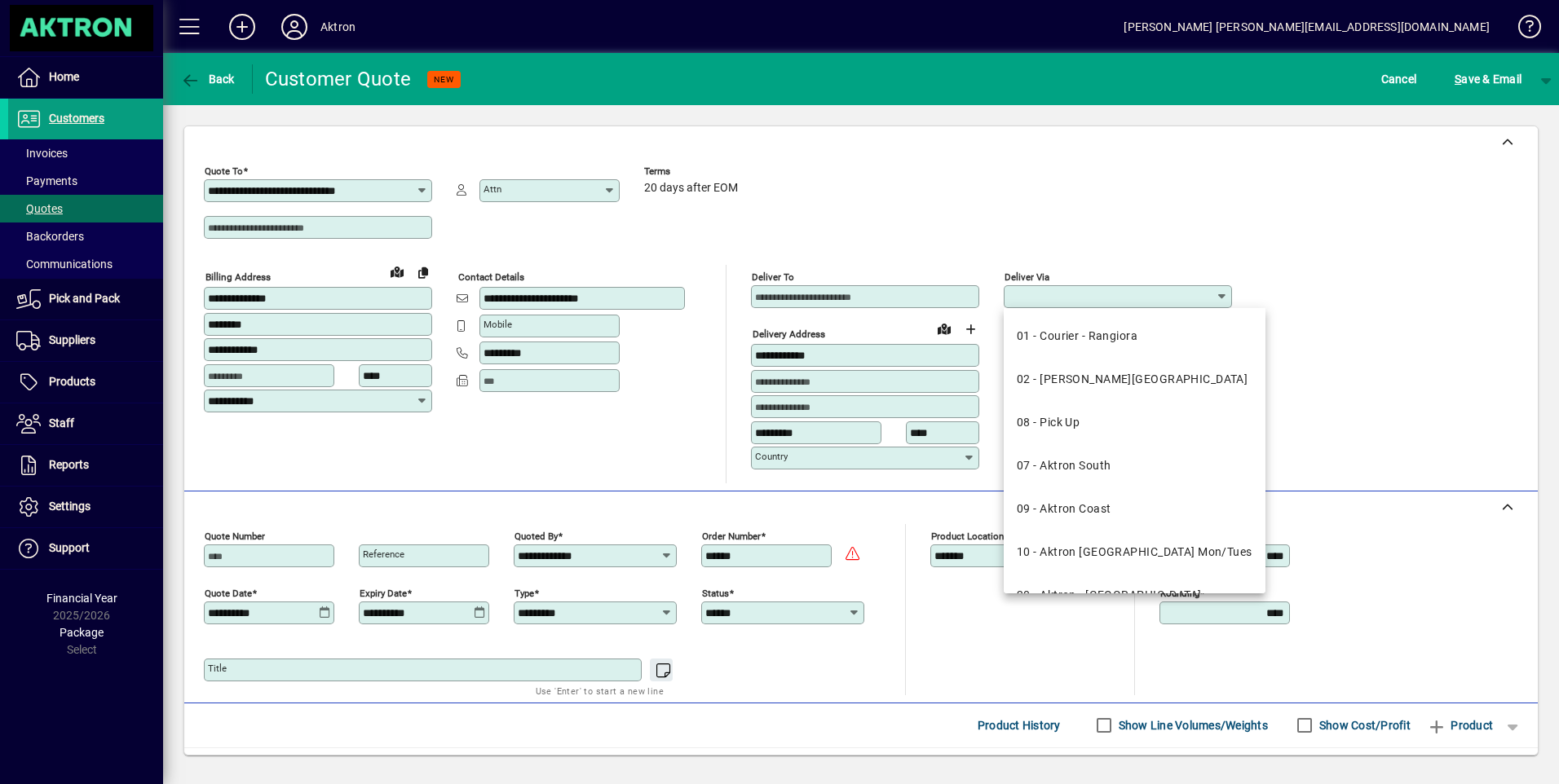 type on "**********" 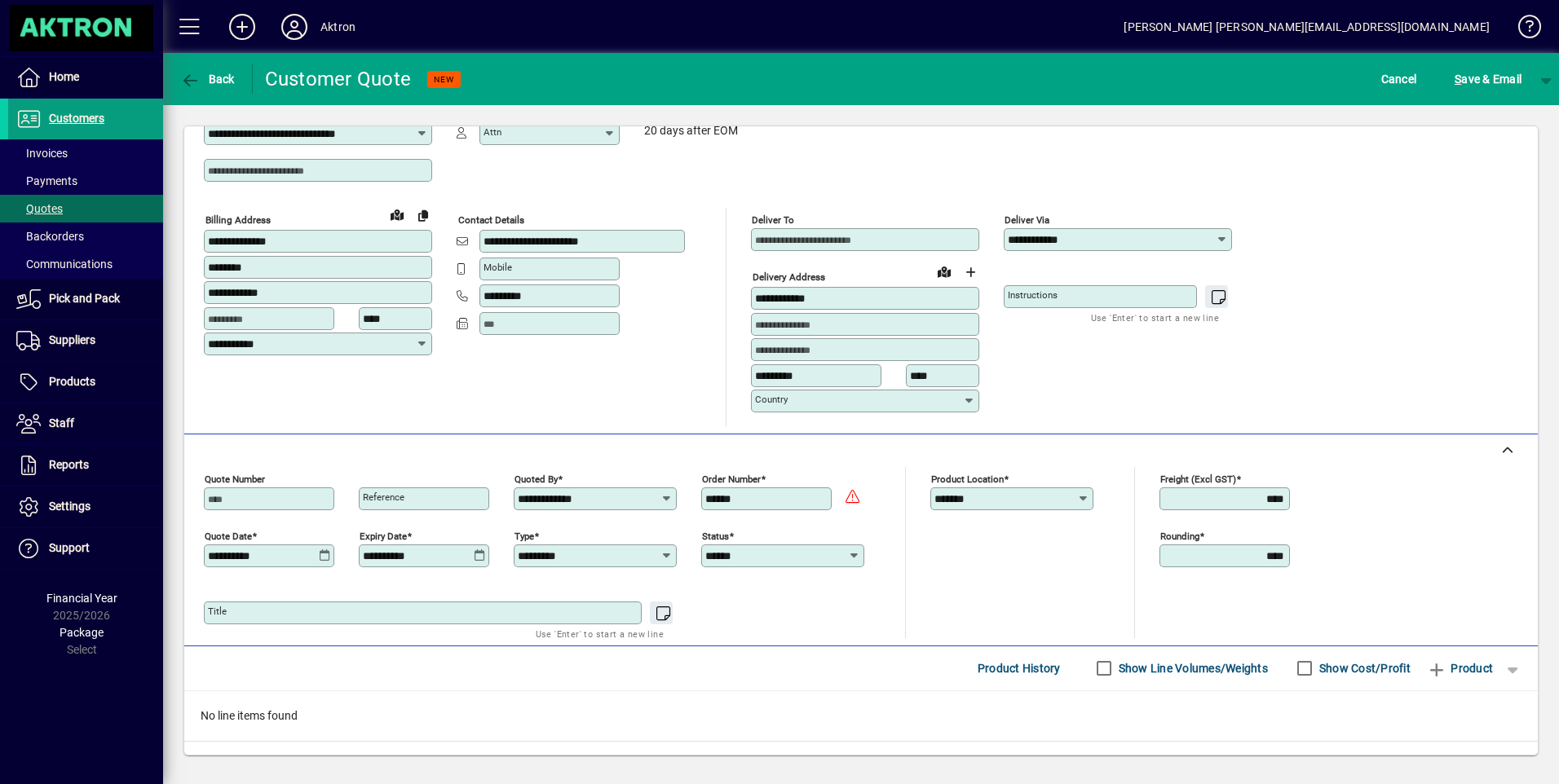 scroll, scrollTop: 81, scrollLeft: 0, axis: vertical 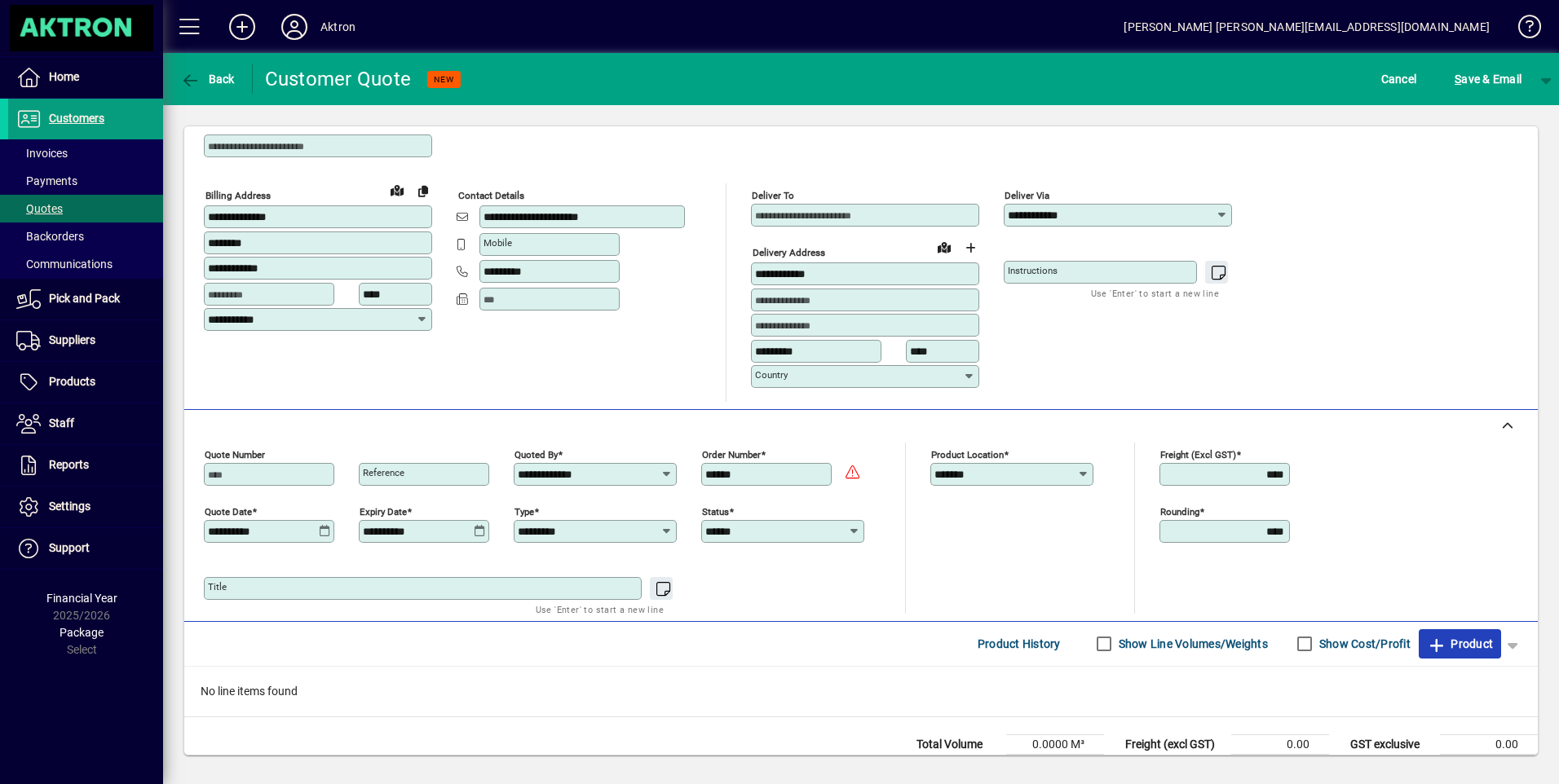 click on "Product" 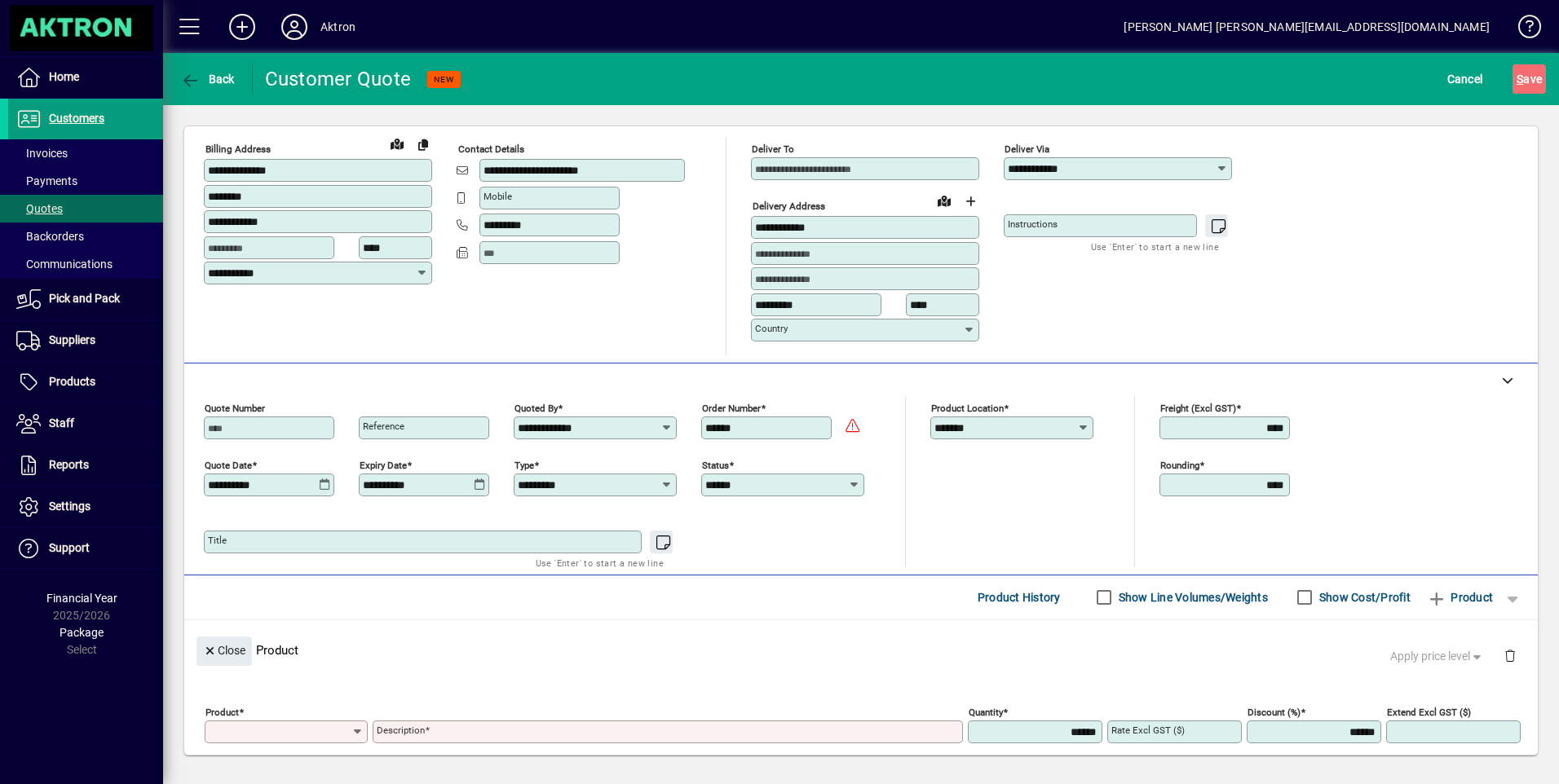 scroll, scrollTop: 0, scrollLeft: 0, axis: both 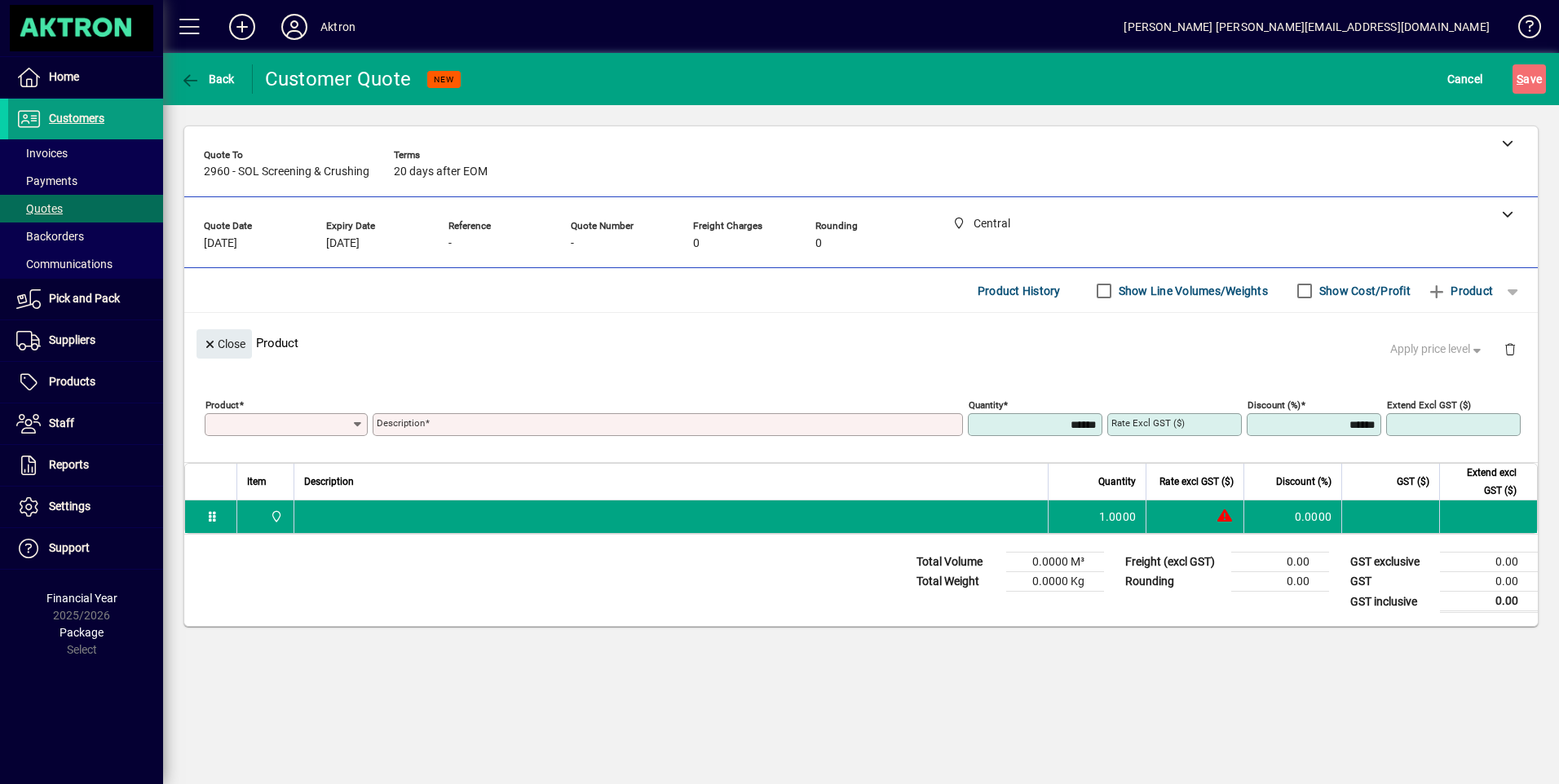 click on "Product" at bounding box center [280, 425] 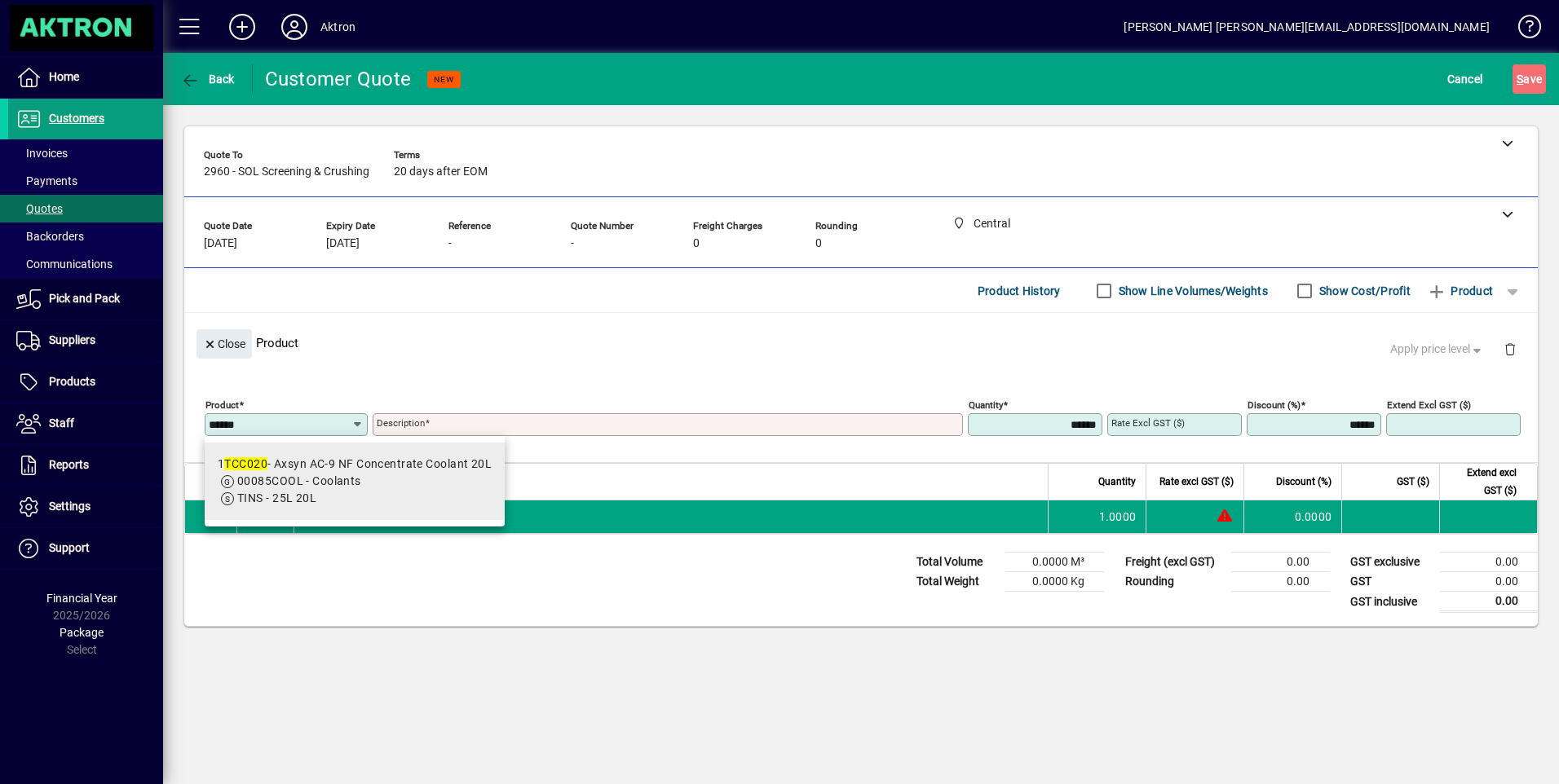 click on "TCC020" at bounding box center [245, 464] 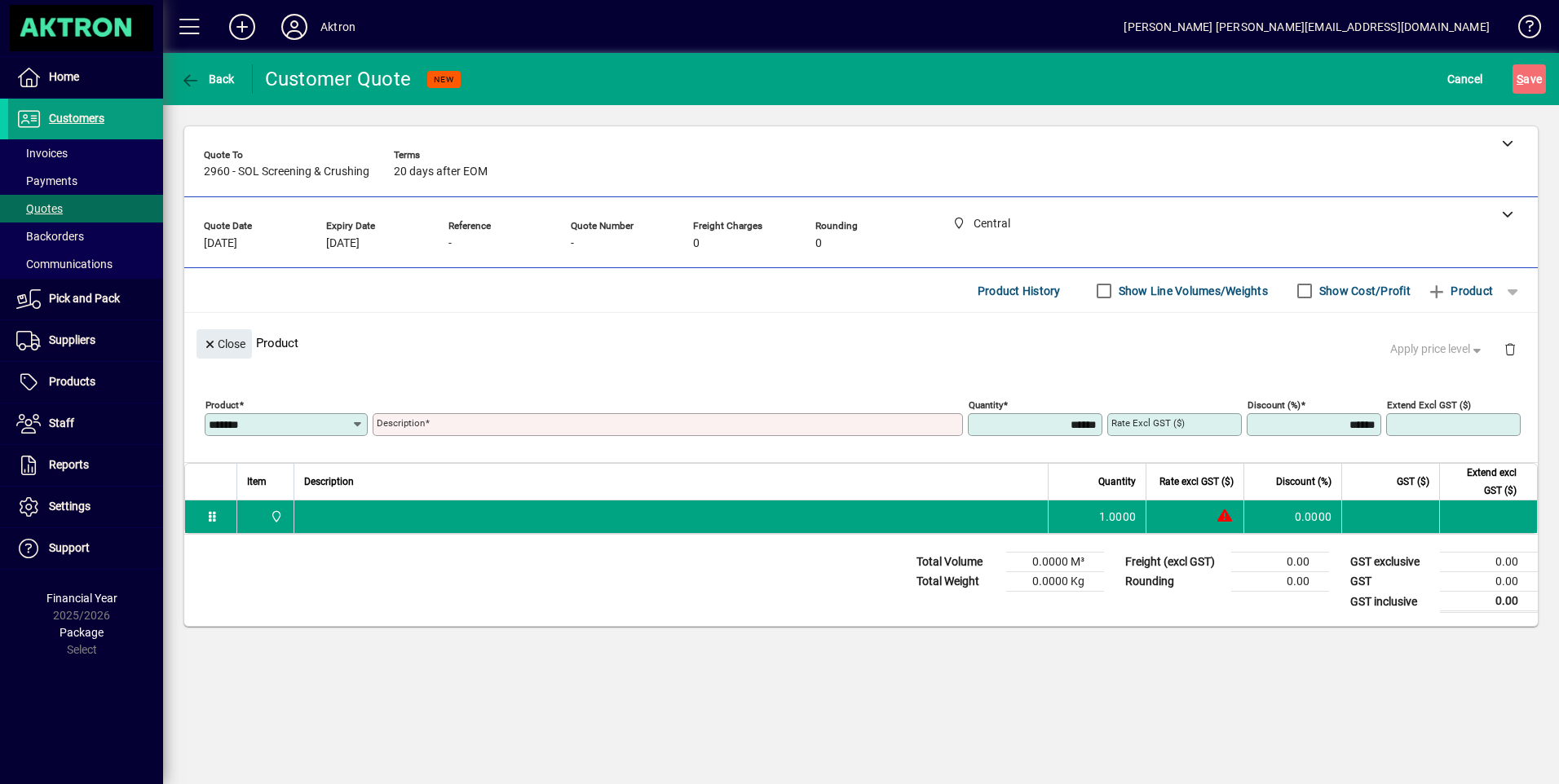 type on "**********" 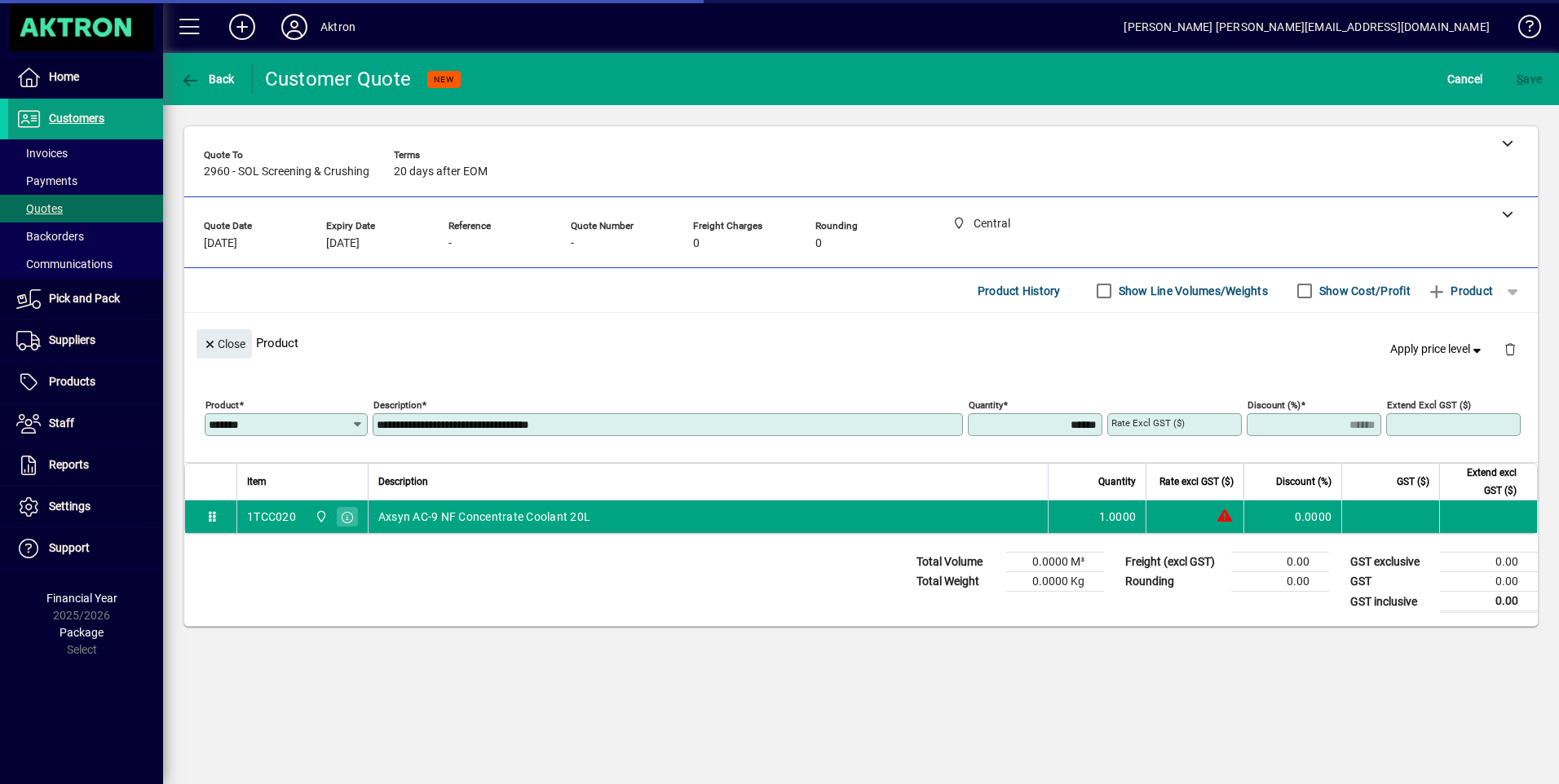 type on "********" 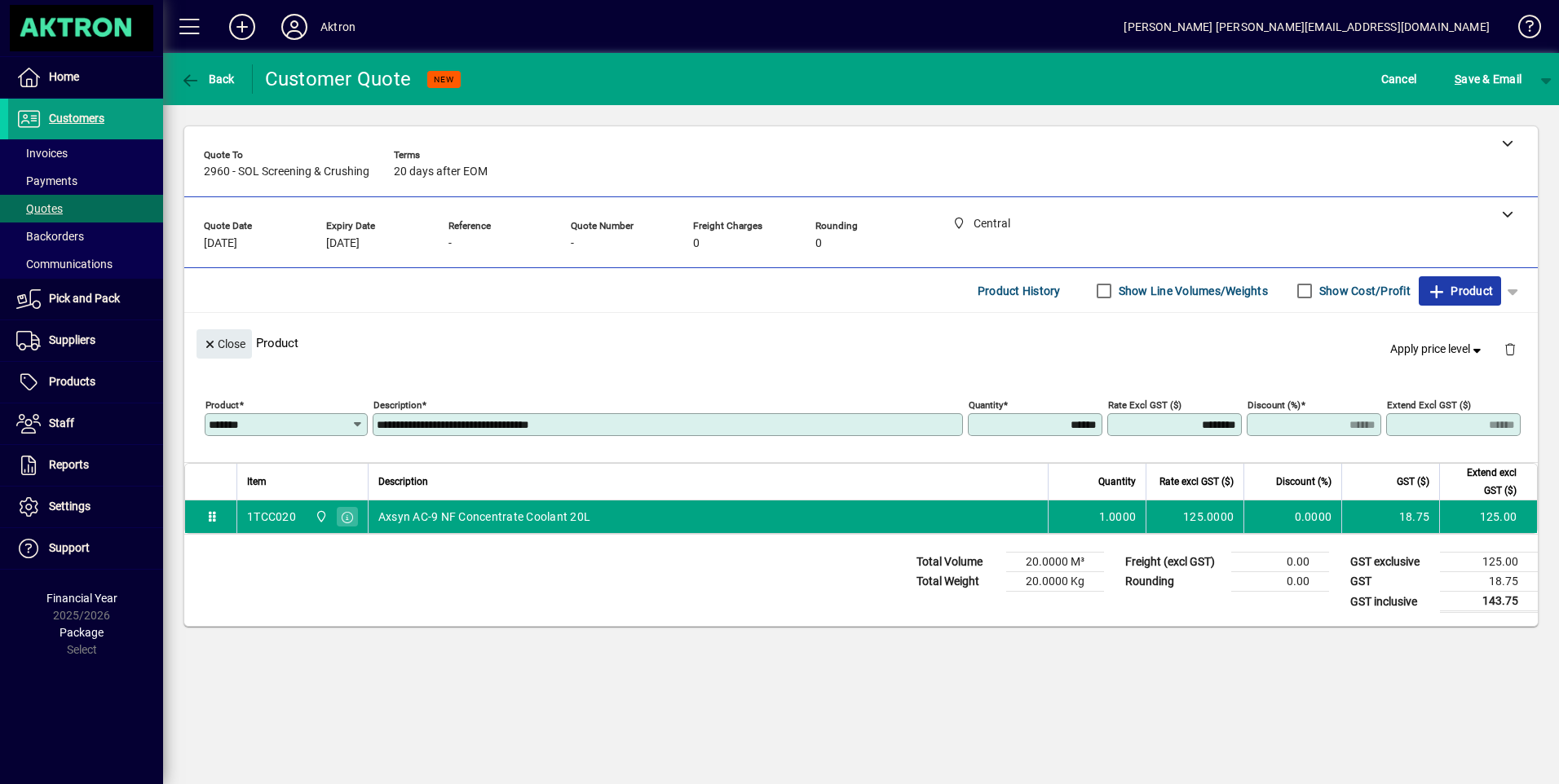 type 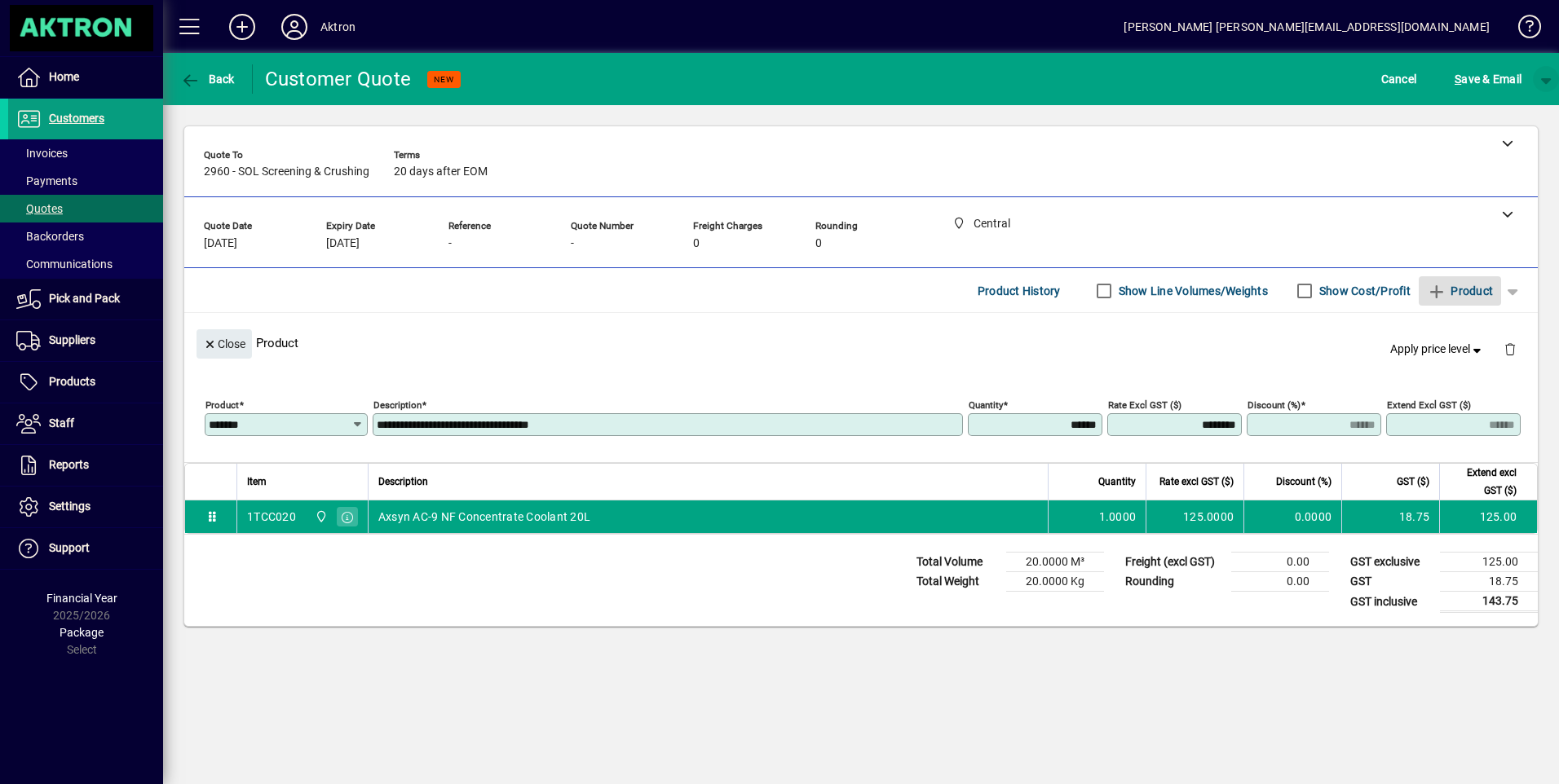 click 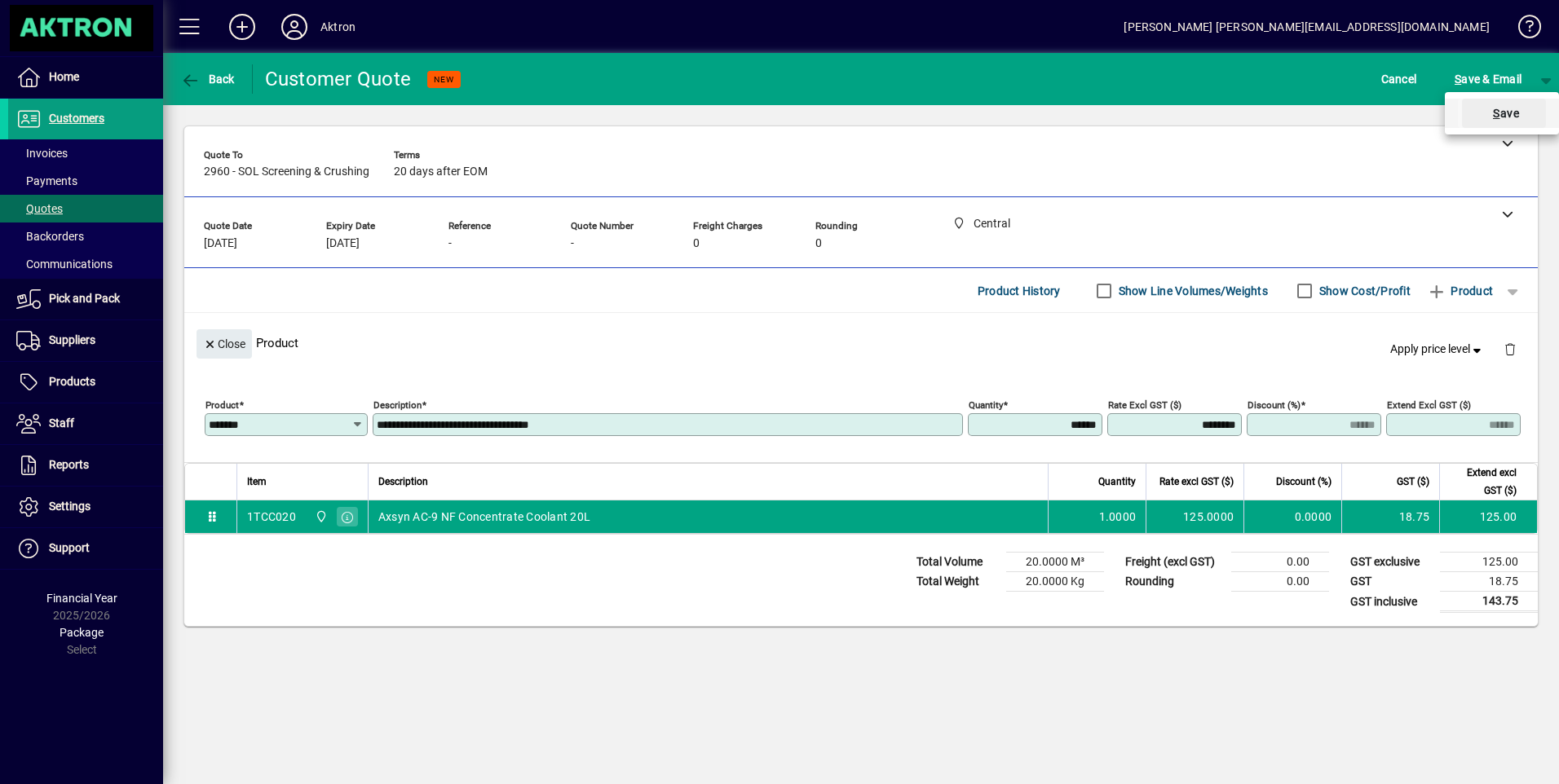 click on "S ave" at bounding box center [1504, 113] 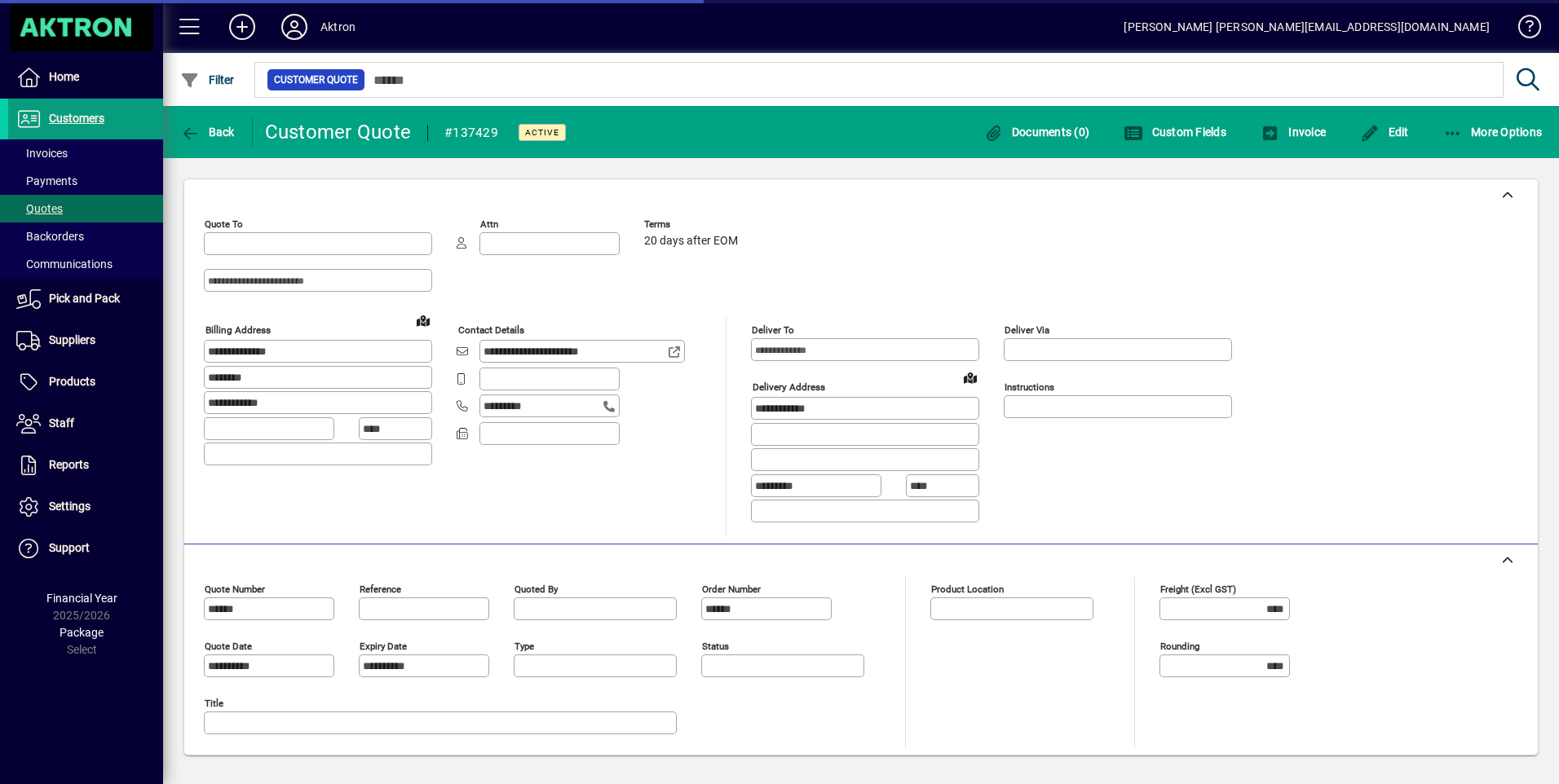 type on "**********" 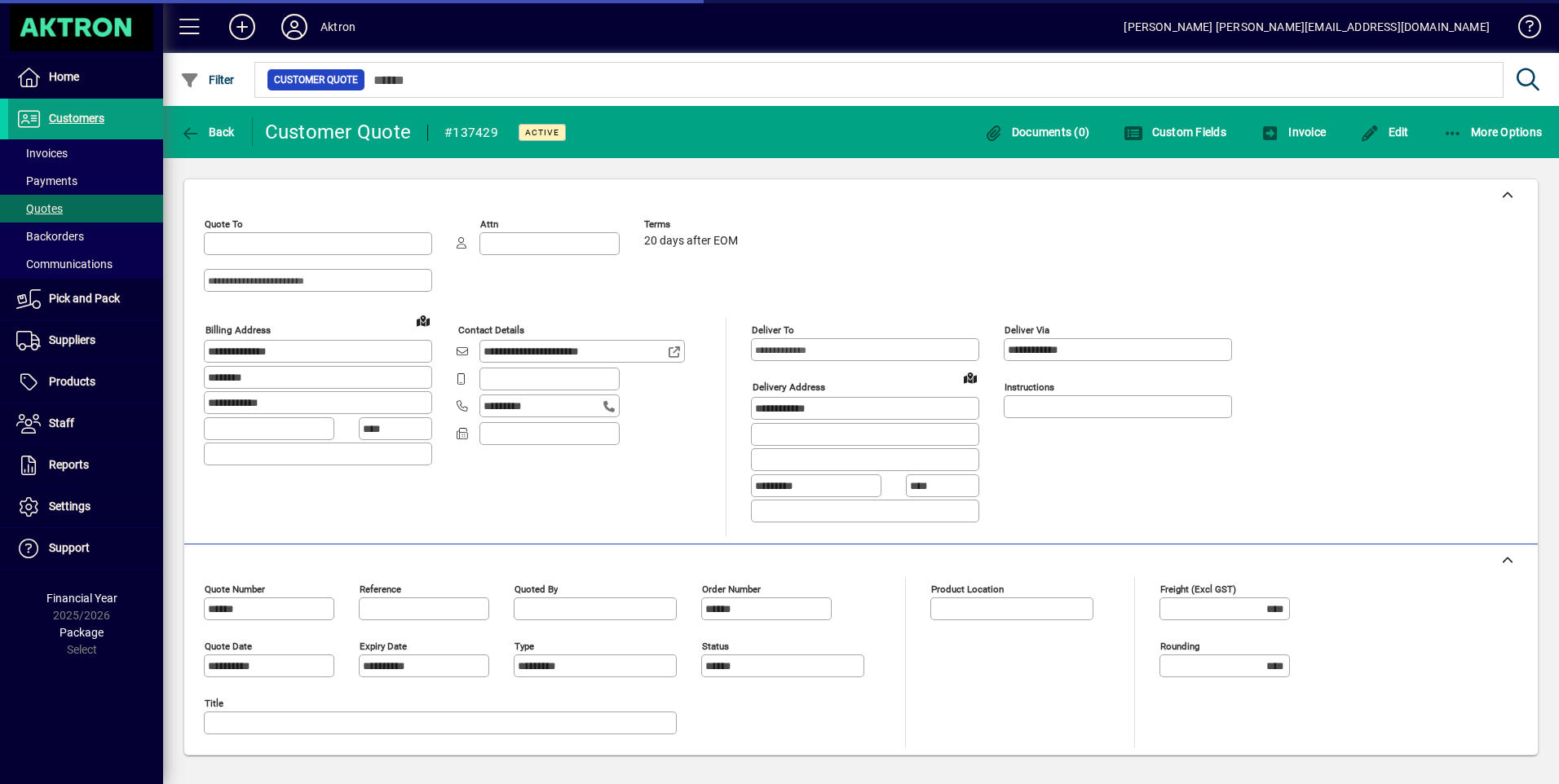 type on "**********" 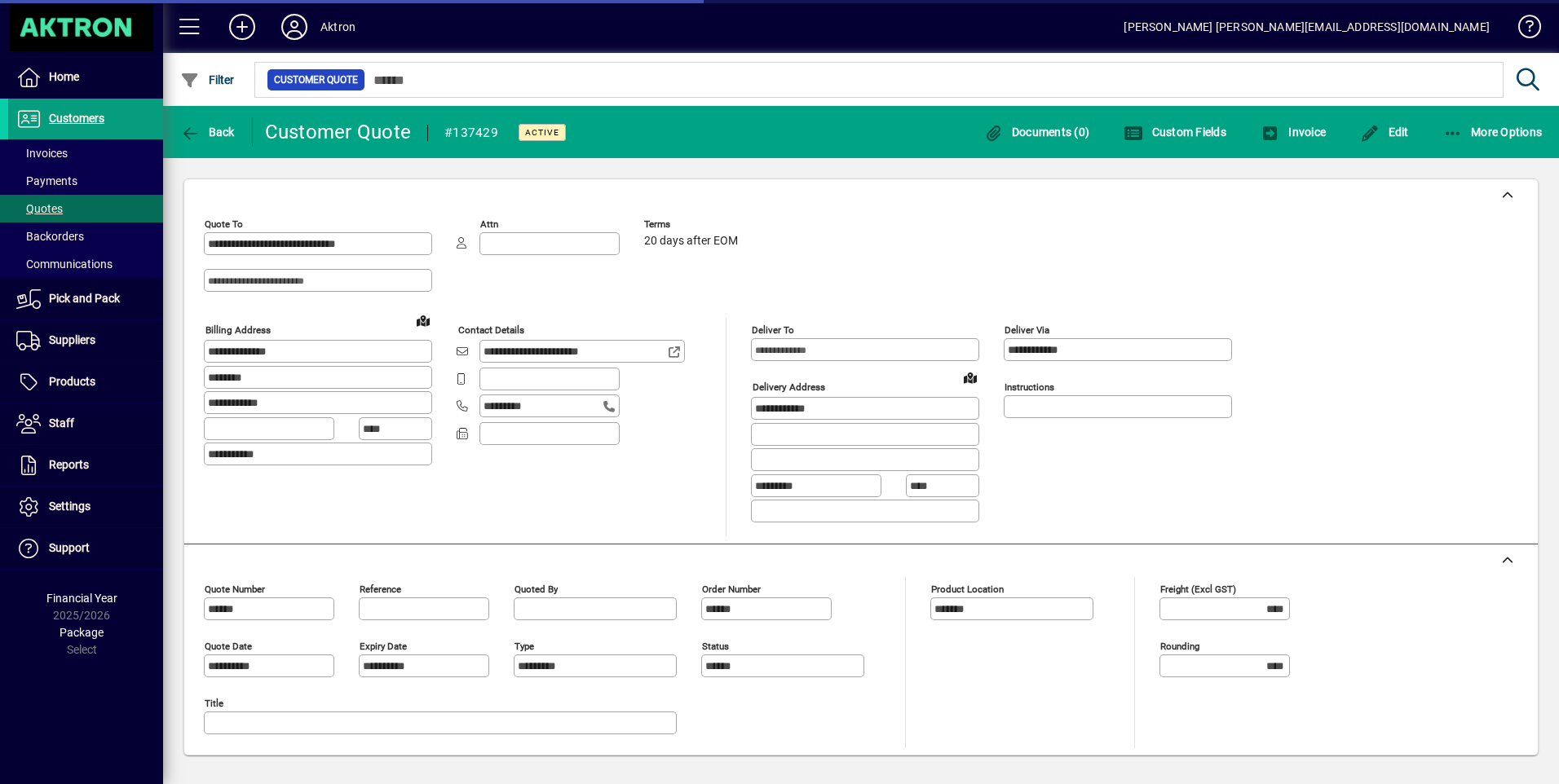 type on "**********" 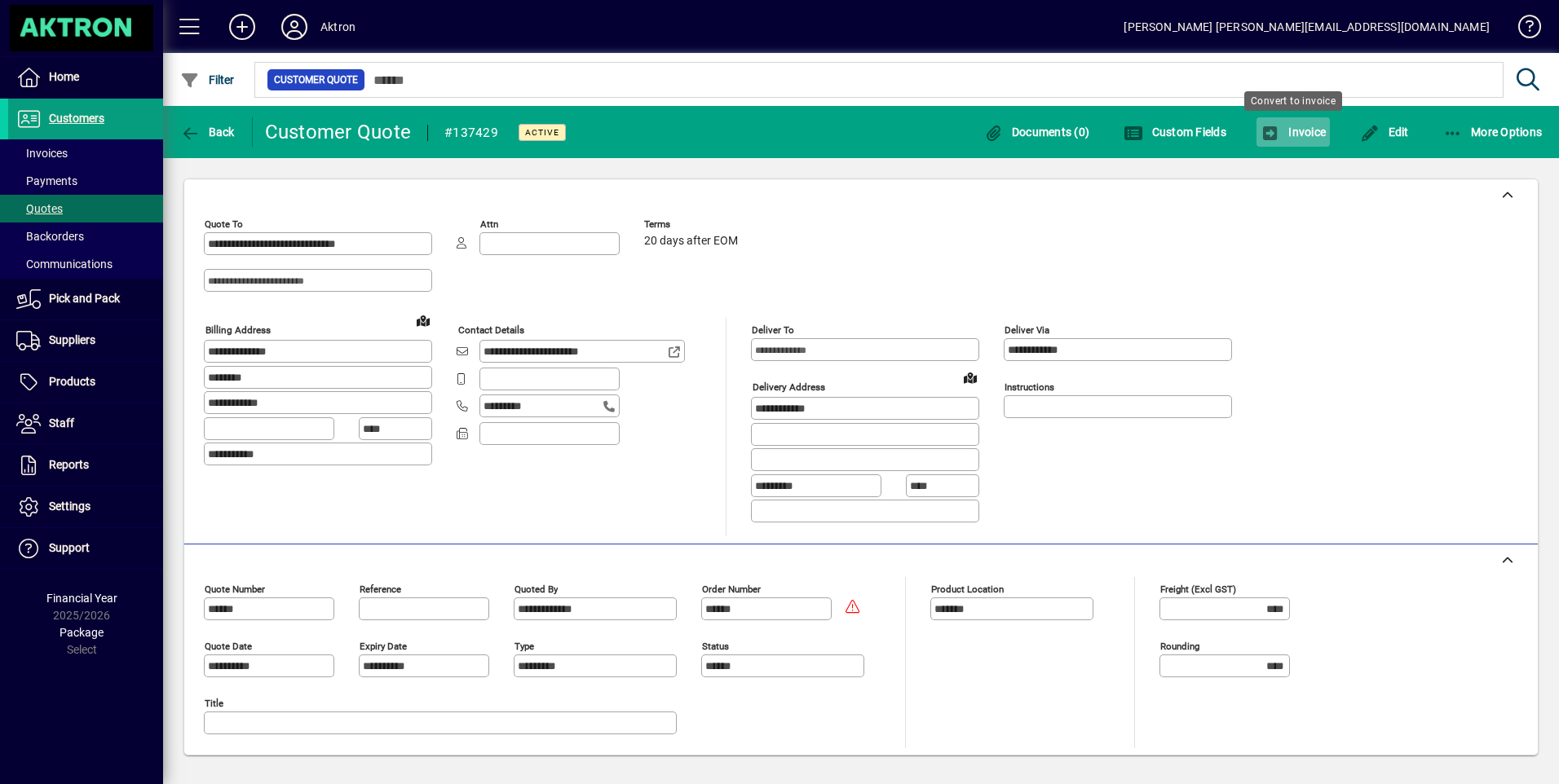 click on "Invoice" 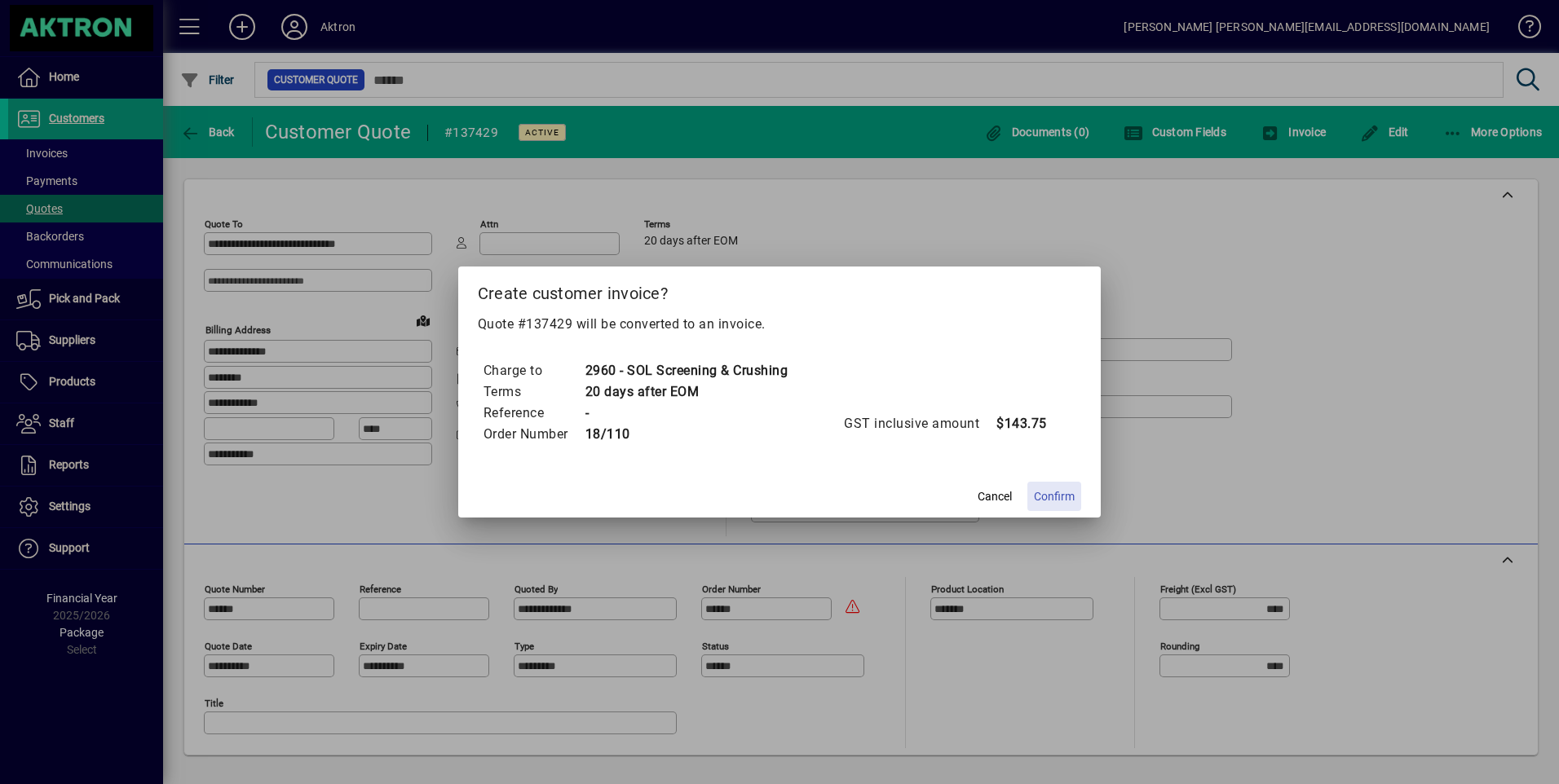 click on "Confirm" 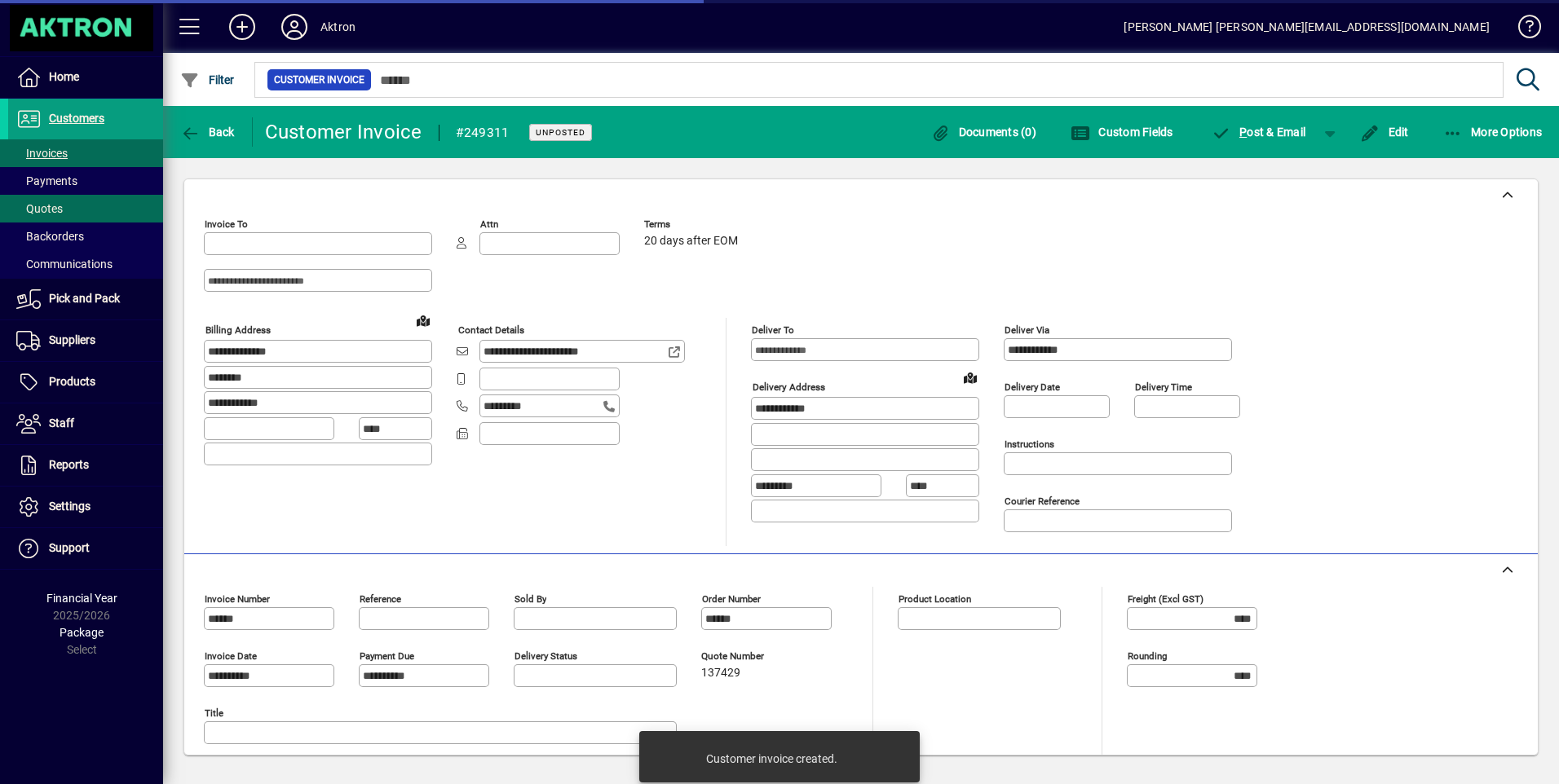 type on "**********" 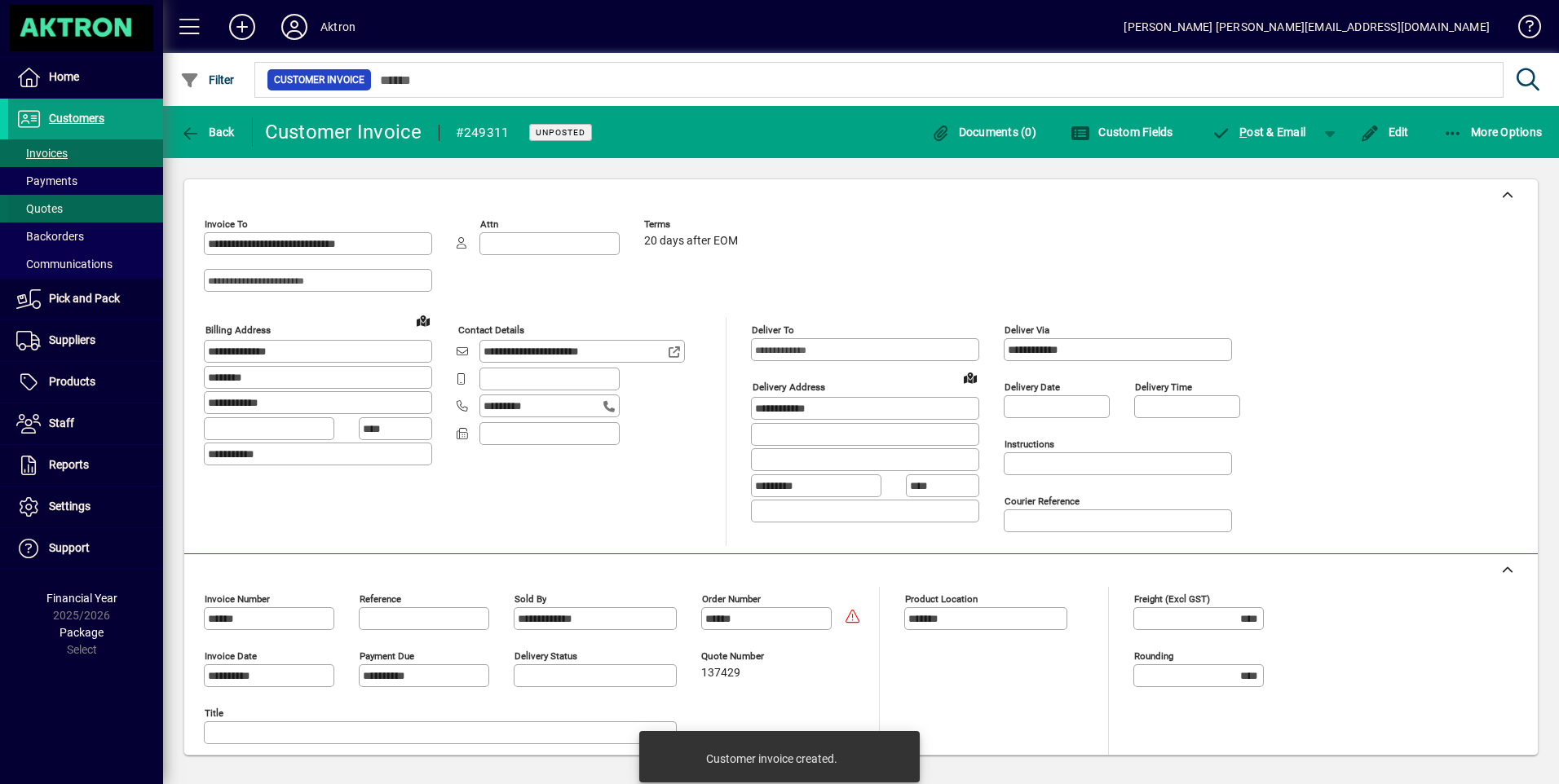 click on "Quotes" at bounding box center (39, 209) 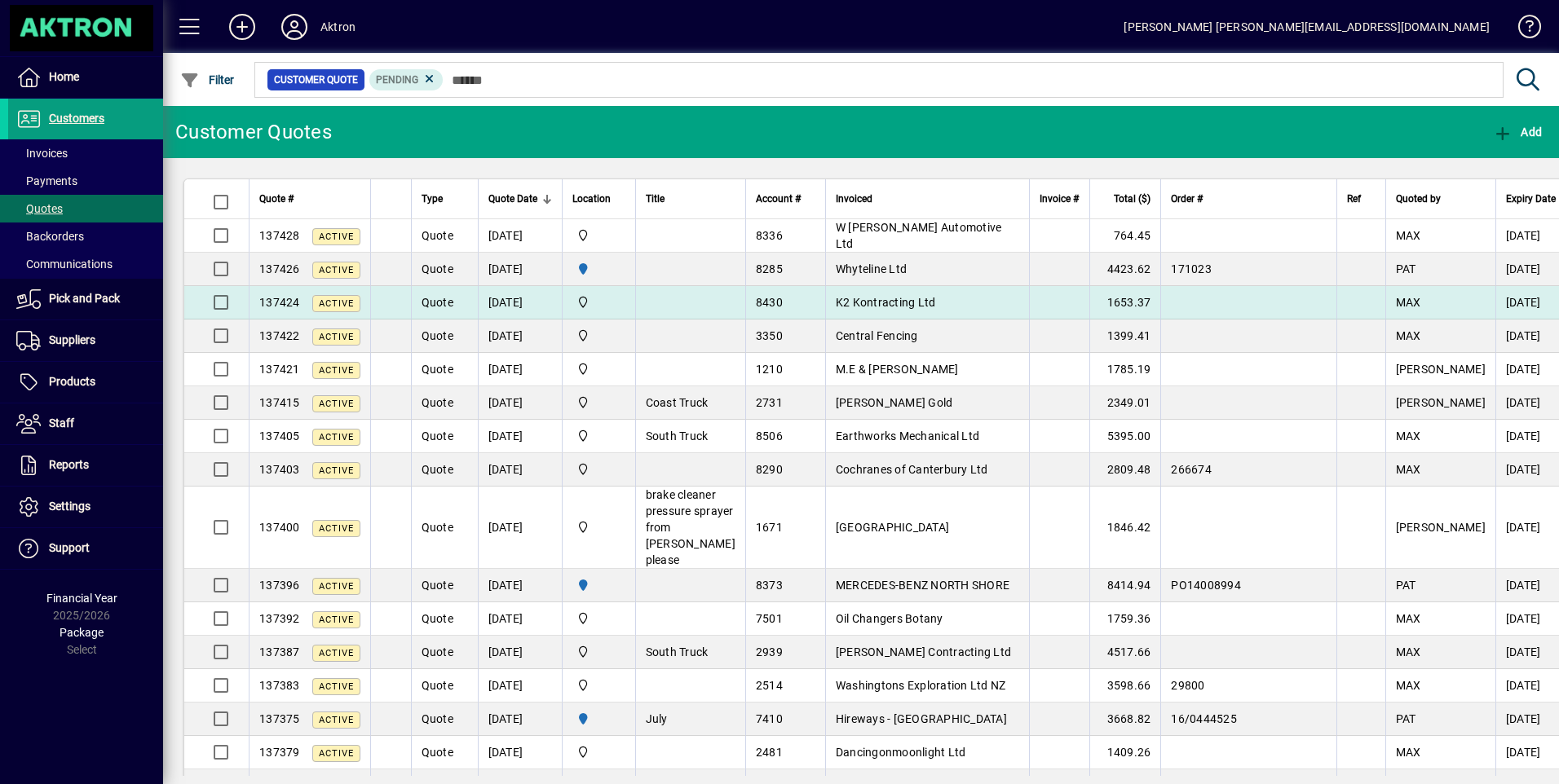 click on "K2 Kontracting Ltd" at bounding box center (885, 302) 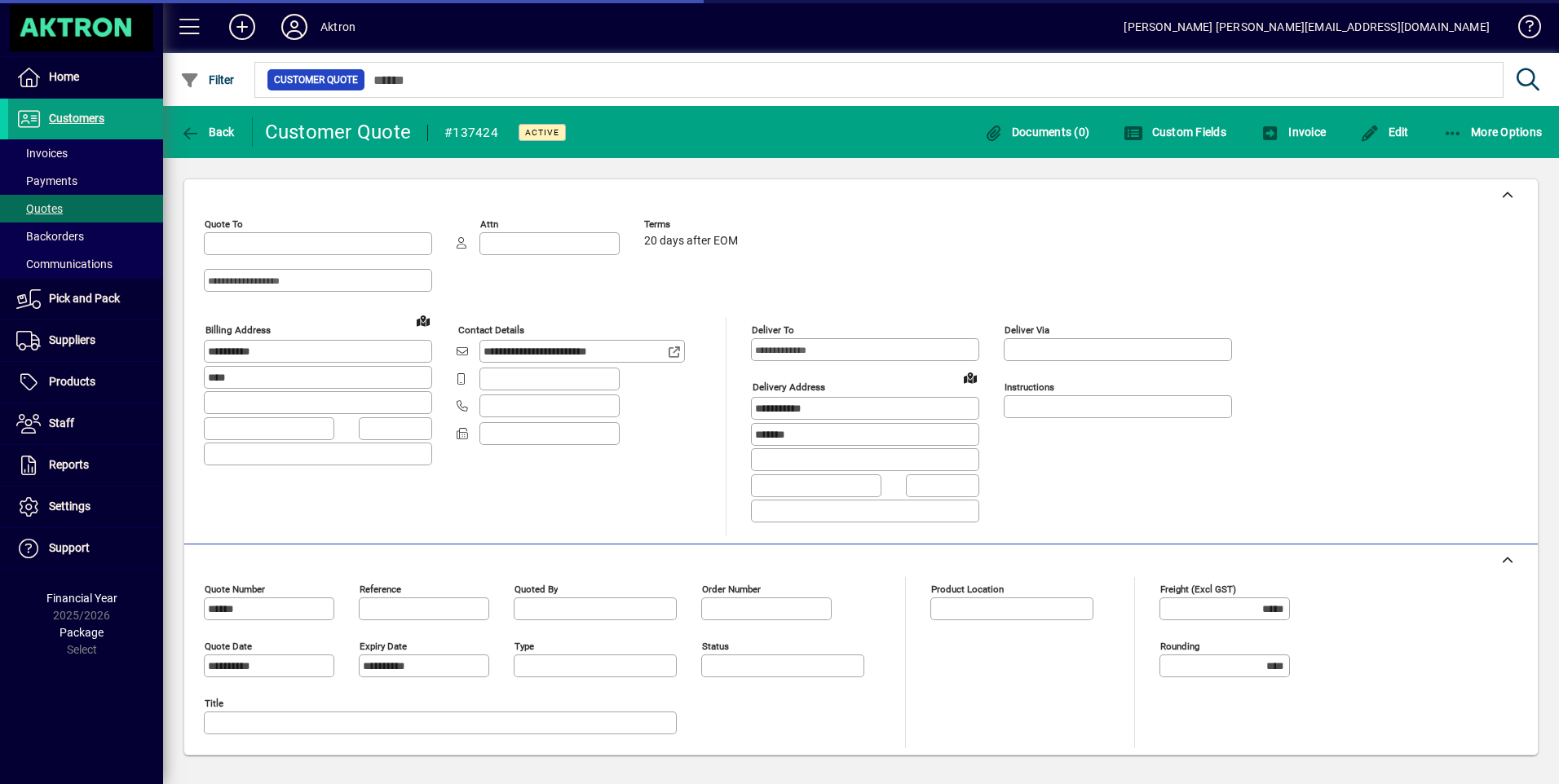 type on "**********" 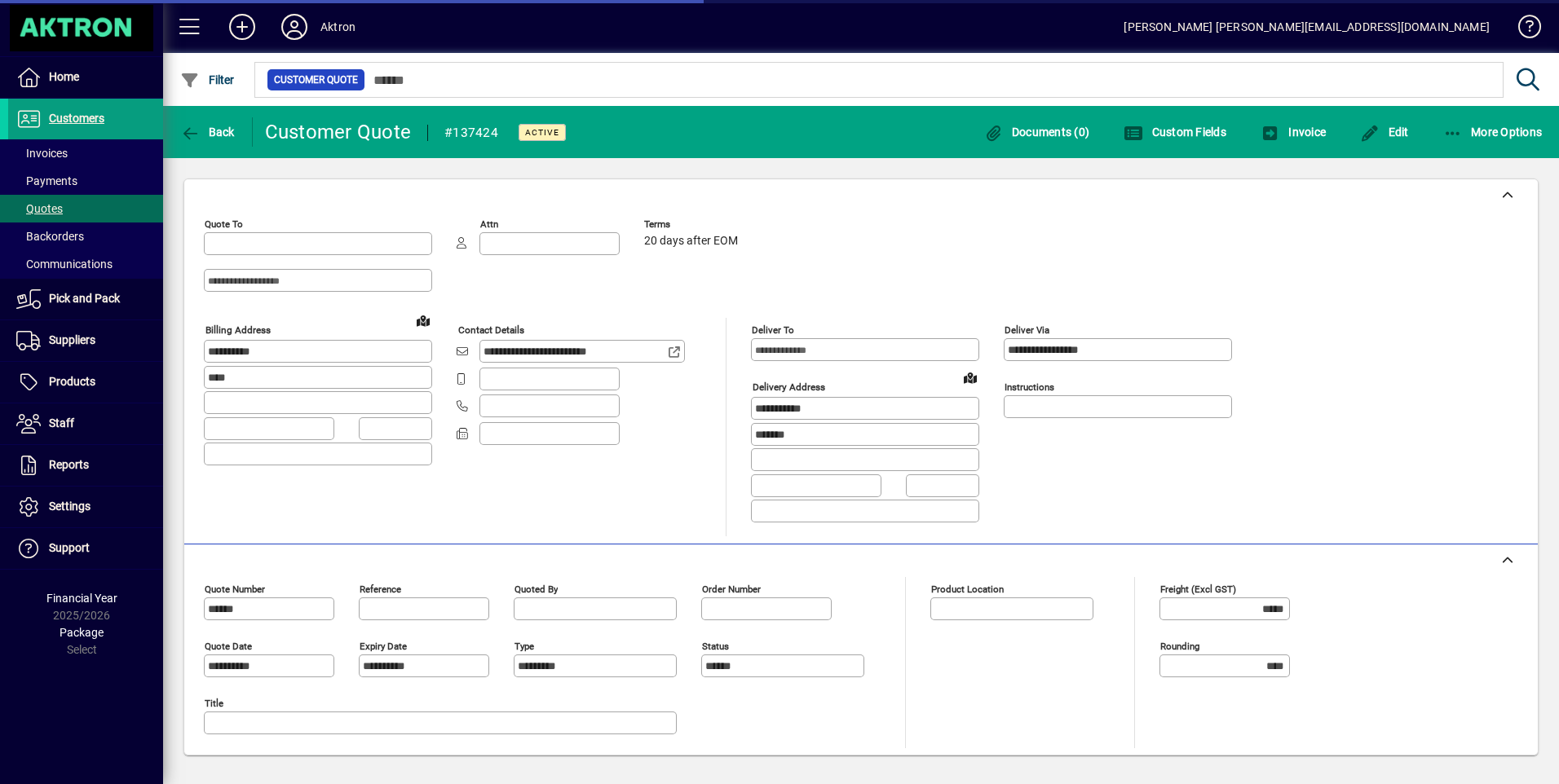 type on "**********" 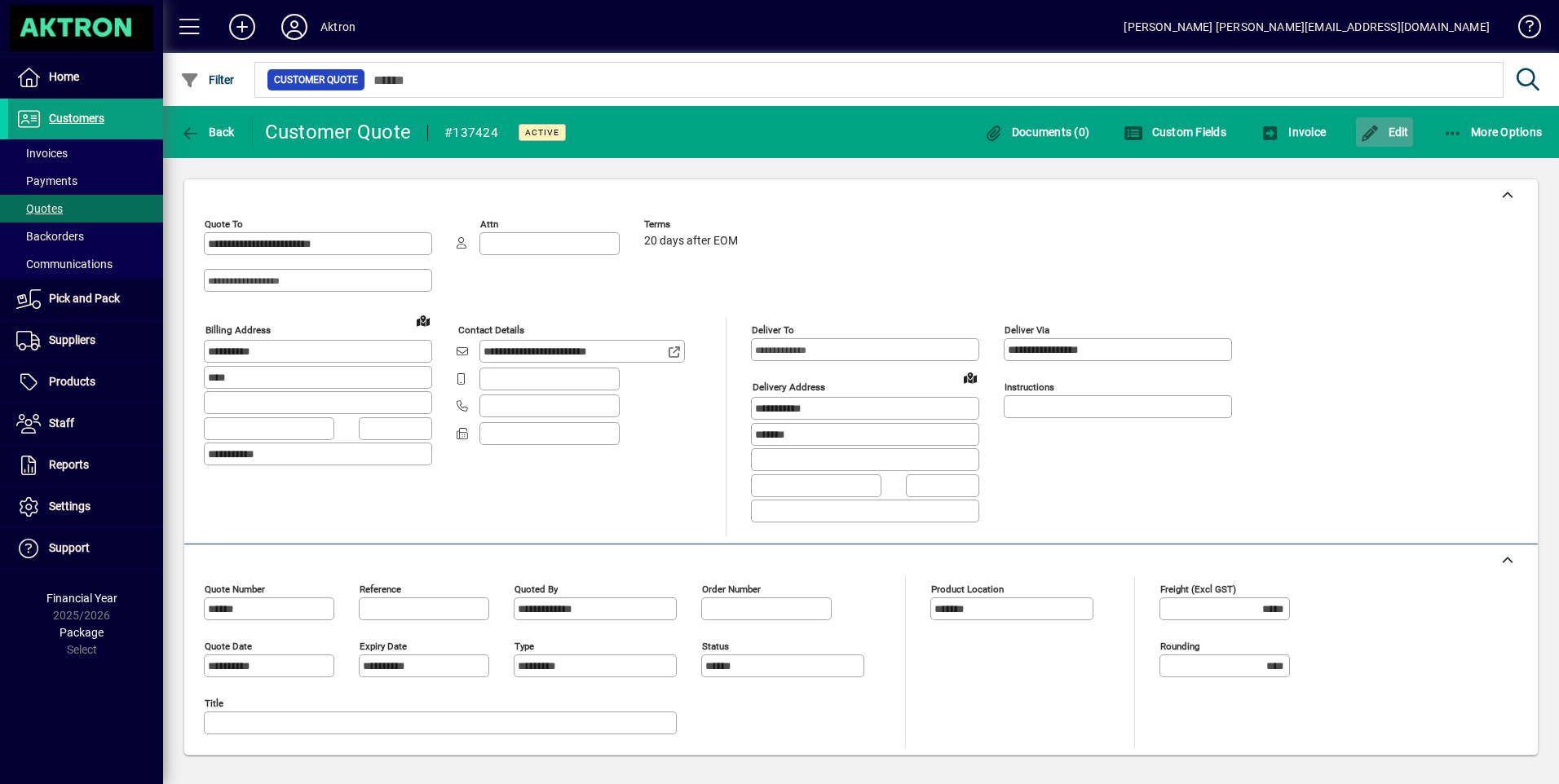 click on "Edit" 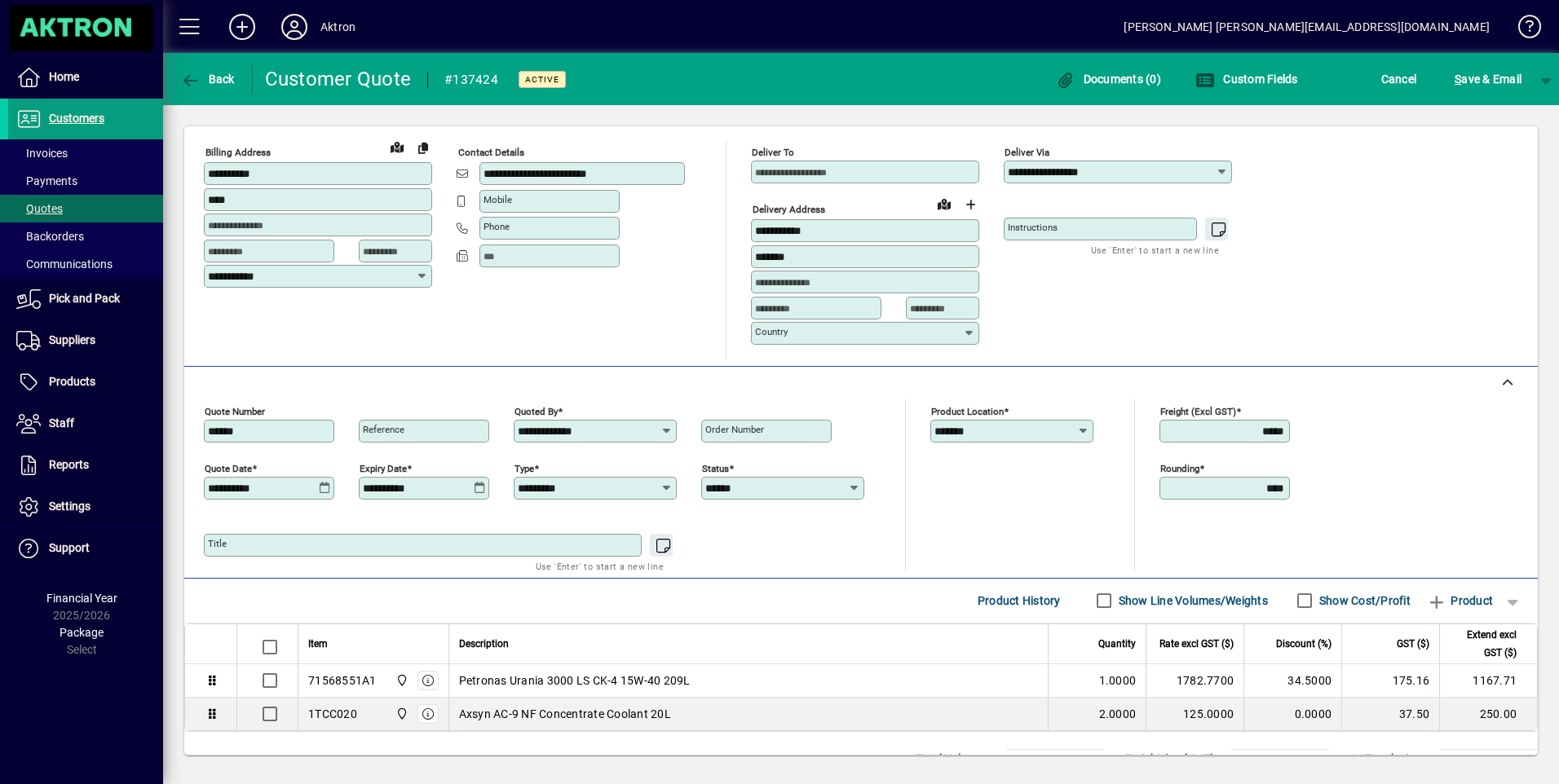 scroll, scrollTop: 163, scrollLeft: 0, axis: vertical 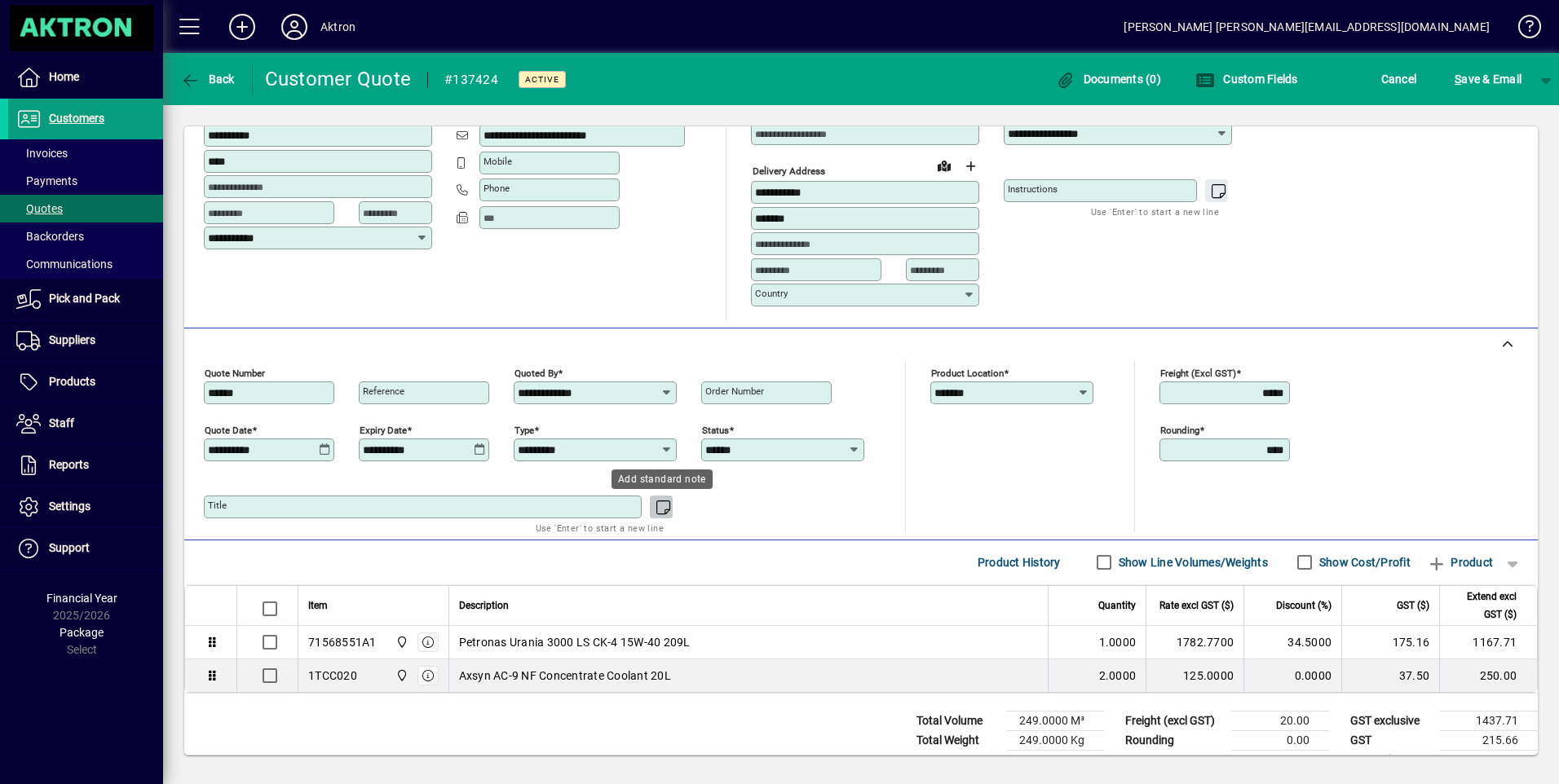 click 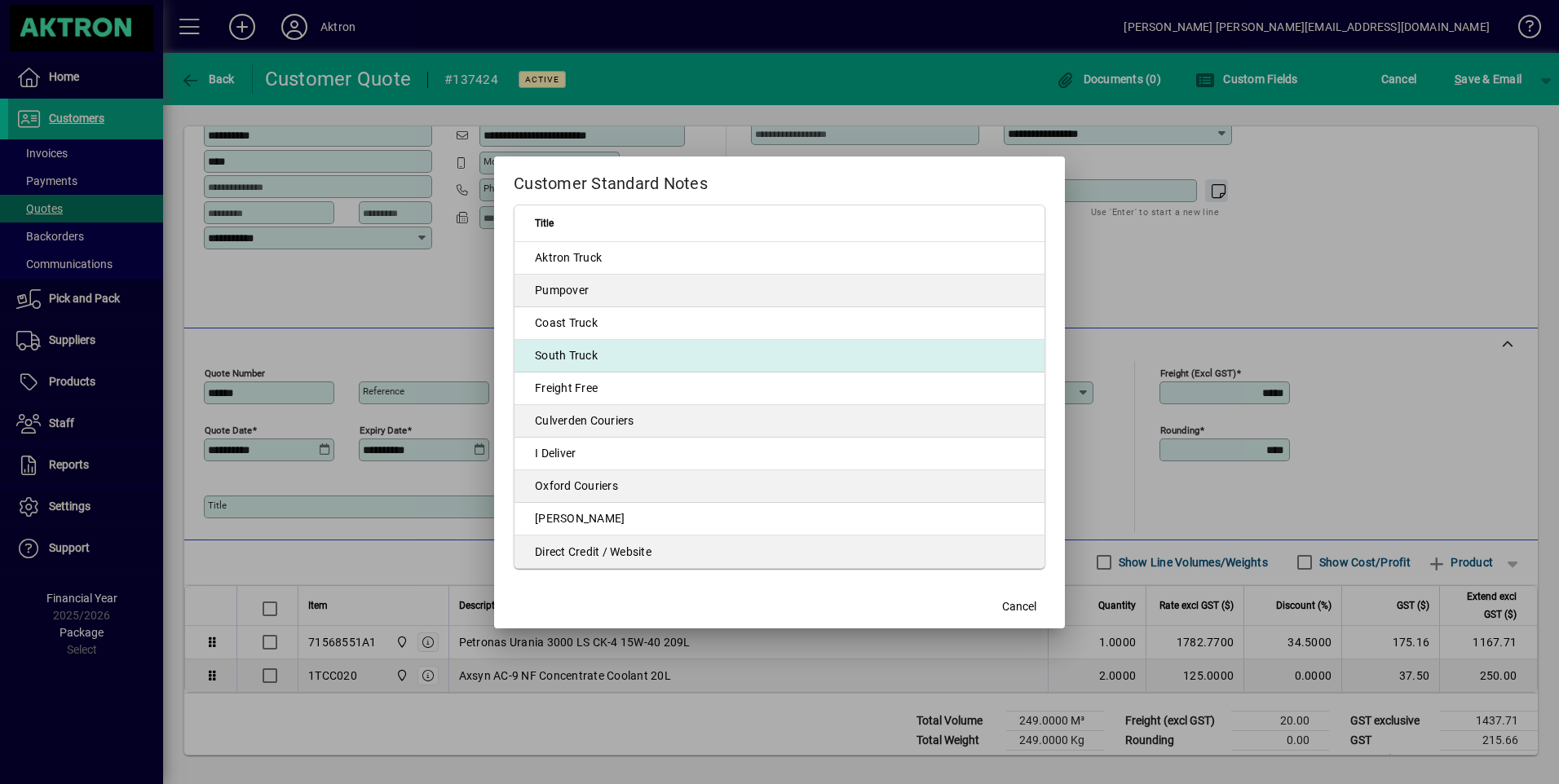 click on "South Truck" at bounding box center [780, 356] 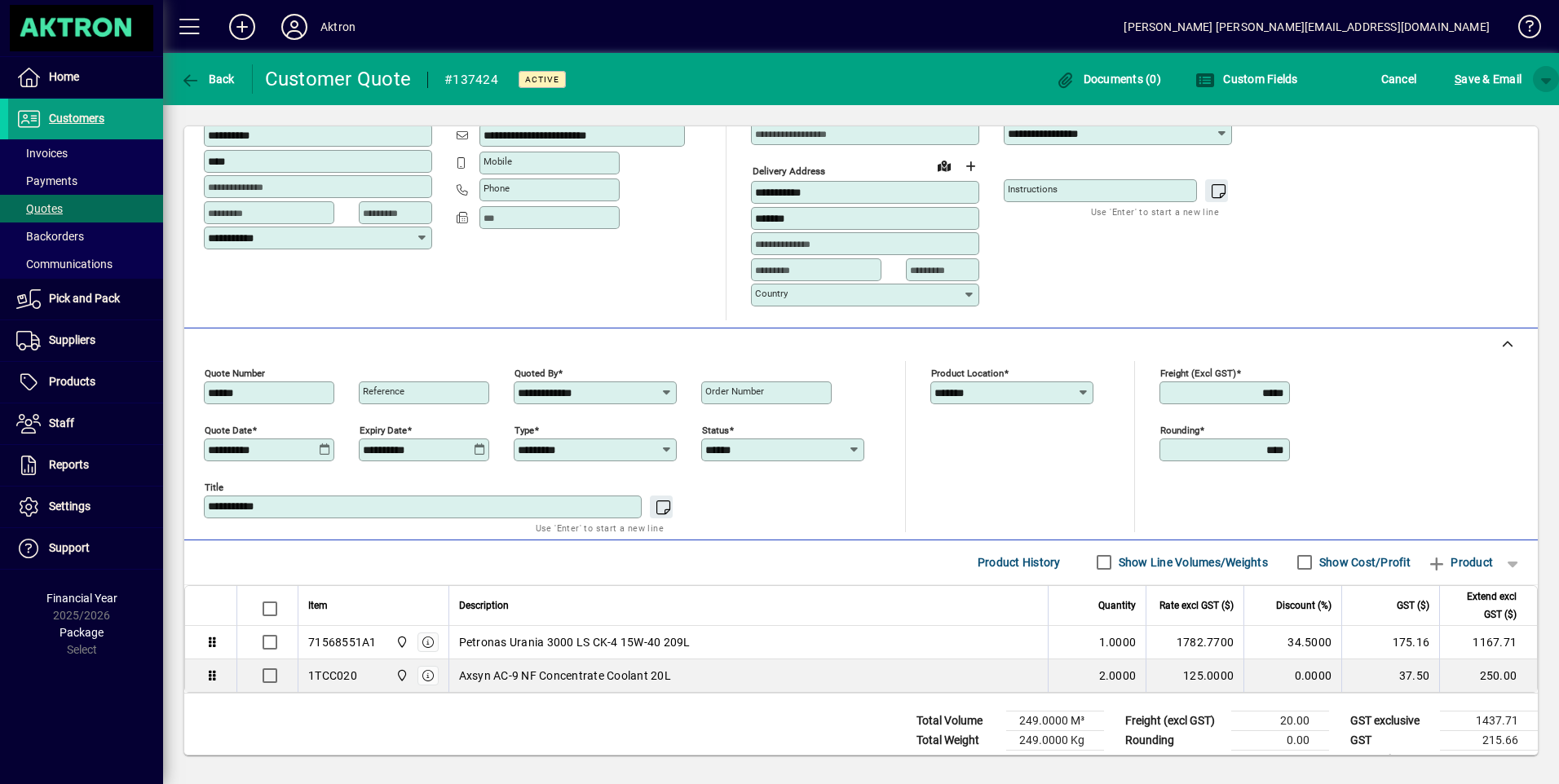 click 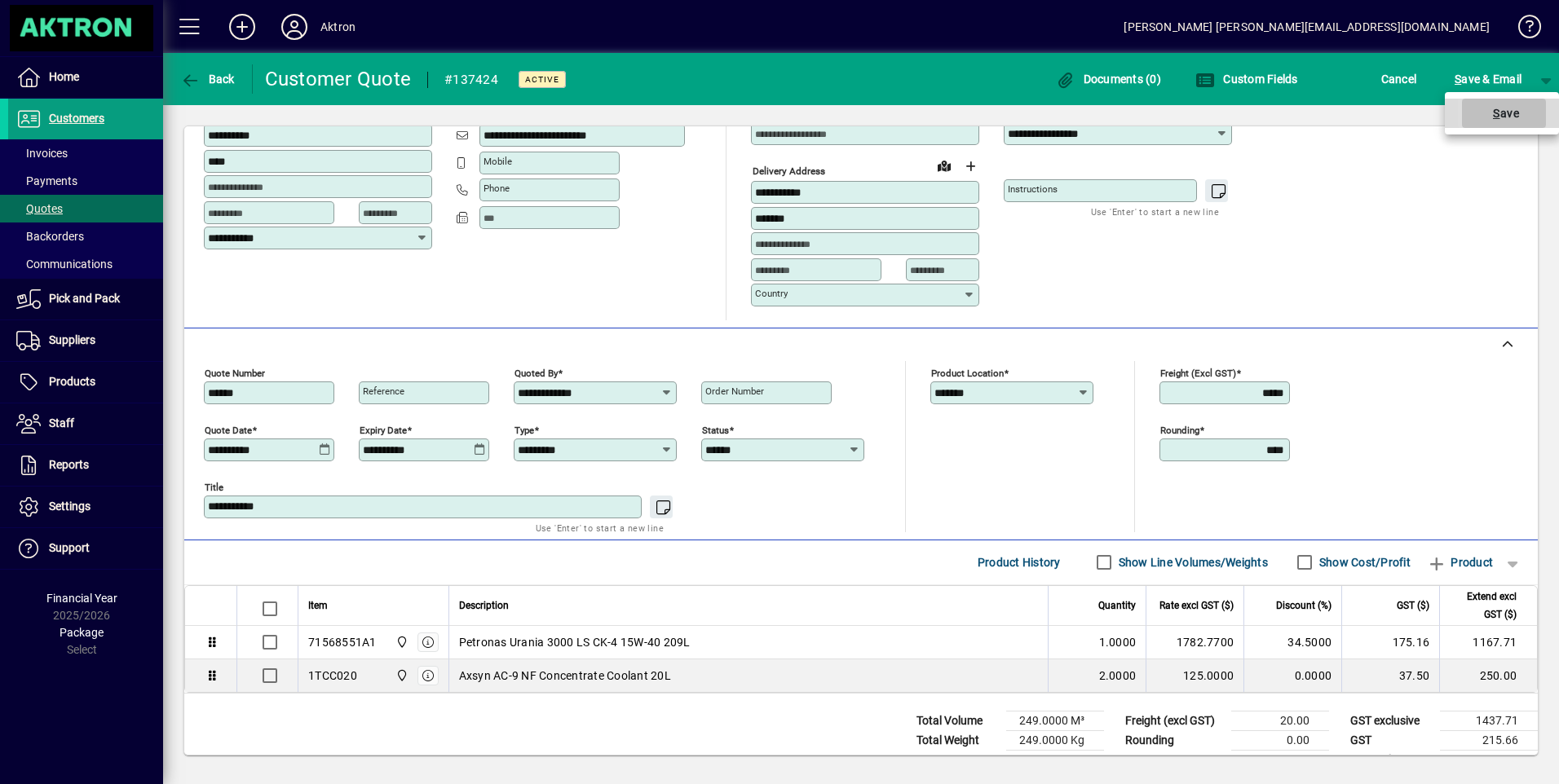 click at bounding box center (1504, 113) 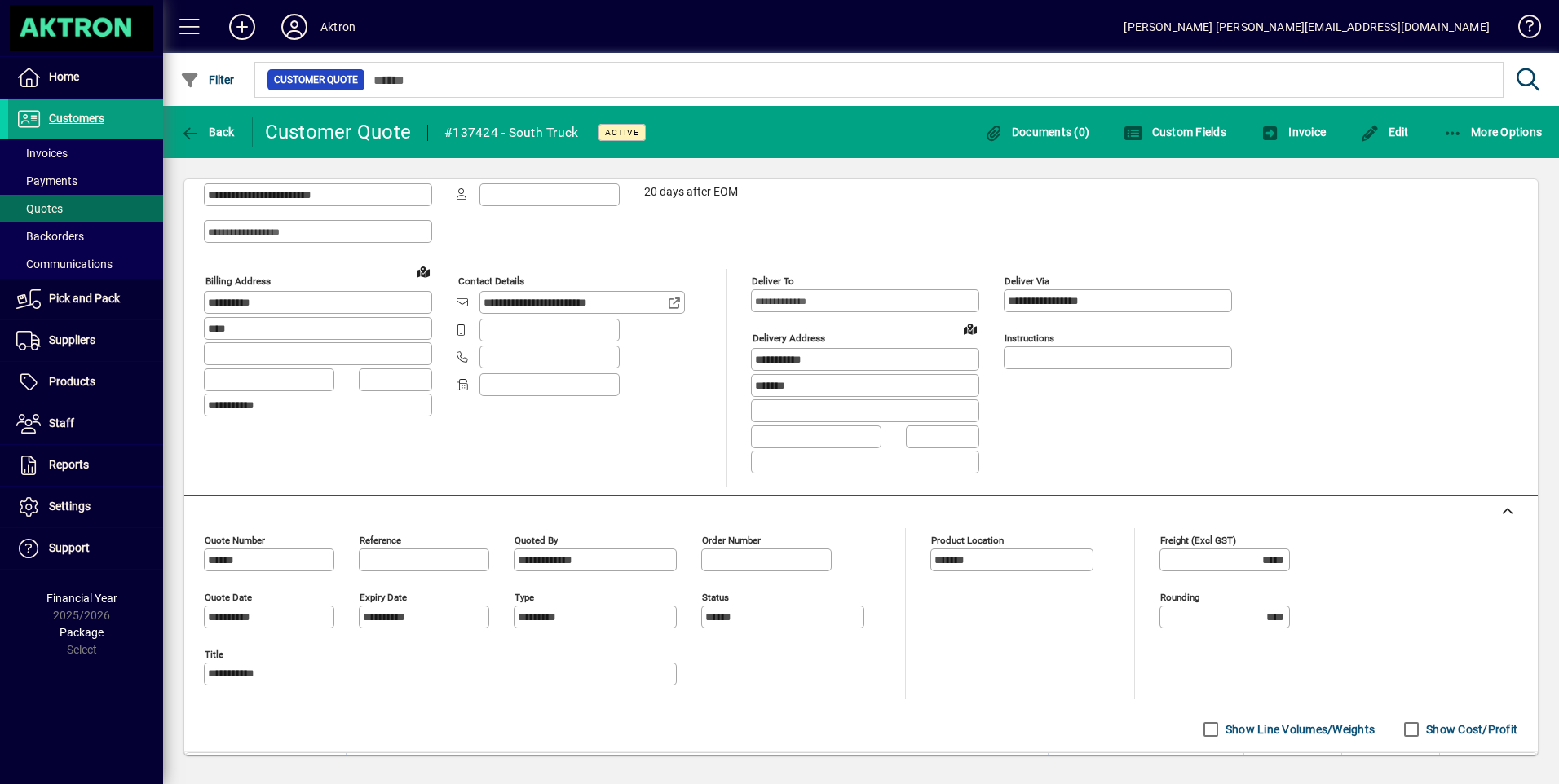 scroll, scrollTop: 0, scrollLeft: 0, axis: both 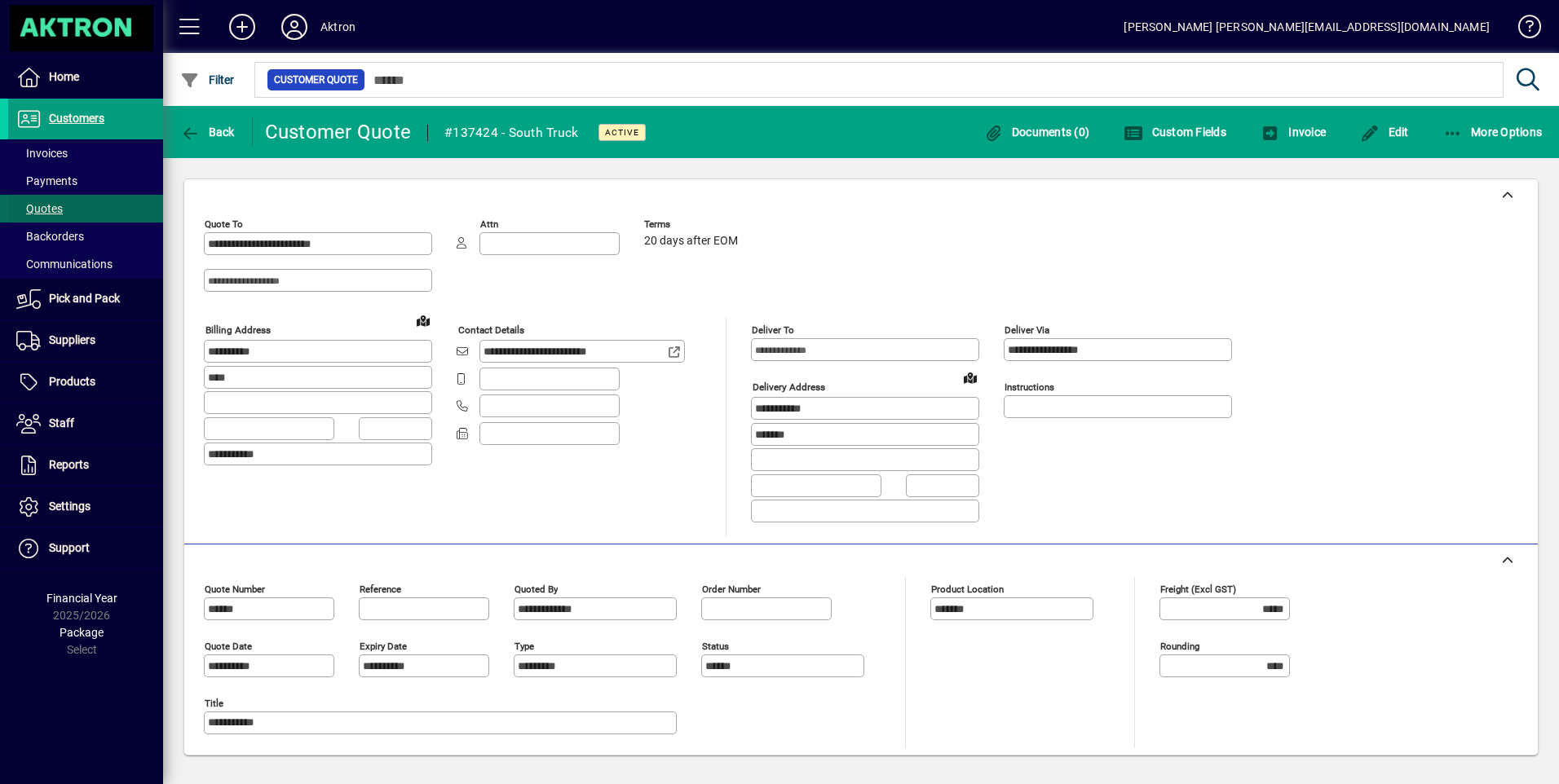 click on "Quotes" at bounding box center (39, 209) 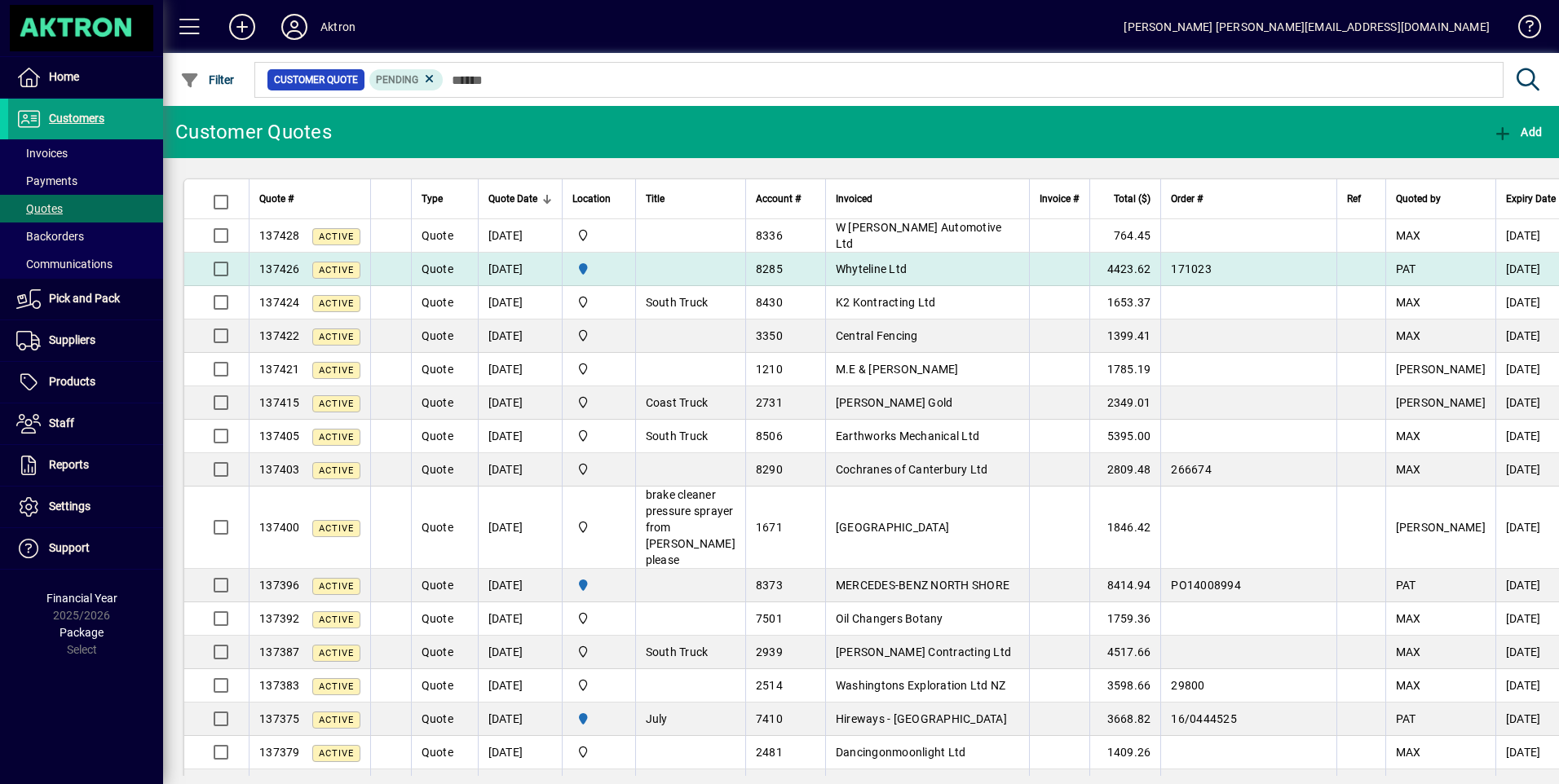 click on "Whyteline Ltd" at bounding box center (871, 269) 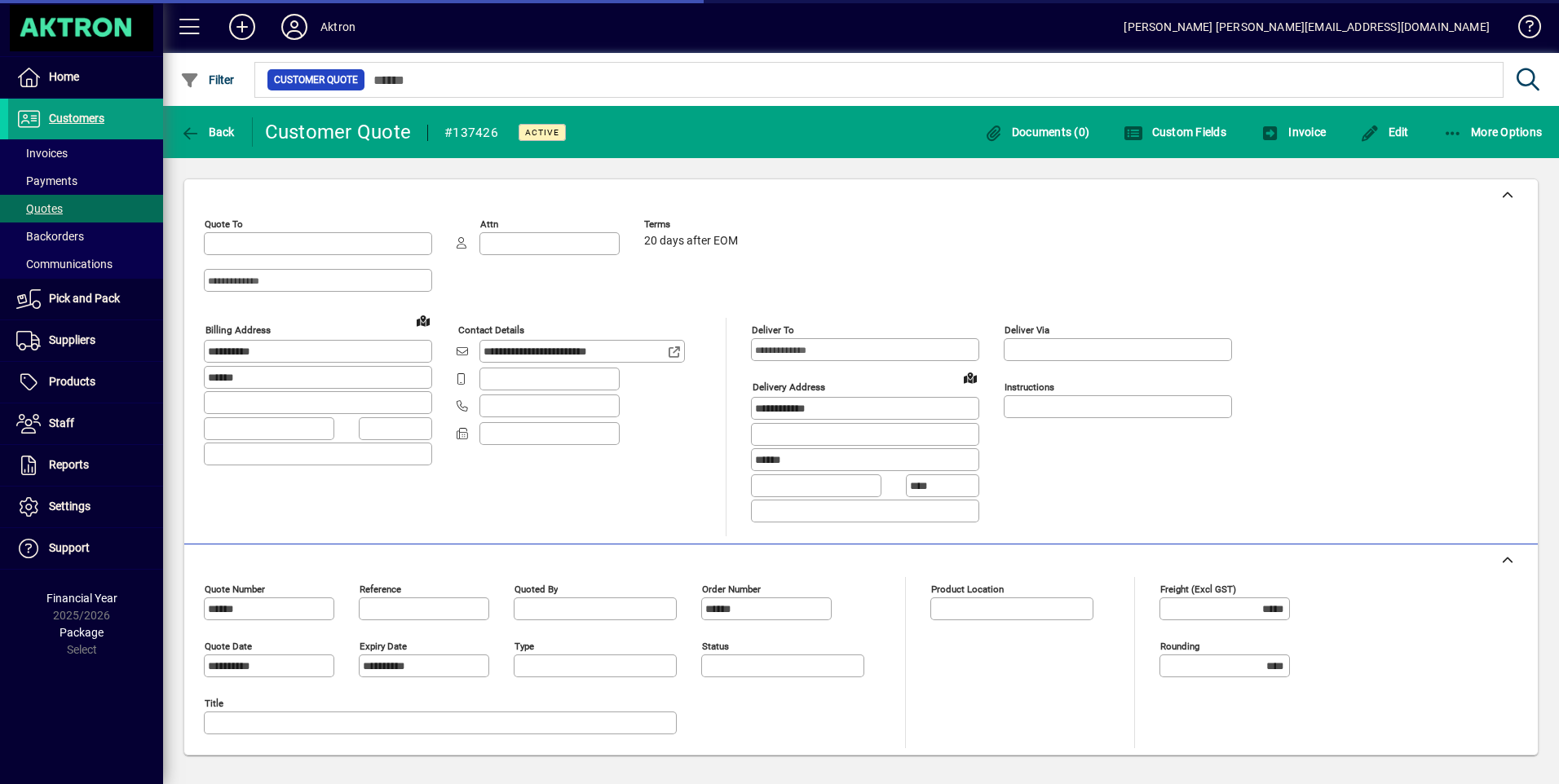 type on "**********" 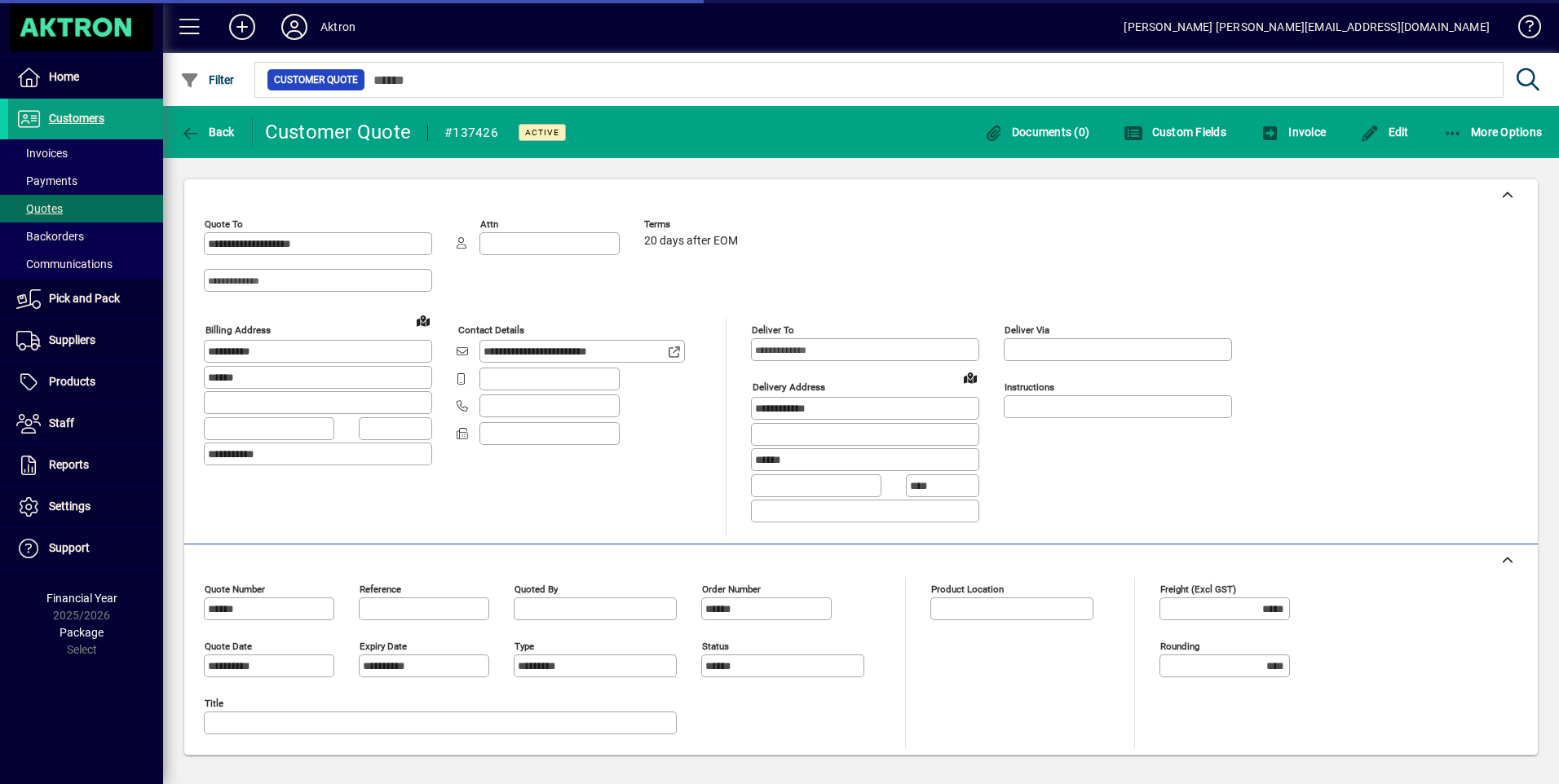 type on "**********" 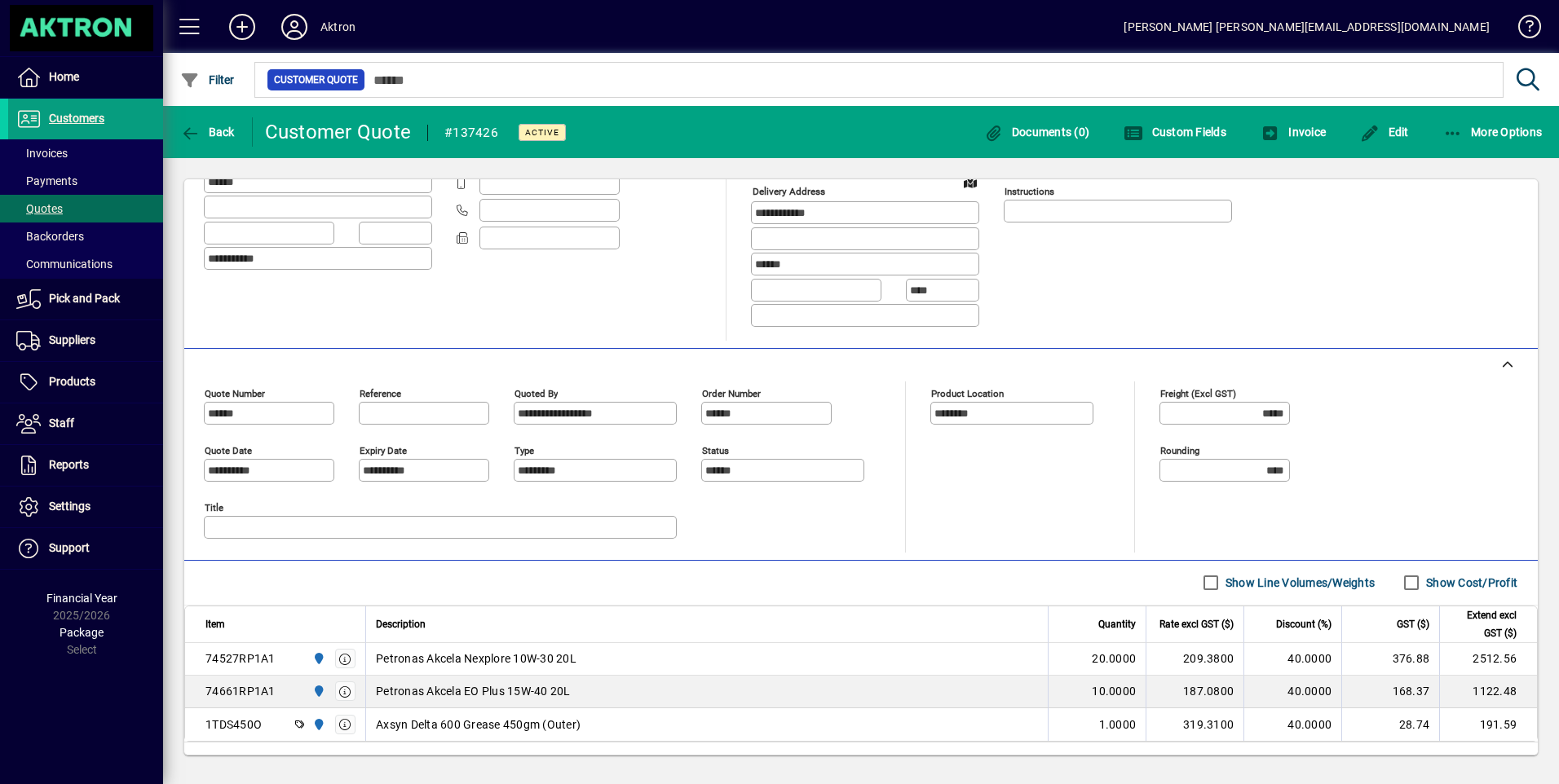scroll, scrollTop: 275, scrollLeft: 0, axis: vertical 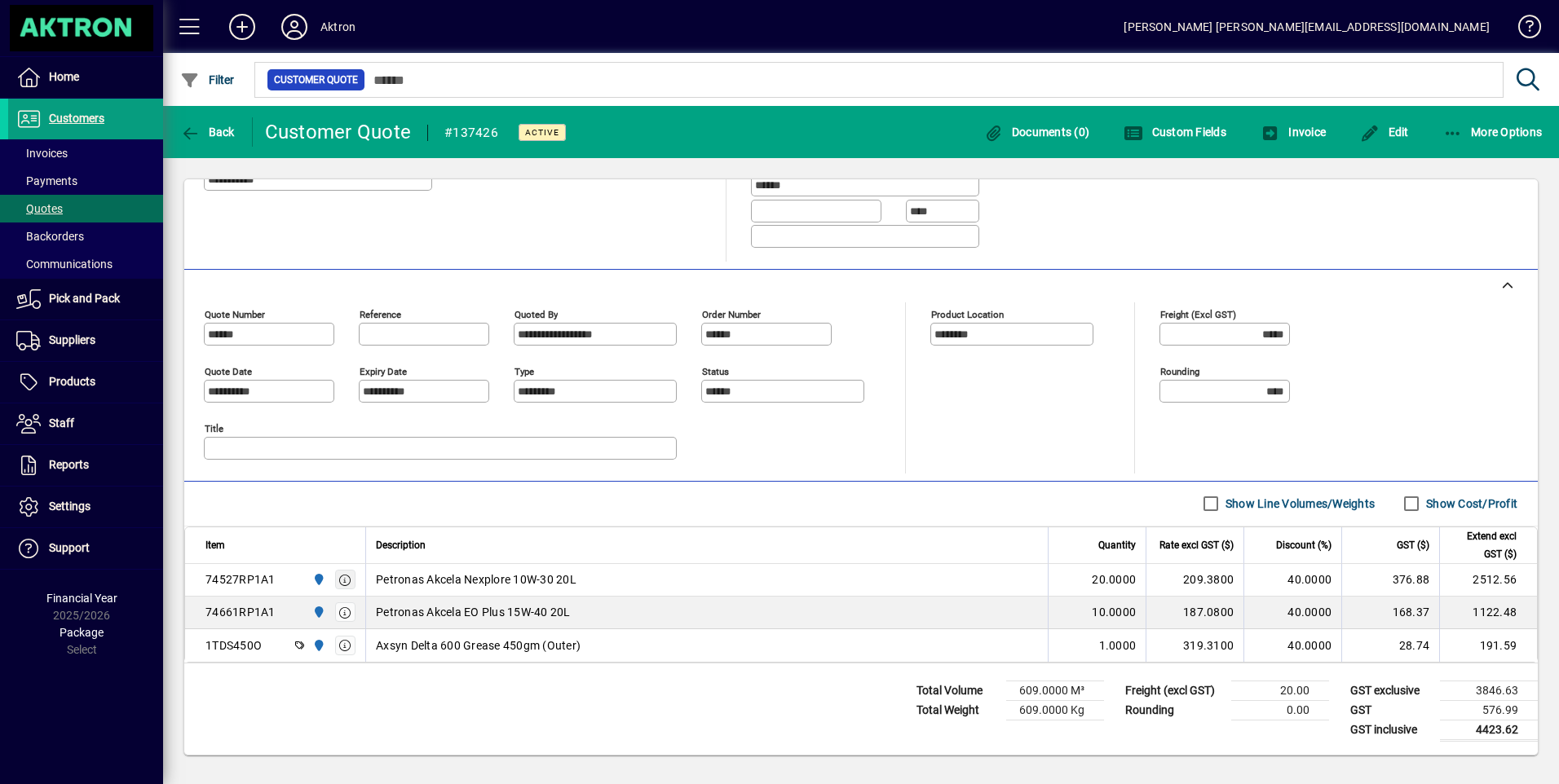 click 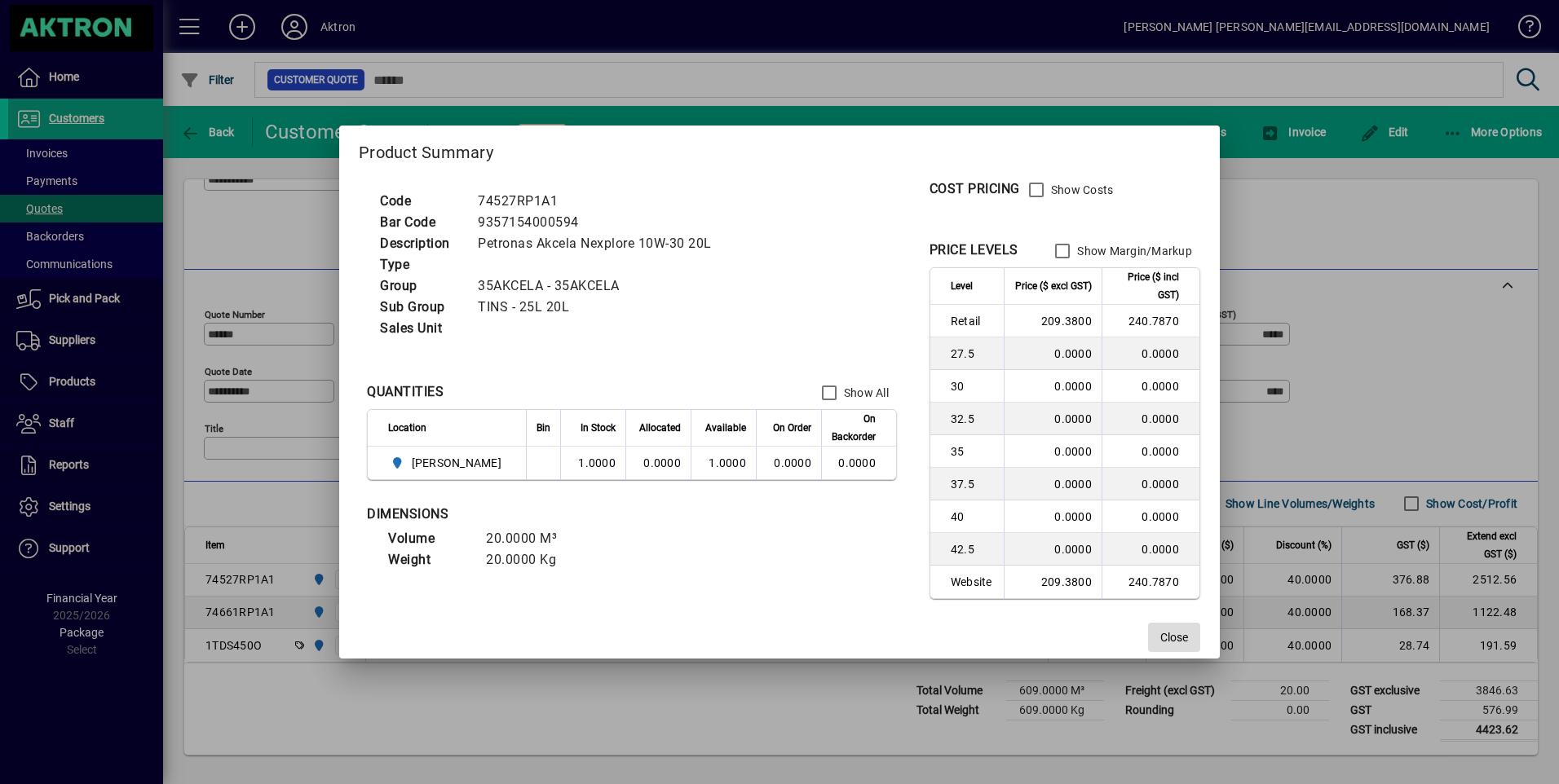click on "Close" 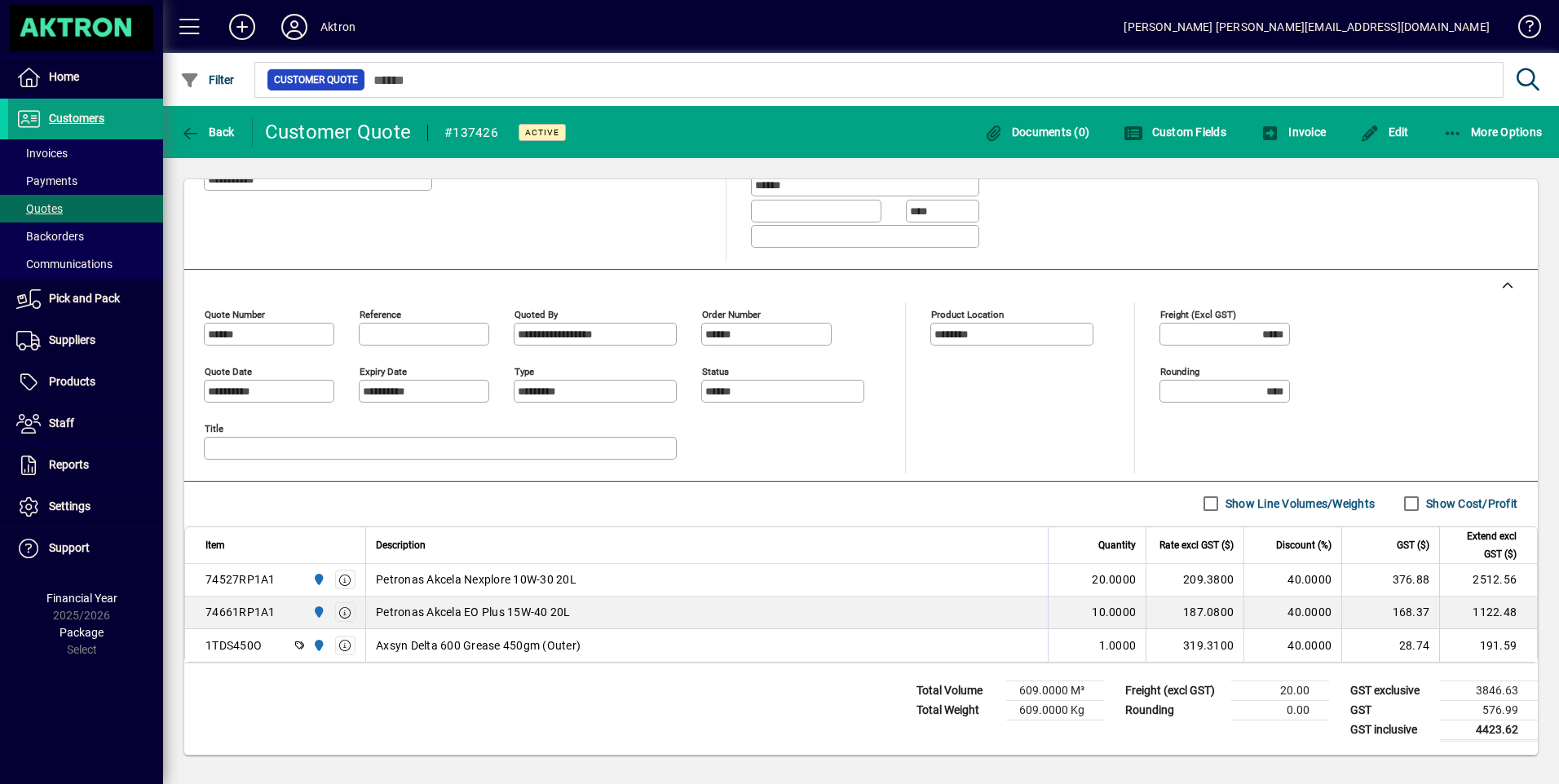 click 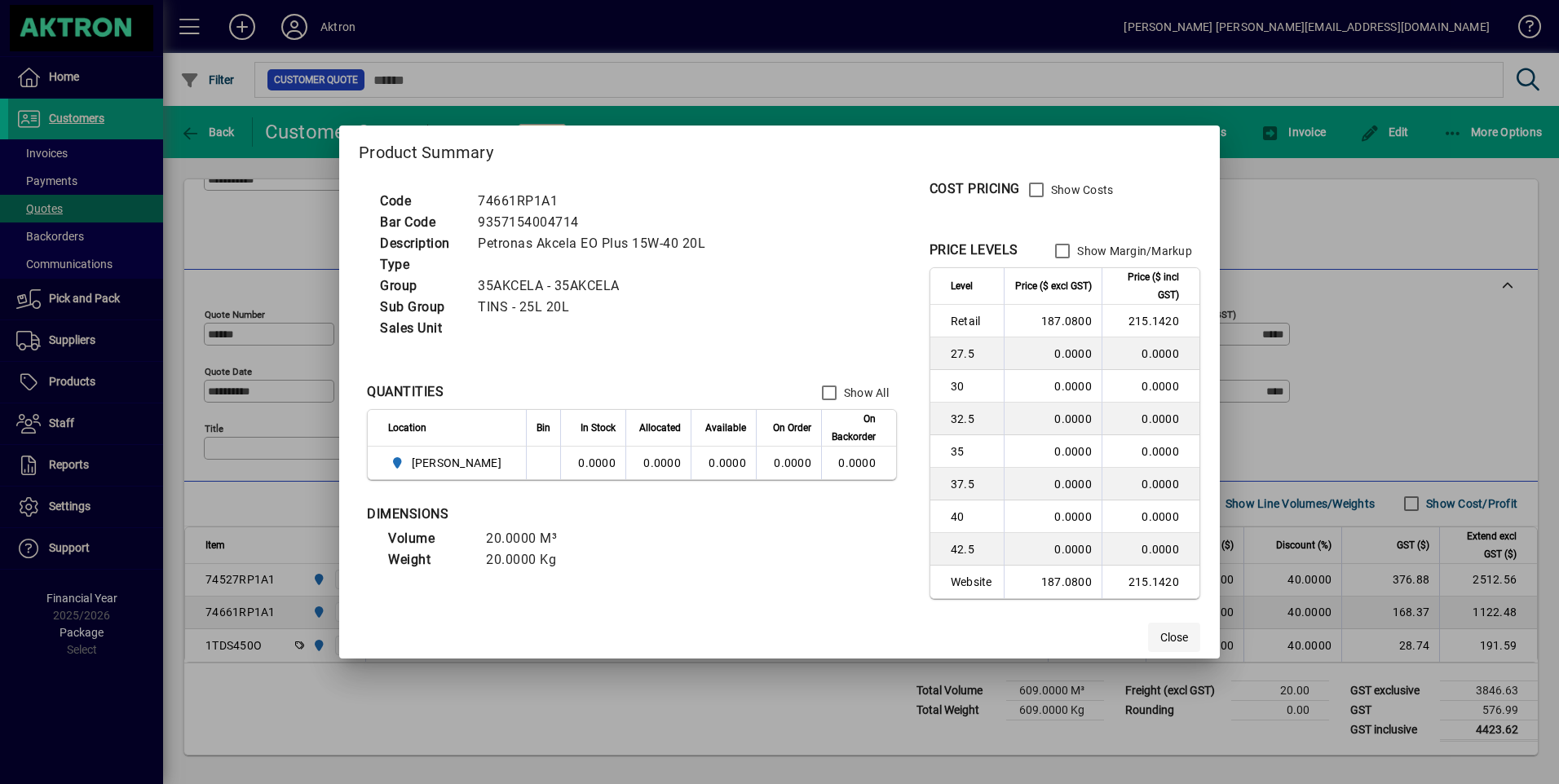 click on "Close" 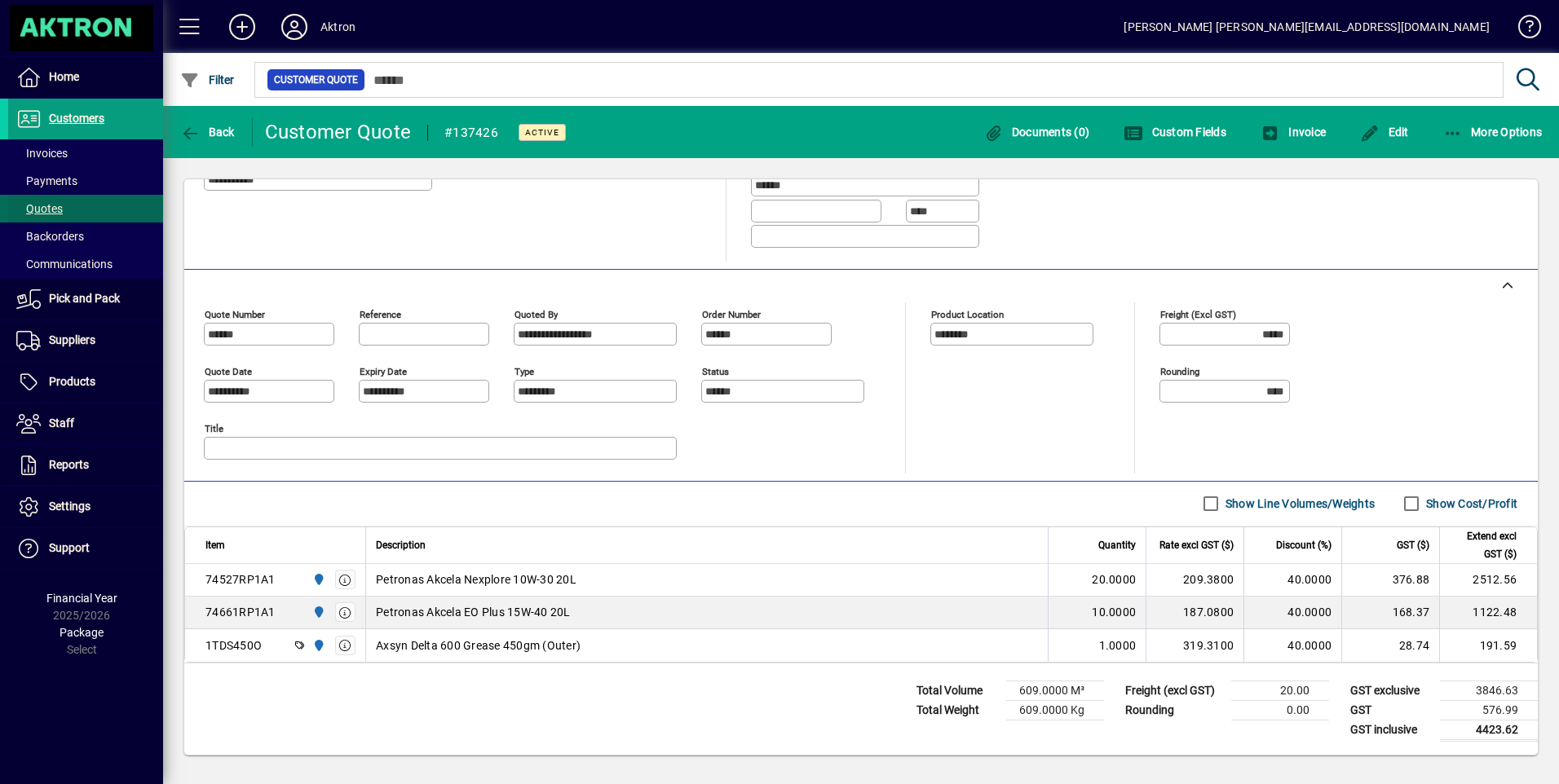 click on "Quotes" at bounding box center (39, 209) 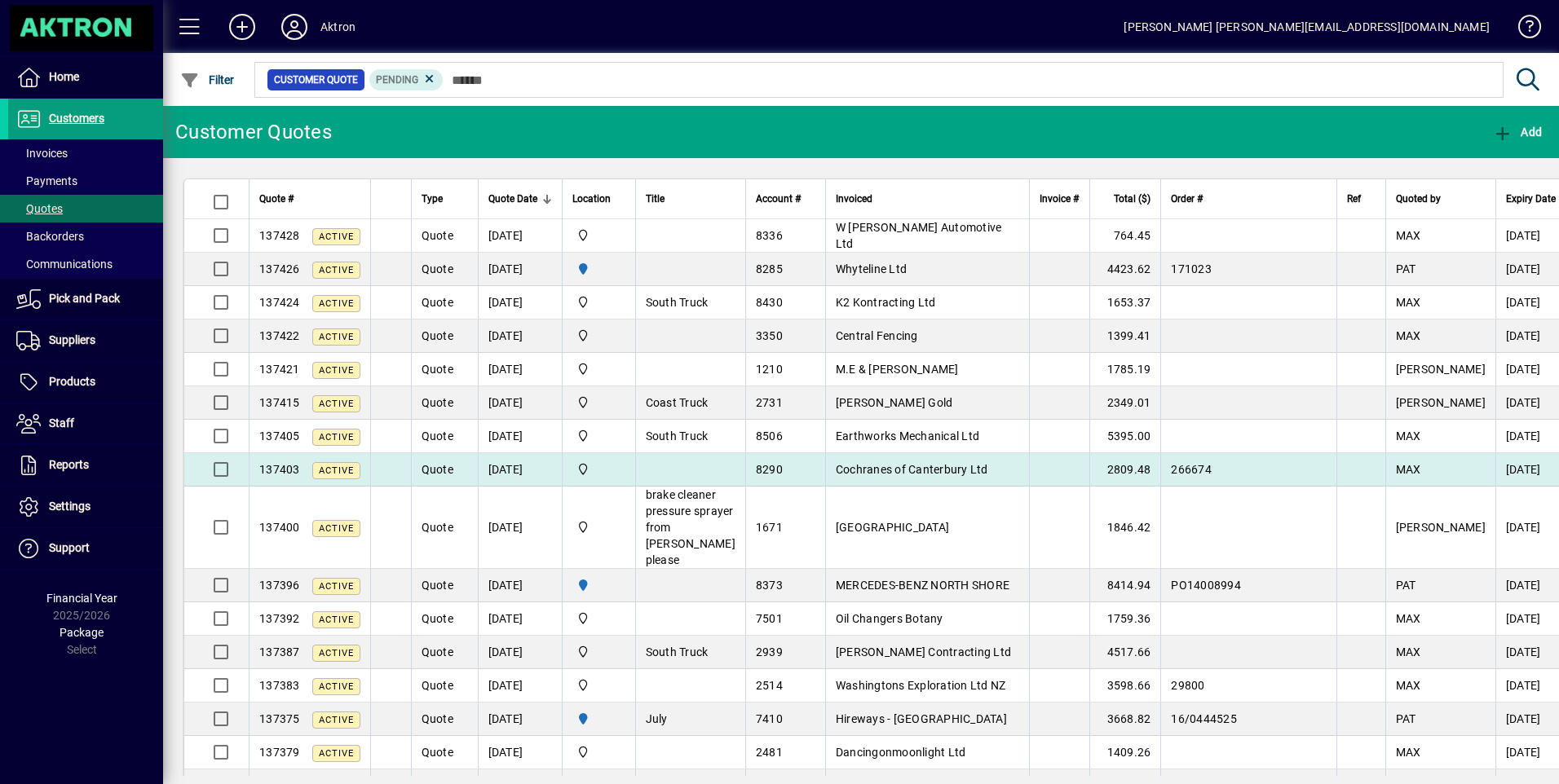 click on "Cochranes of Canterbury Ltd" at bounding box center [912, 469] 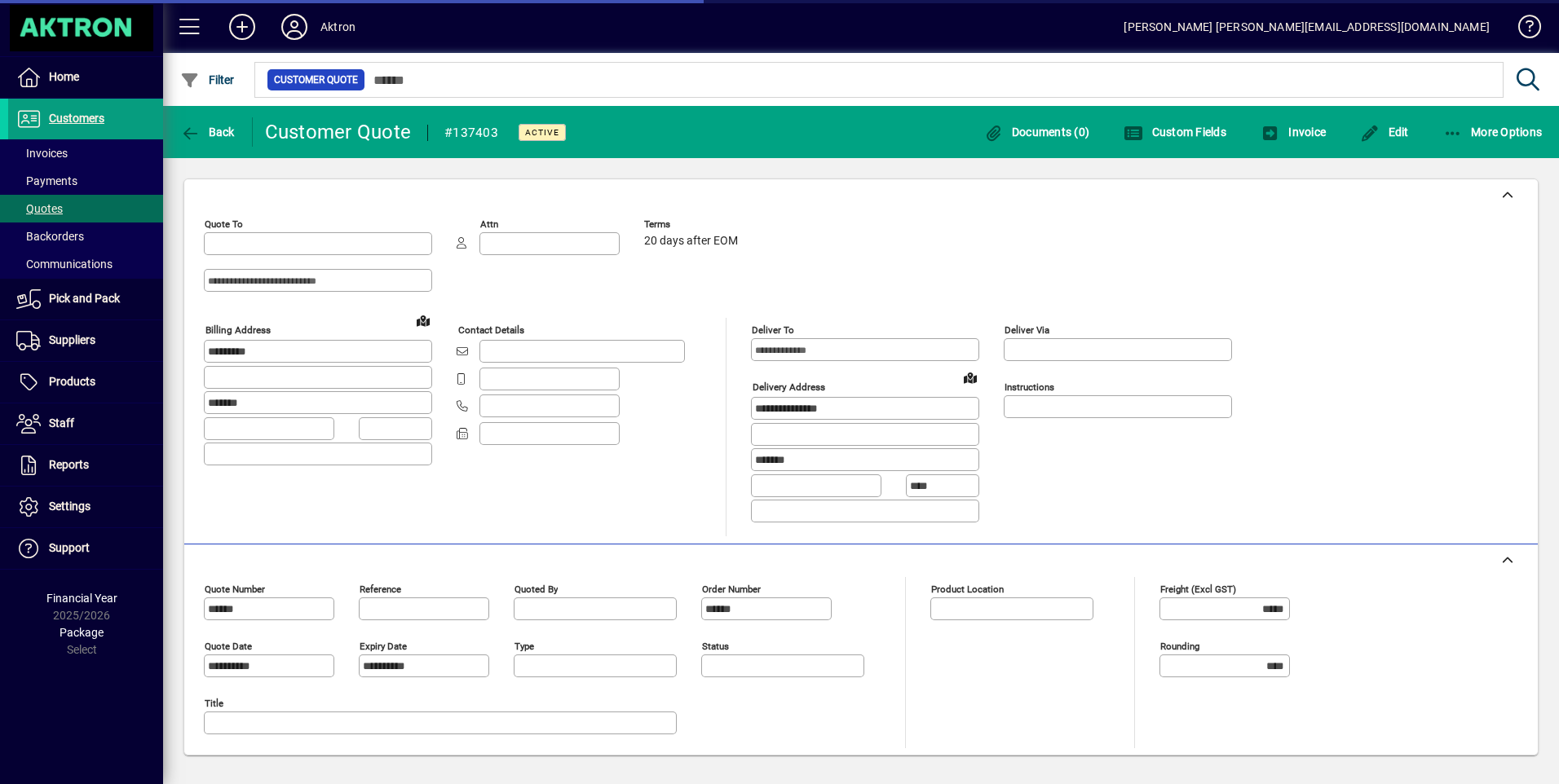 type on "**********" 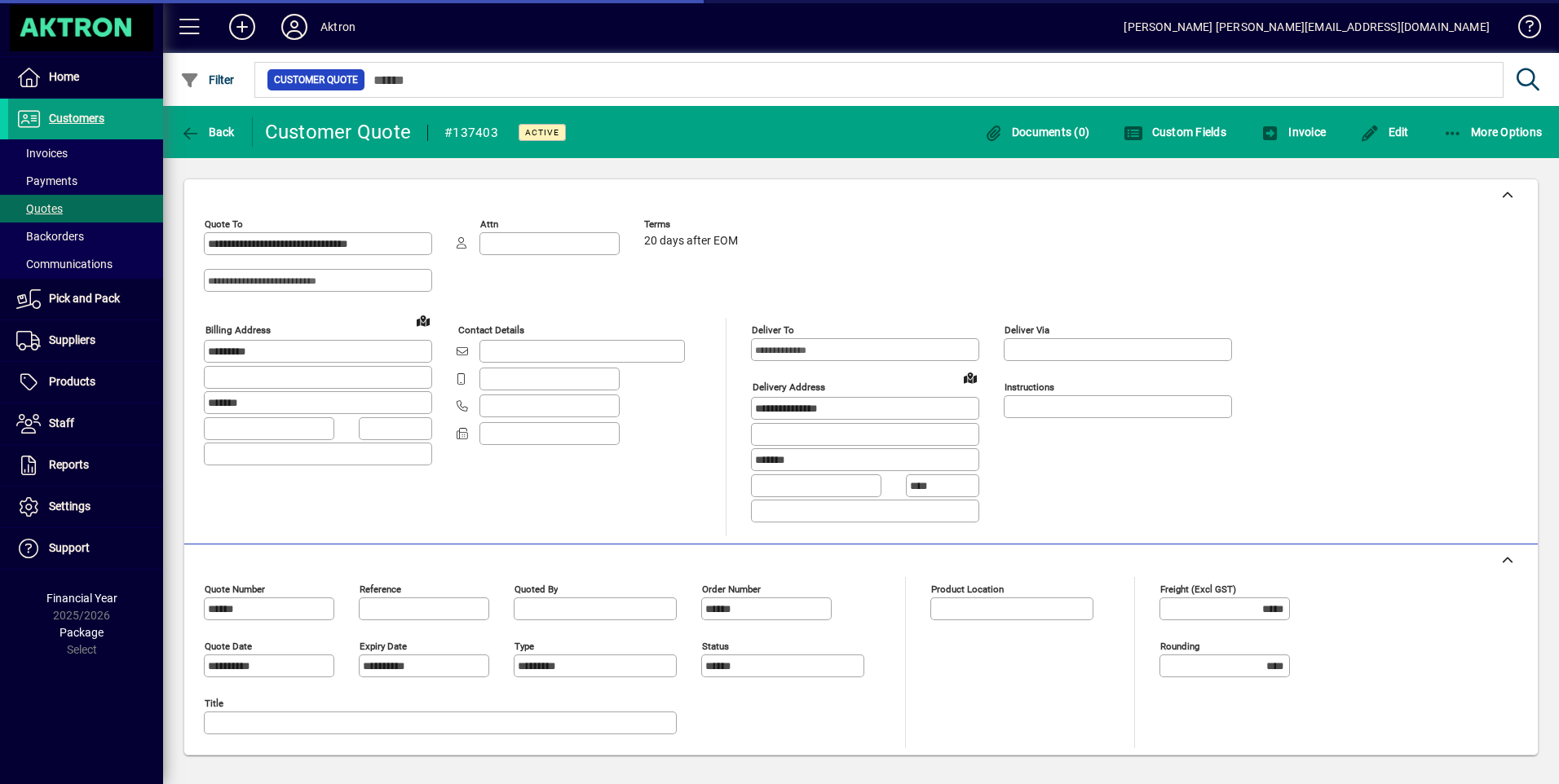 type on "**********" 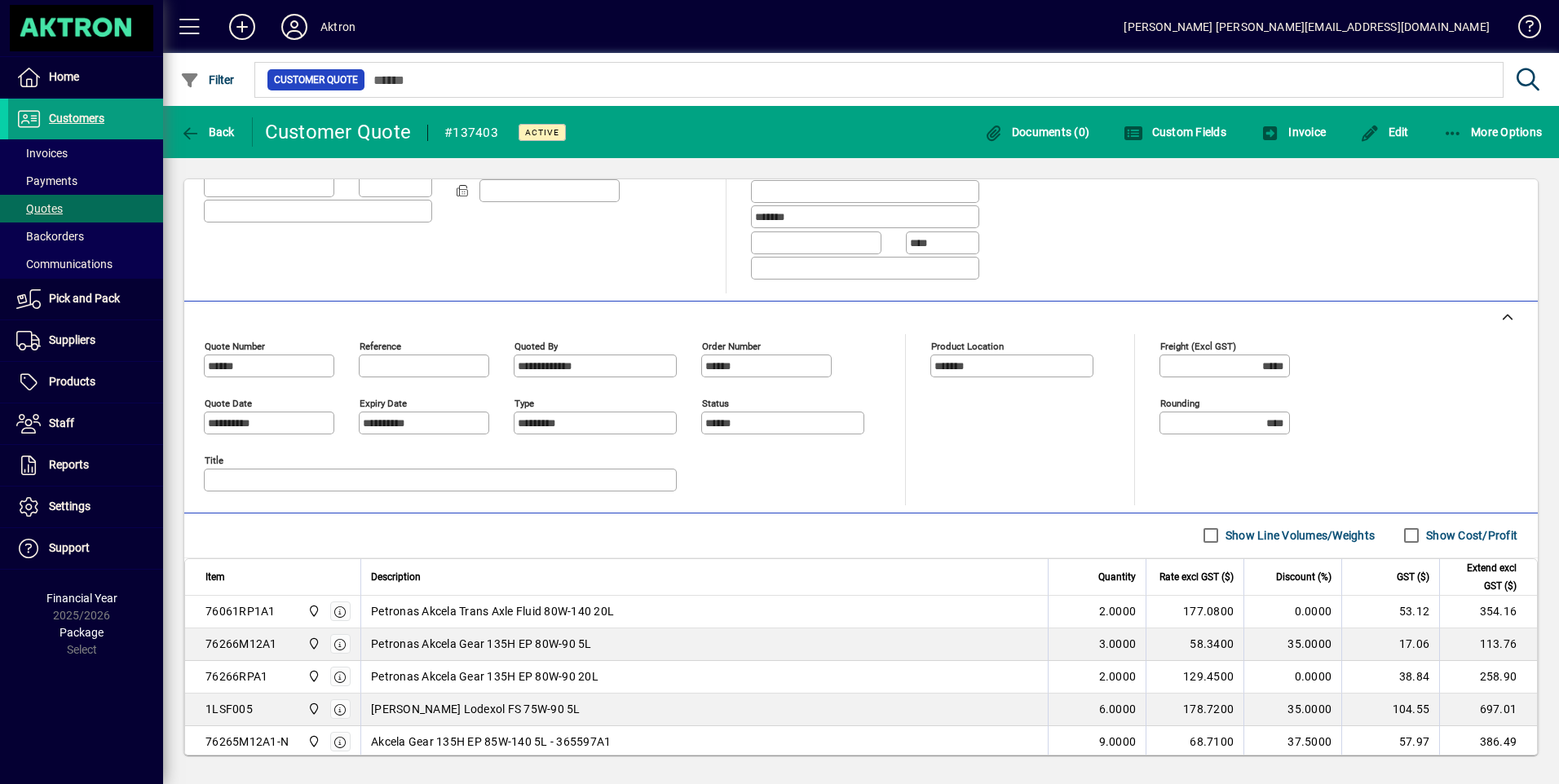 scroll, scrollTop: 326, scrollLeft: 0, axis: vertical 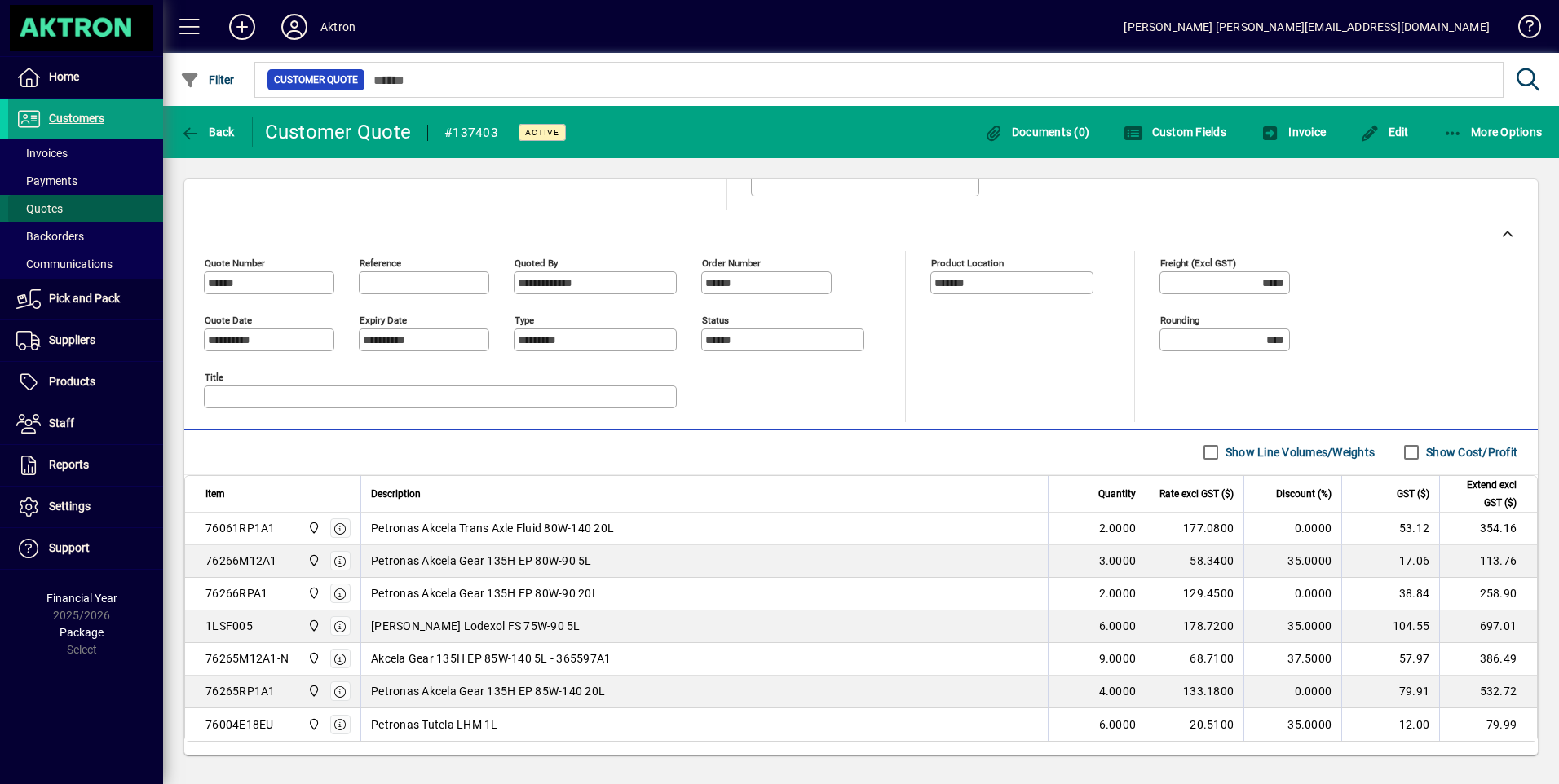 click on "Quotes" at bounding box center [39, 209] 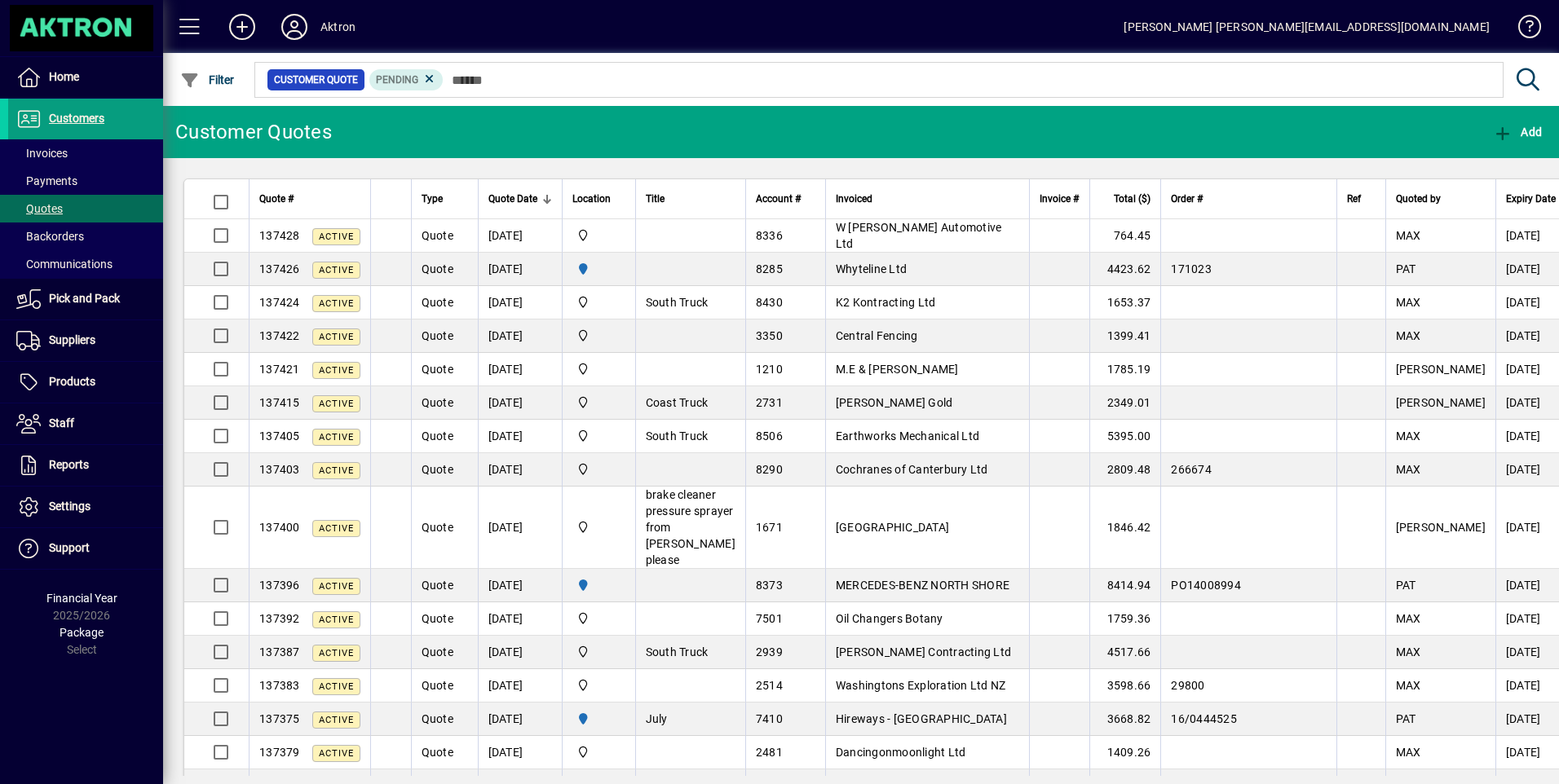 scroll, scrollTop: 0, scrollLeft: 0, axis: both 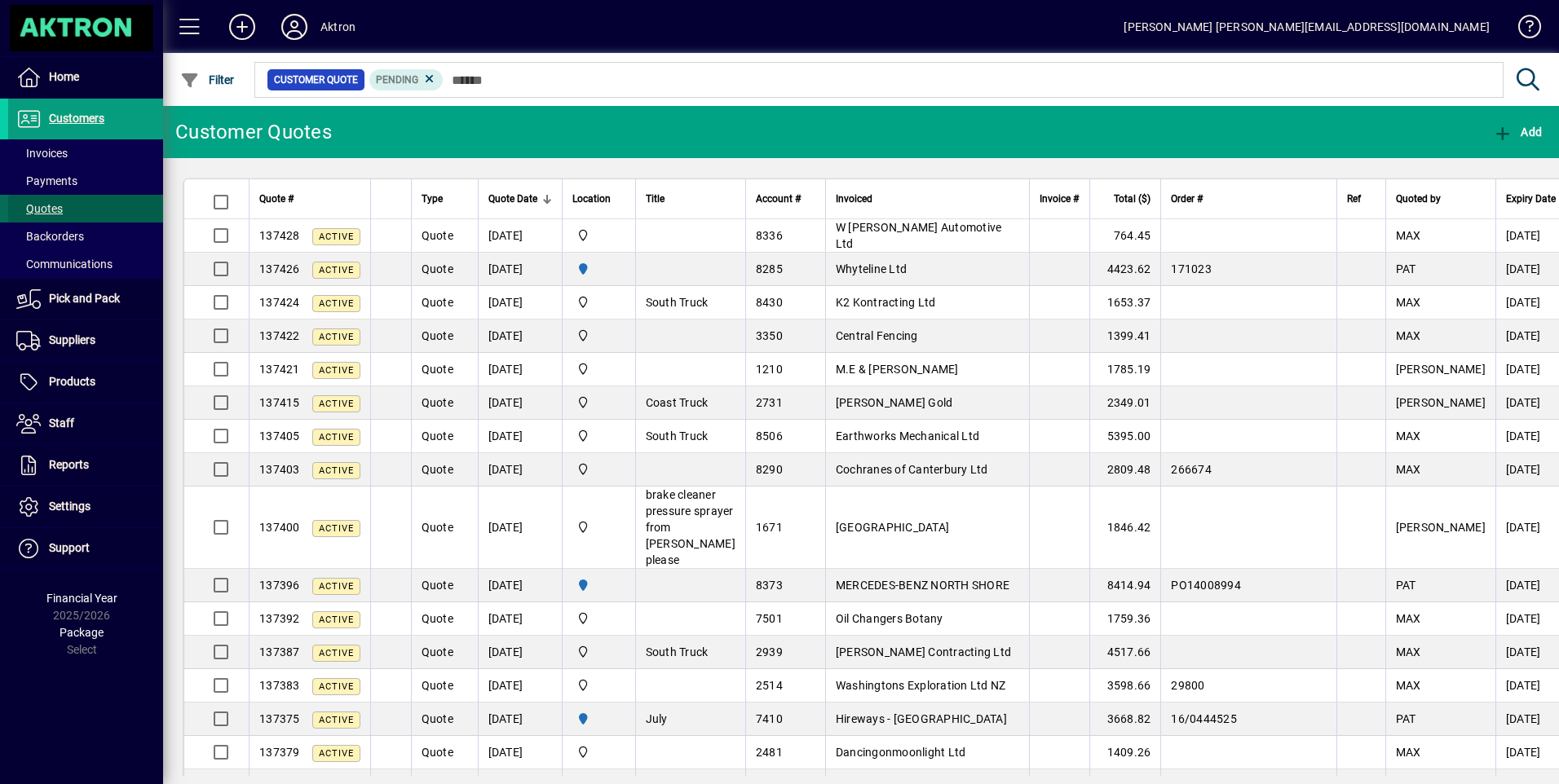 click on "Quotes" at bounding box center (39, 209) 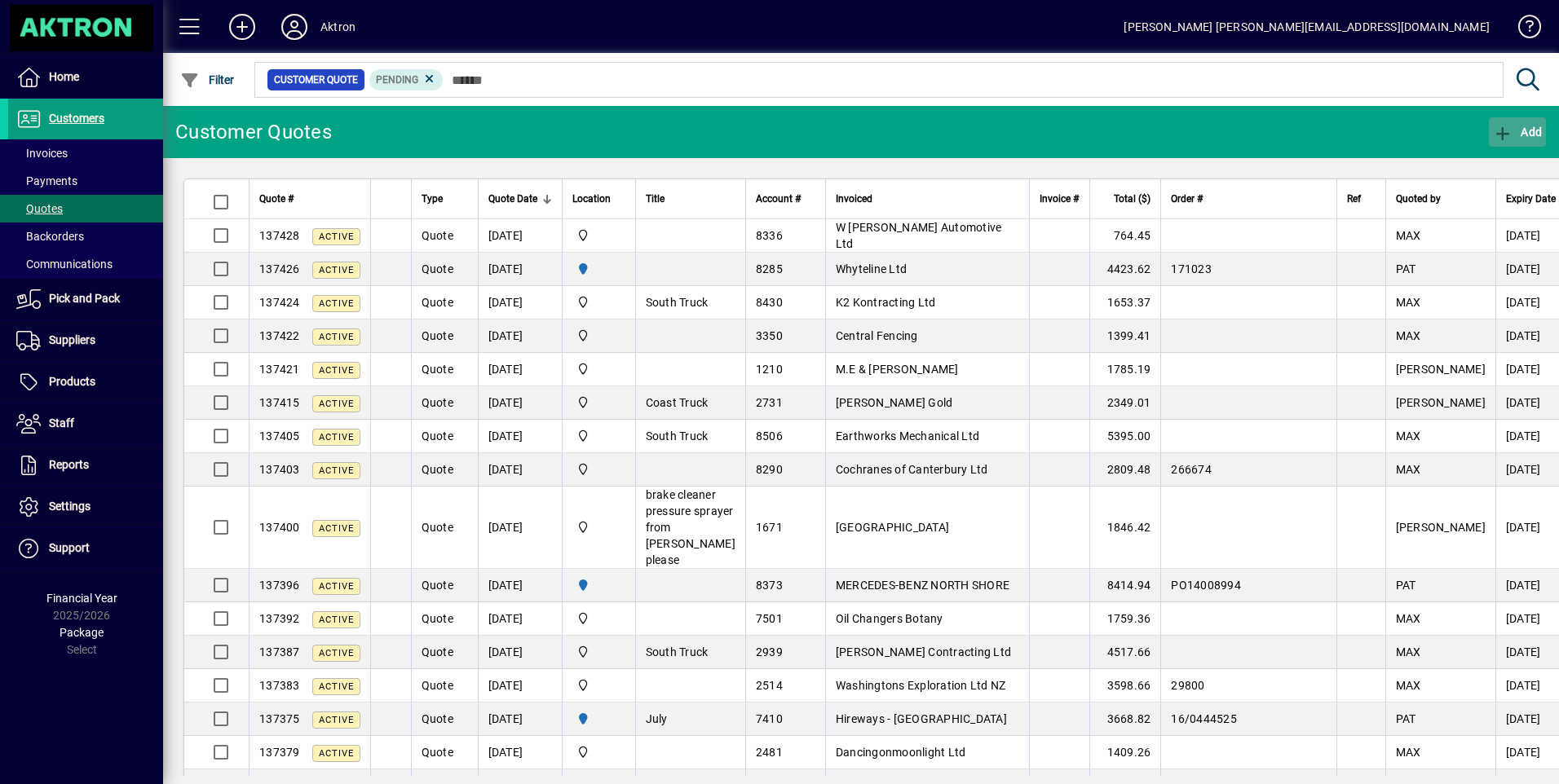 click 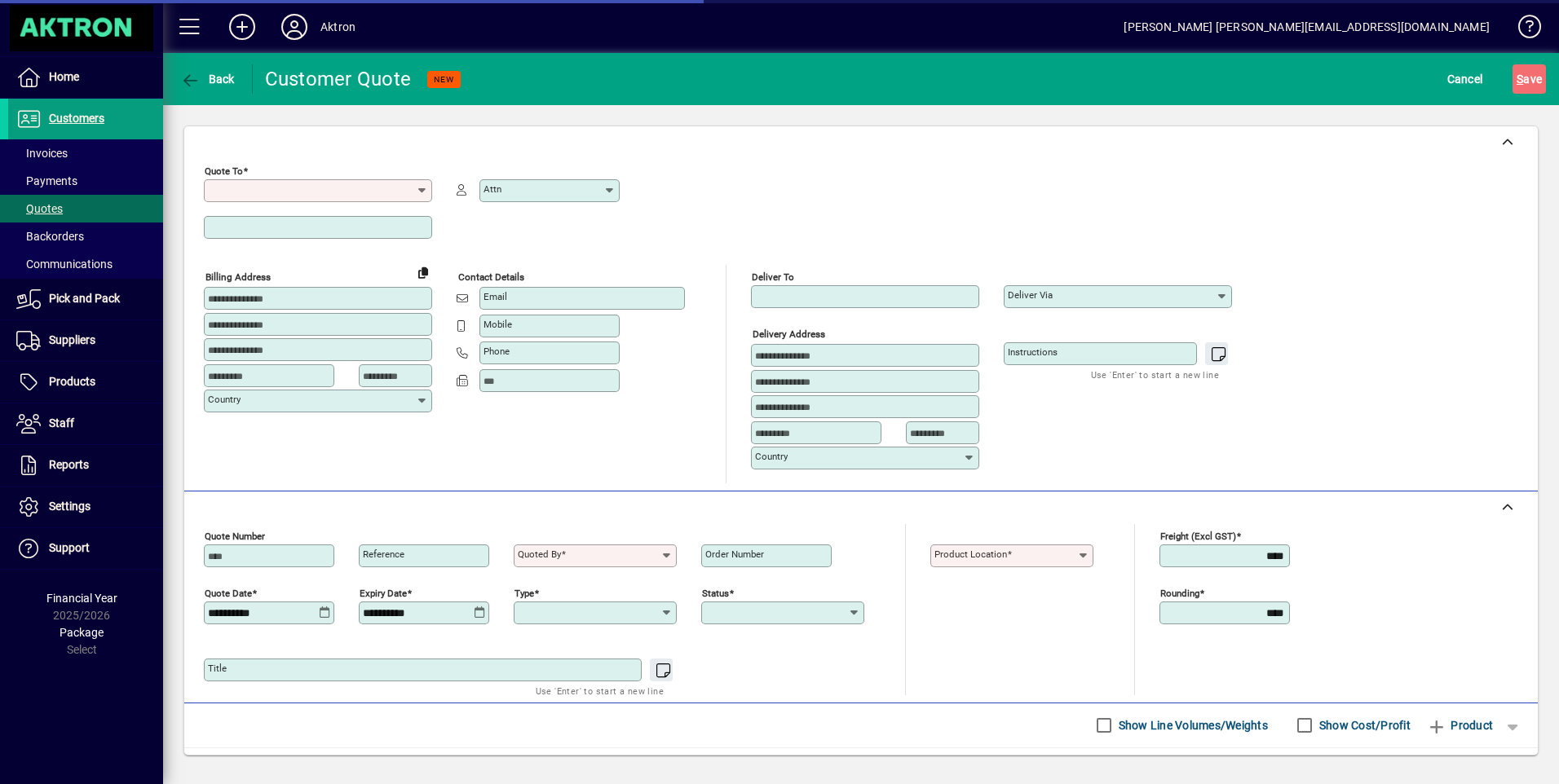 type on "*********" 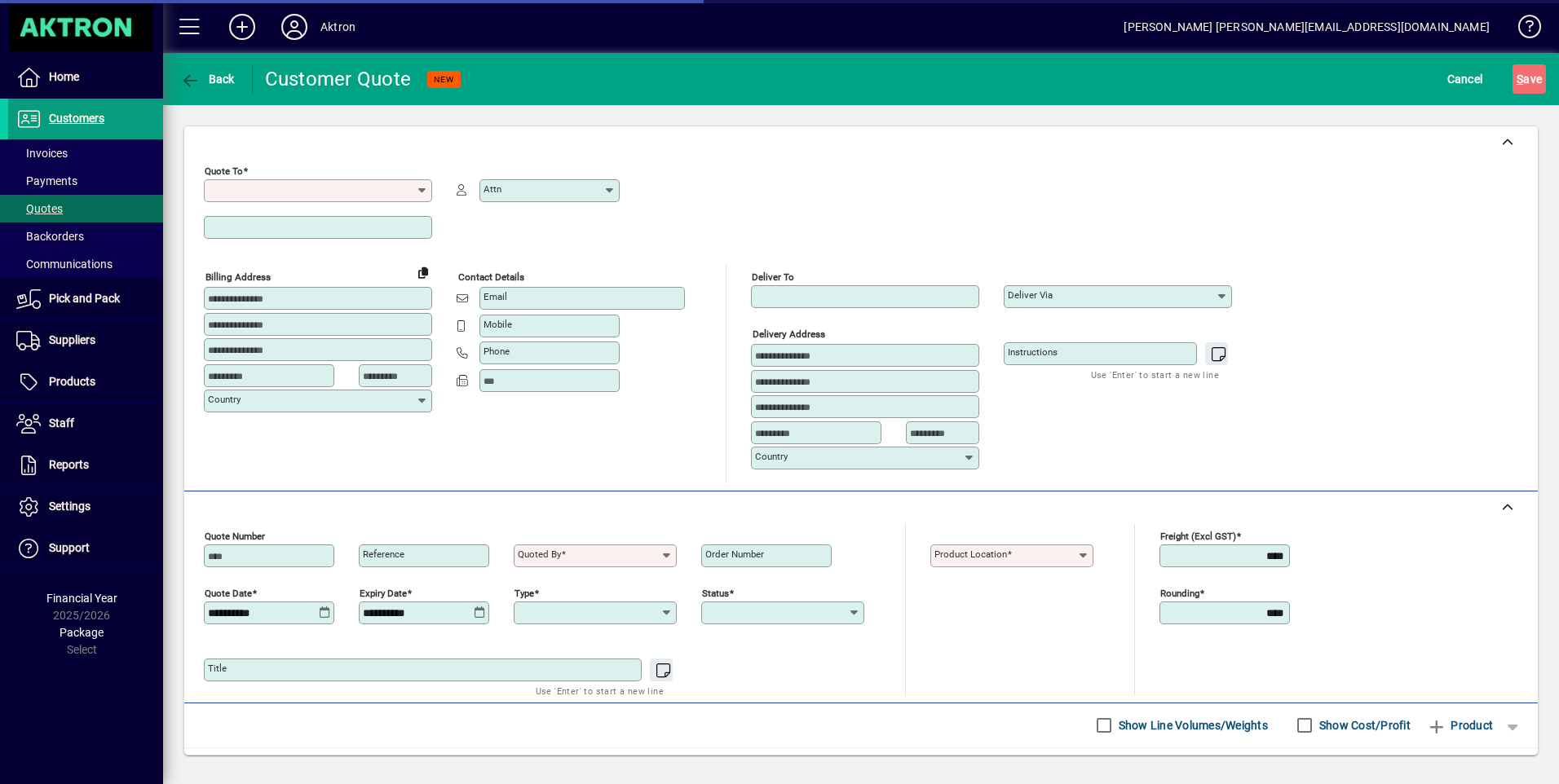 type on "******" 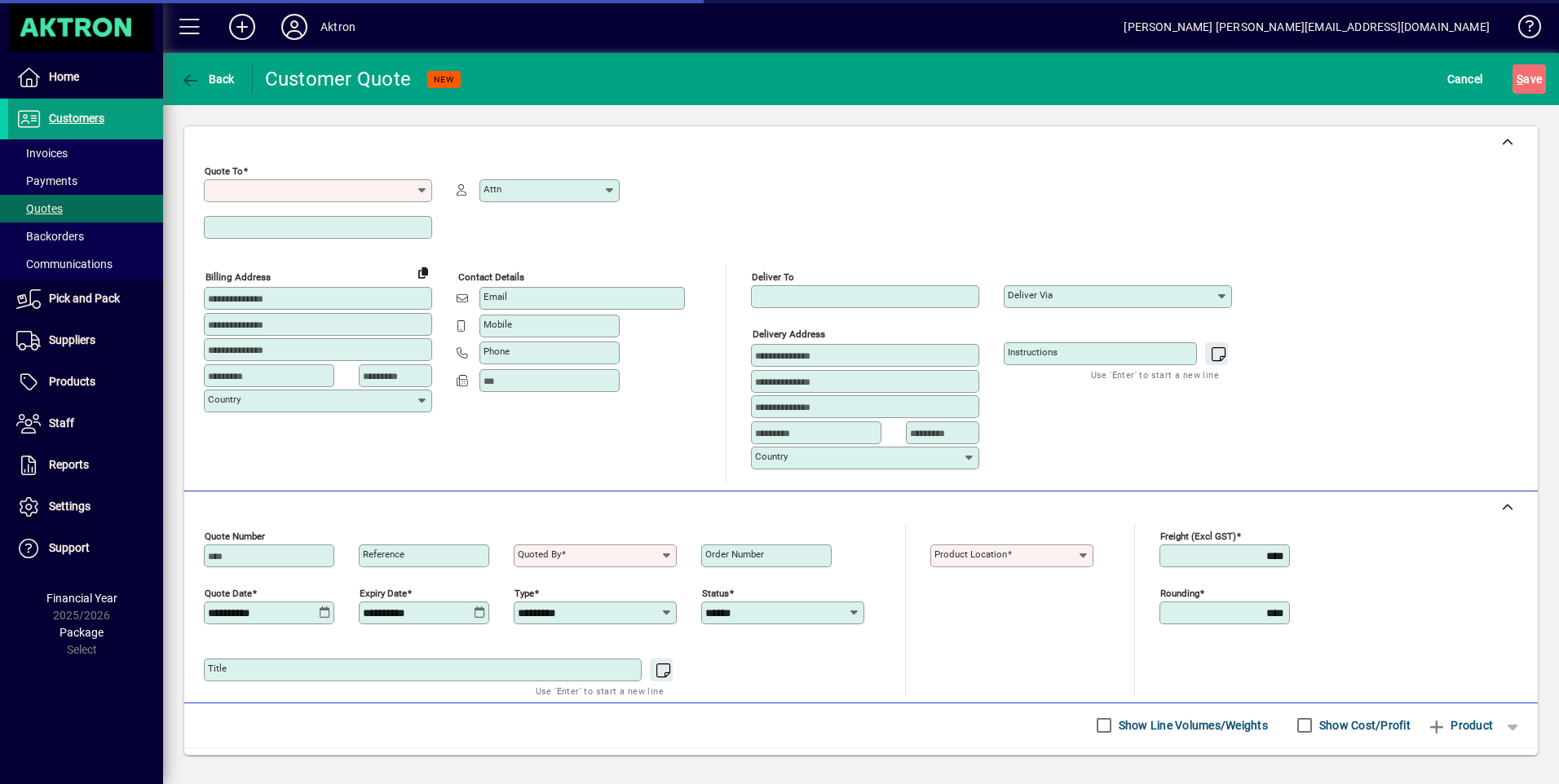 click on "Quote To" at bounding box center [311, 191] 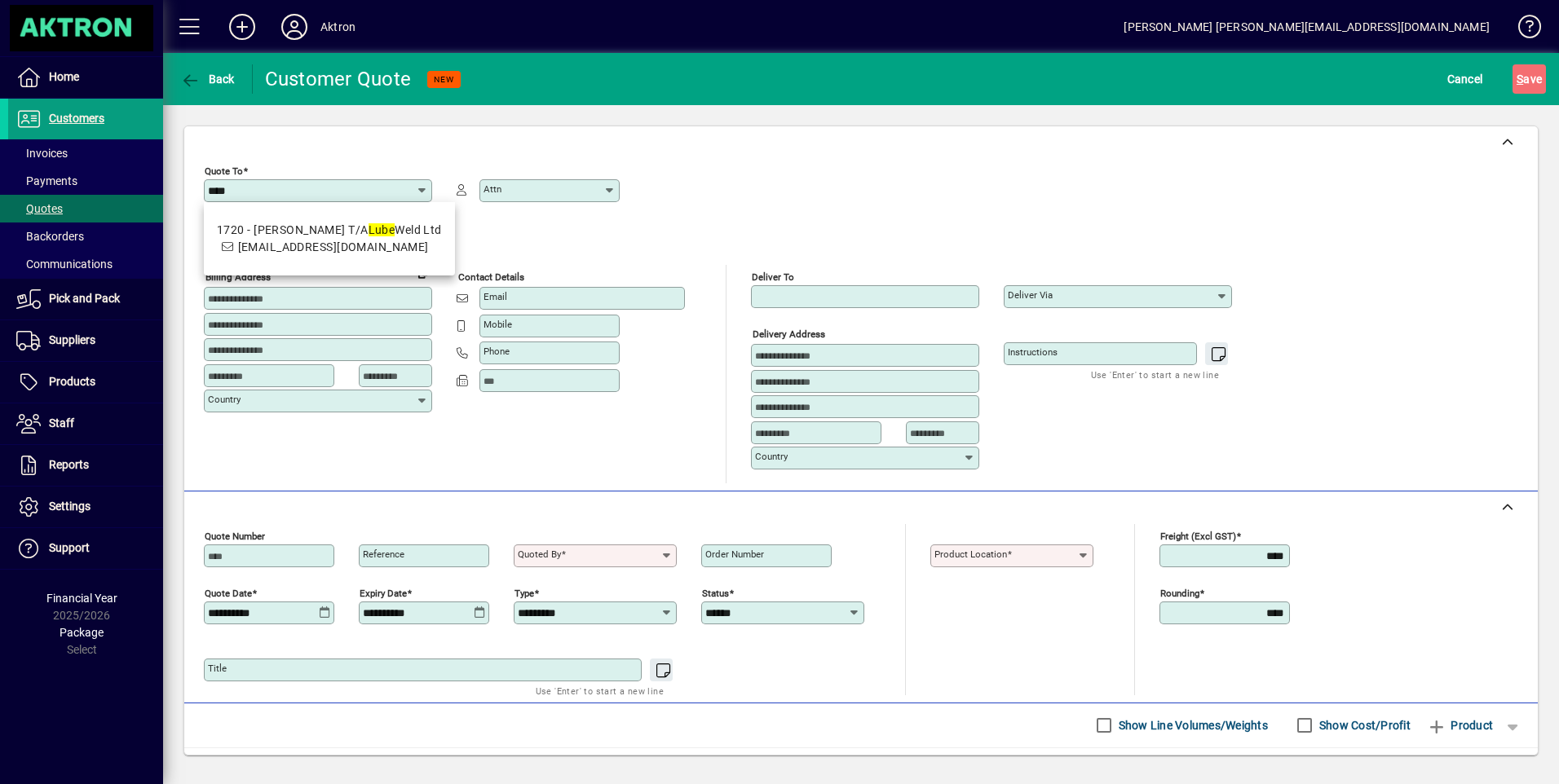 click on "1720 - [PERSON_NAME] T/A  Lube Weld Ltd" at bounding box center [329, 230] 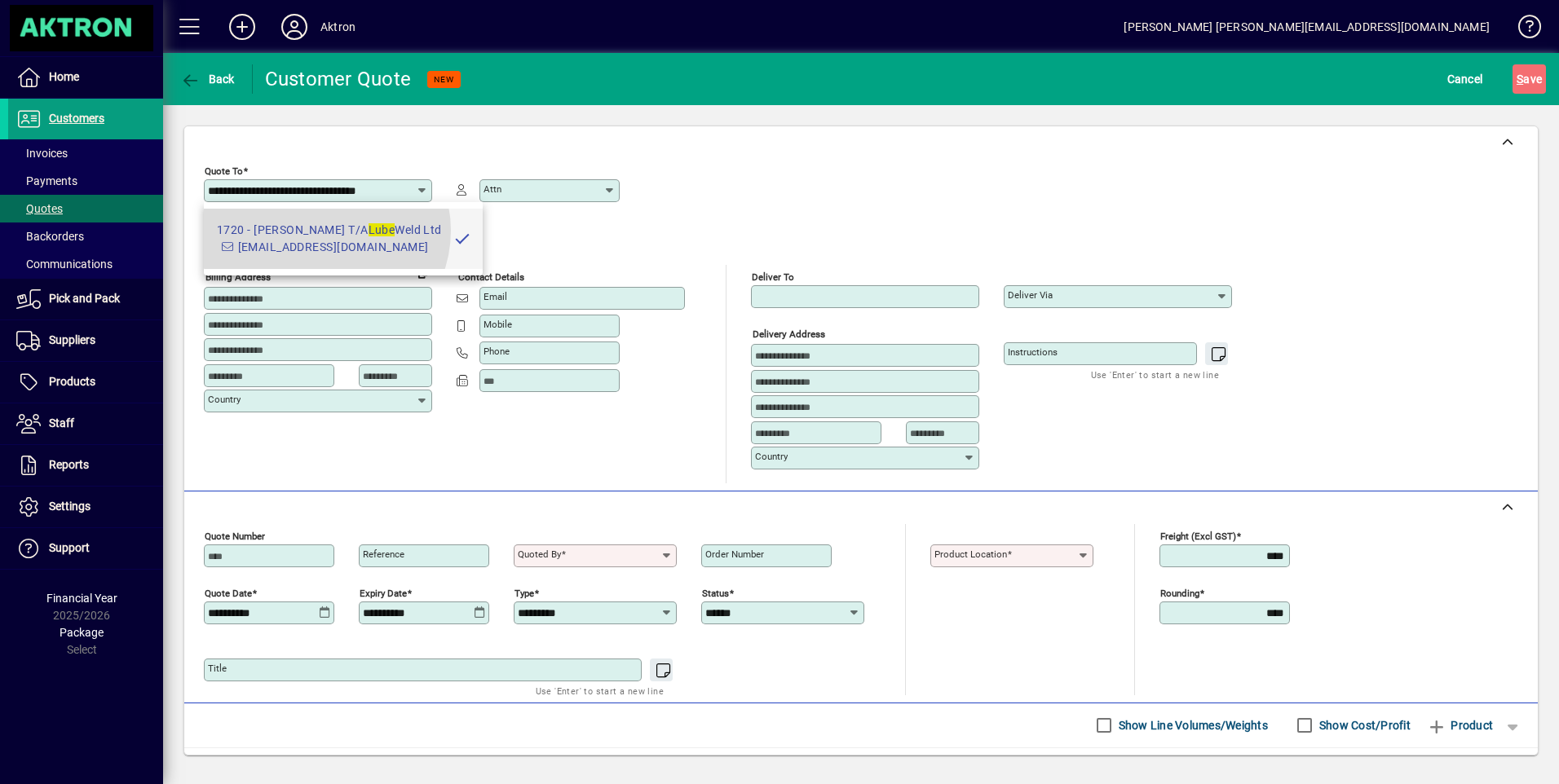 type on "**********" 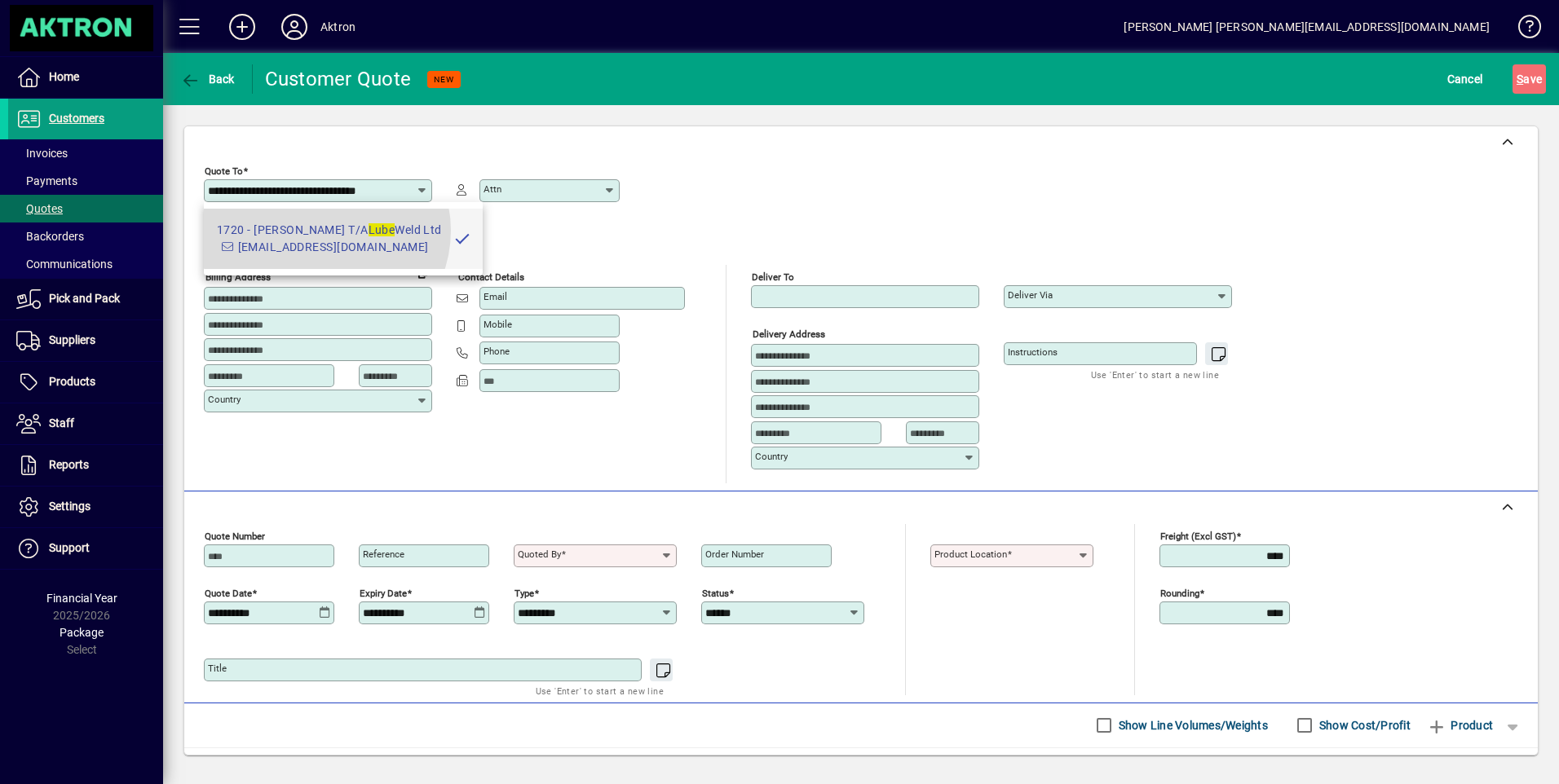 type on "**********" 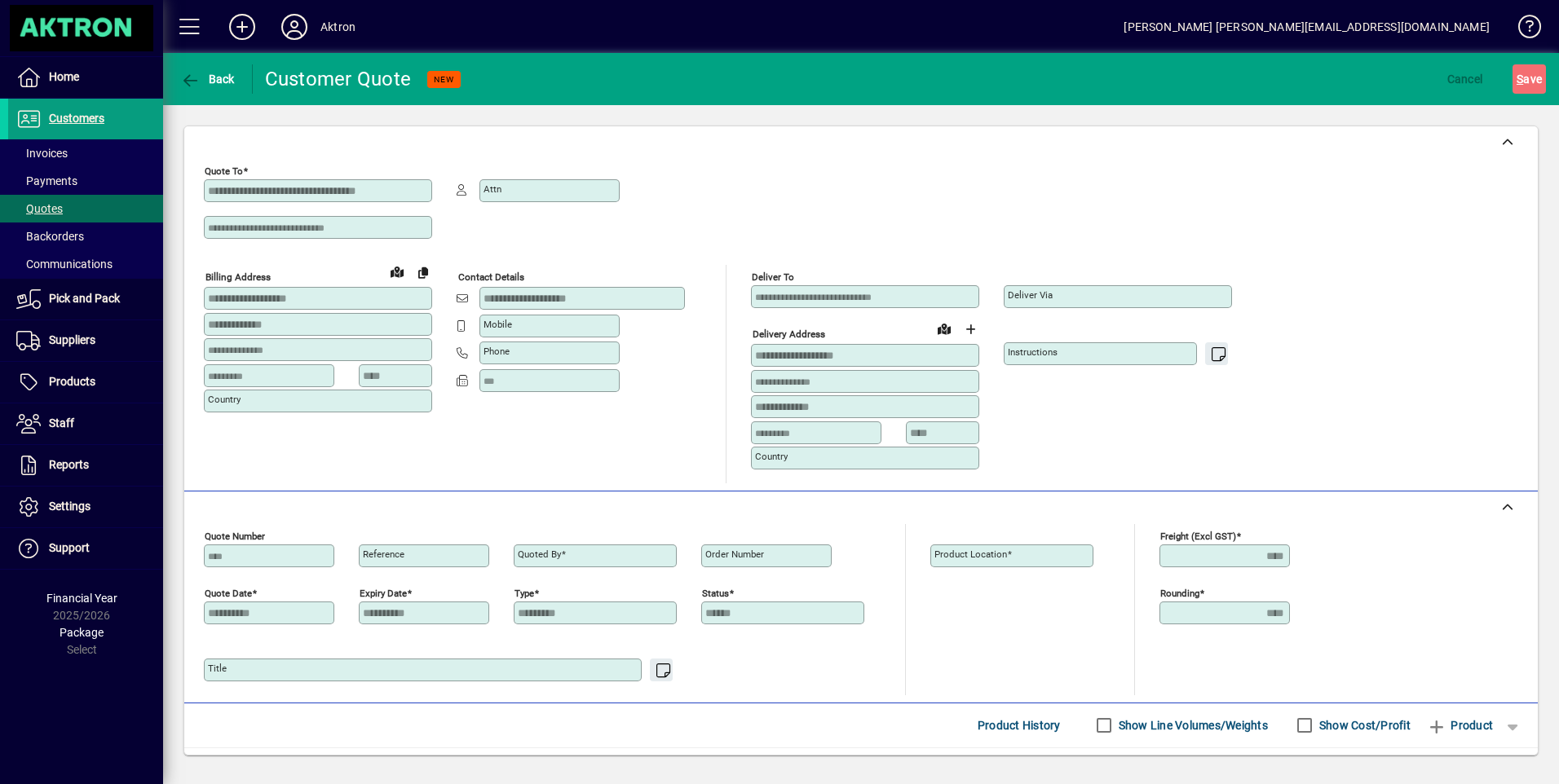 type on "**********" 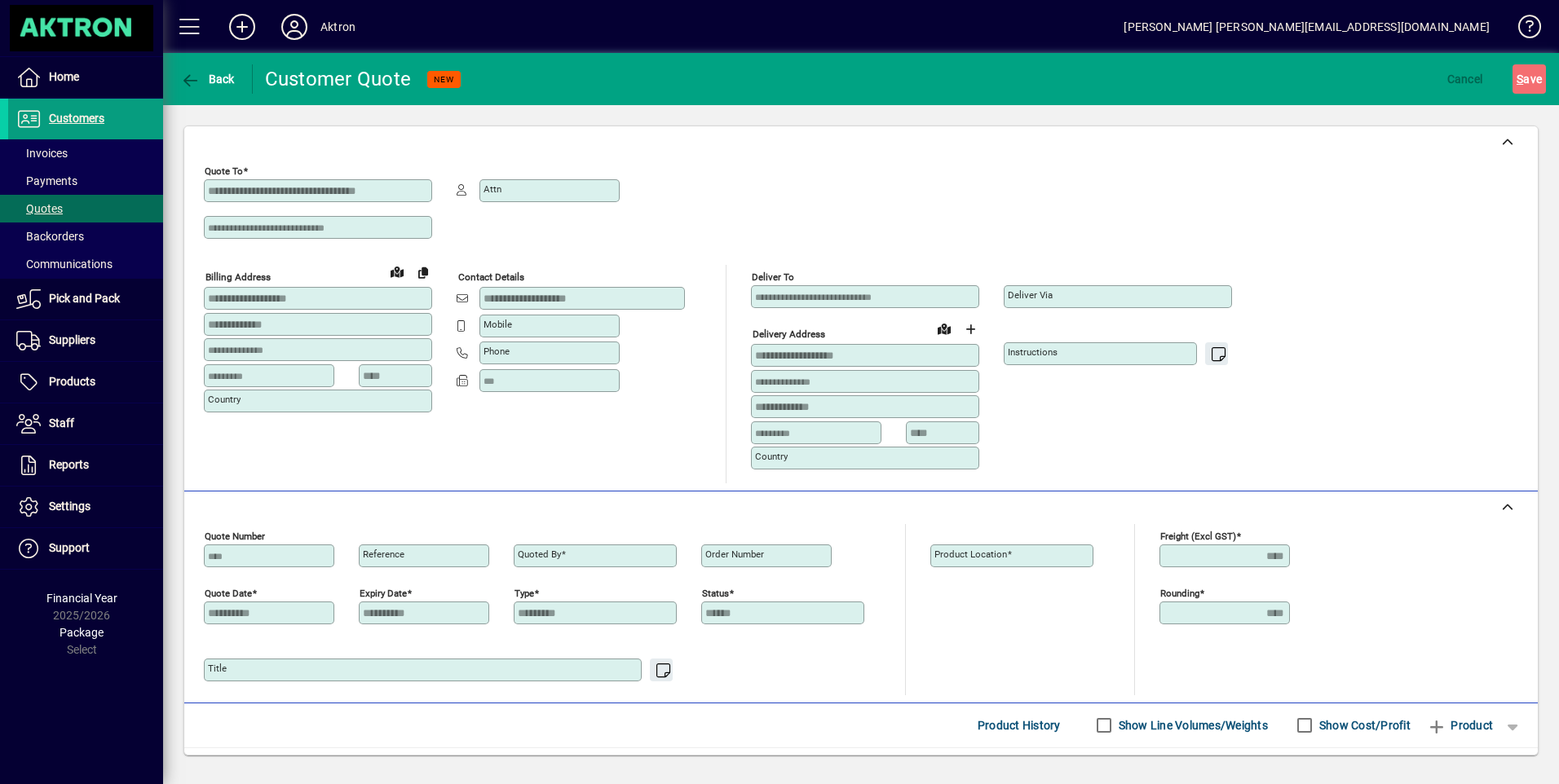 type on "**********" 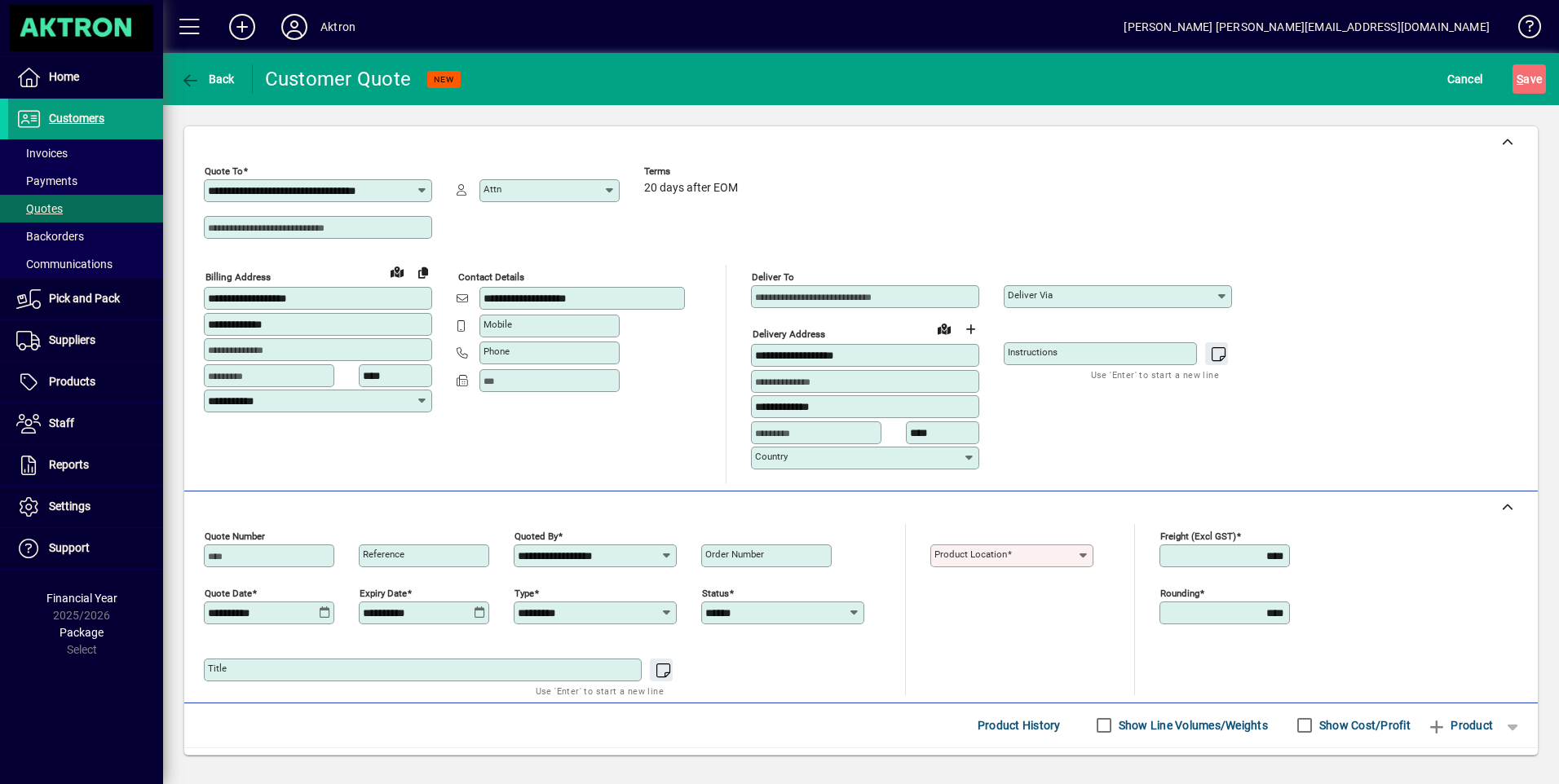 click on "Deliver via" at bounding box center (1111, 297) 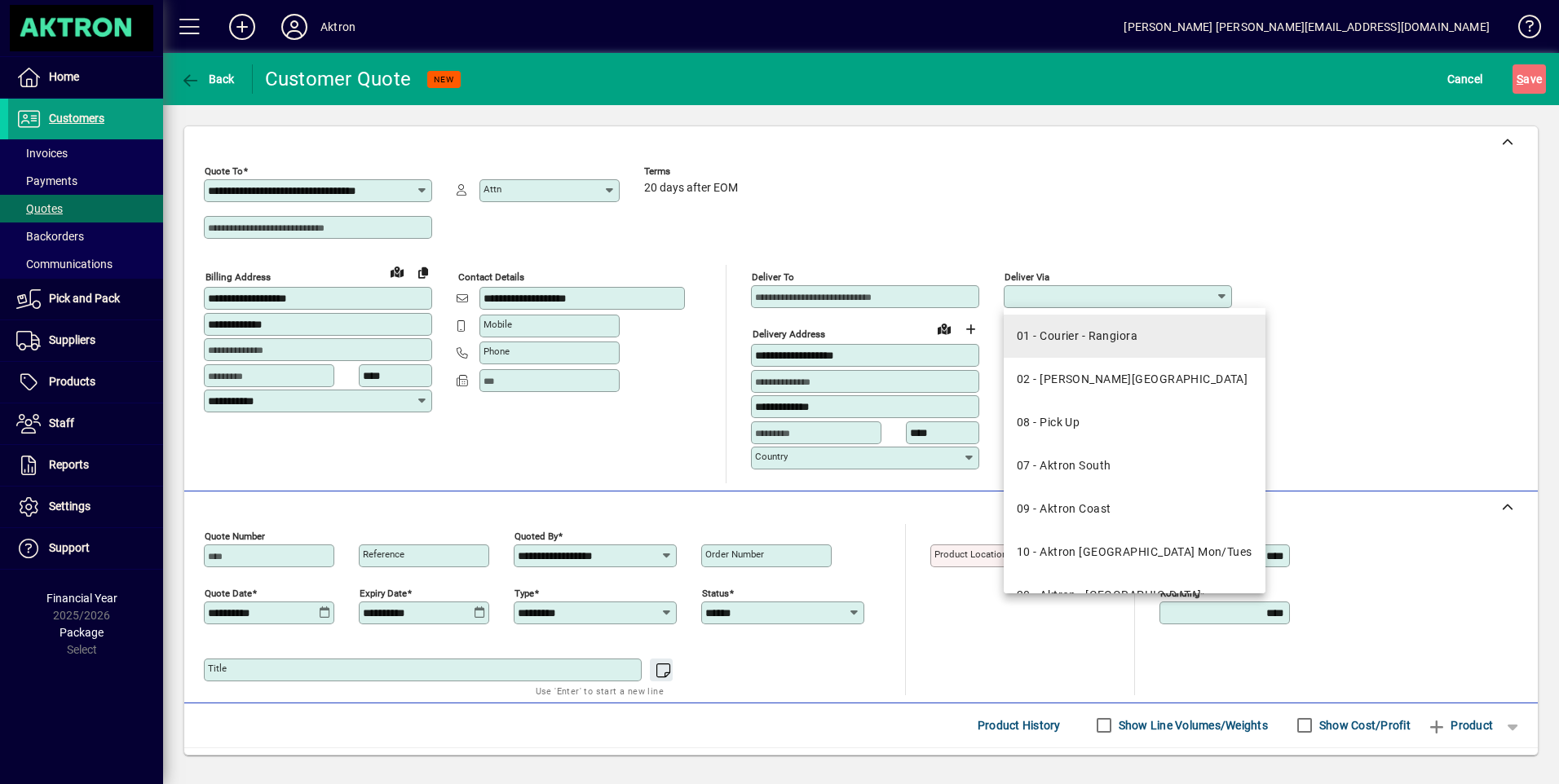 click on "01 - Courier - Rangiora" at bounding box center [1077, 336] 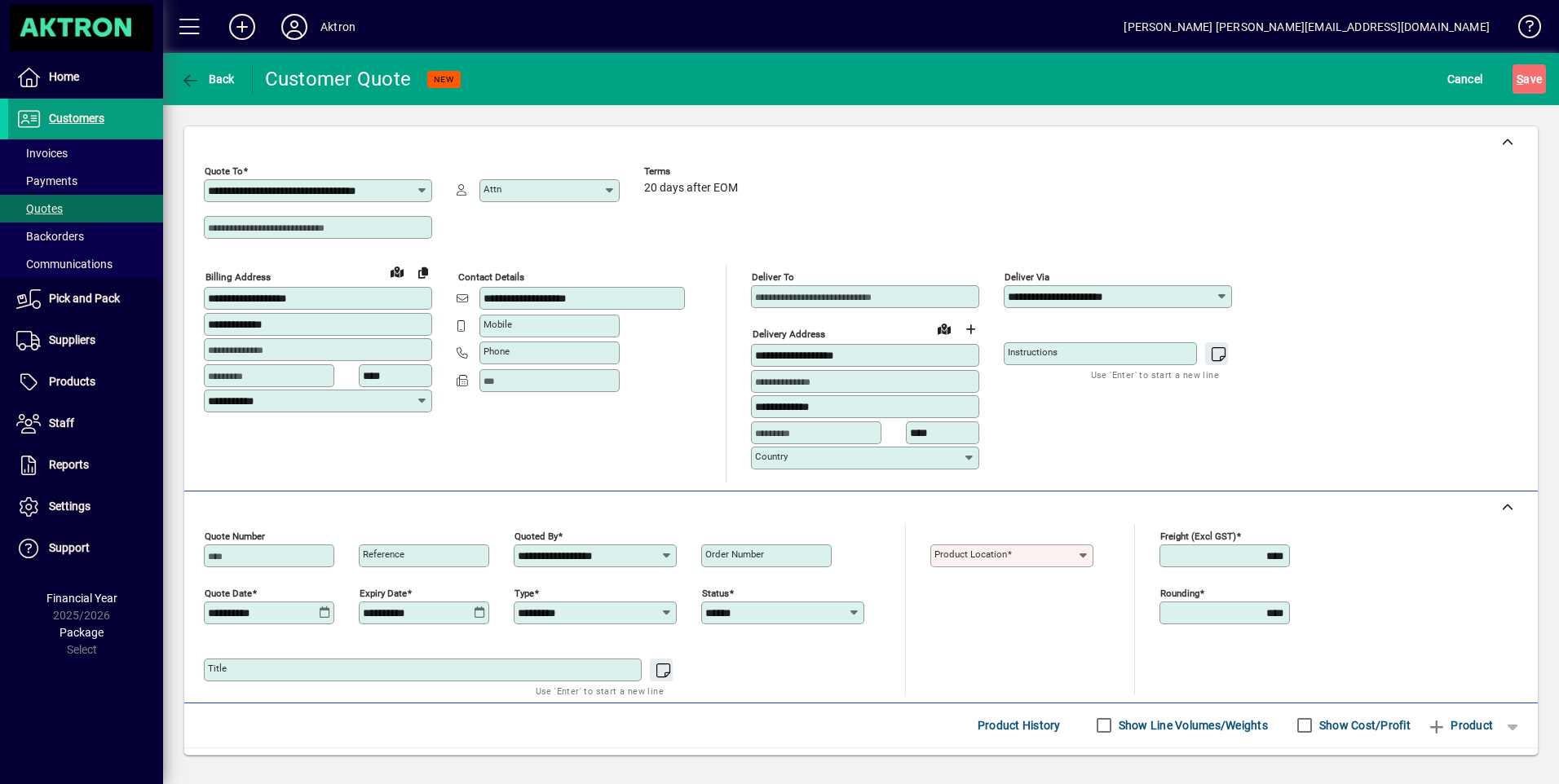 click on "Product location" at bounding box center (970, 554) 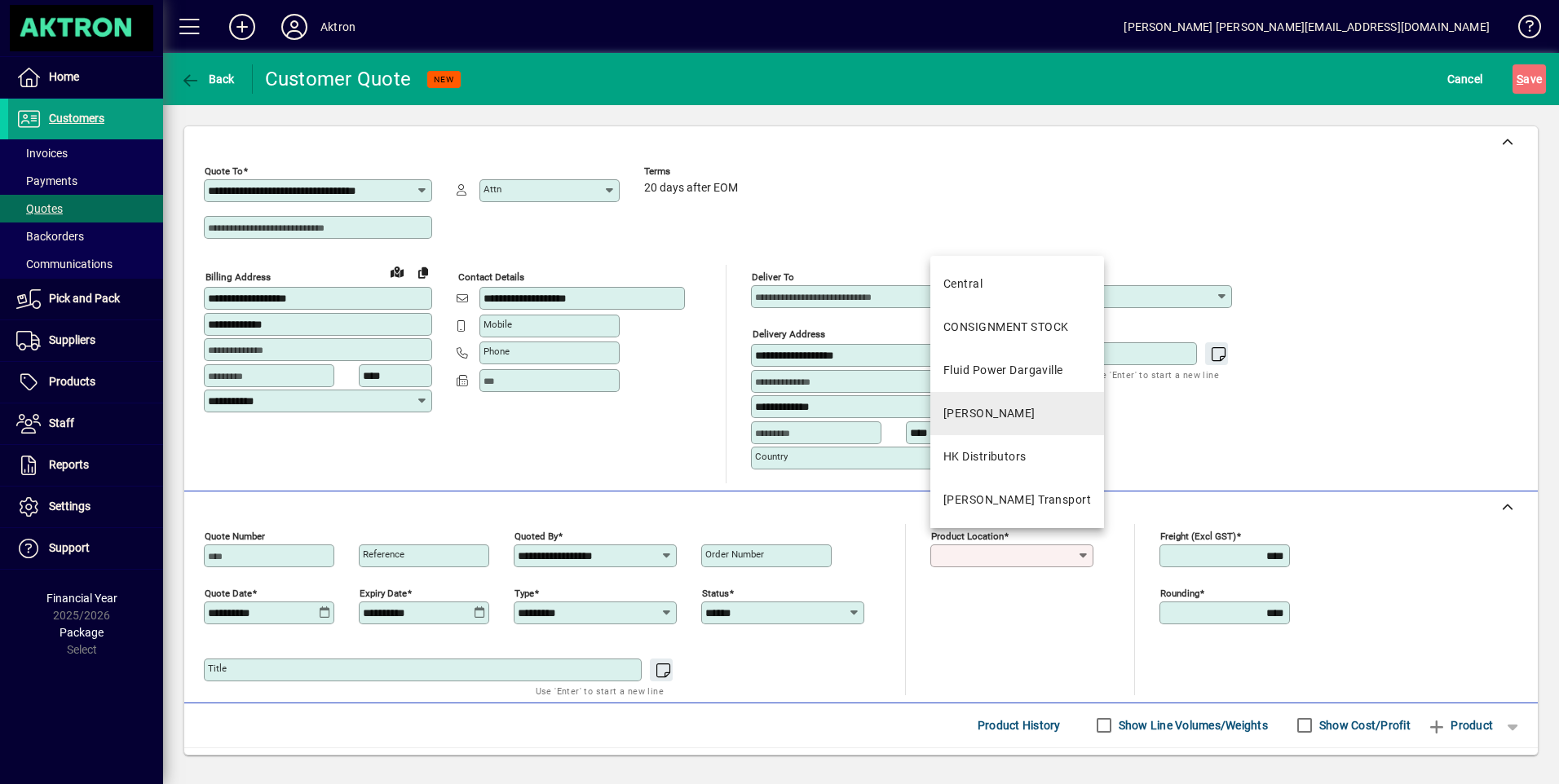click on "[PERSON_NAME]" at bounding box center (989, 413) 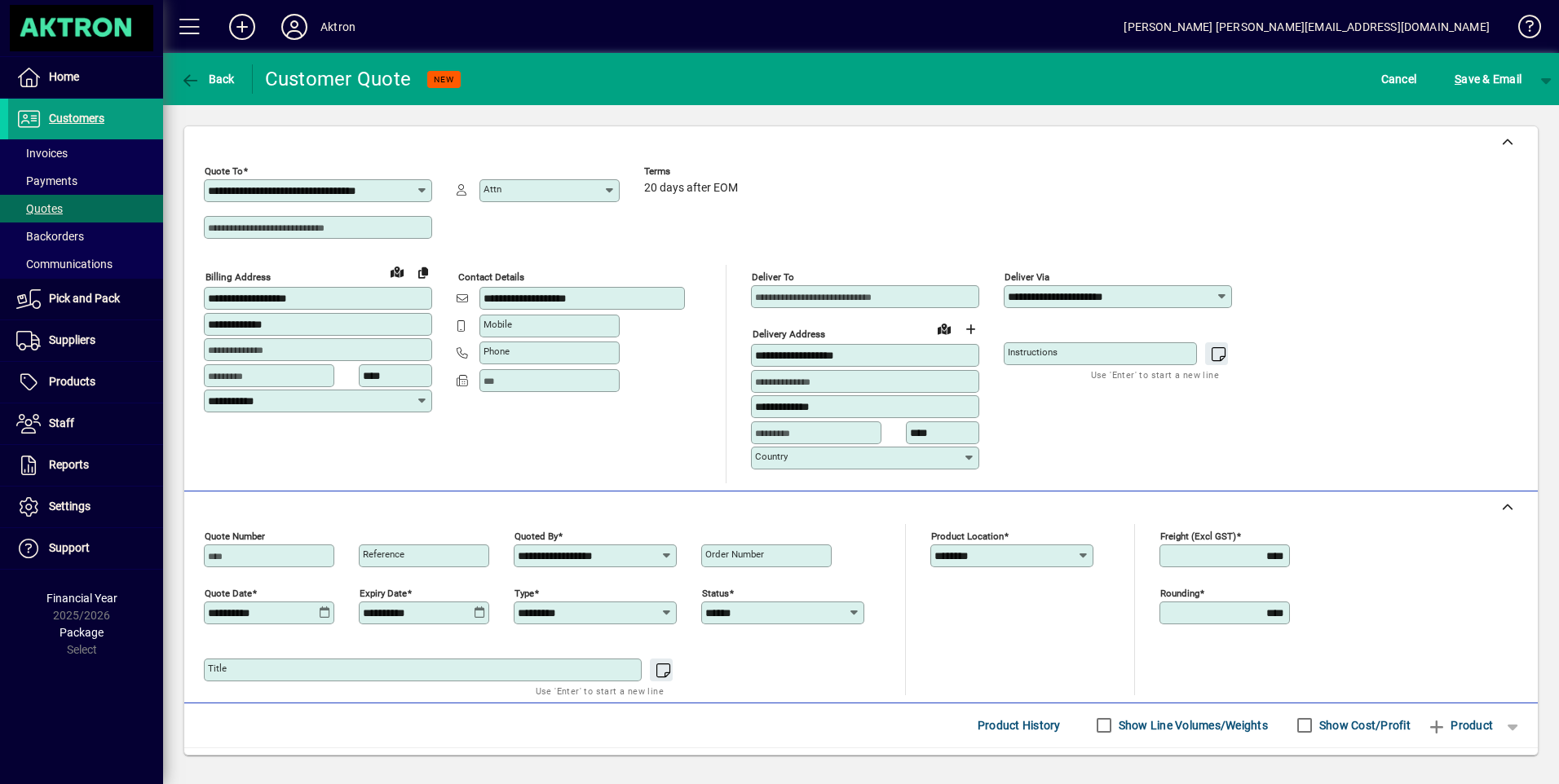 click on "Order number" at bounding box center [768, 556] 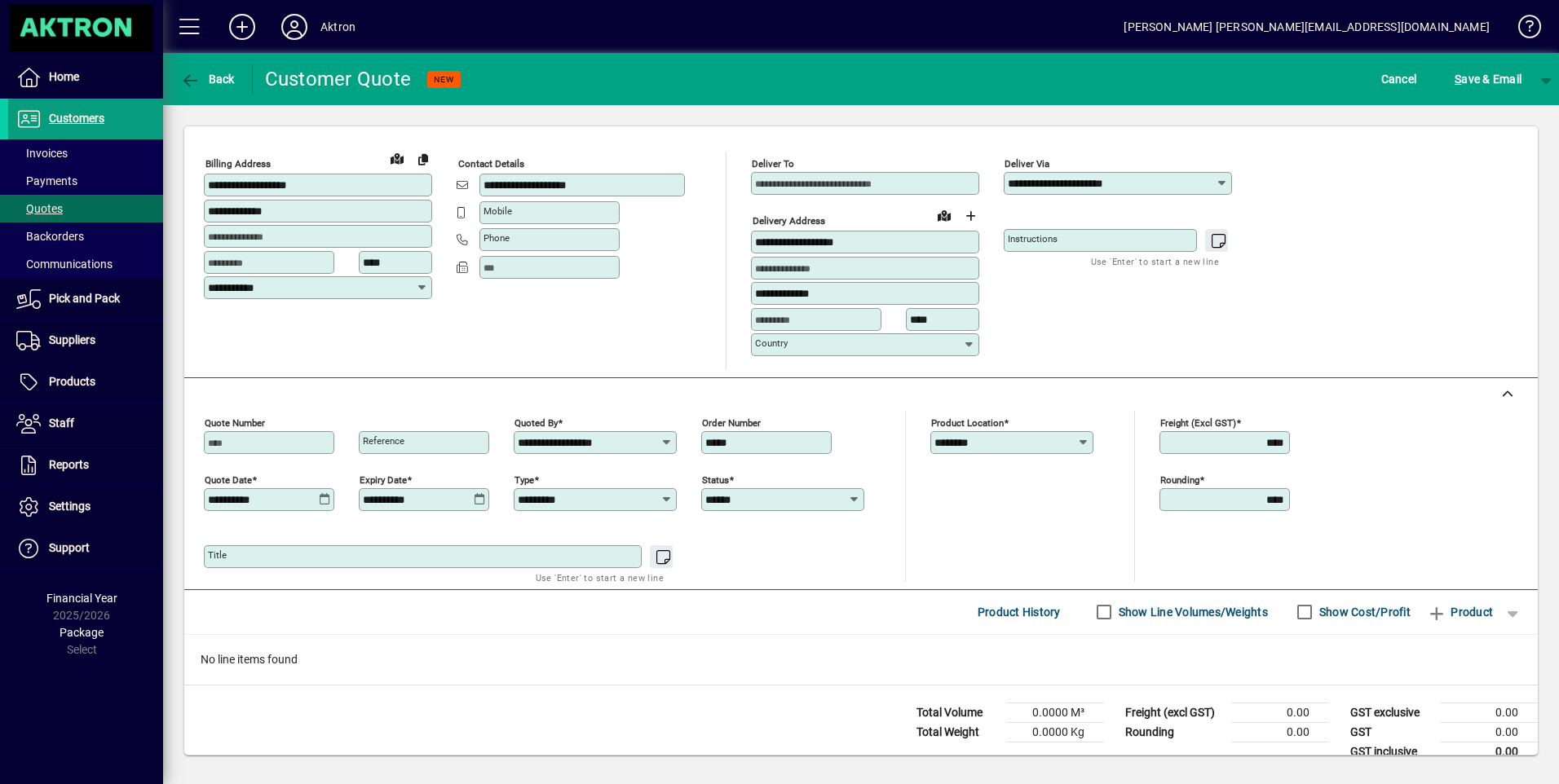 scroll, scrollTop: 135, scrollLeft: 0, axis: vertical 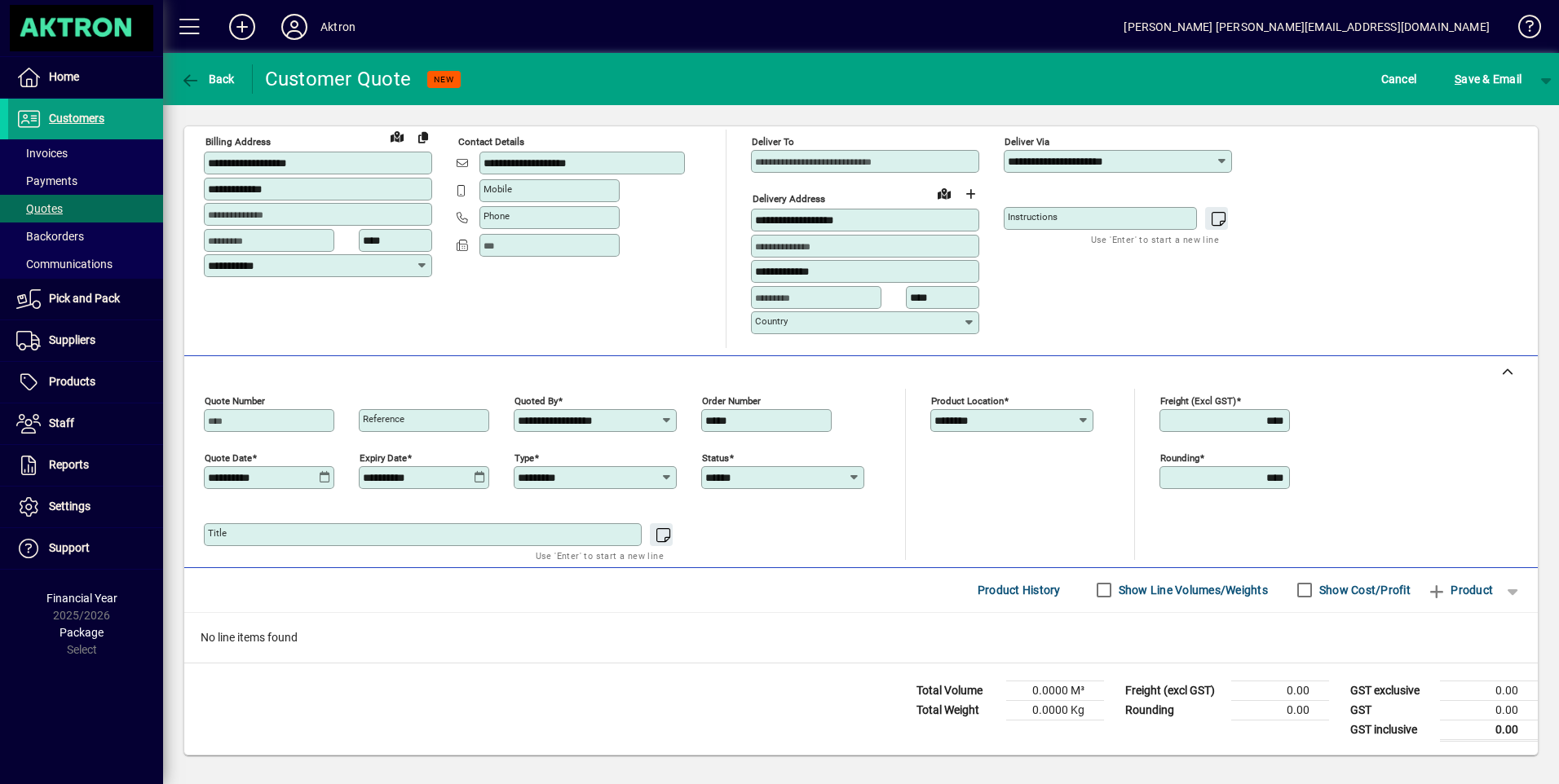 type on "*****" 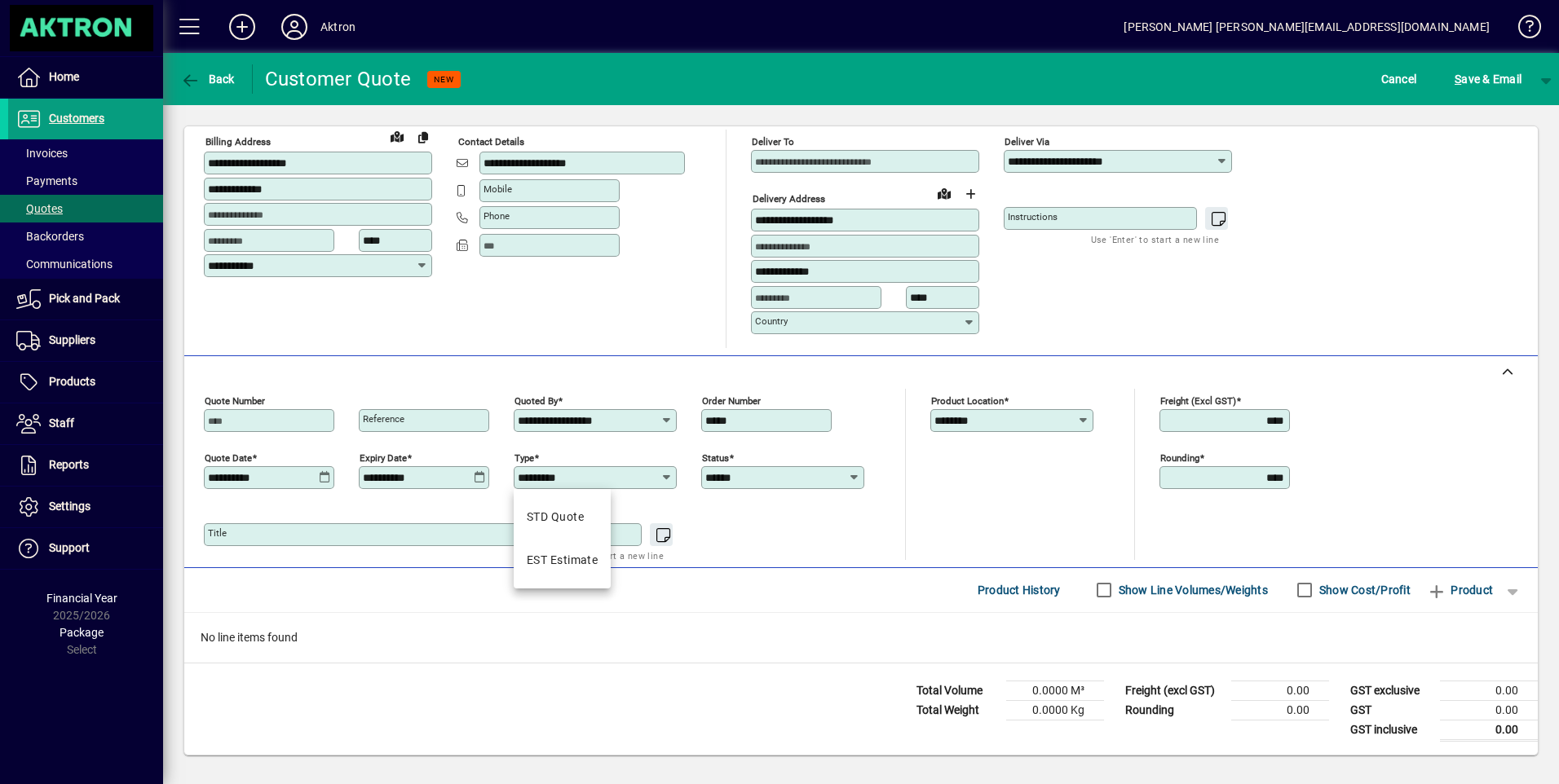 click on "********" at bounding box center (1005, 421) 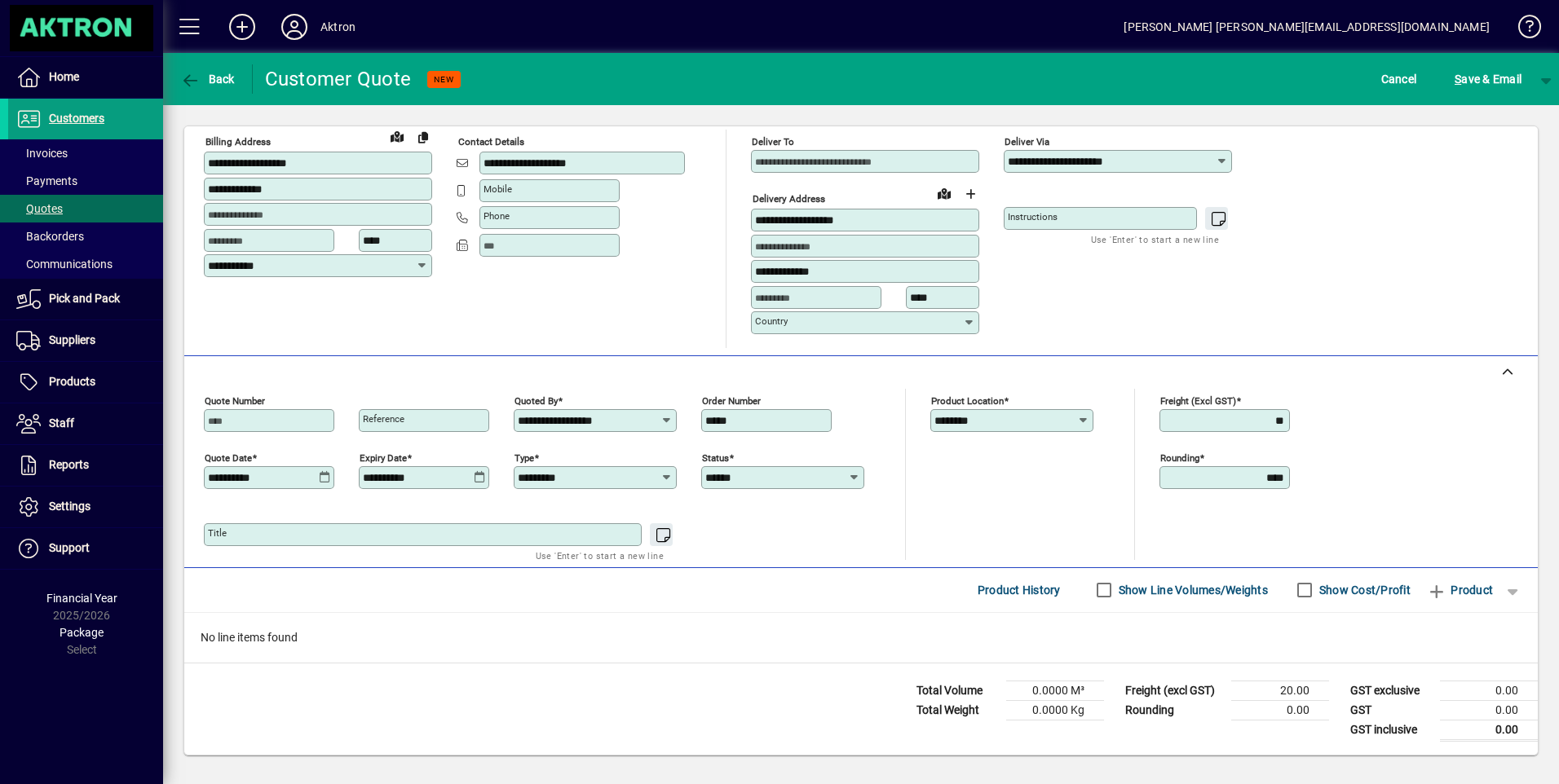 type on "*****" 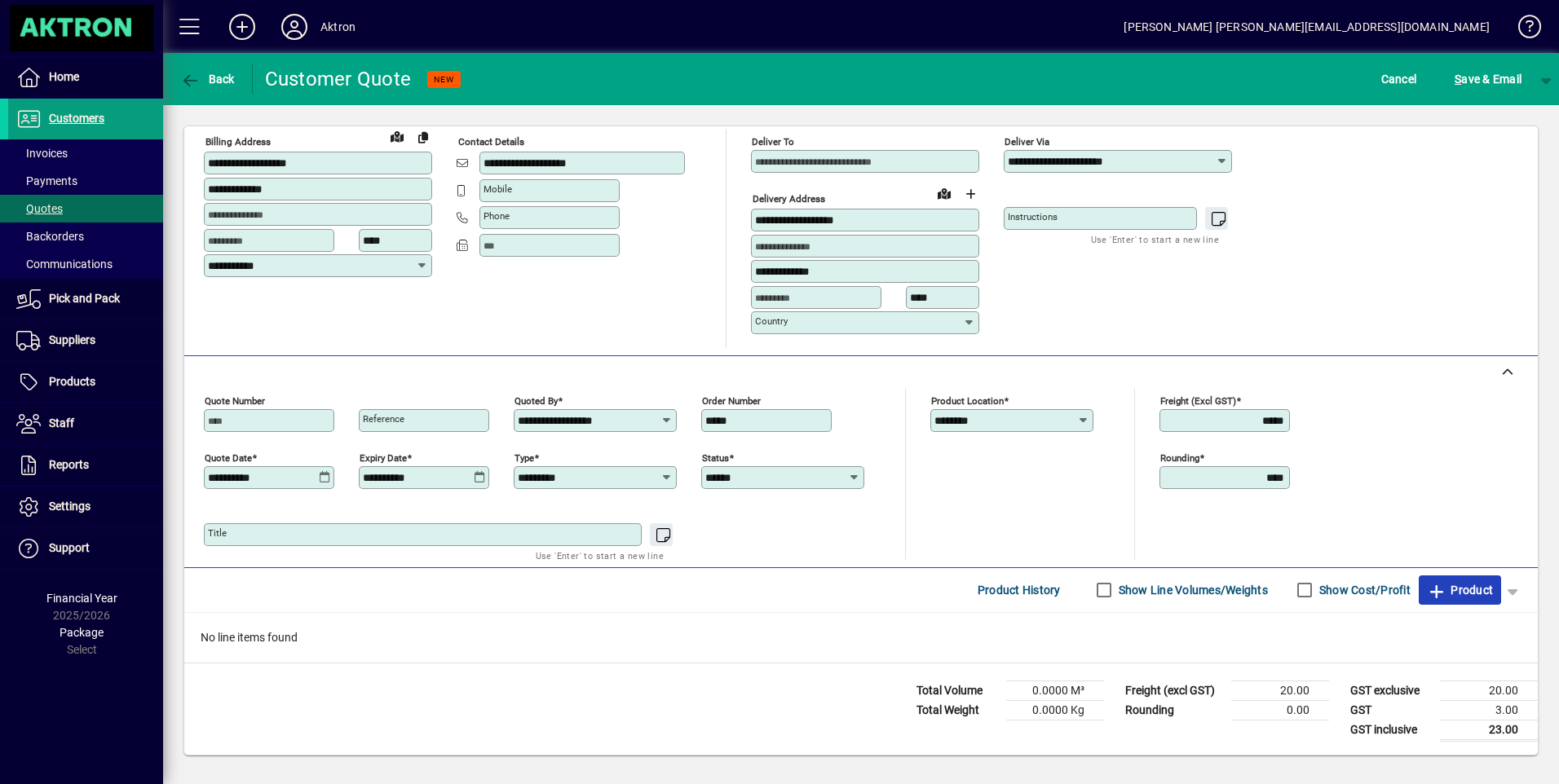 click on "Product" 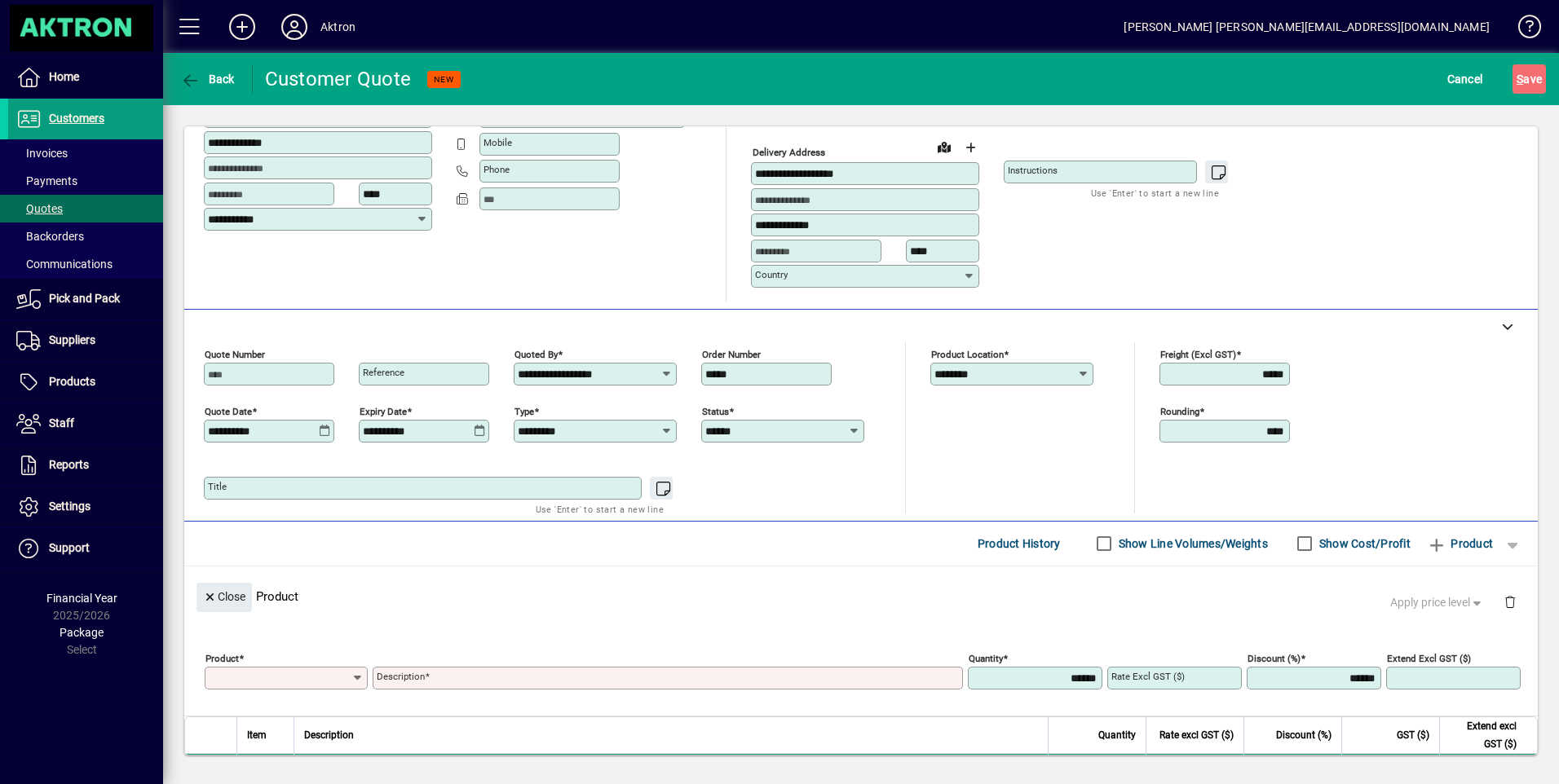 scroll, scrollTop: 0, scrollLeft: 0, axis: both 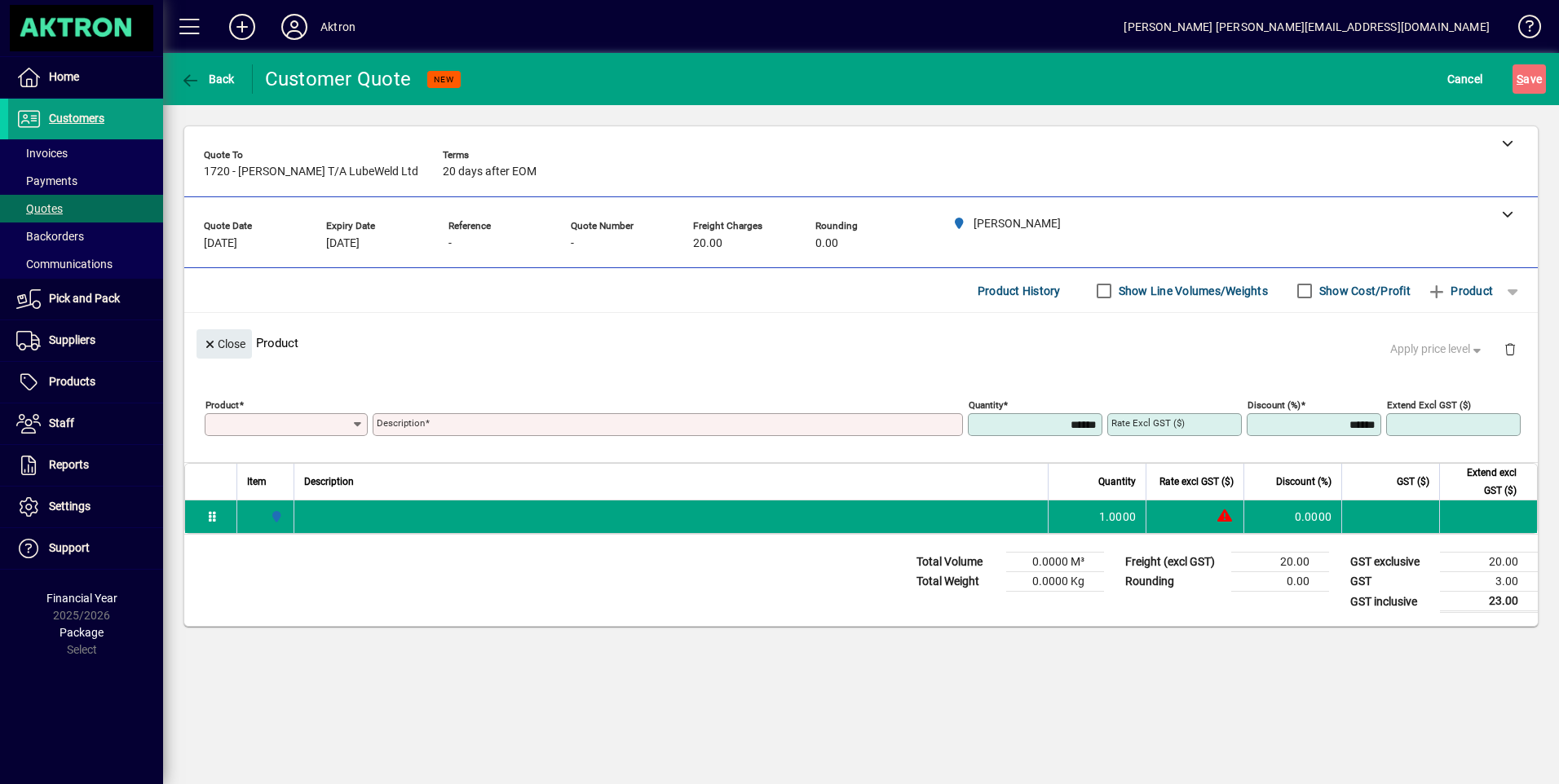 click on "Product" at bounding box center [280, 425] 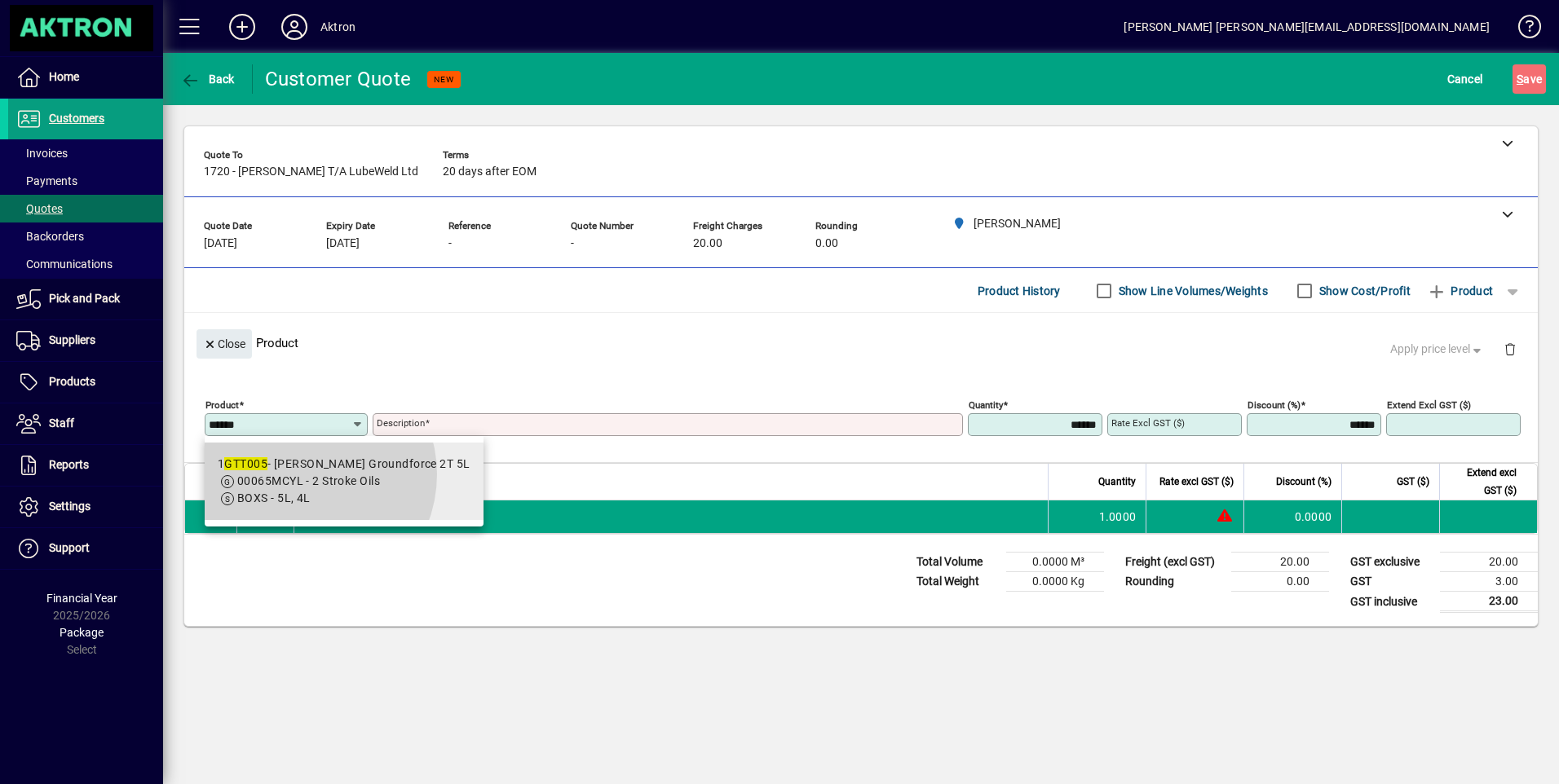 click on "00065MCYL - 2 Stroke Oils" at bounding box center [308, 481] 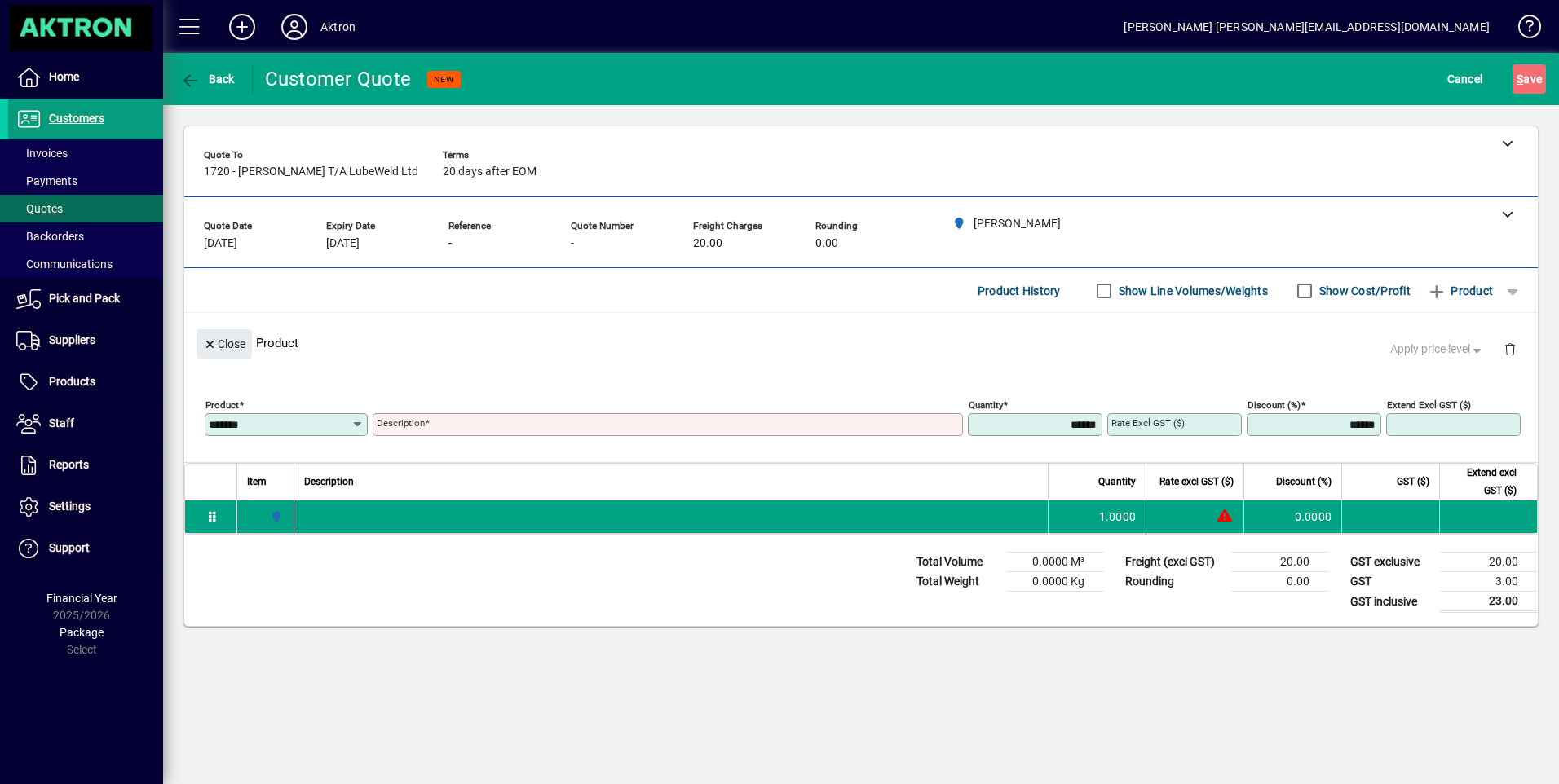 type on "**********" 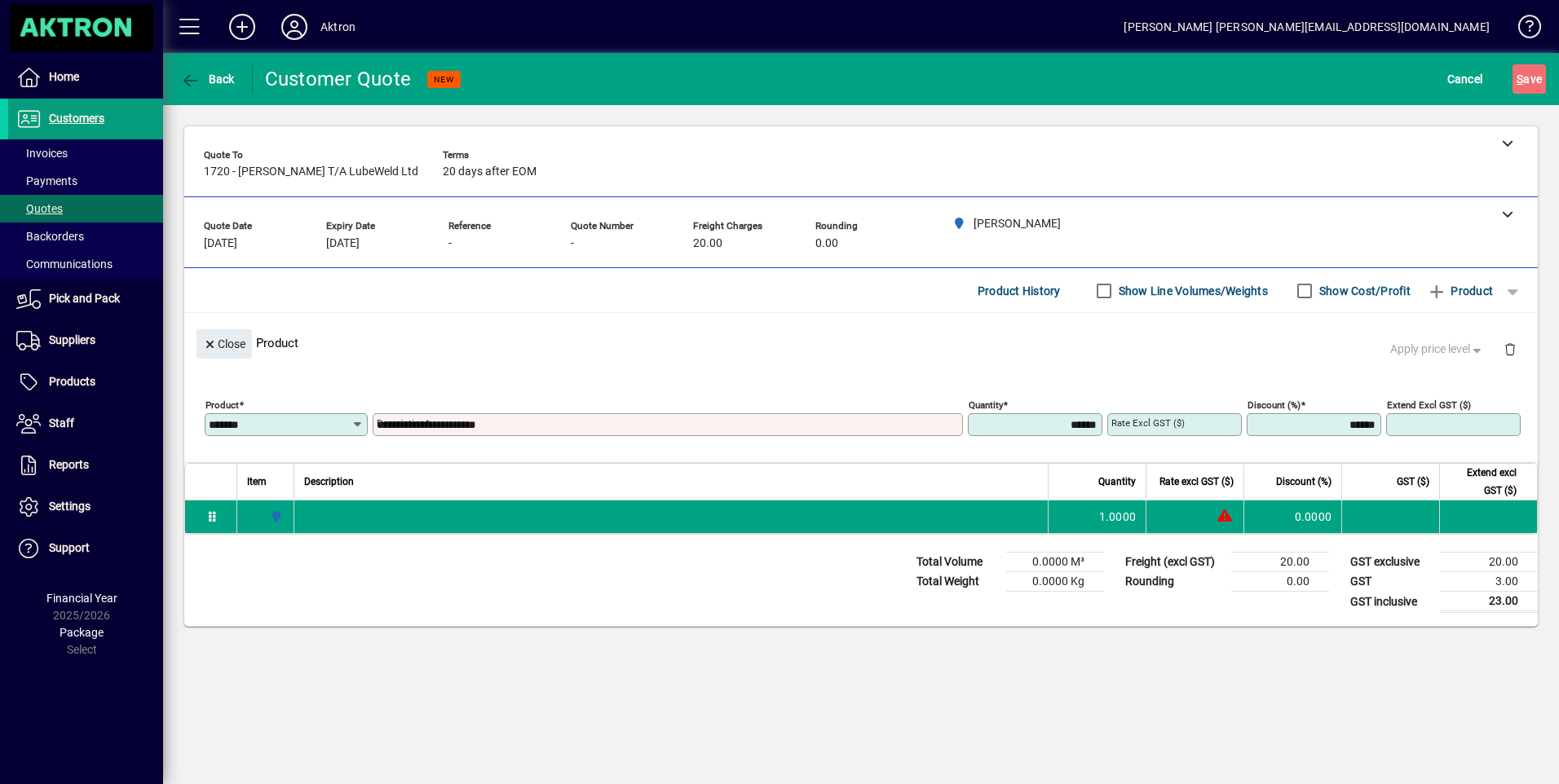 type on "*******" 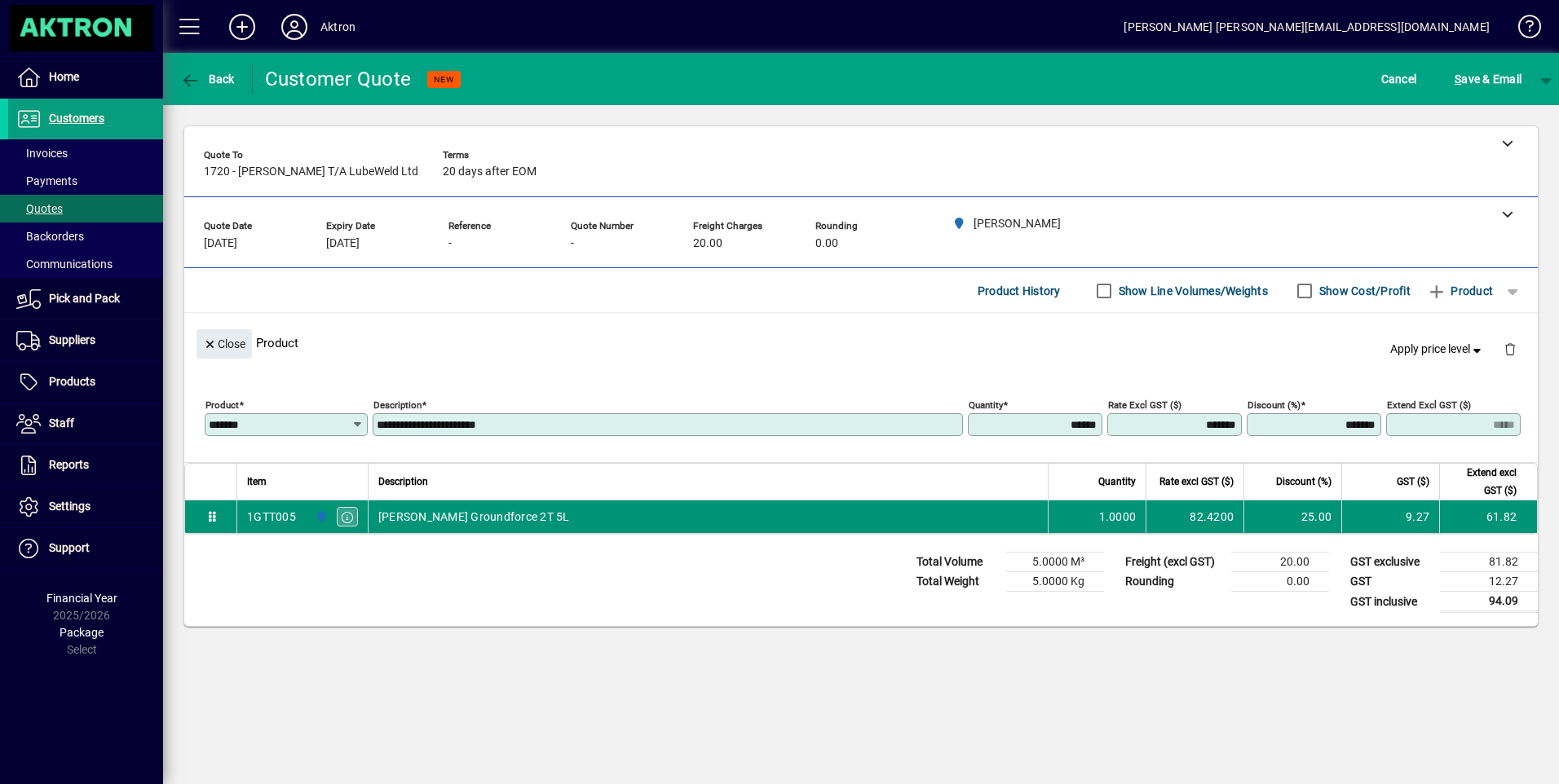 click 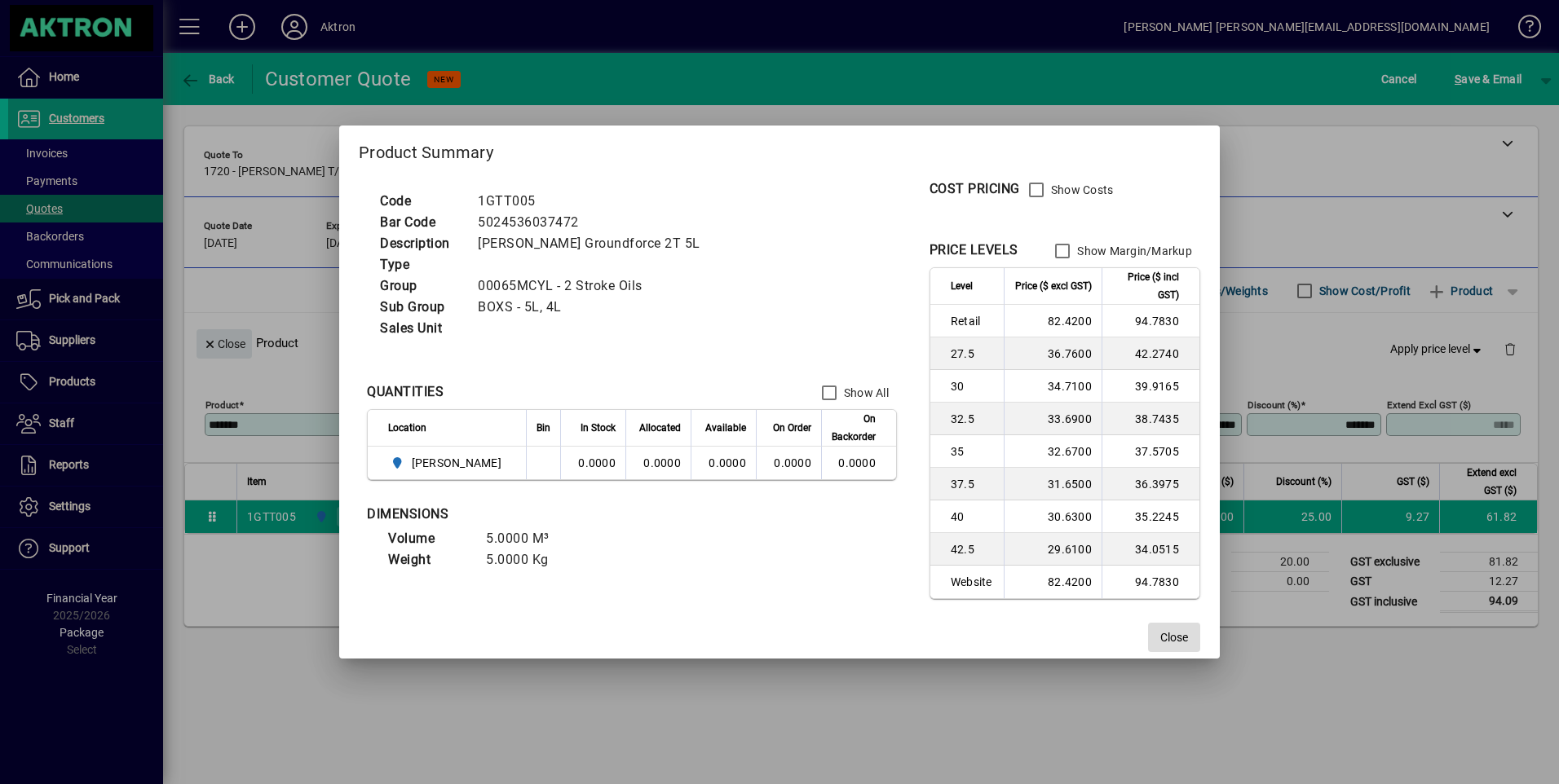 click on "Close" 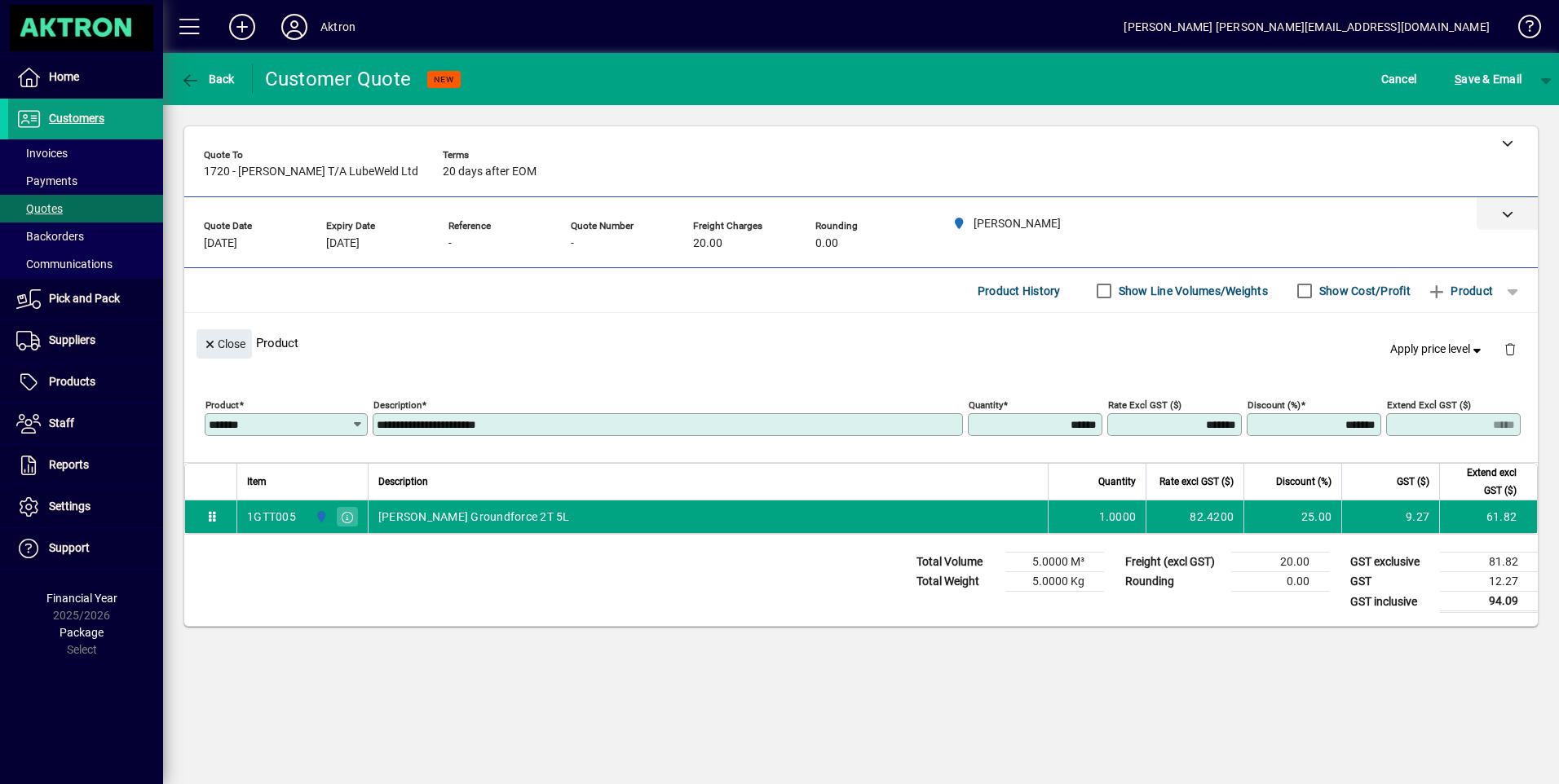 click 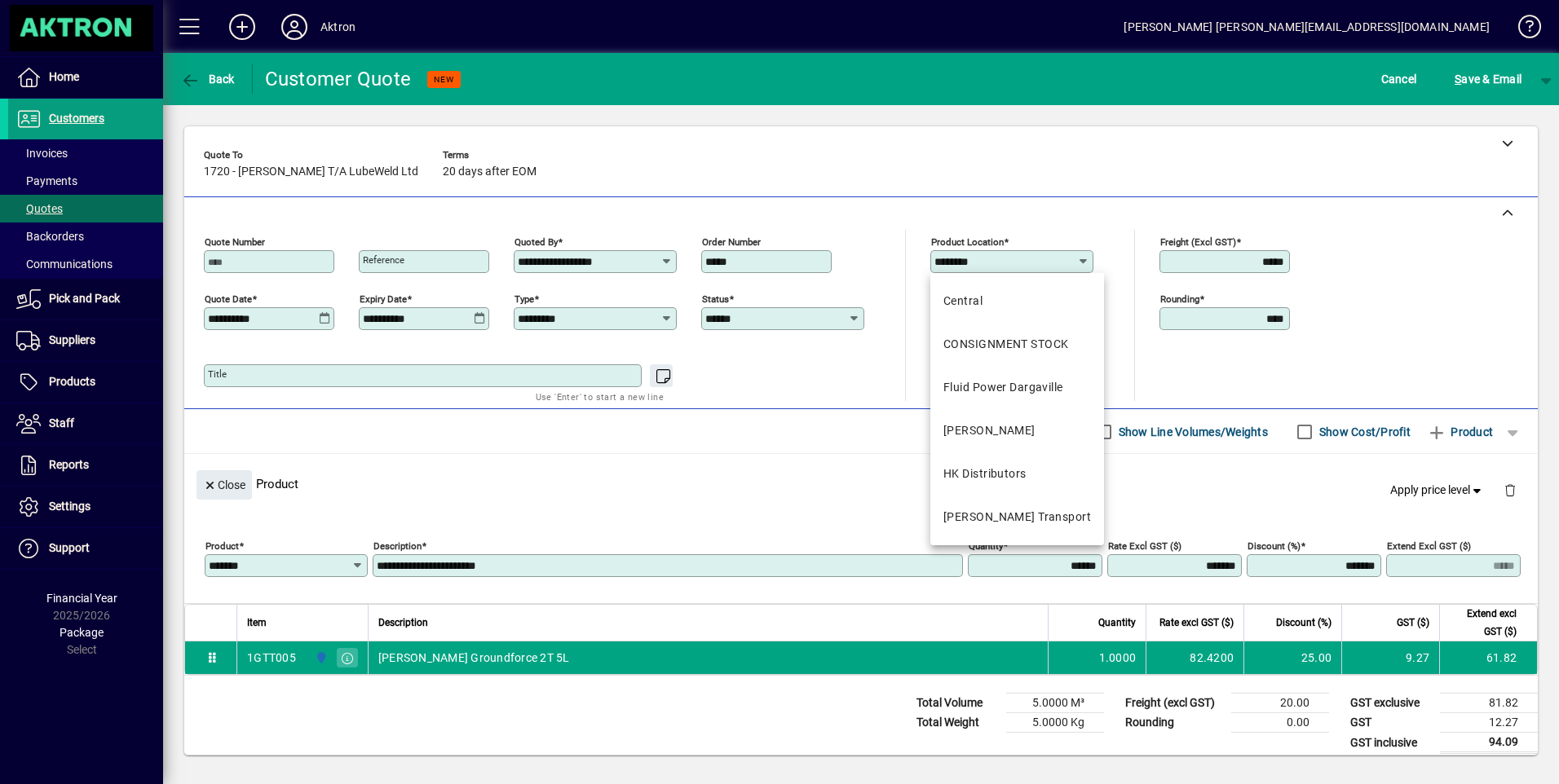 click on "********" at bounding box center (1005, 262) 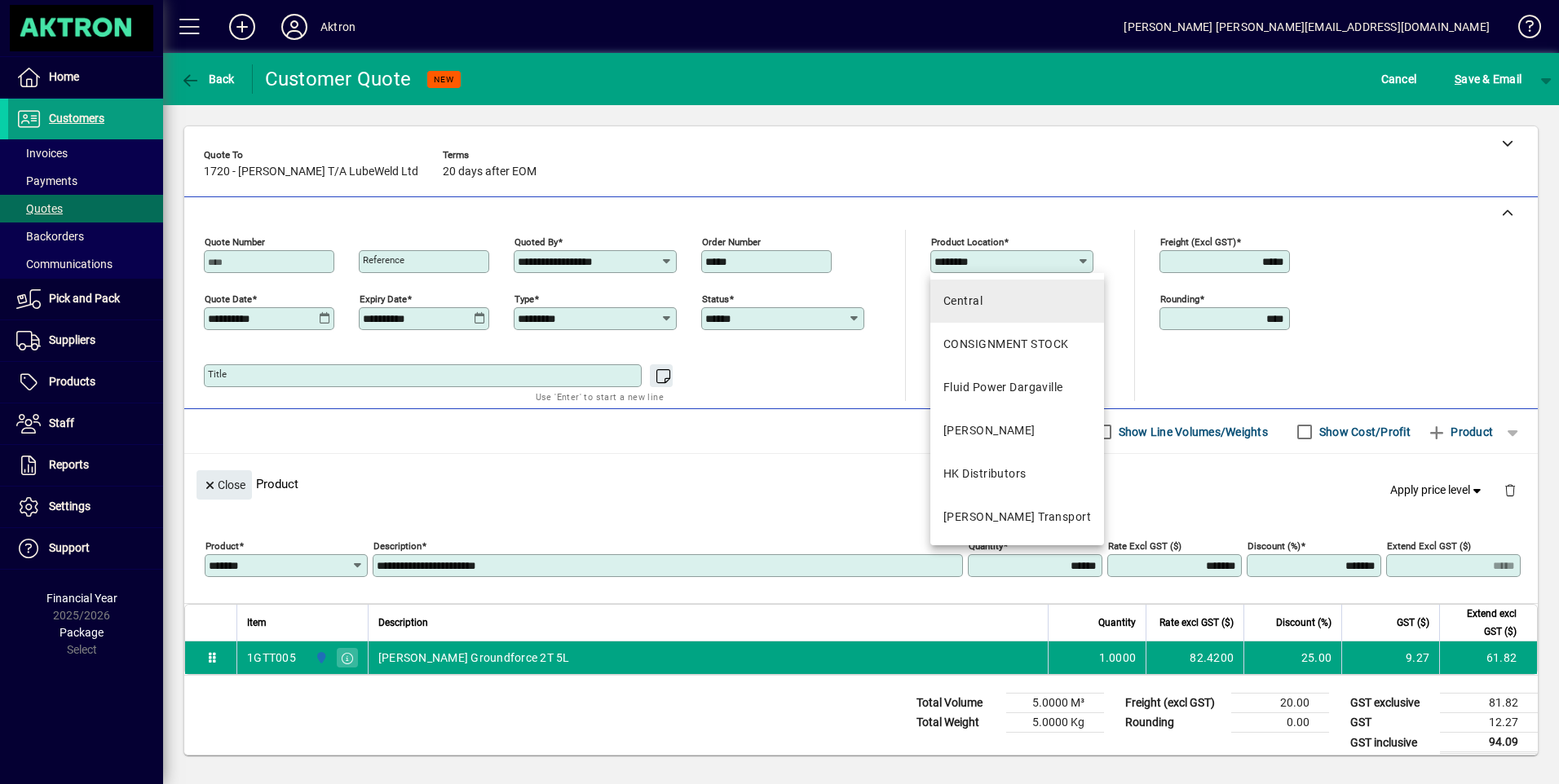 click on "Central" at bounding box center (963, 301) 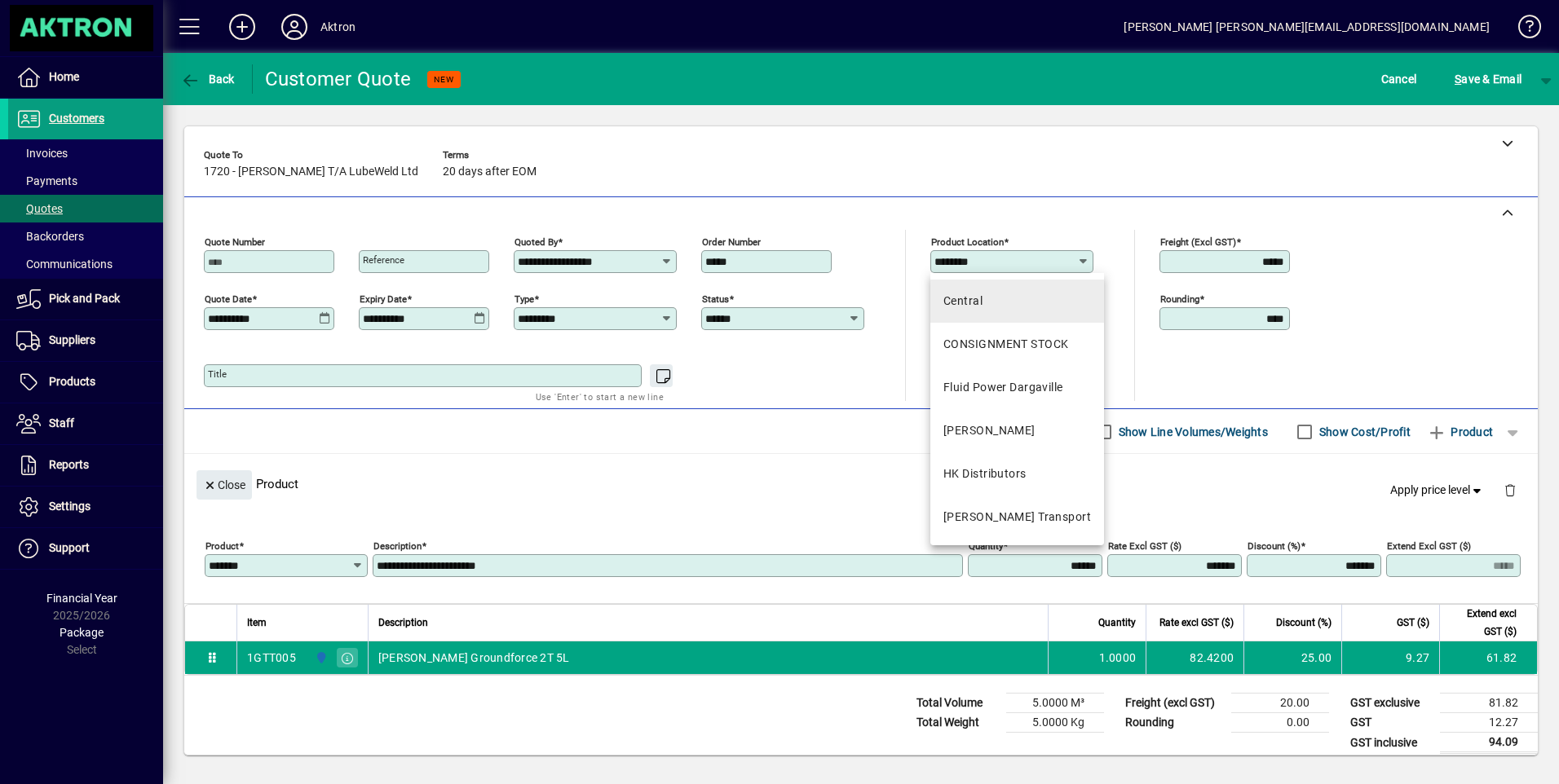 type on "*******" 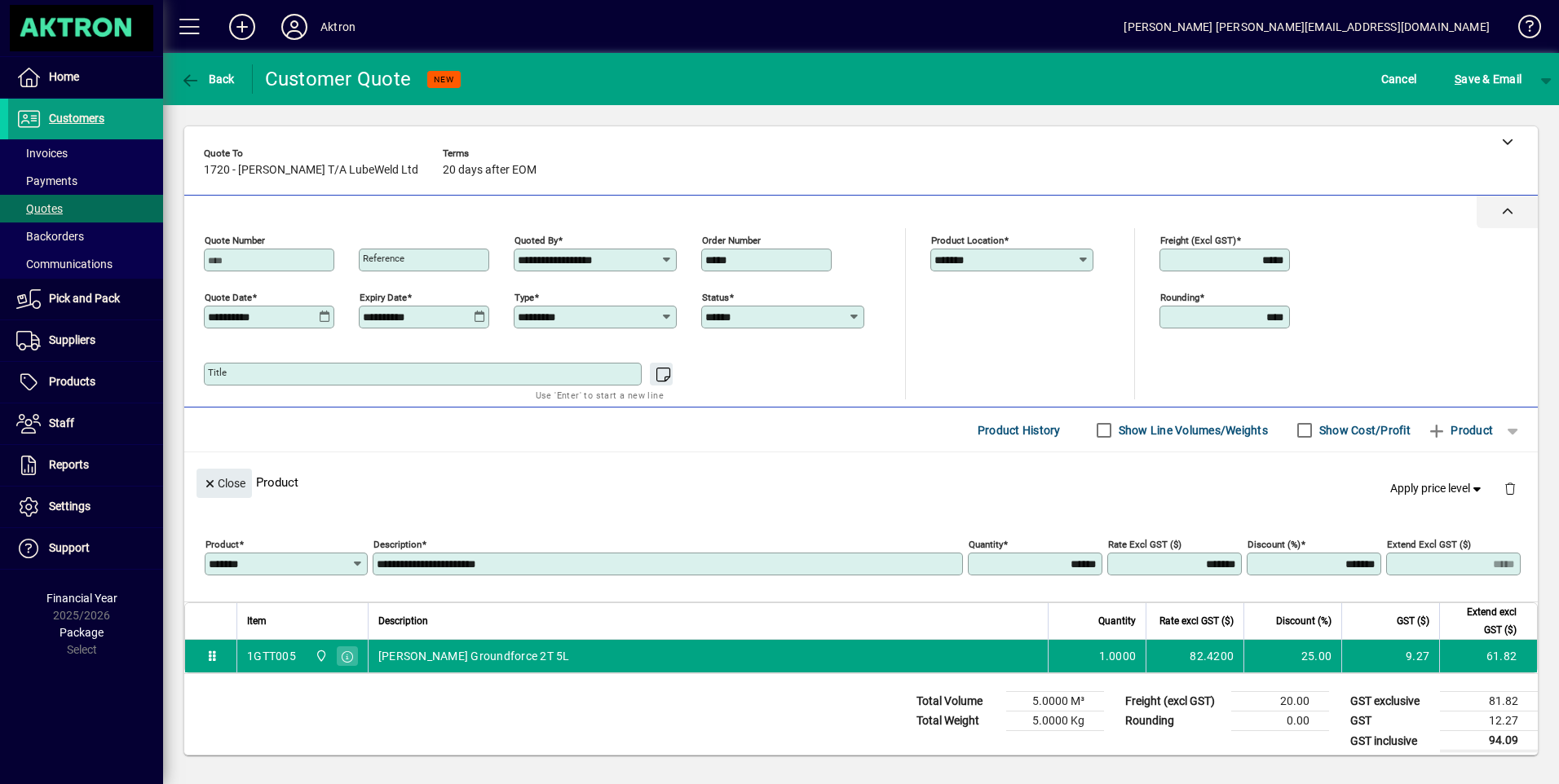 scroll, scrollTop: 0, scrollLeft: 0, axis: both 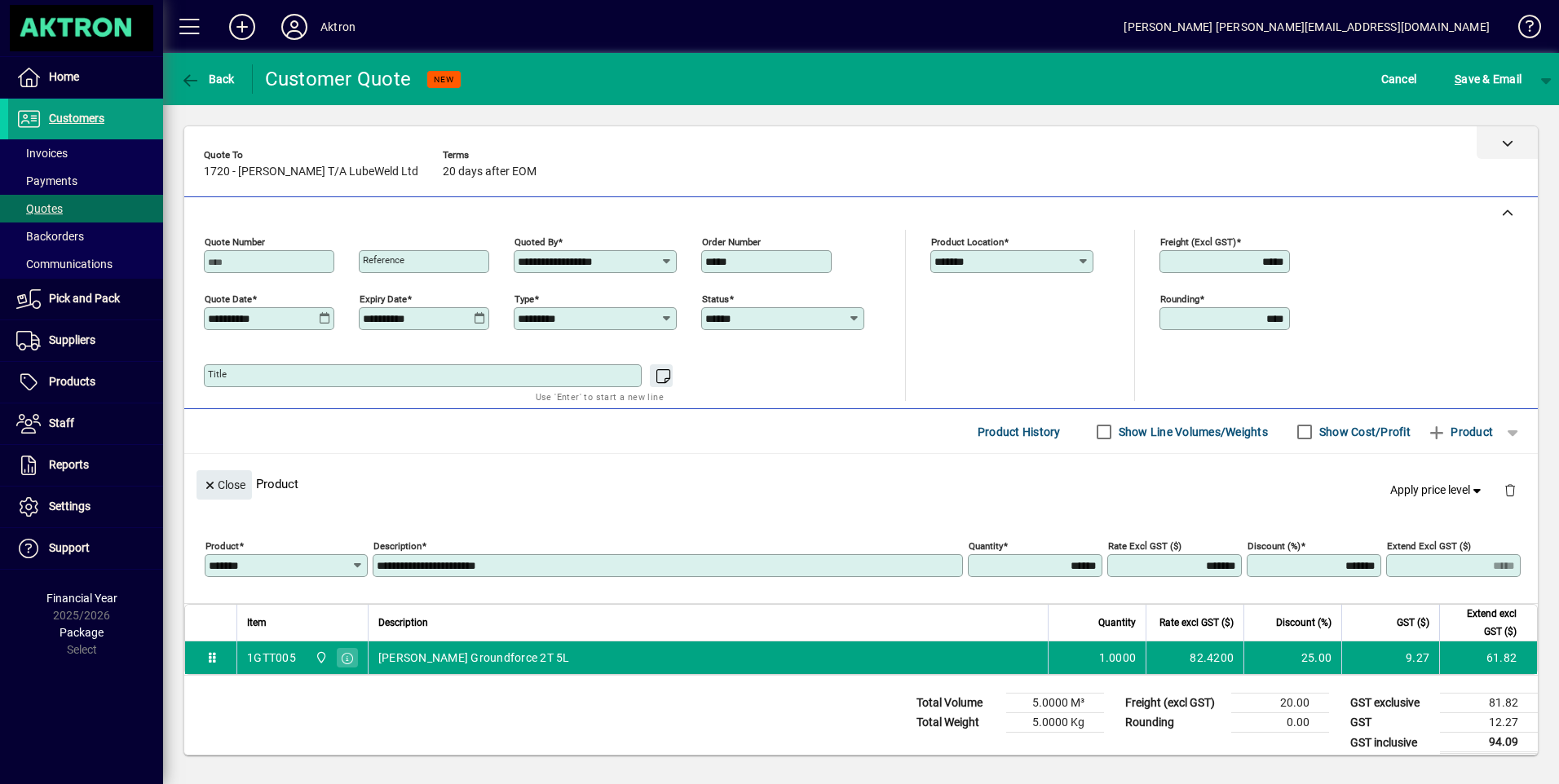 click 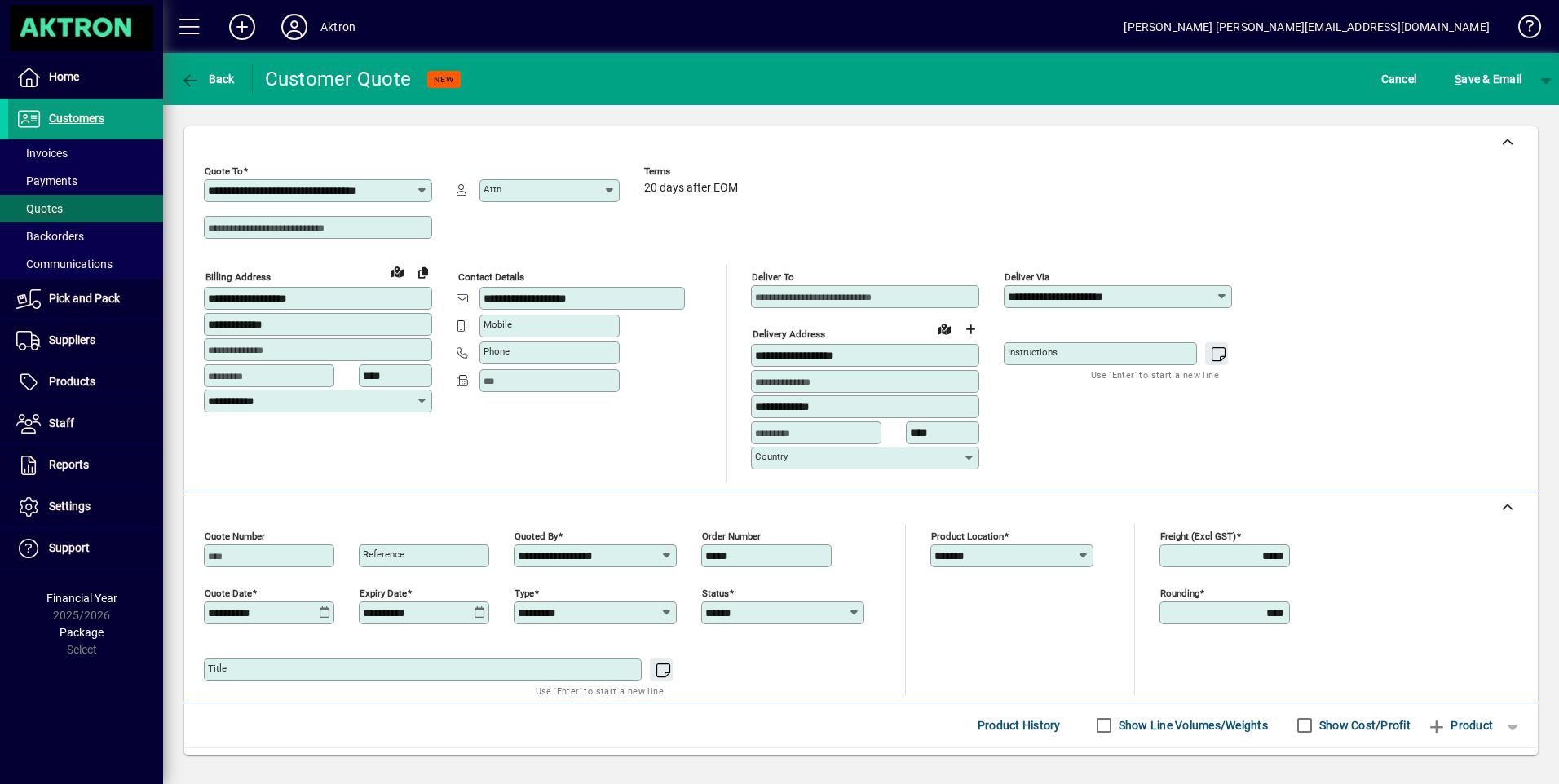 paste on "**********" 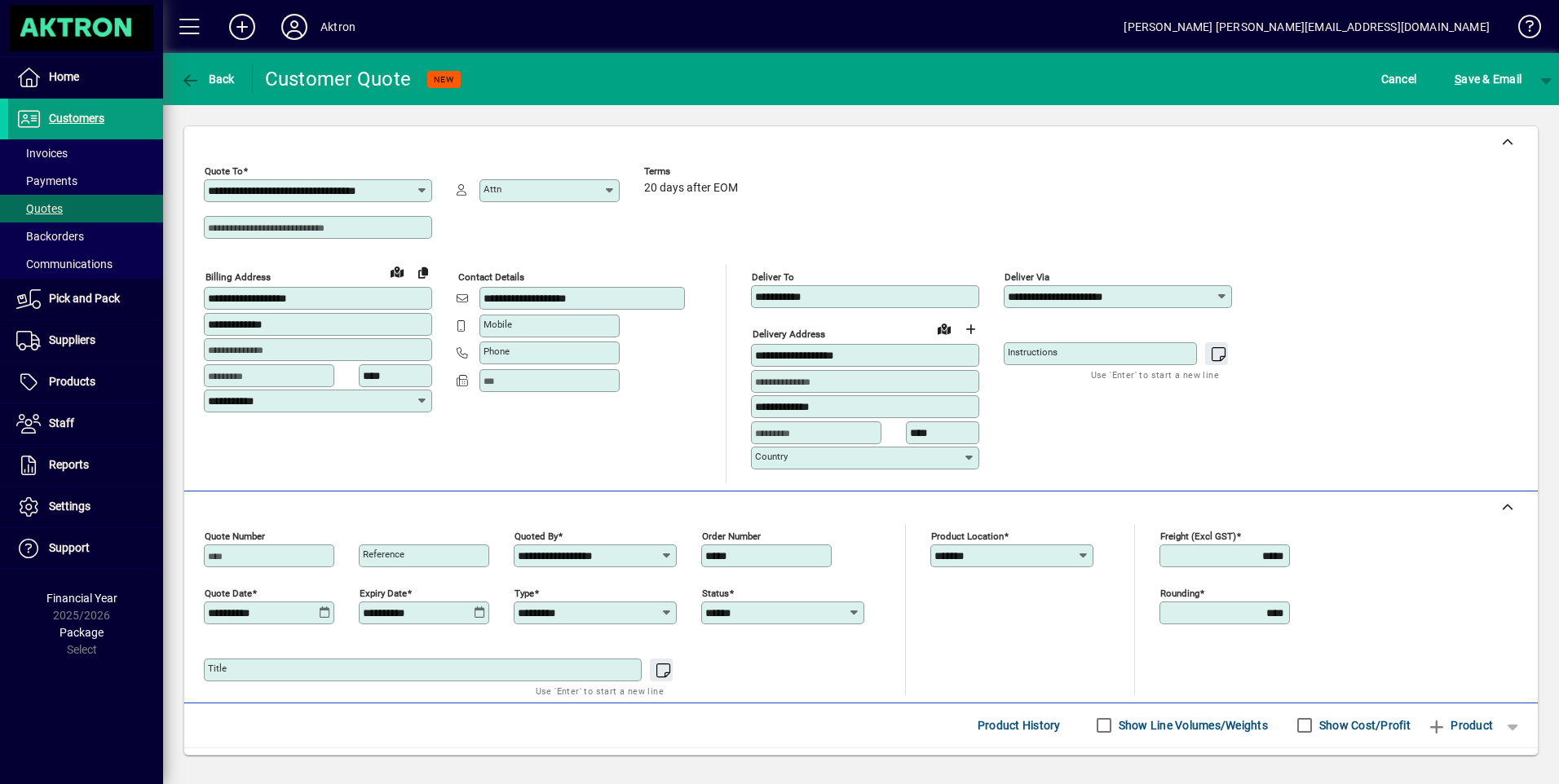 type on "**********" 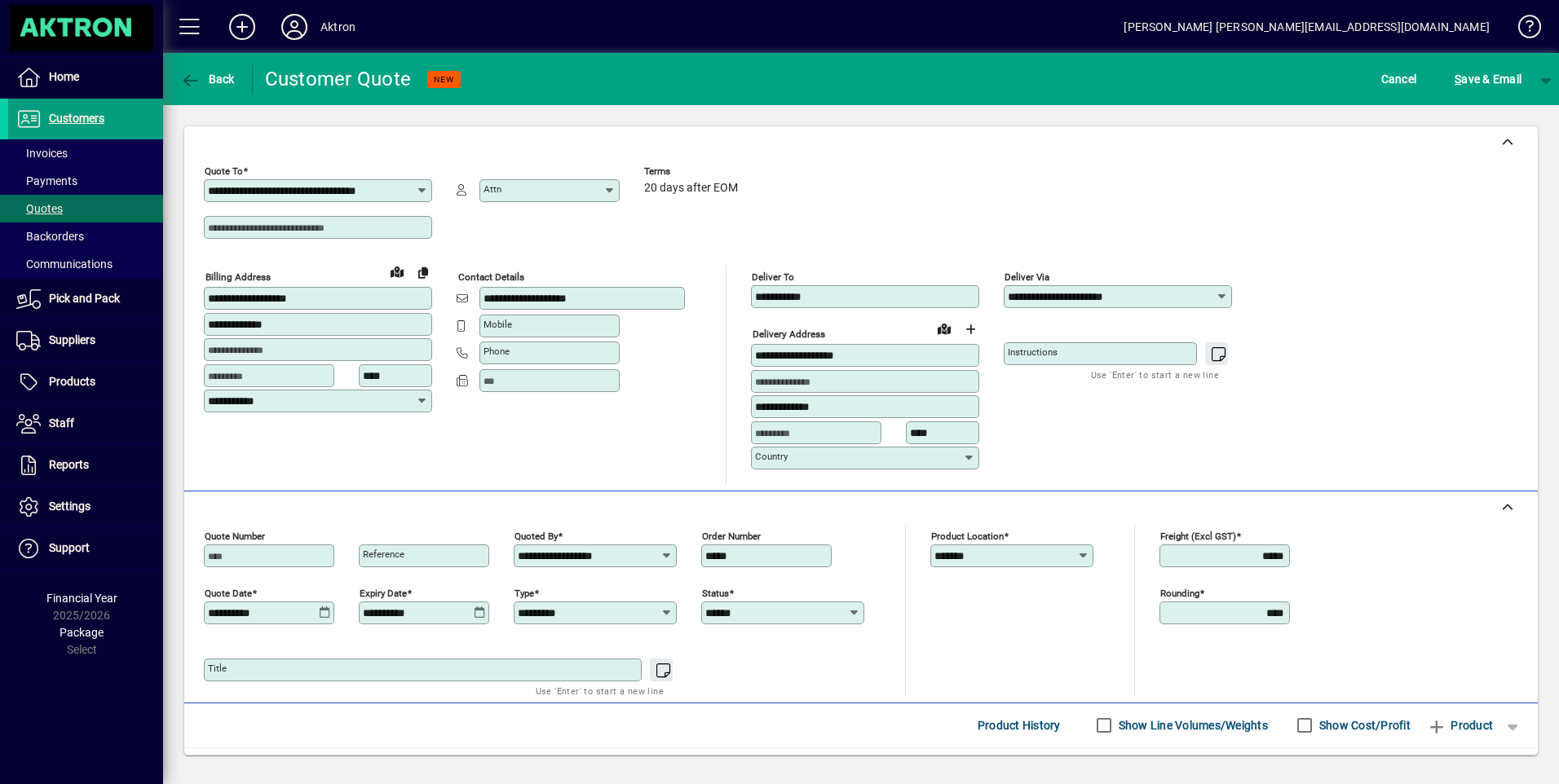 click on "**********" at bounding box center (867, 355) 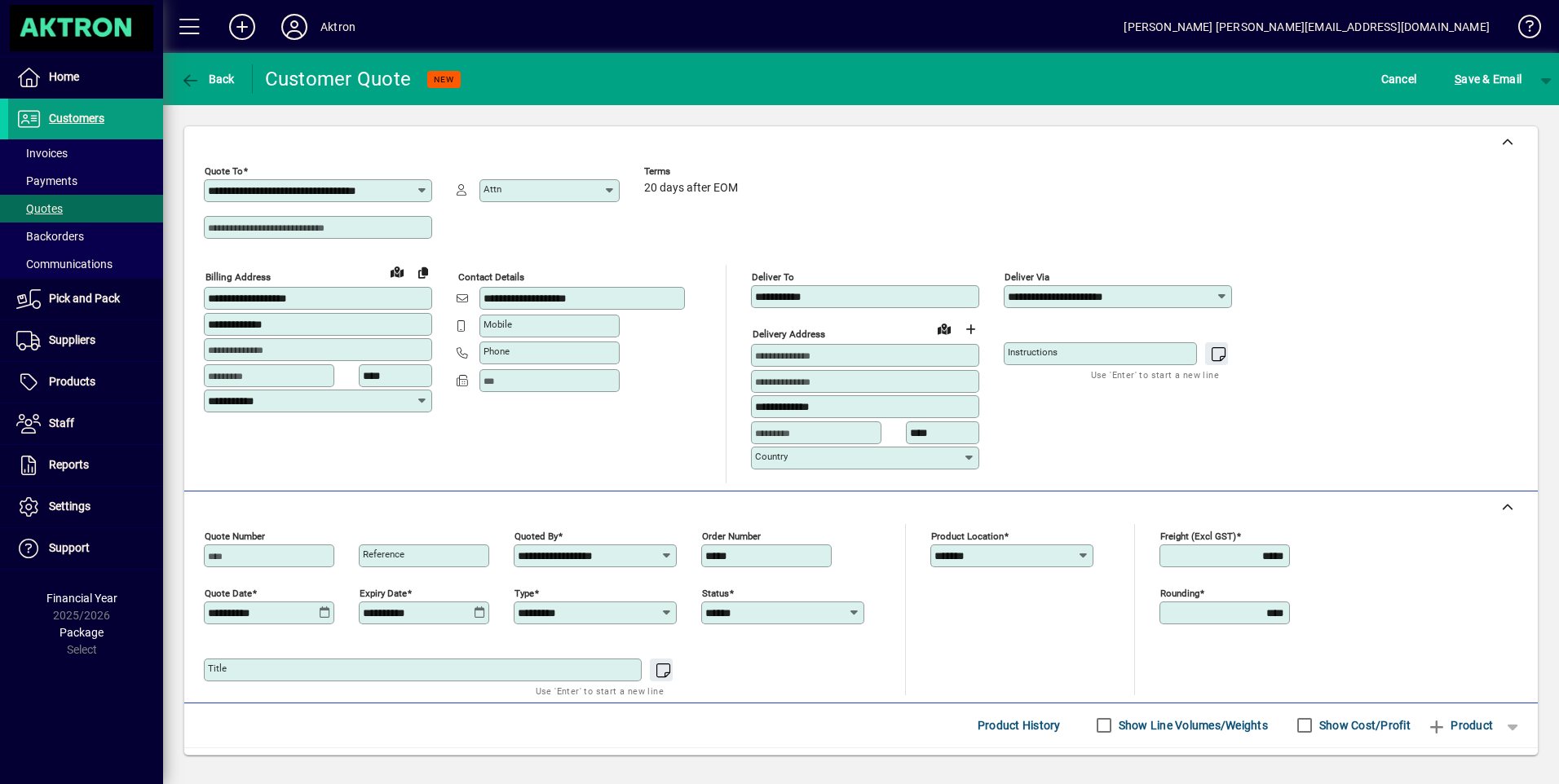 paste on "**********" 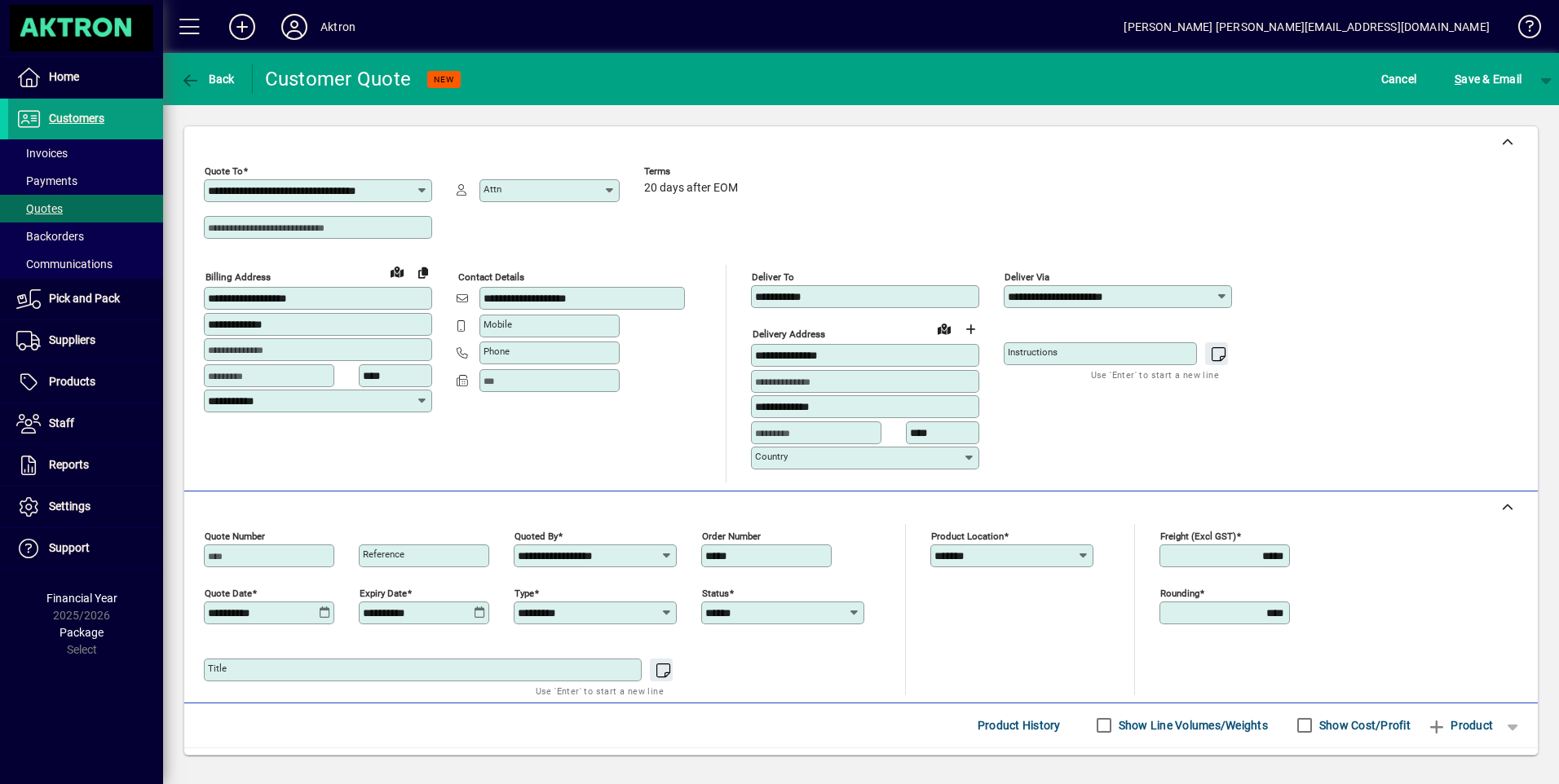 type on "**********" 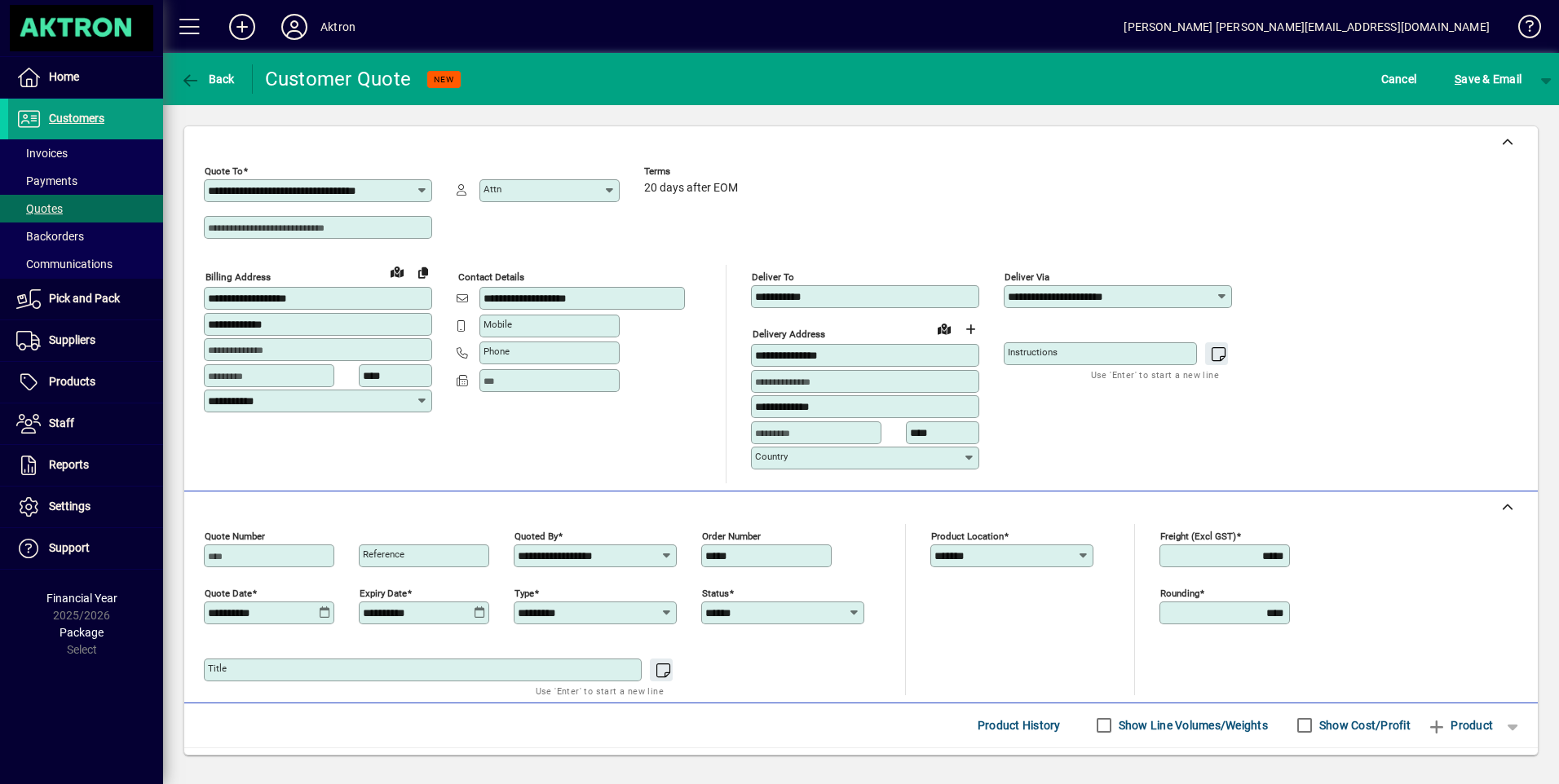 click on "**********" at bounding box center (867, 407) 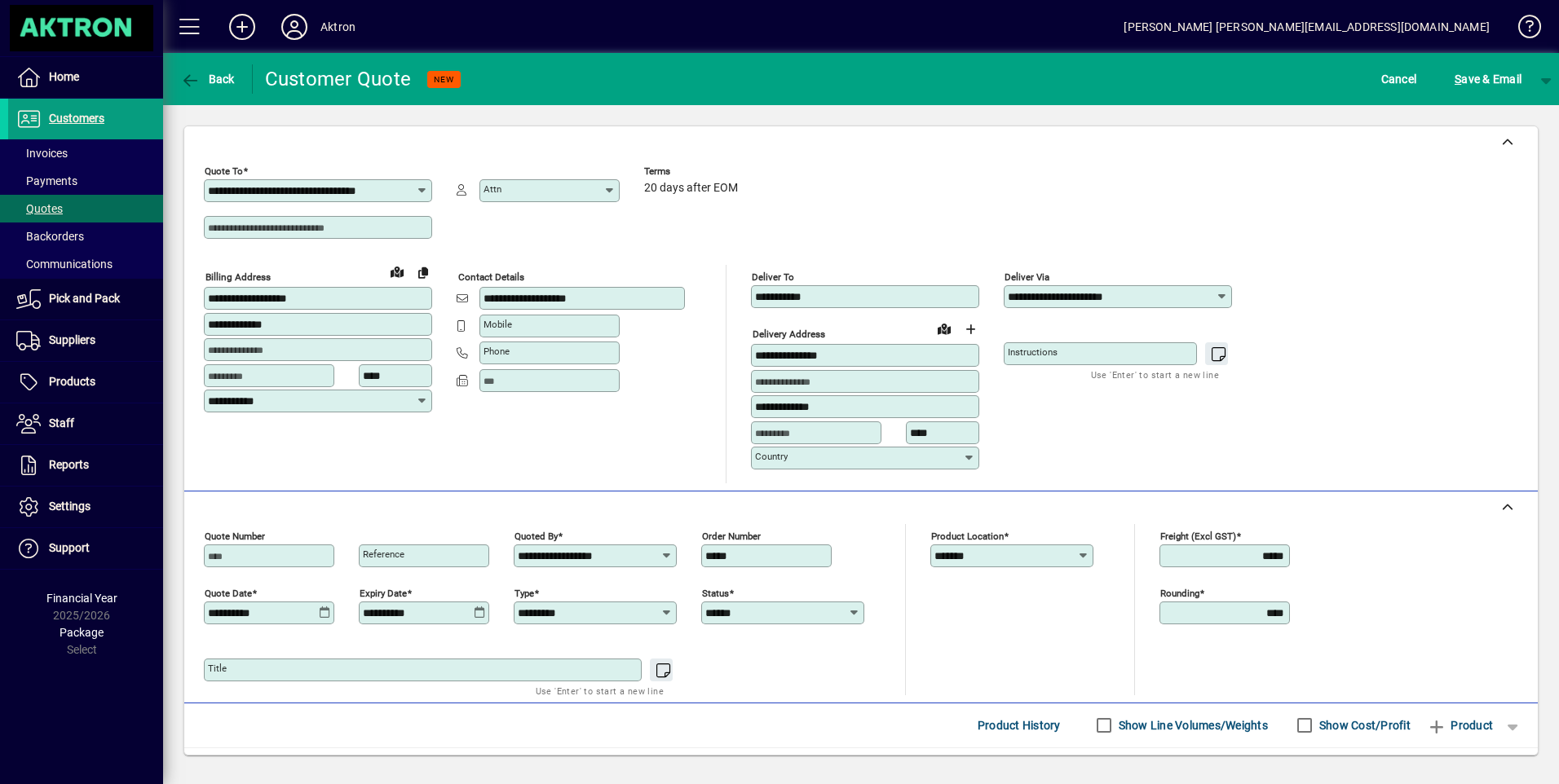 click on "**********" at bounding box center (867, 407) 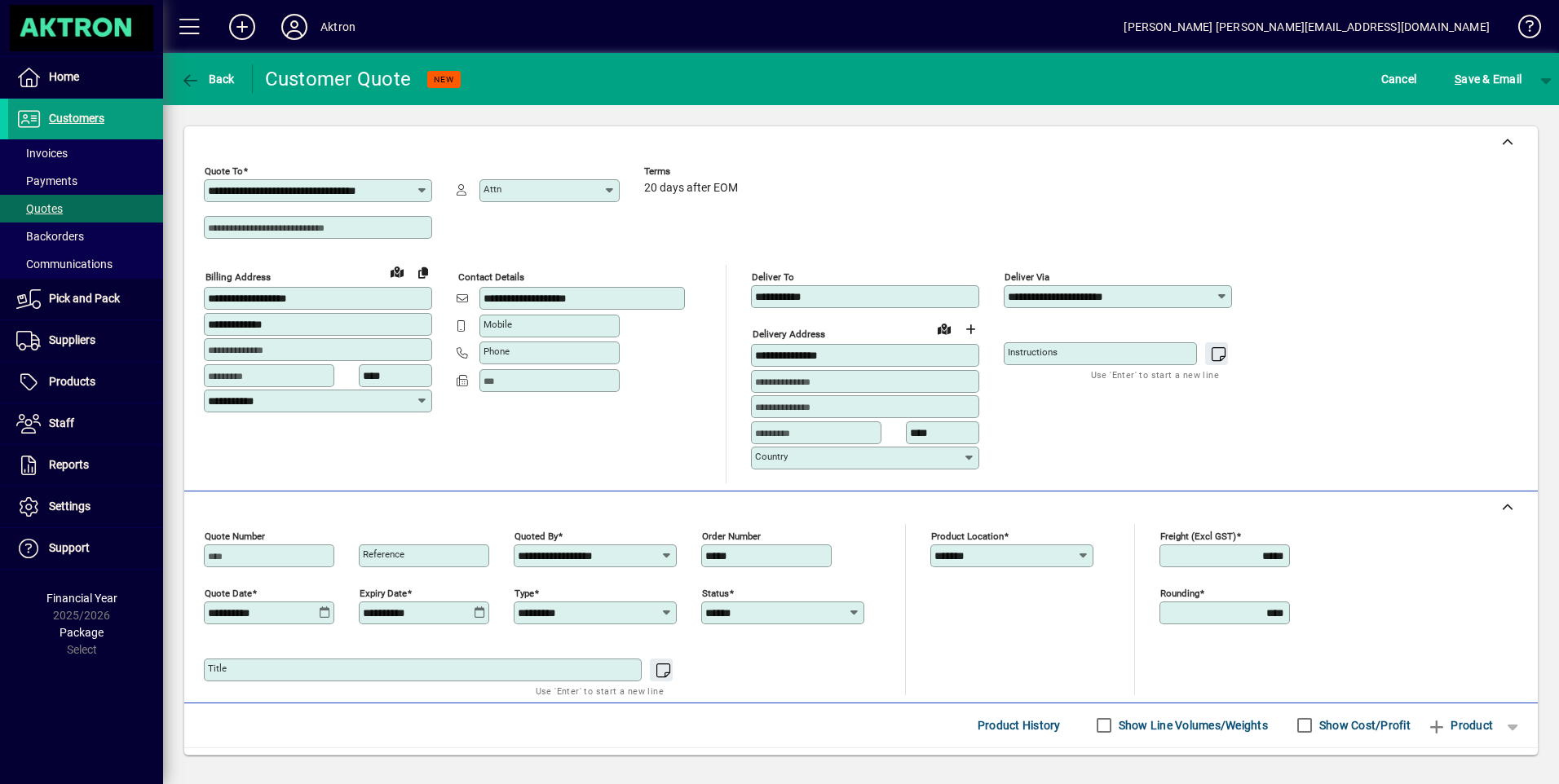 type 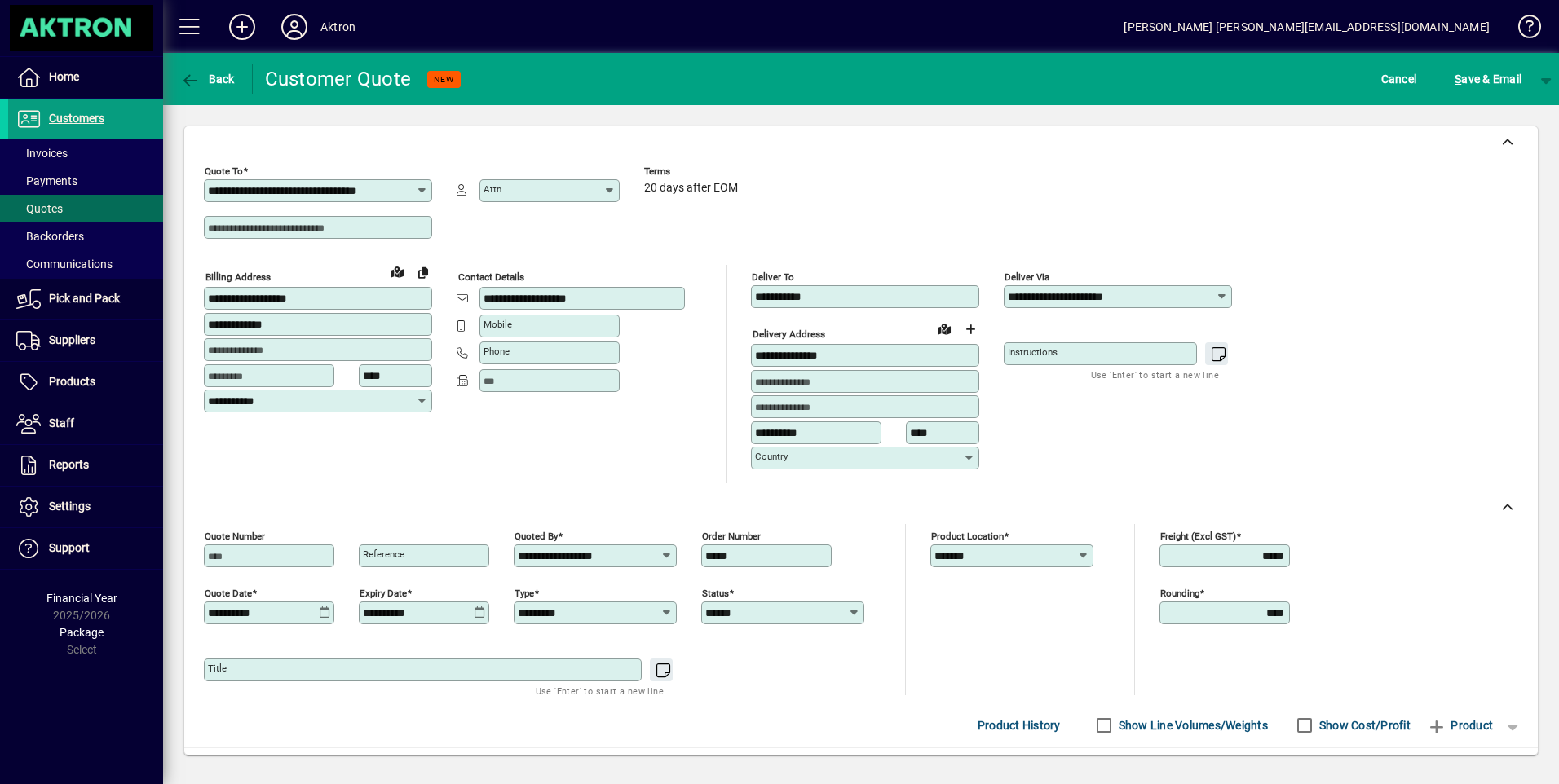 type on "*********" 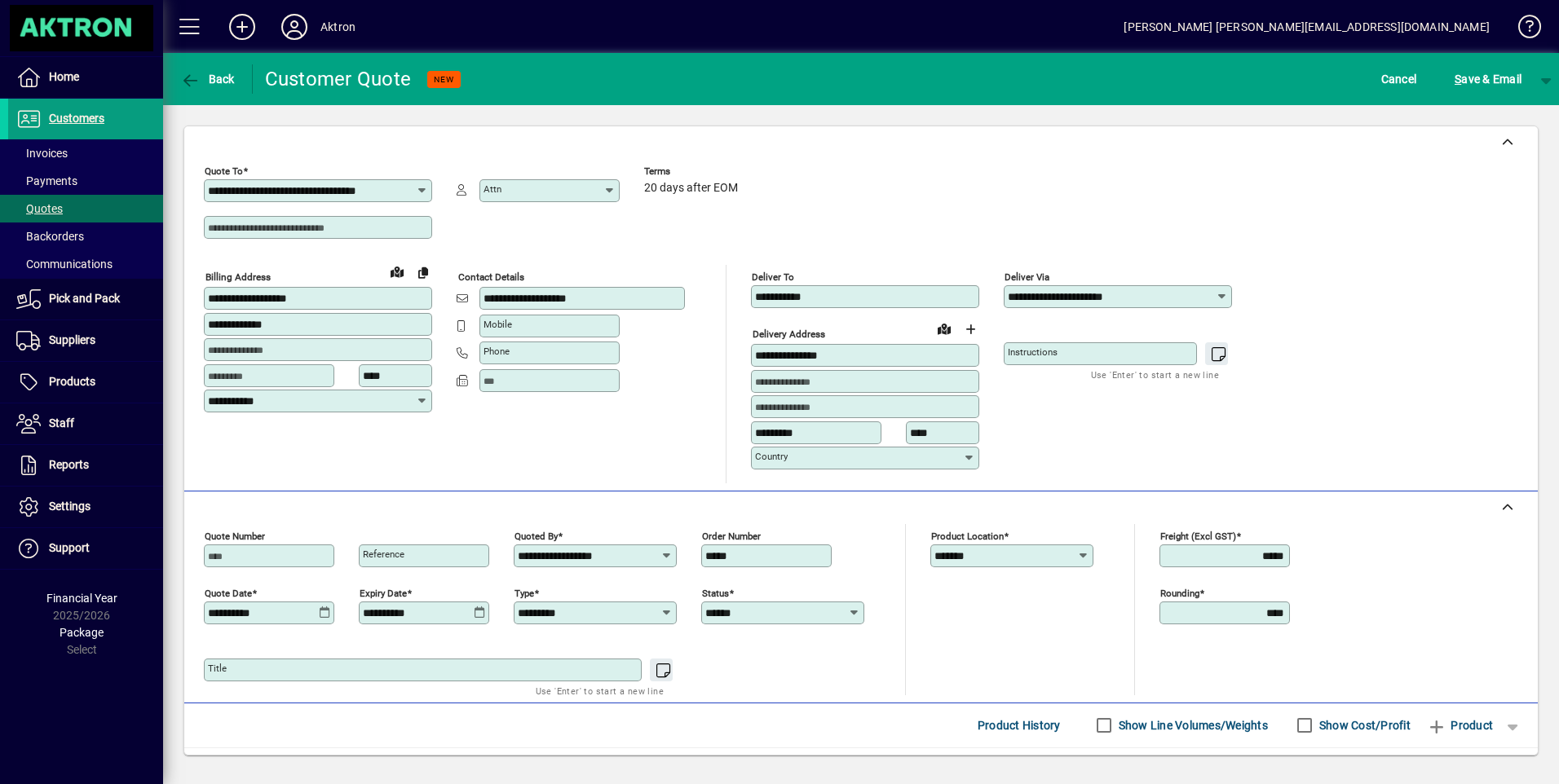 click on "****" at bounding box center [944, 433] 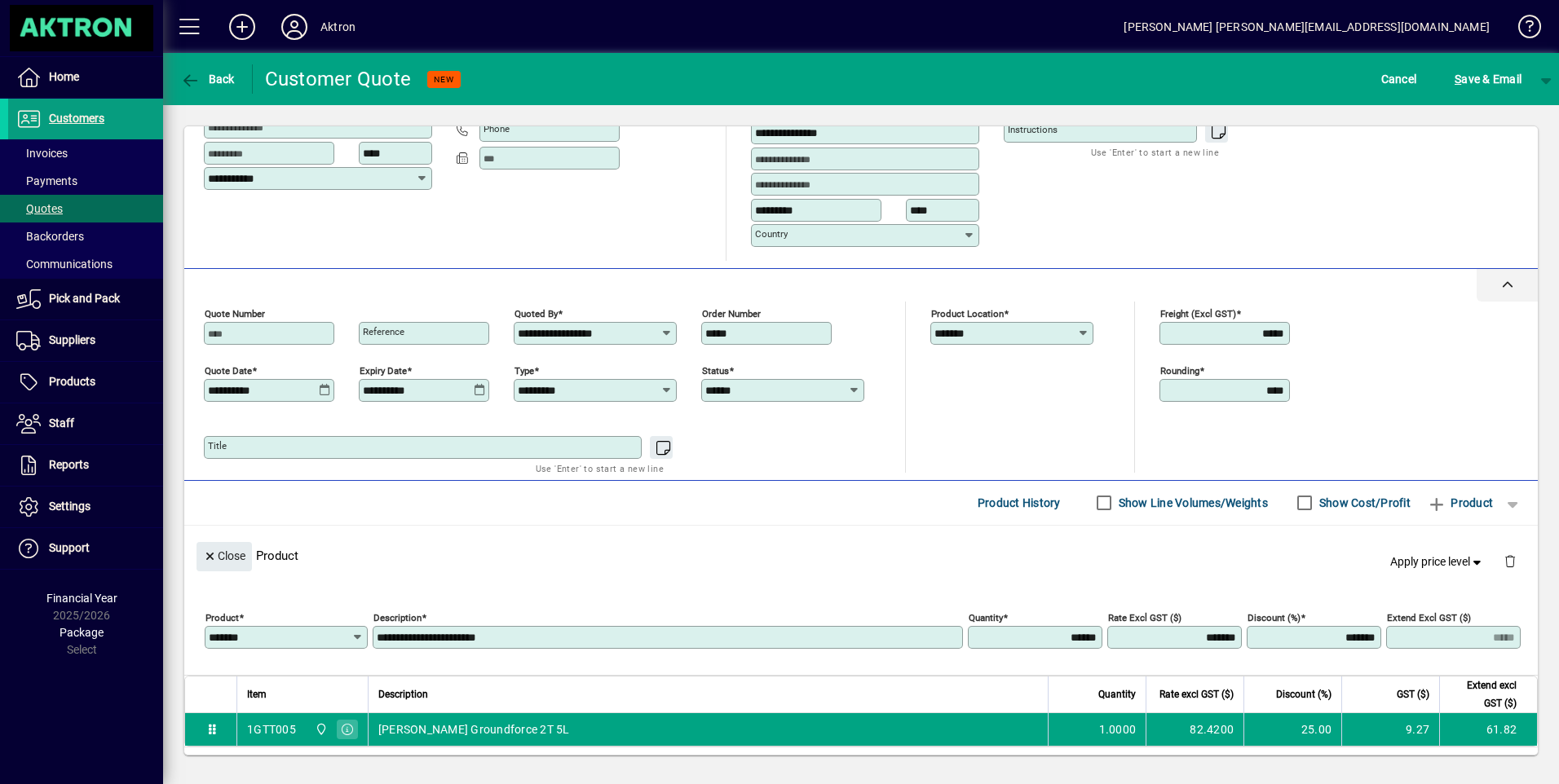scroll, scrollTop: 244, scrollLeft: 0, axis: vertical 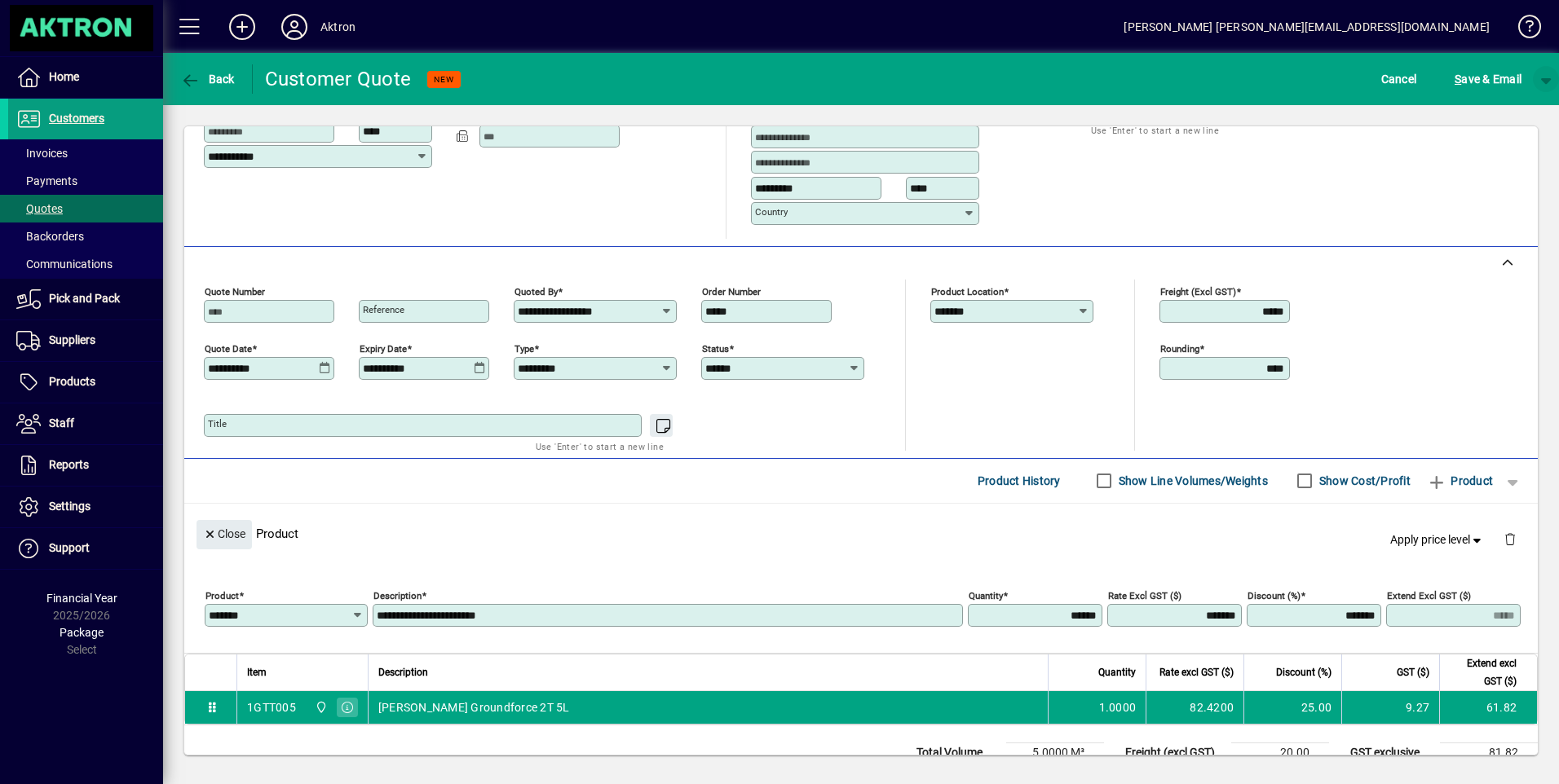 type on "****" 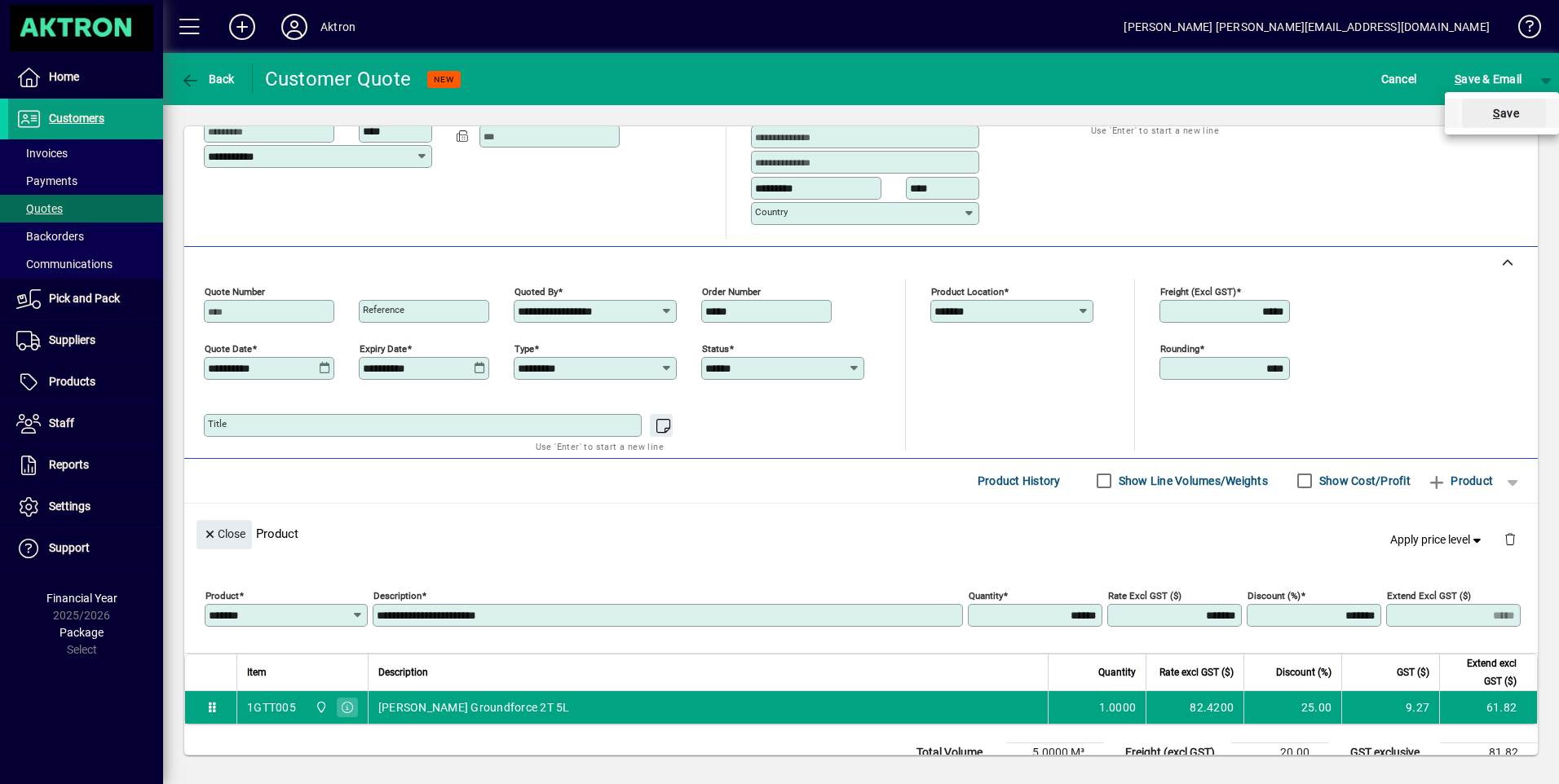 click on "S ave" at bounding box center (1504, 113) 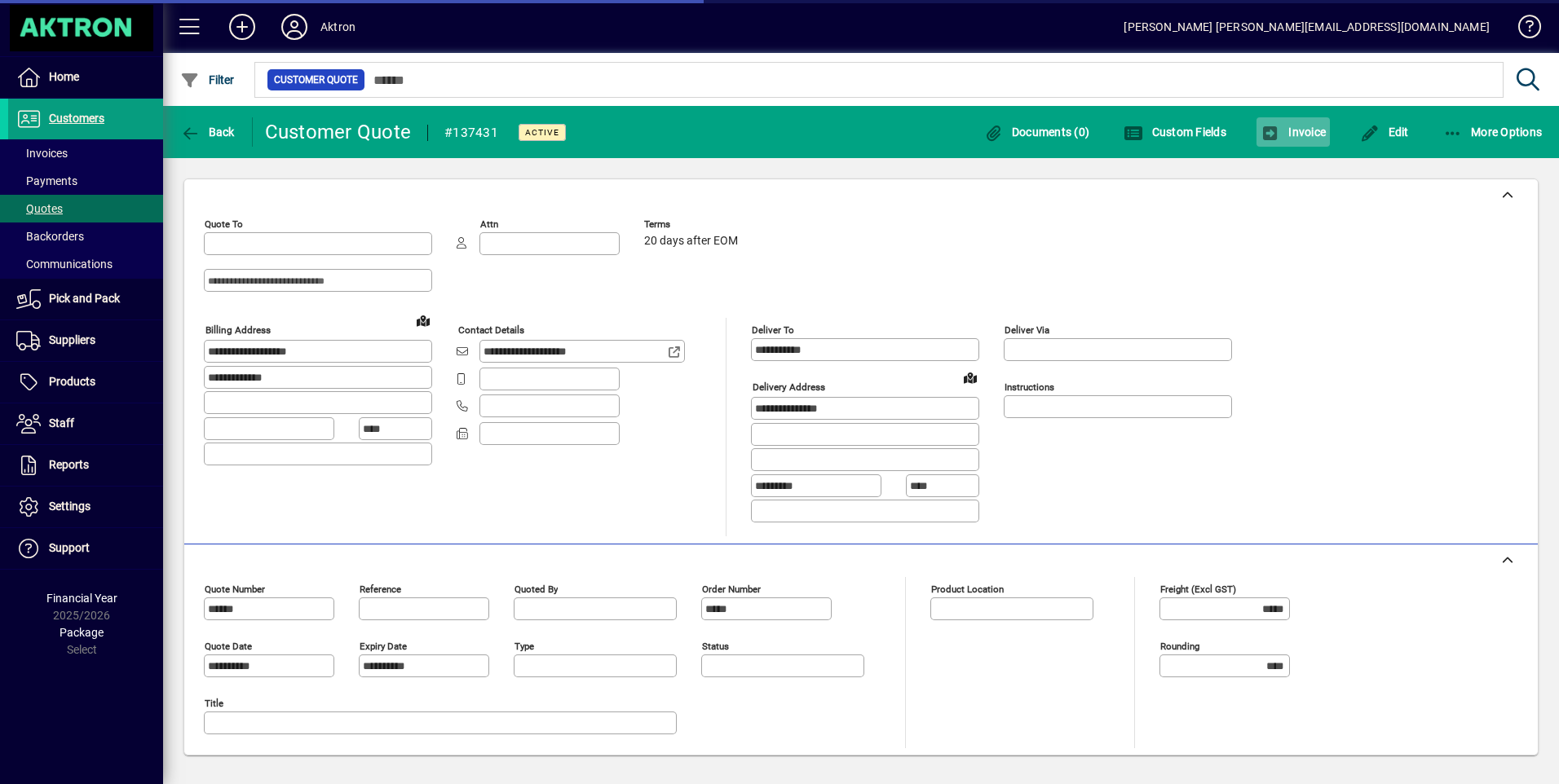 type on "**********" 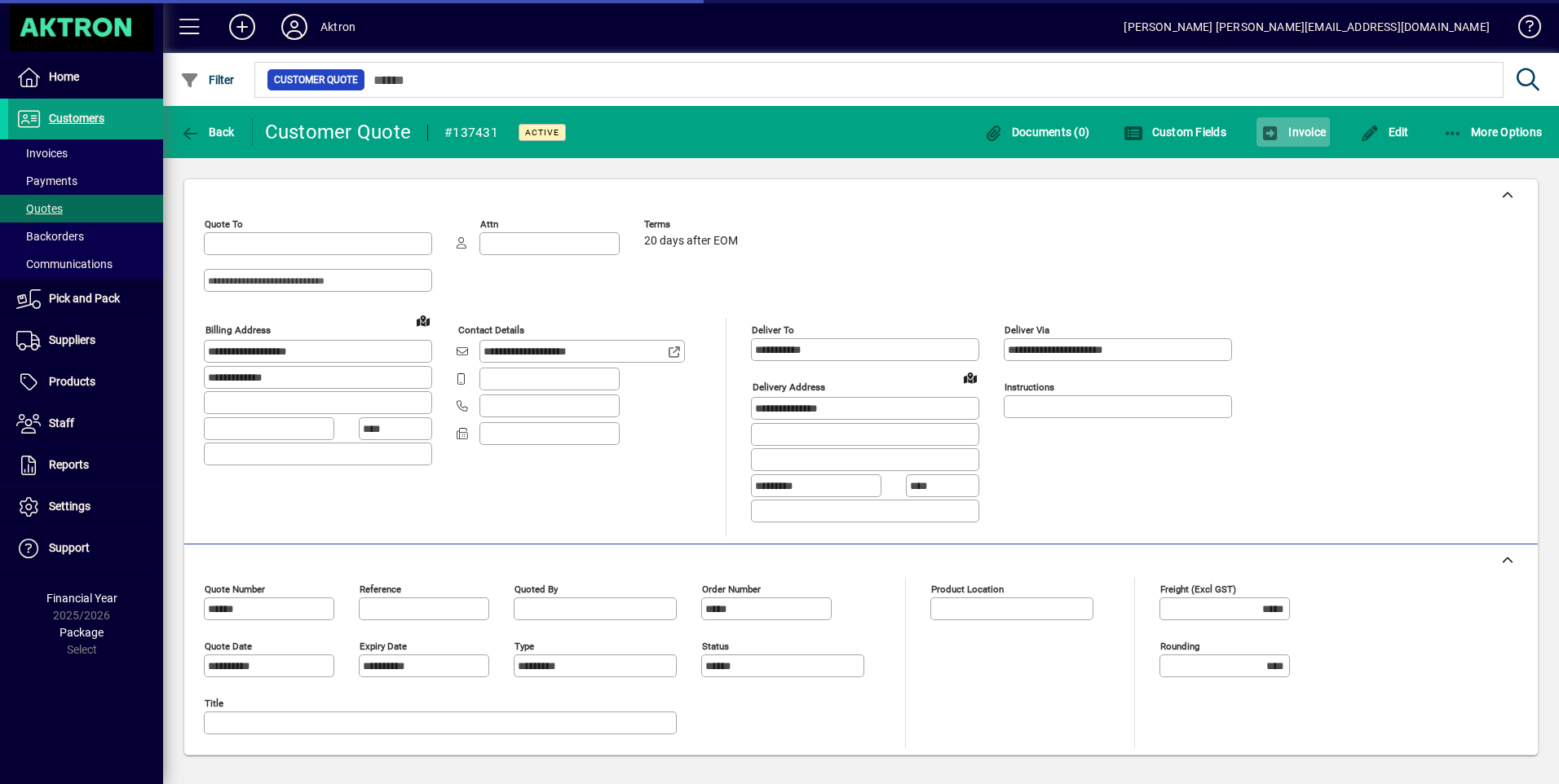 type on "**********" 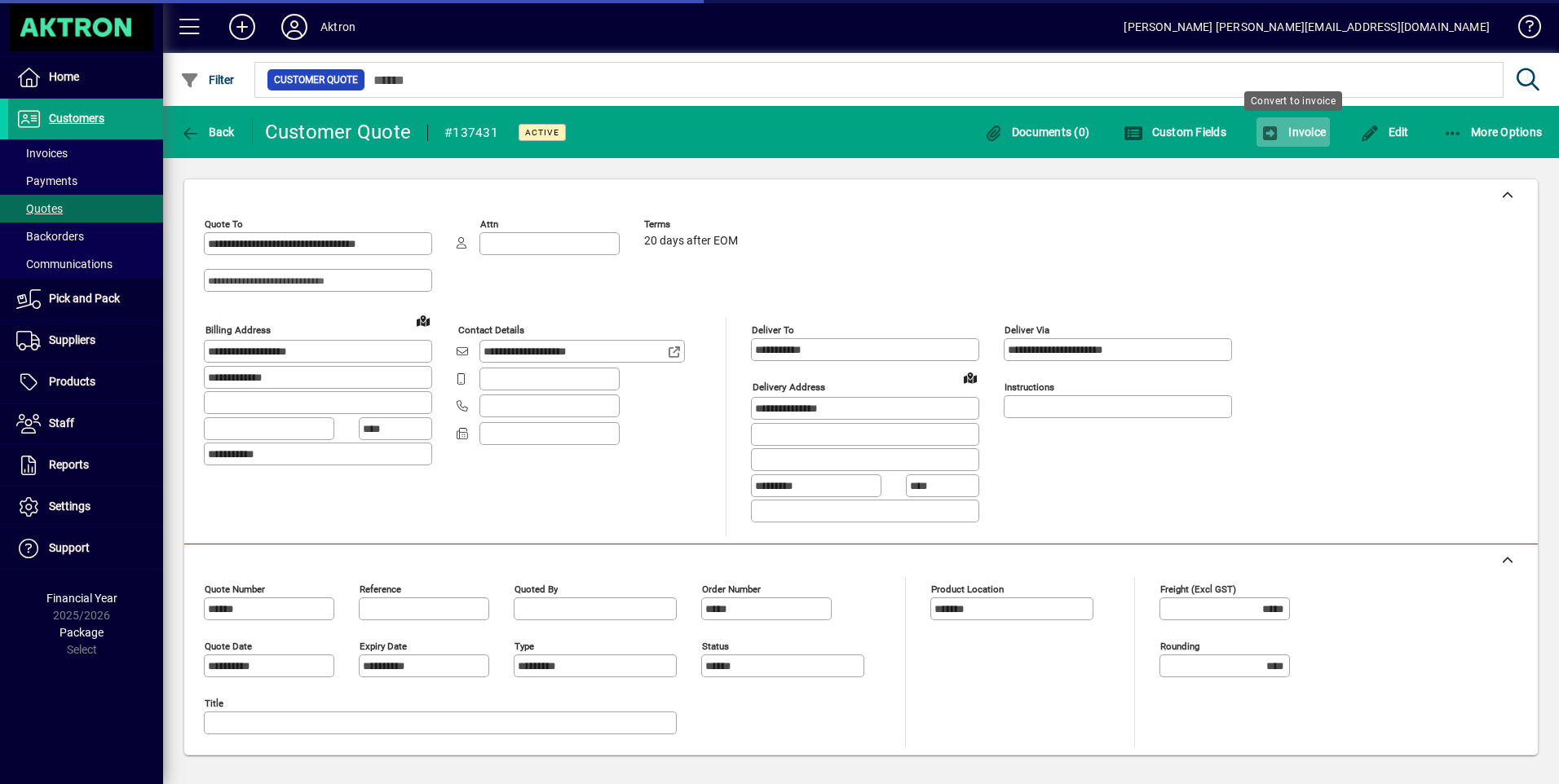 type on "**********" 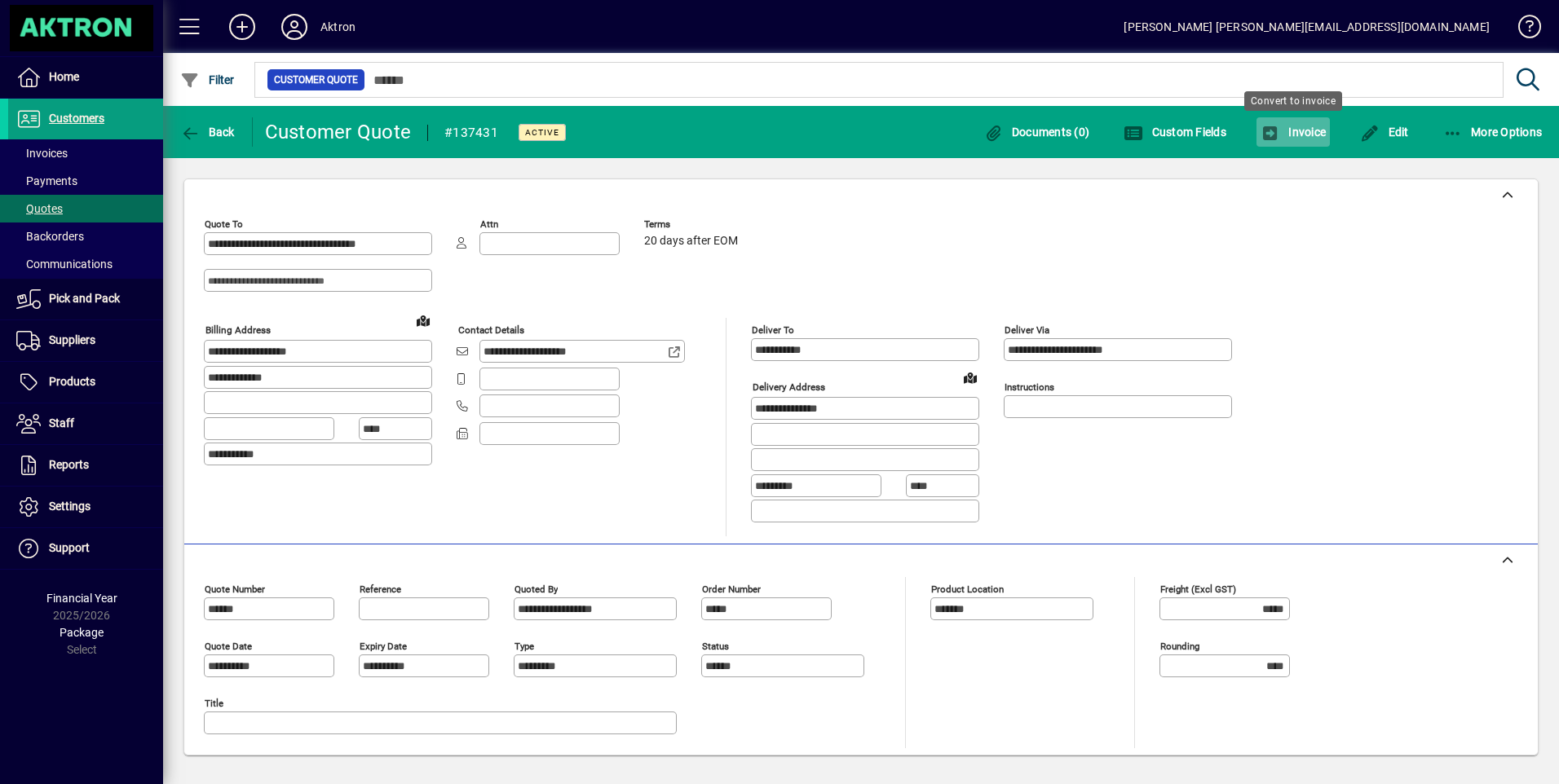 click on "Invoice" 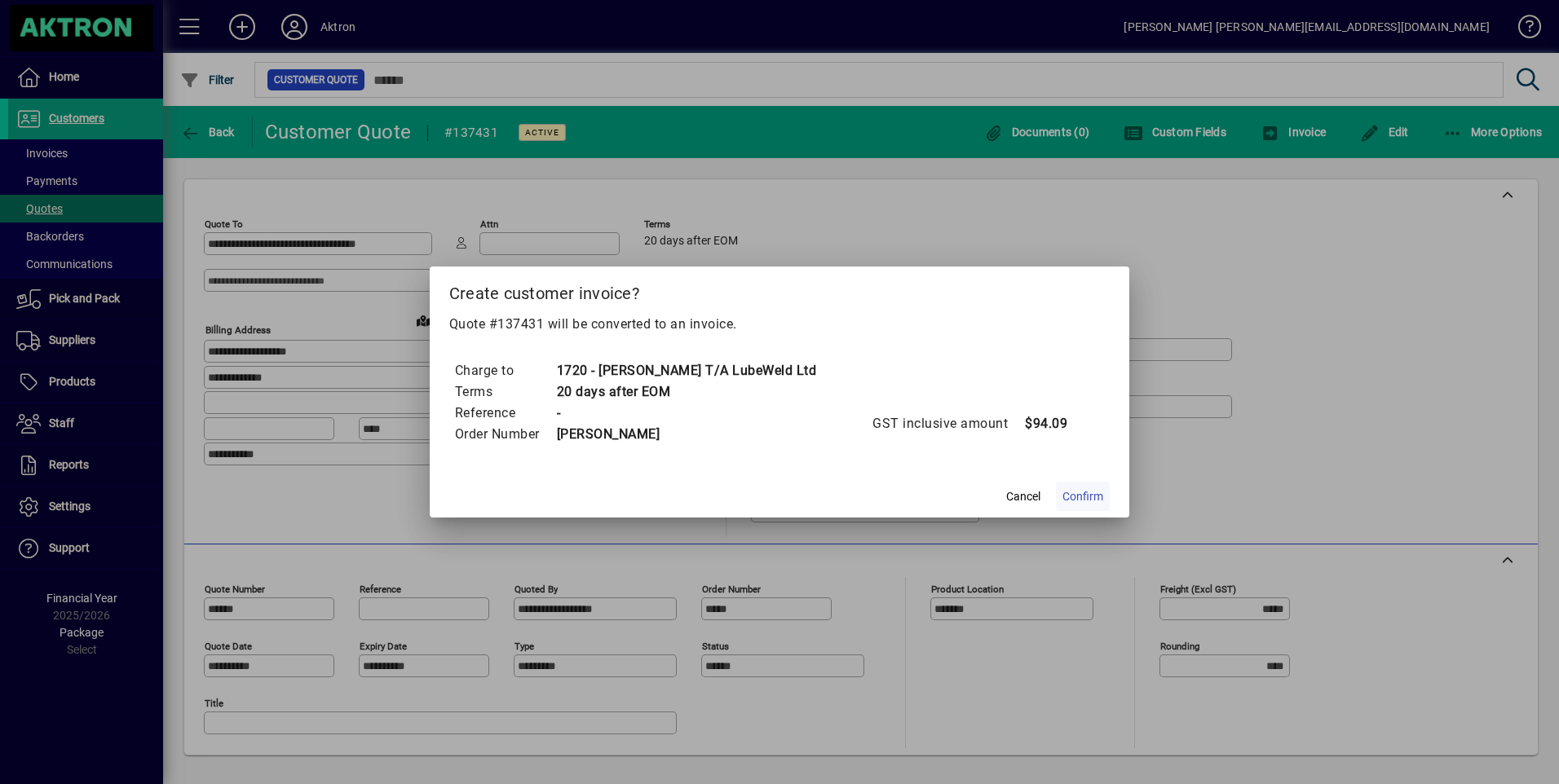 click on "Confirm" 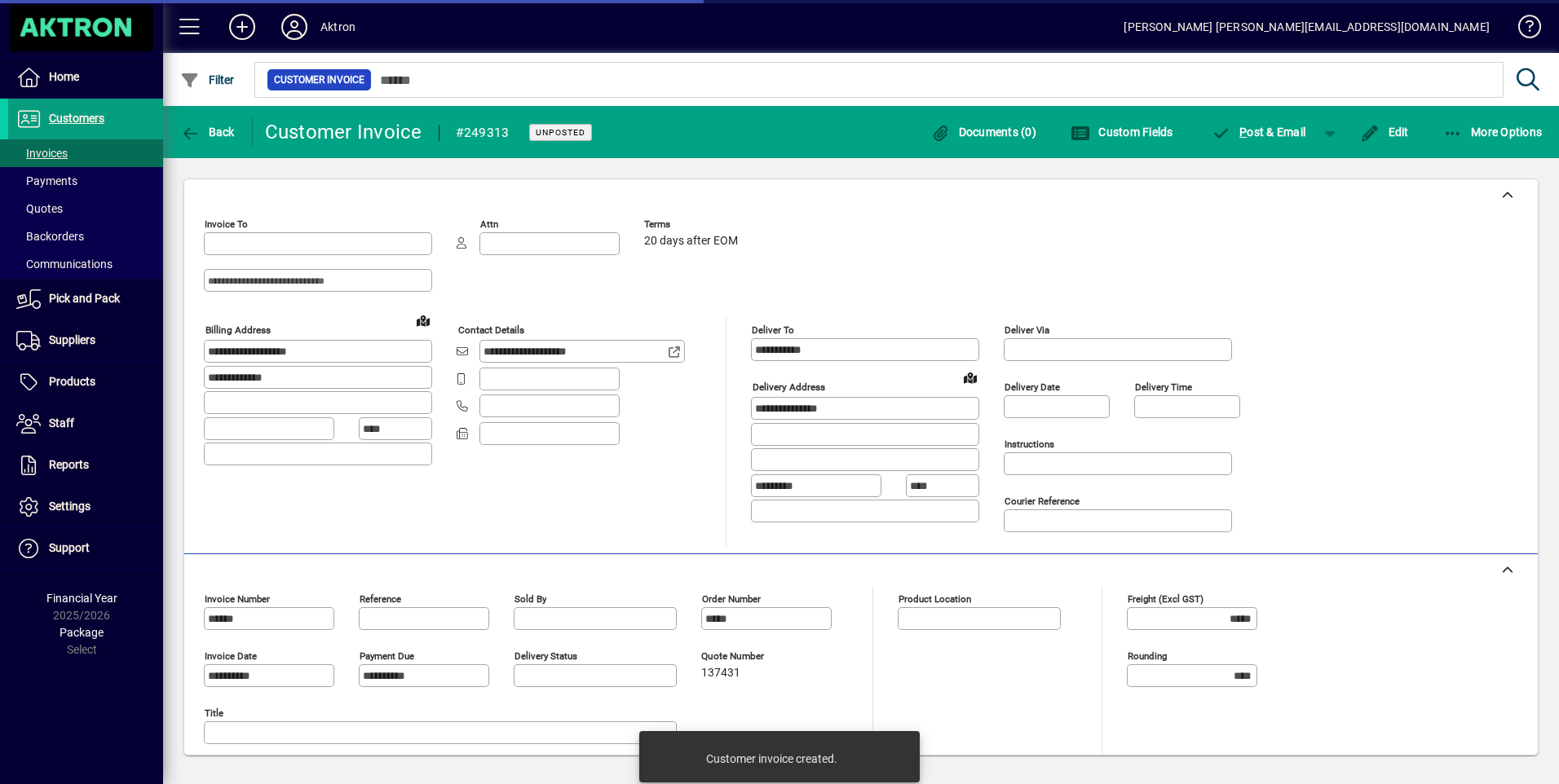 type on "**********" 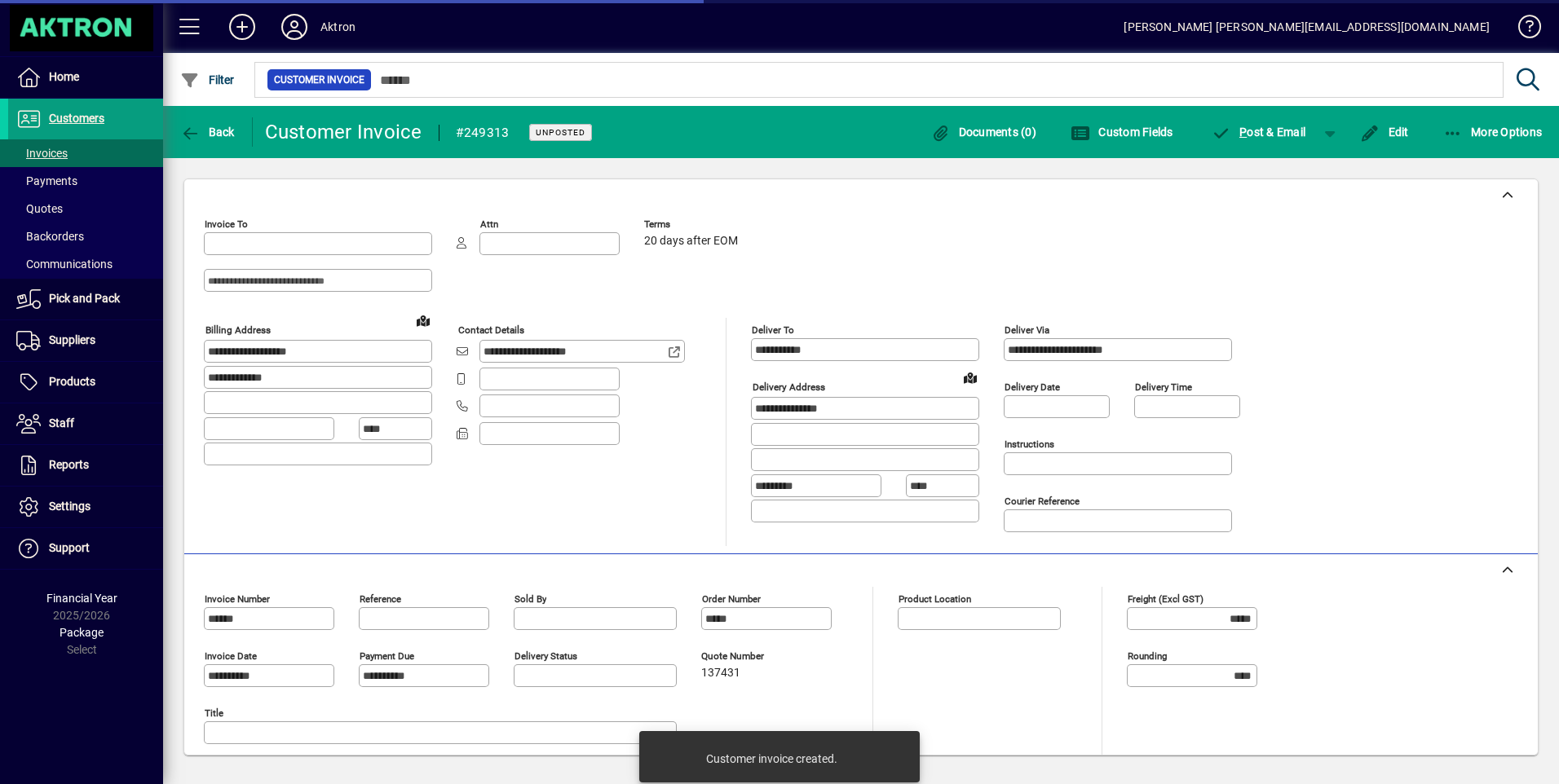 type on "**********" 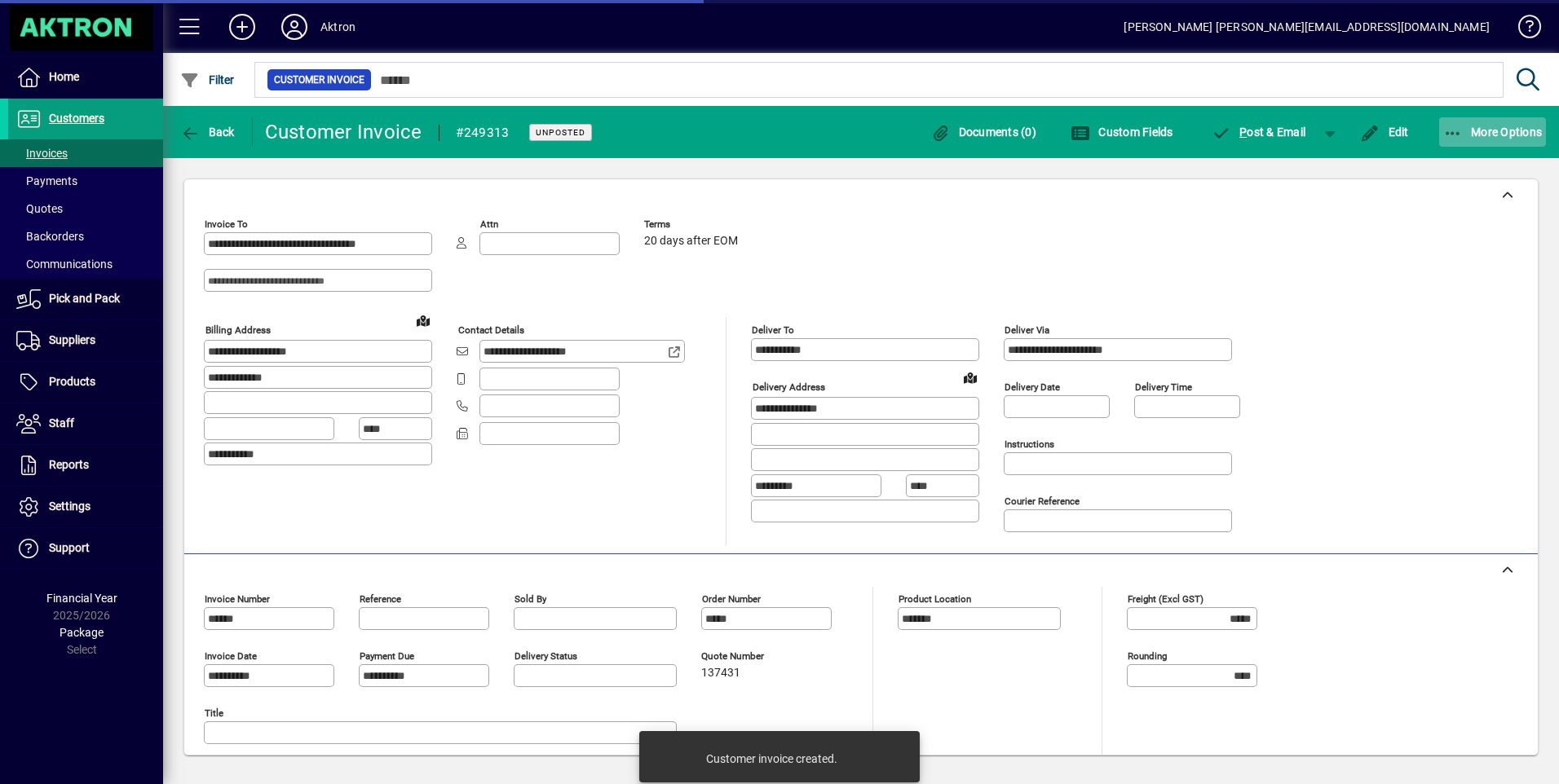 type on "**********" 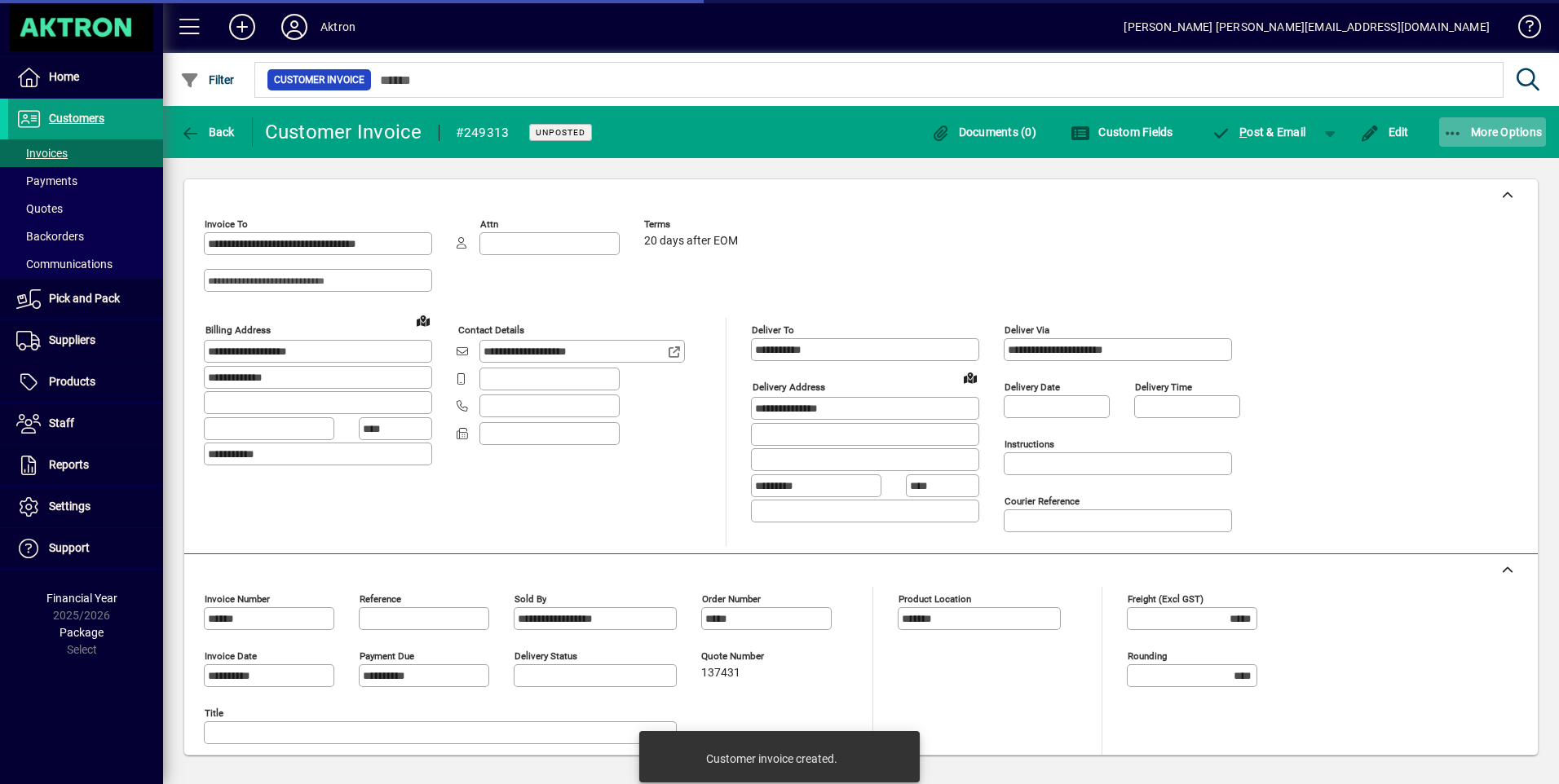click on "More Options" 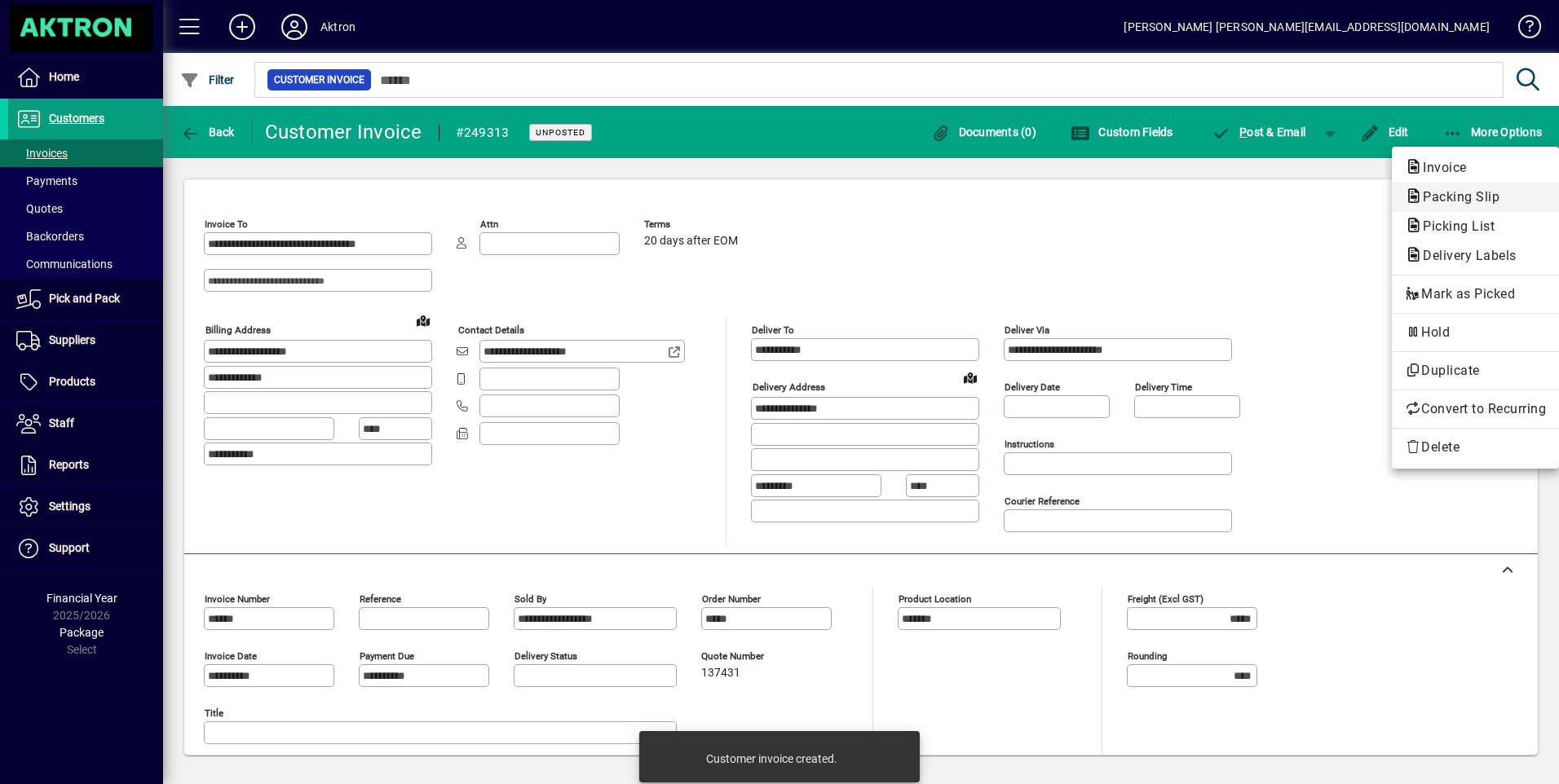 click on "Packing Slip" at bounding box center [1454, 226] 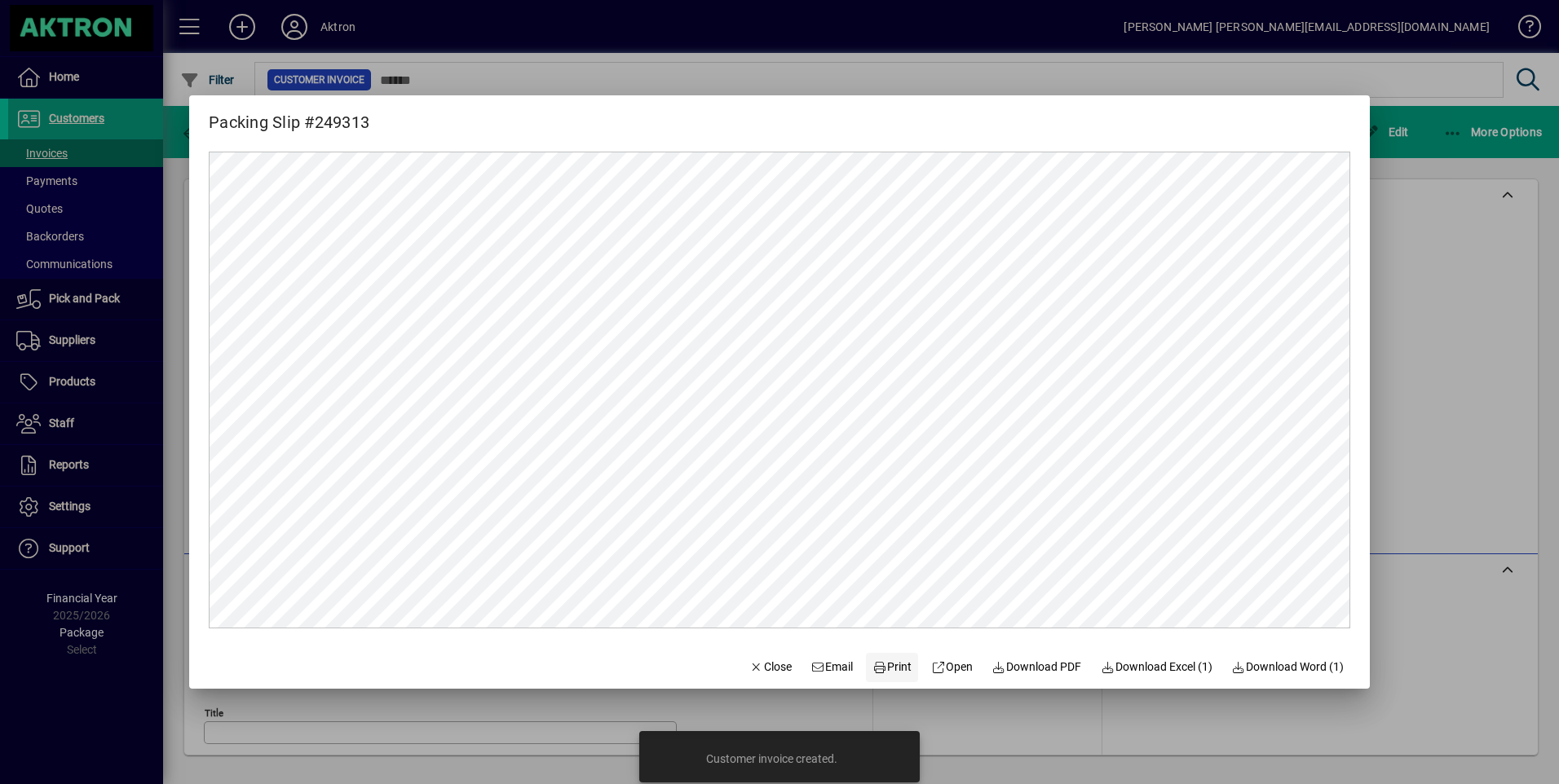 scroll, scrollTop: 0, scrollLeft: 0, axis: both 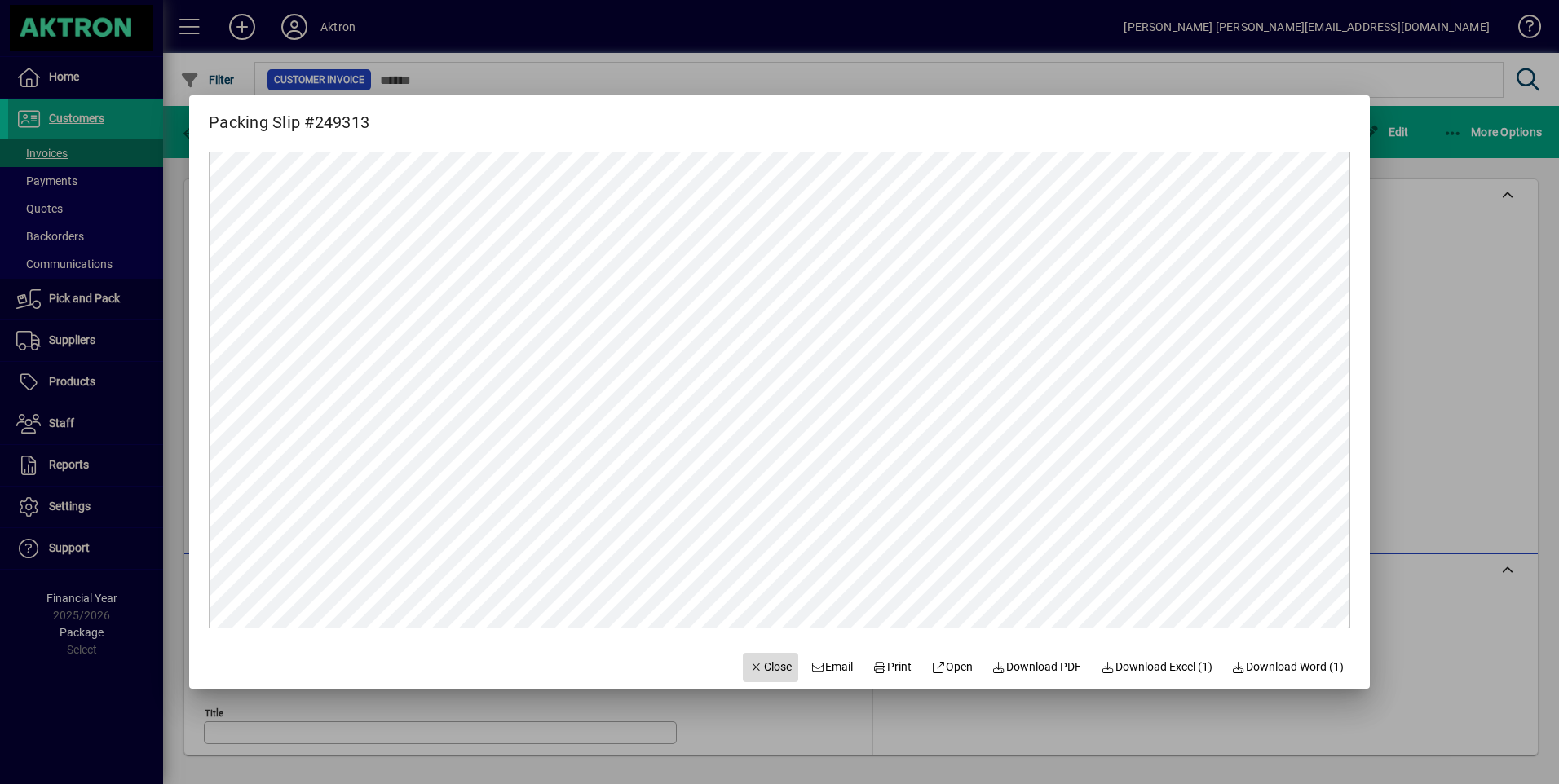 click on "Close" 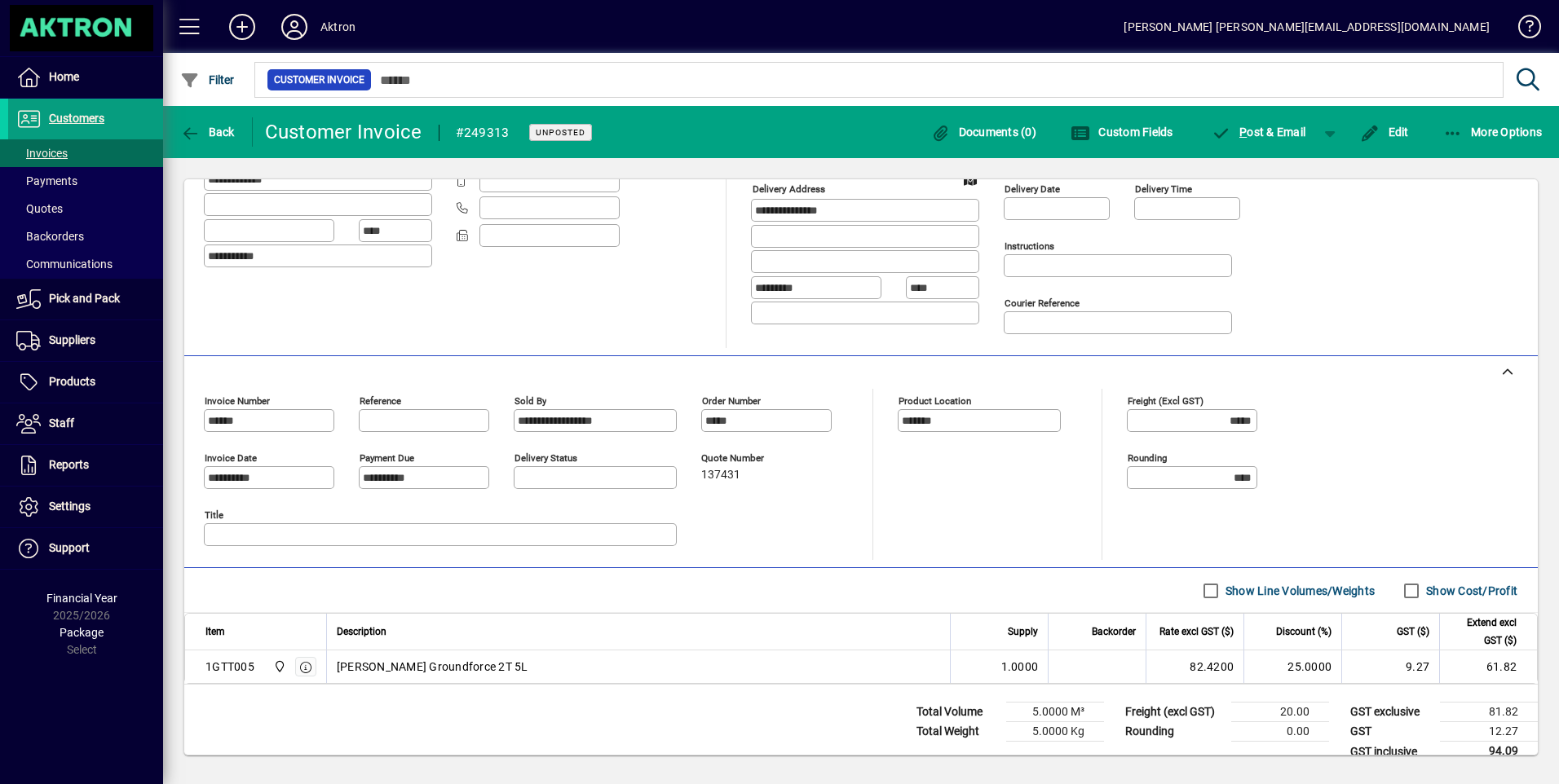 scroll, scrollTop: 219, scrollLeft: 0, axis: vertical 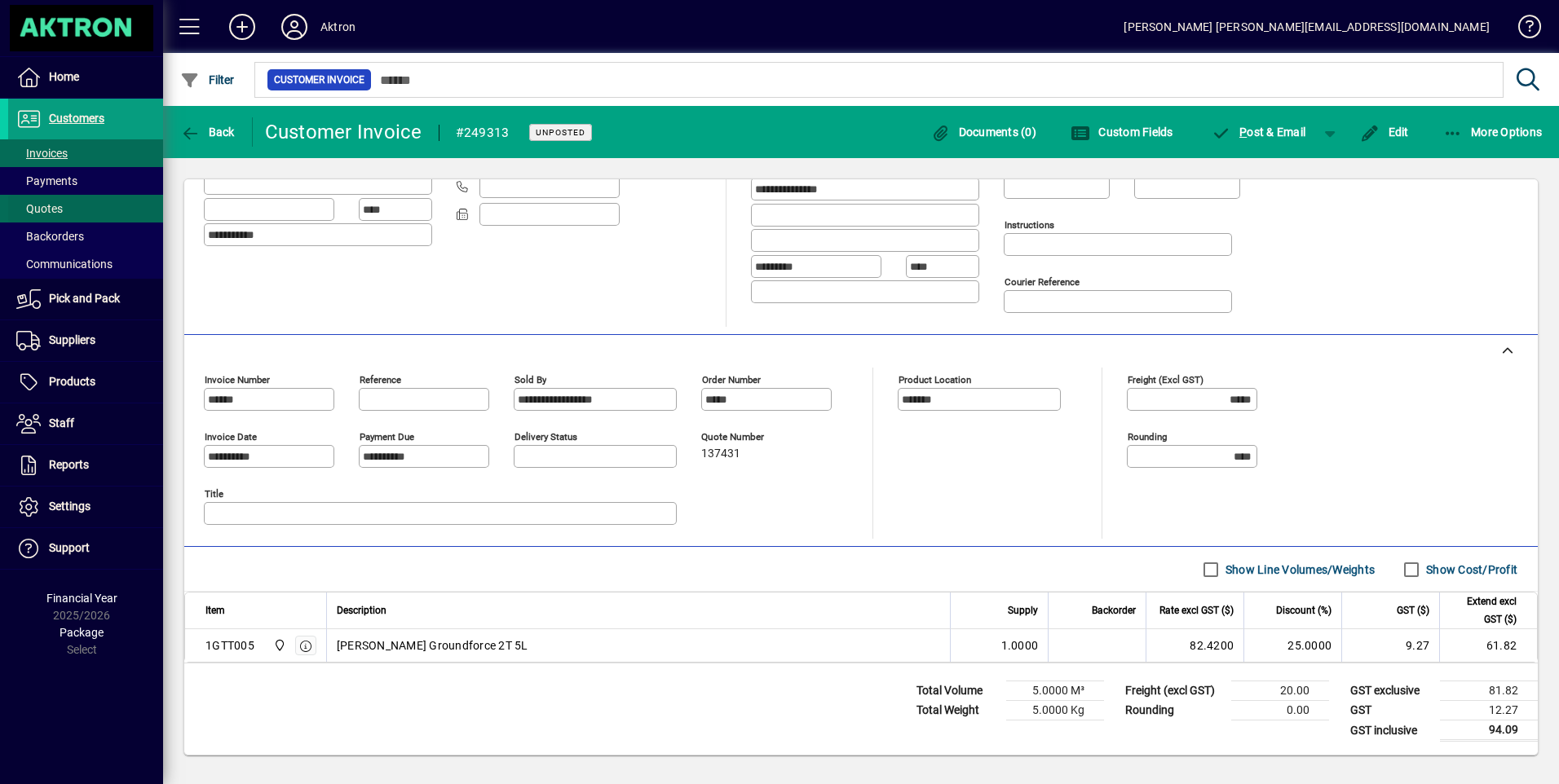 click on "Quotes" at bounding box center (39, 209) 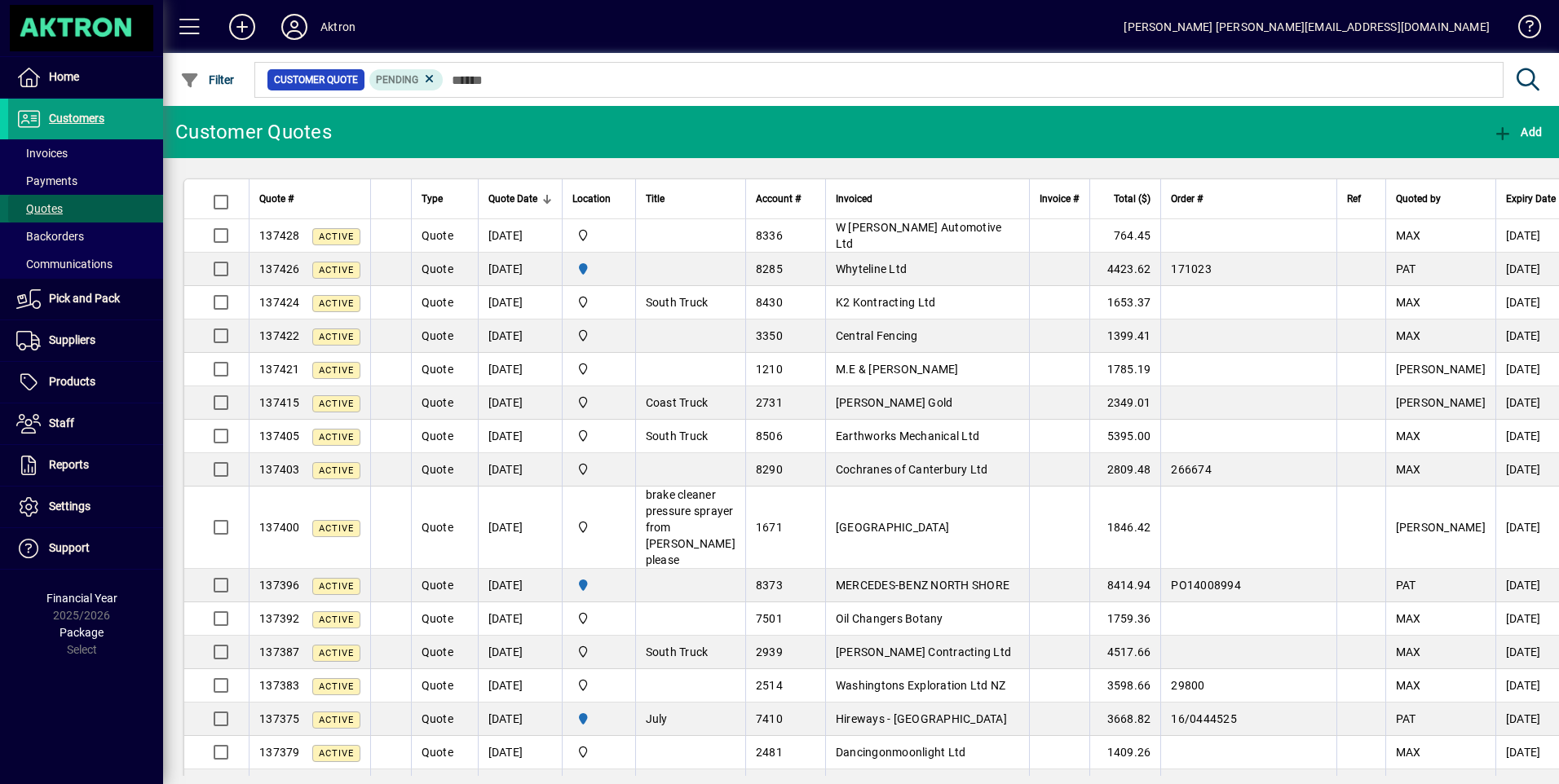 click on "Quotes" at bounding box center (39, 209) 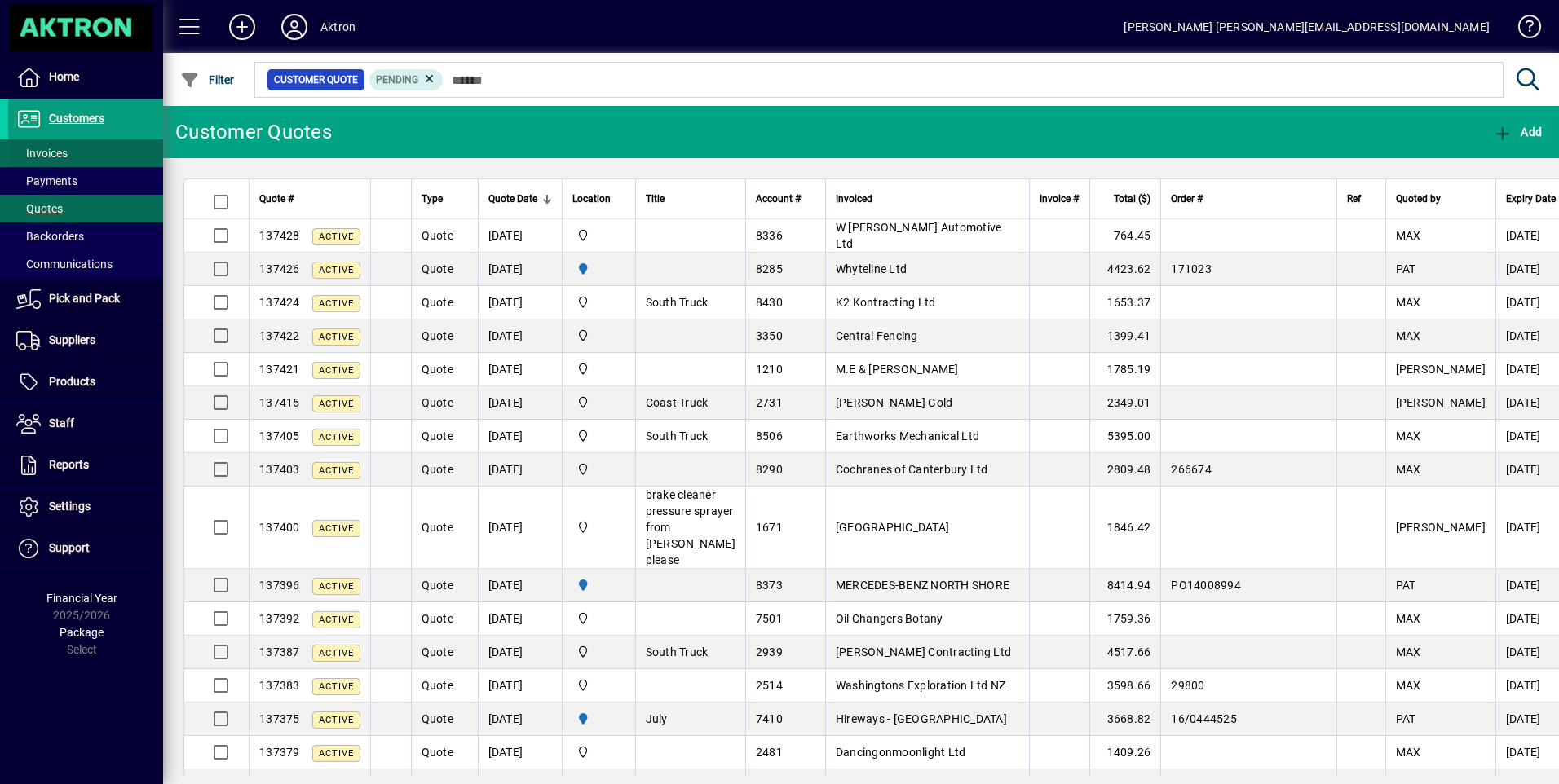 click on "Invoices" at bounding box center [42, 153] 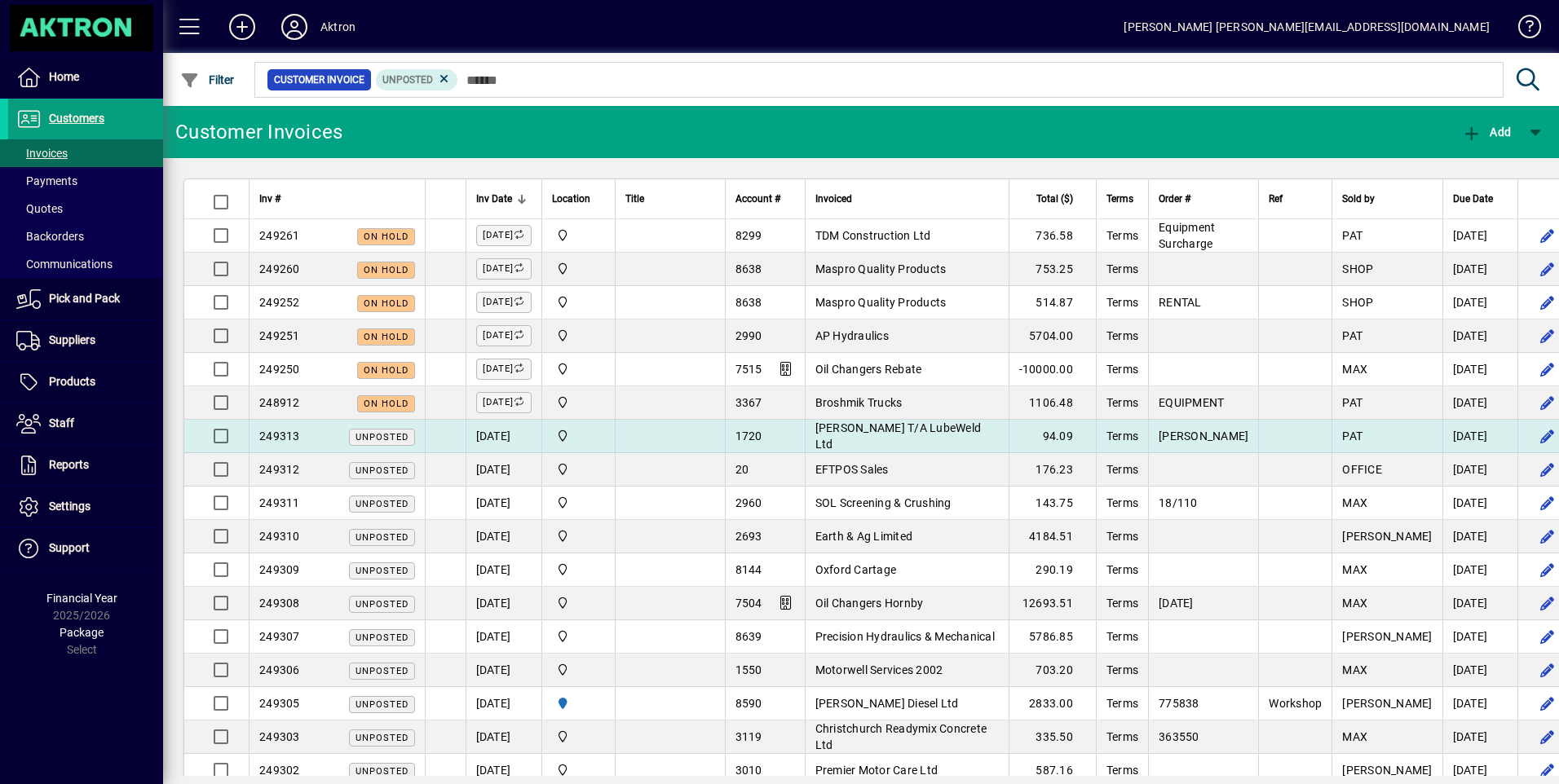 click on "Guy Walmsley T/A LubeWeld Ltd" at bounding box center (899, 436) 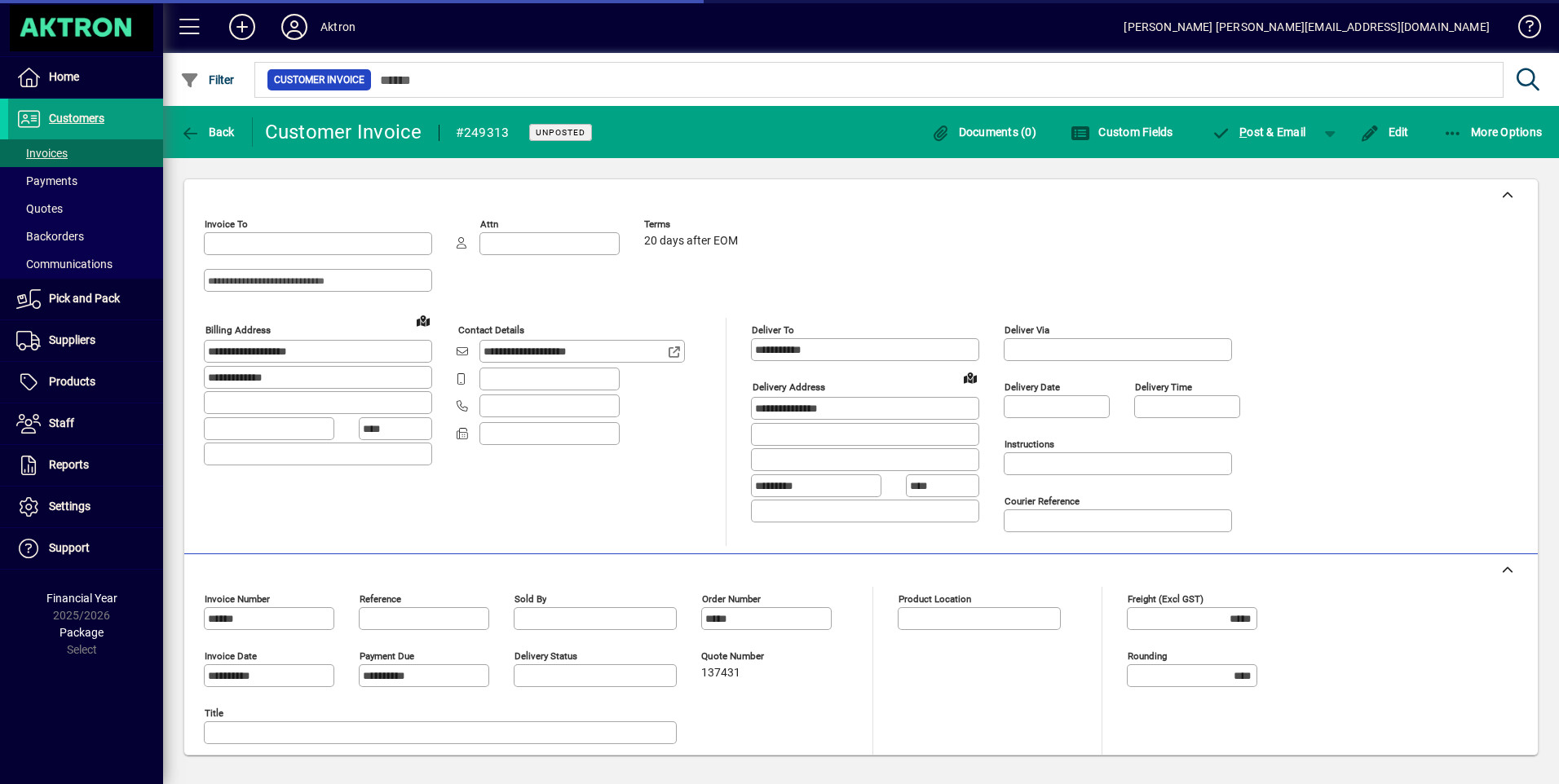 type on "**********" 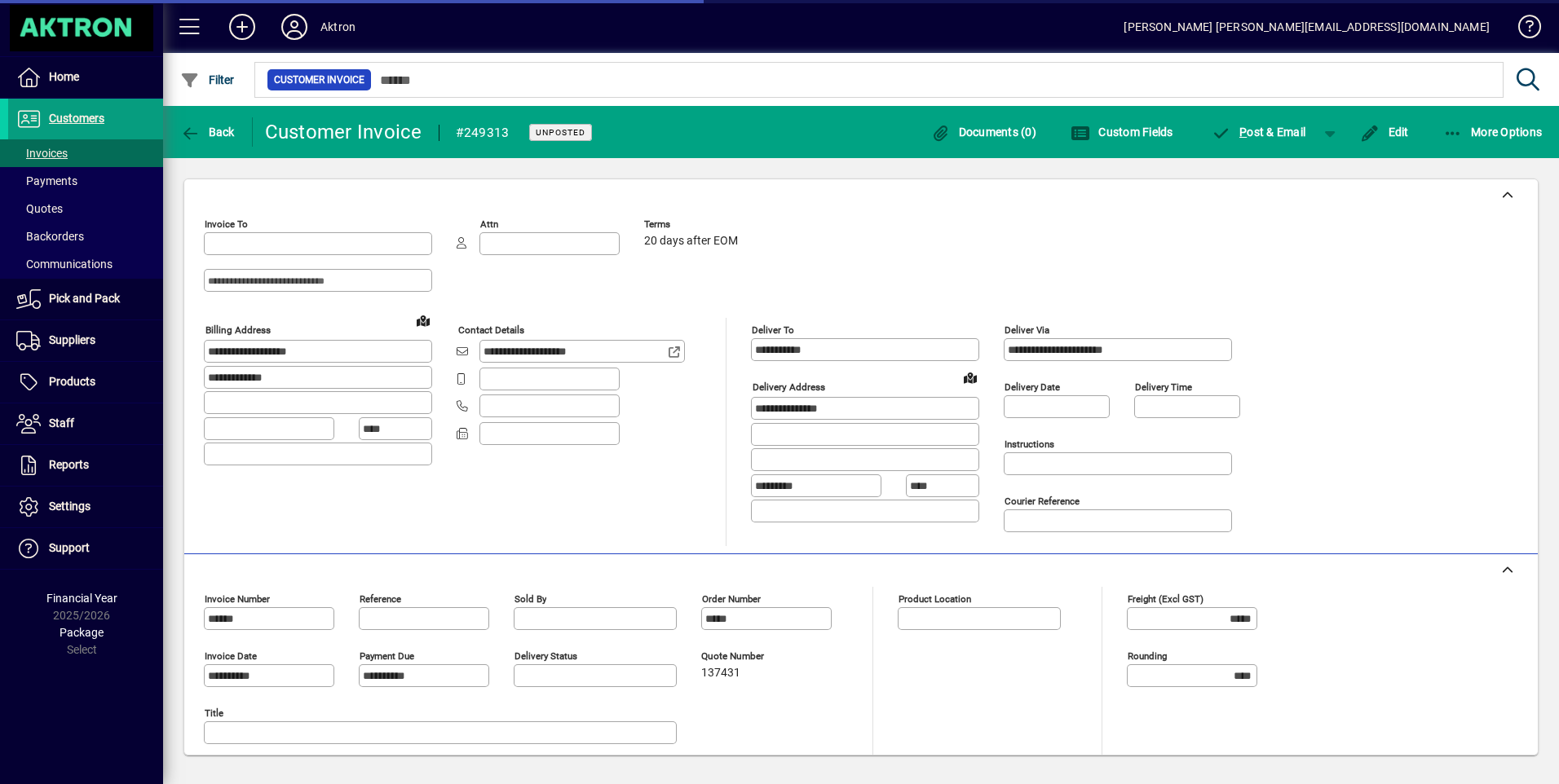type on "**********" 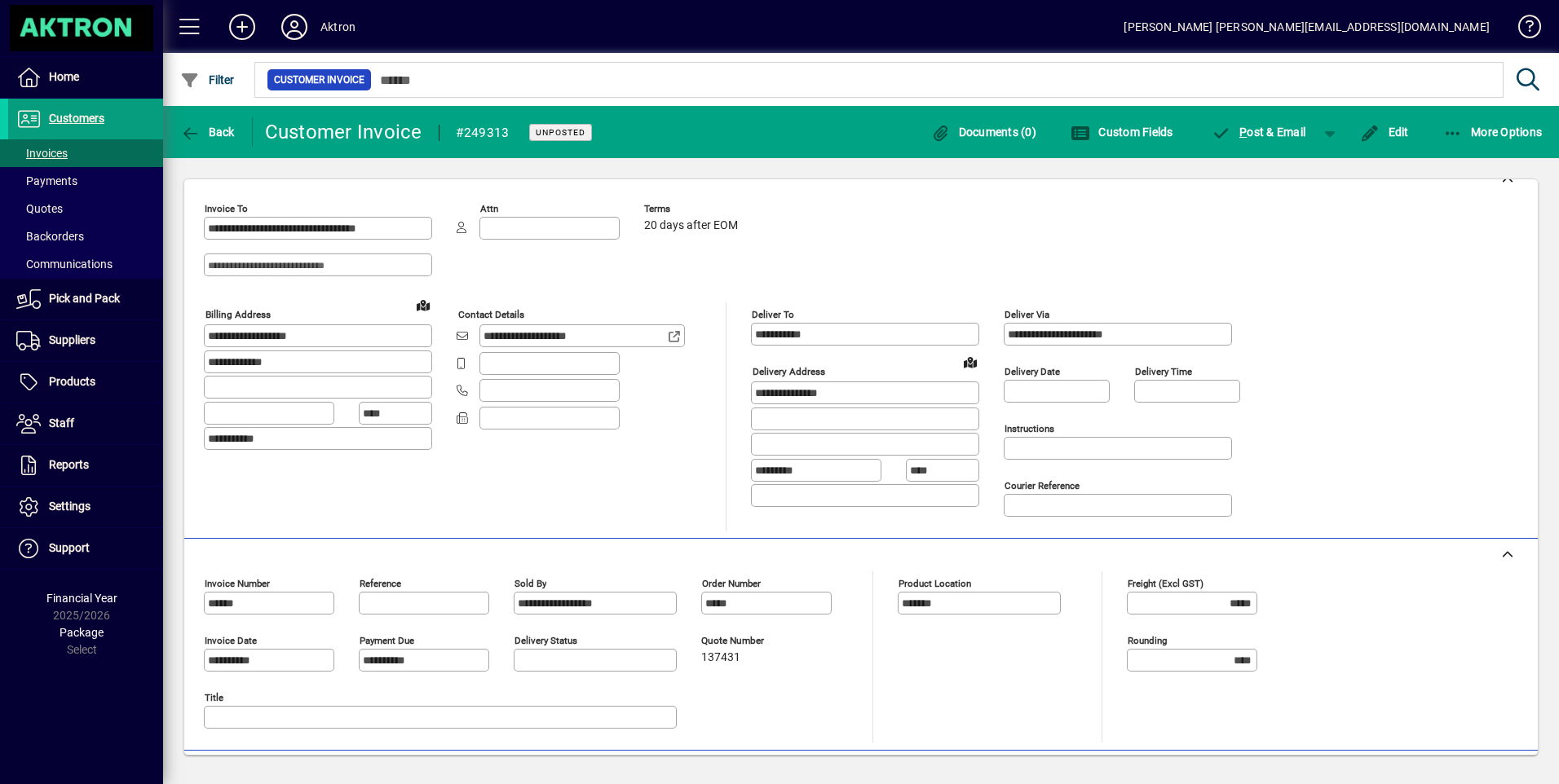 scroll, scrollTop: 0, scrollLeft: 0, axis: both 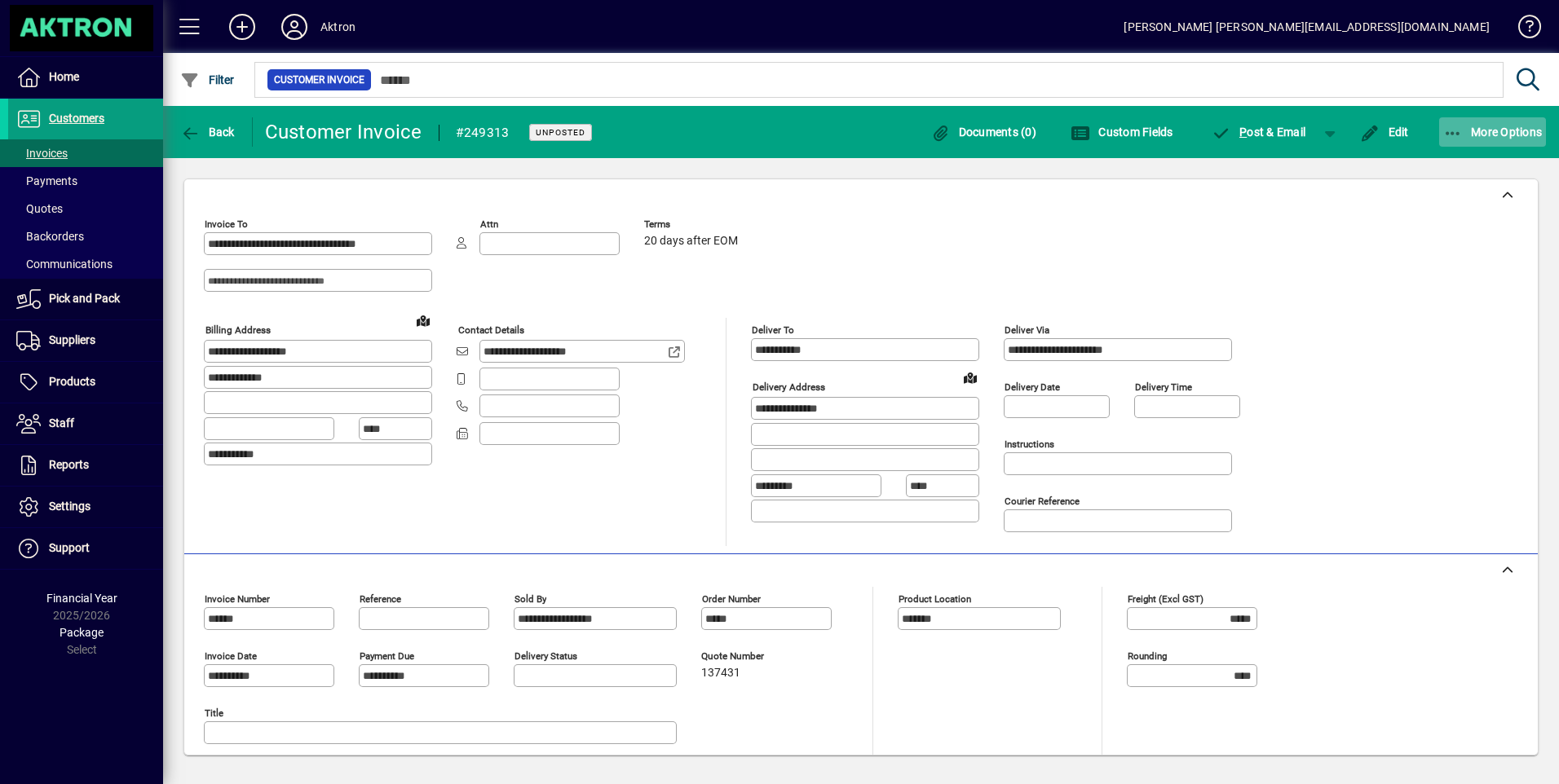 click 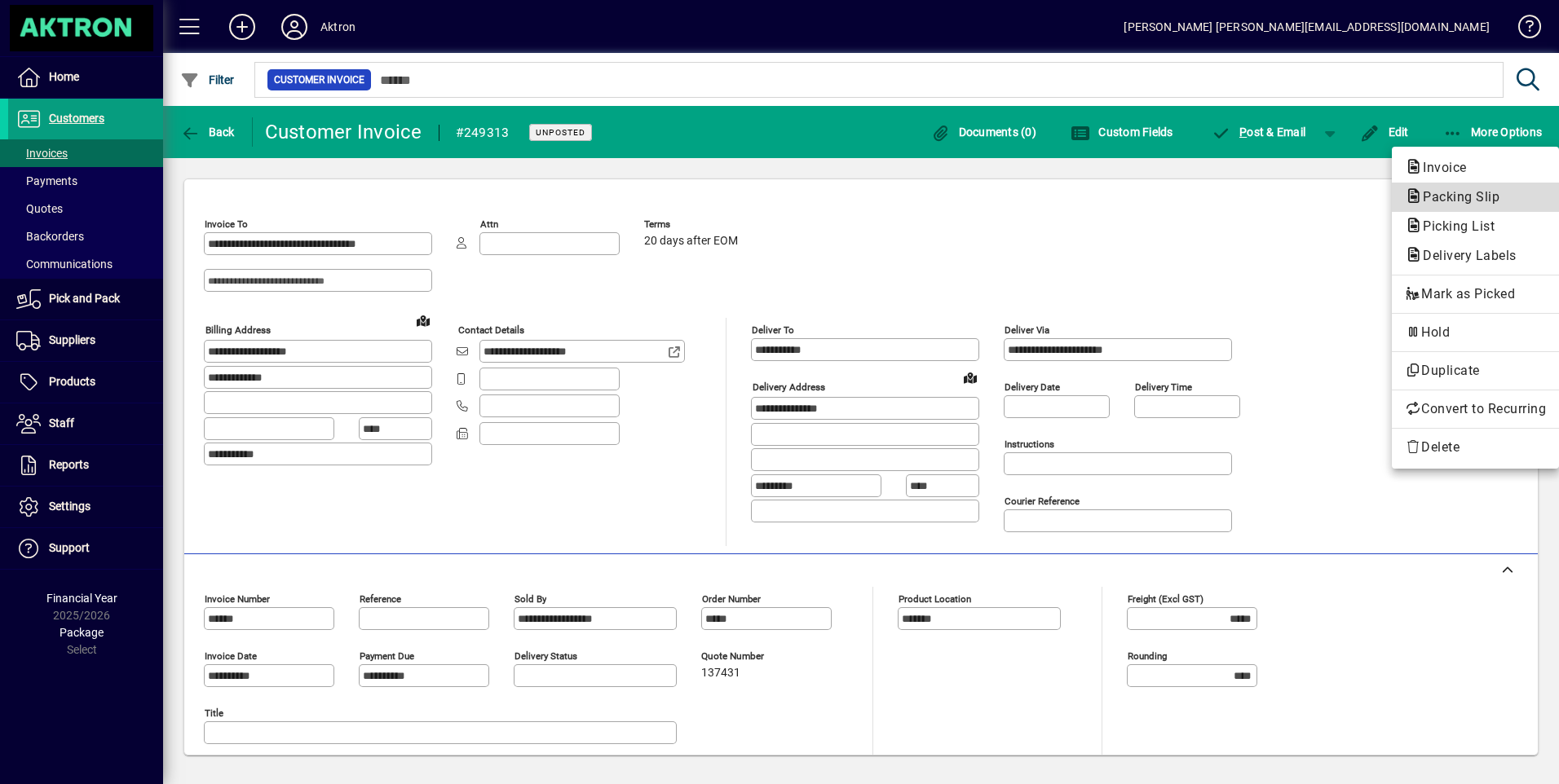 click on "Packing Slip" 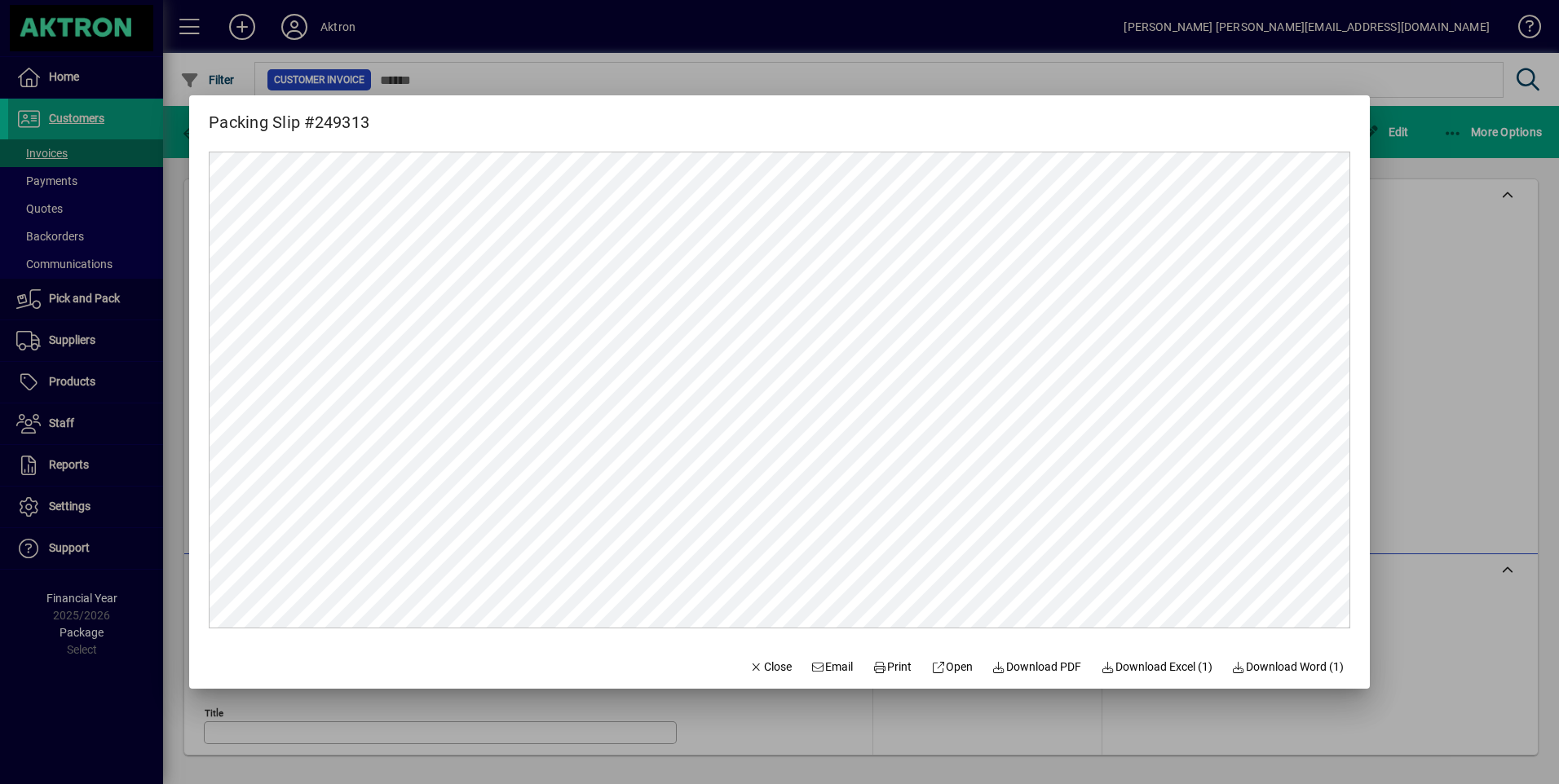 scroll, scrollTop: 0, scrollLeft: 0, axis: both 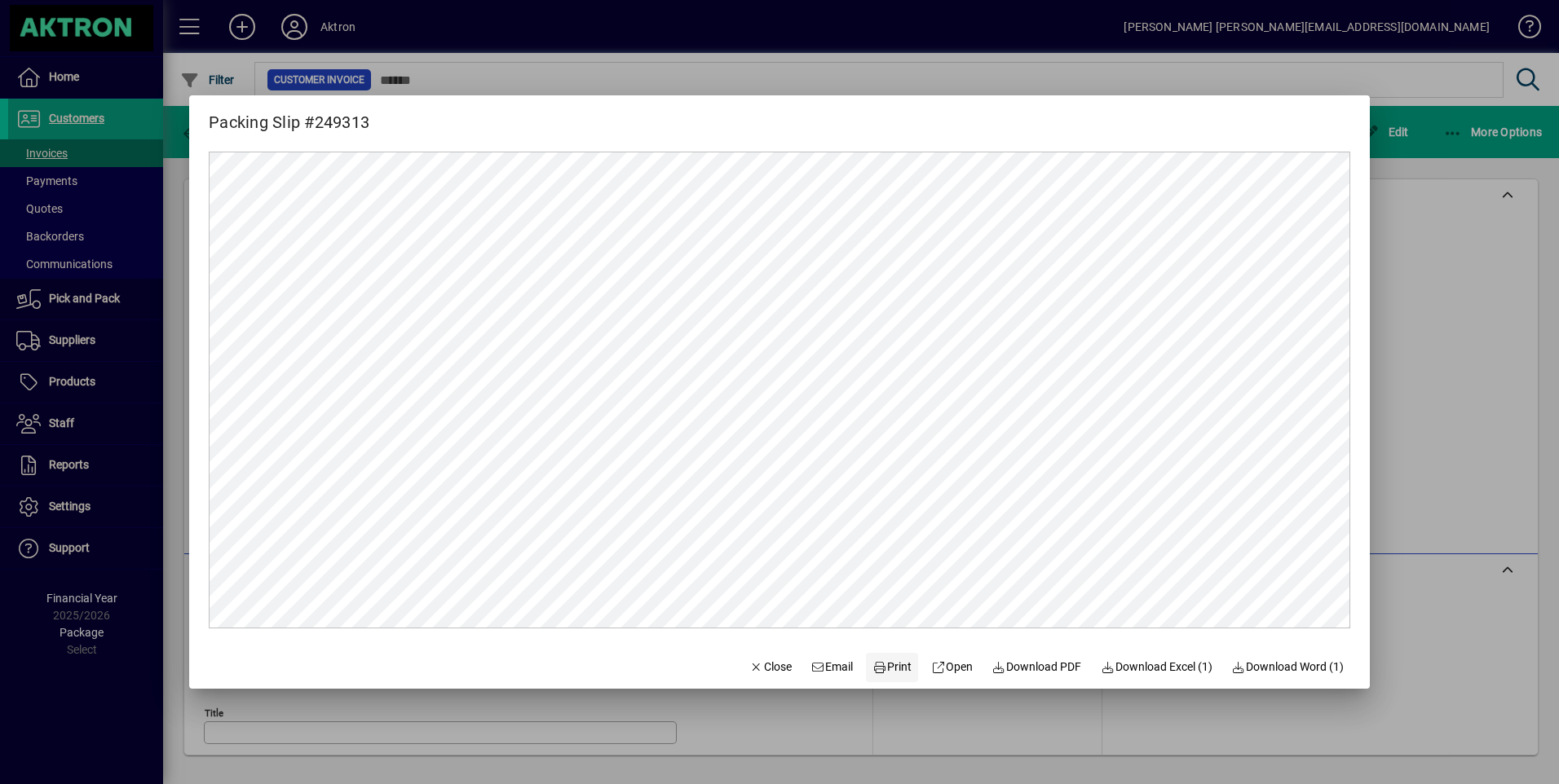 click on "Print" 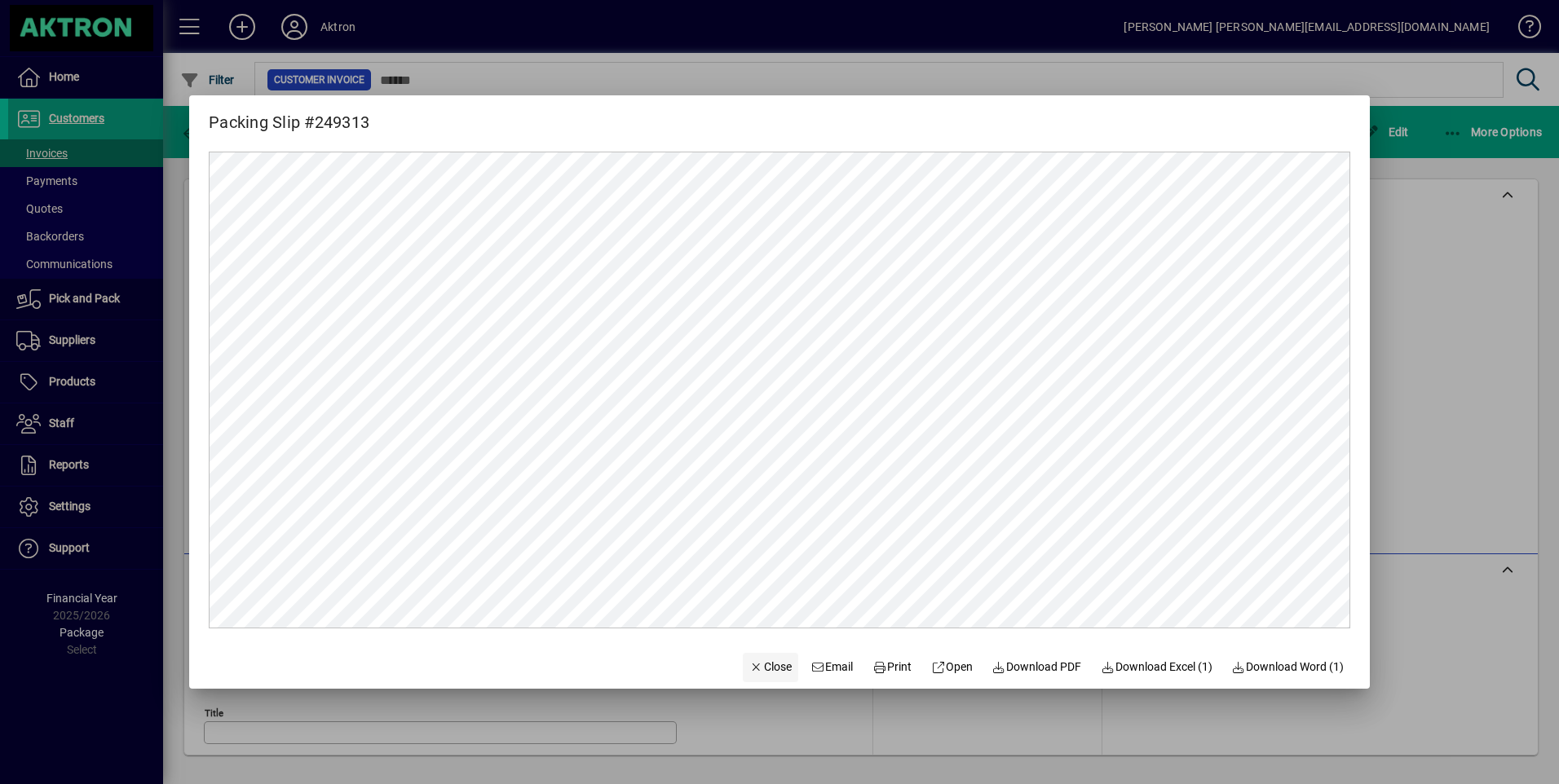 click on "Close" 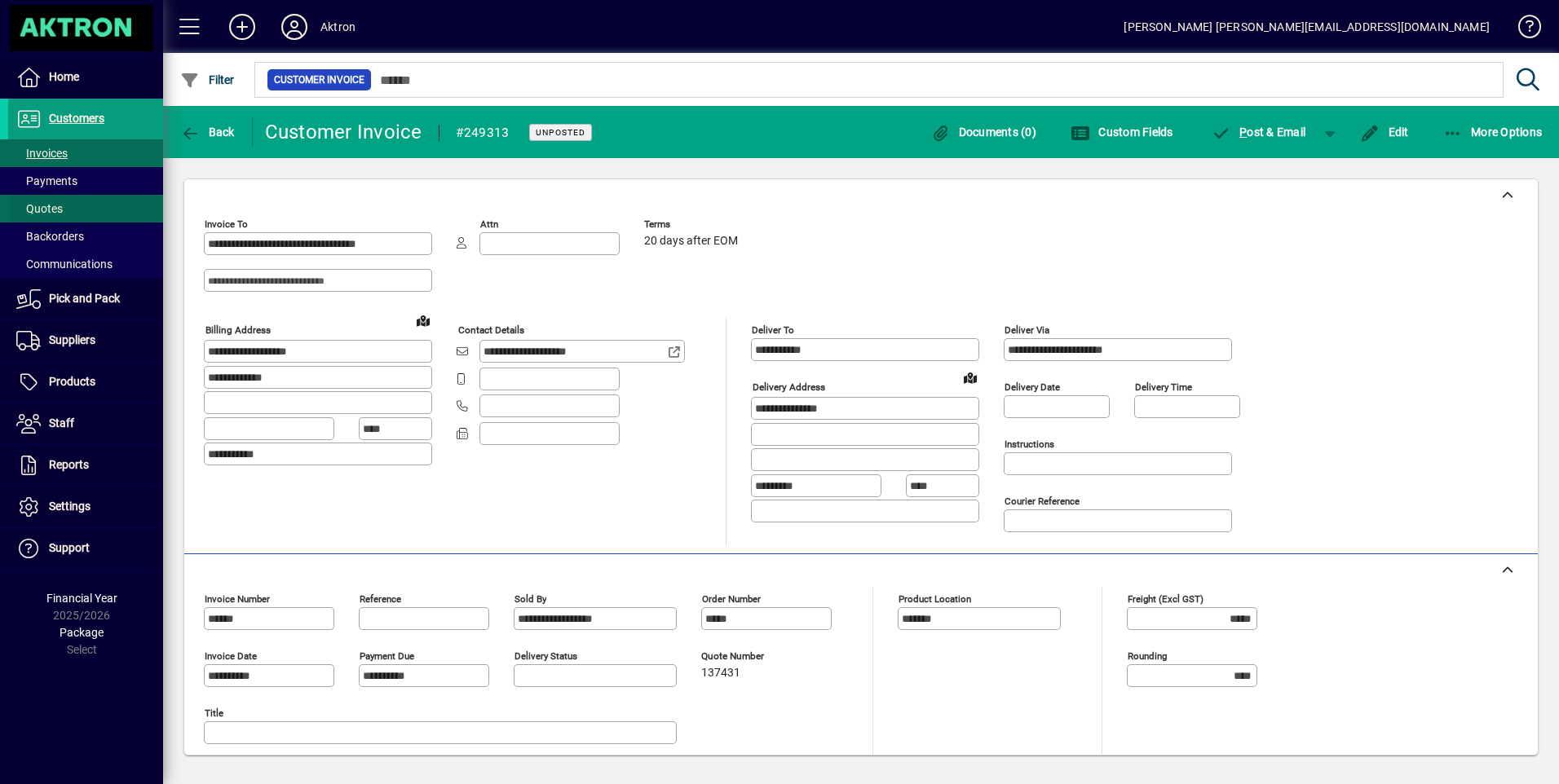 click on "Quotes" at bounding box center [39, 209] 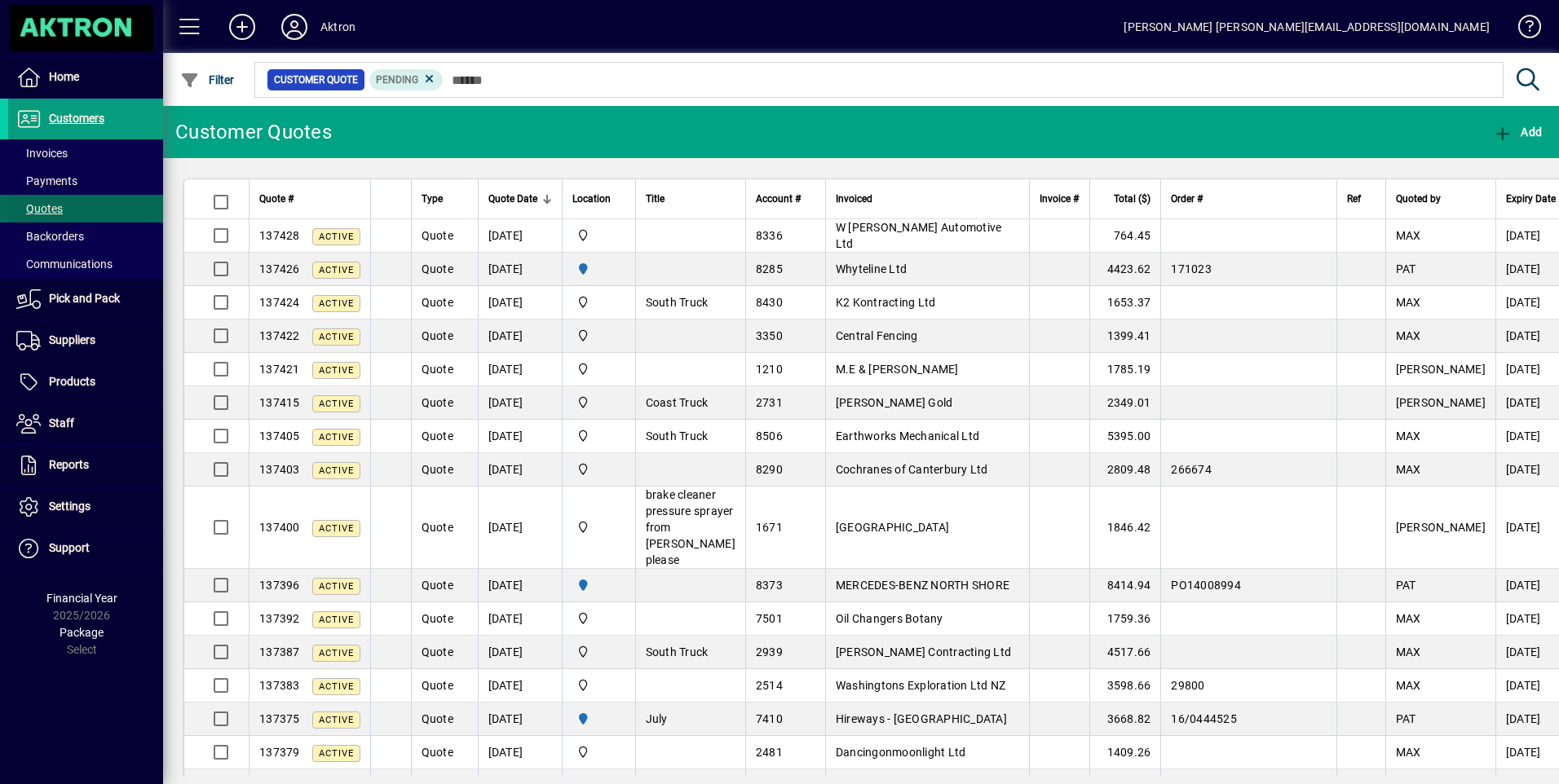 click on "Quotes" at bounding box center (39, 209) 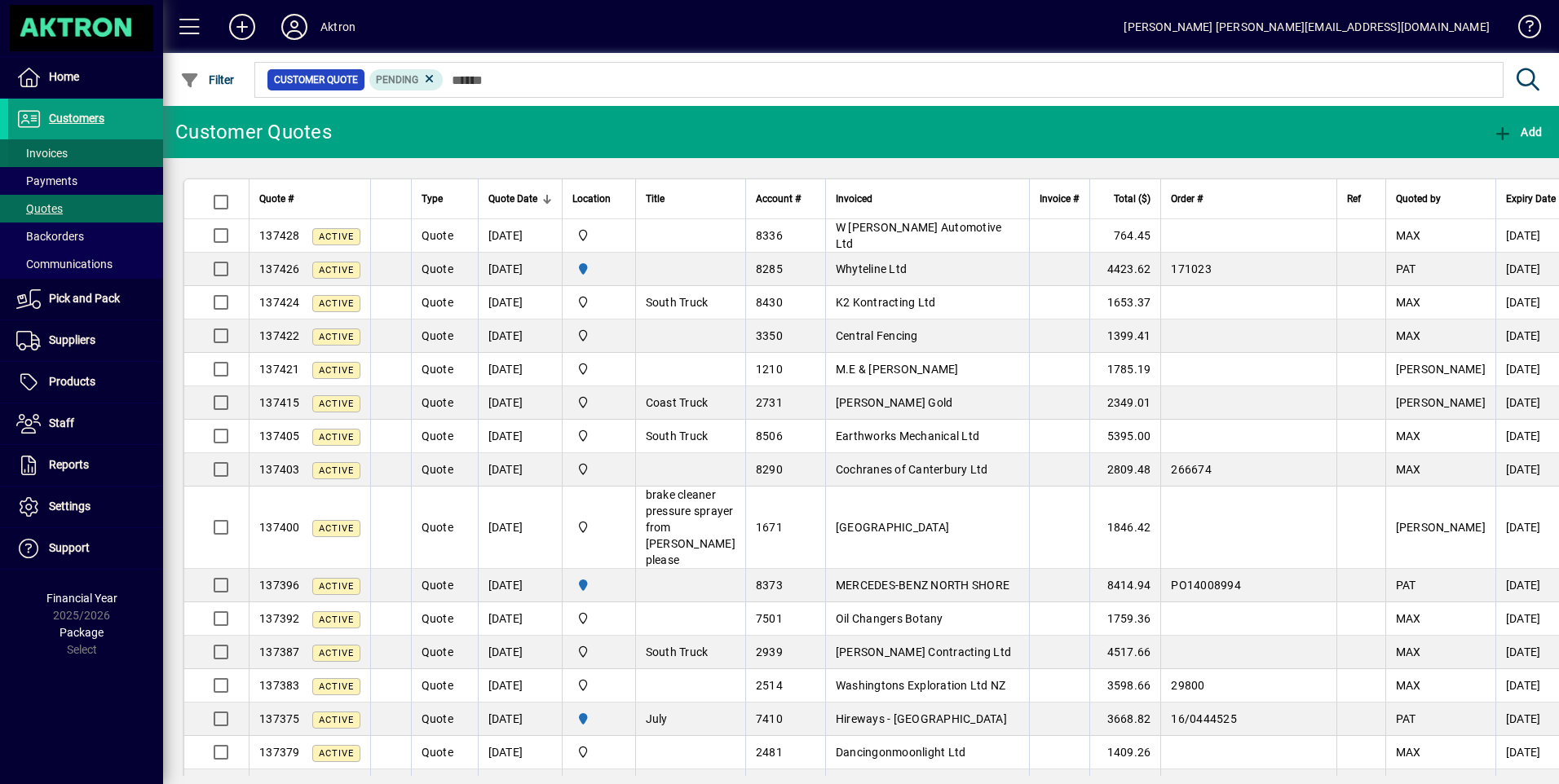 click on "Invoices" at bounding box center [42, 153] 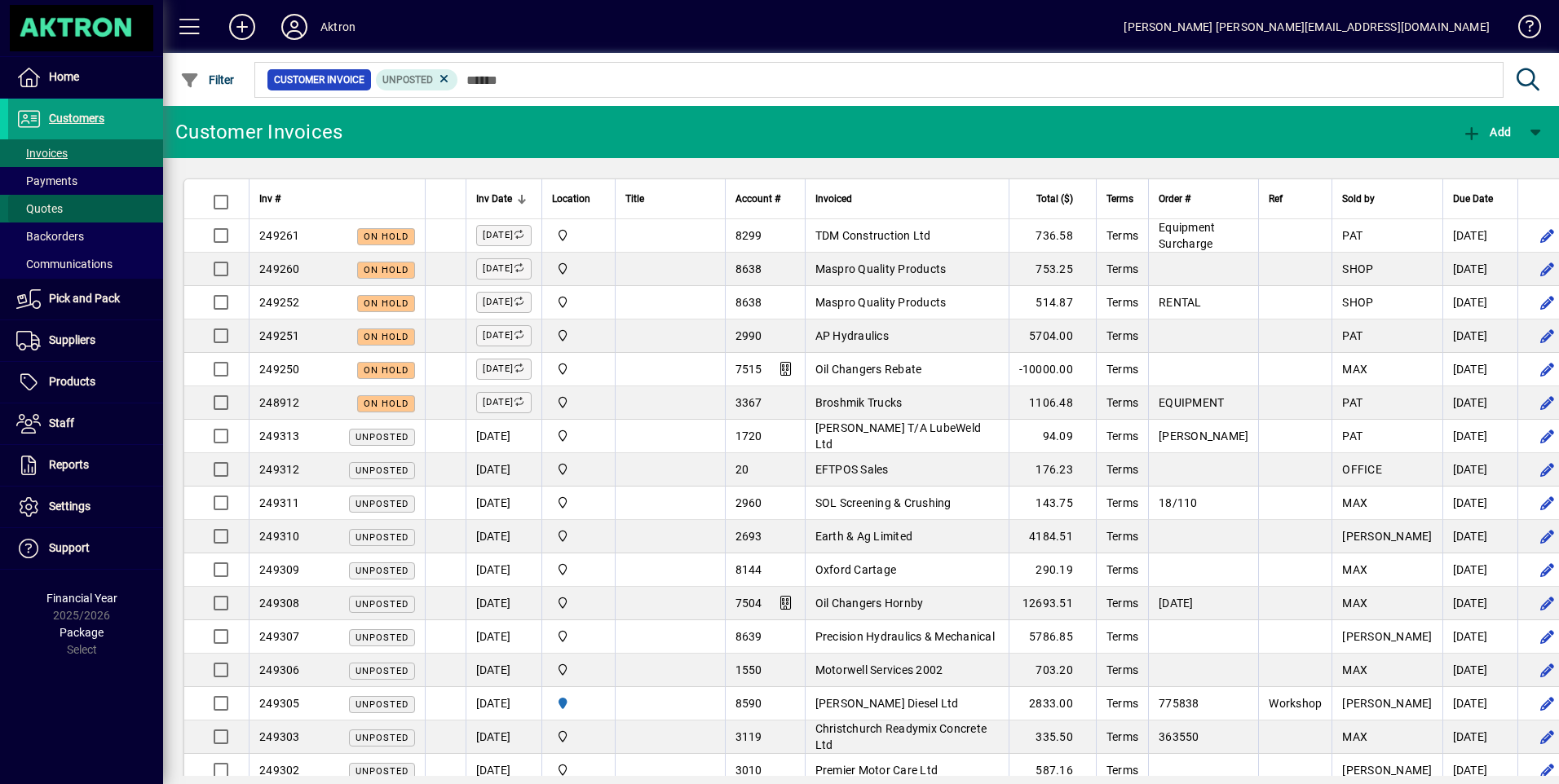 click on "Quotes" at bounding box center [39, 209] 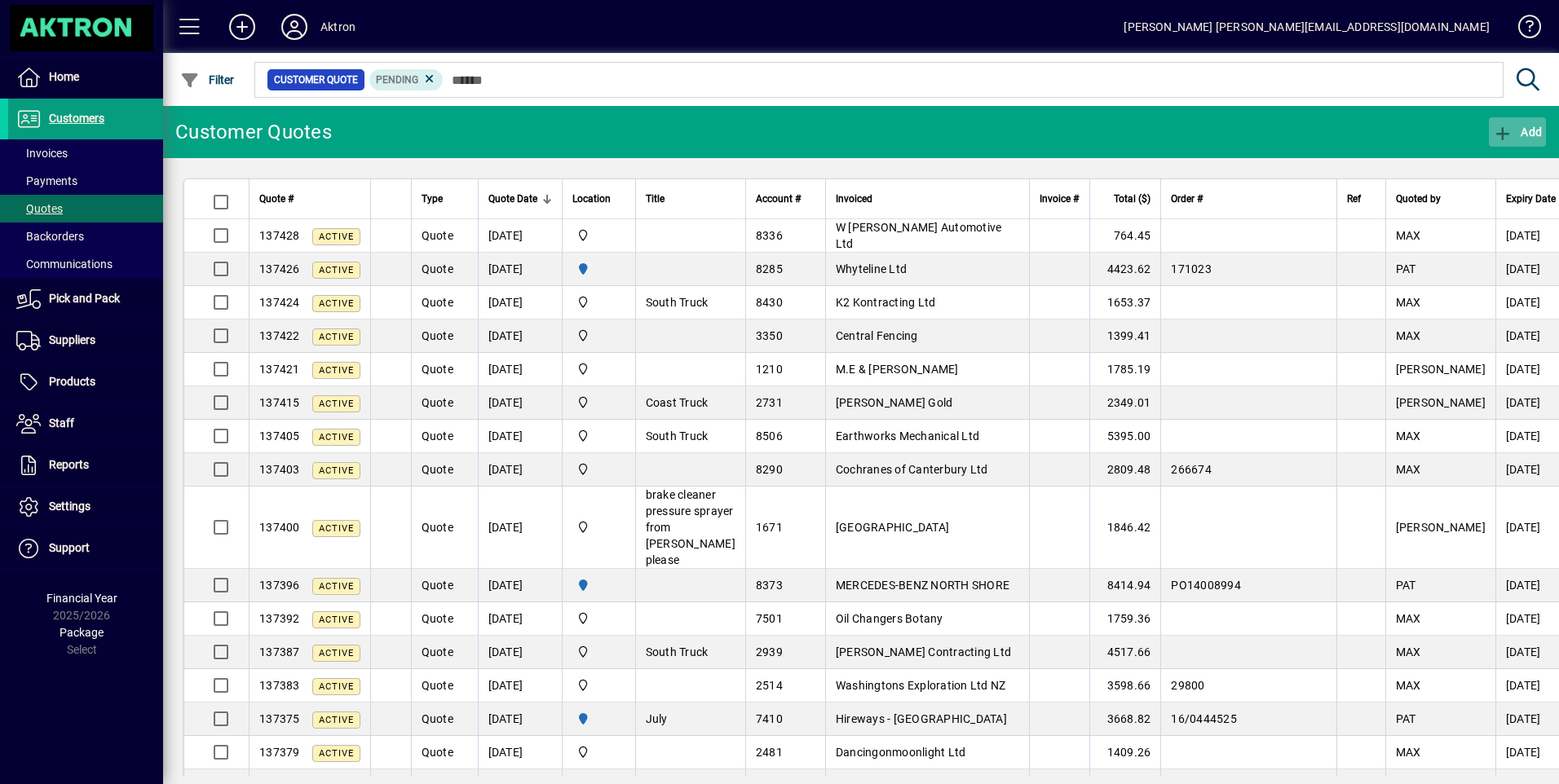 click on "Add" 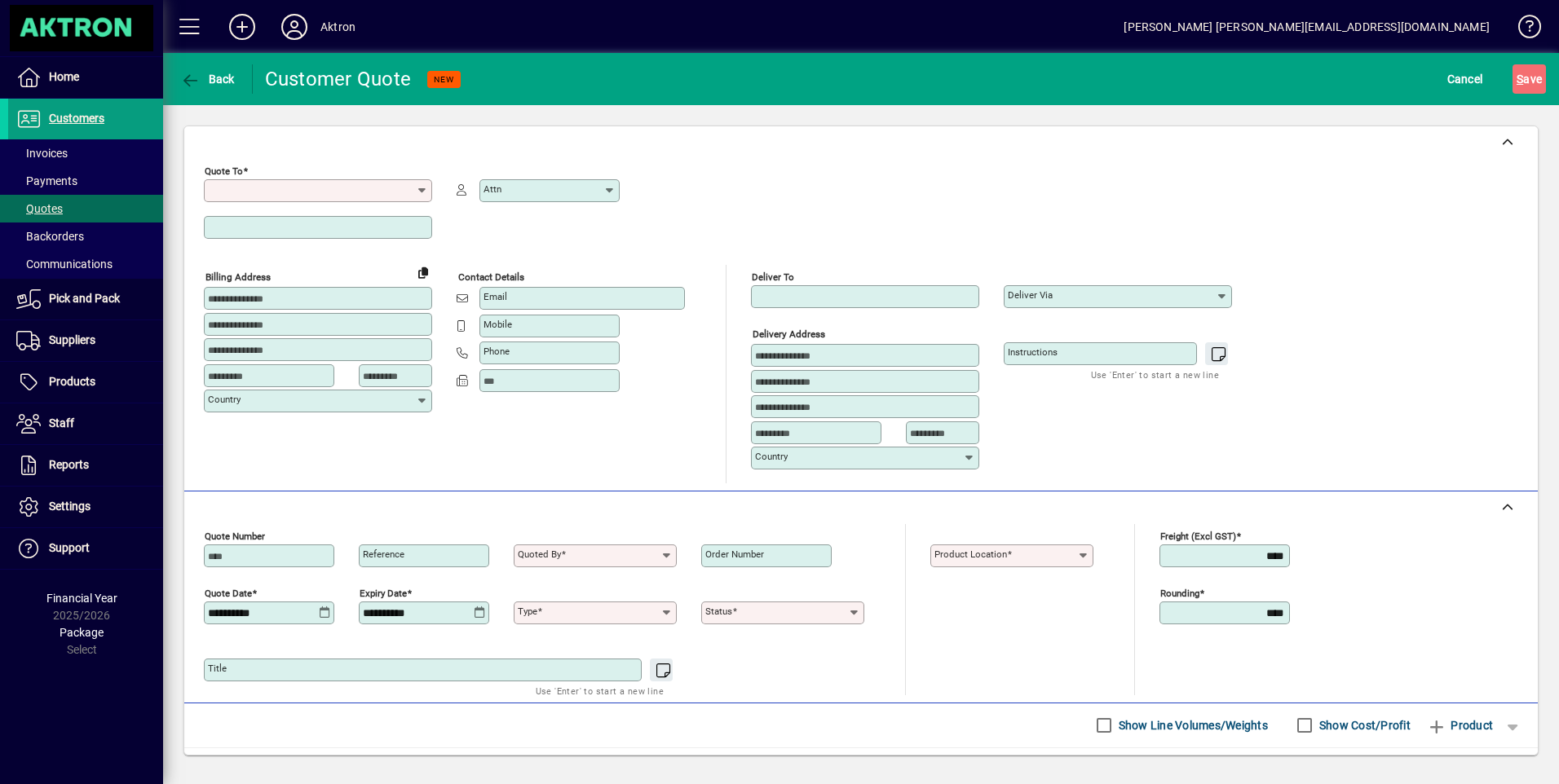 type on "*********" 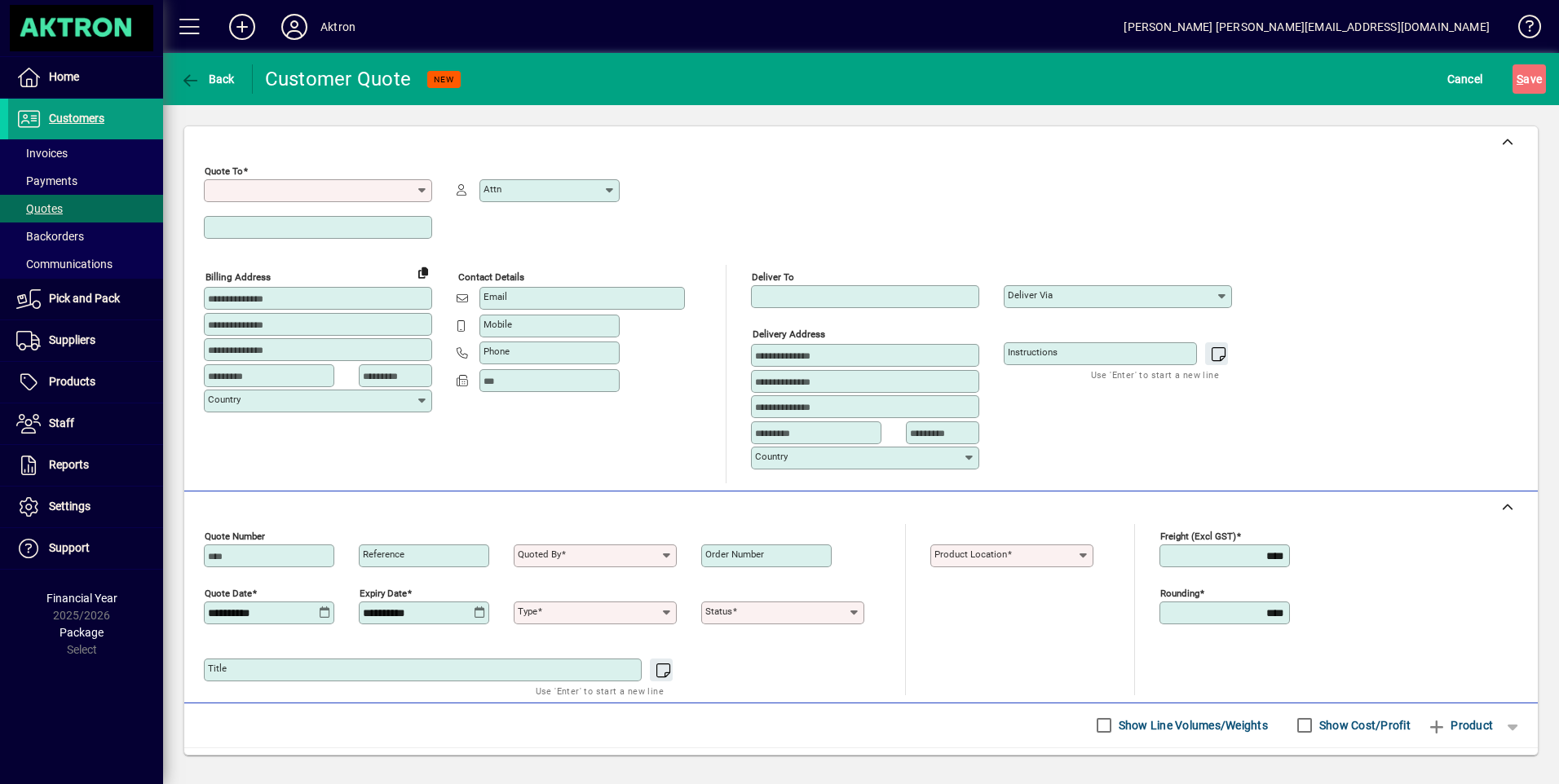 type on "******" 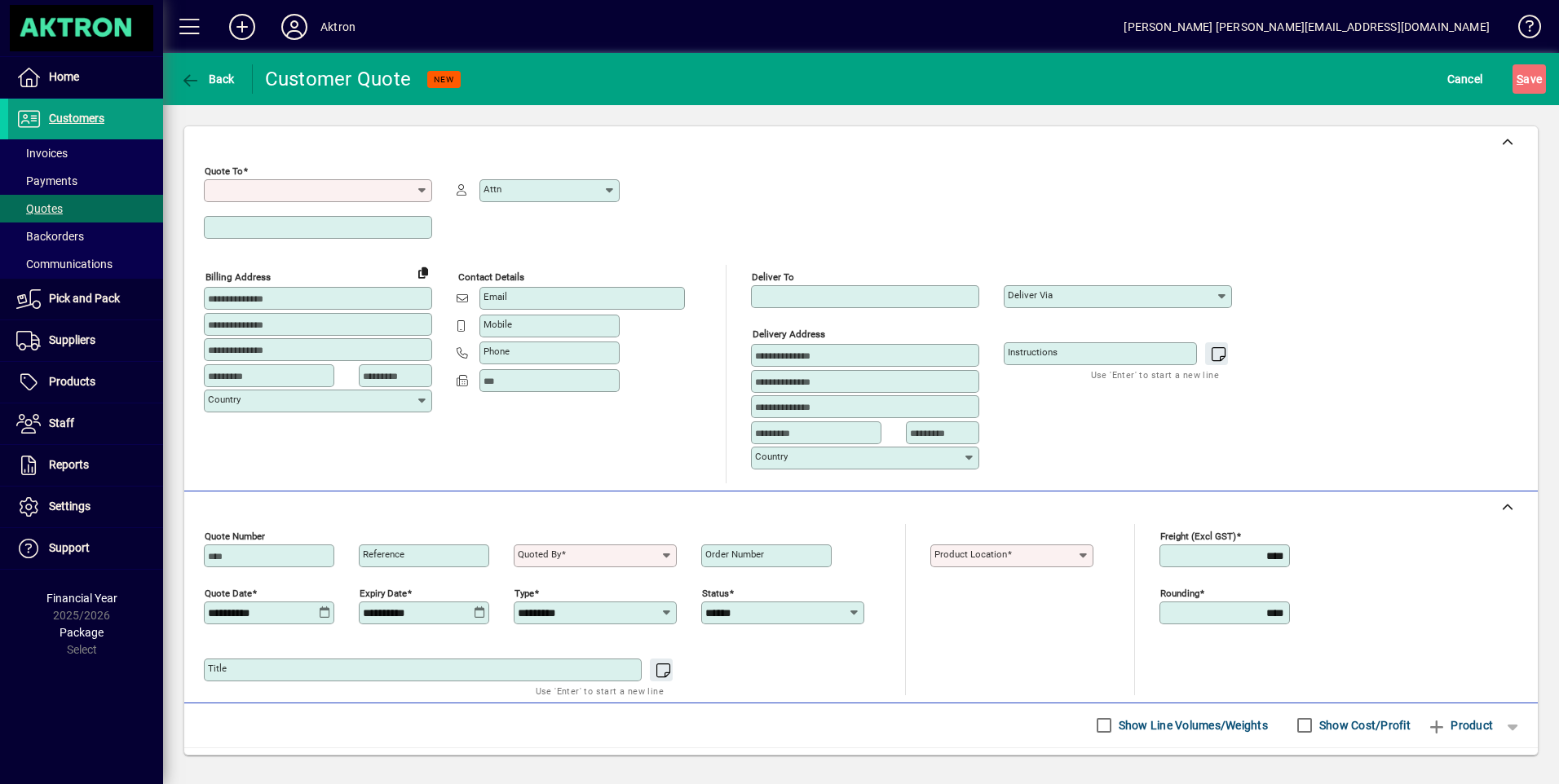 click on "Quote To" at bounding box center [311, 191] 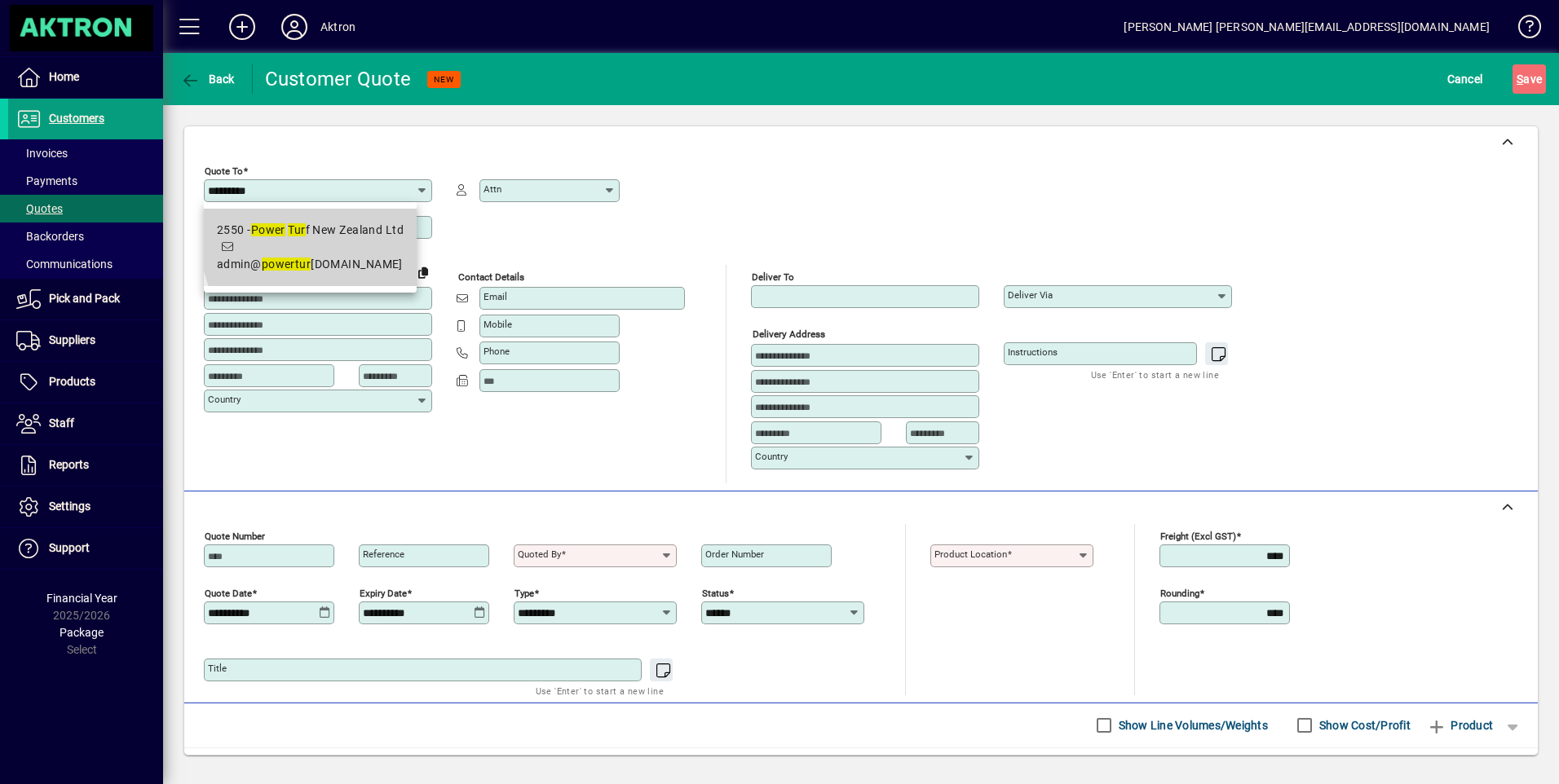 click on "2550 -  Power   Tur f New Zealand Ltd" at bounding box center [310, 230] 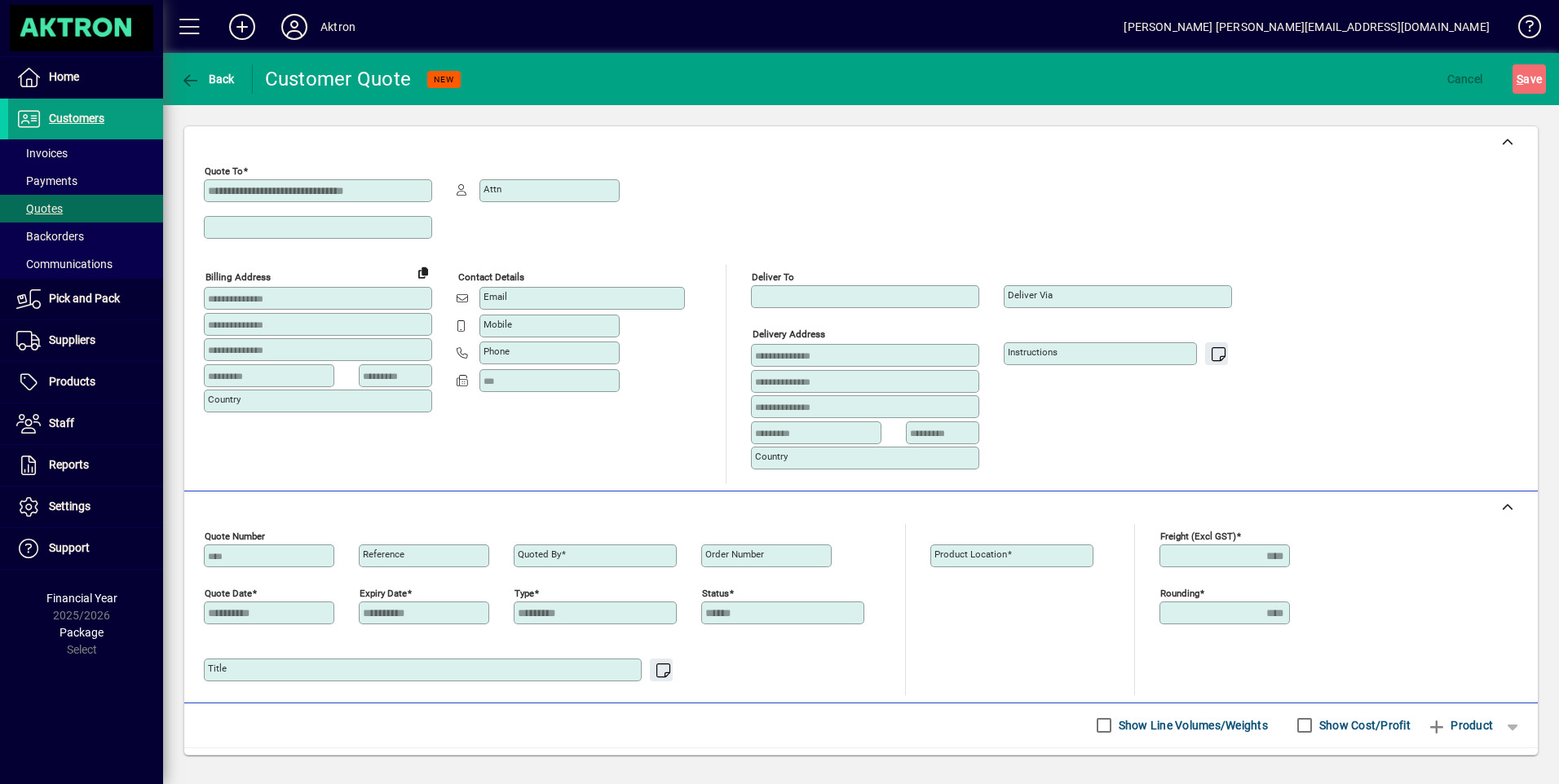 type on "**********" 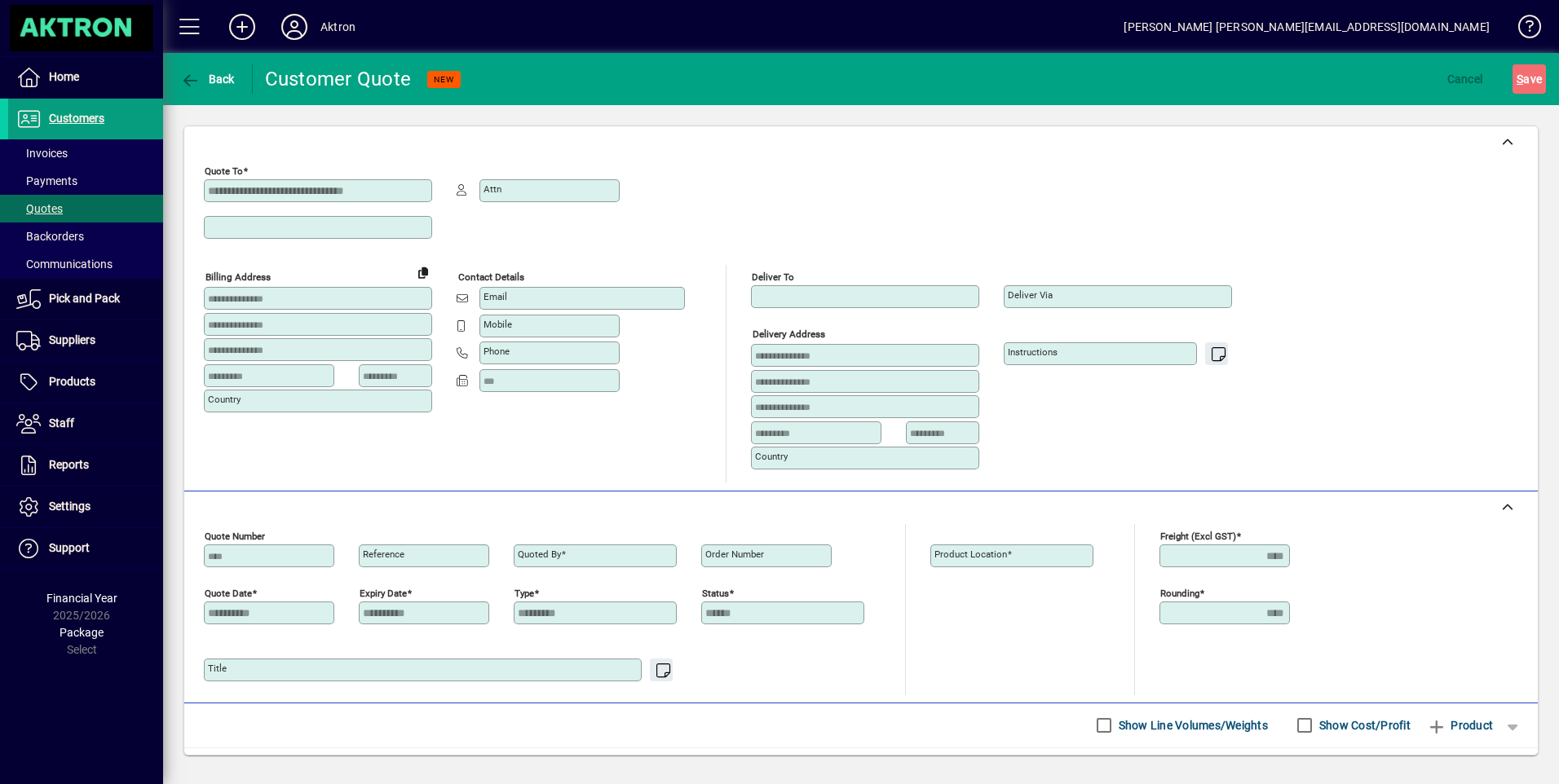 type on "********" 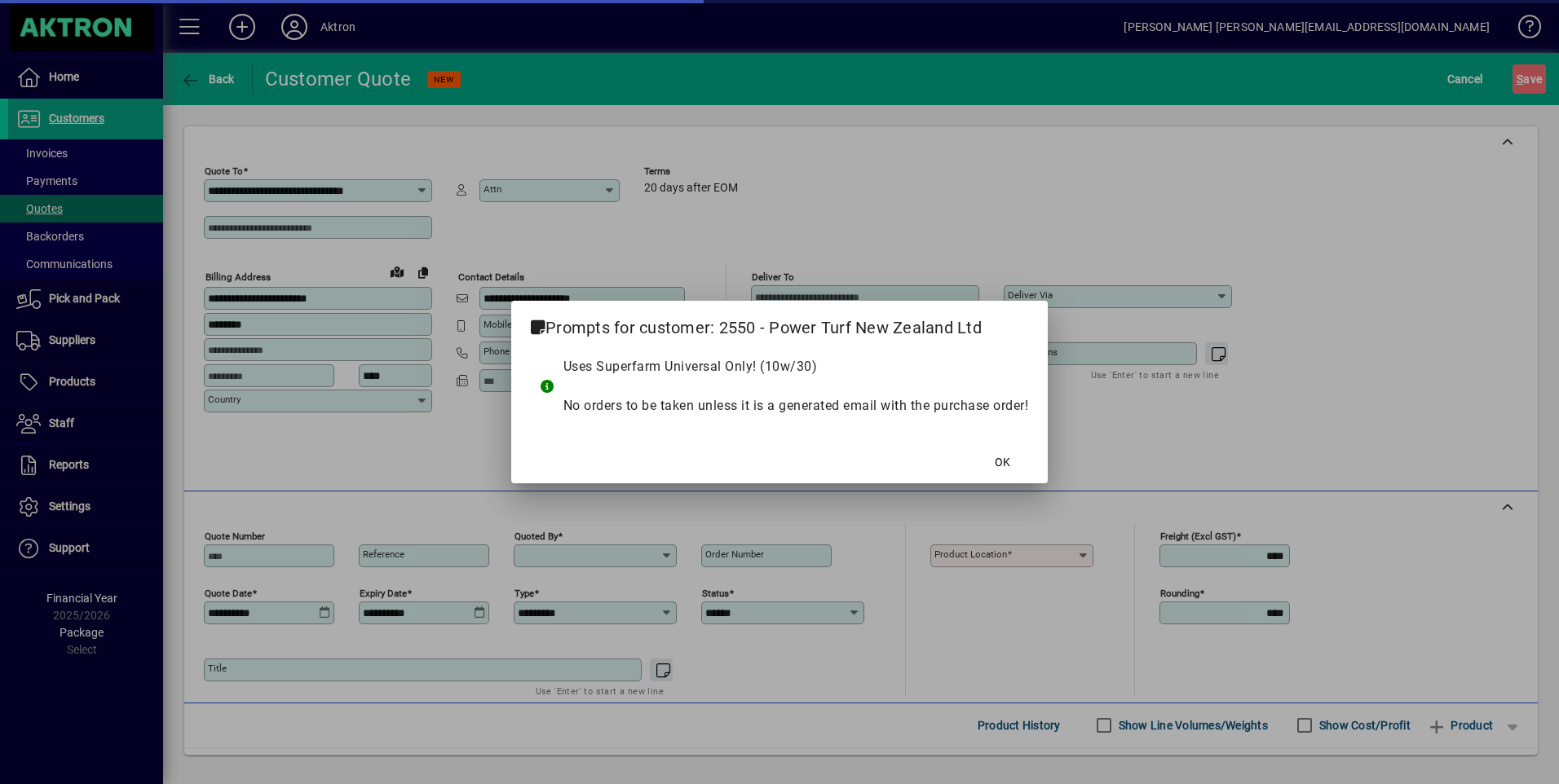 type on "**********" 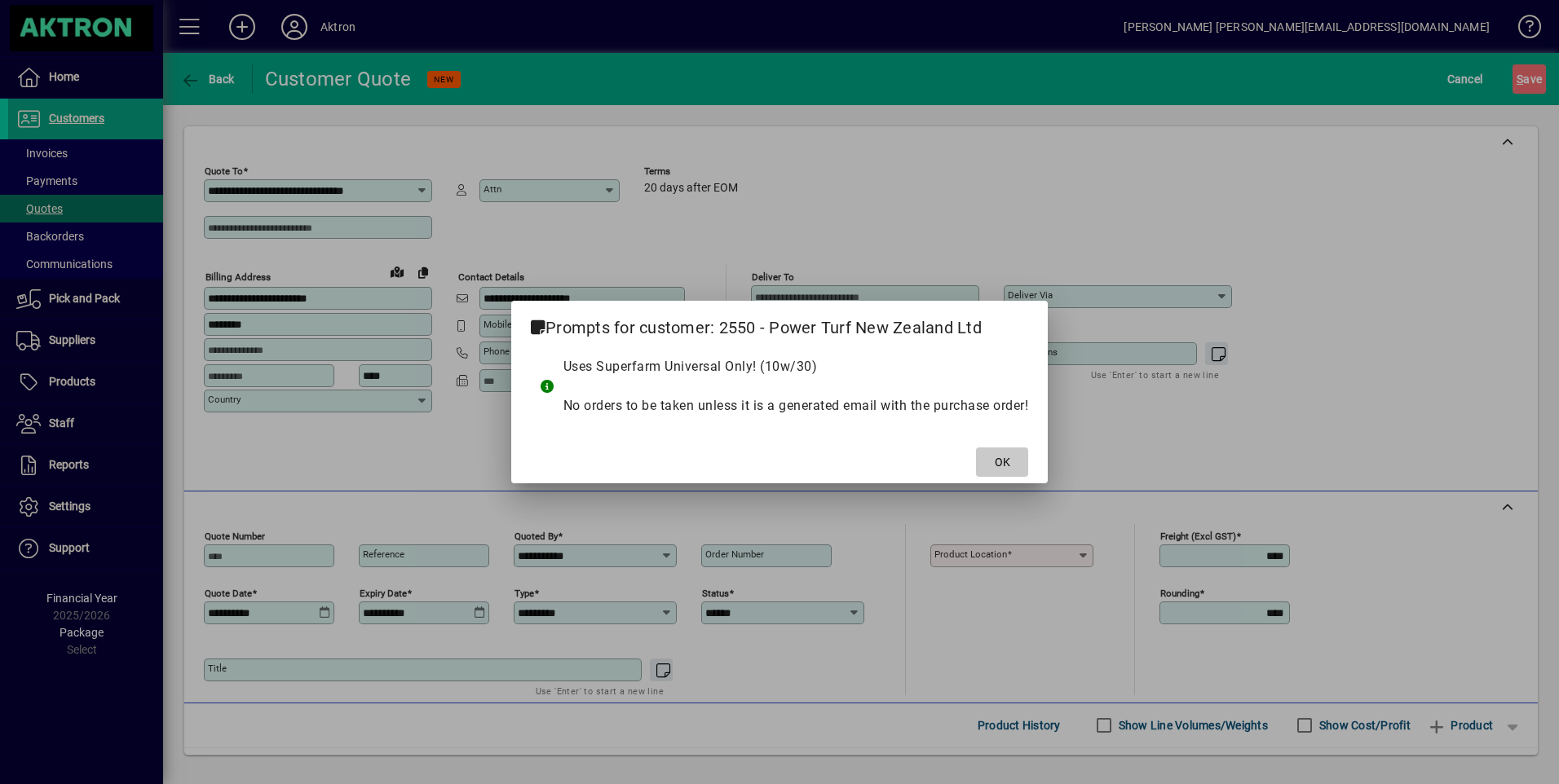 click on "OK" 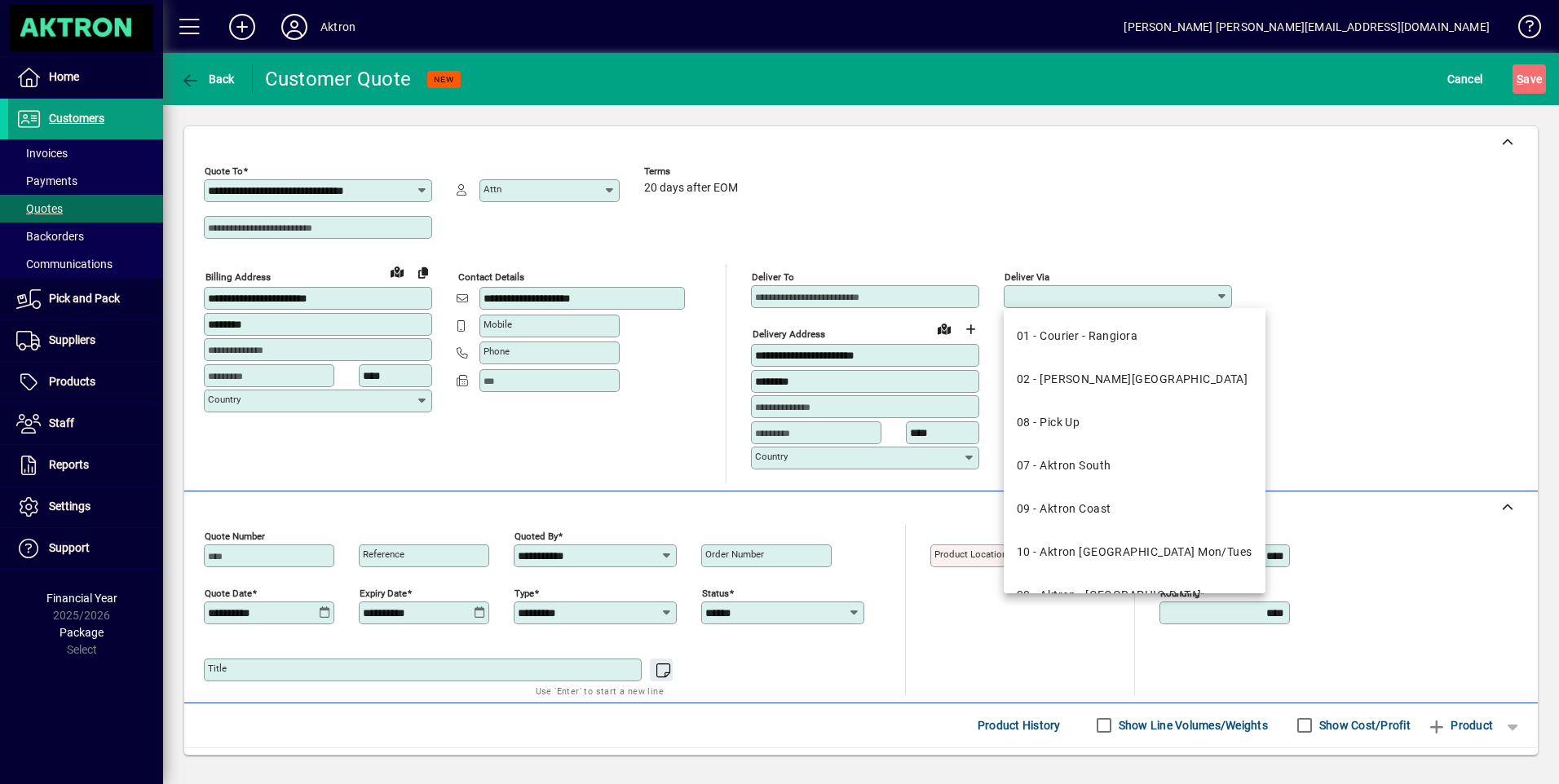 click on "Deliver via" at bounding box center (1111, 297) 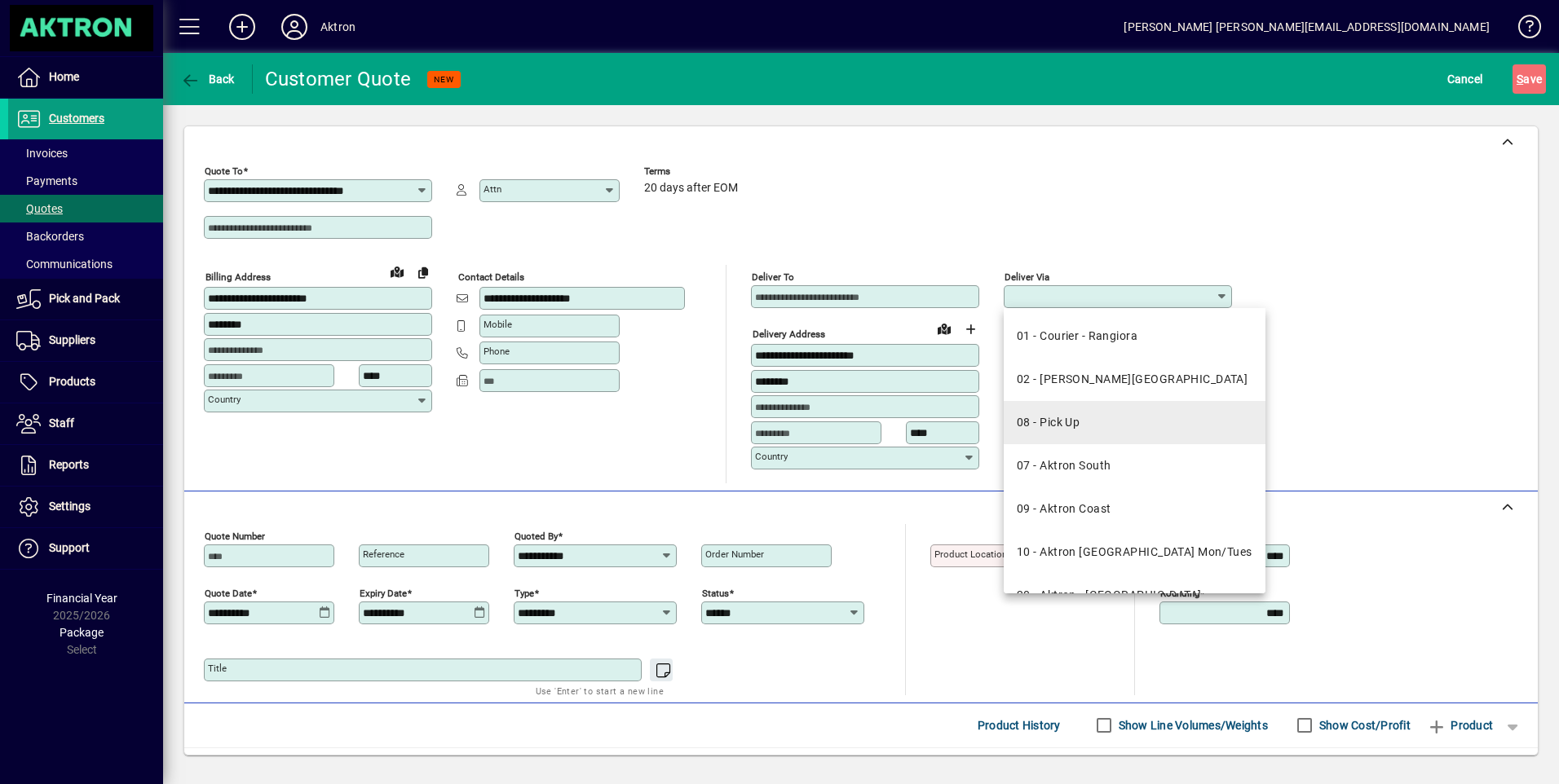 click on "08 - Pick Up" at bounding box center [1048, 422] 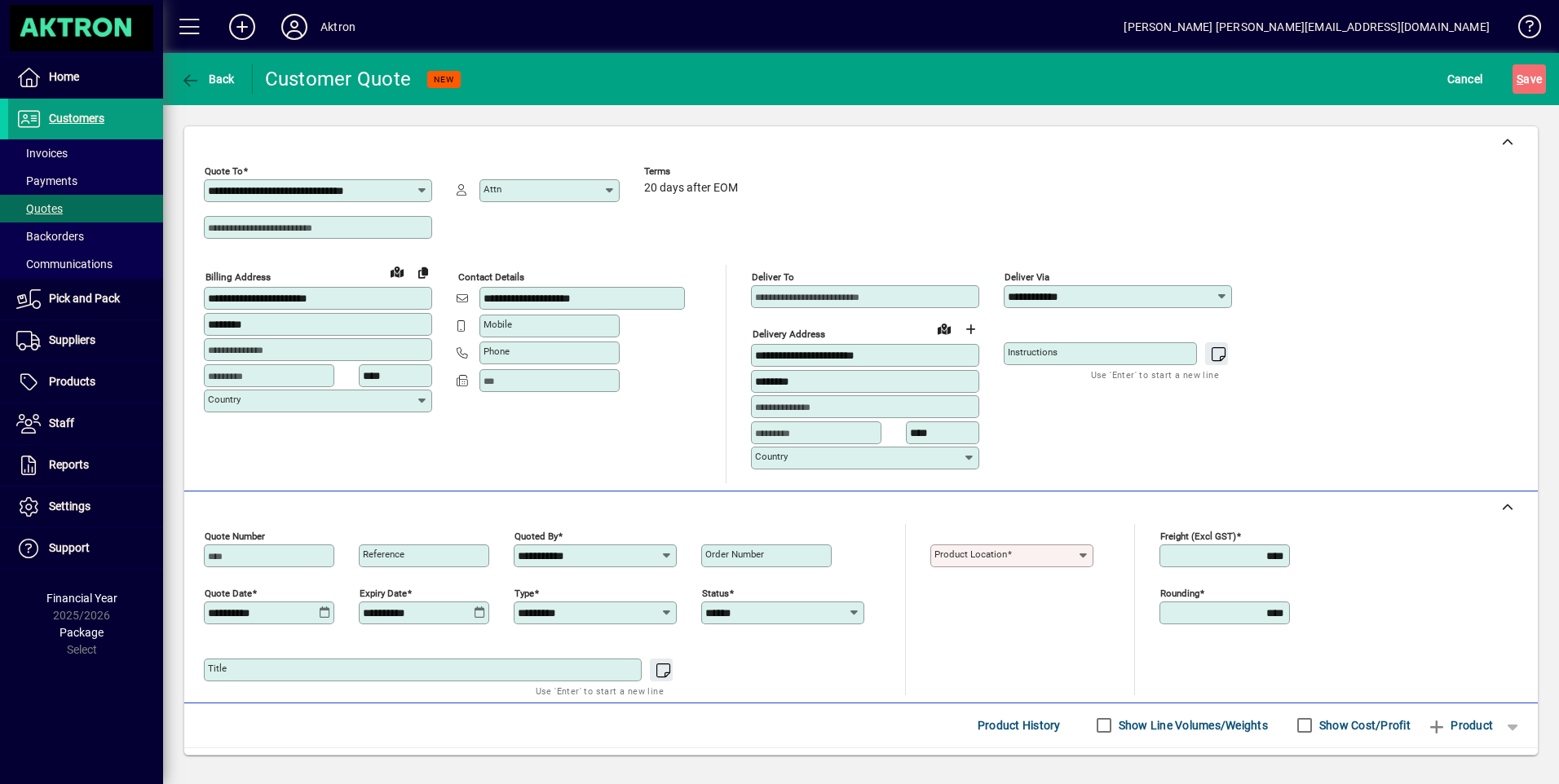 click on "Product location" at bounding box center [970, 554] 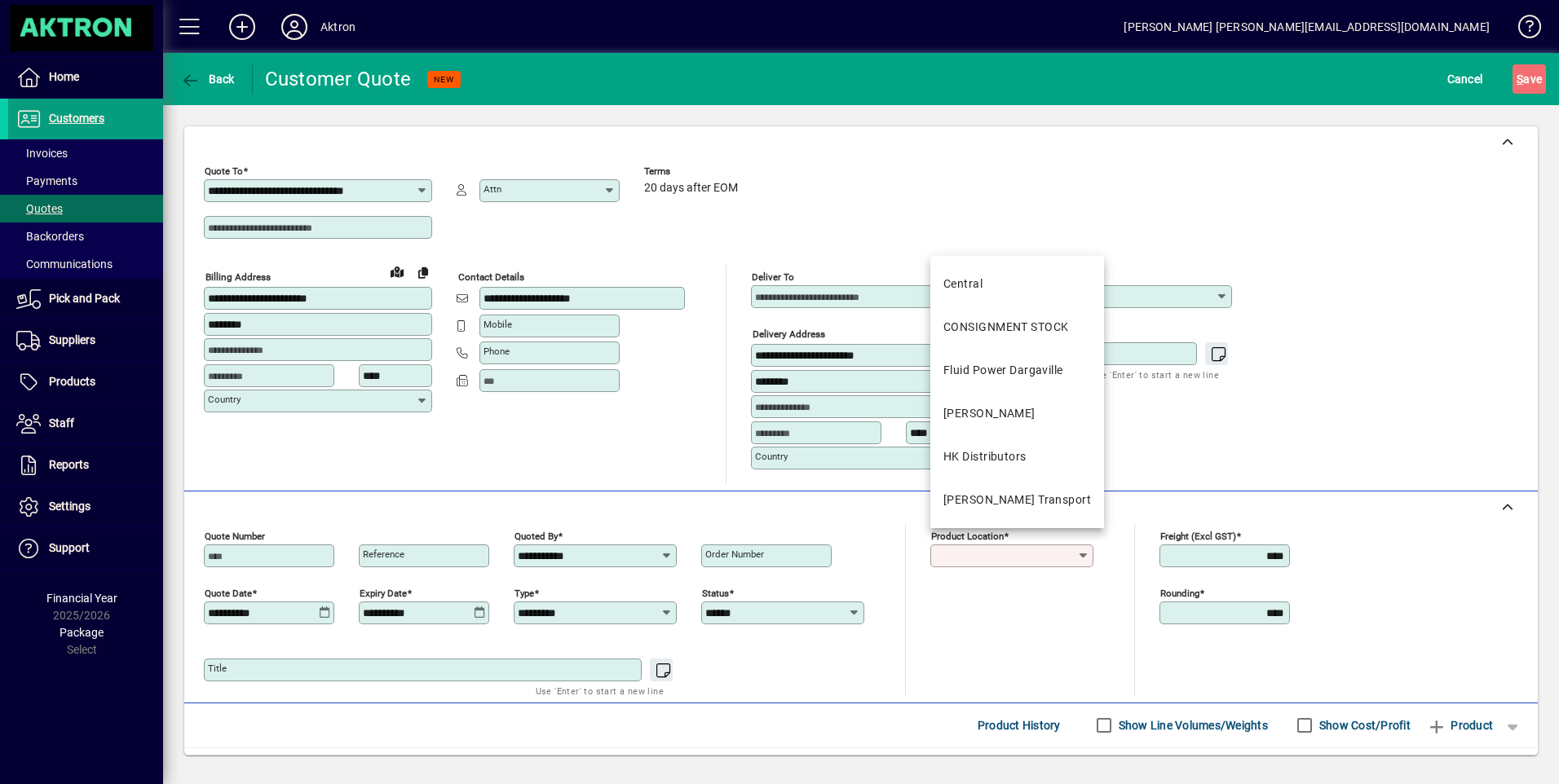 click on "Central" at bounding box center (963, 284) 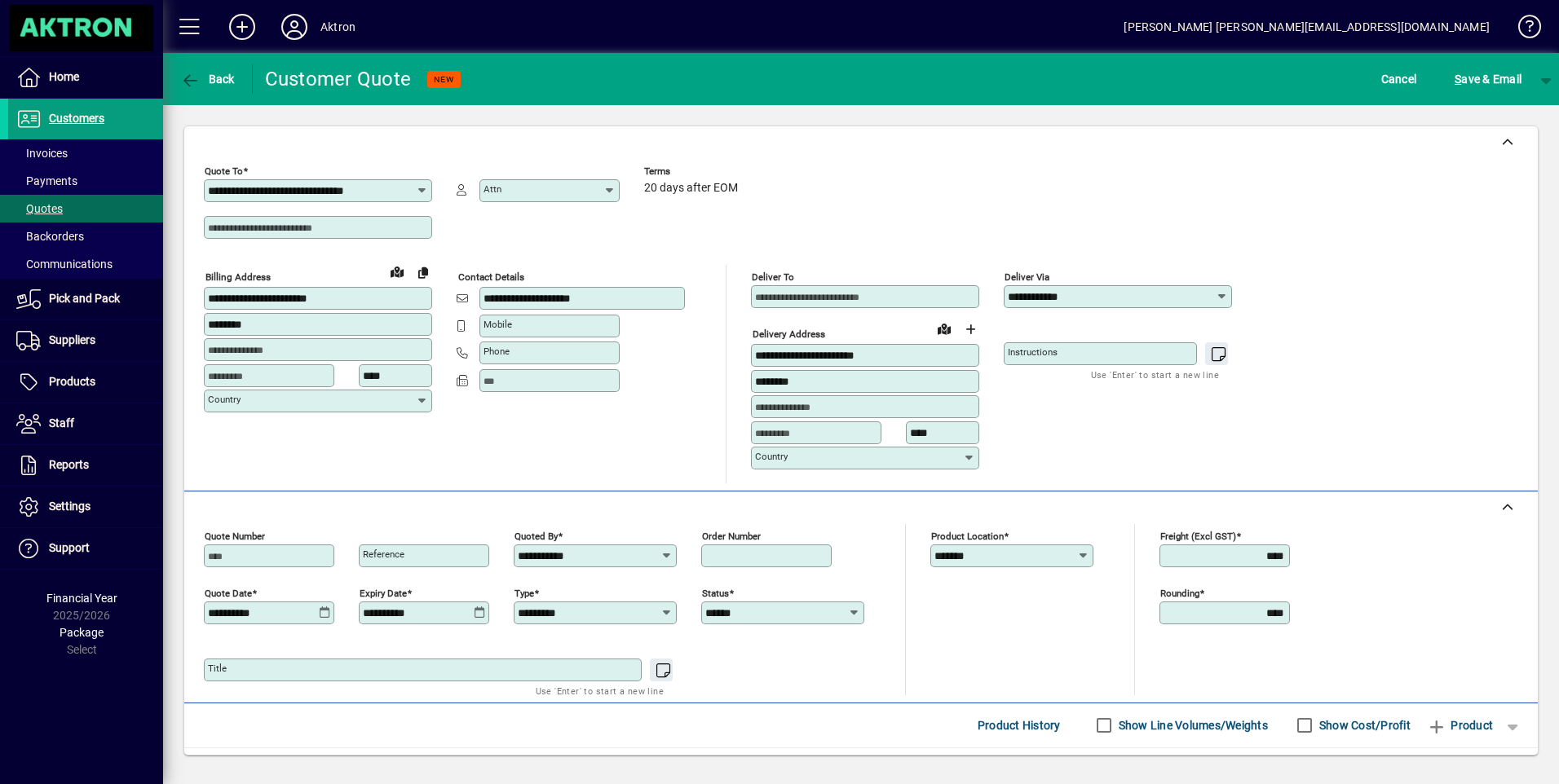 click on "Order number" at bounding box center (768, 556) 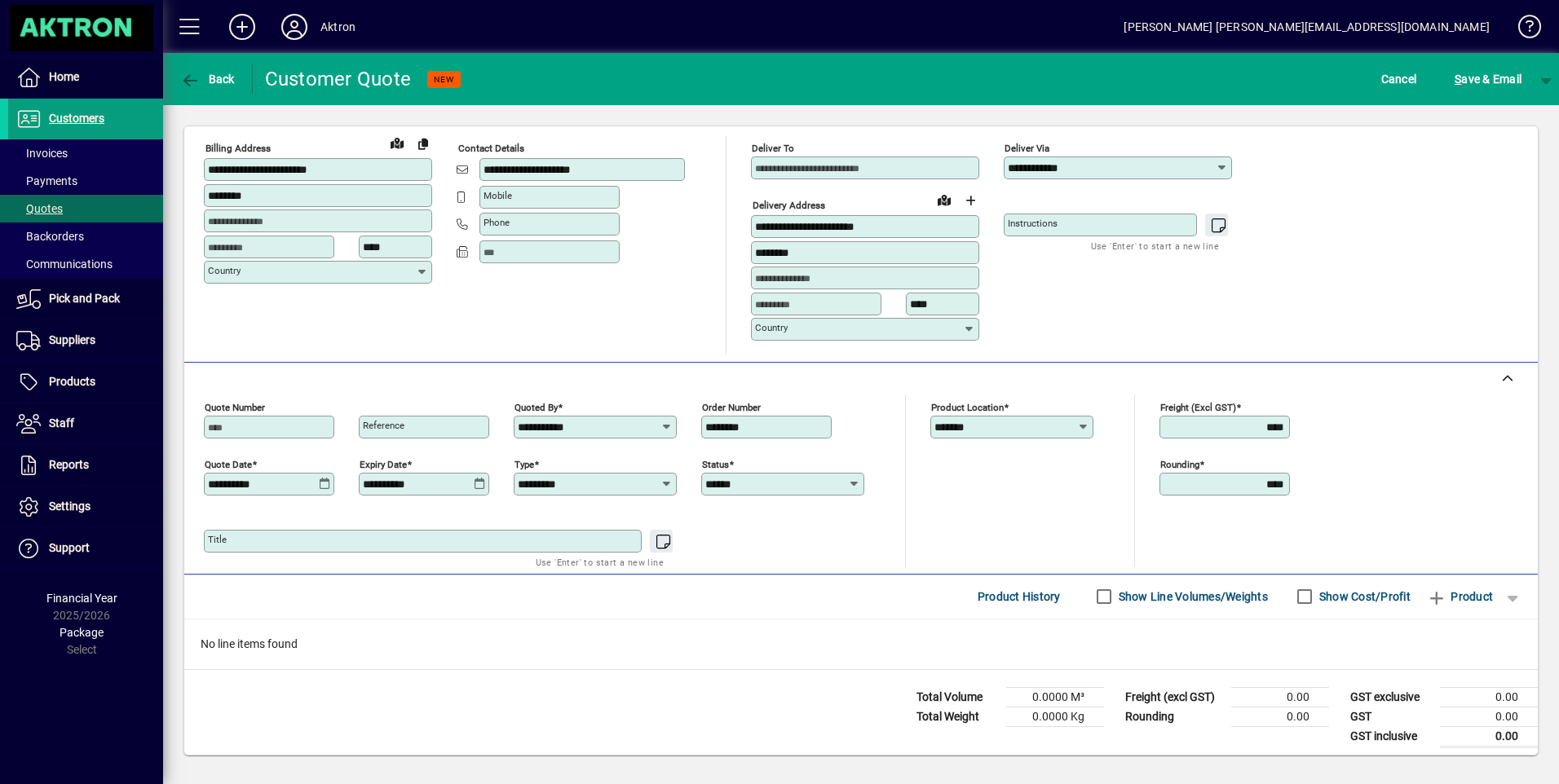 scroll, scrollTop: 135, scrollLeft: 0, axis: vertical 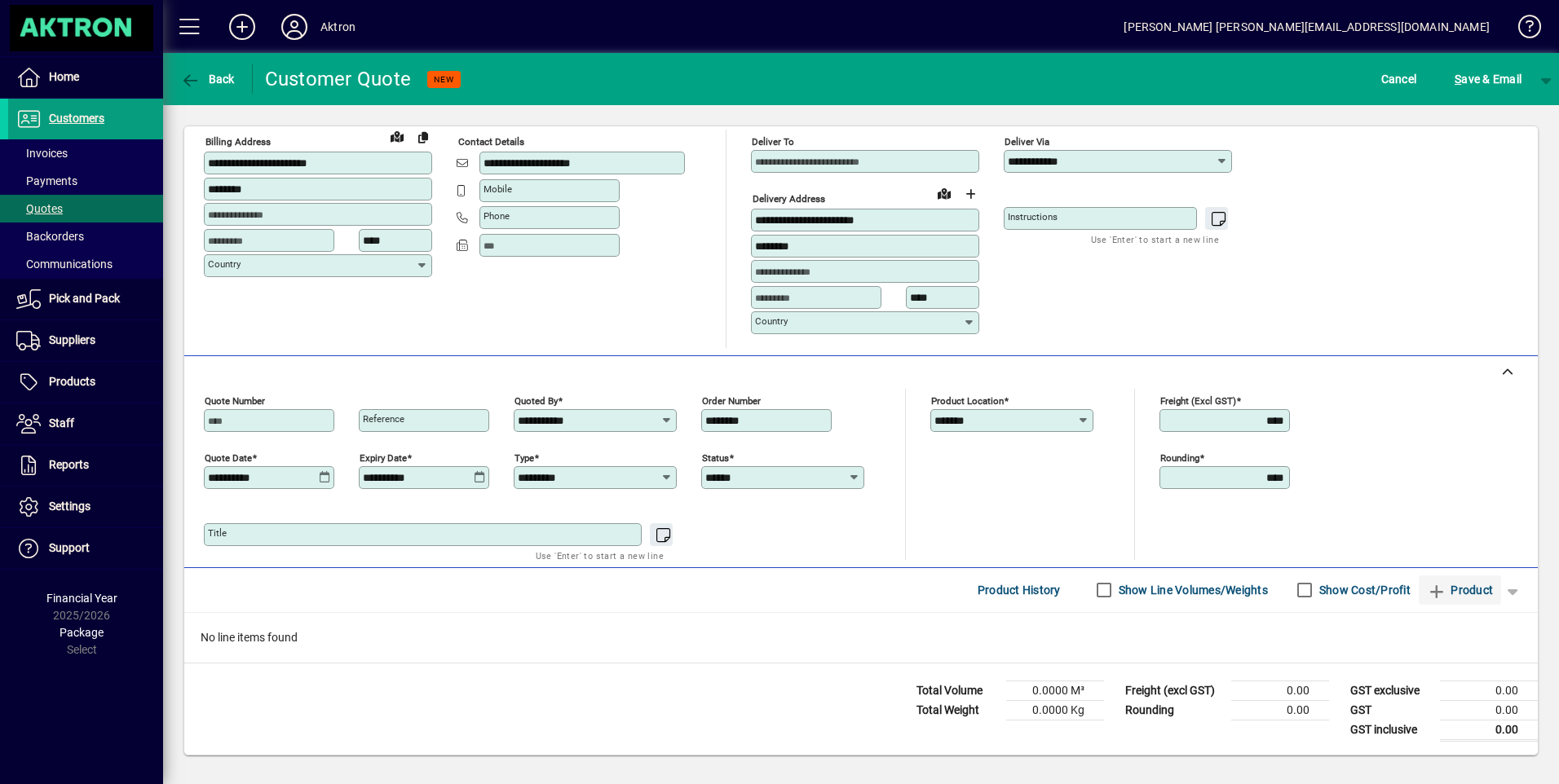 type on "********" 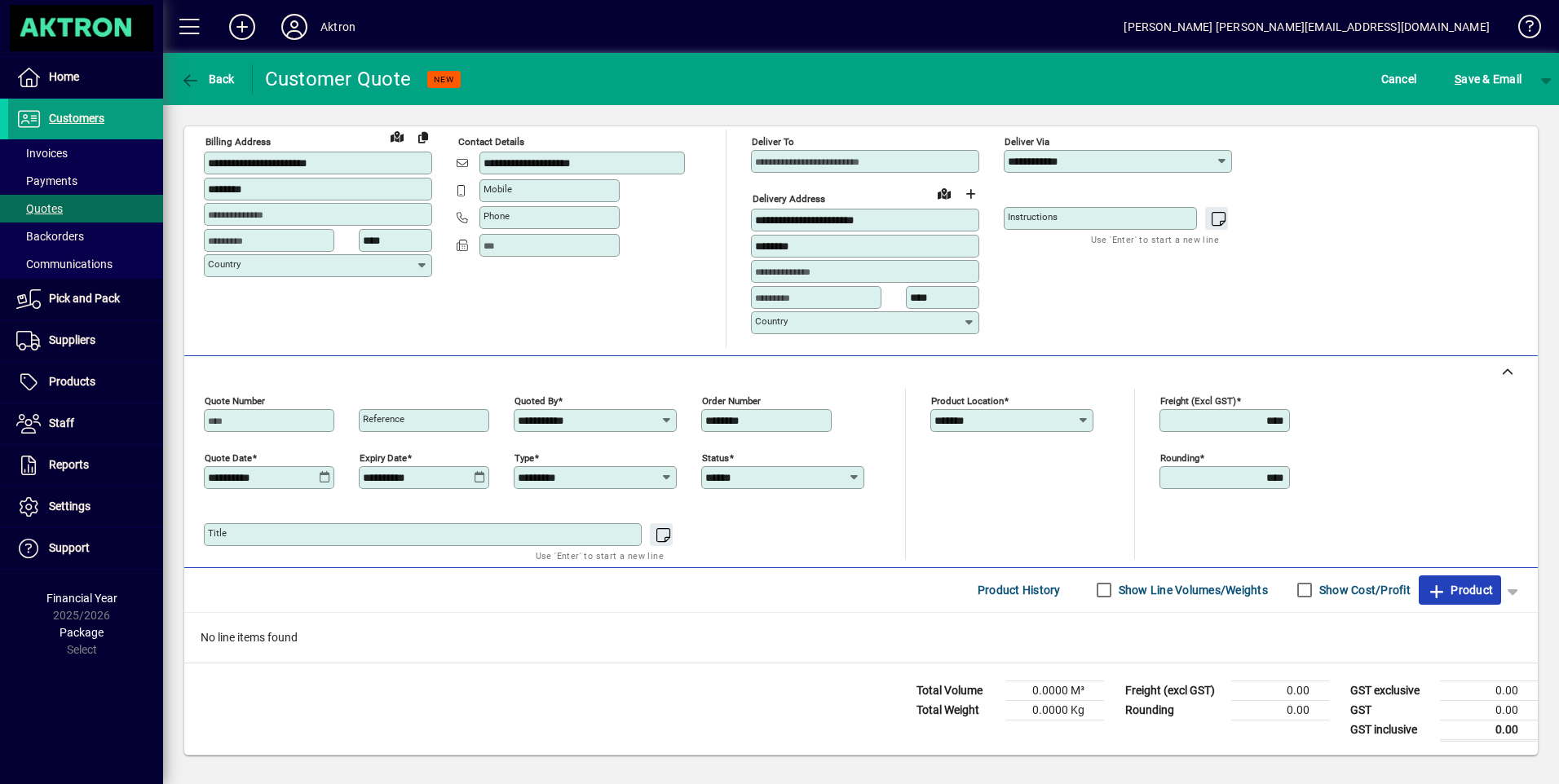 click on "Product" 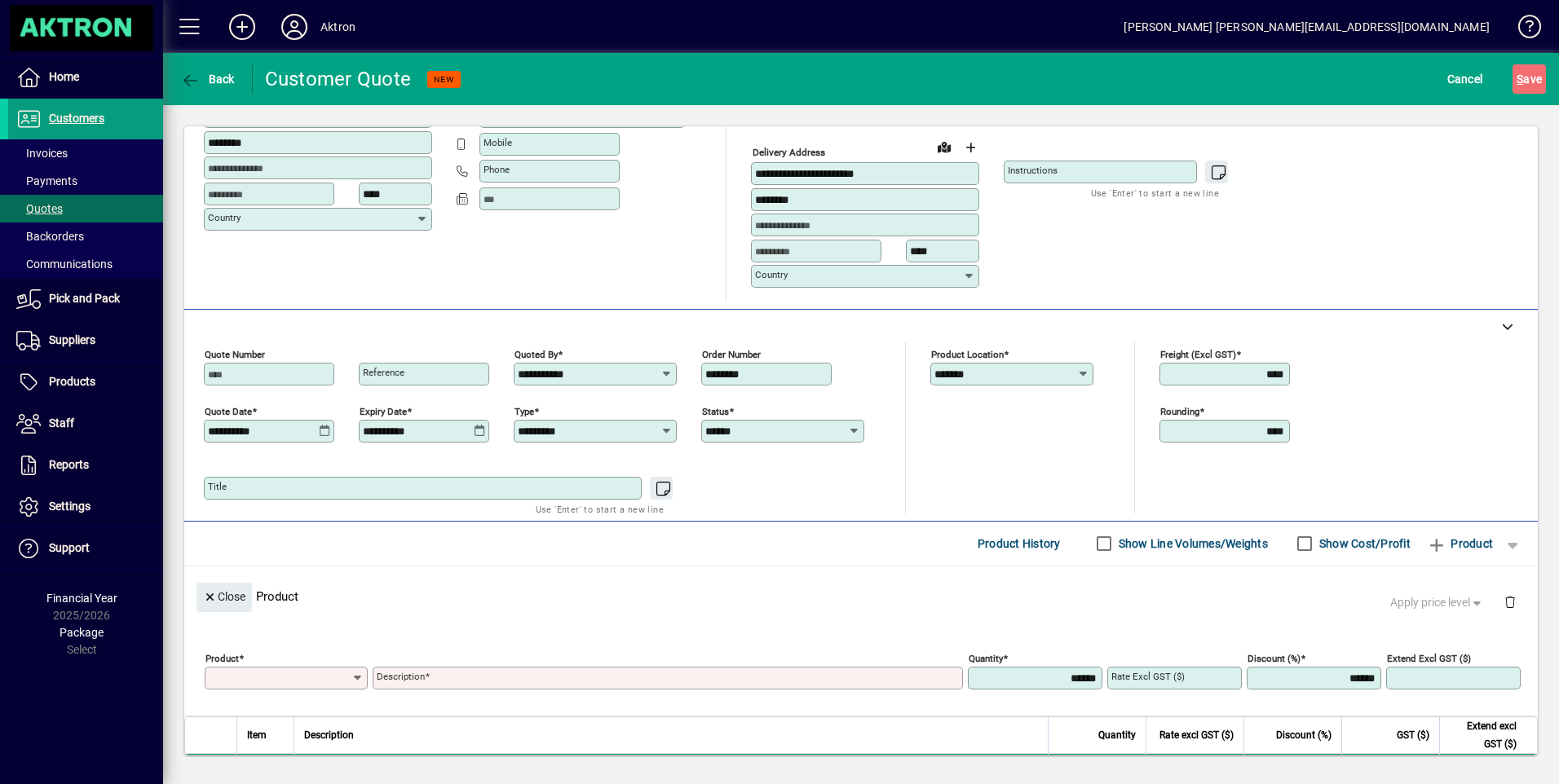 scroll, scrollTop: 0, scrollLeft: 0, axis: both 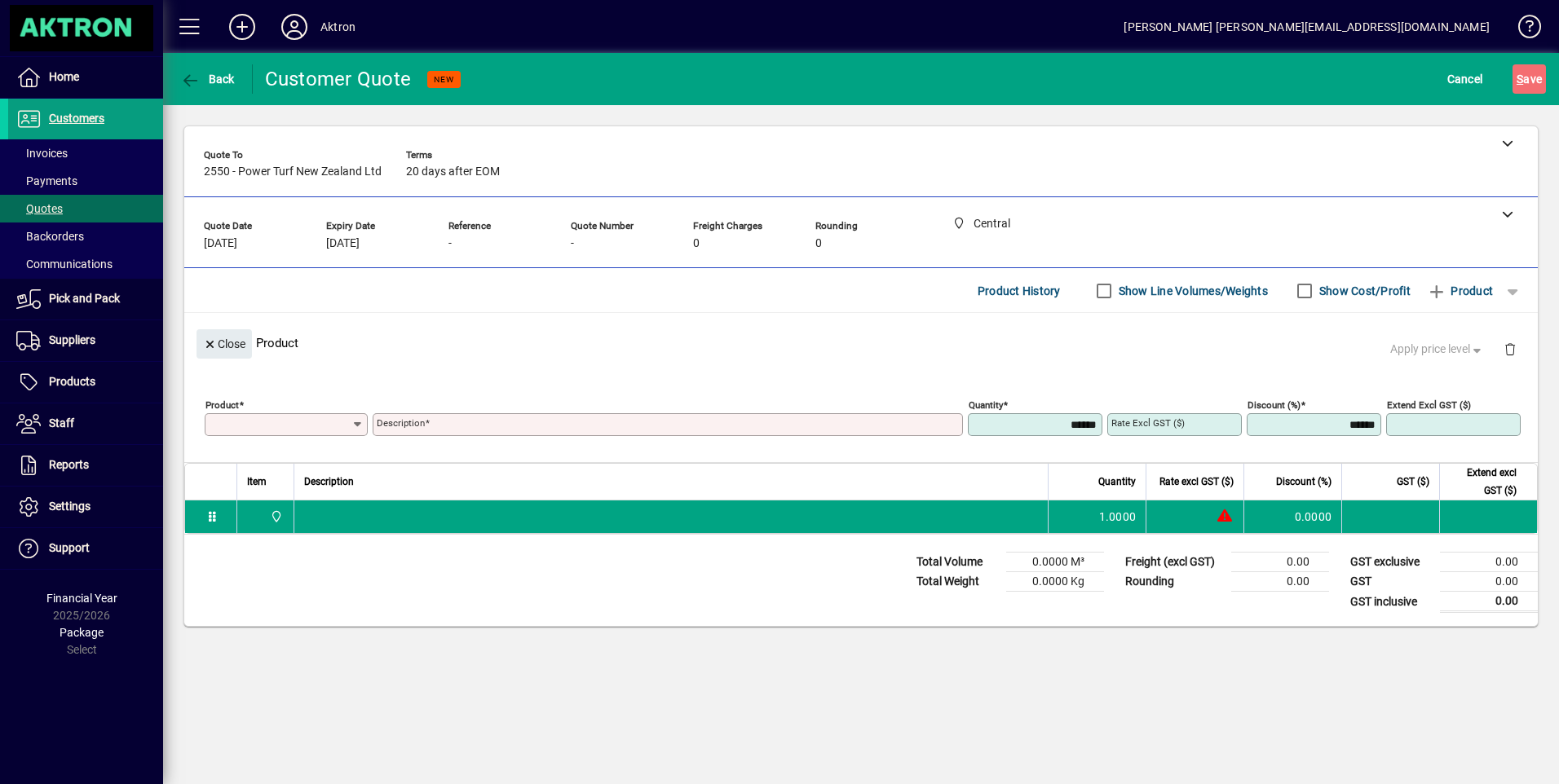 click on "Product" at bounding box center [280, 425] 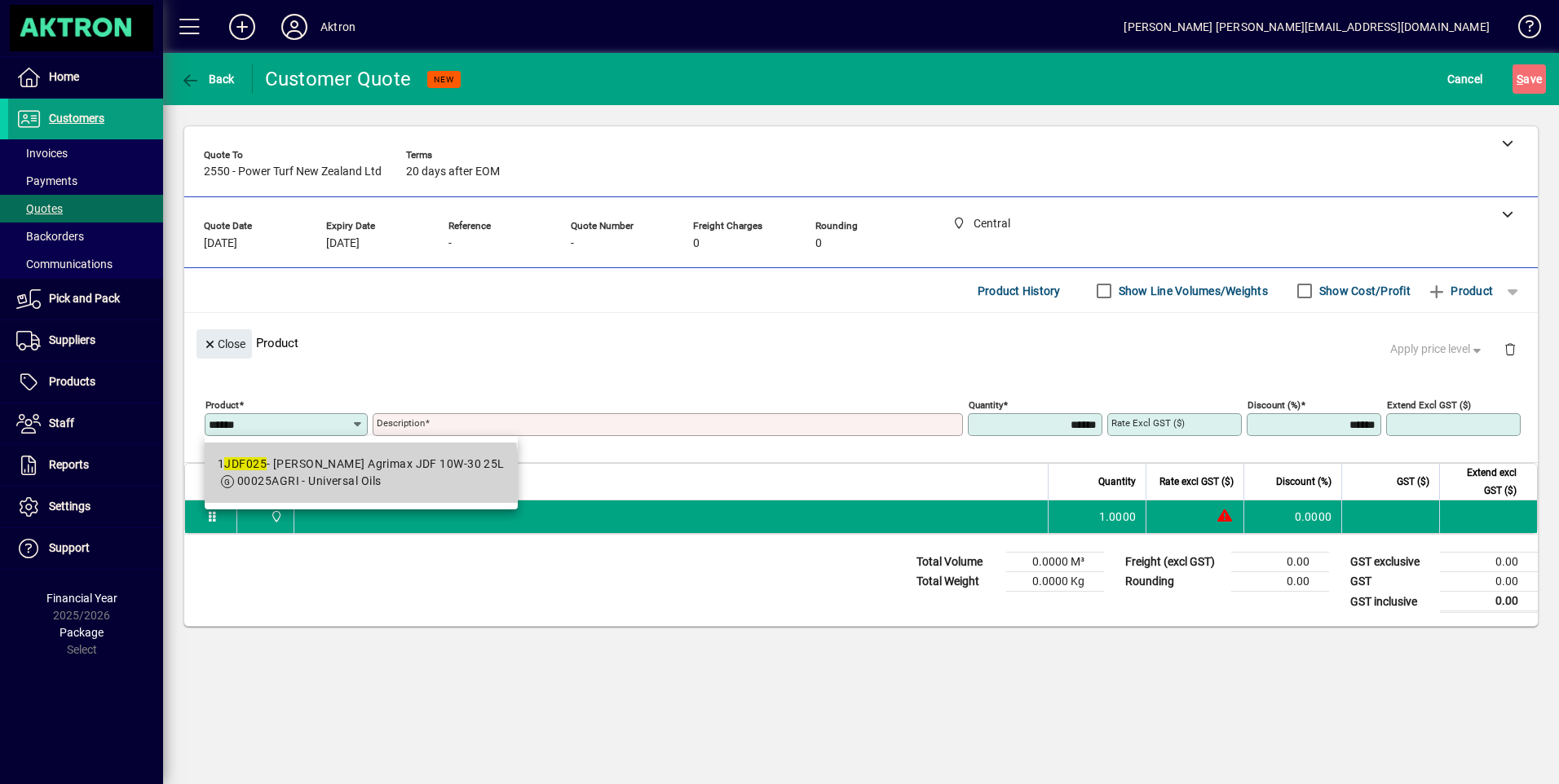 click on "00025AGRI - Universal Oils" at bounding box center [309, 481] 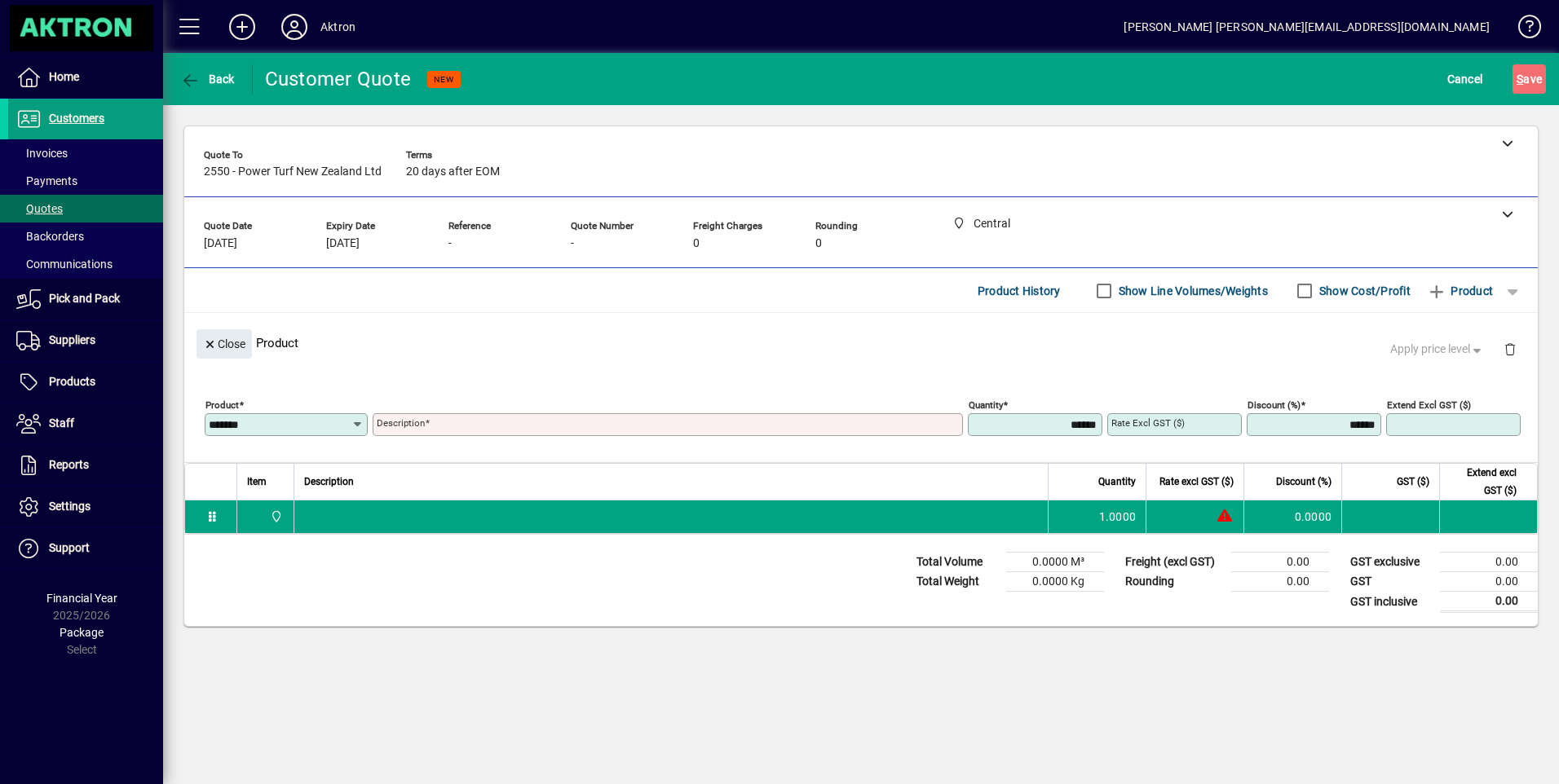 type on "**********" 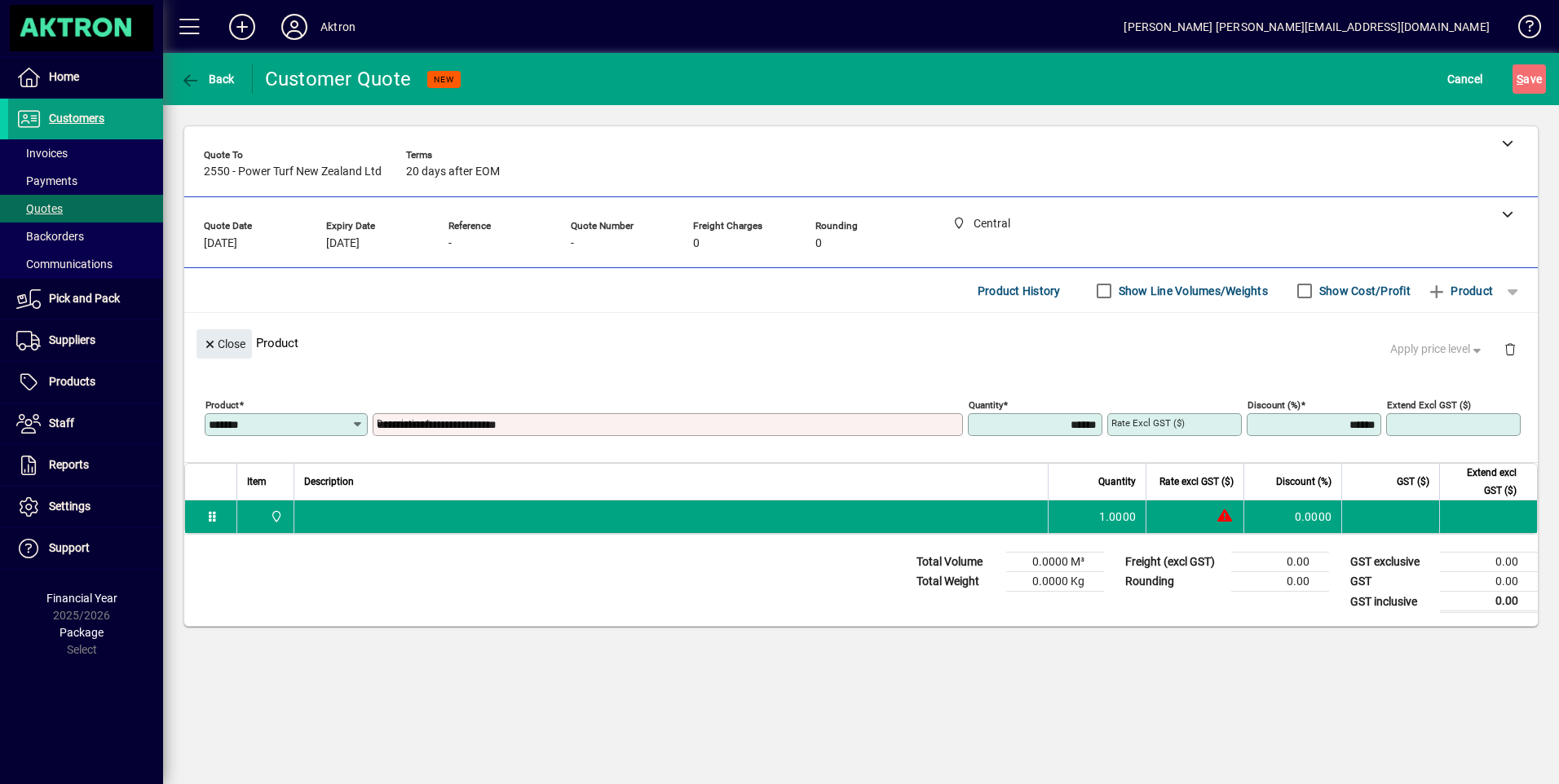 type on "********" 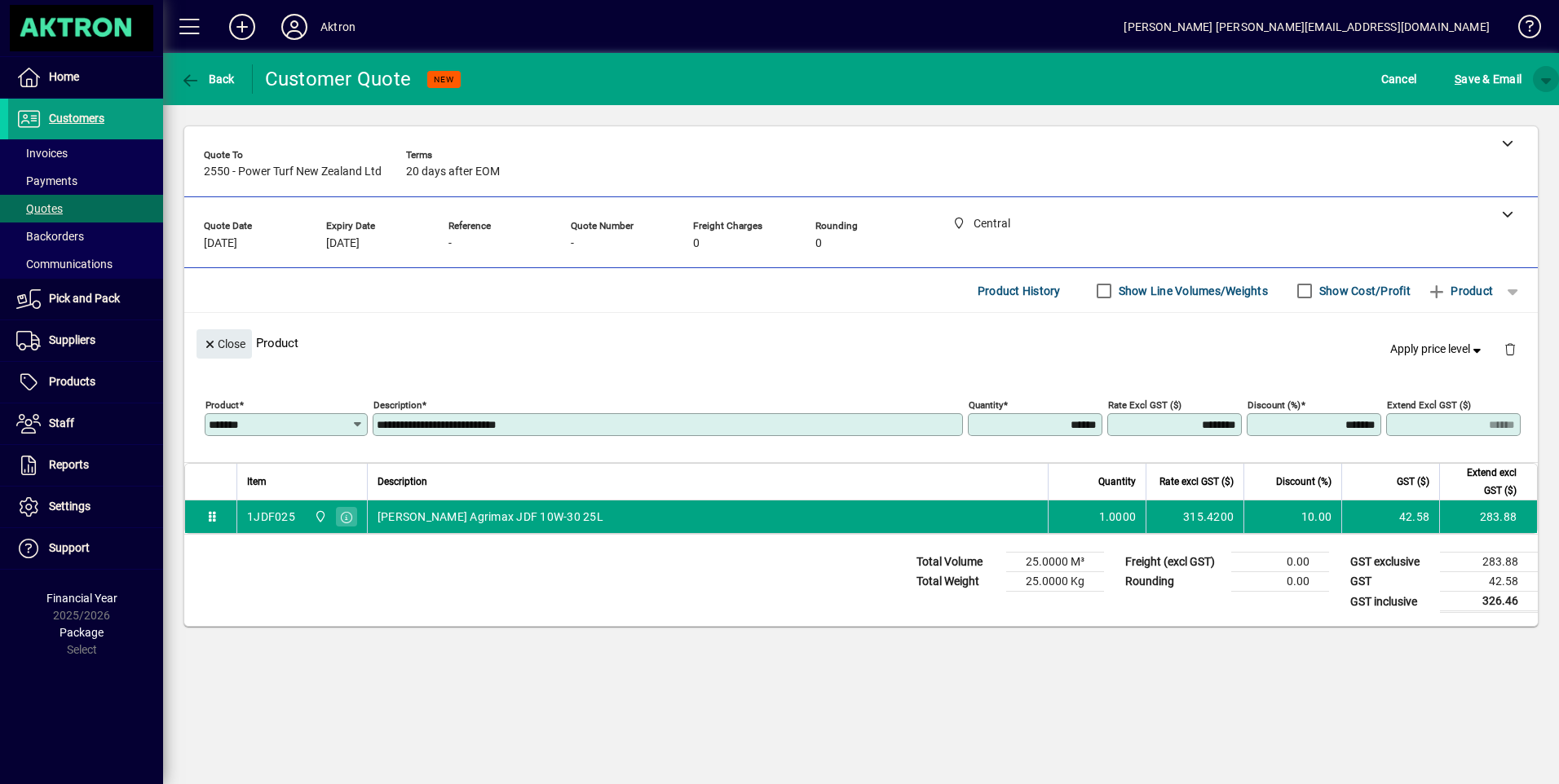 click 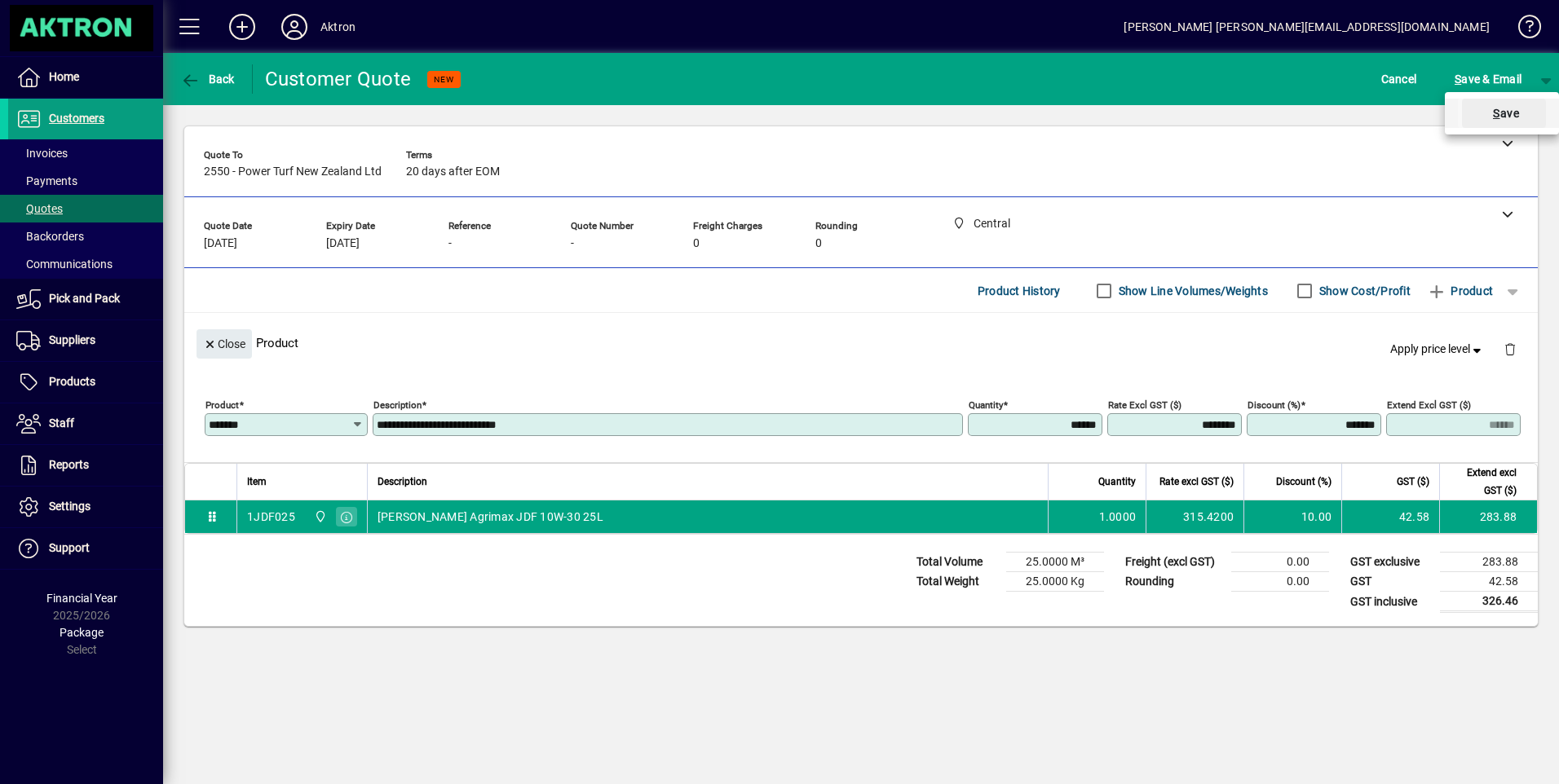 click on "S ave" at bounding box center [1504, 113] 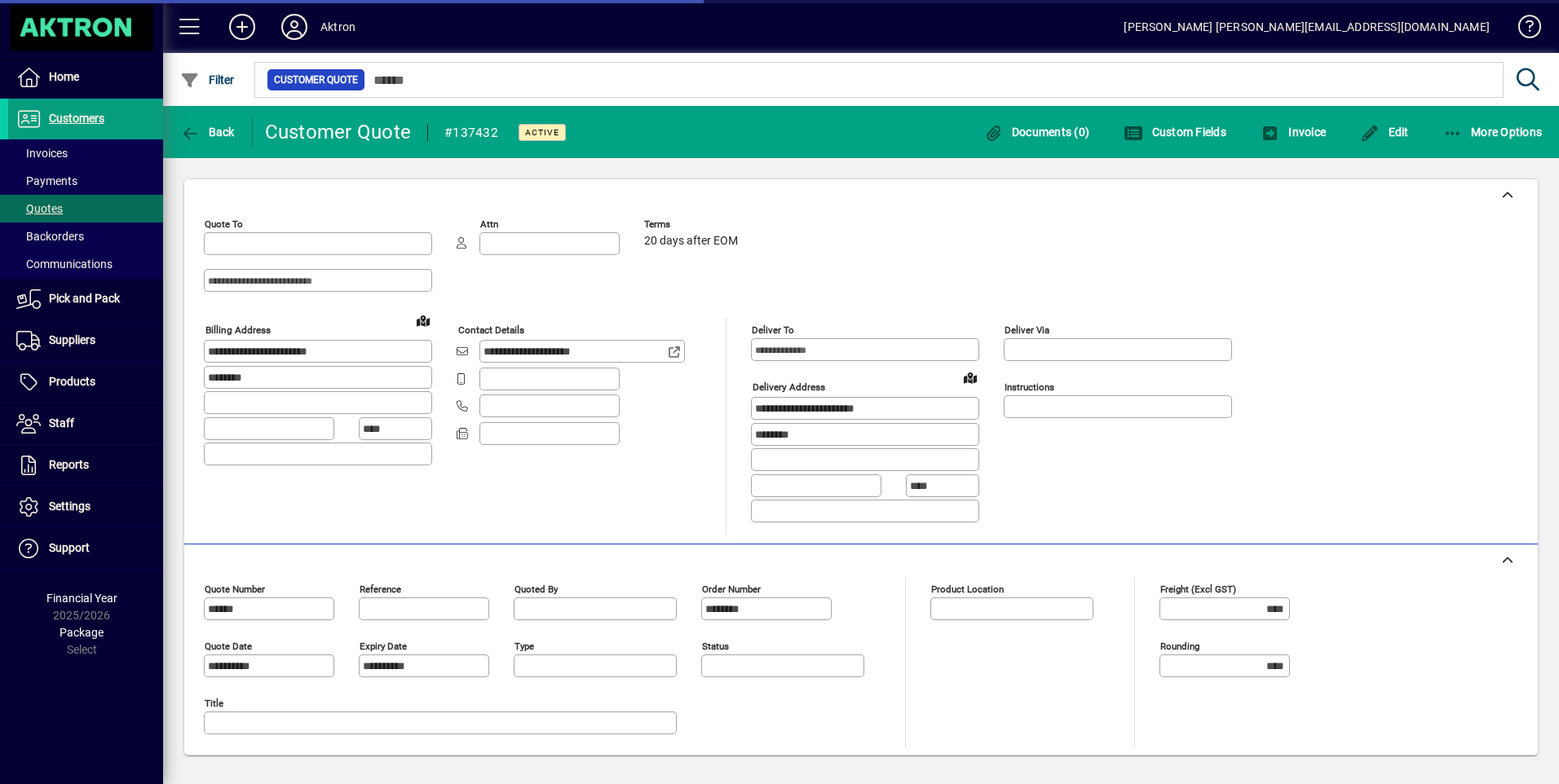 type on "**********" 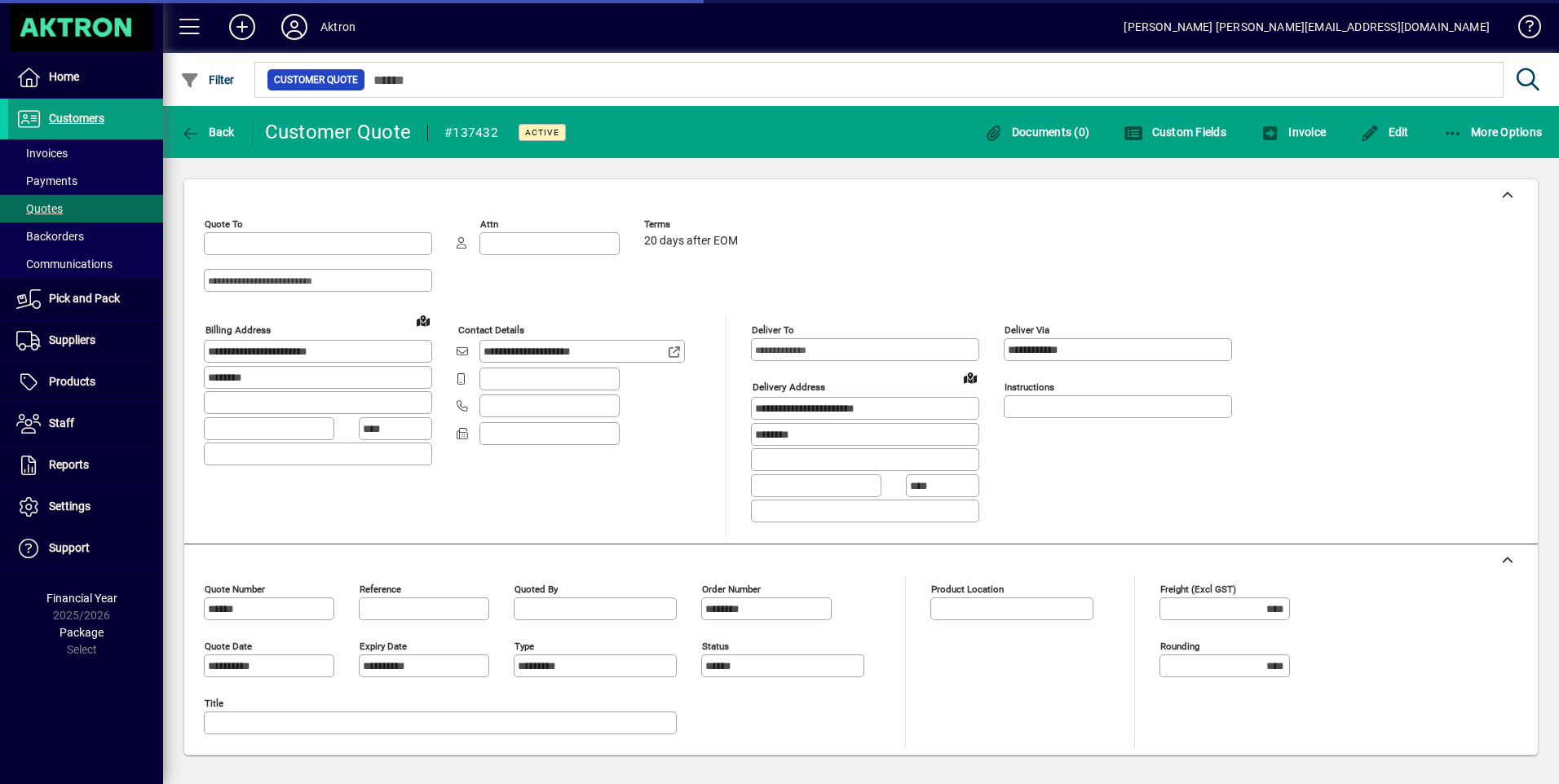 type on "**********" 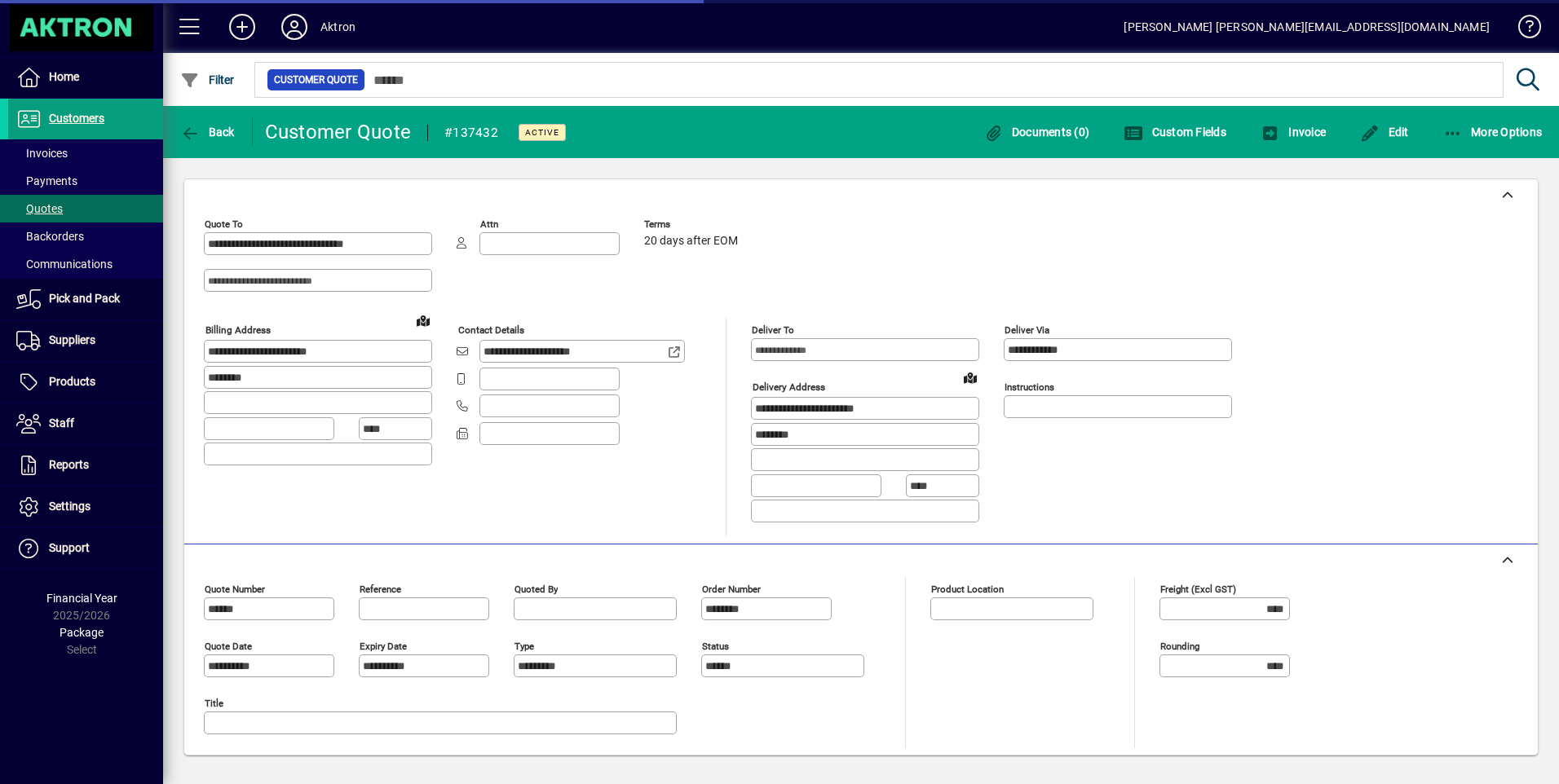 type on "**********" 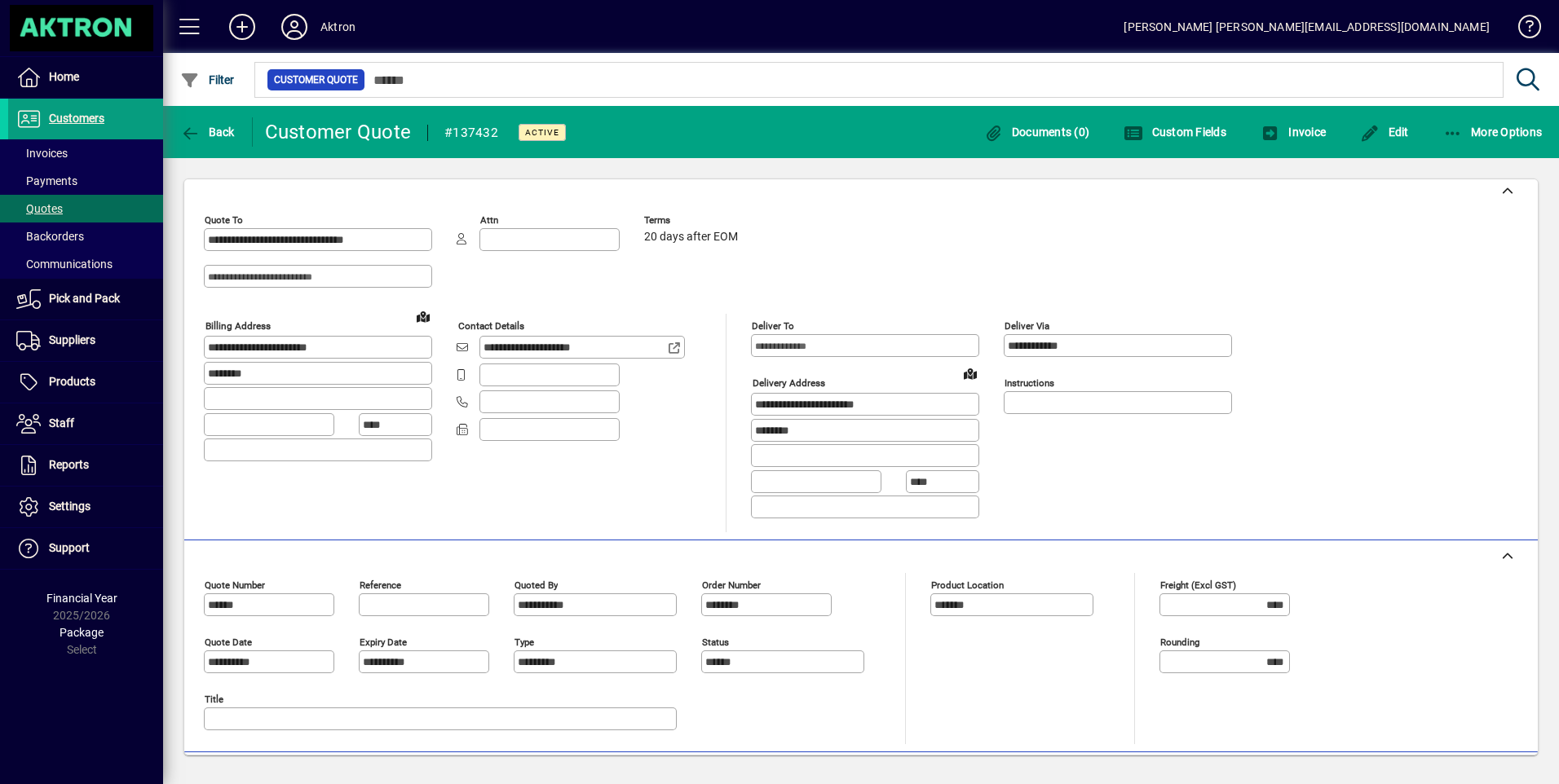 scroll, scrollTop: 0, scrollLeft: 0, axis: both 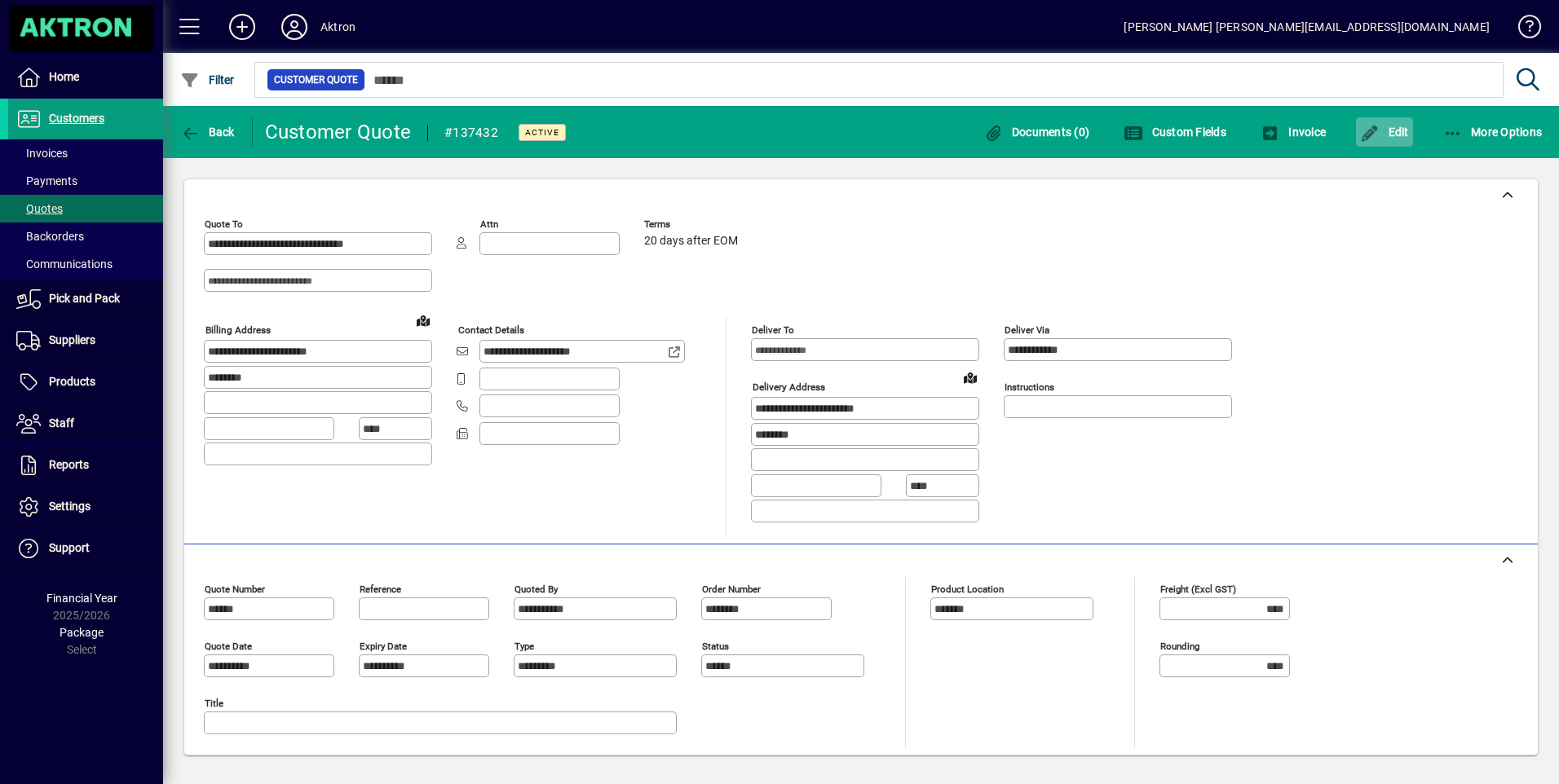 click on "Edit" 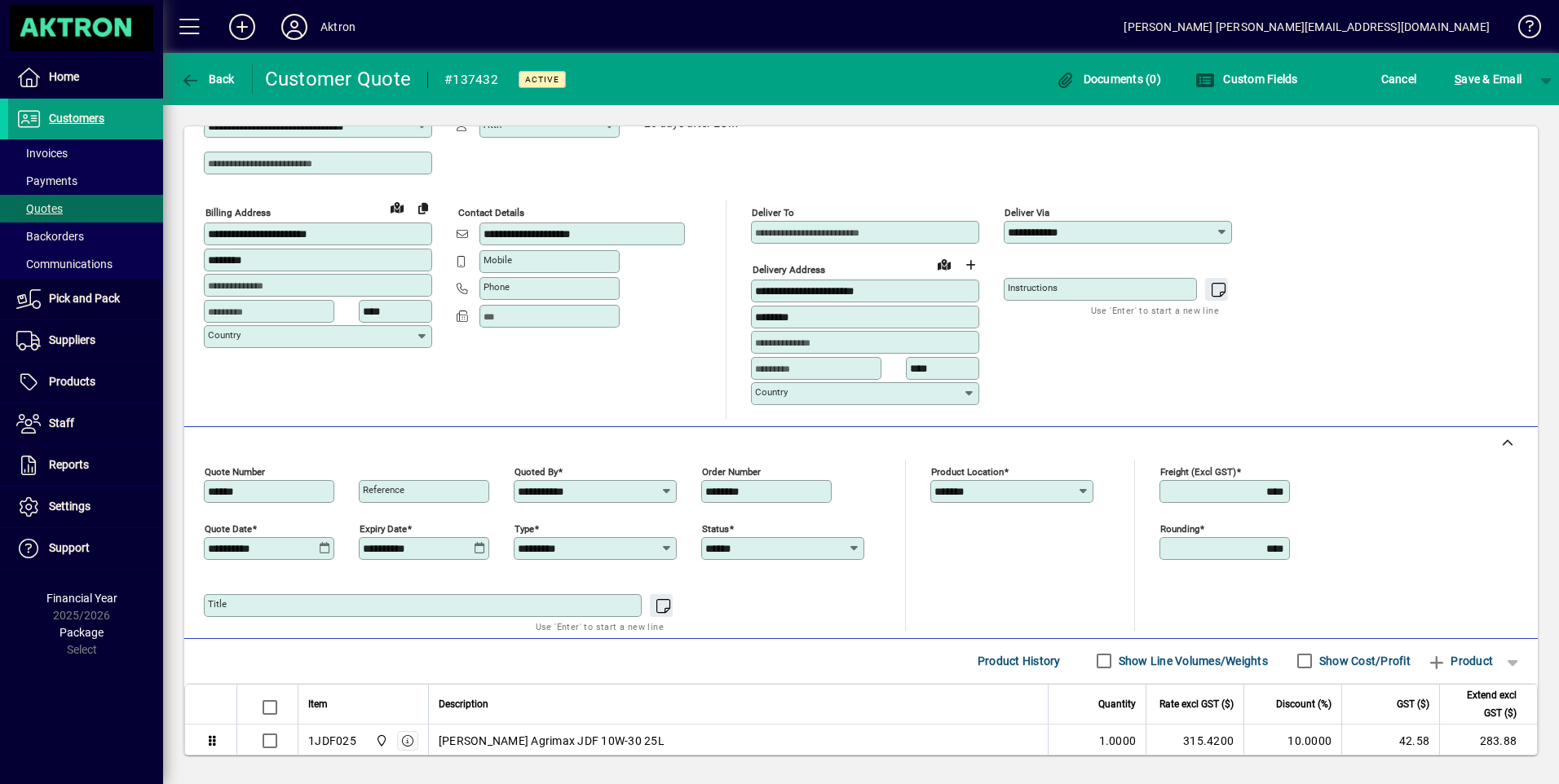 scroll, scrollTop: 160, scrollLeft: 0, axis: vertical 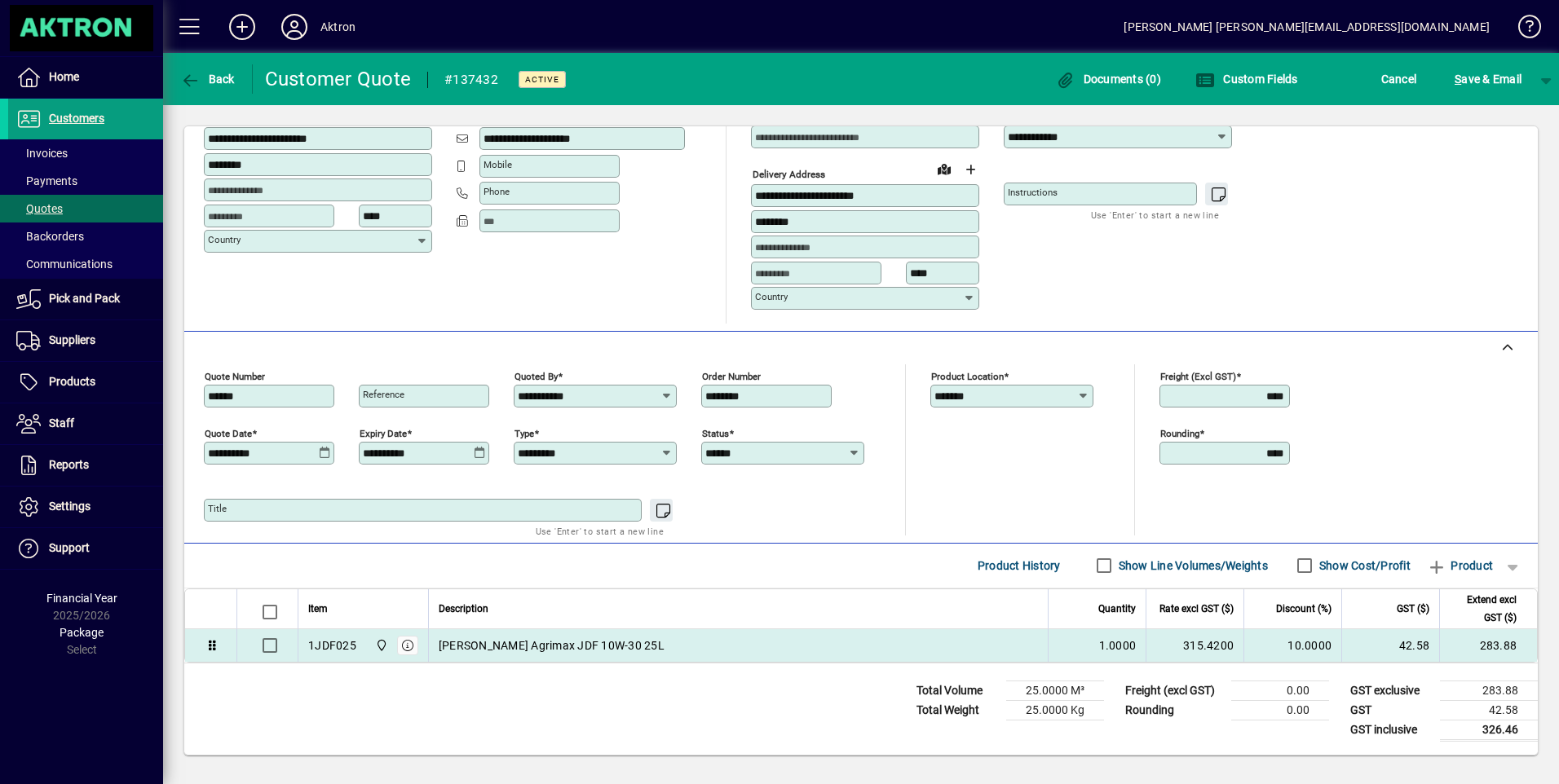 click on "Morris Agrimax JDF 10W-30 25L" at bounding box center (738, 645) 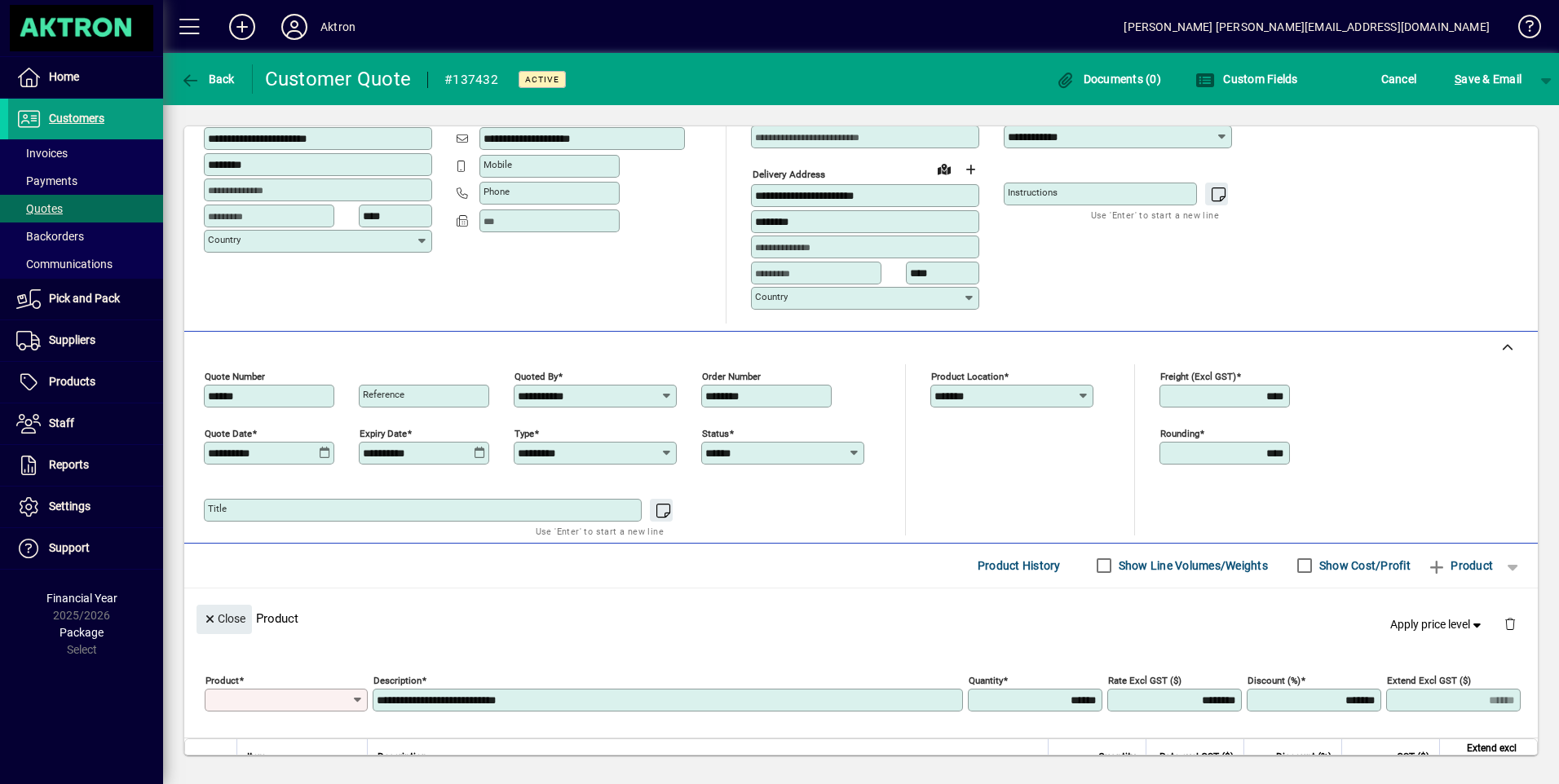 type on "*******" 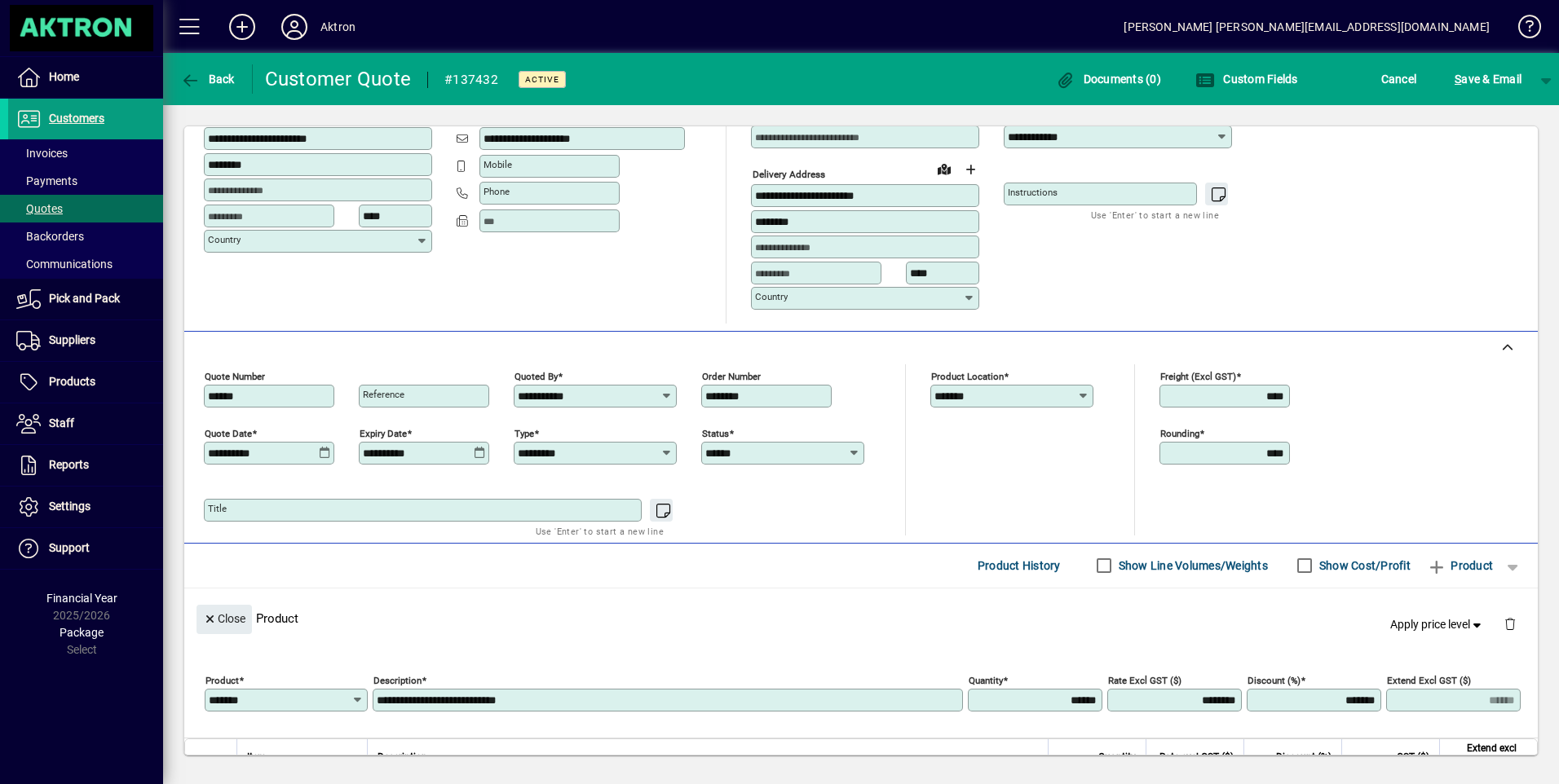 click on "**********" at bounding box center (669, 700) 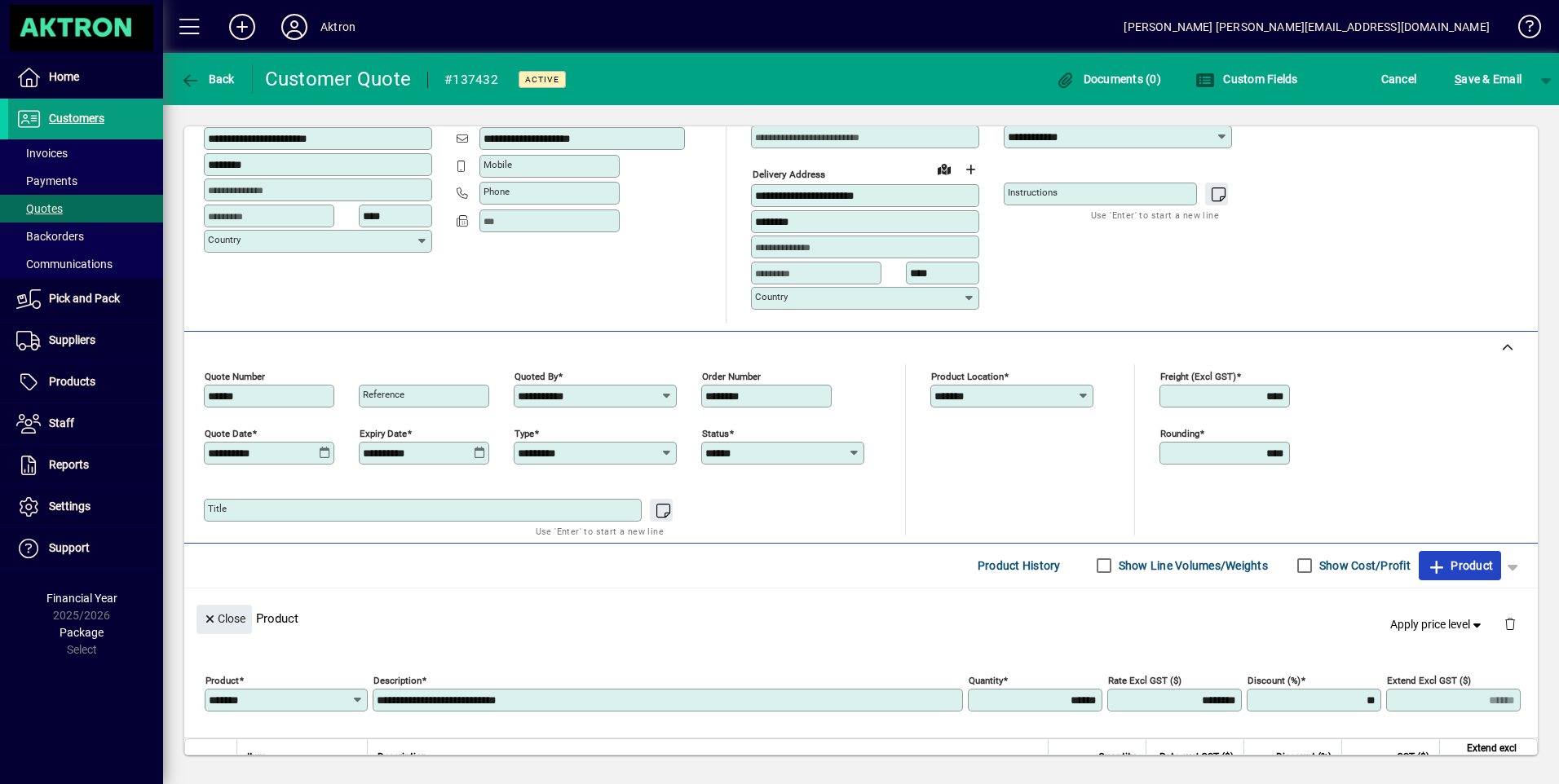 type on "*******" 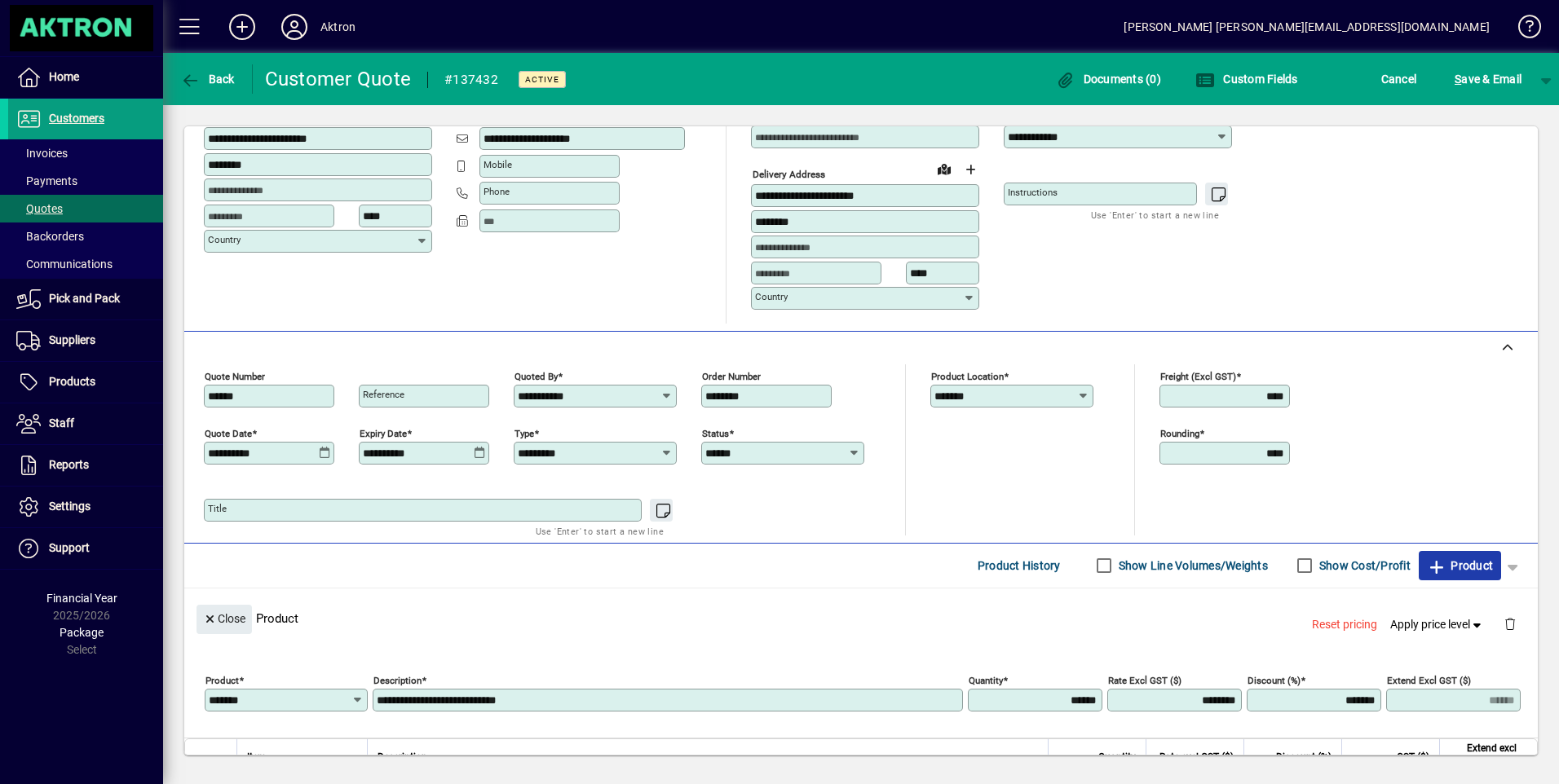 type 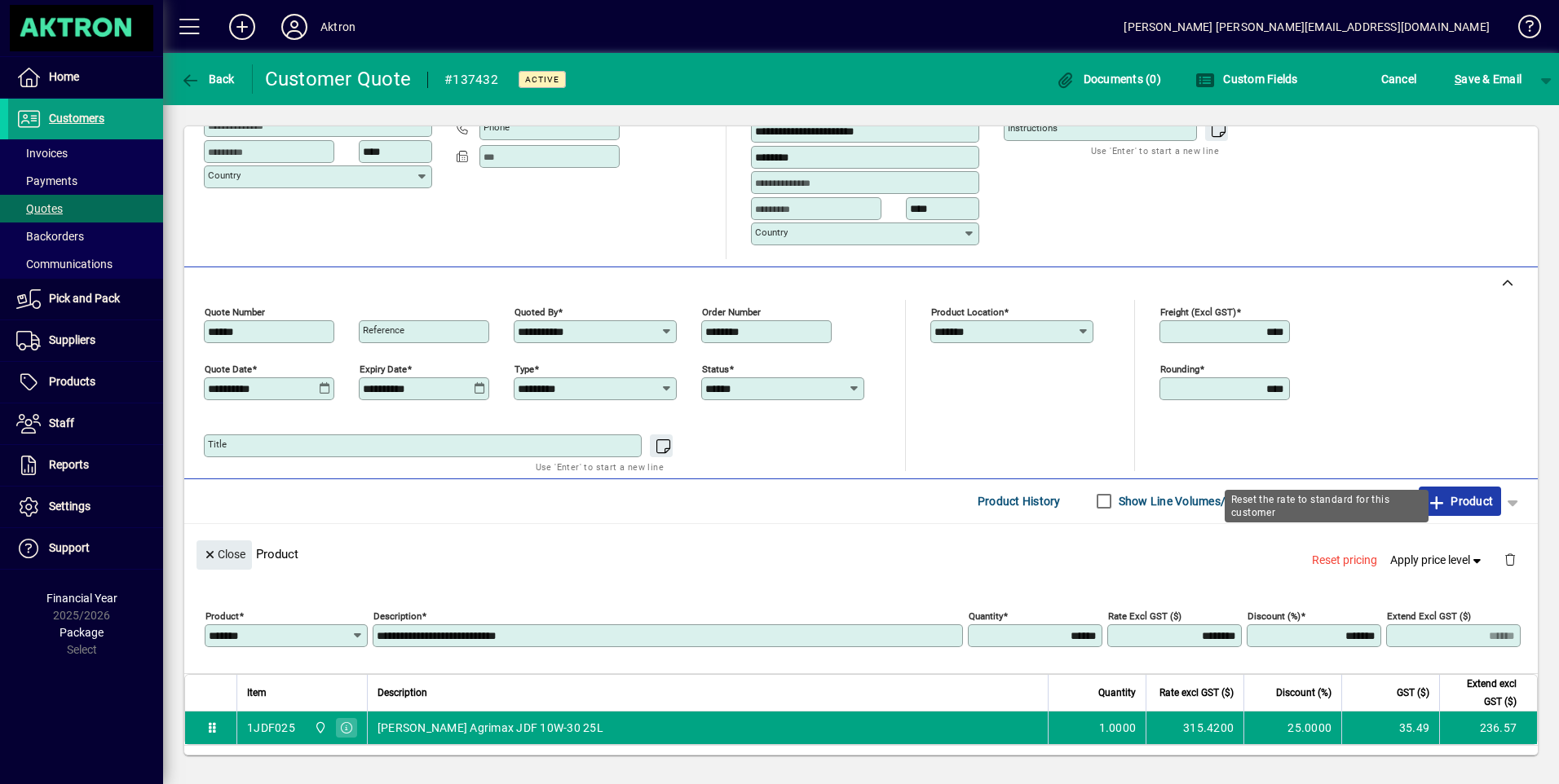 scroll, scrollTop: 306, scrollLeft: 0, axis: vertical 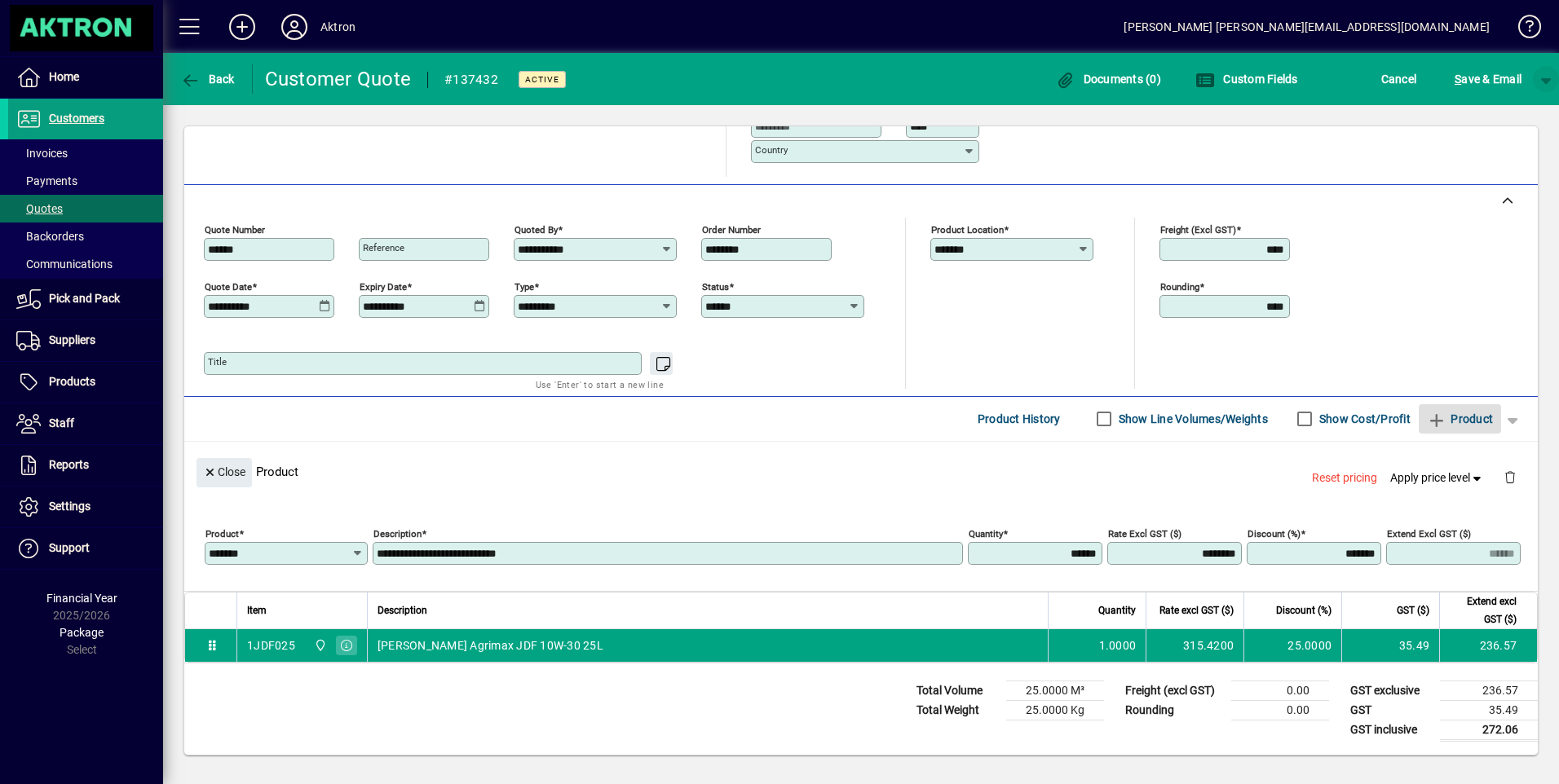 click 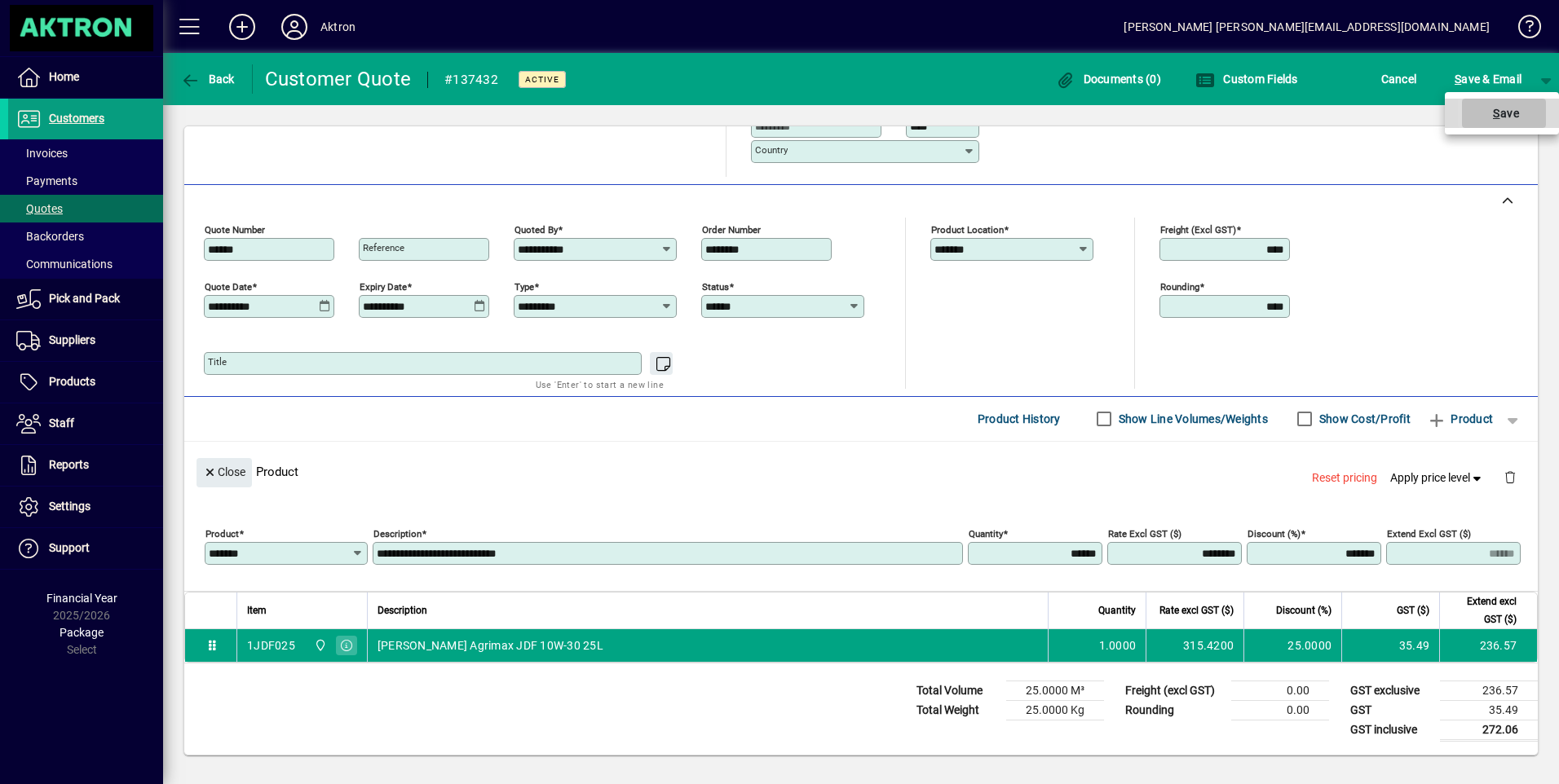 click on "S ave" at bounding box center (1504, 113) 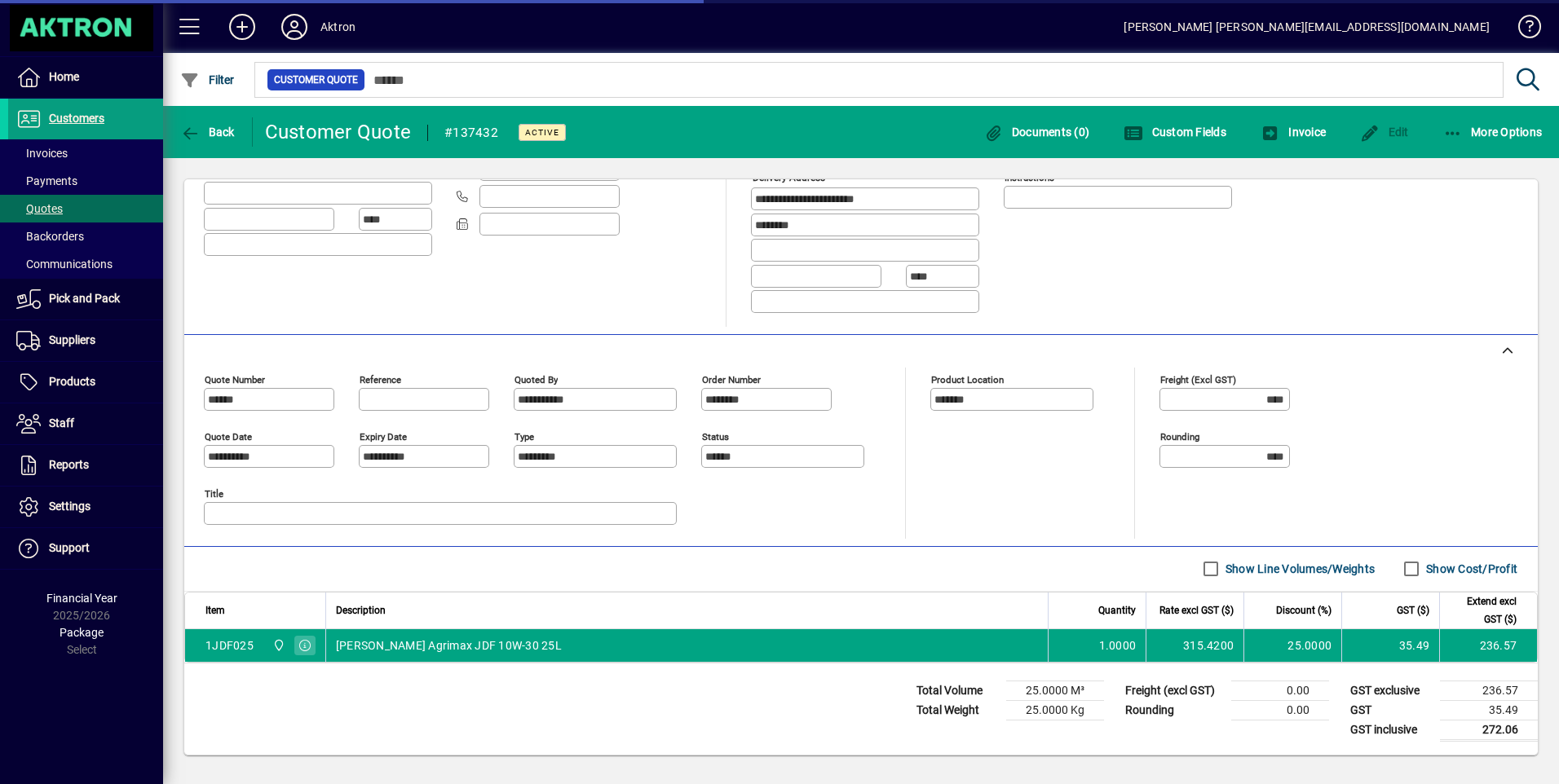 scroll, scrollTop: 209, scrollLeft: 0, axis: vertical 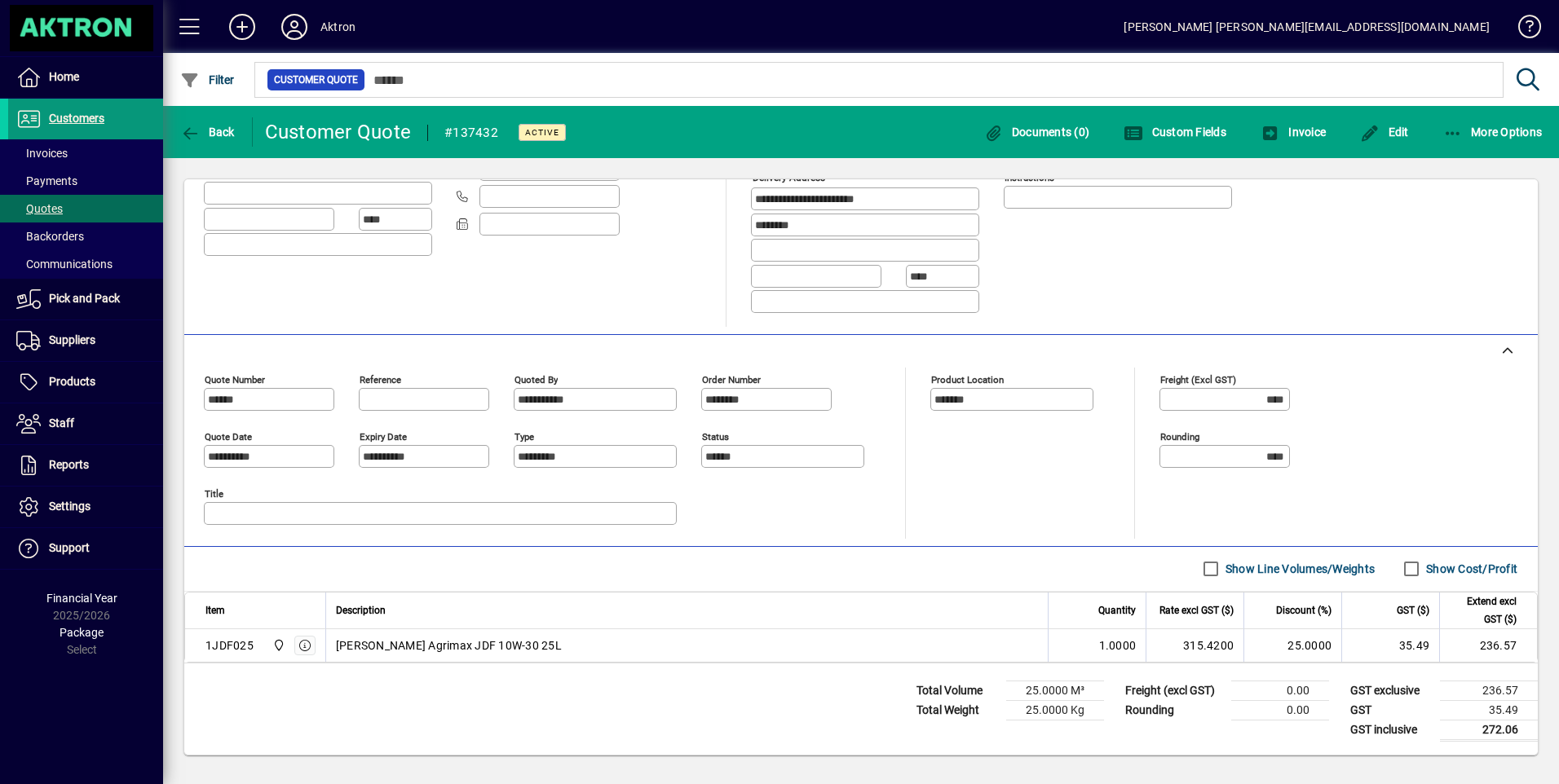 click on "Customers" at bounding box center (56, 119) 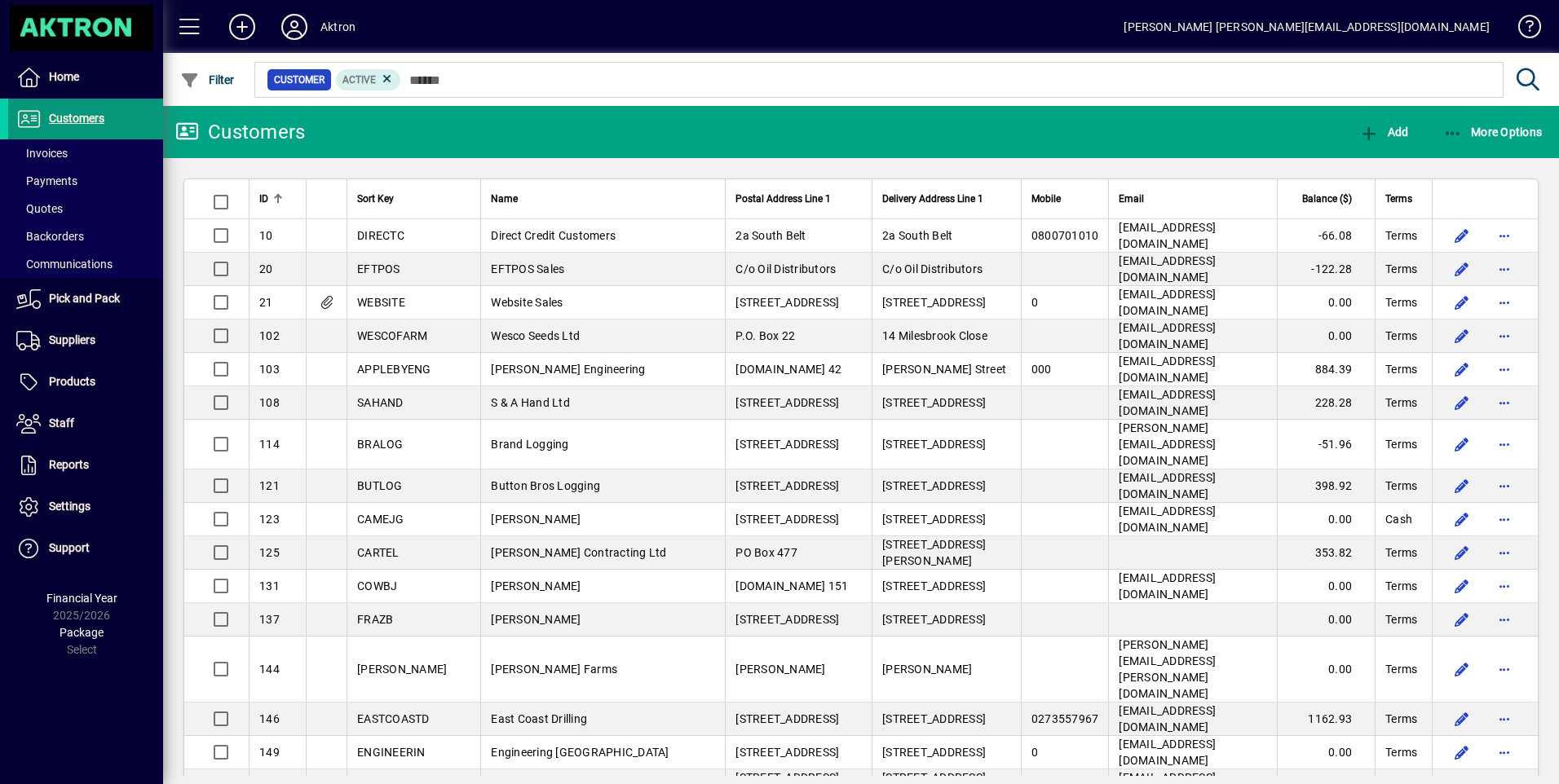 click on "Customers" at bounding box center (56, 119) 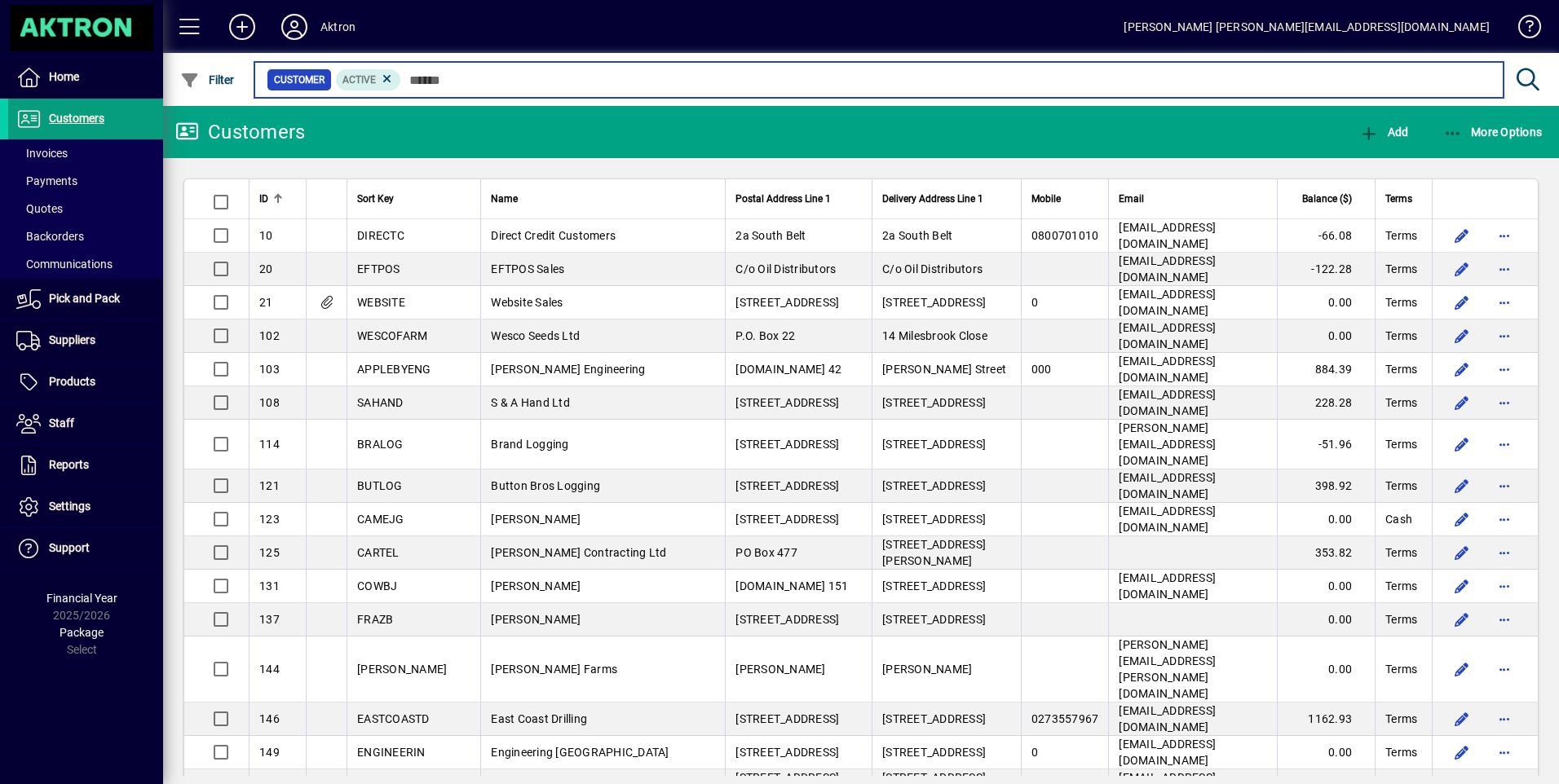 click at bounding box center [946, 80] 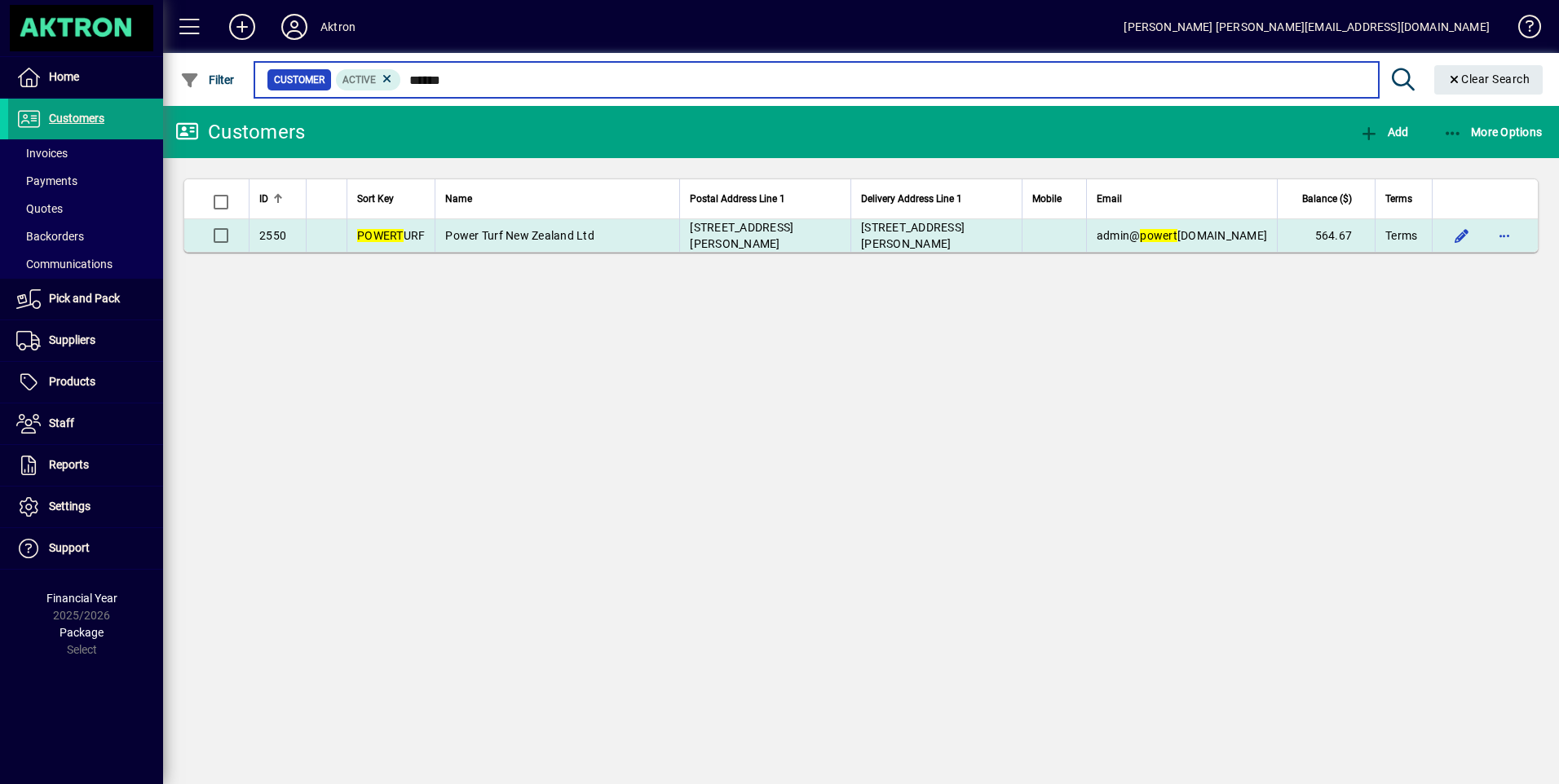 type on "******" 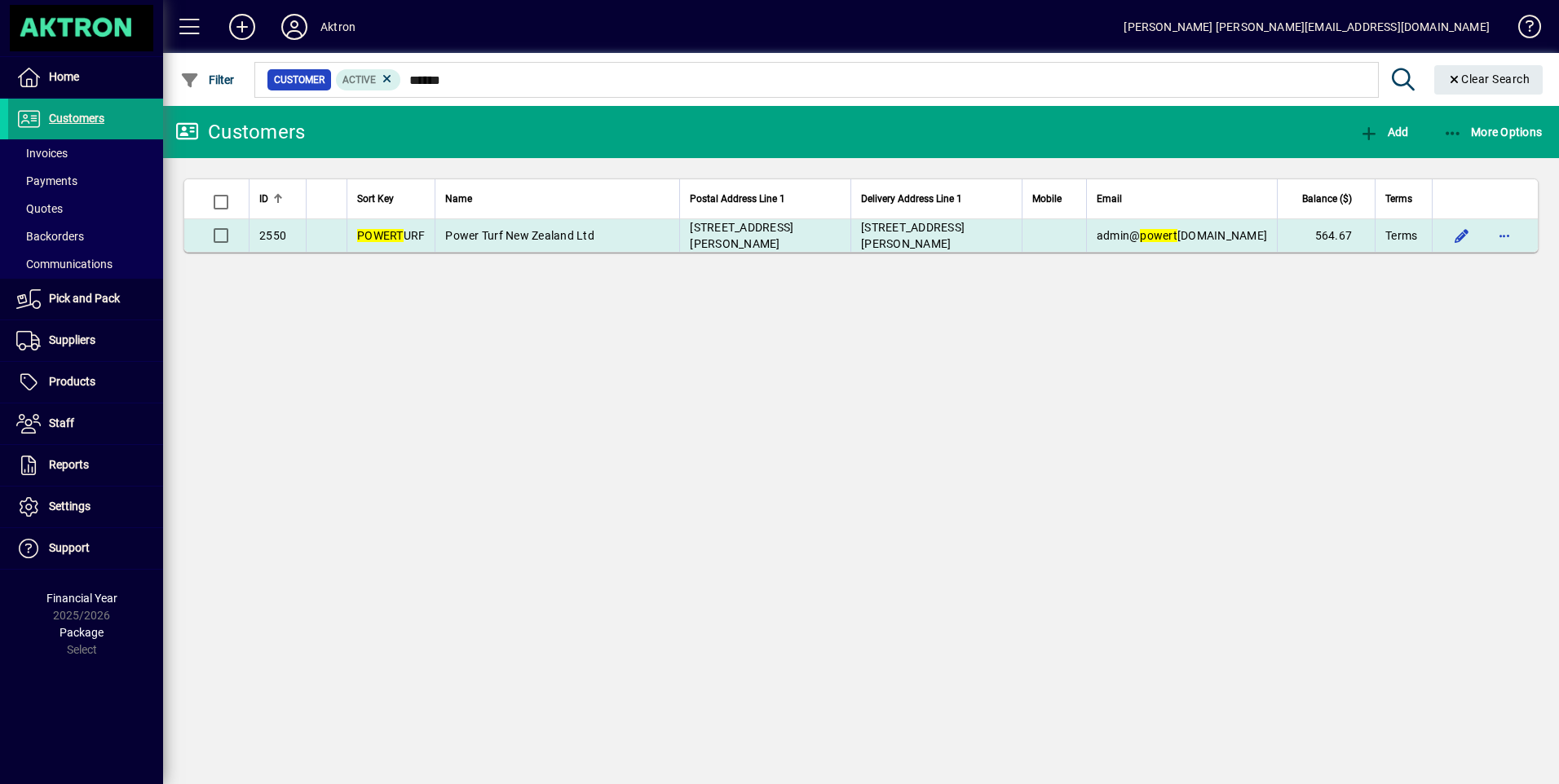 click on "Power Turf New Zealand Ltd" at bounding box center (519, 236) 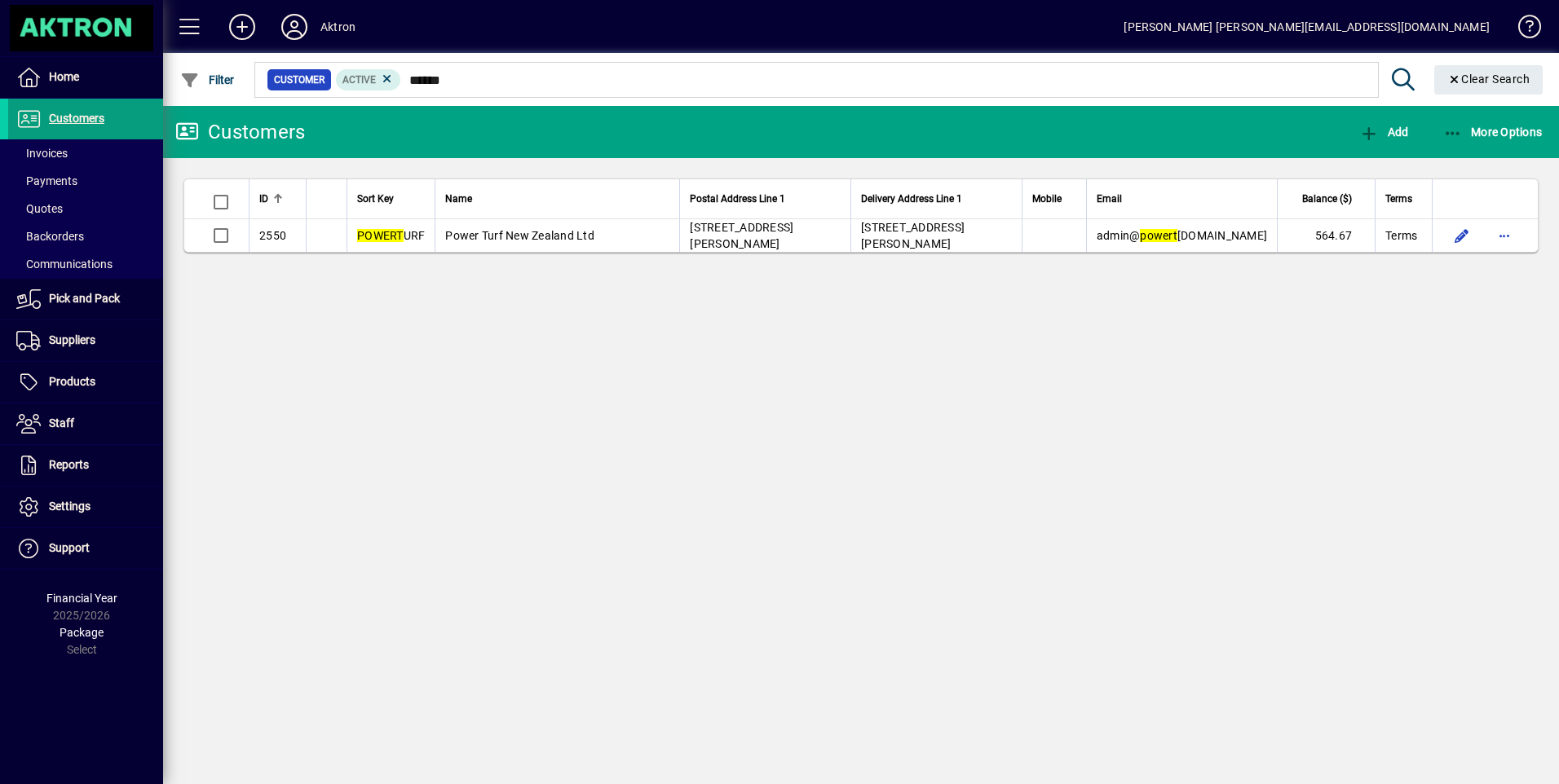 type 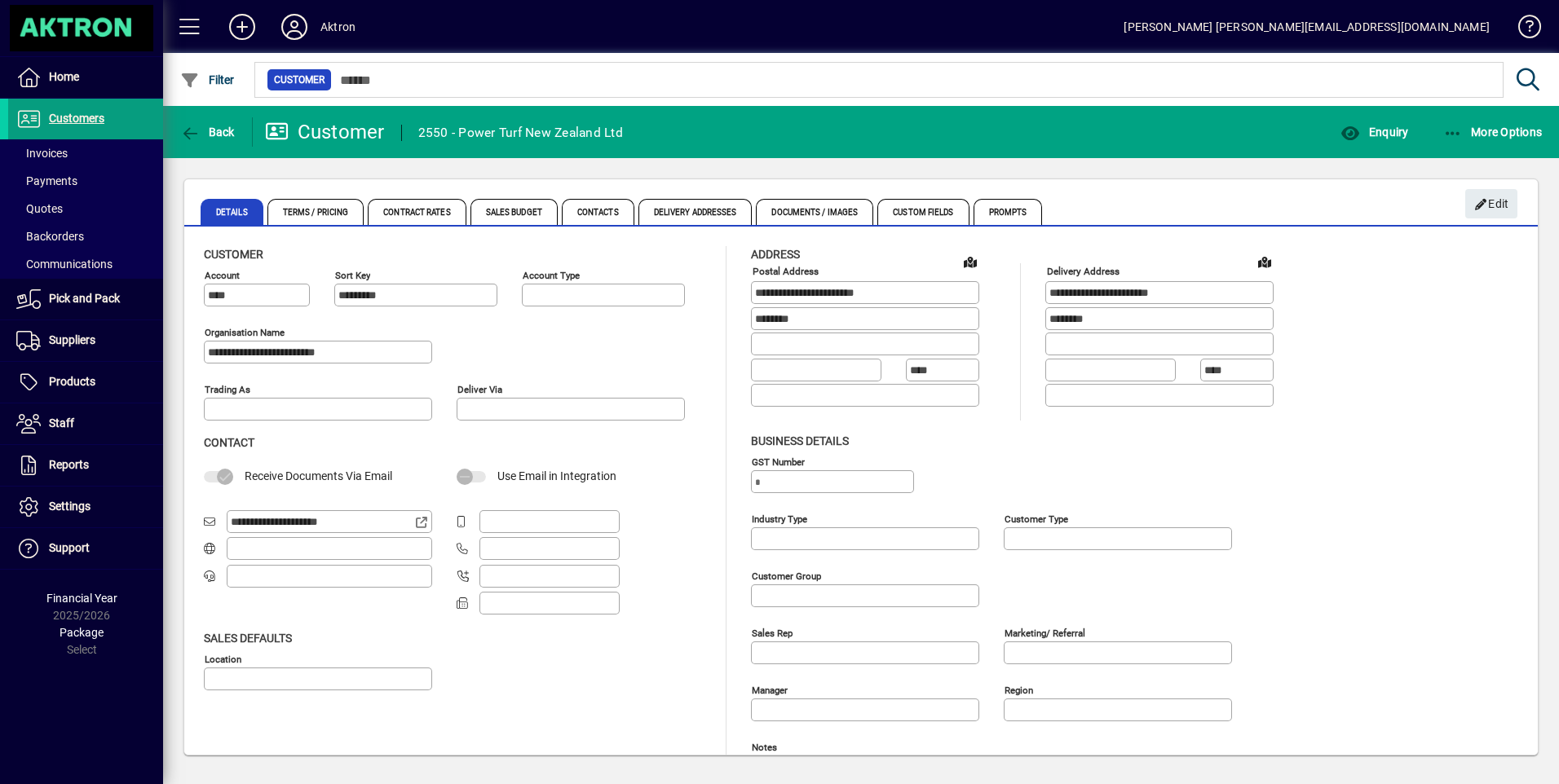 type on "**********" 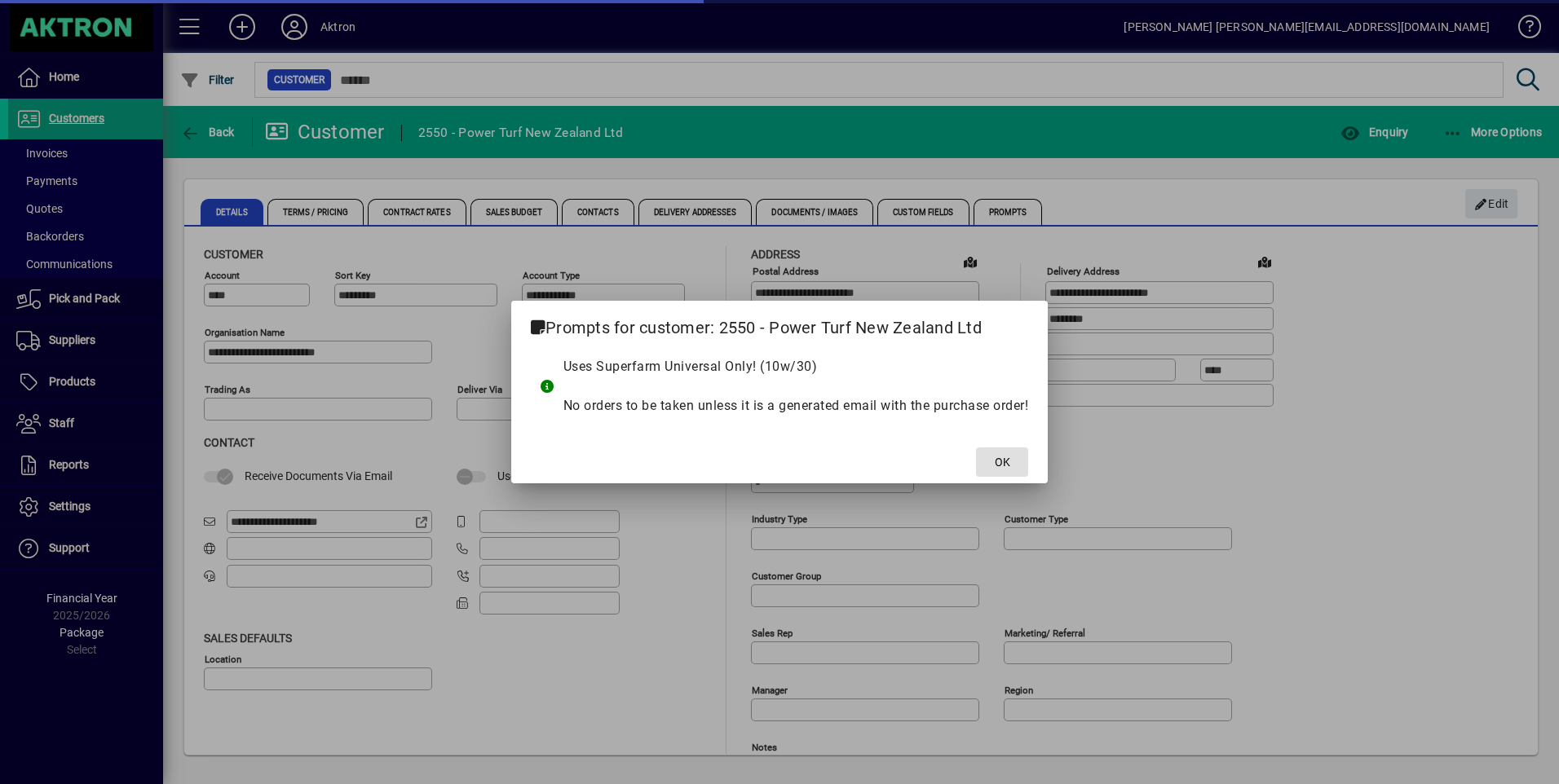 type on "**********" 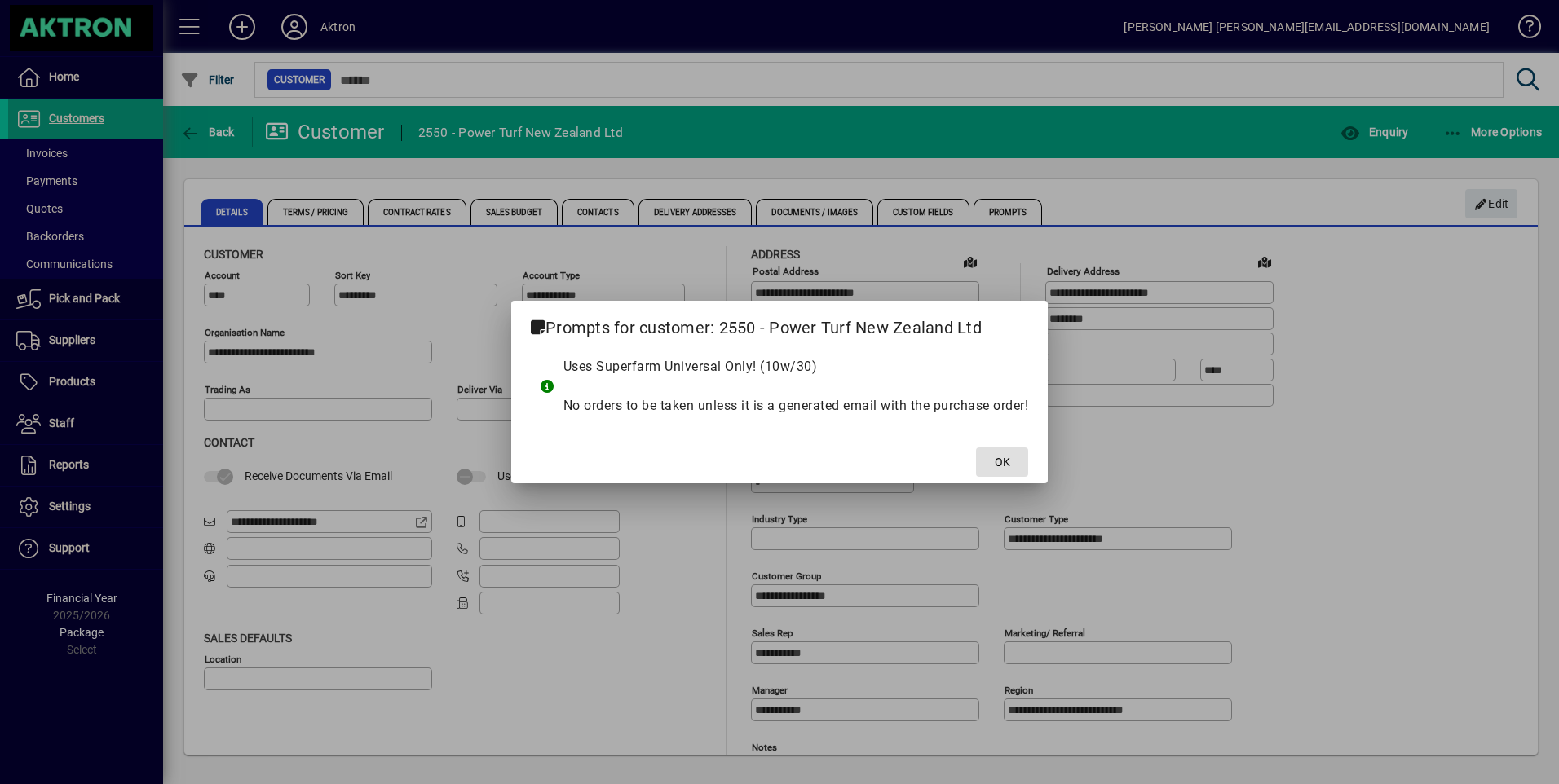 click on "OK" 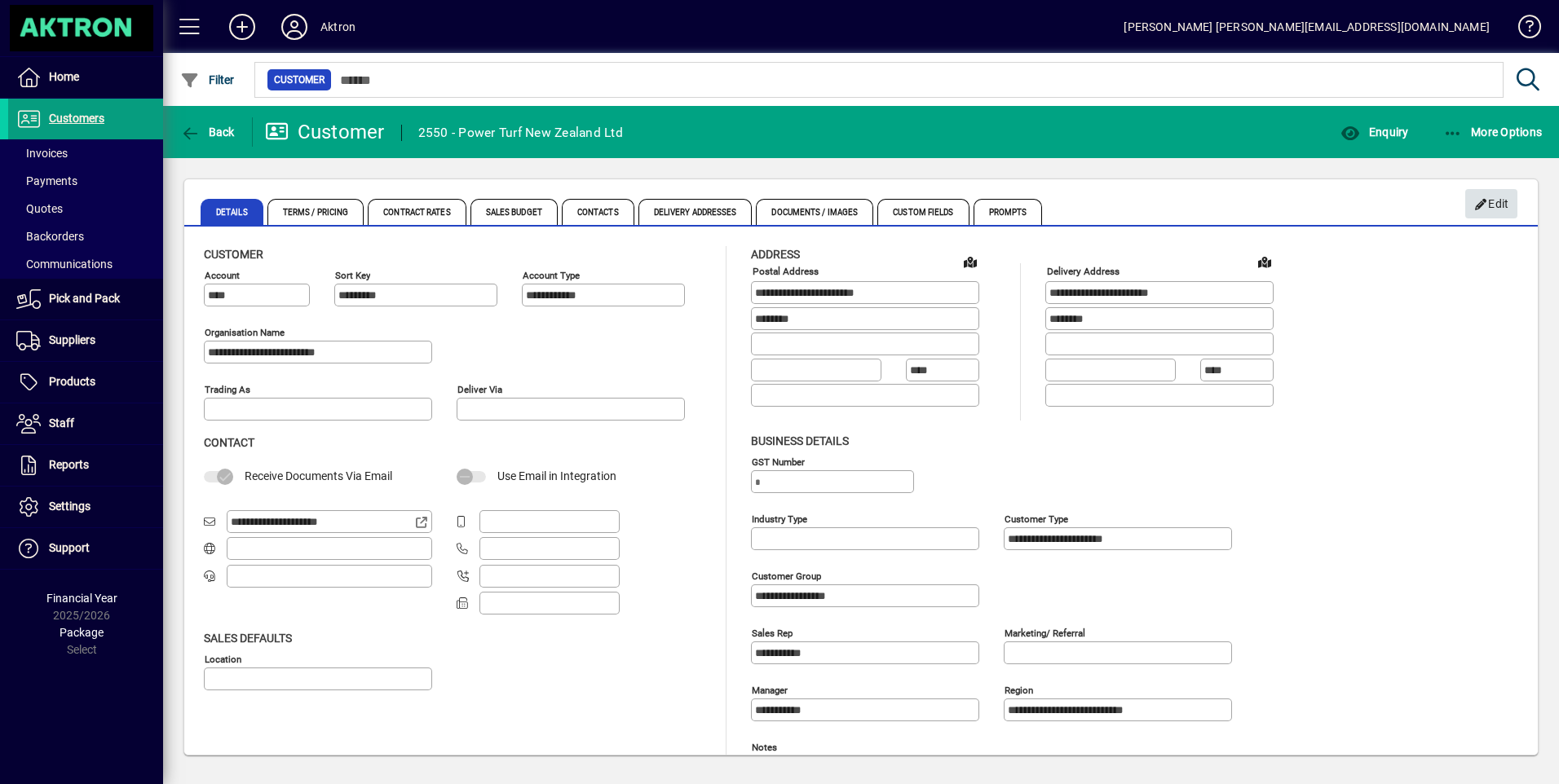 click on "Edit" 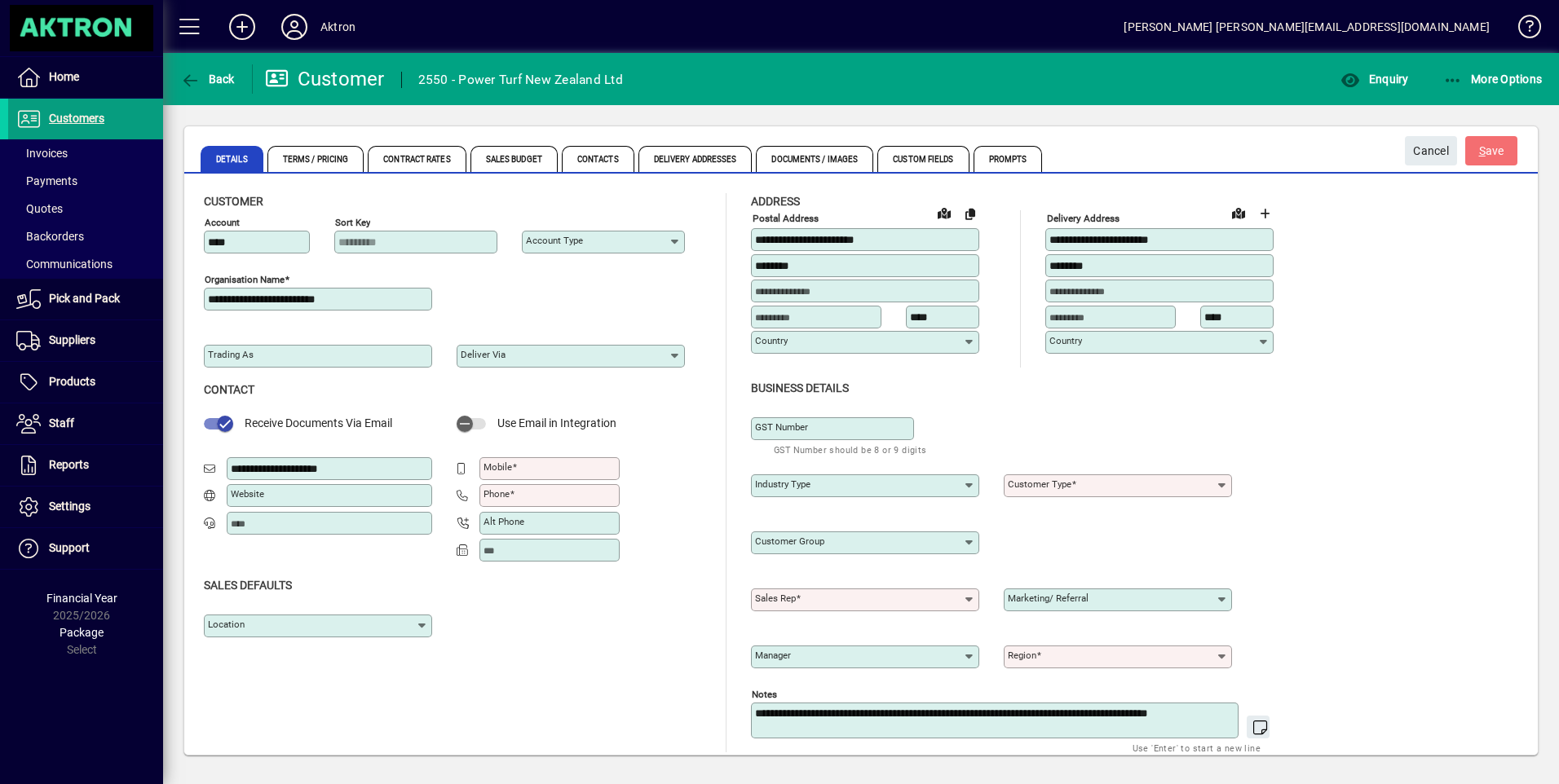 type on "**********" 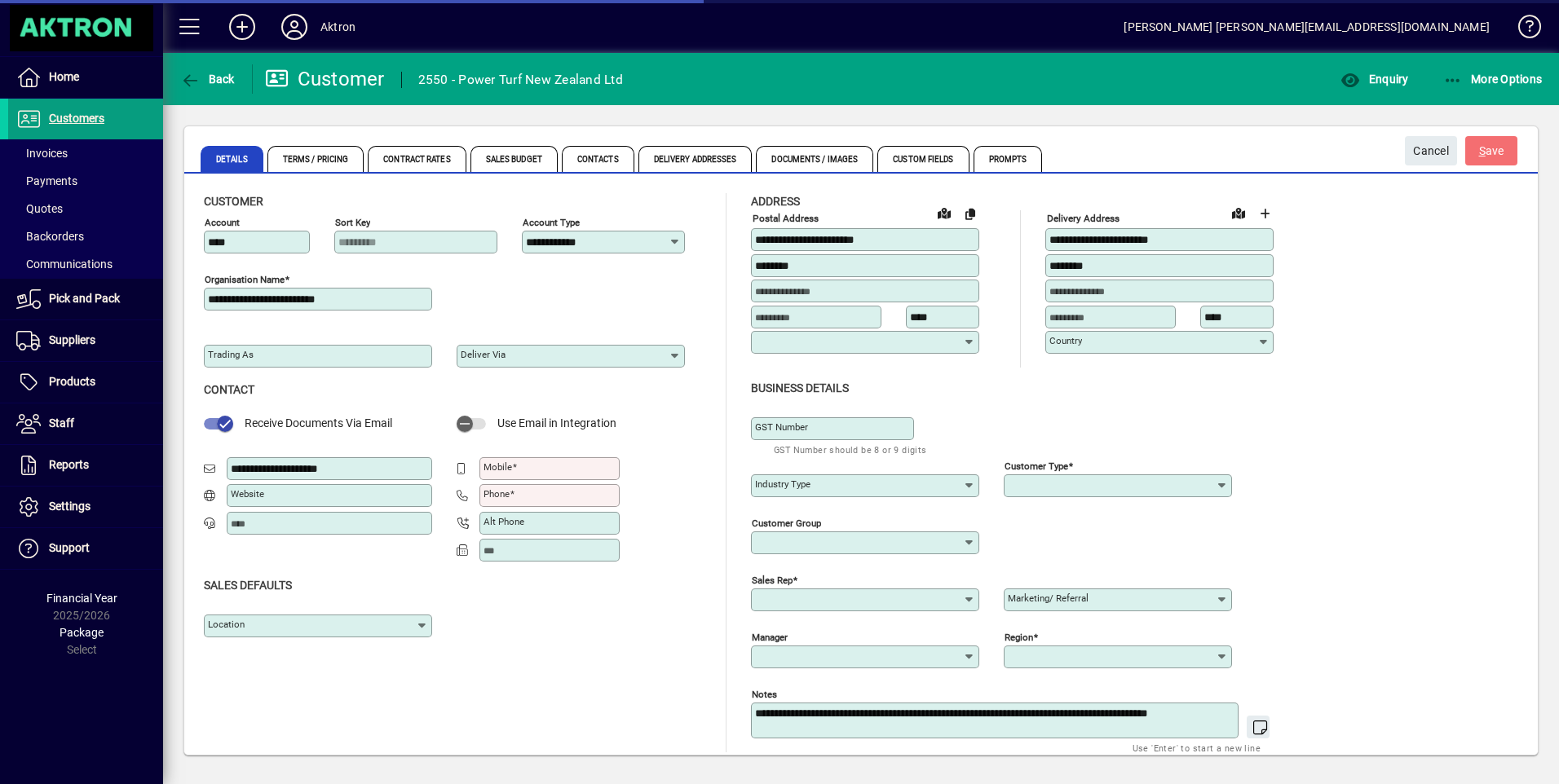 type on "**********" 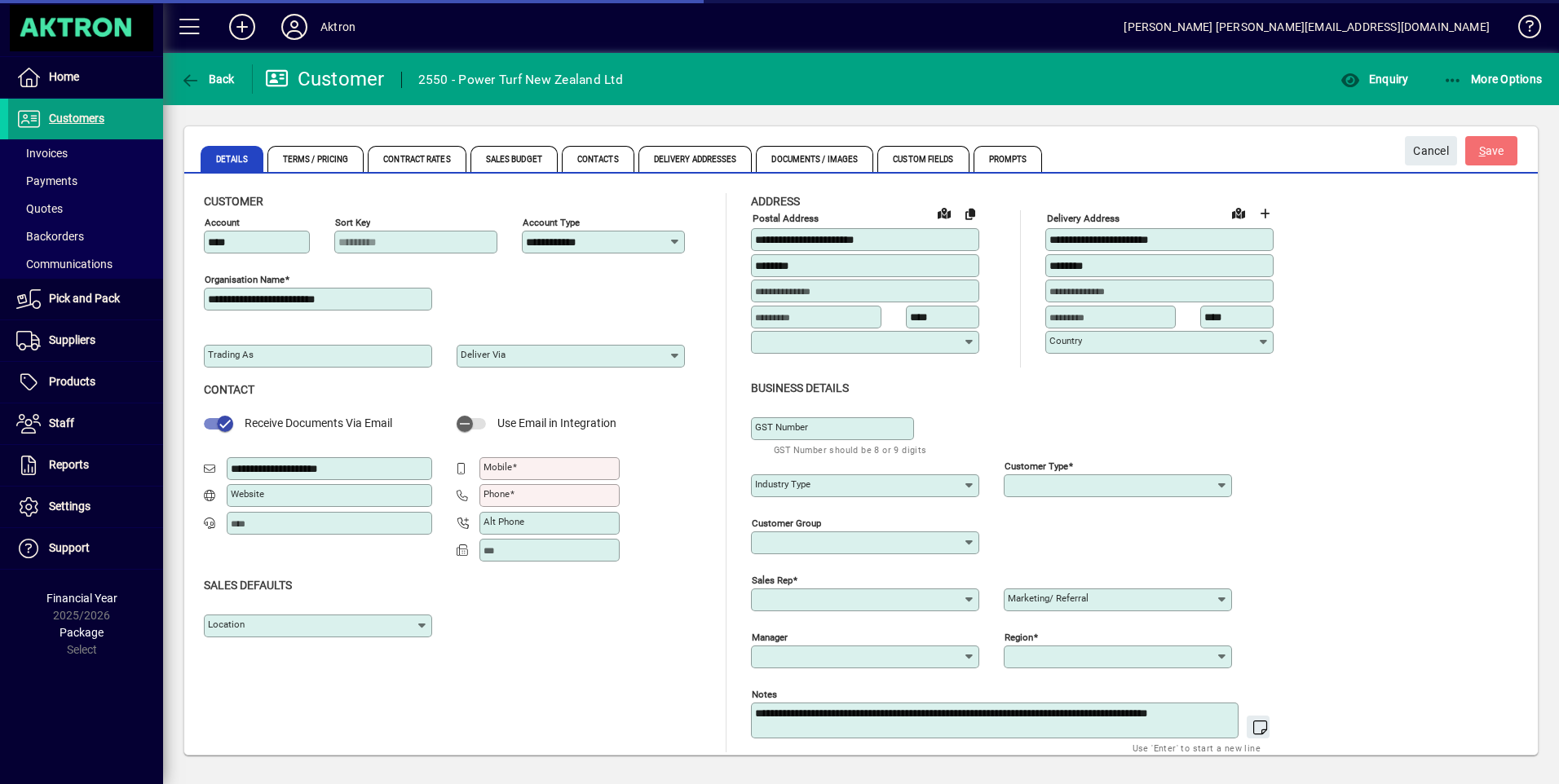 type on "**********" 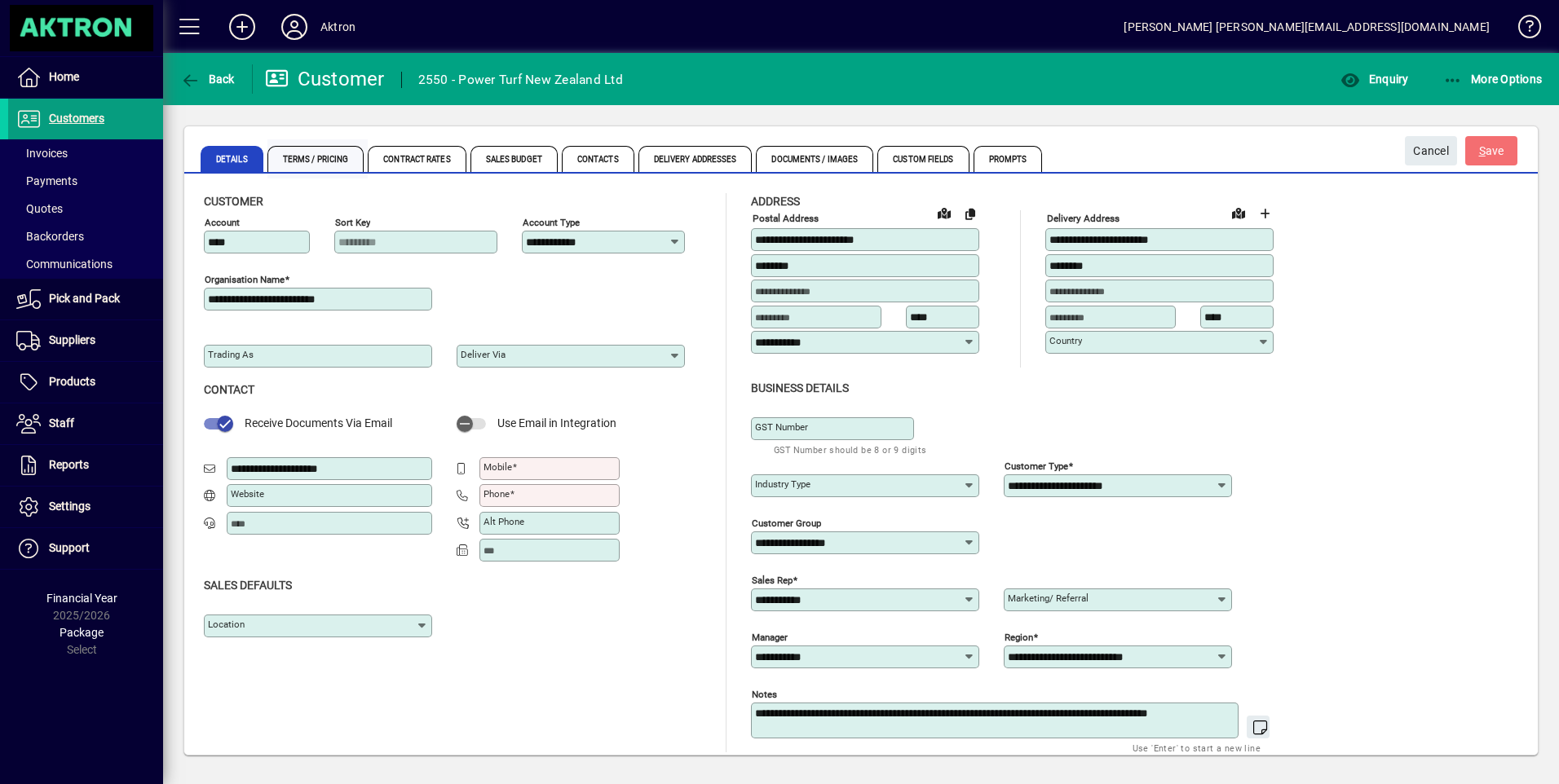 click on "Terms / Pricing" at bounding box center [316, 159] 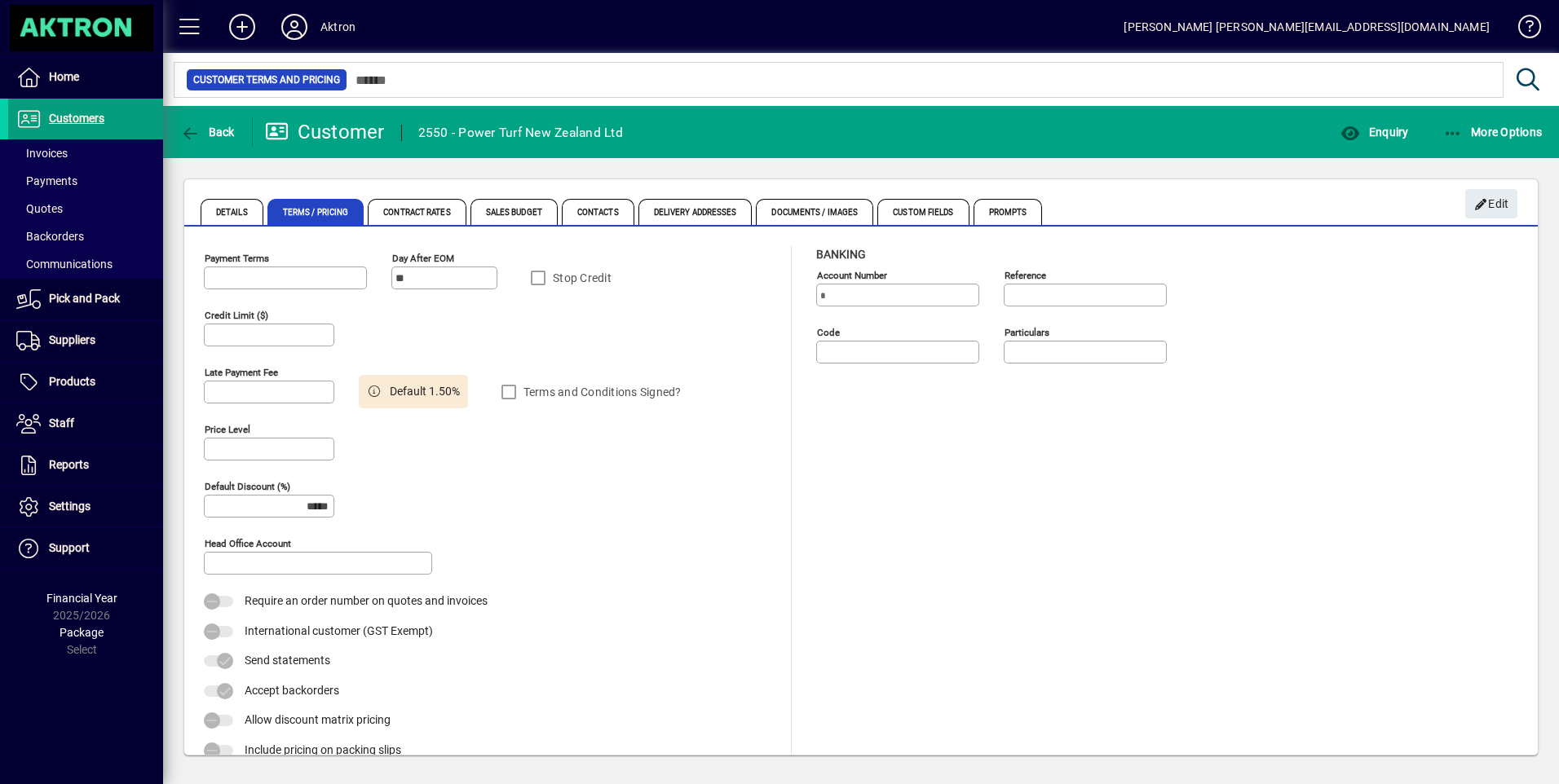 type on "**********" 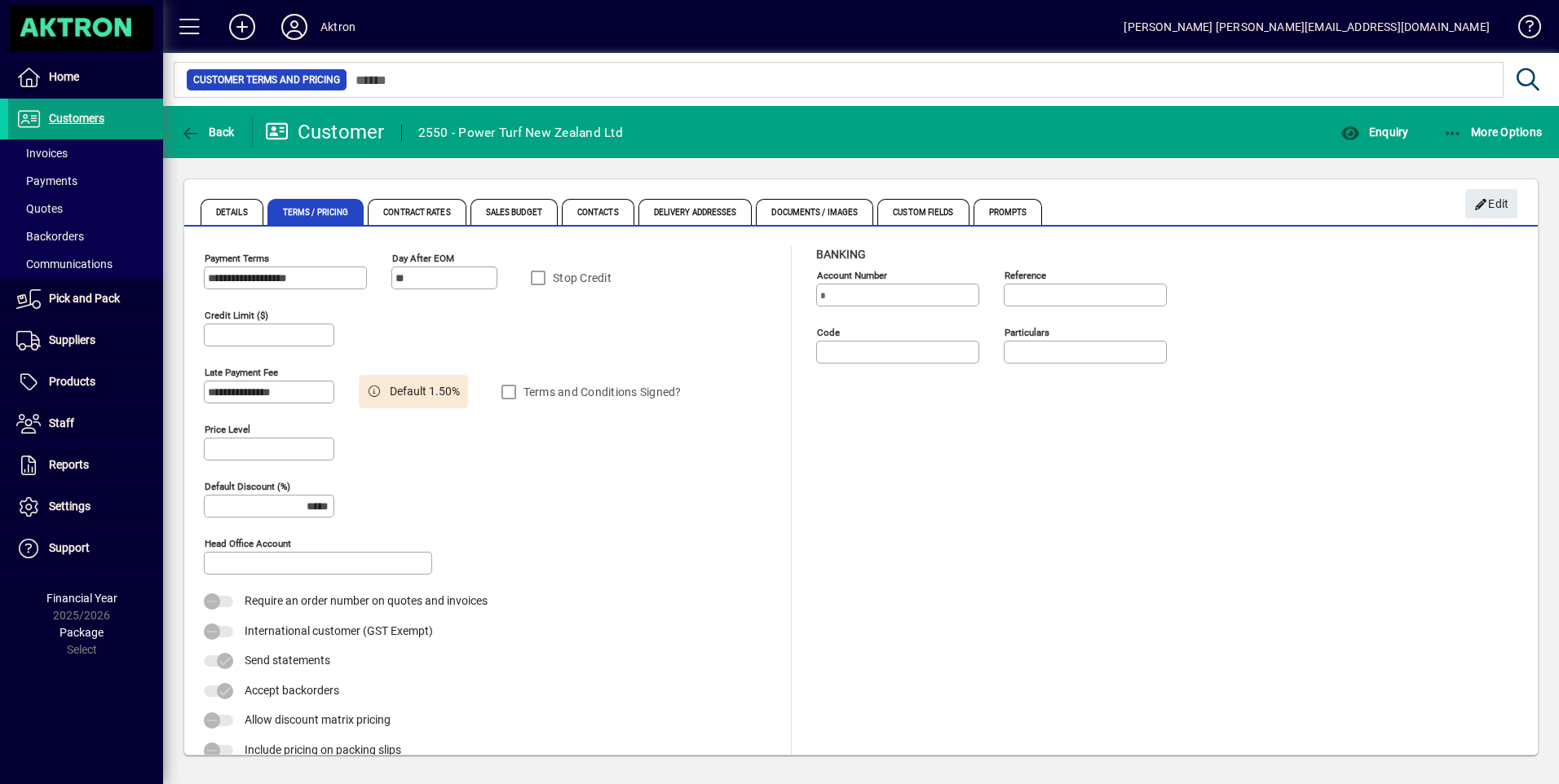 type on "******" 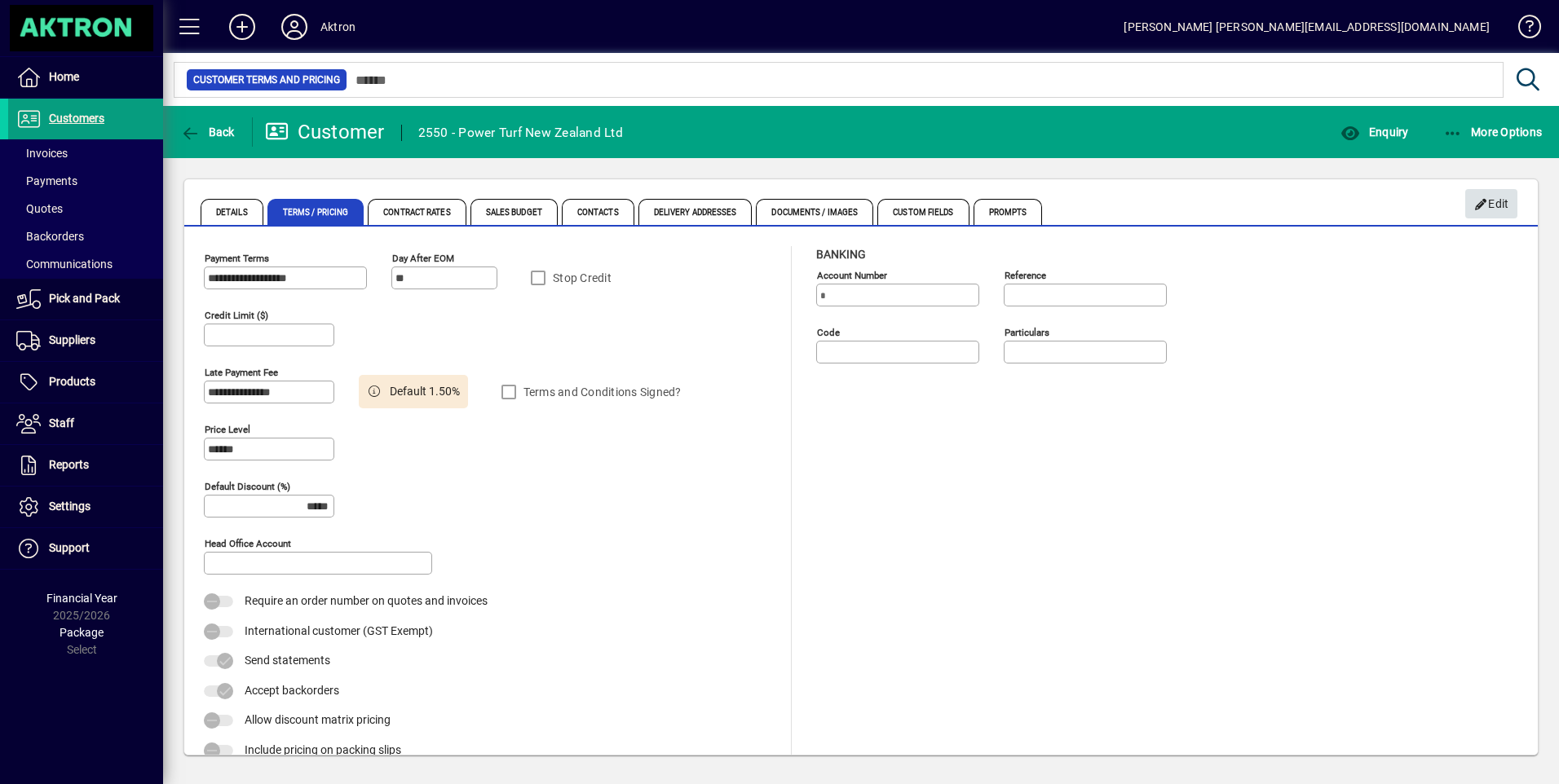 click on "Edit" 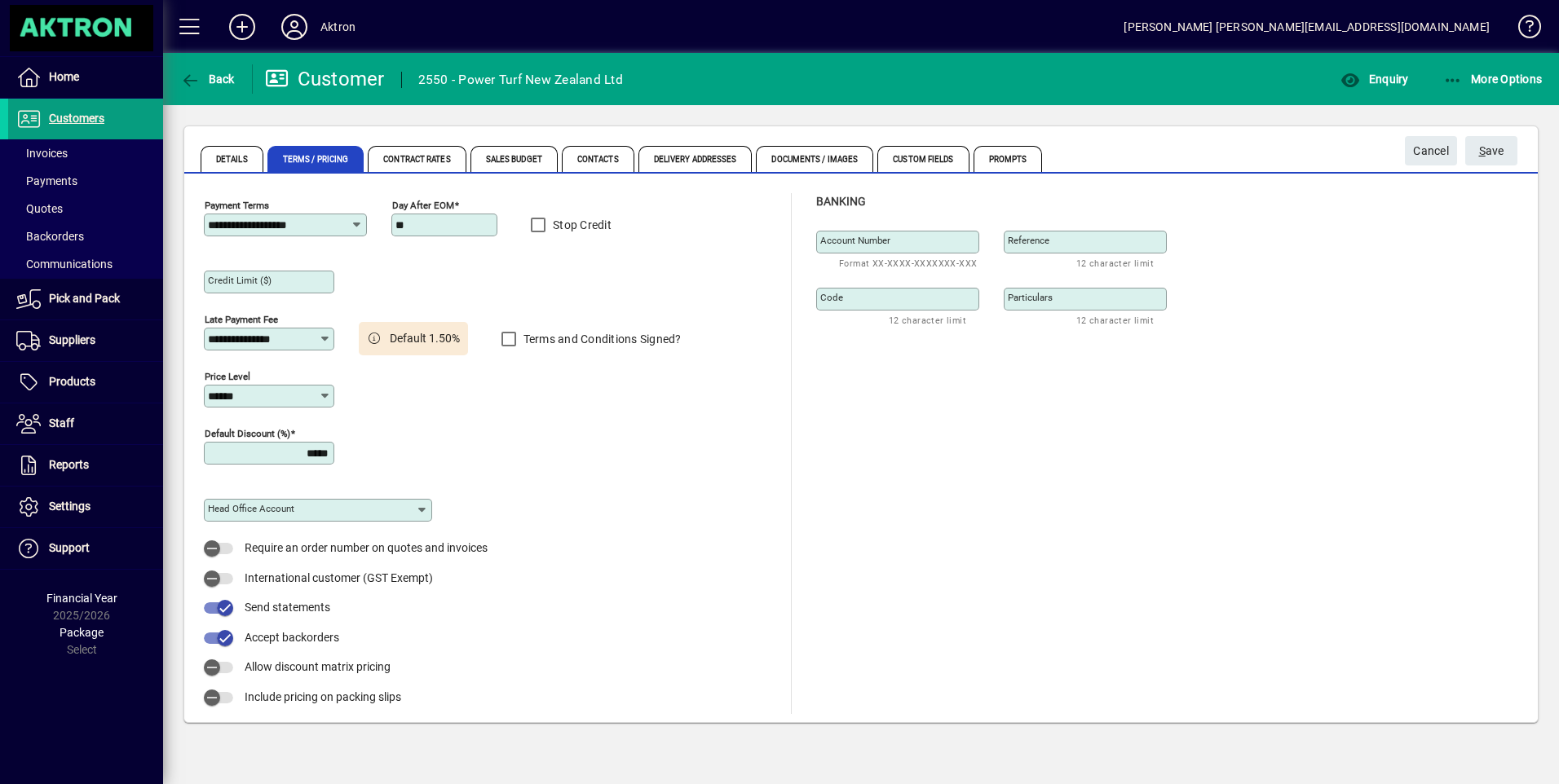 click on "*****" at bounding box center [271, 453] 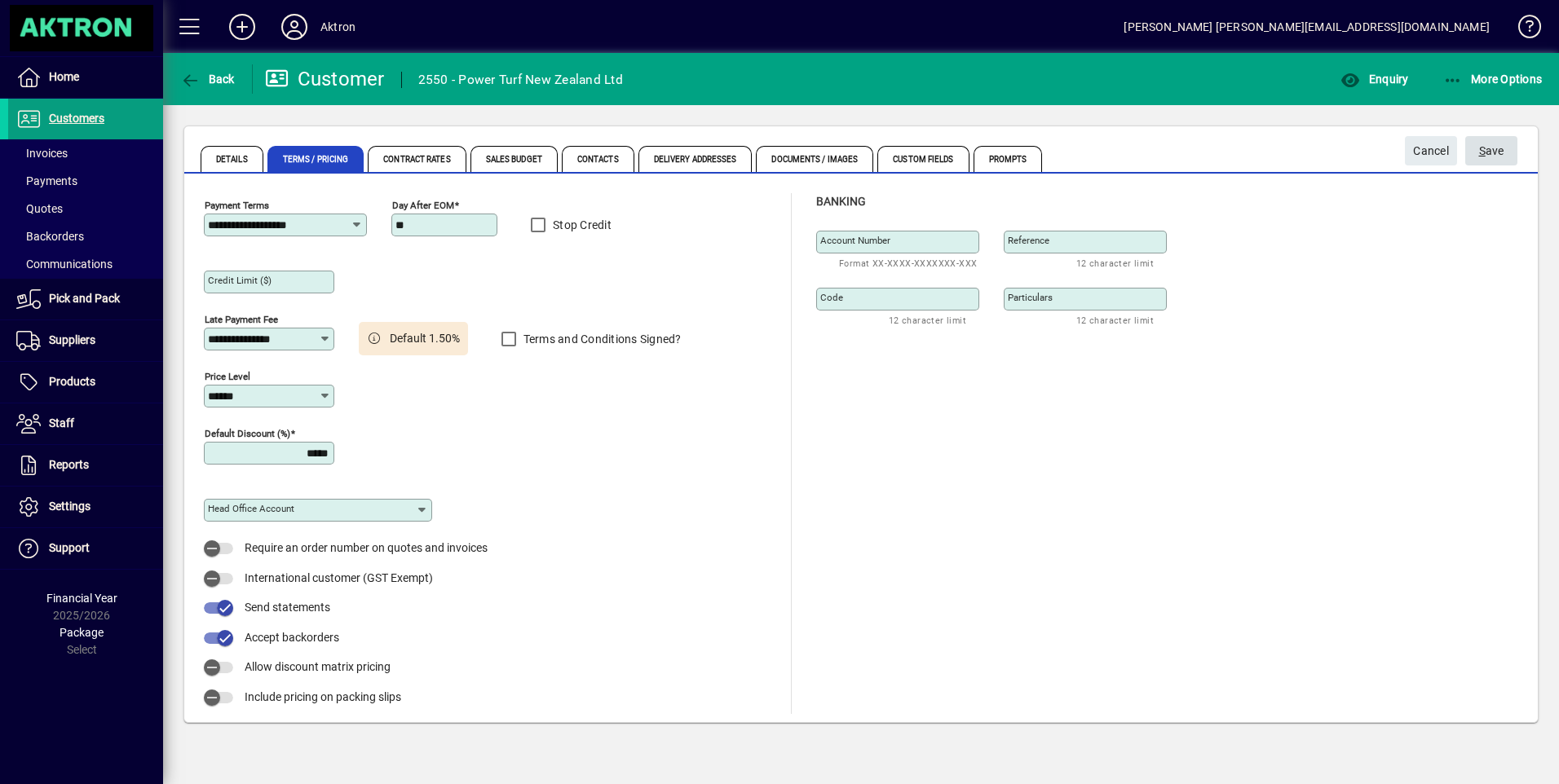 type on "*****" 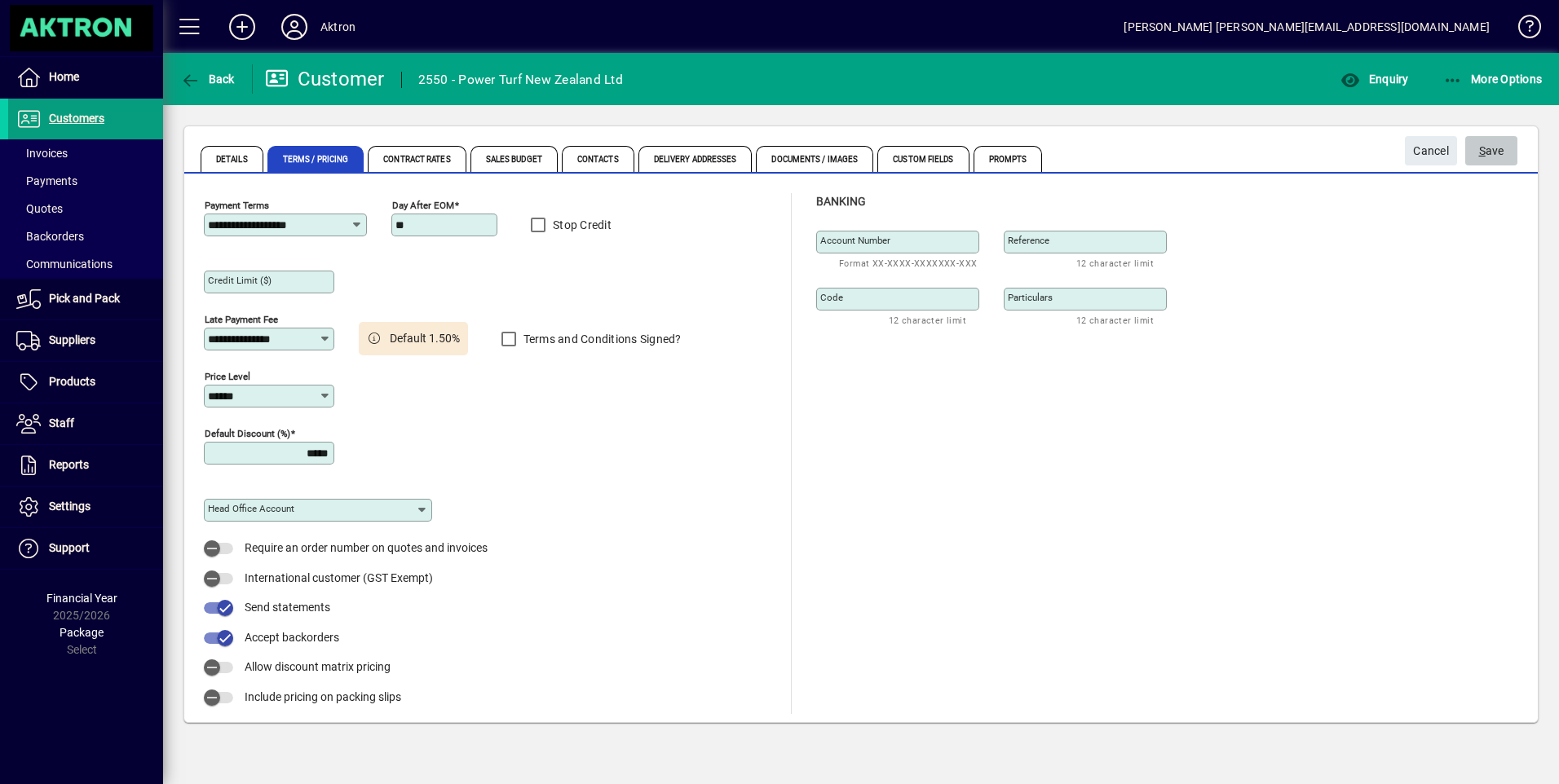 click on "S ave" 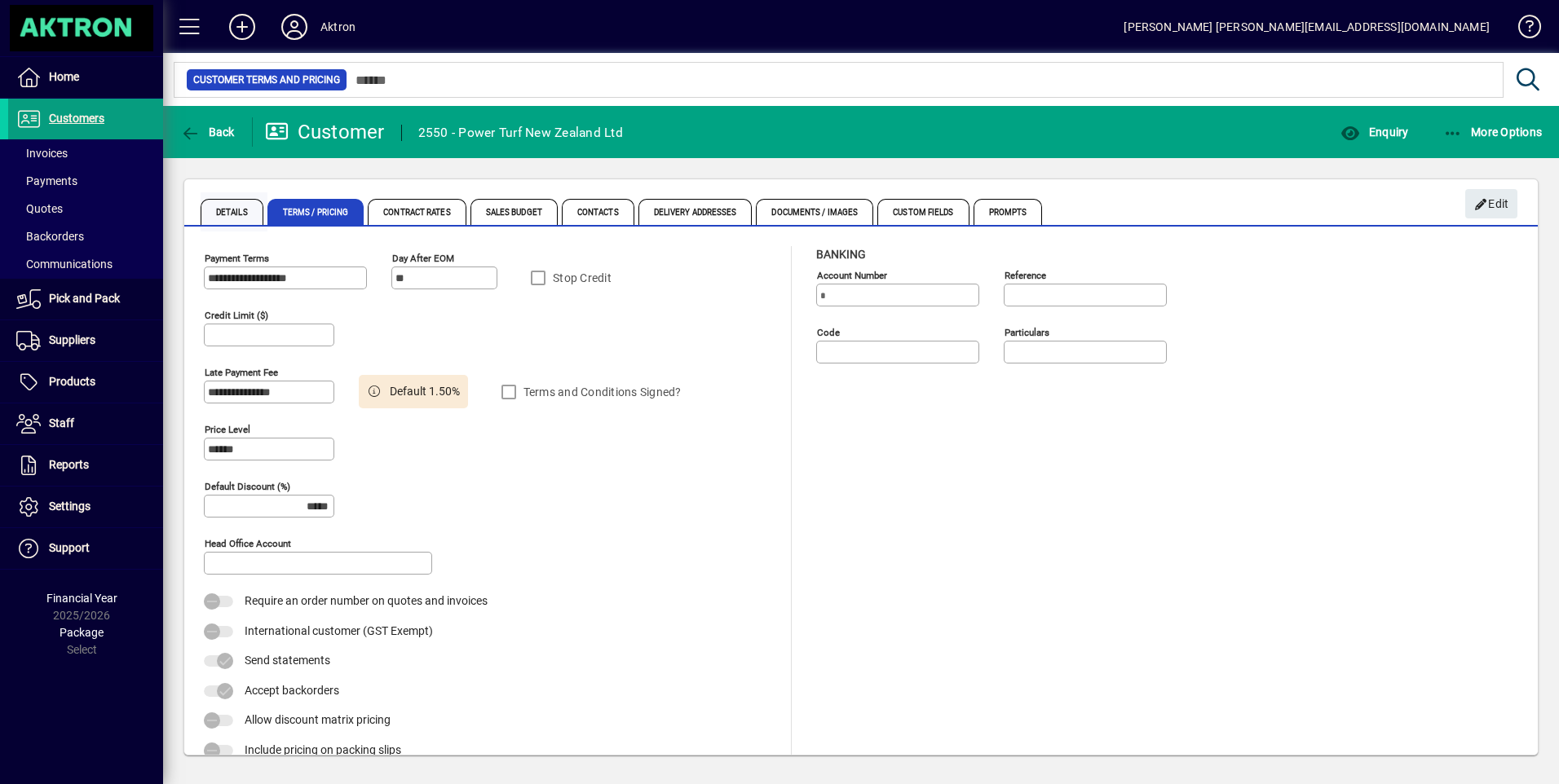 click on "Details" at bounding box center [232, 212] 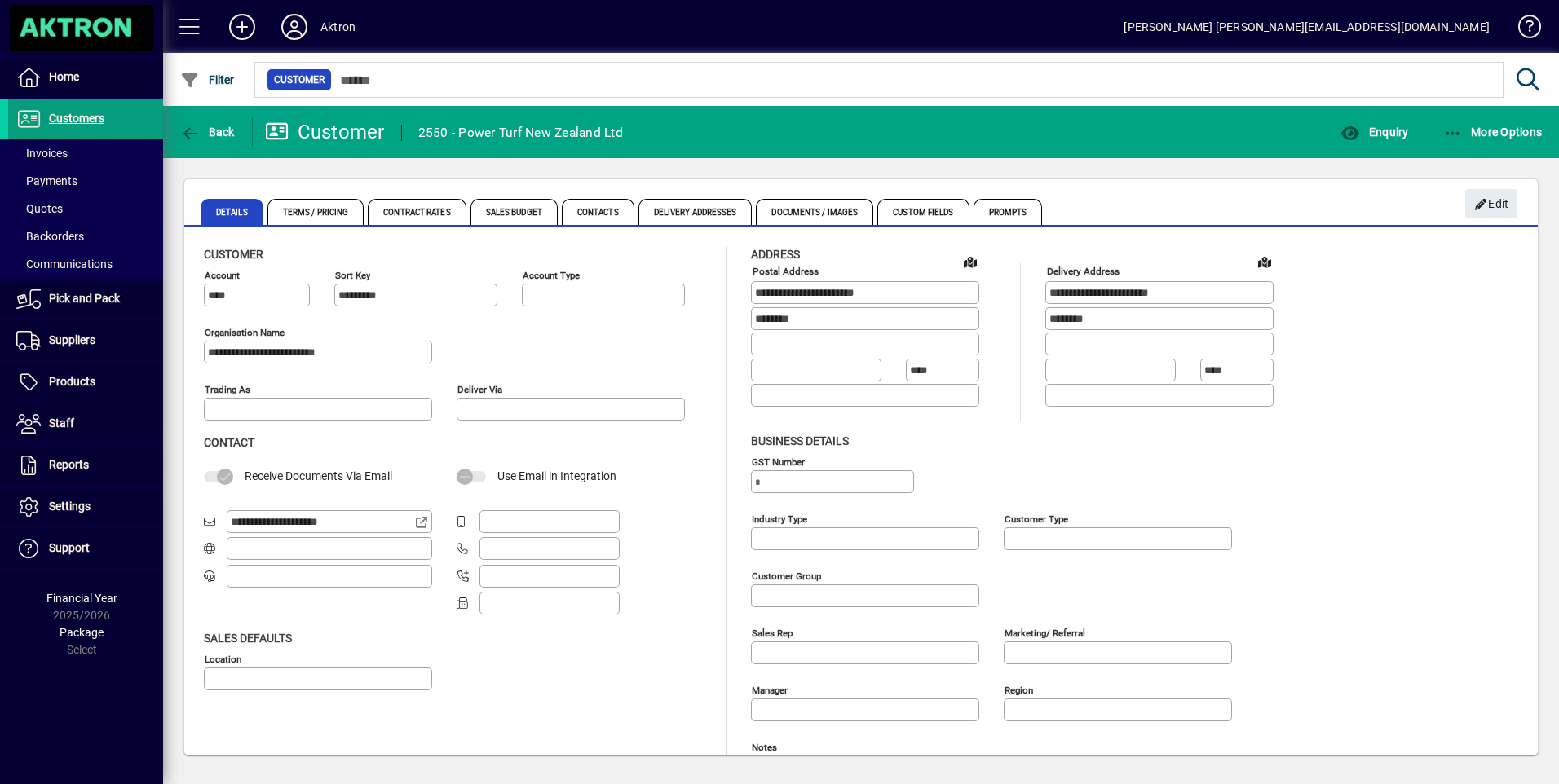 type on "**********" 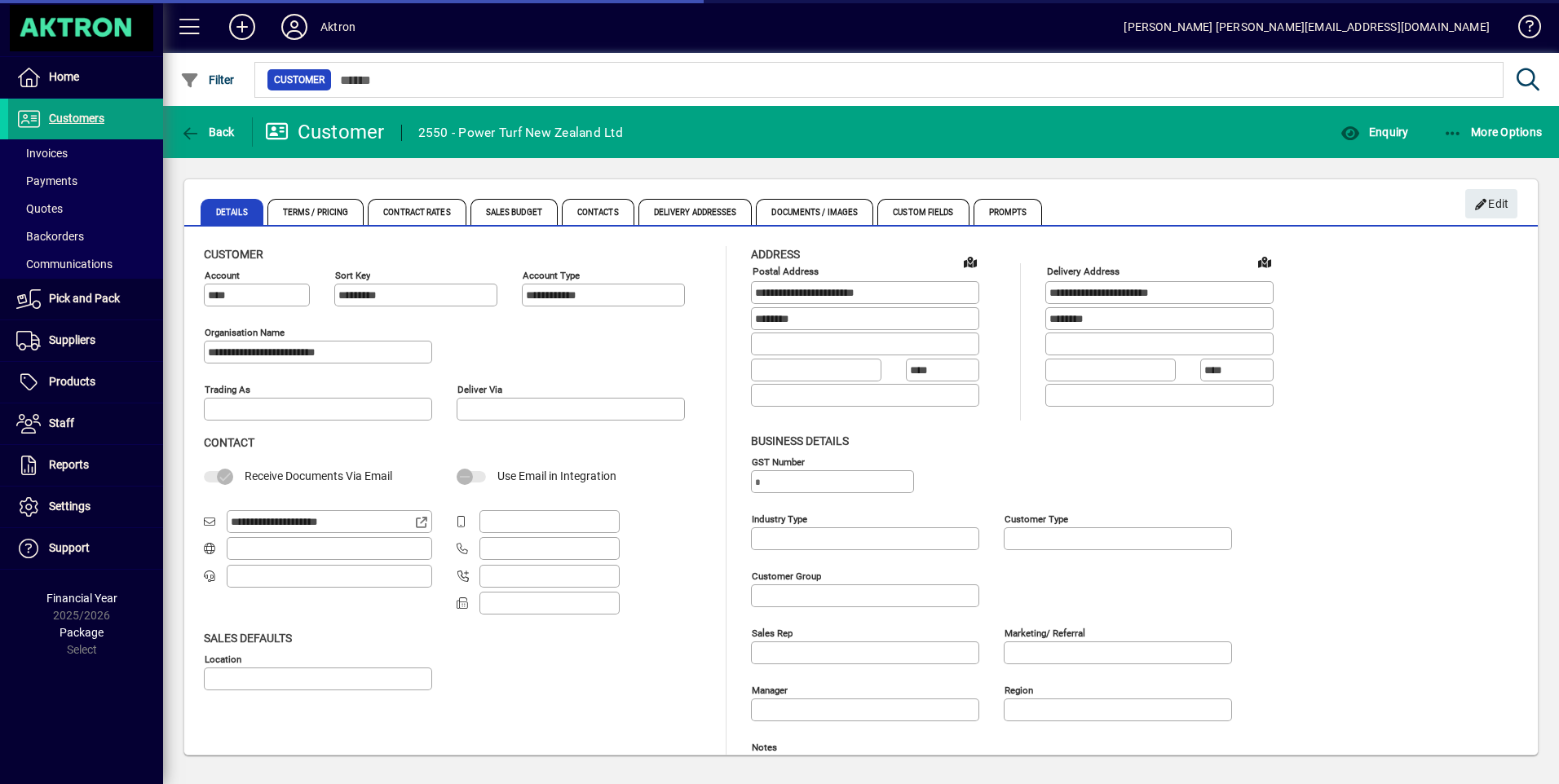 type on "**********" 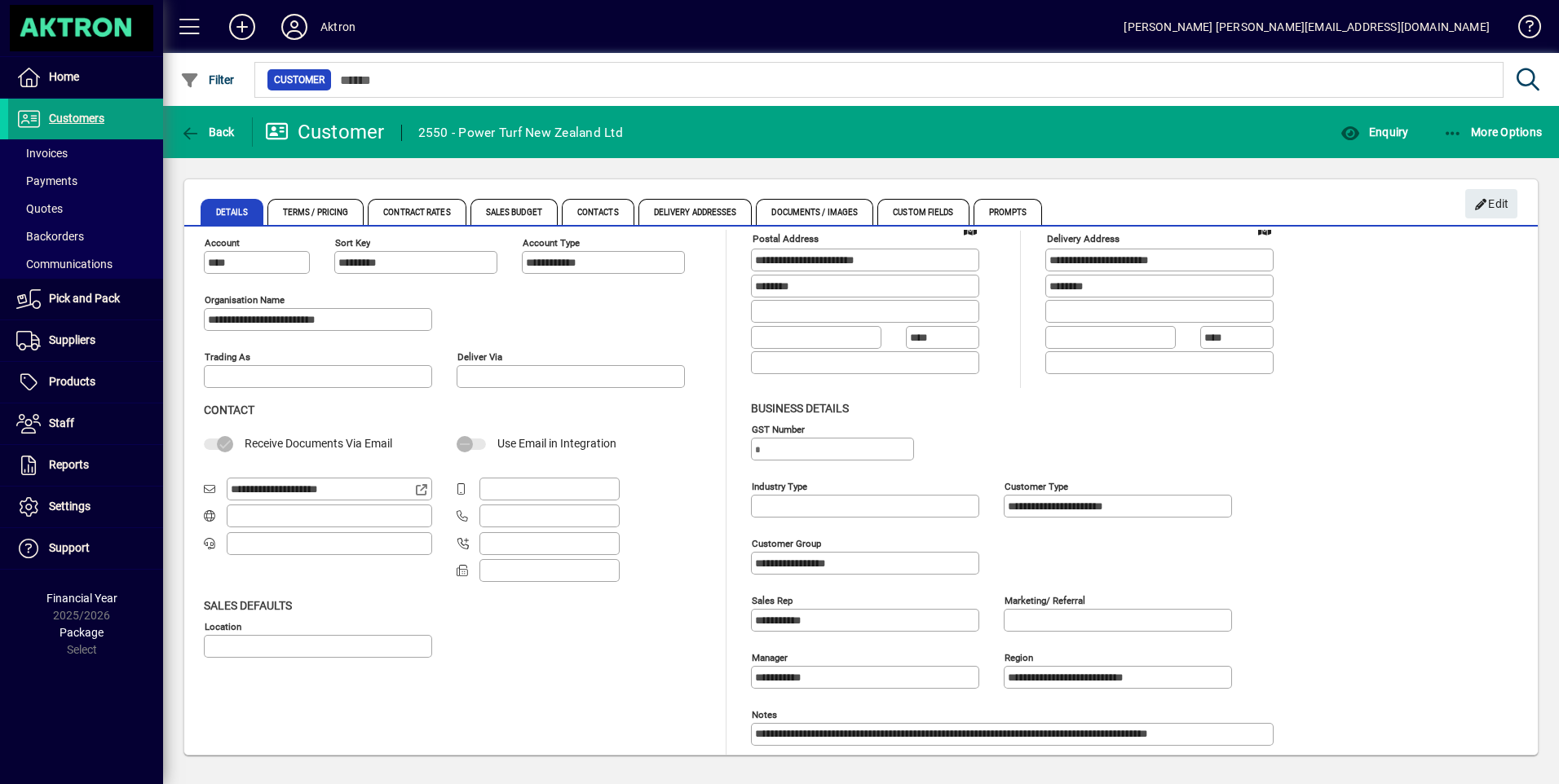 scroll, scrollTop: 46, scrollLeft: 0, axis: vertical 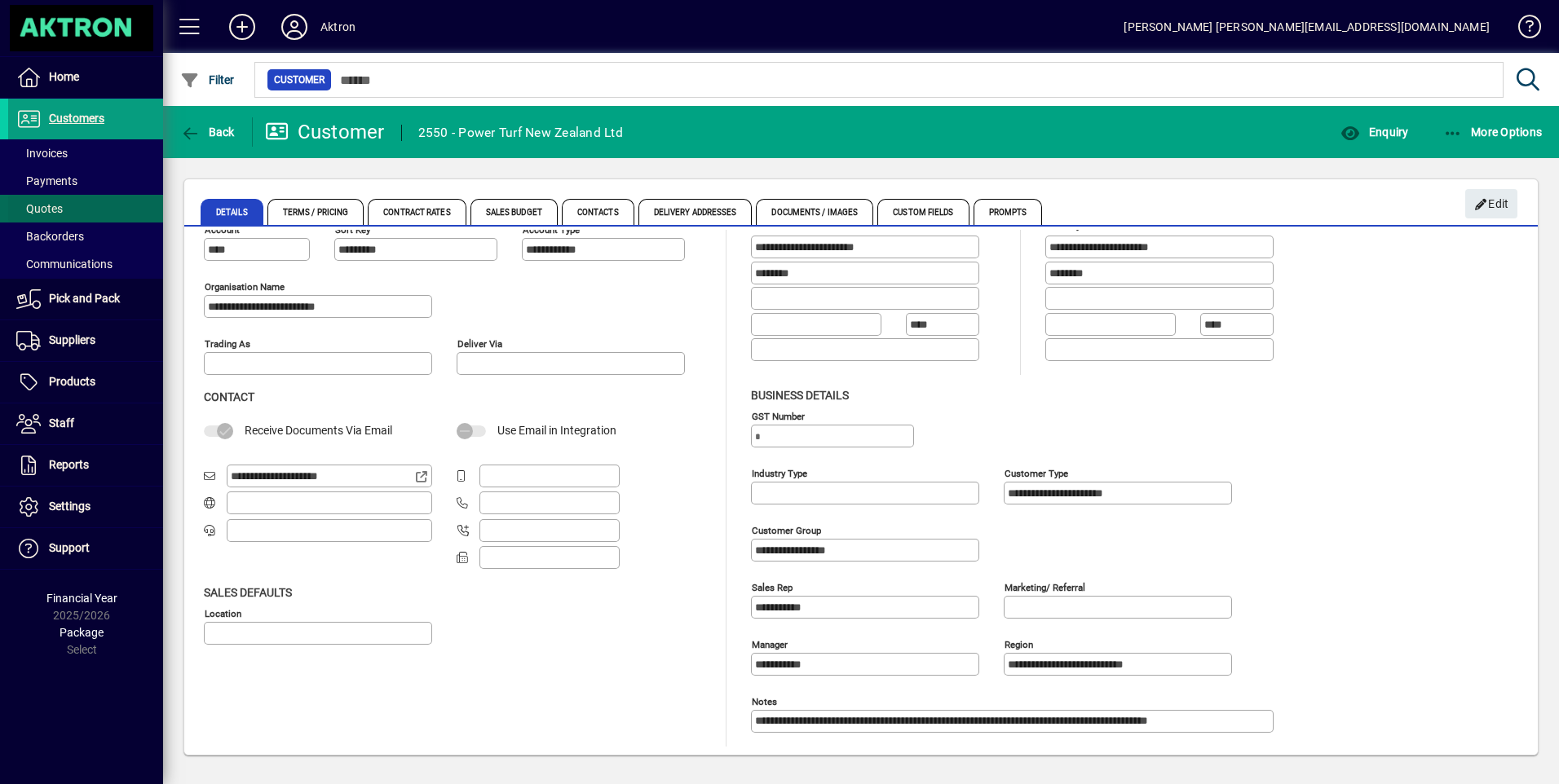 click at bounding box center (86, 209) 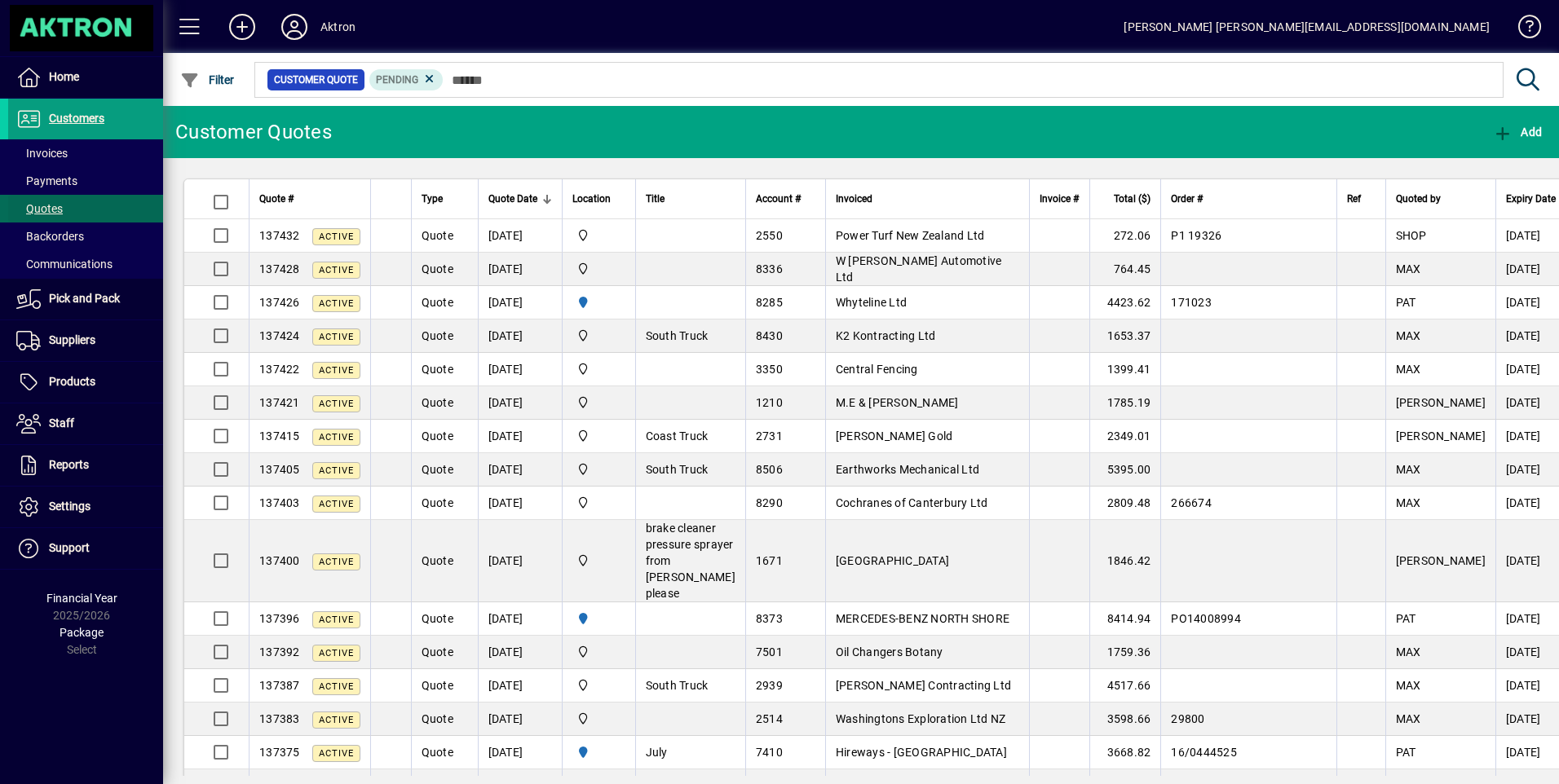 click on "Quotes" at bounding box center (39, 209) 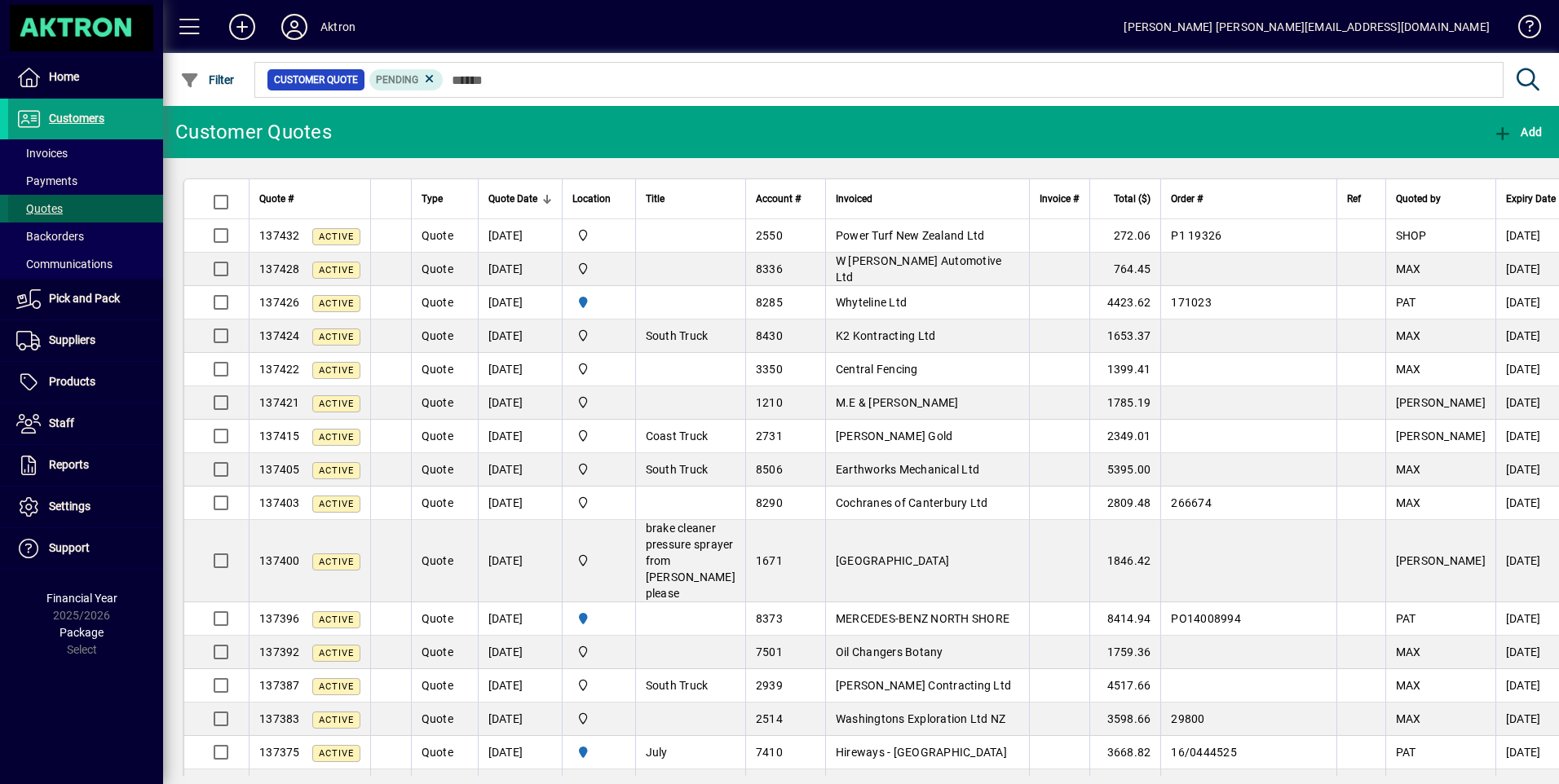 click on "Quotes" at bounding box center (39, 209) 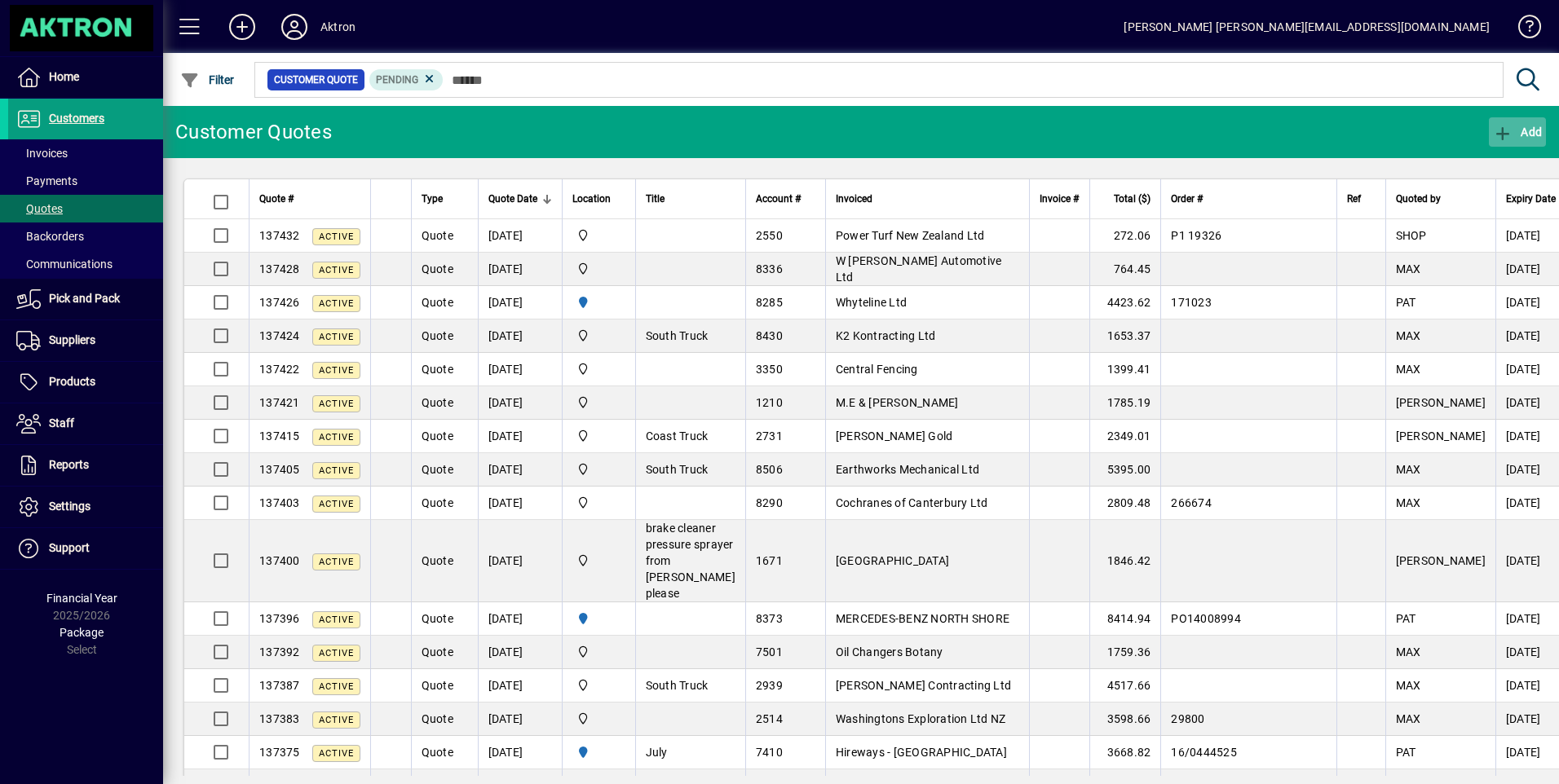 click 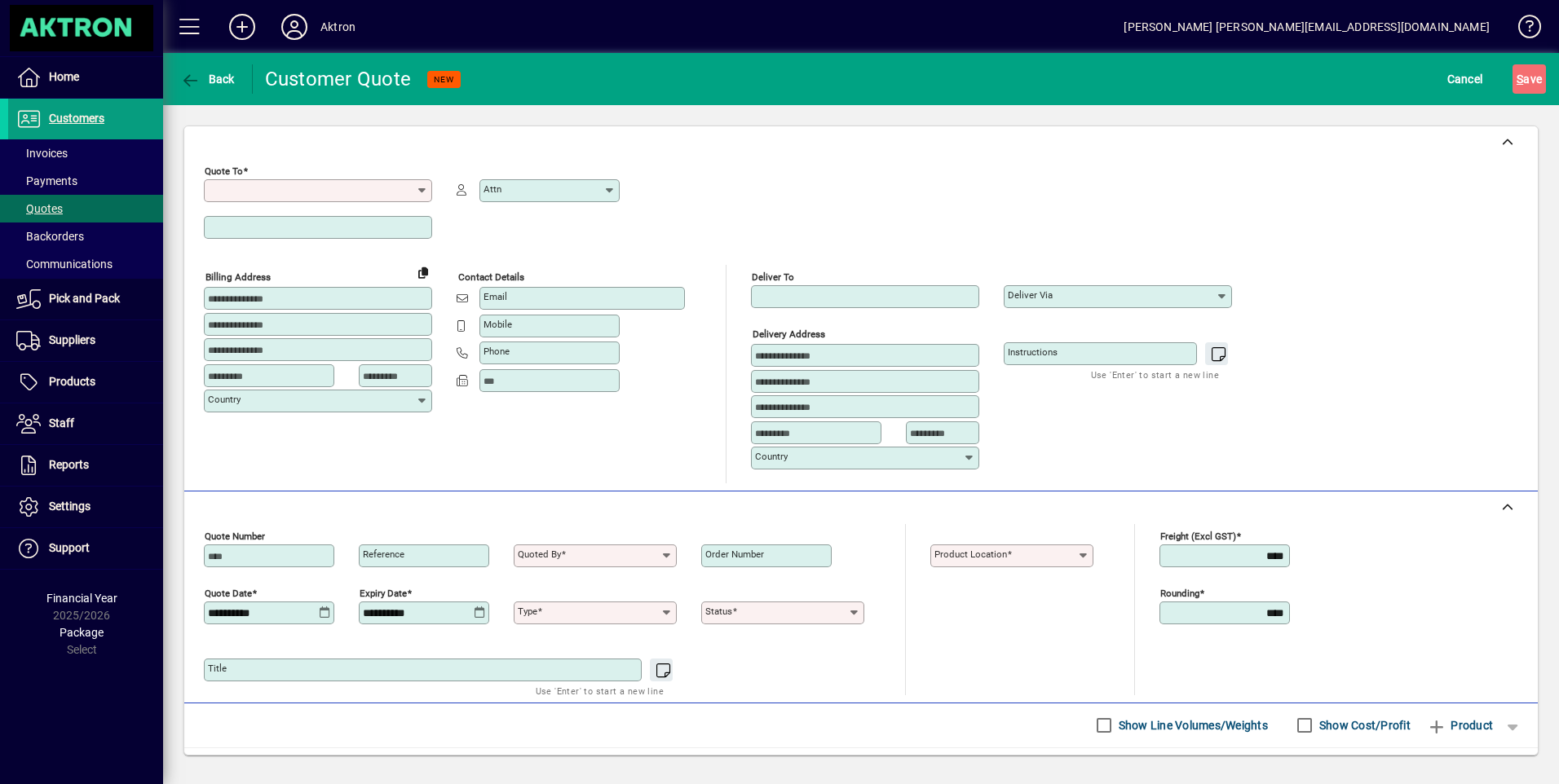 type on "*********" 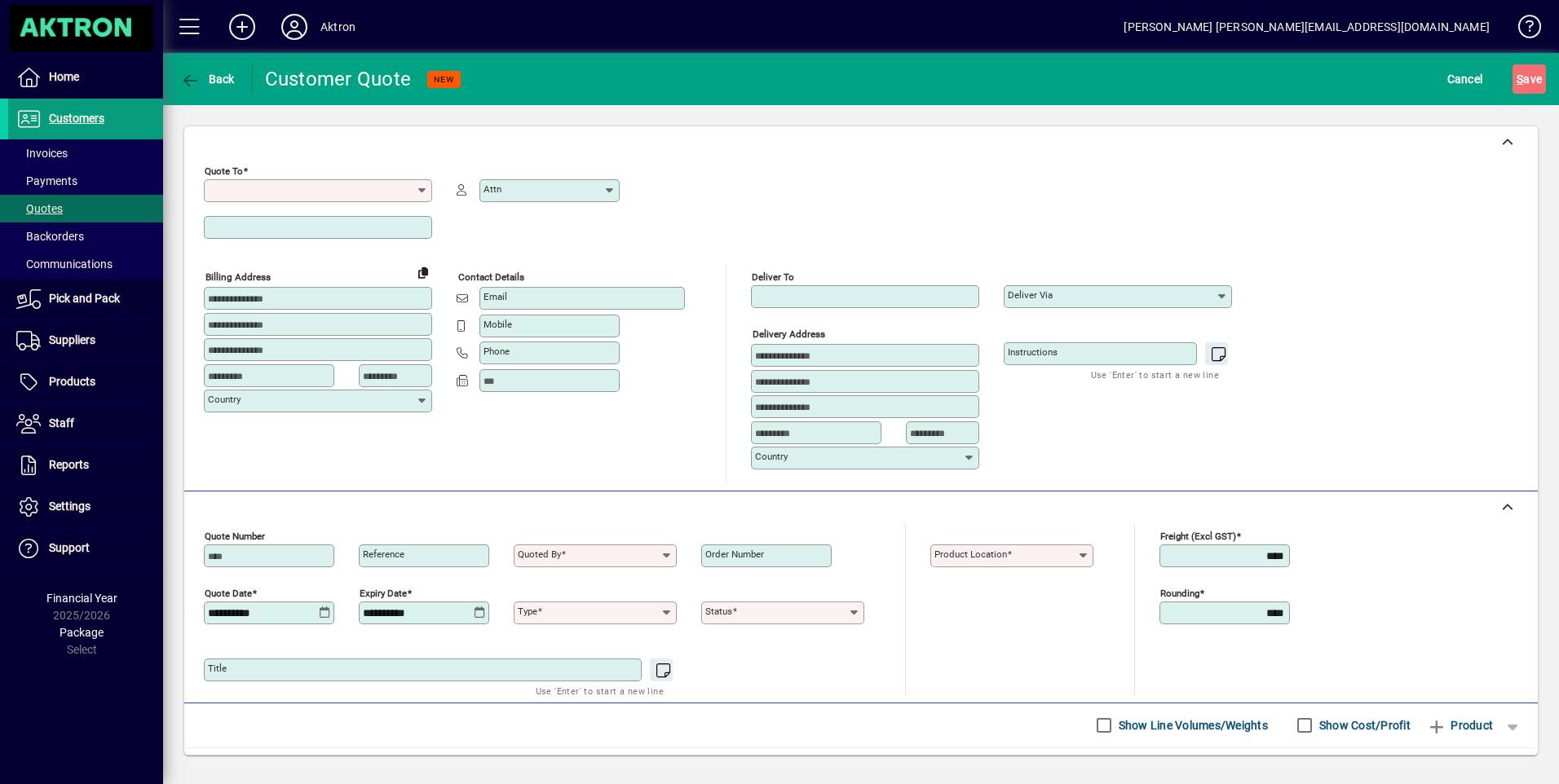 type on "******" 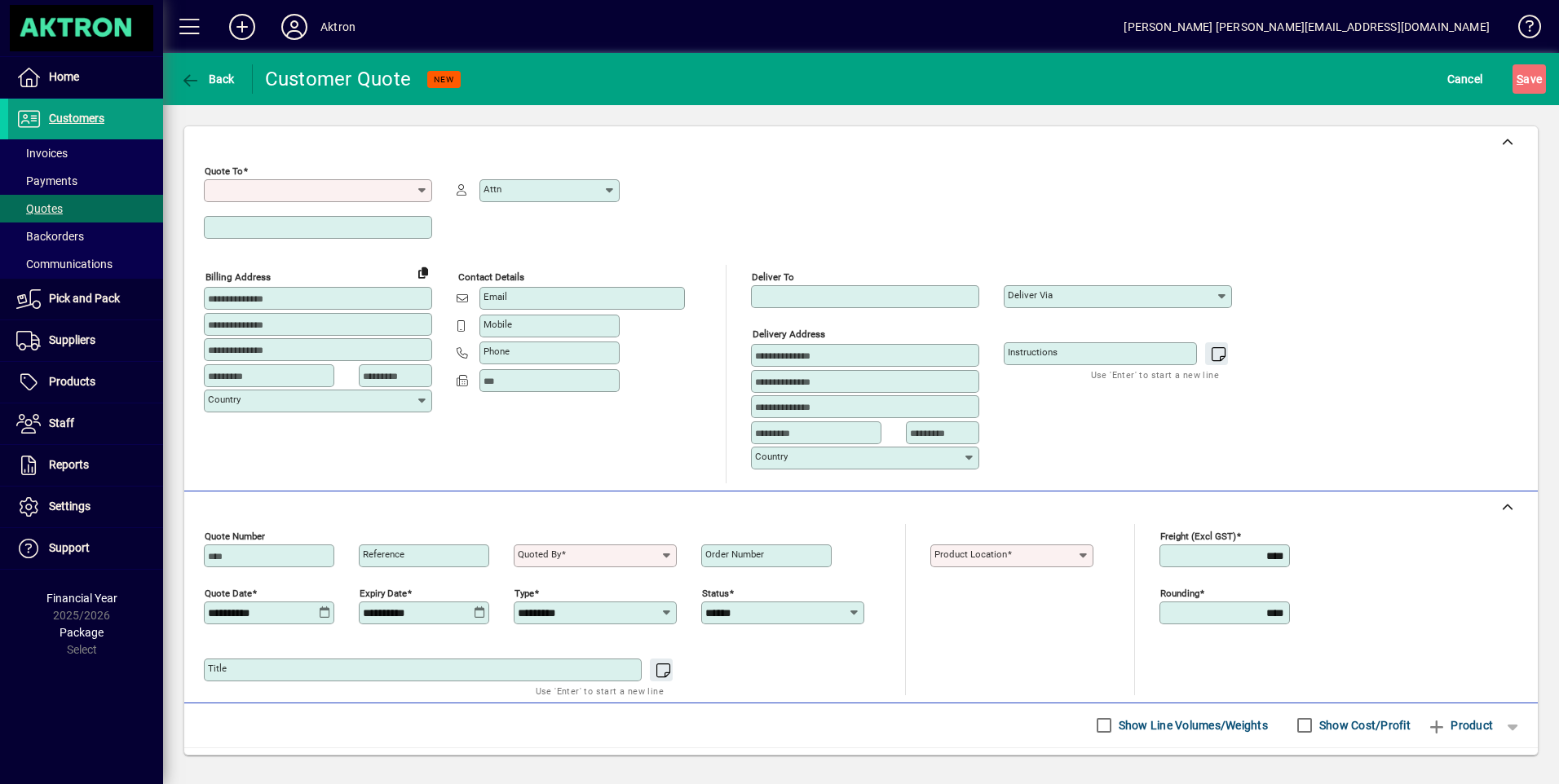 click on "Quote To" at bounding box center [311, 191] 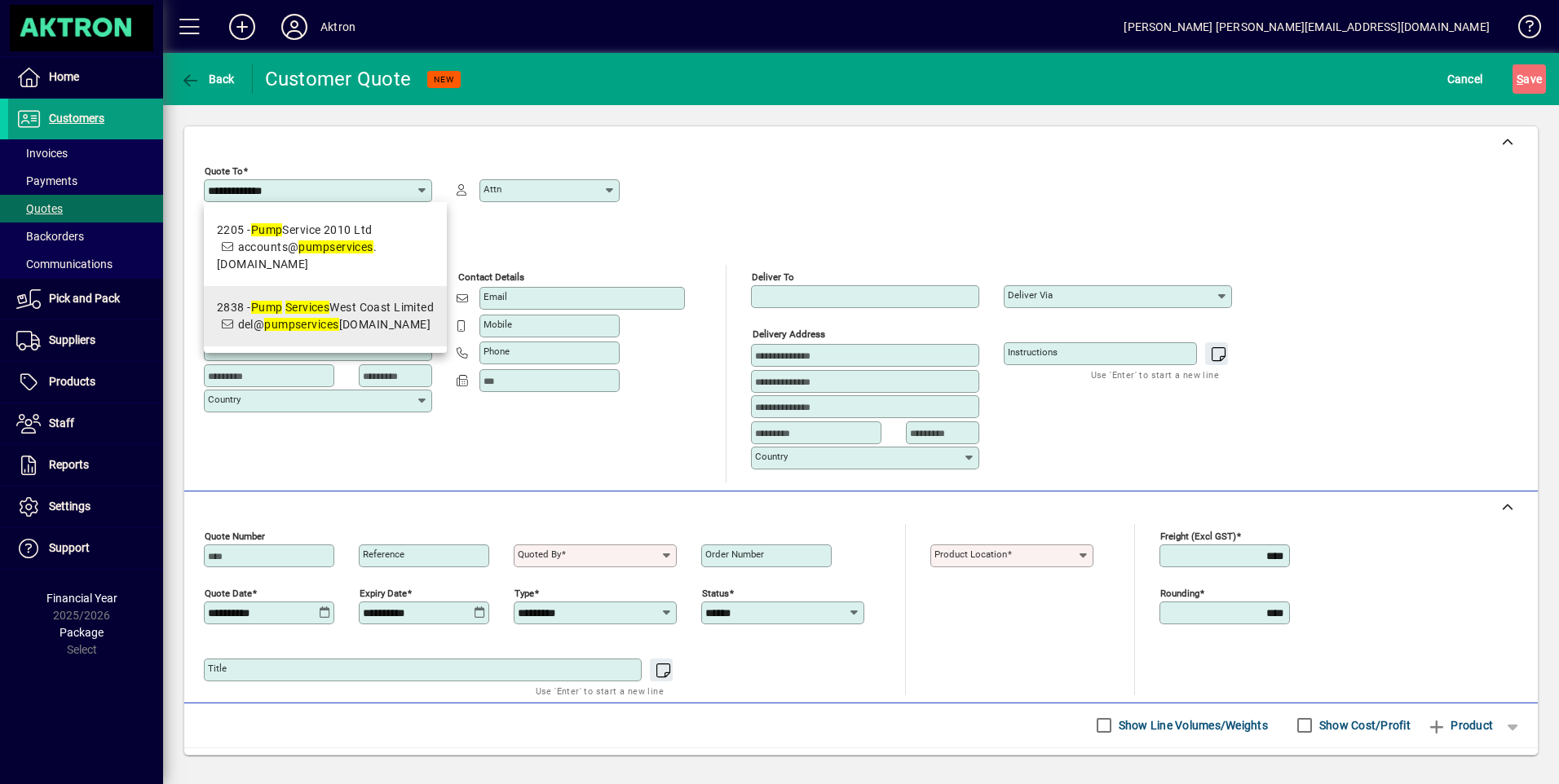 click on "Services" at bounding box center (307, 307) 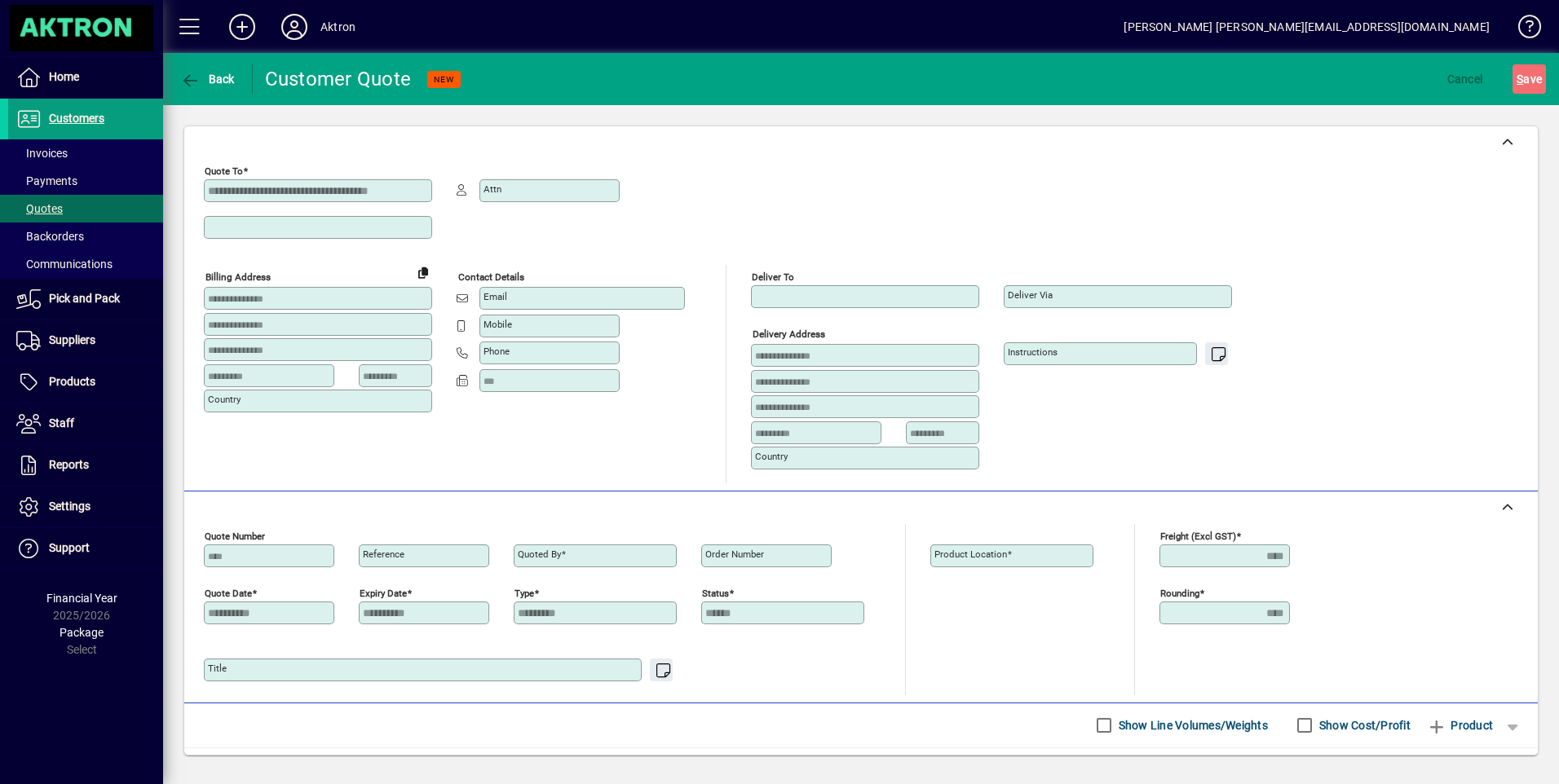 scroll, scrollTop: 0, scrollLeft: 0, axis: both 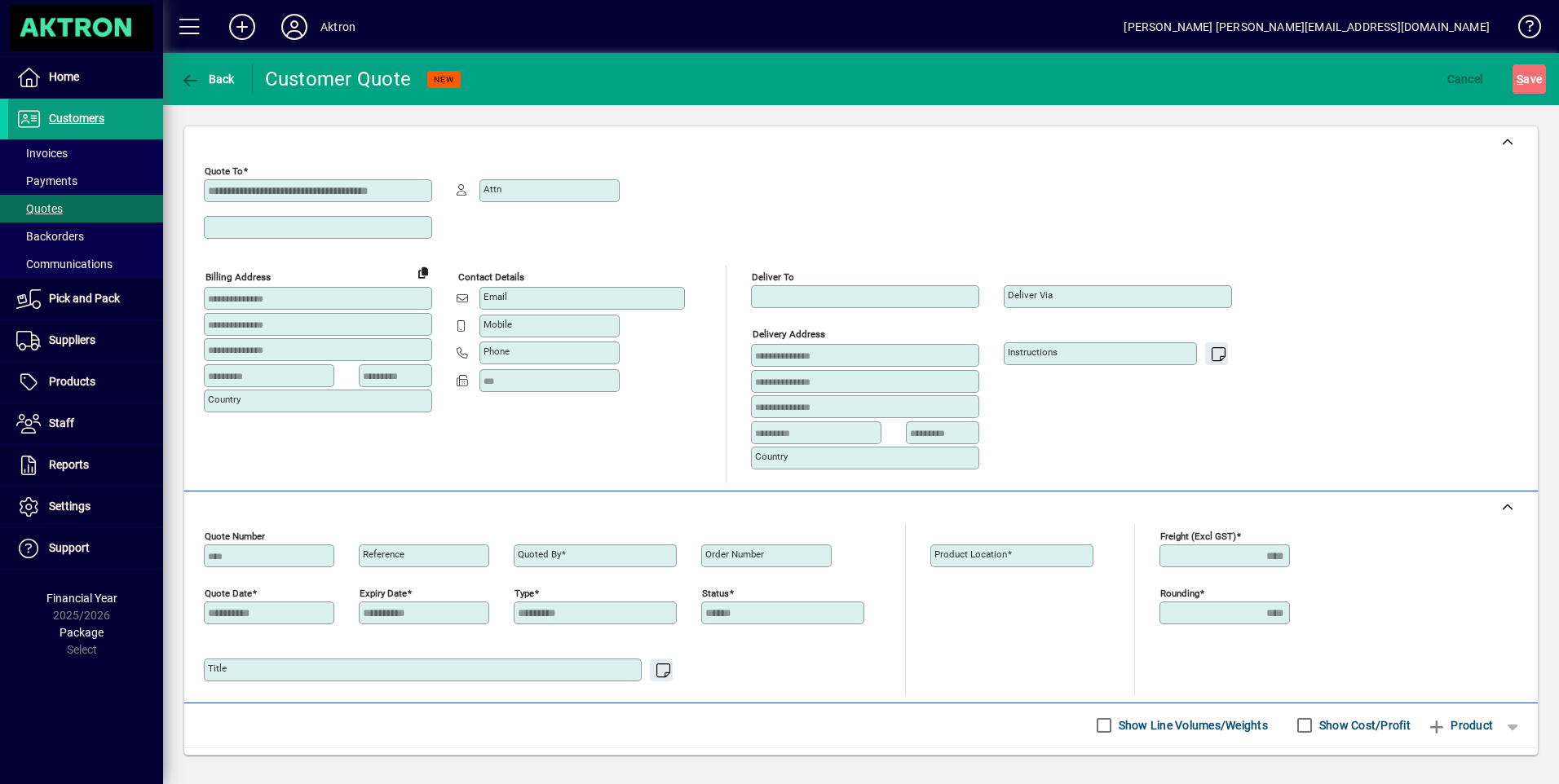 type on "**********" 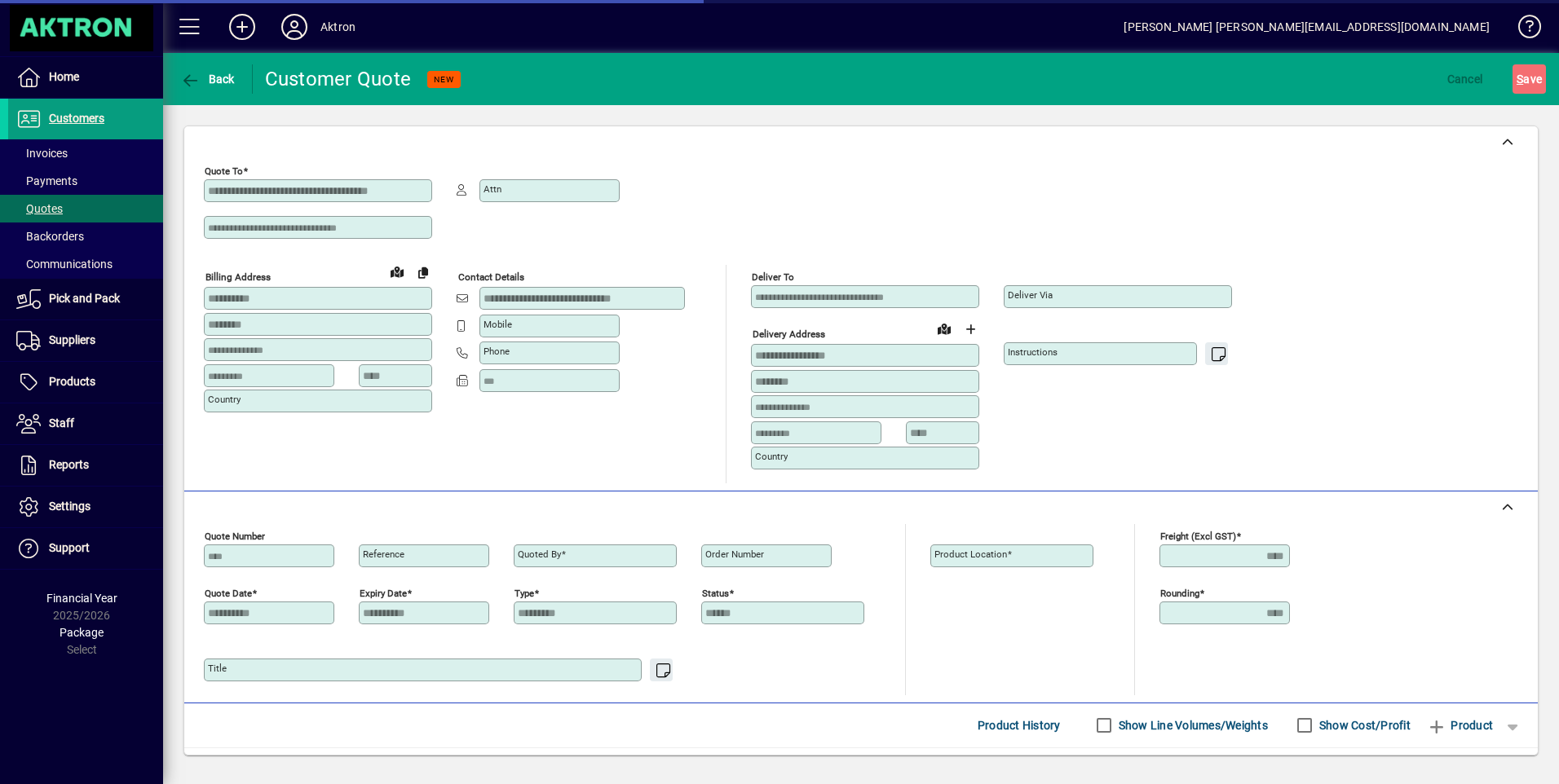 type on "**********" 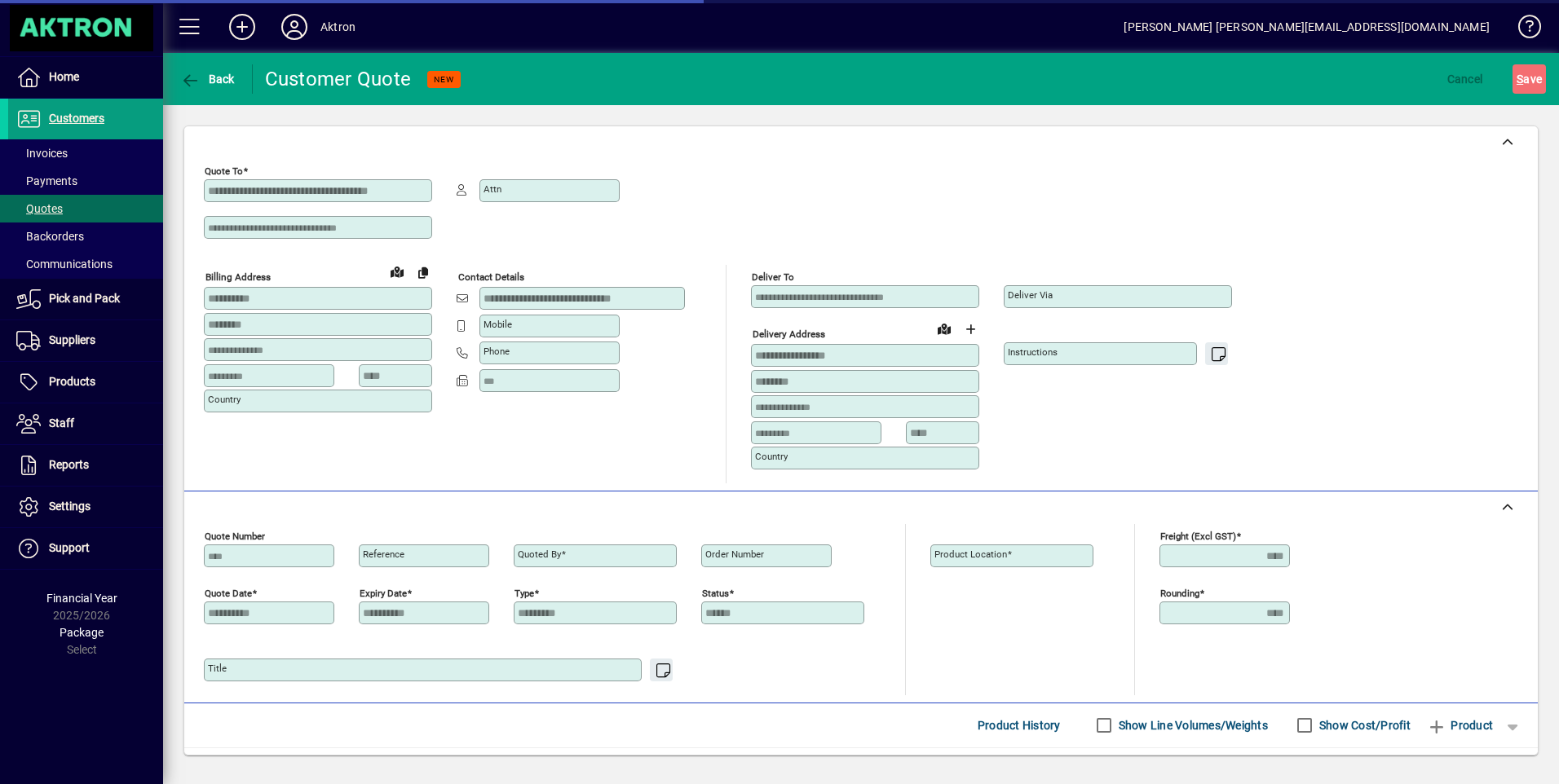 type on "**********" 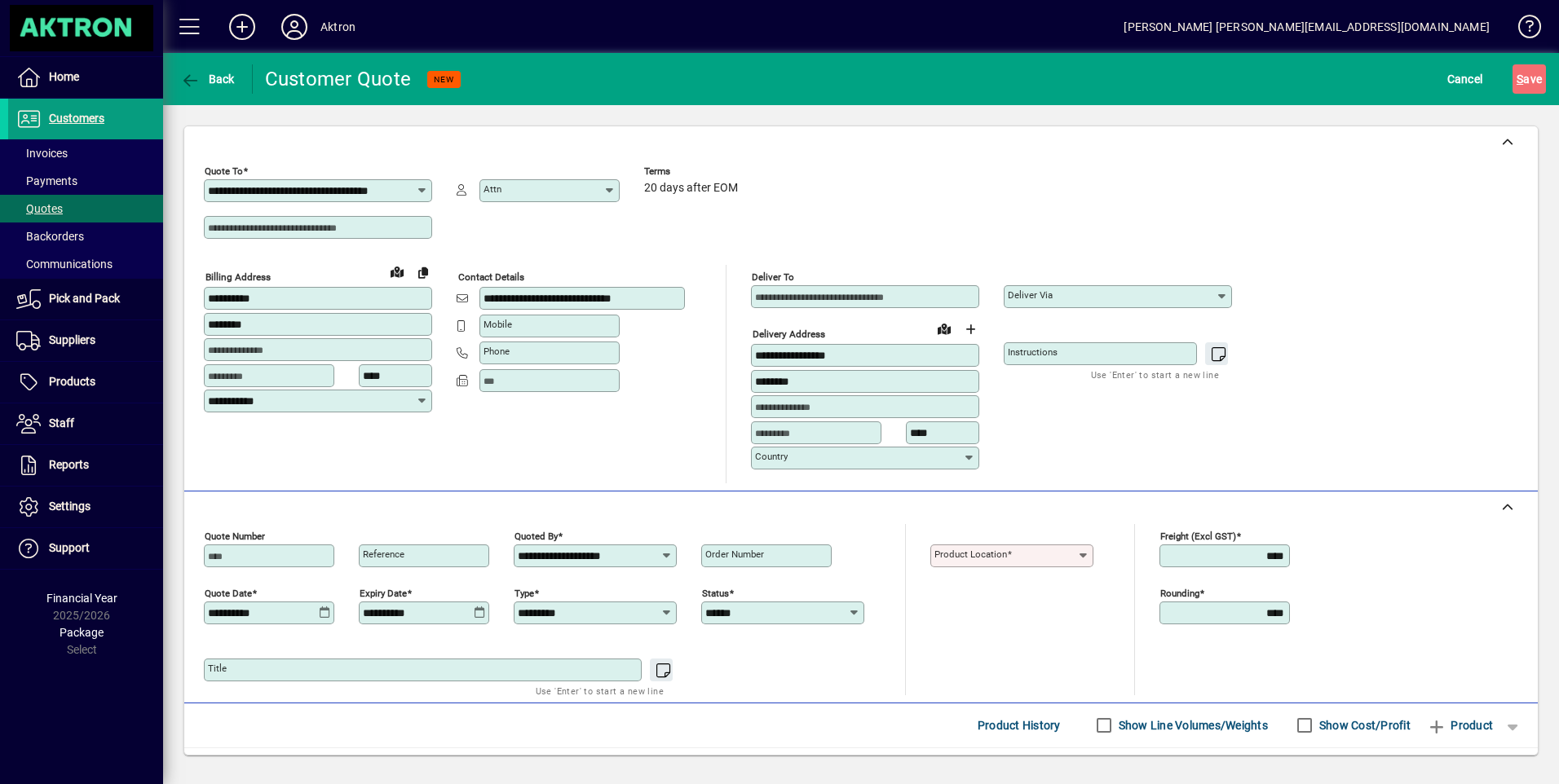 click on "Deliver via" at bounding box center (1111, 297) 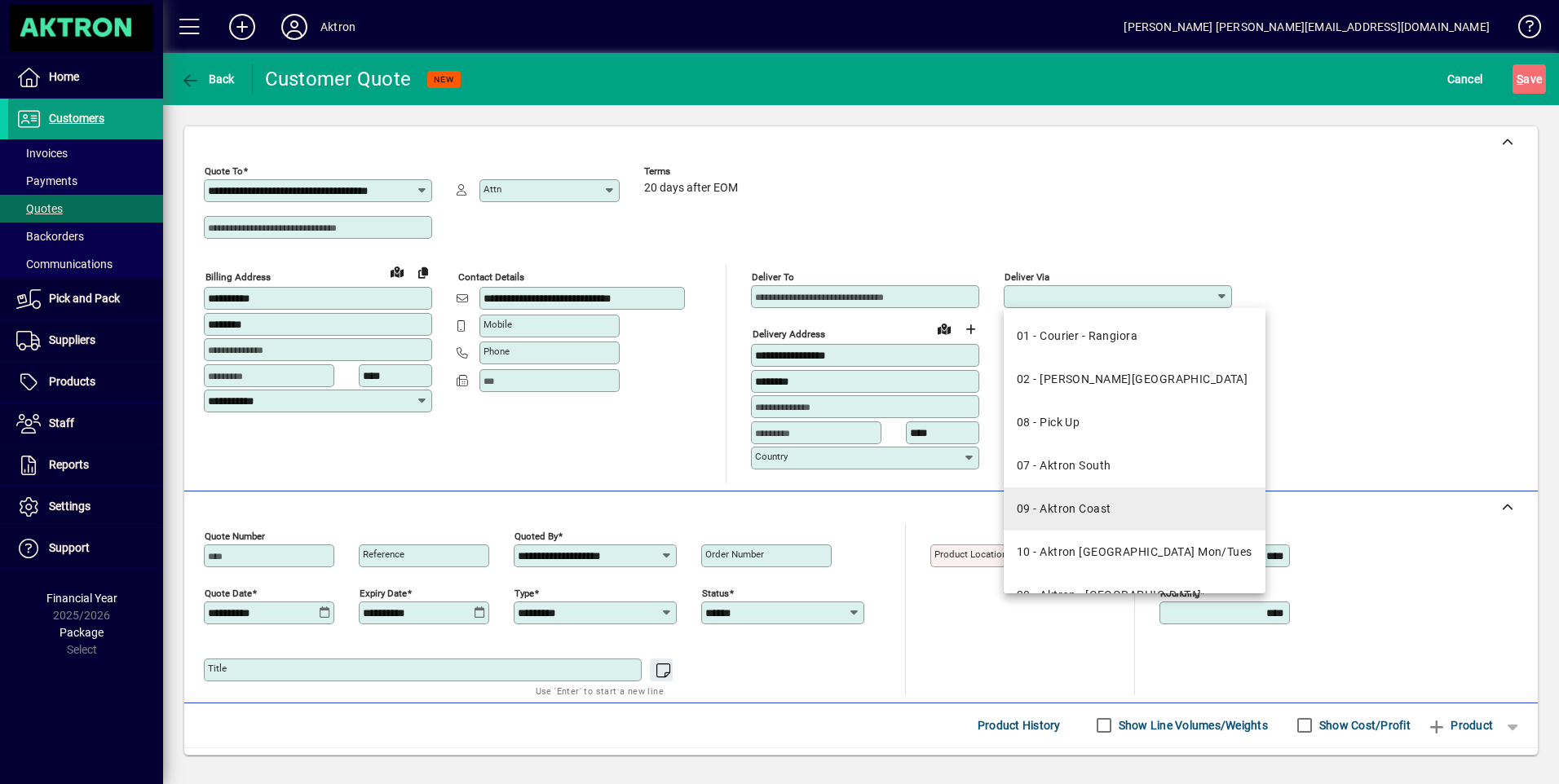 click on "09 - Aktron Coast" at bounding box center (1063, 509) 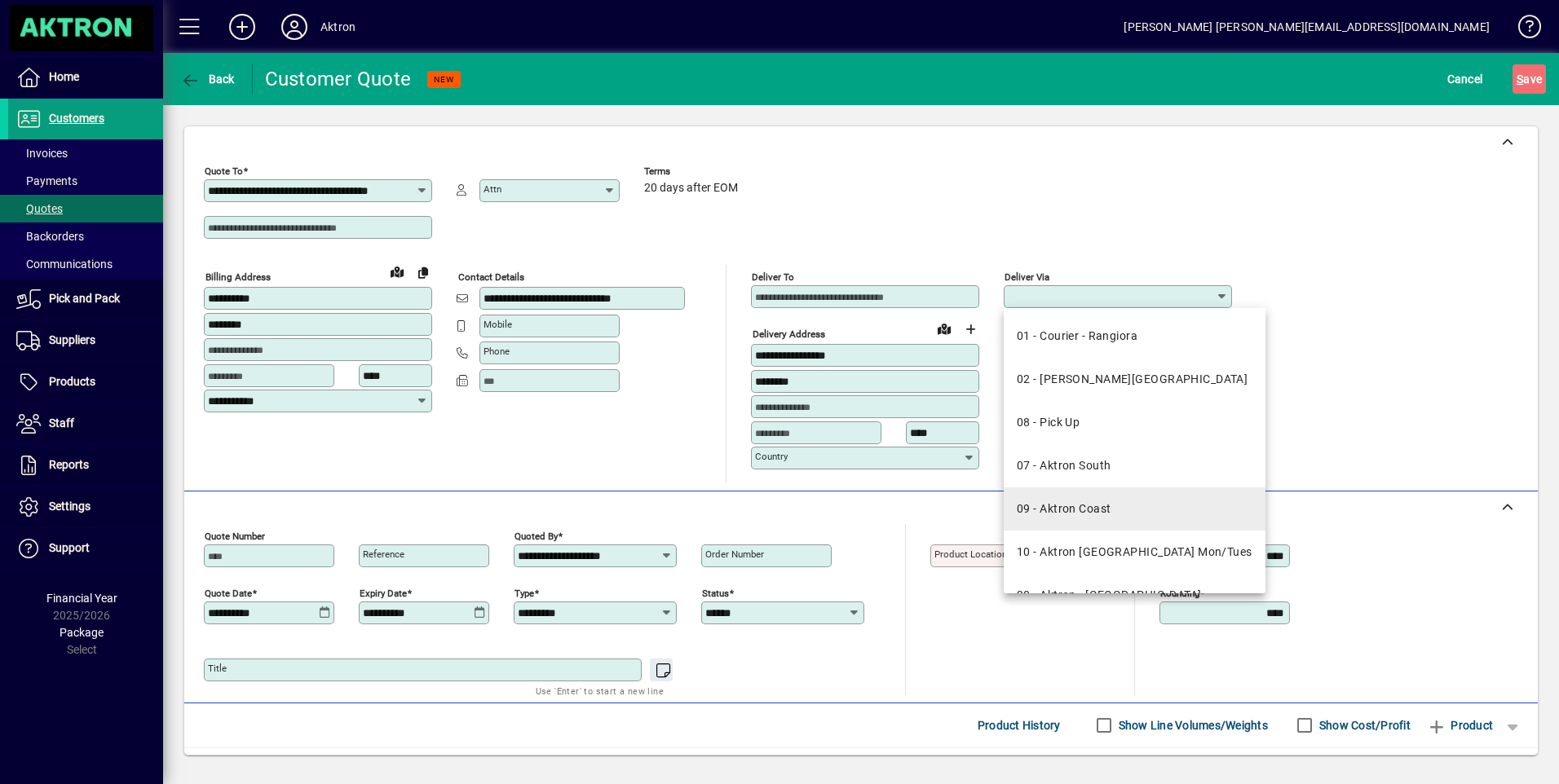 type on "**********" 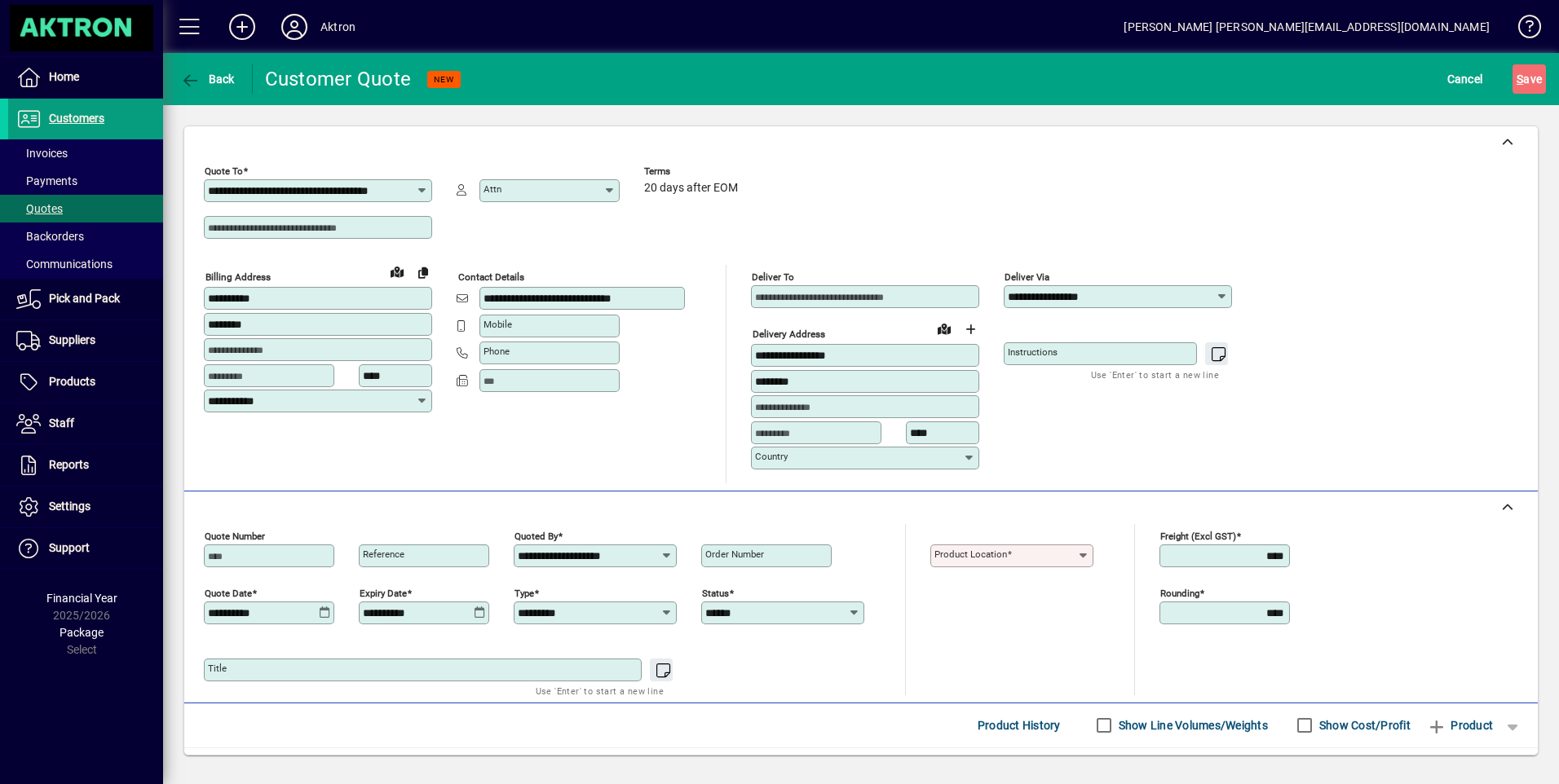 click on "Product location" at bounding box center [970, 554] 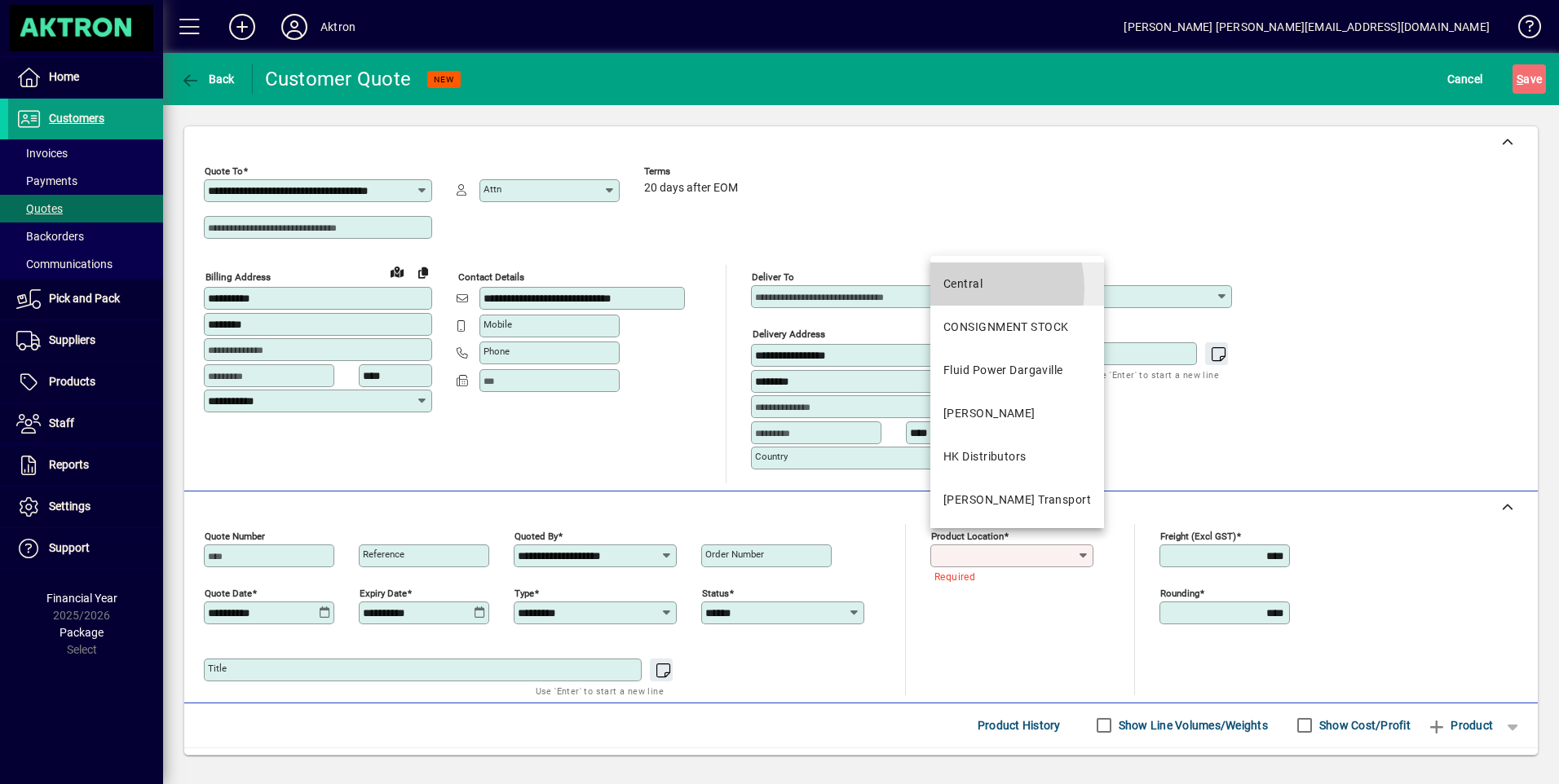click on "Central" at bounding box center (963, 284) 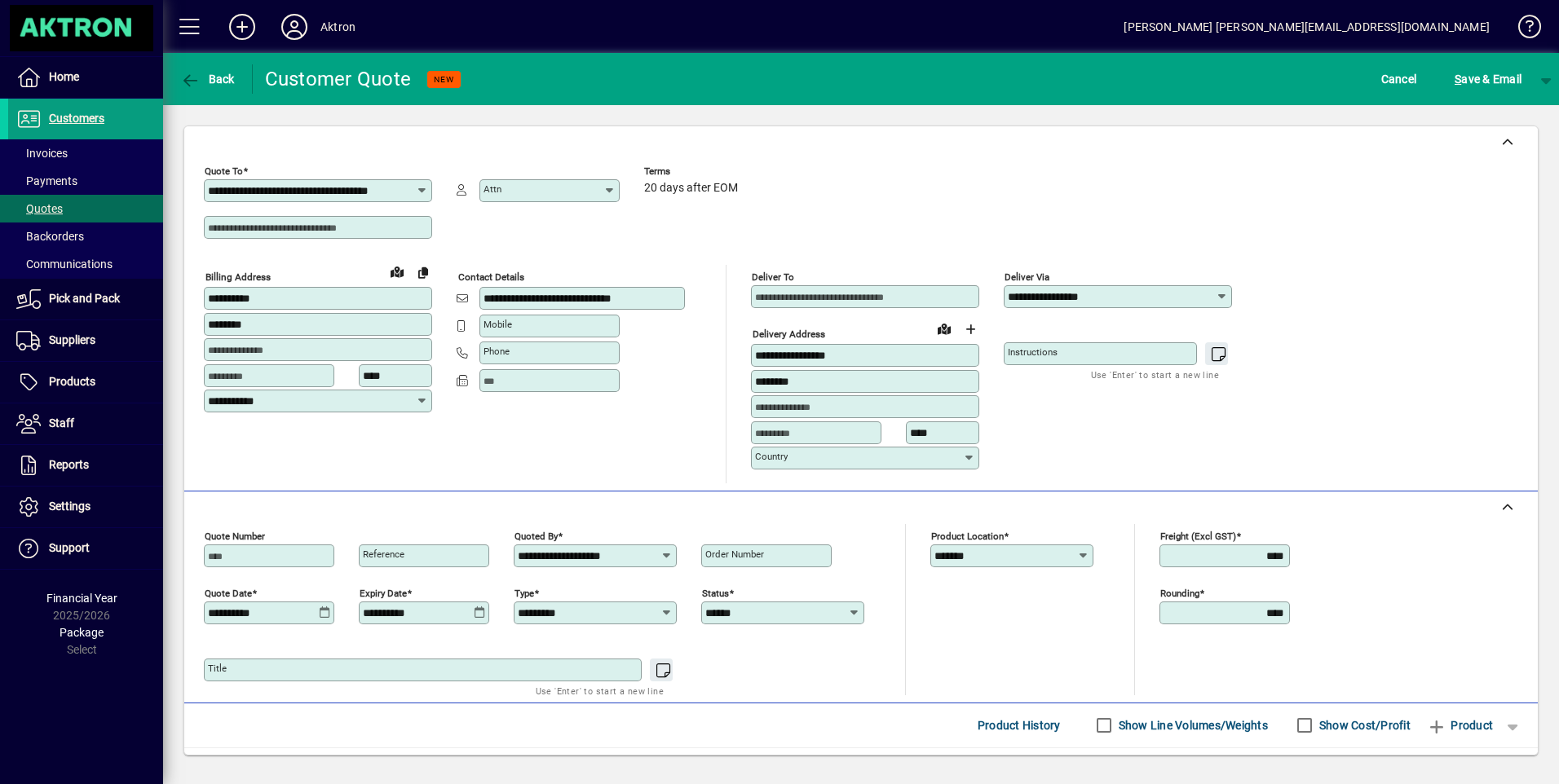 click on "Order number" at bounding box center (768, 556) 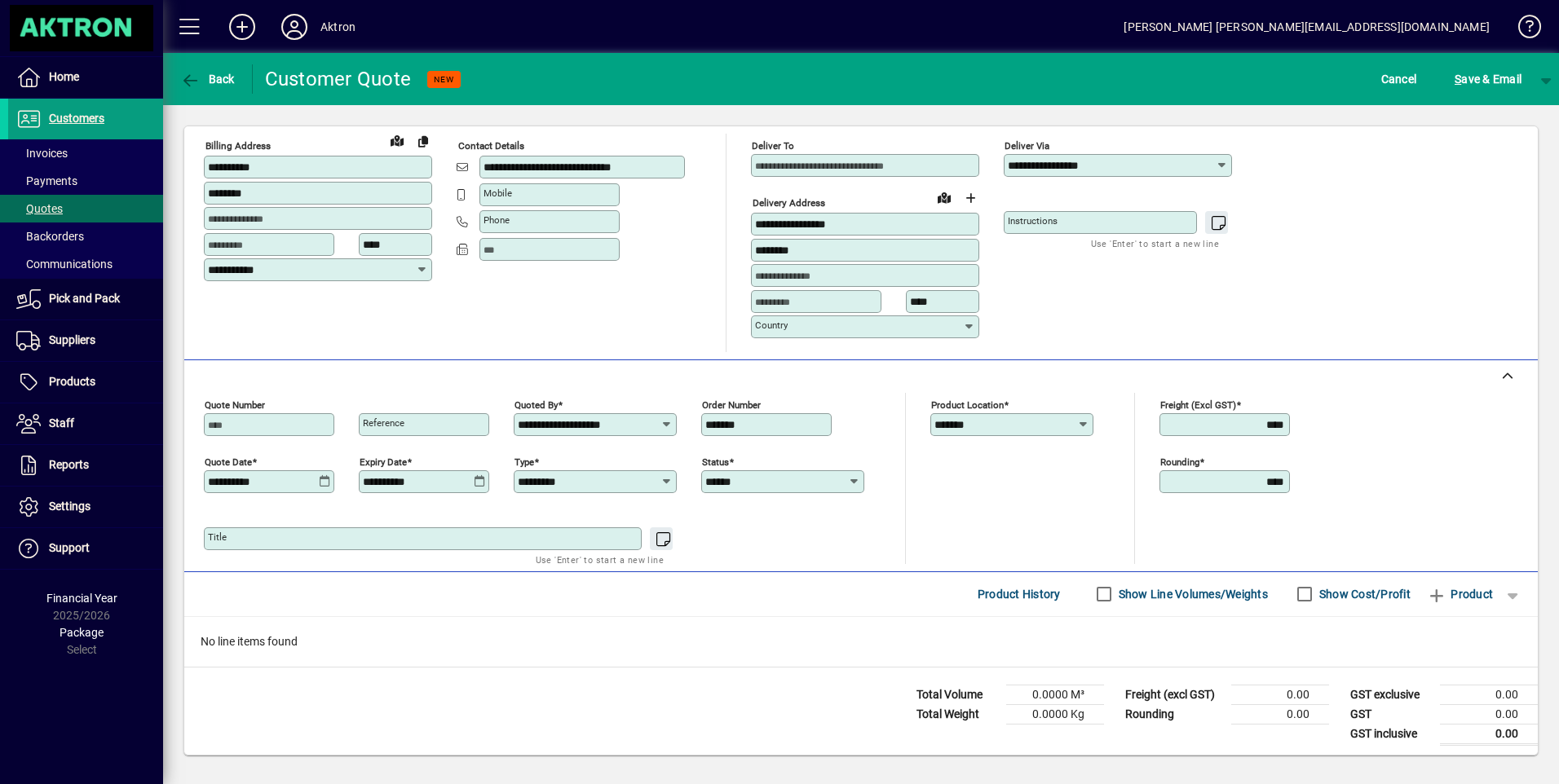 scroll, scrollTop: 135, scrollLeft: 0, axis: vertical 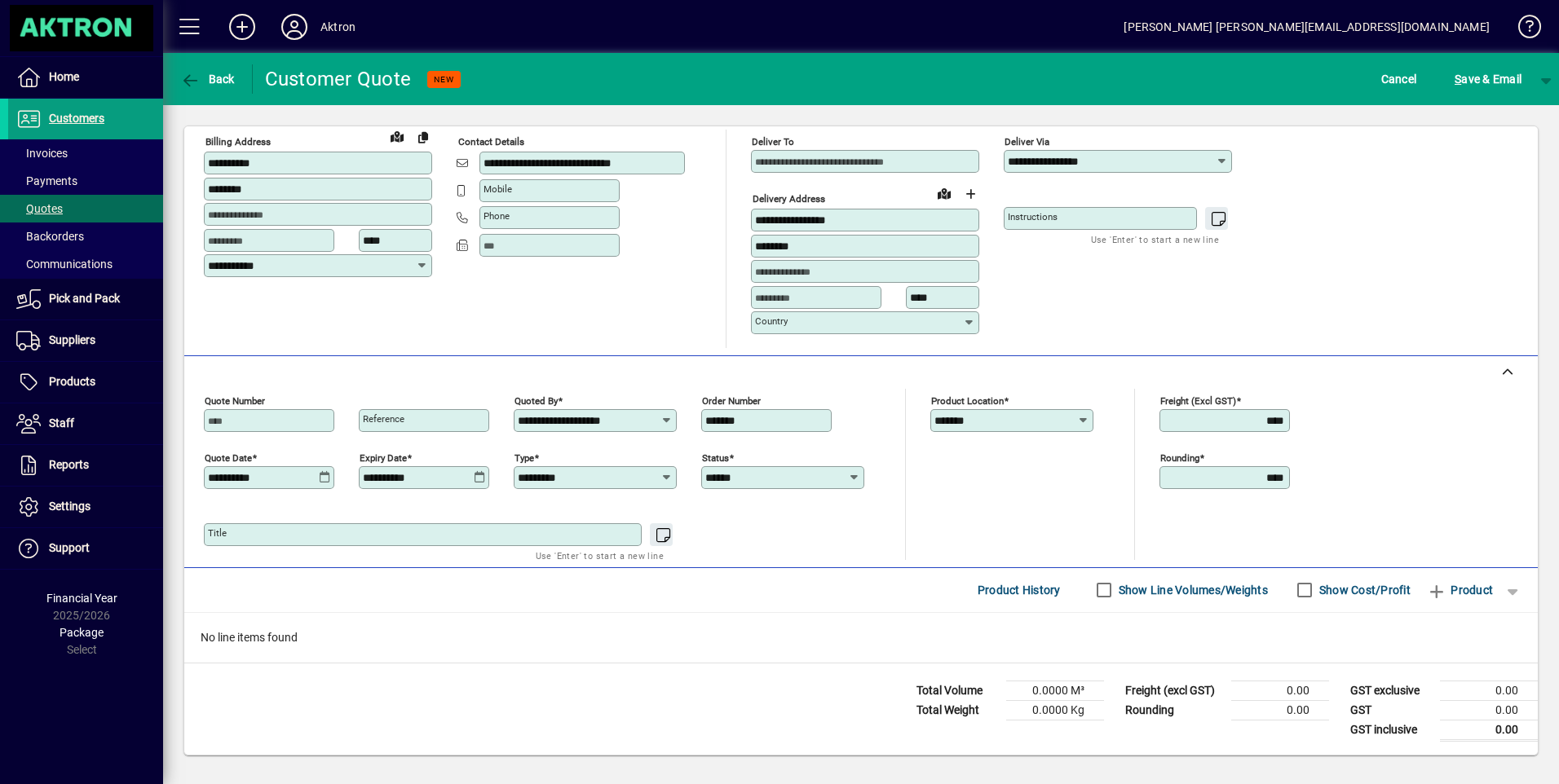 type on "*******" 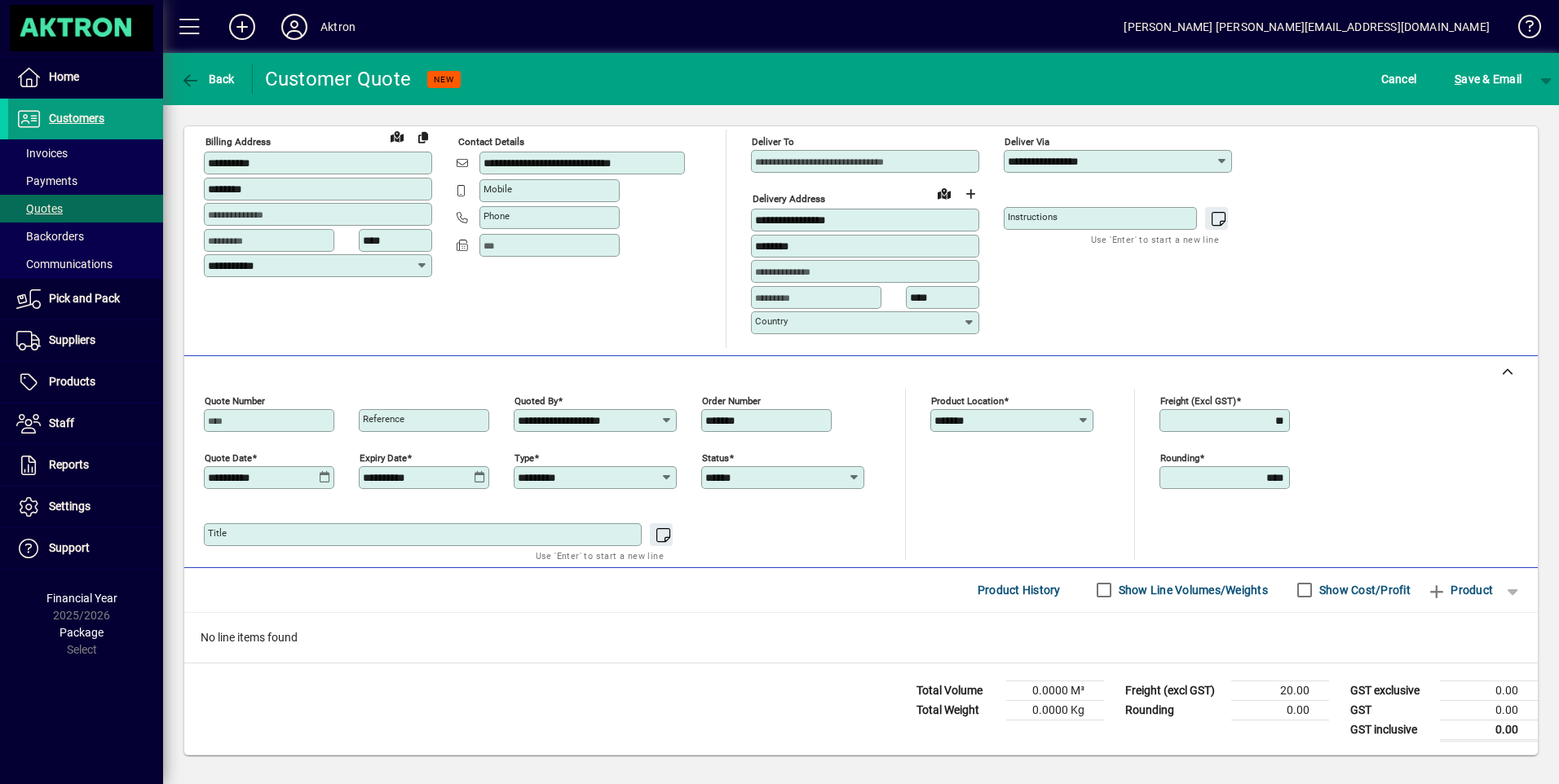 type on "*****" 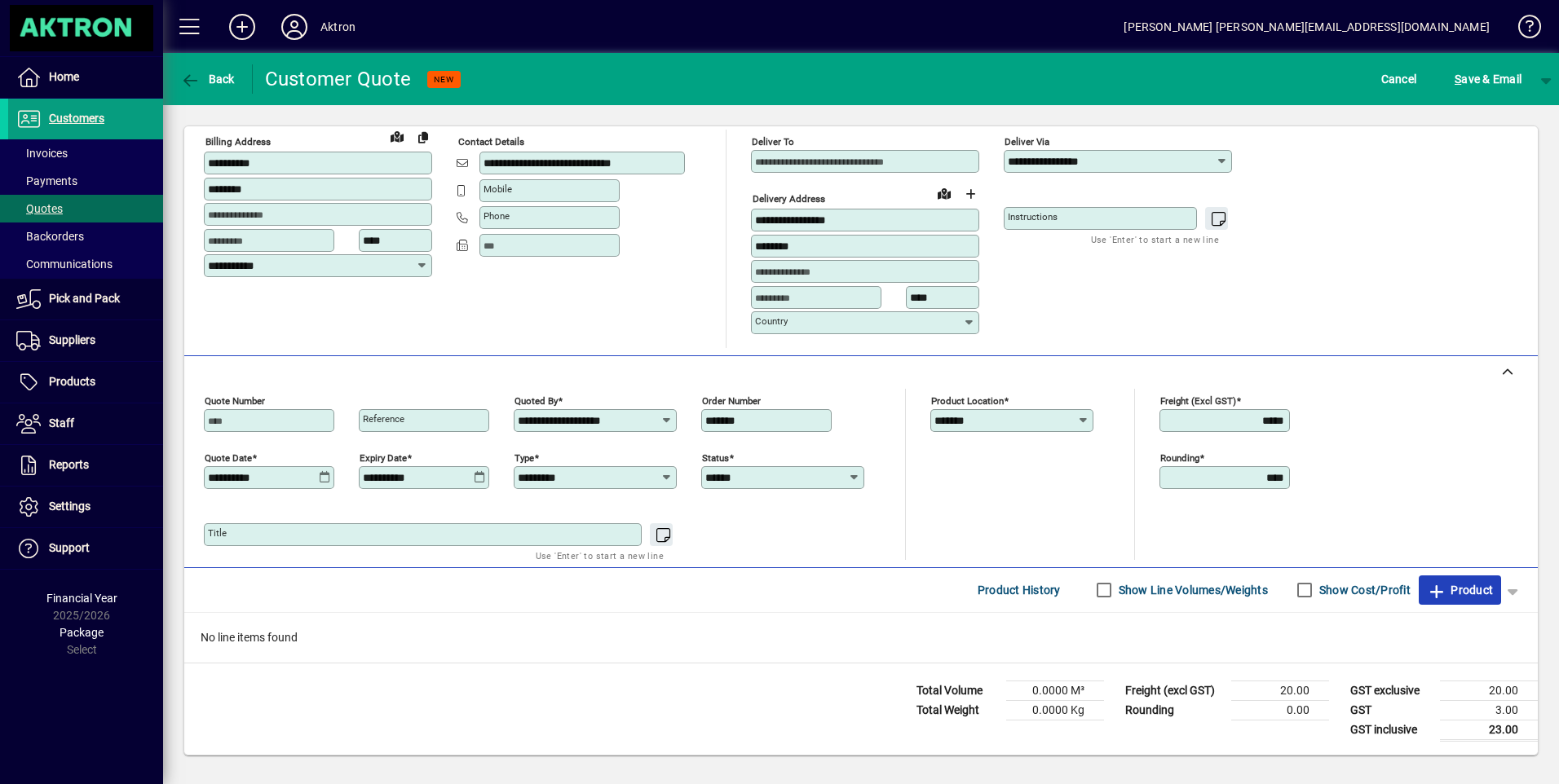 click on "Product" 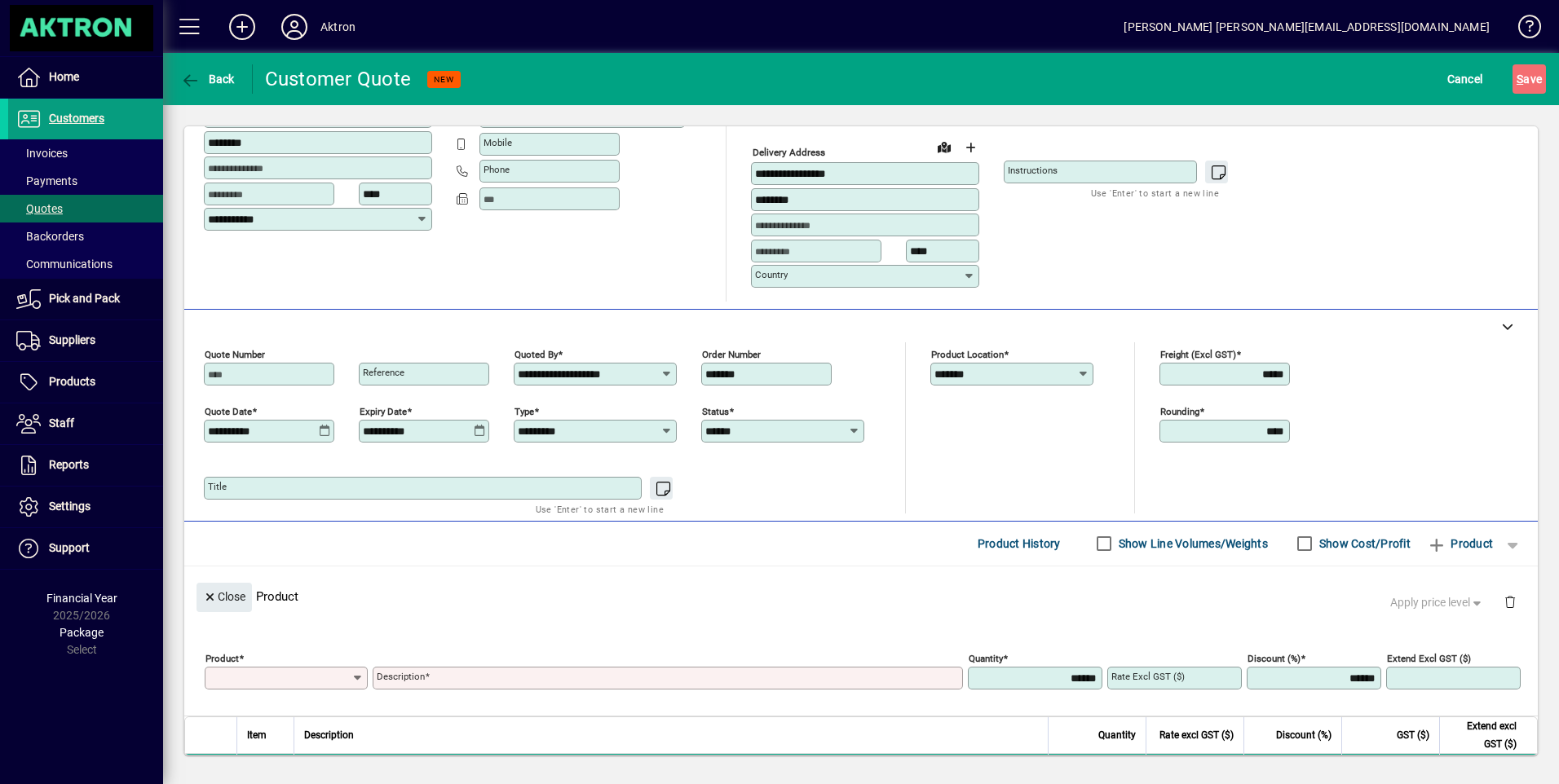 scroll, scrollTop: 0, scrollLeft: 0, axis: both 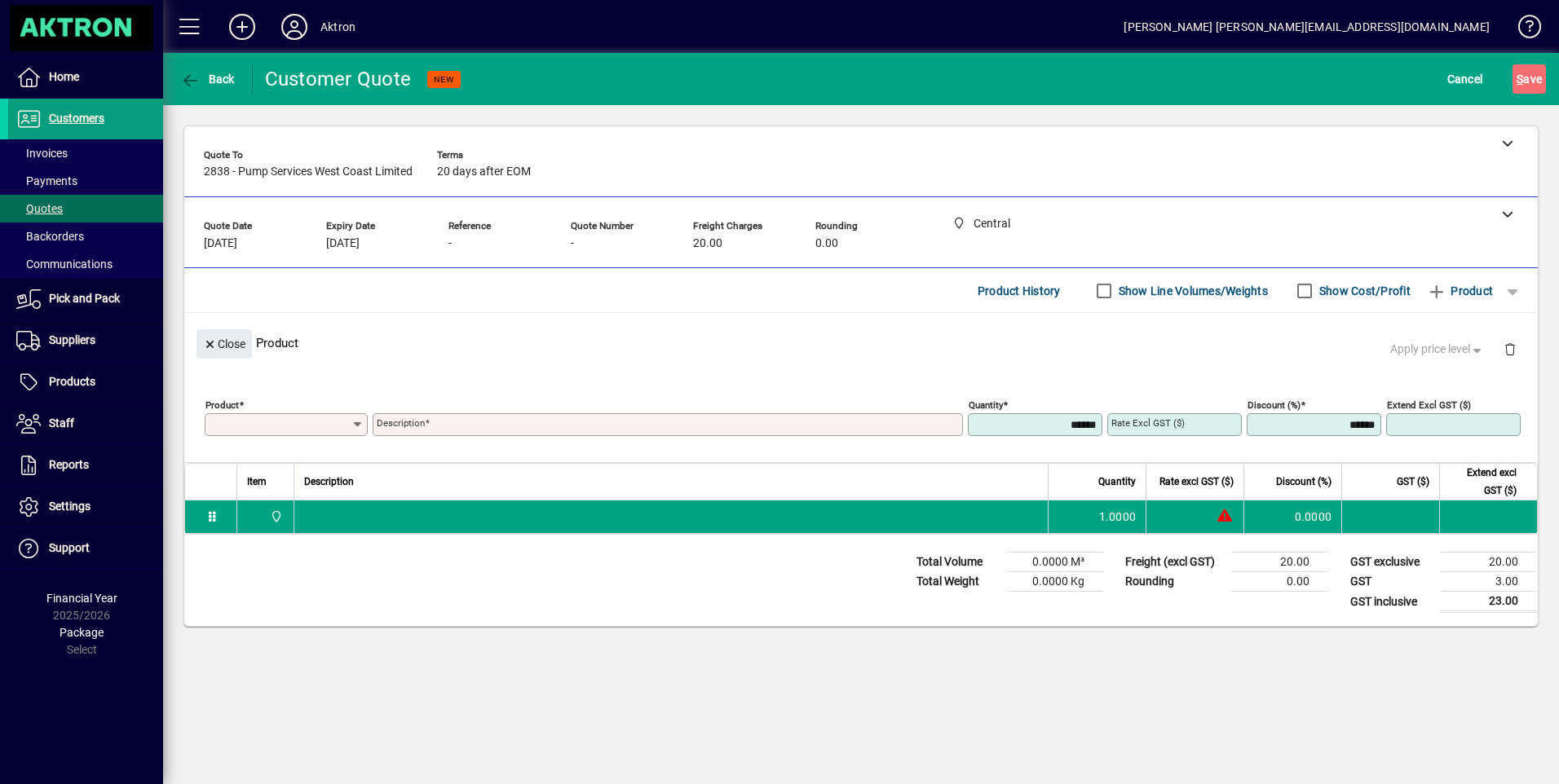 click on "Product" at bounding box center (280, 425) 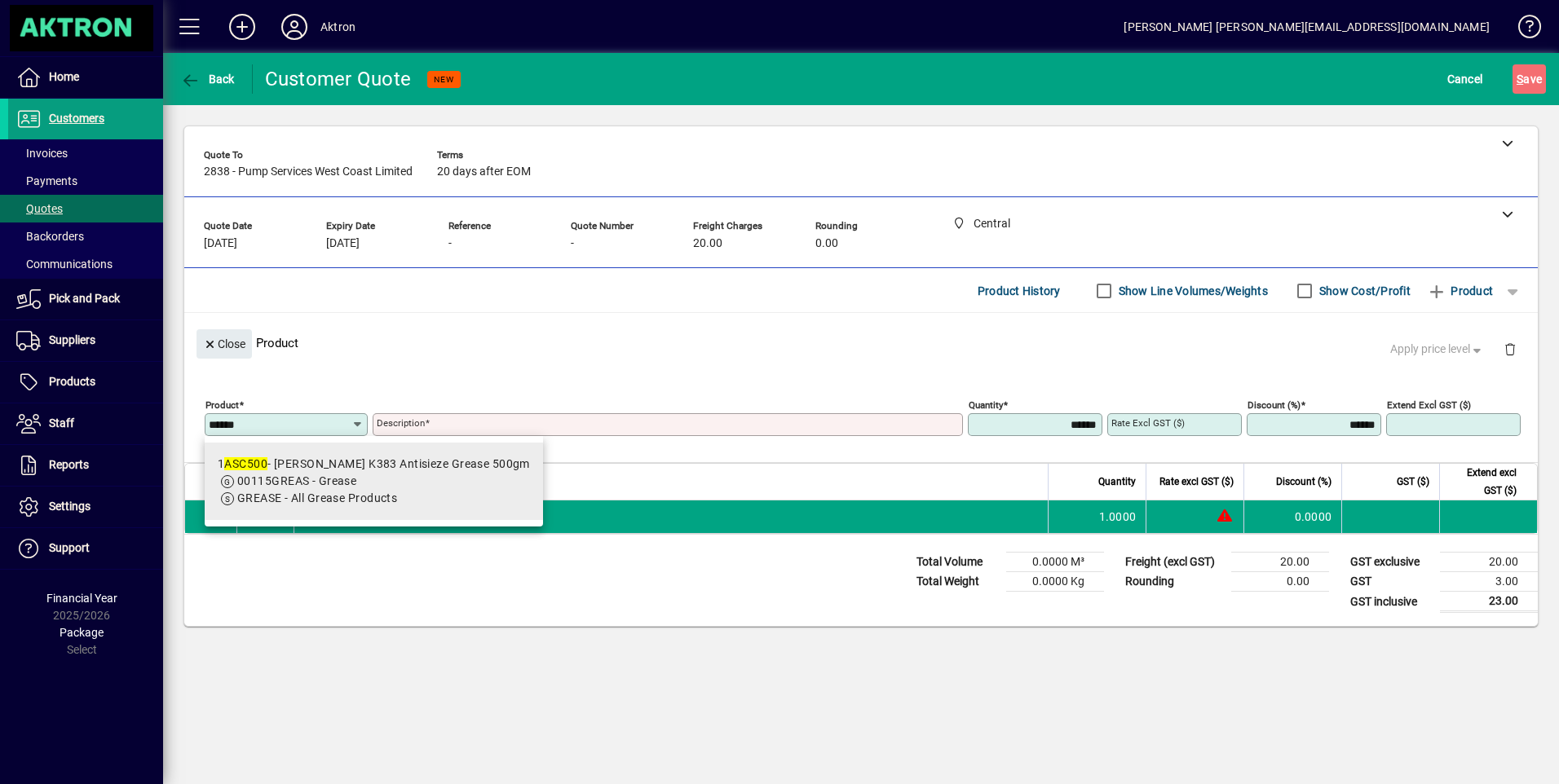 click on "00115GREAS - Grease" at bounding box center (373, 481) 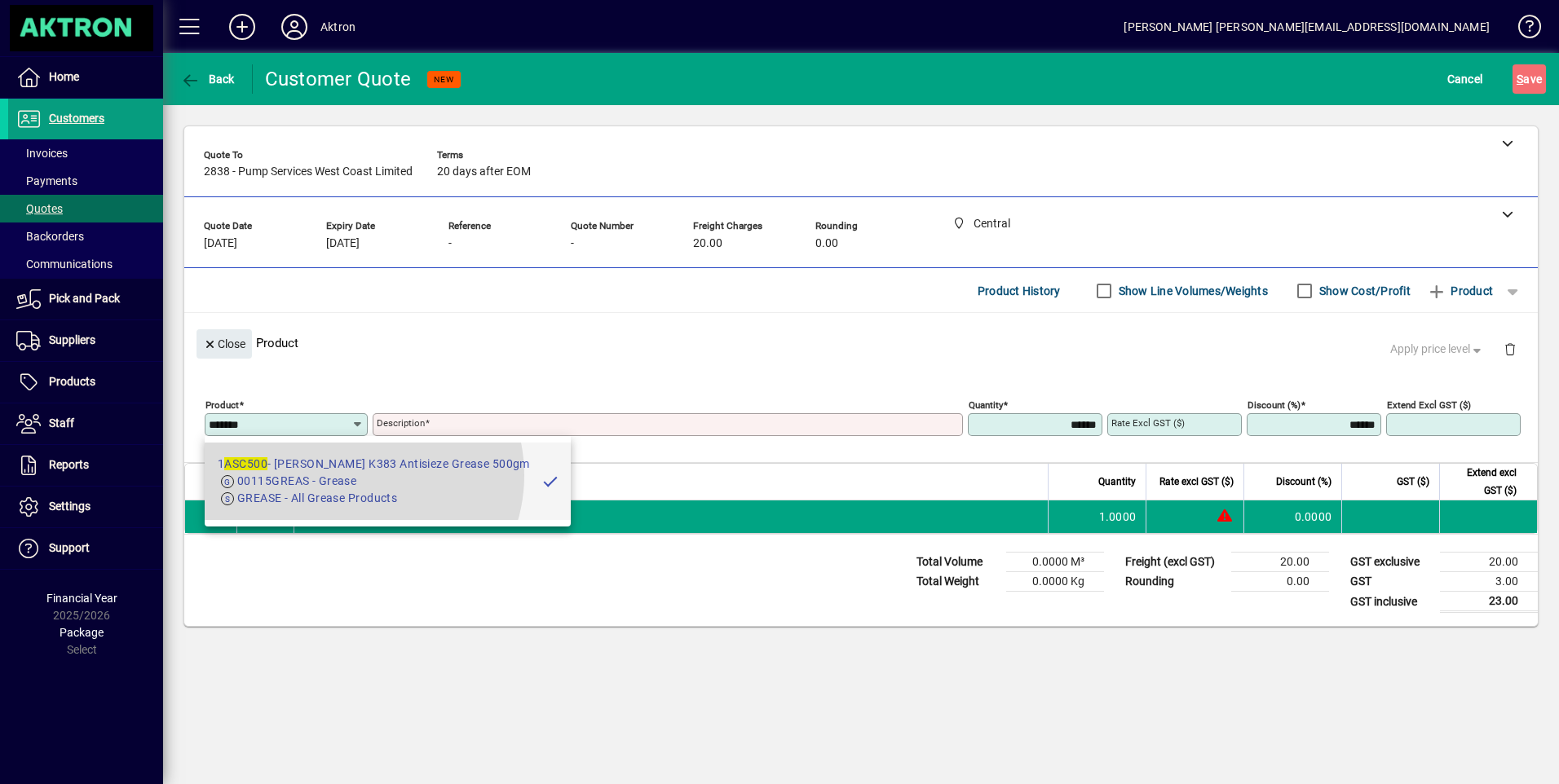 type on "**********" 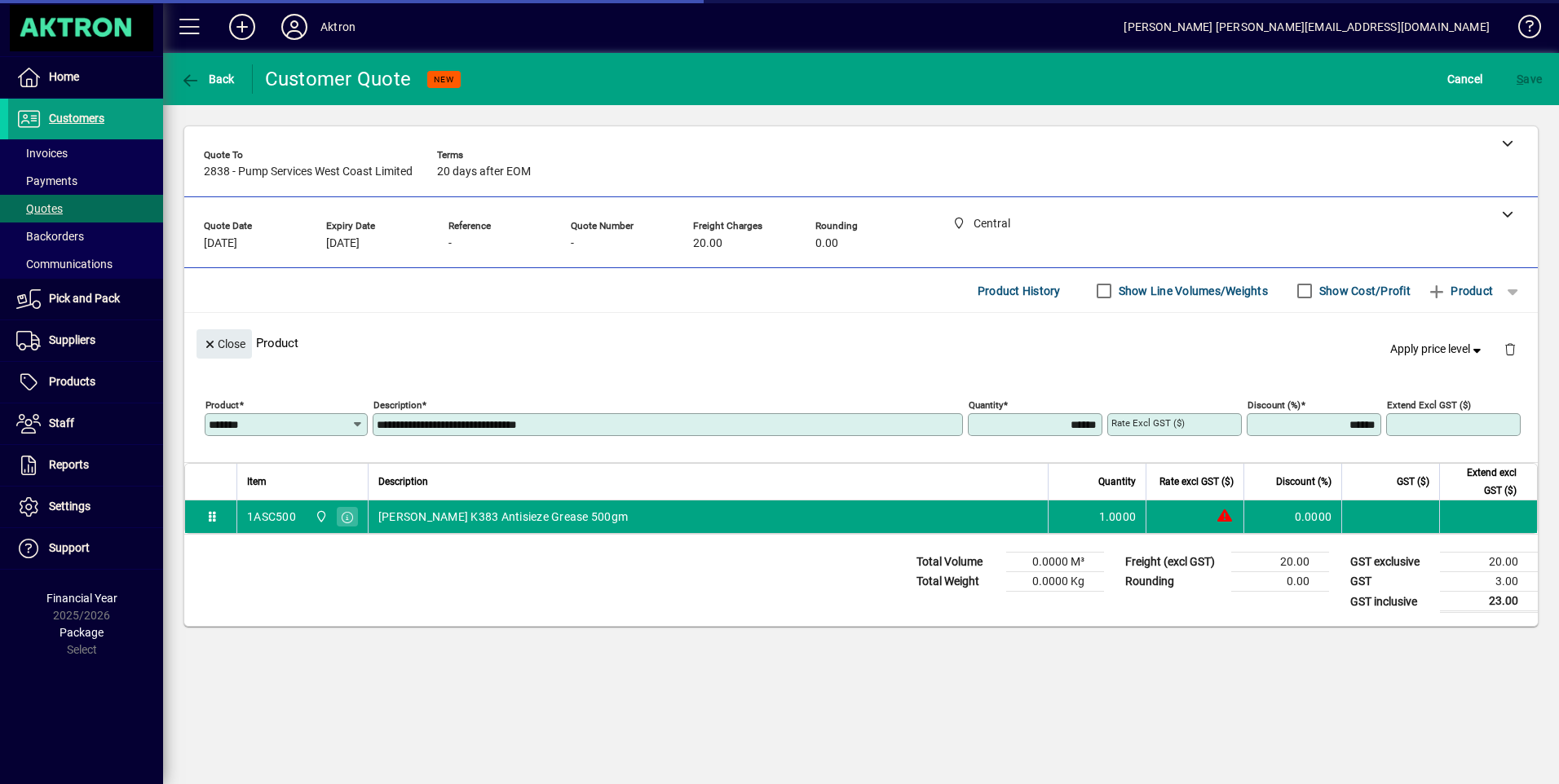 type on "*******" 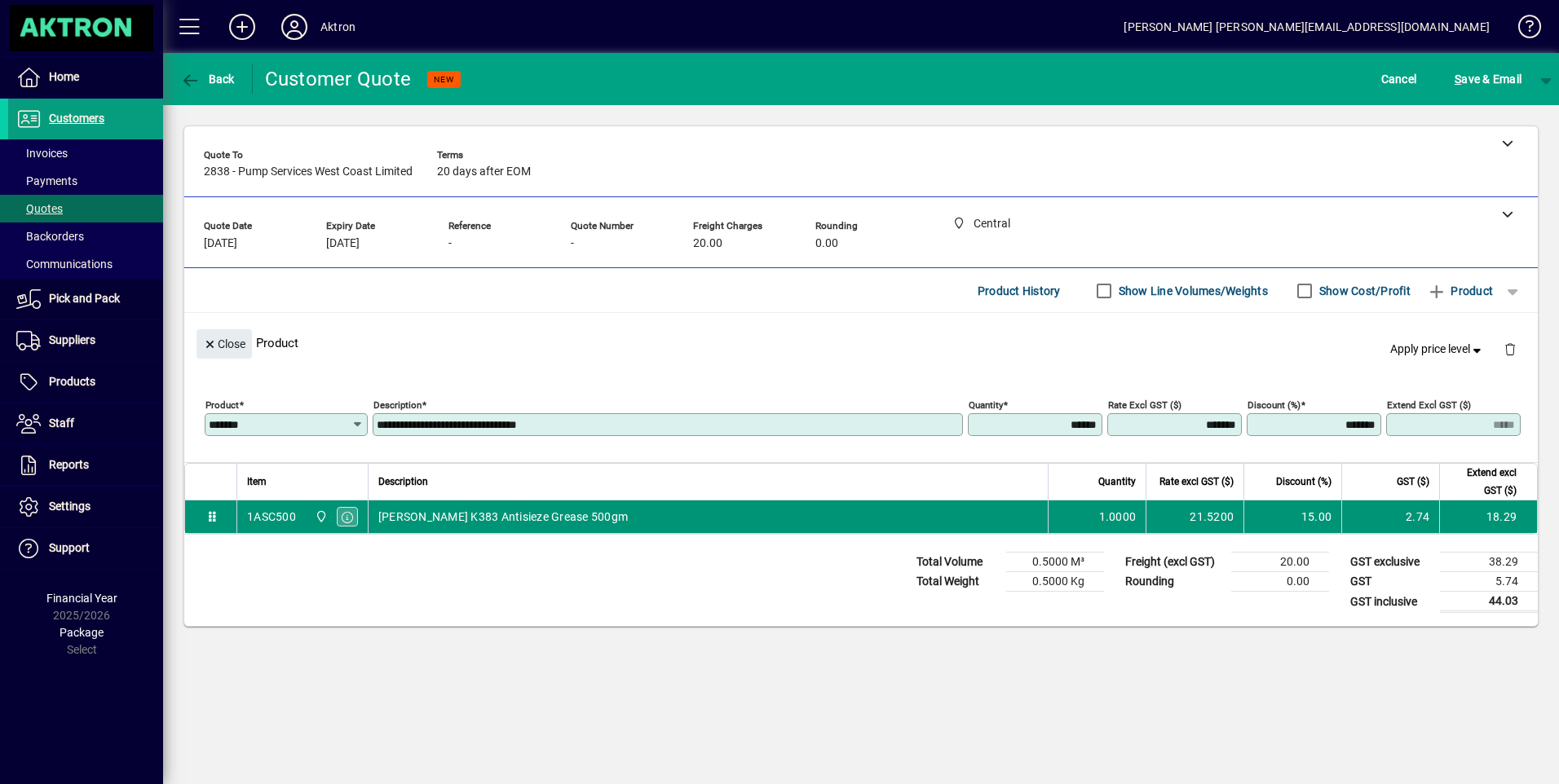click 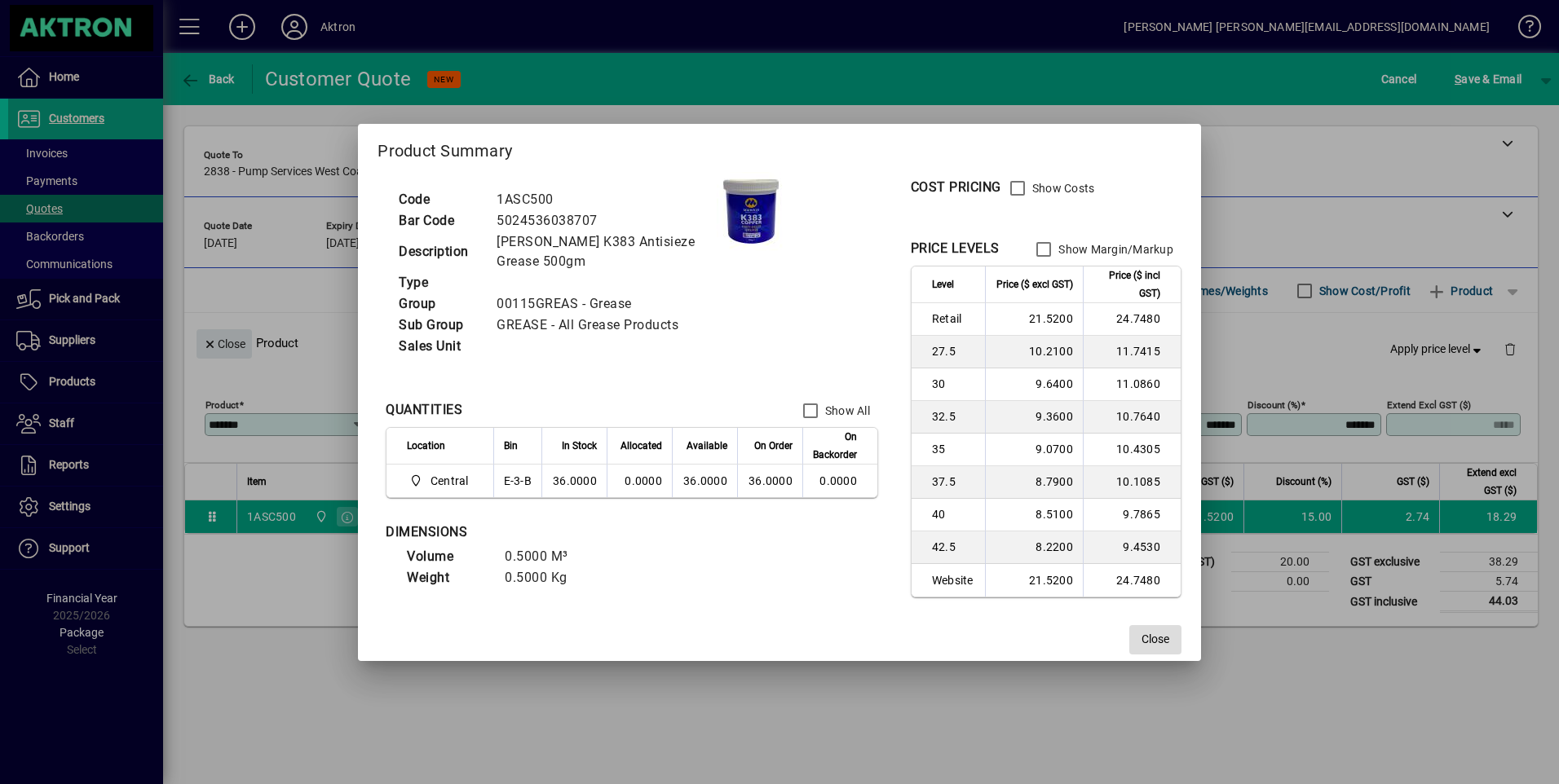 click on "Close" 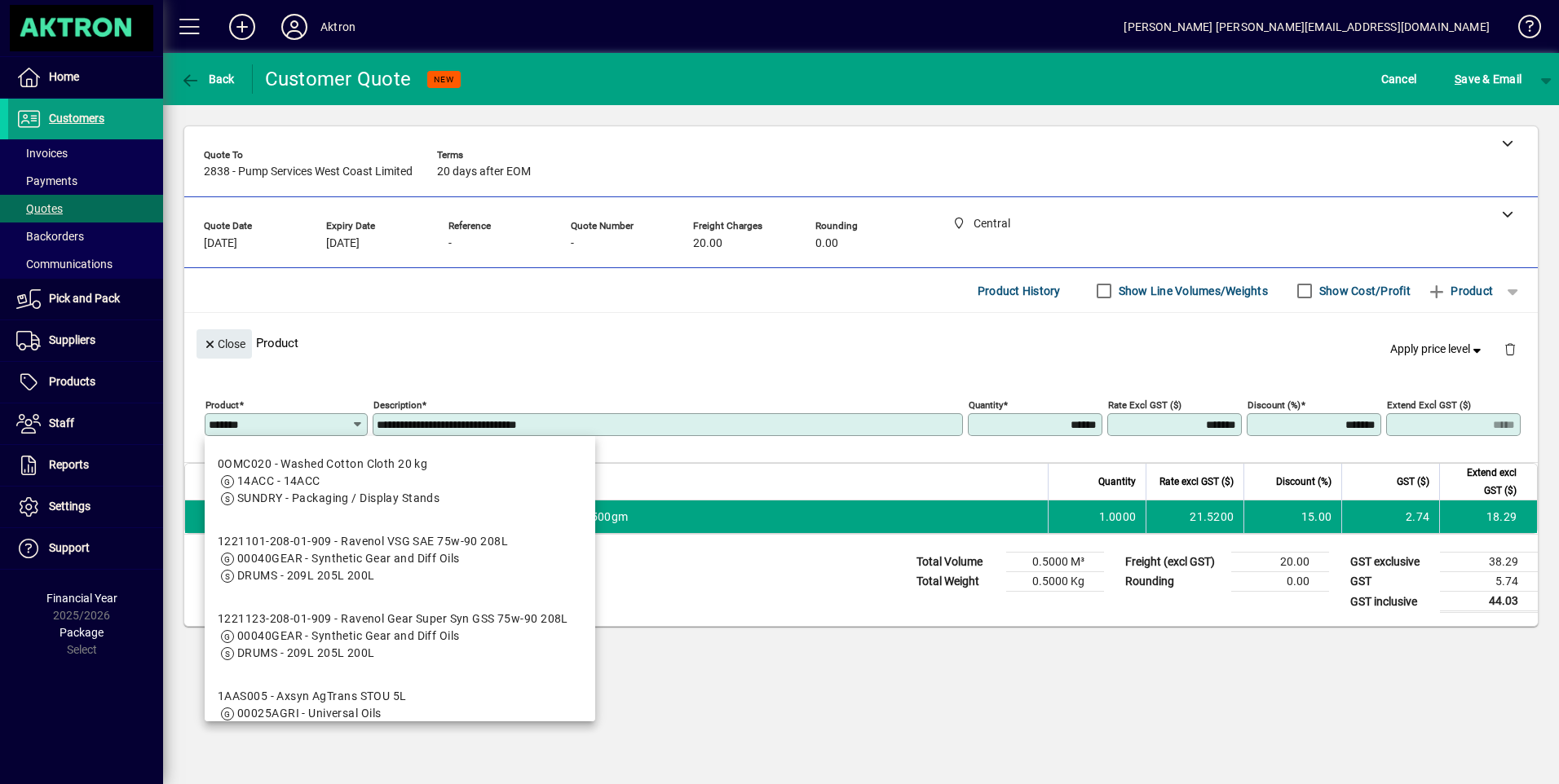 click on "*******" at bounding box center (280, 425) 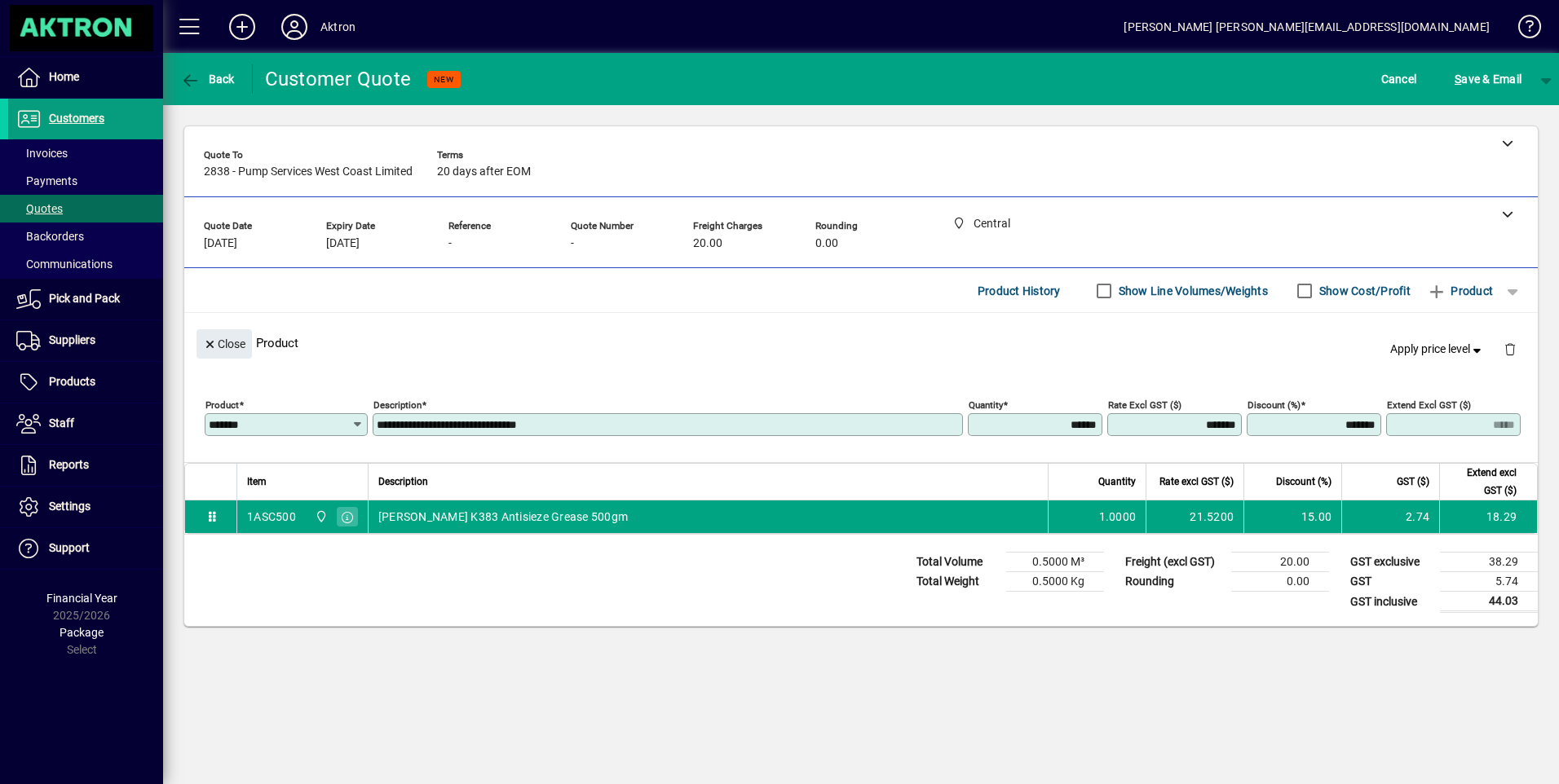 click on "**********" 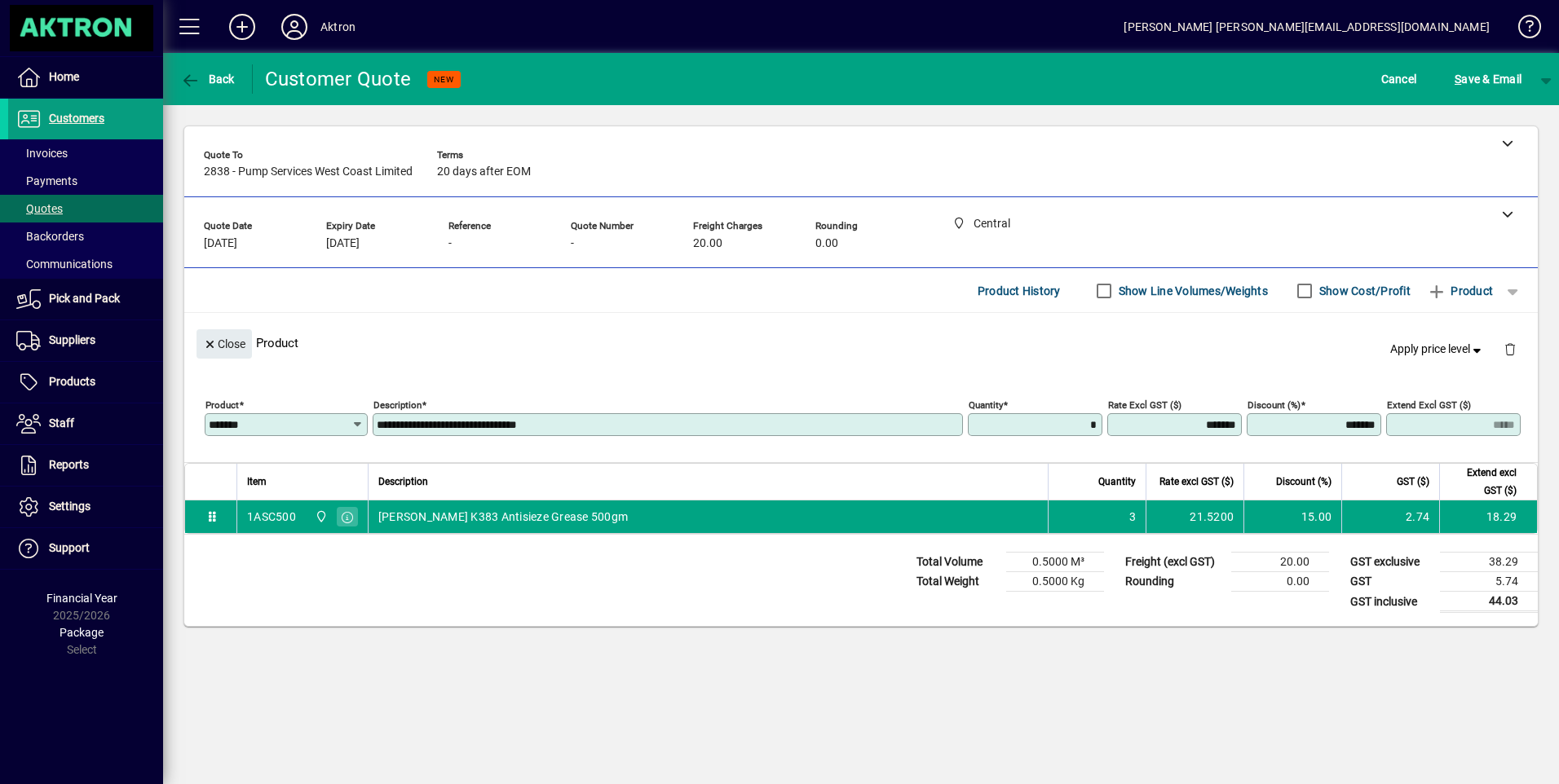 type on "******" 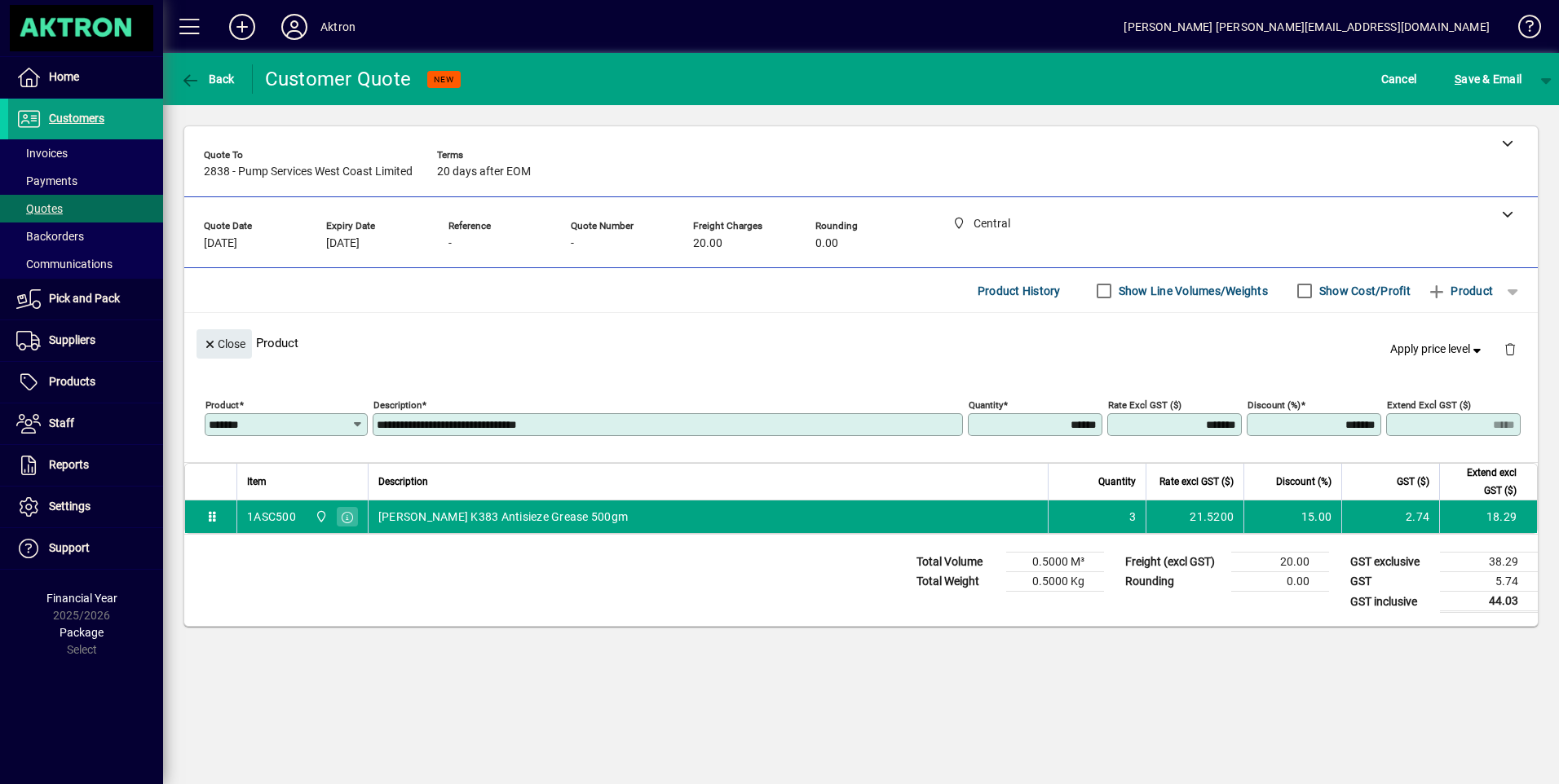 type on "*****" 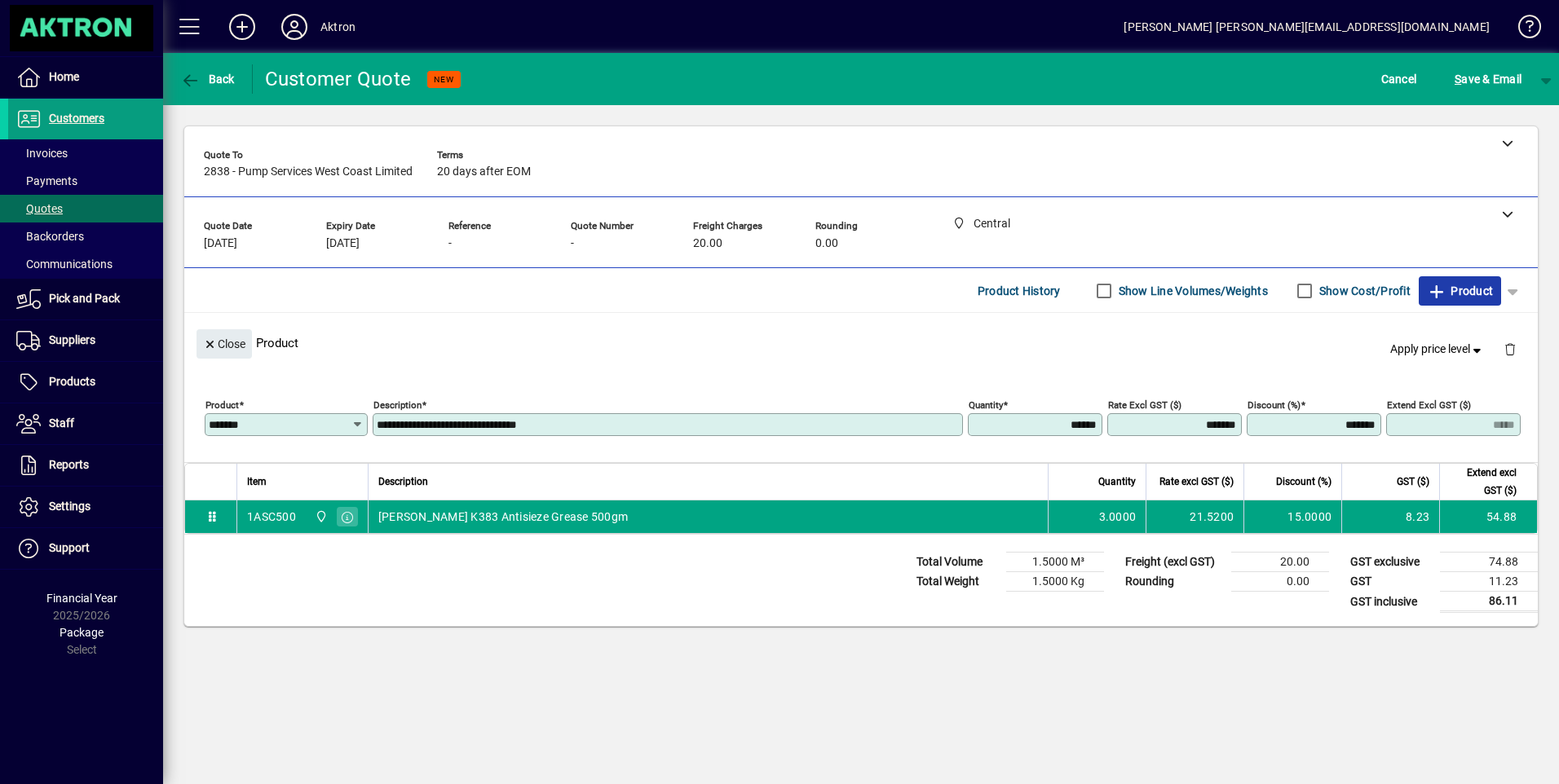 type 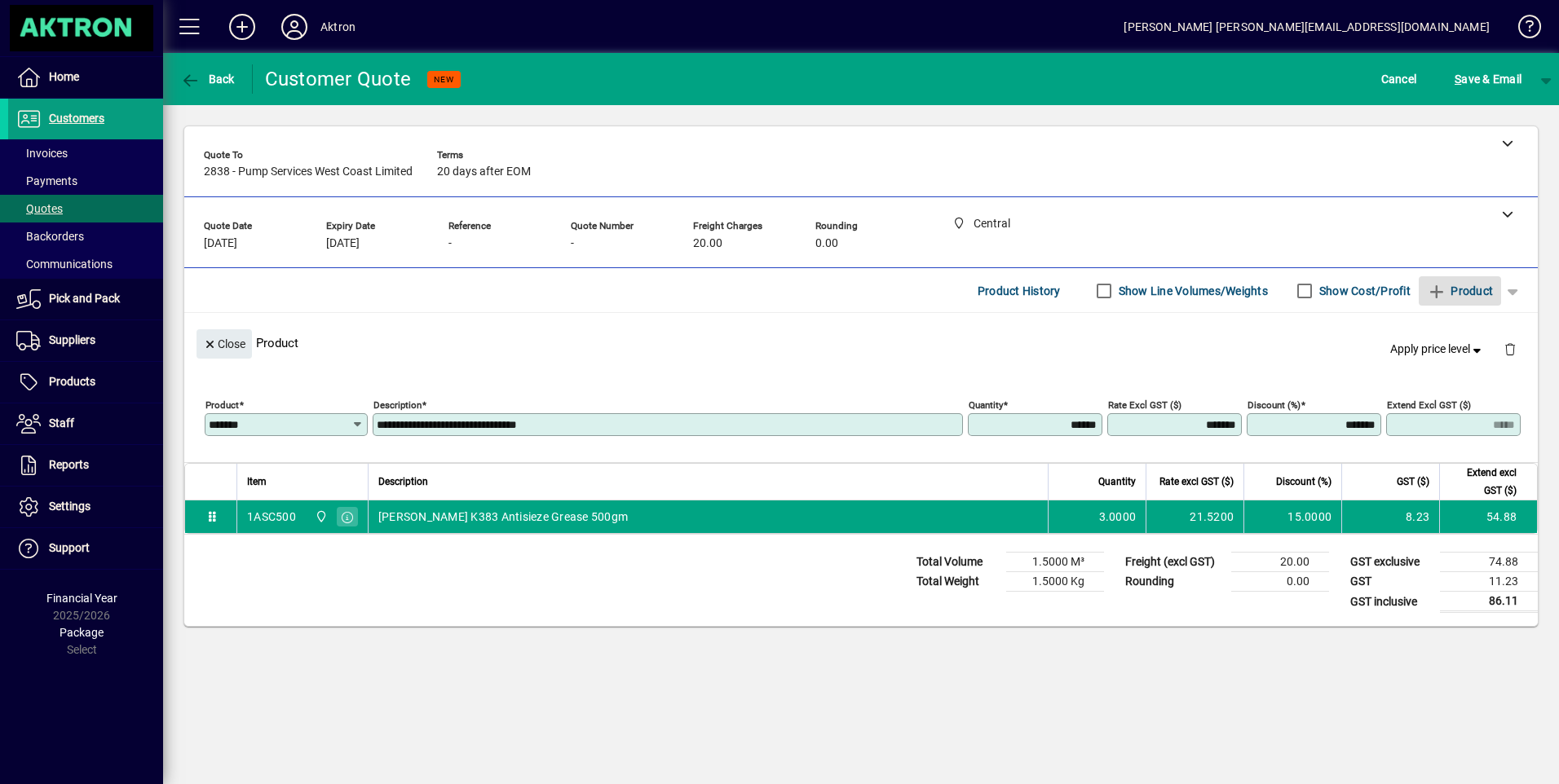 type 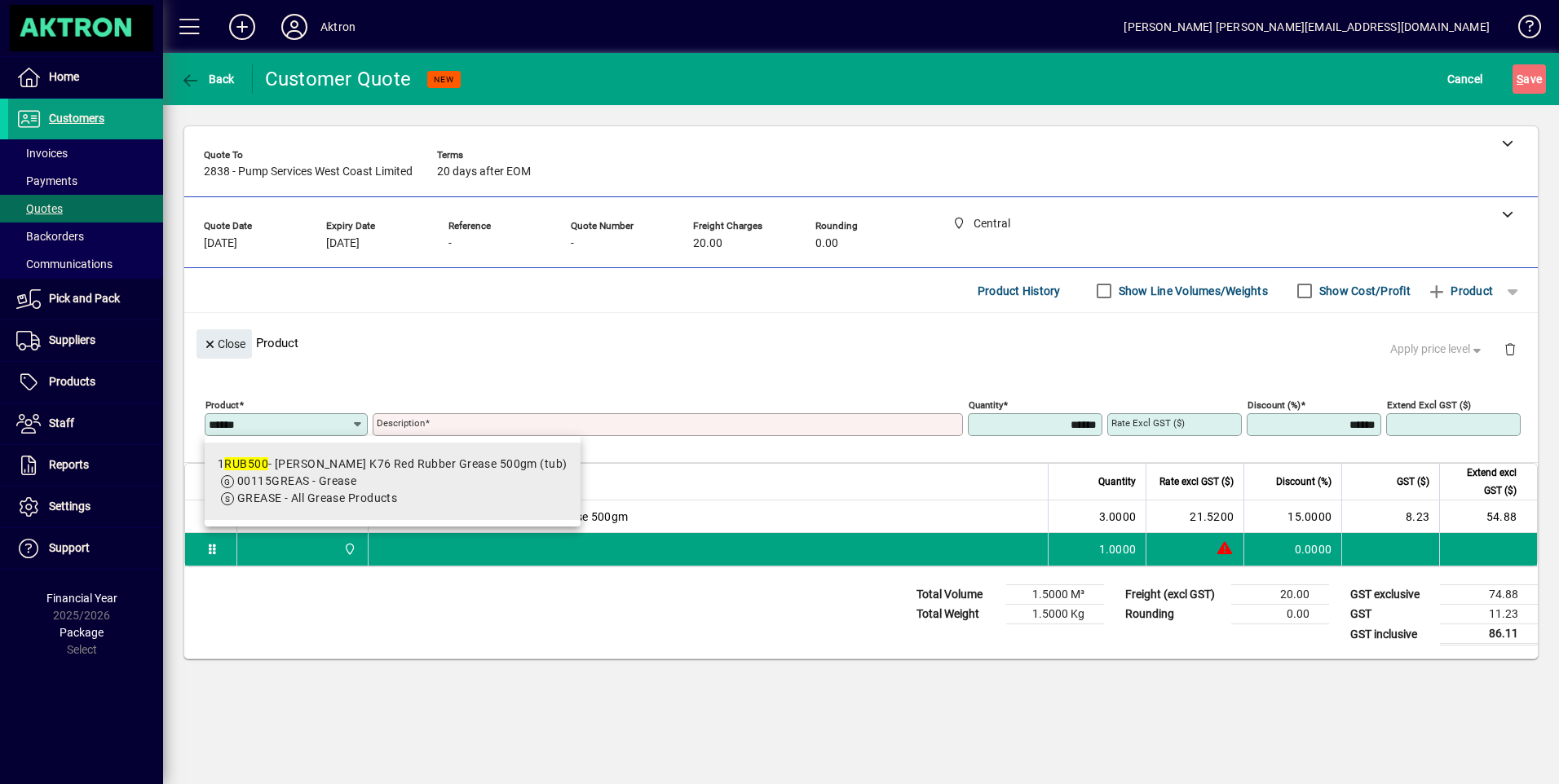 click on "1 RUB500  - Morris K76 Red Rubber Grease 500gm (tub)" at bounding box center (392, 464) 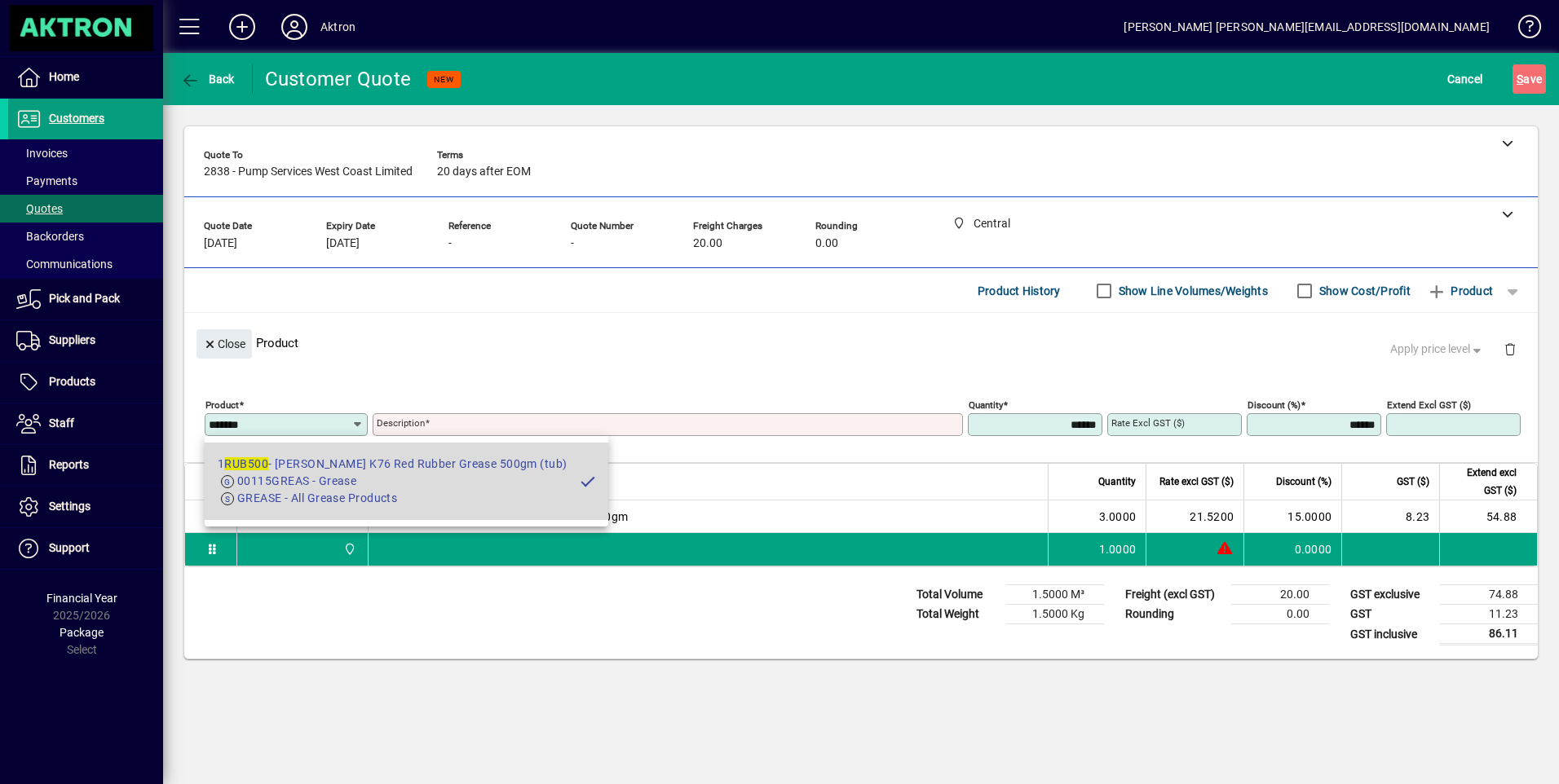 type on "**********" 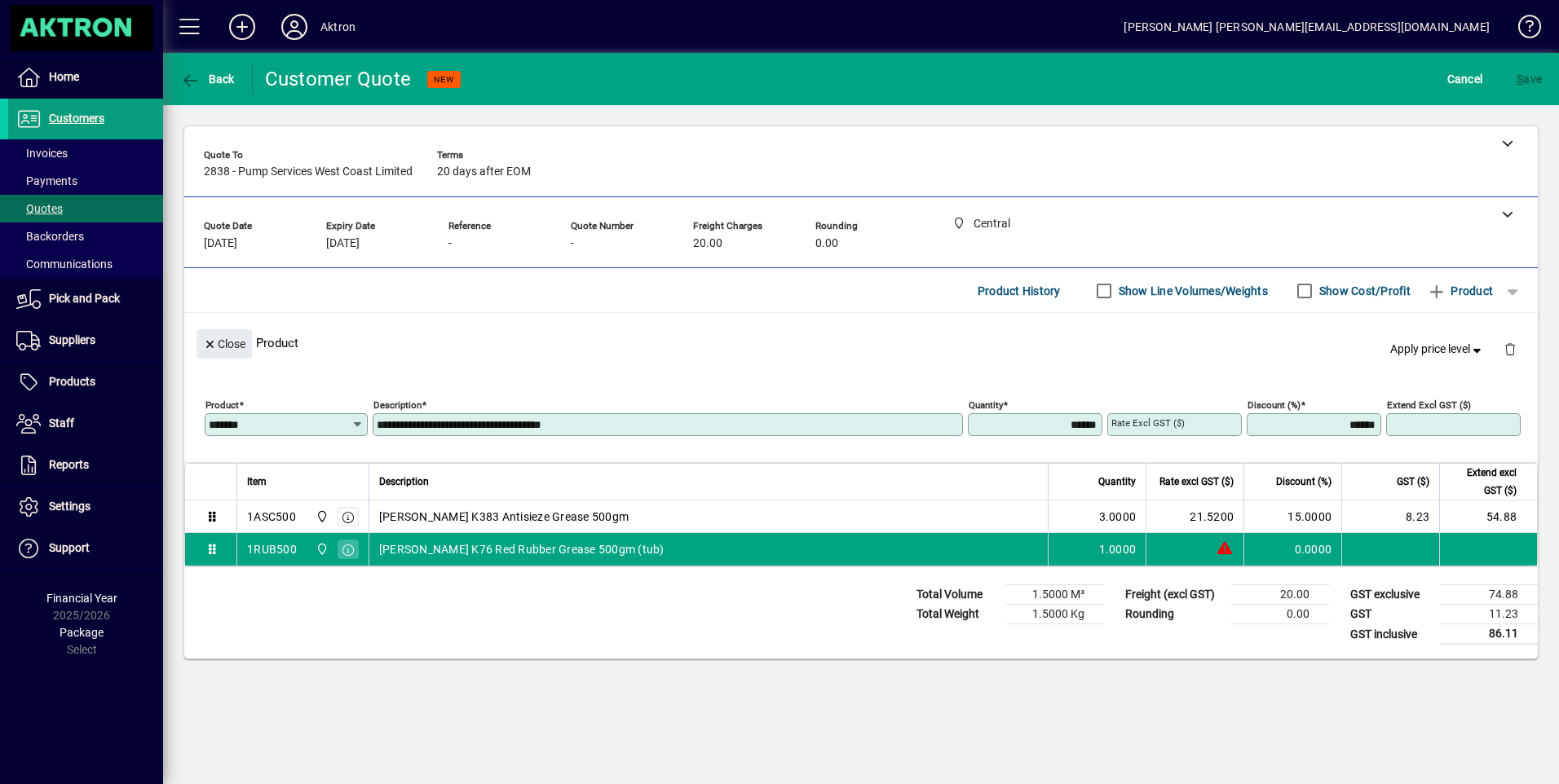 type on "*******" 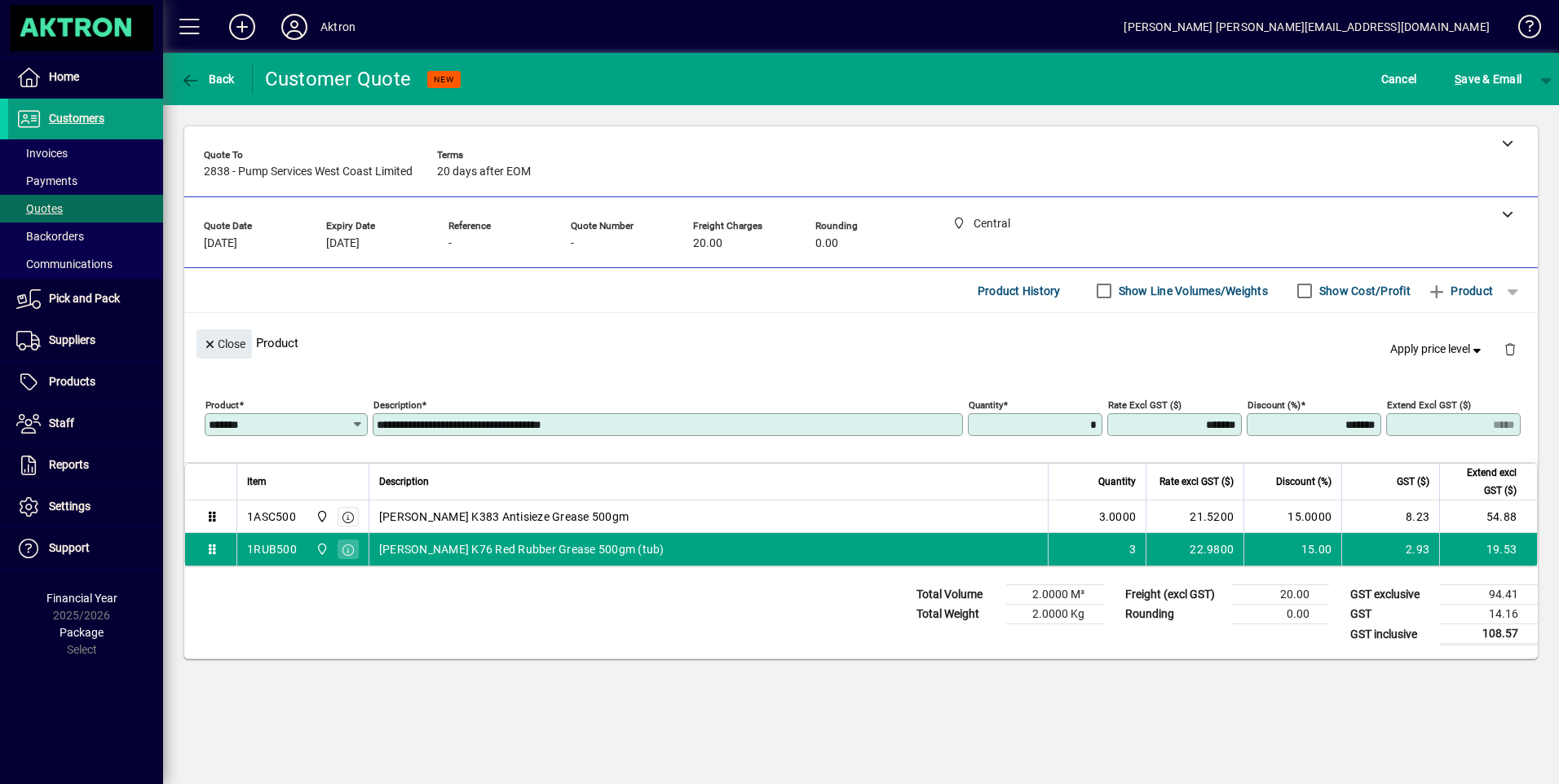 type on "******" 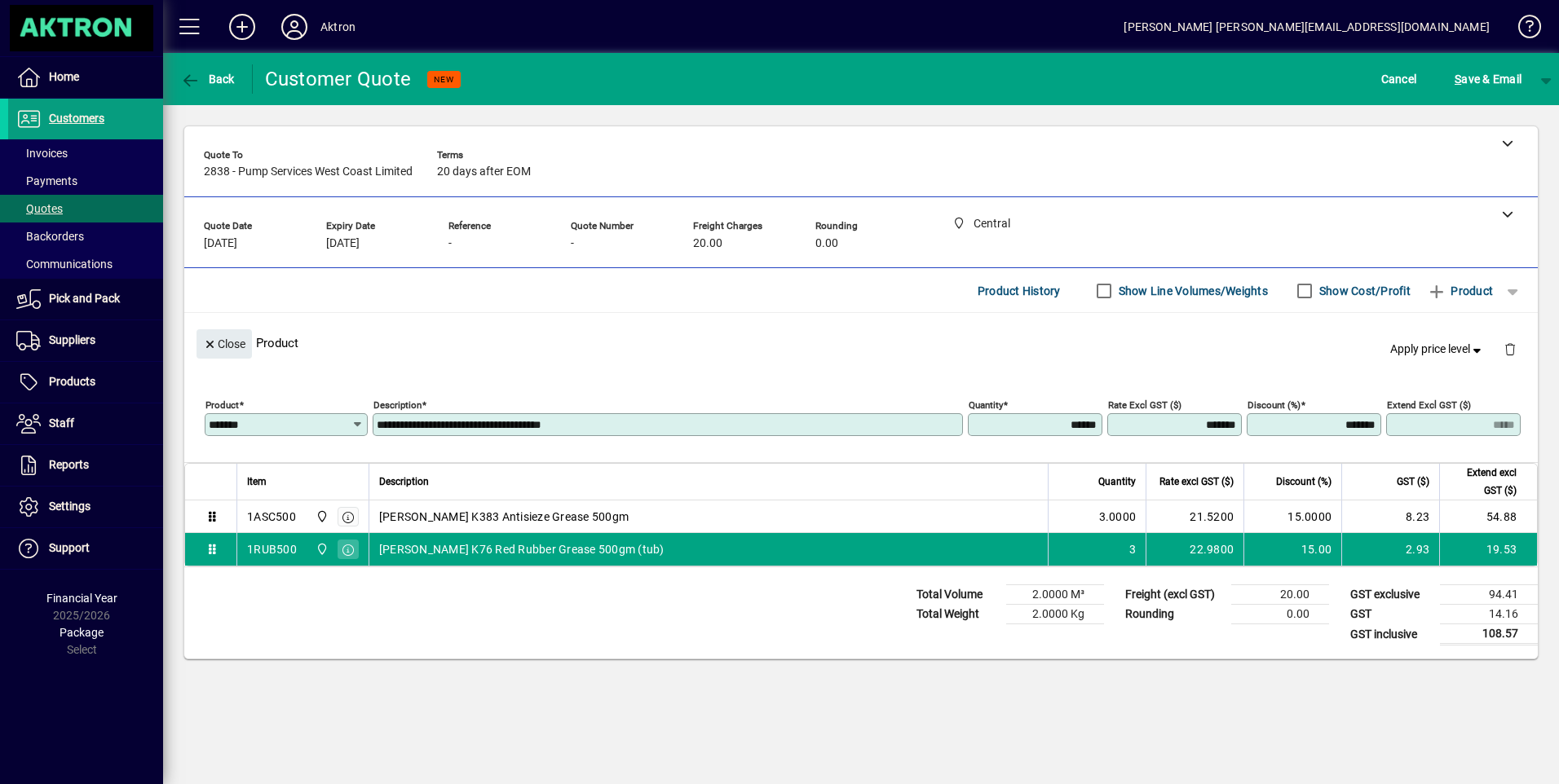 type on "*****" 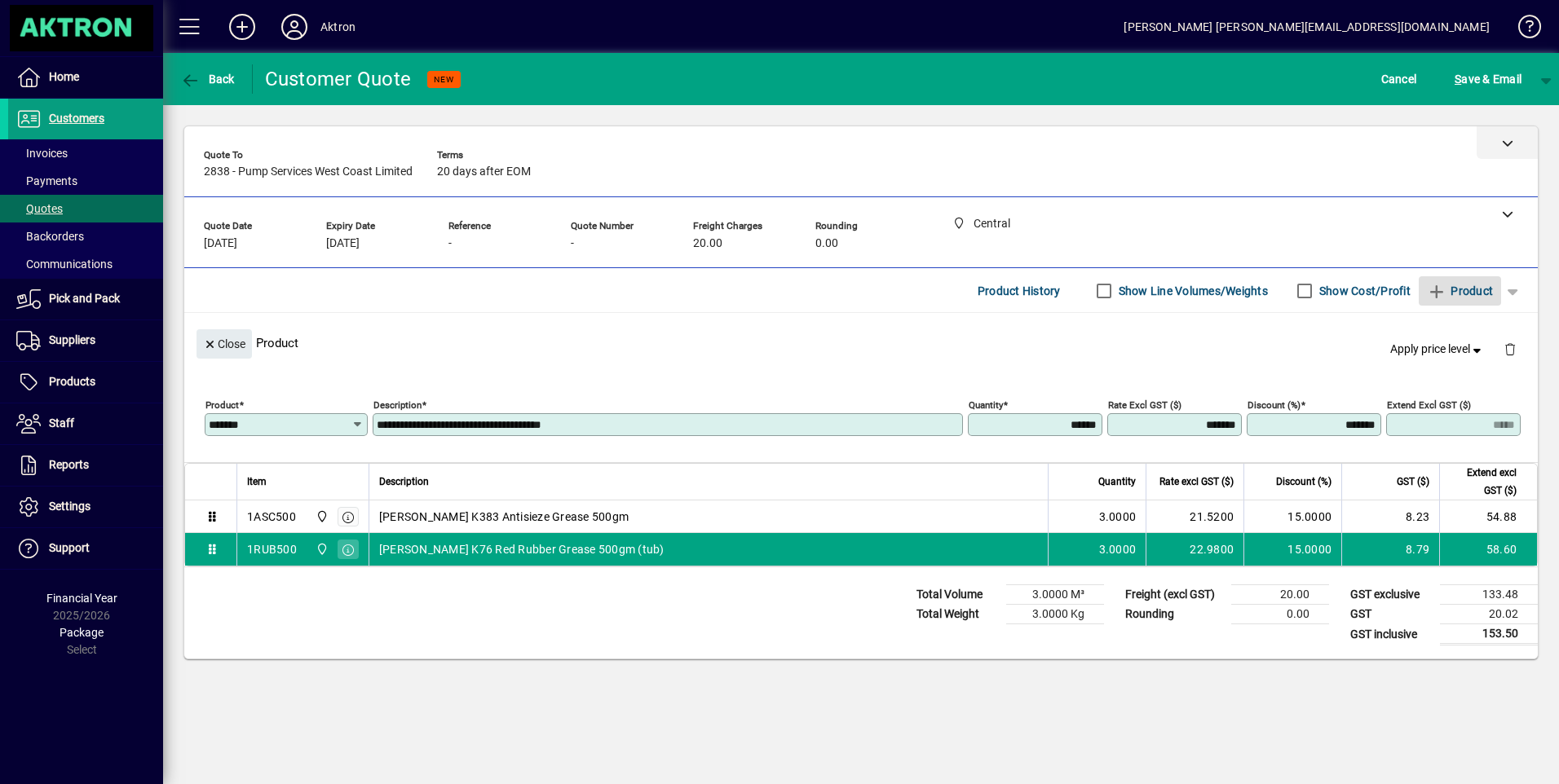 click 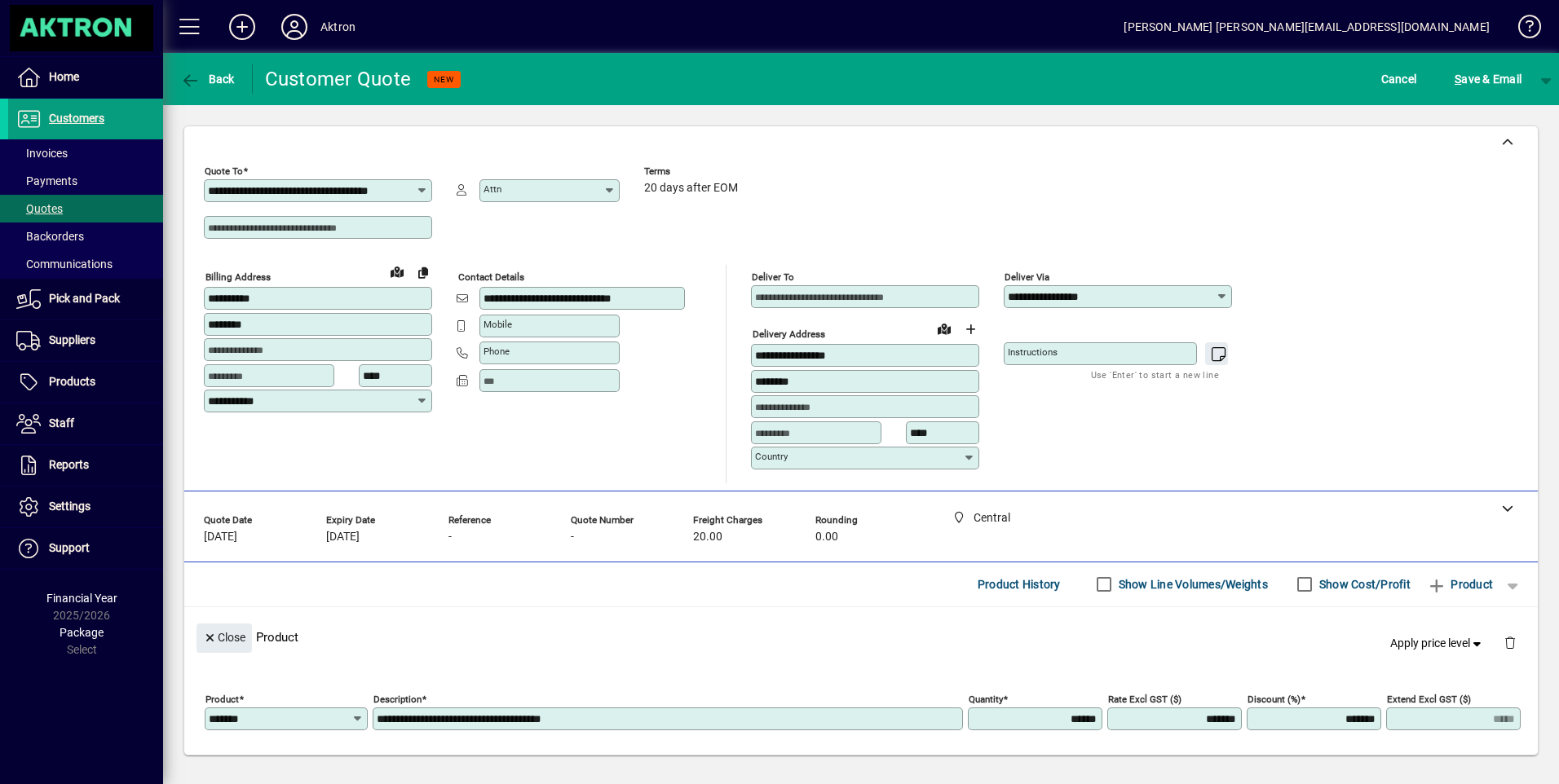 click at bounding box center [818, 433] 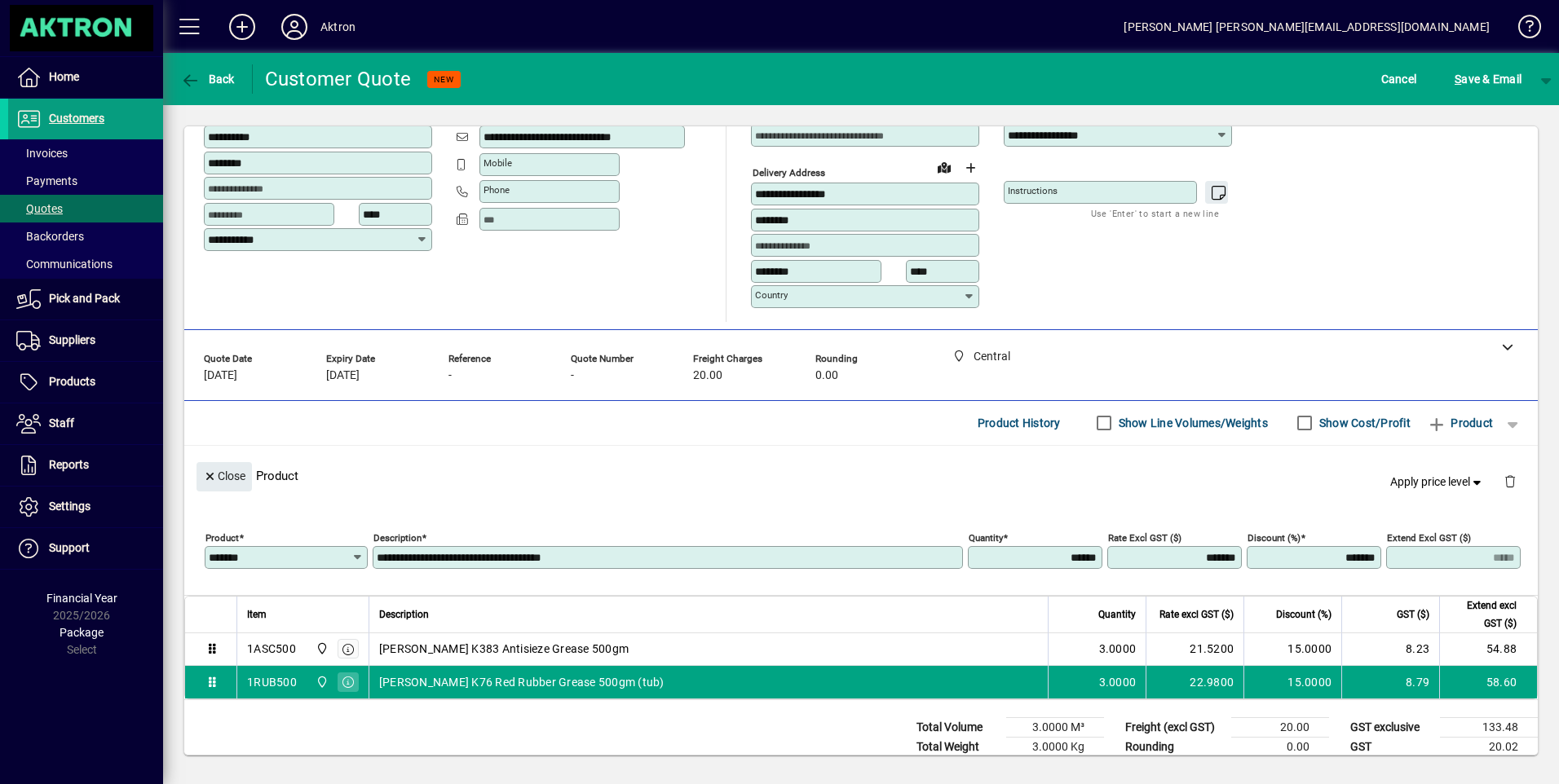scroll, scrollTop: 163, scrollLeft: 0, axis: vertical 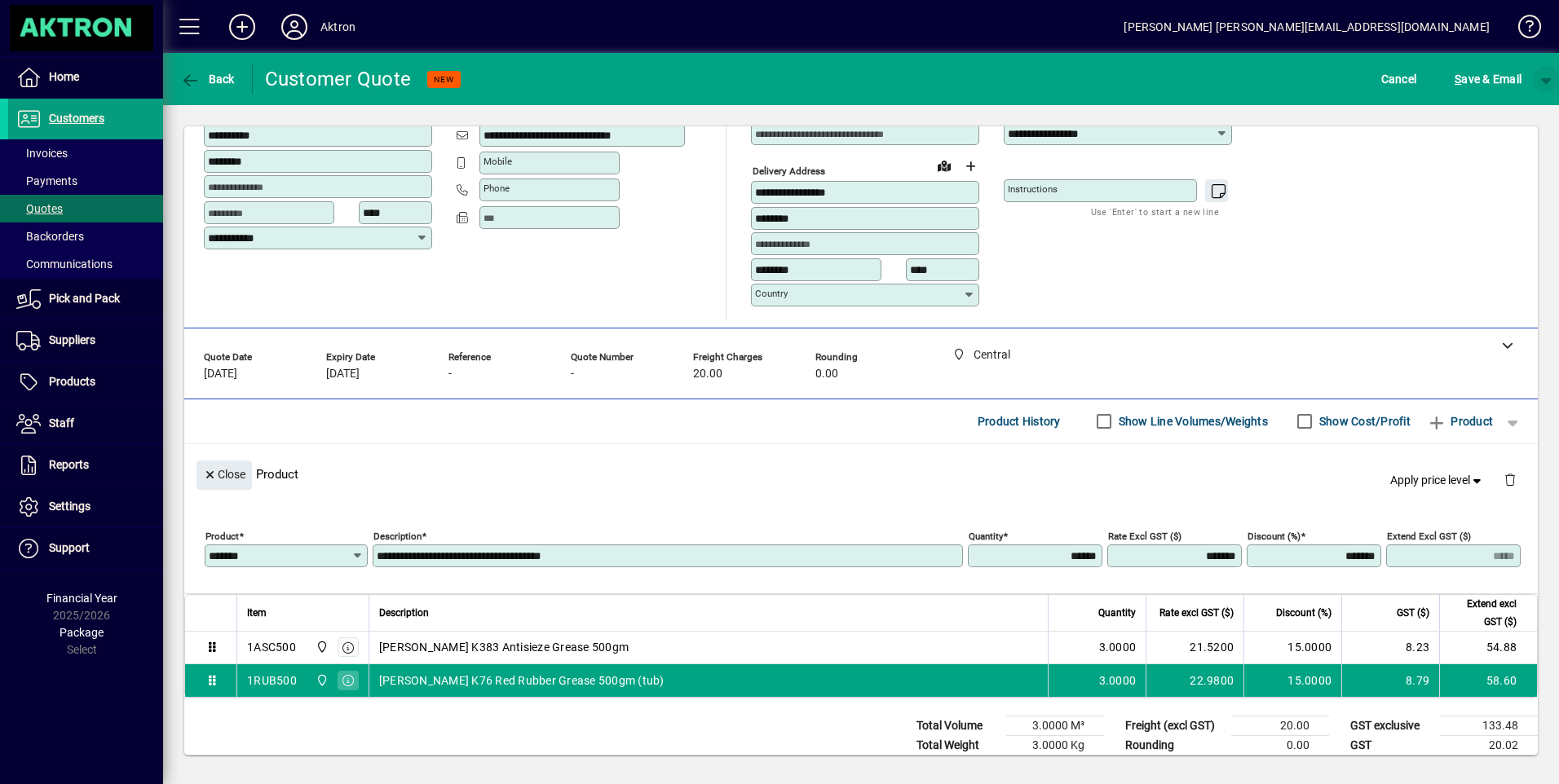 type on "********" 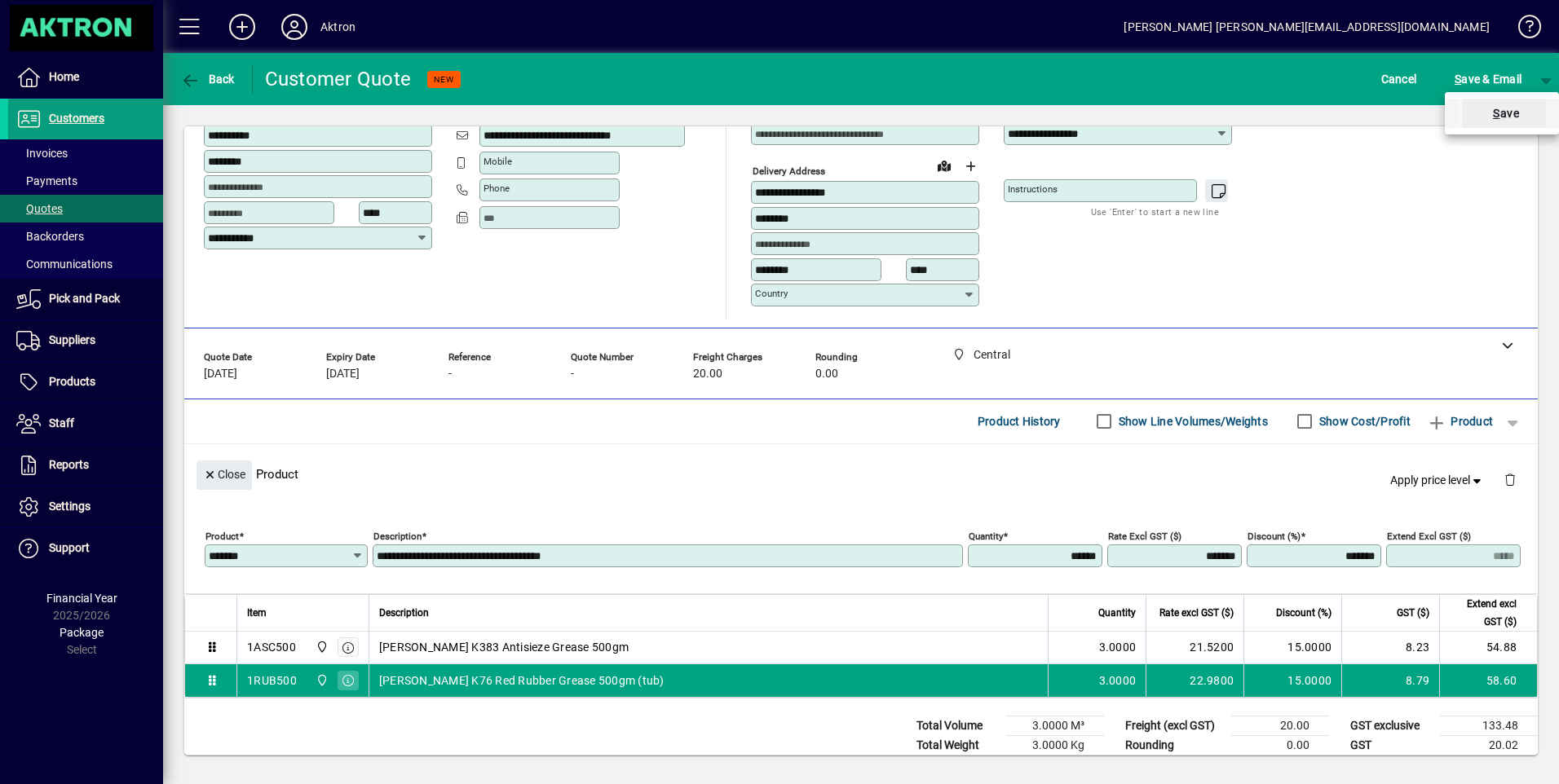 click on "S ave" at bounding box center (1504, 113) 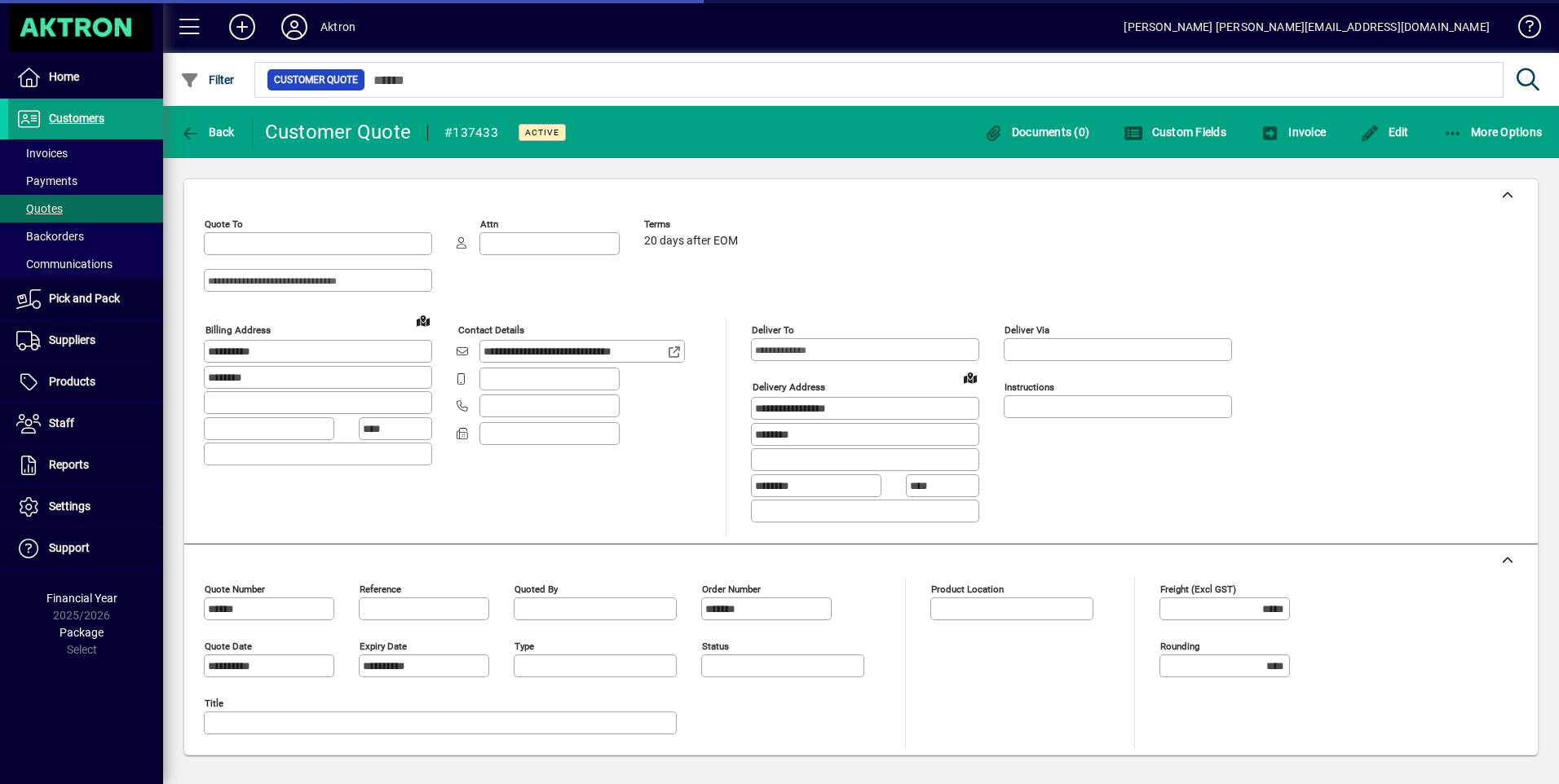 type on "**********" 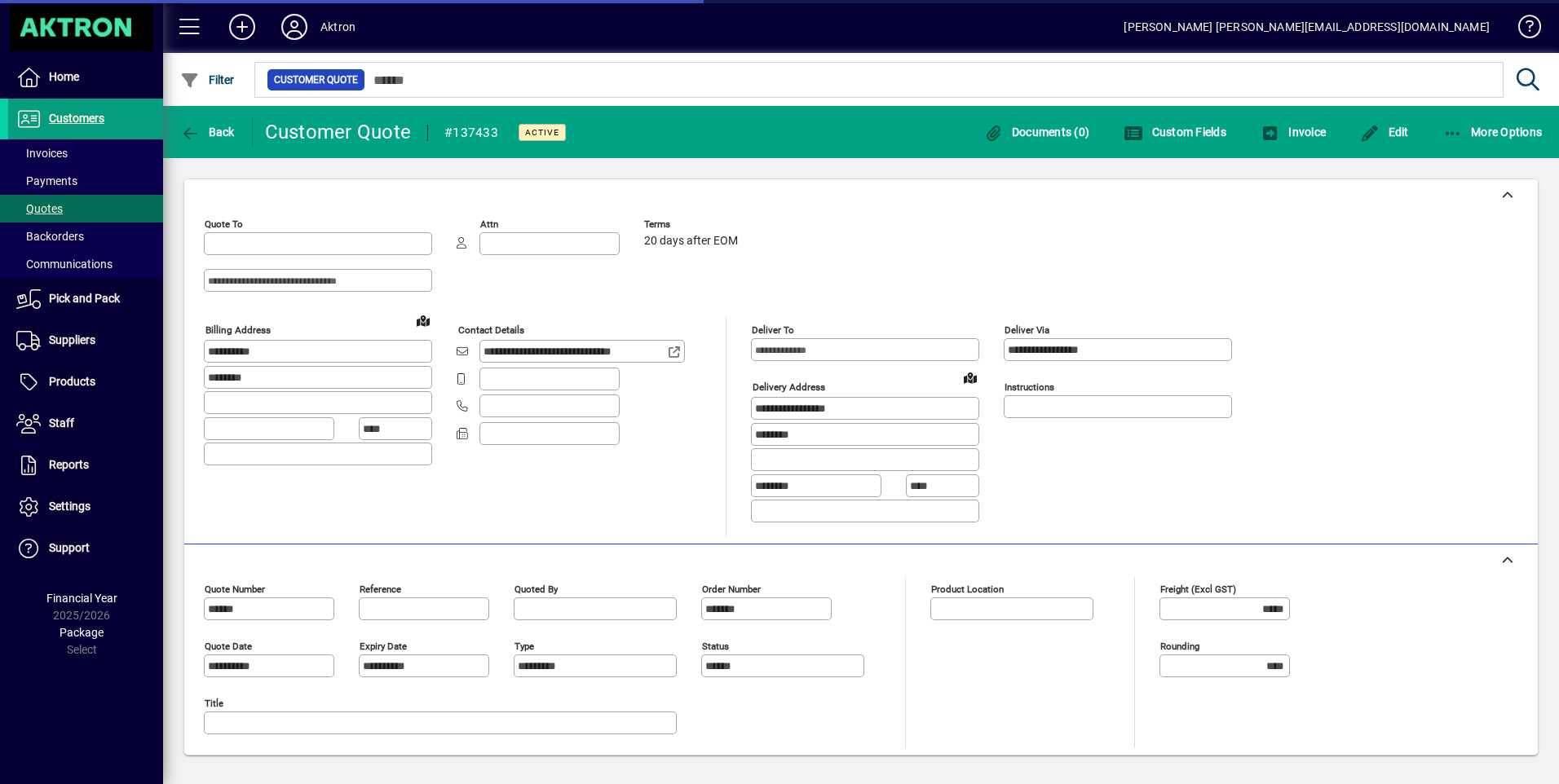 type on "**********" 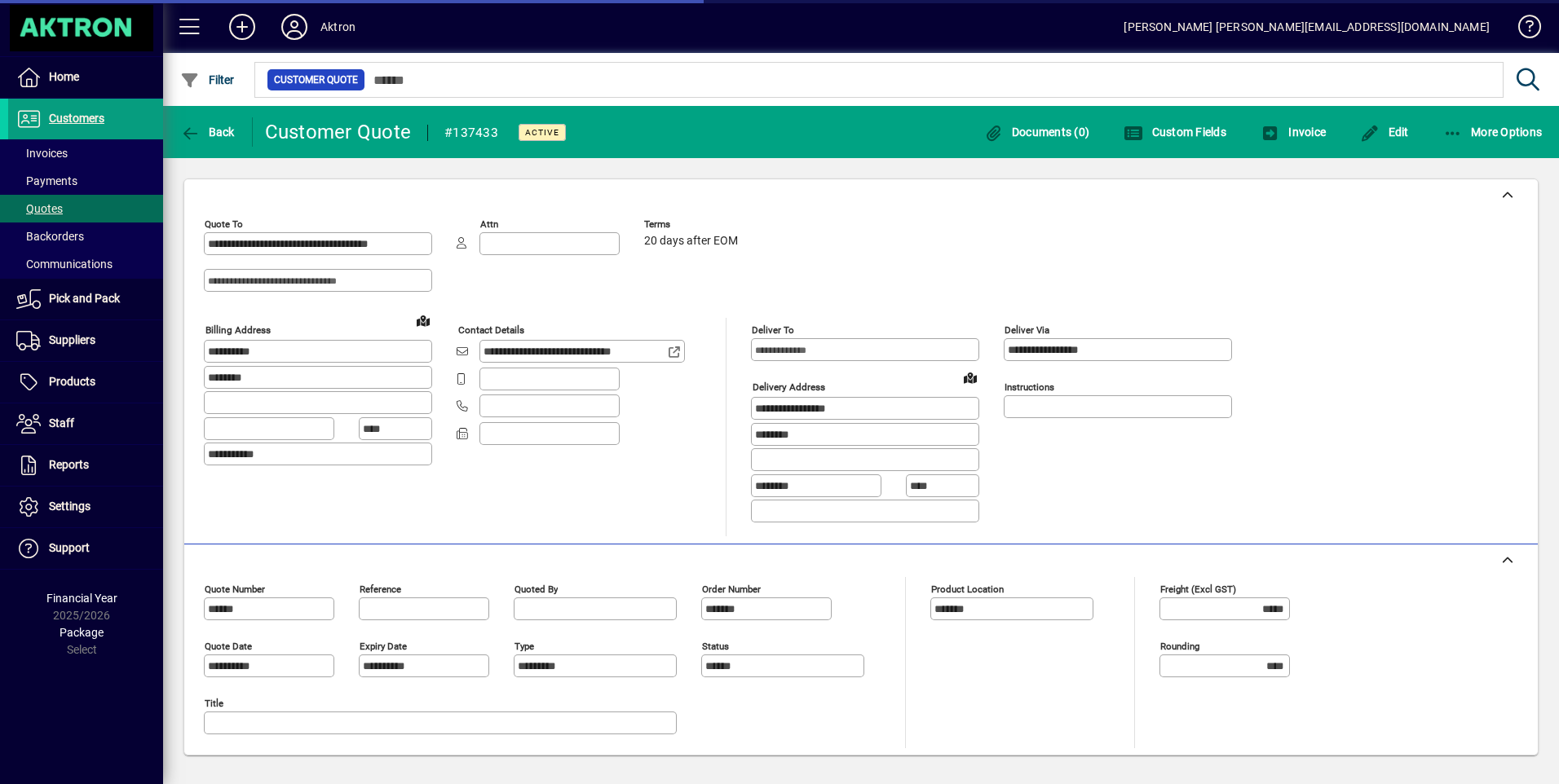 type on "**********" 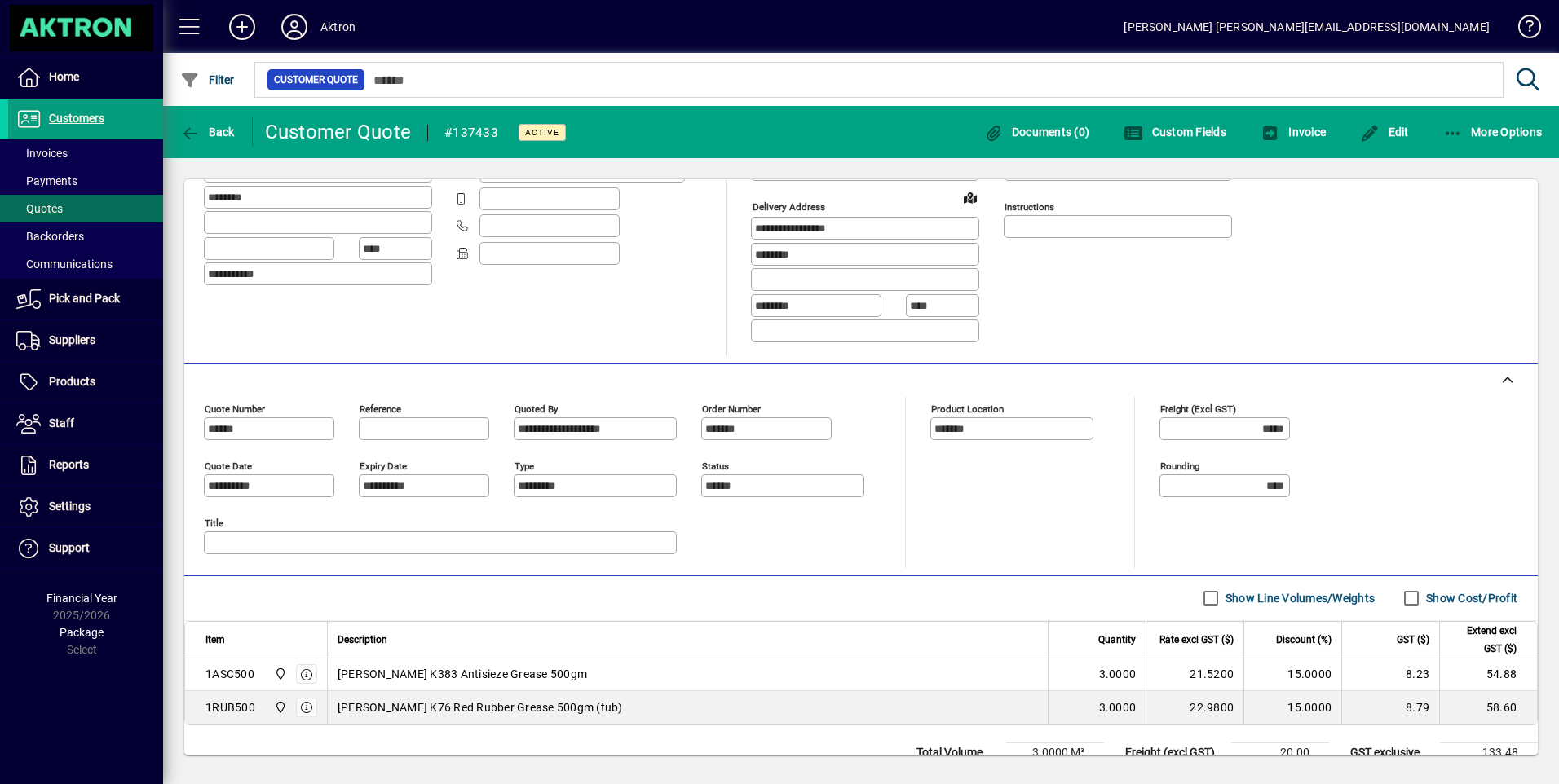 scroll, scrollTop: 242, scrollLeft: 0, axis: vertical 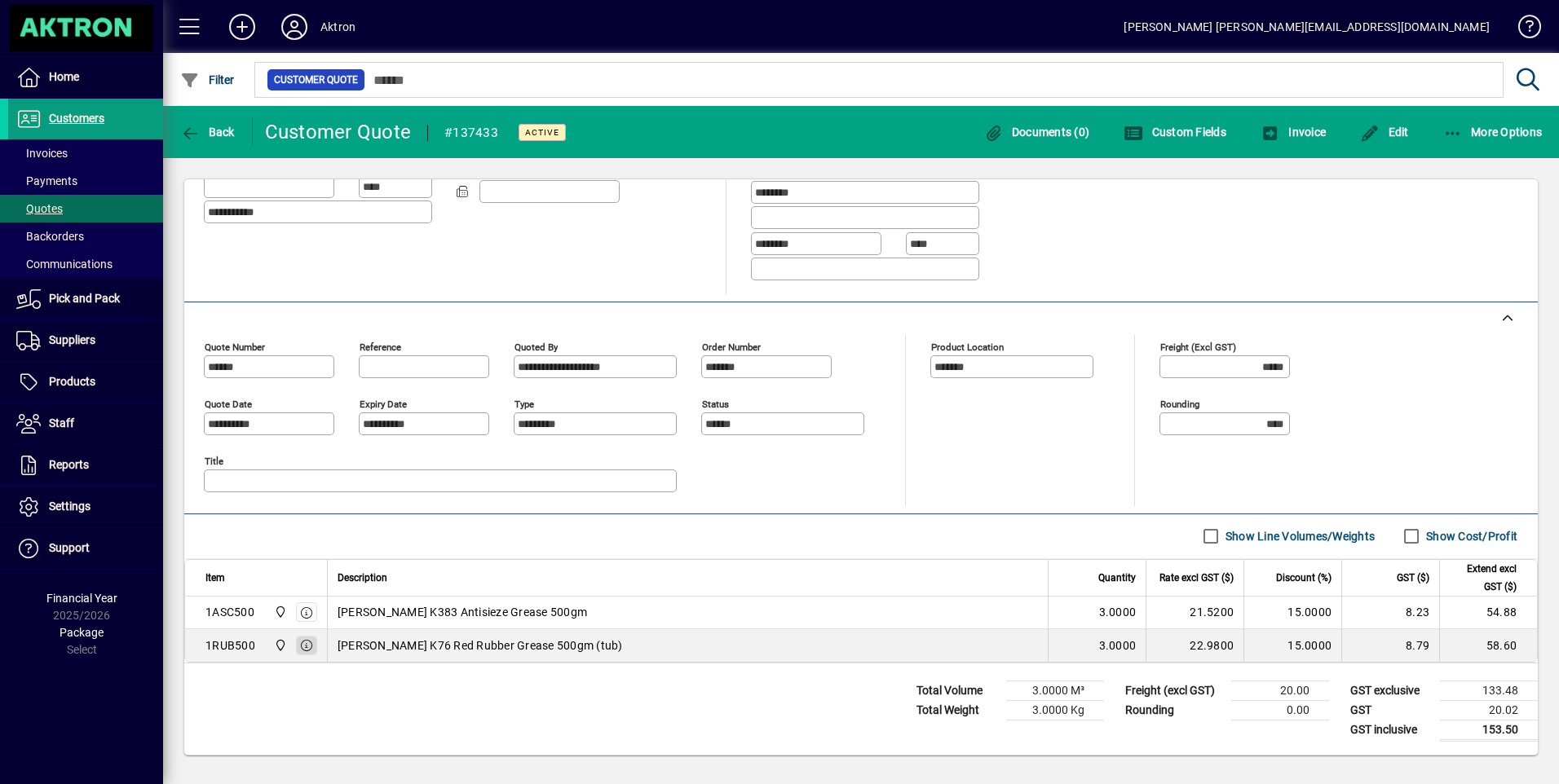 click 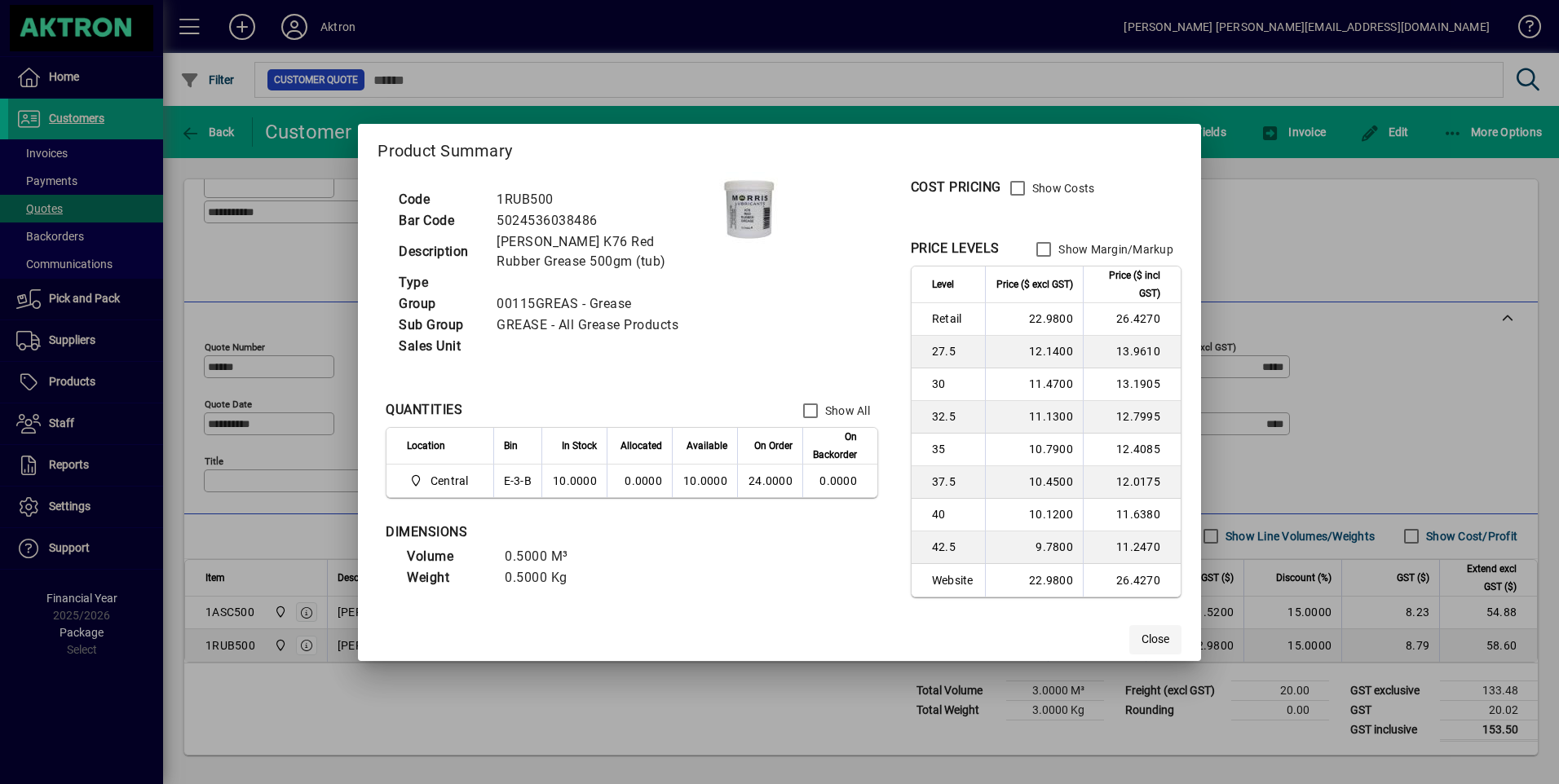 click on "Close" 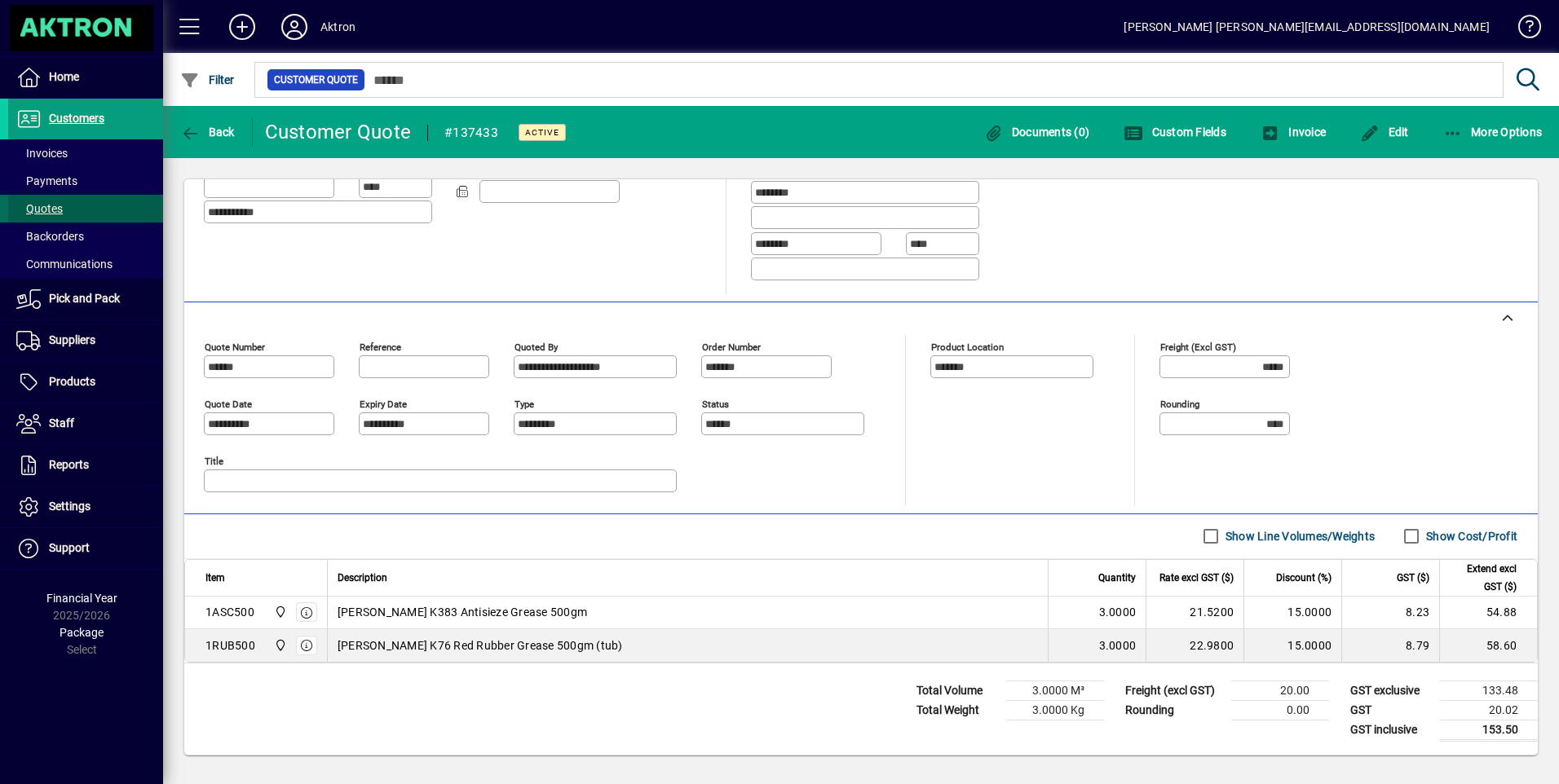 click on "Quotes" at bounding box center [39, 209] 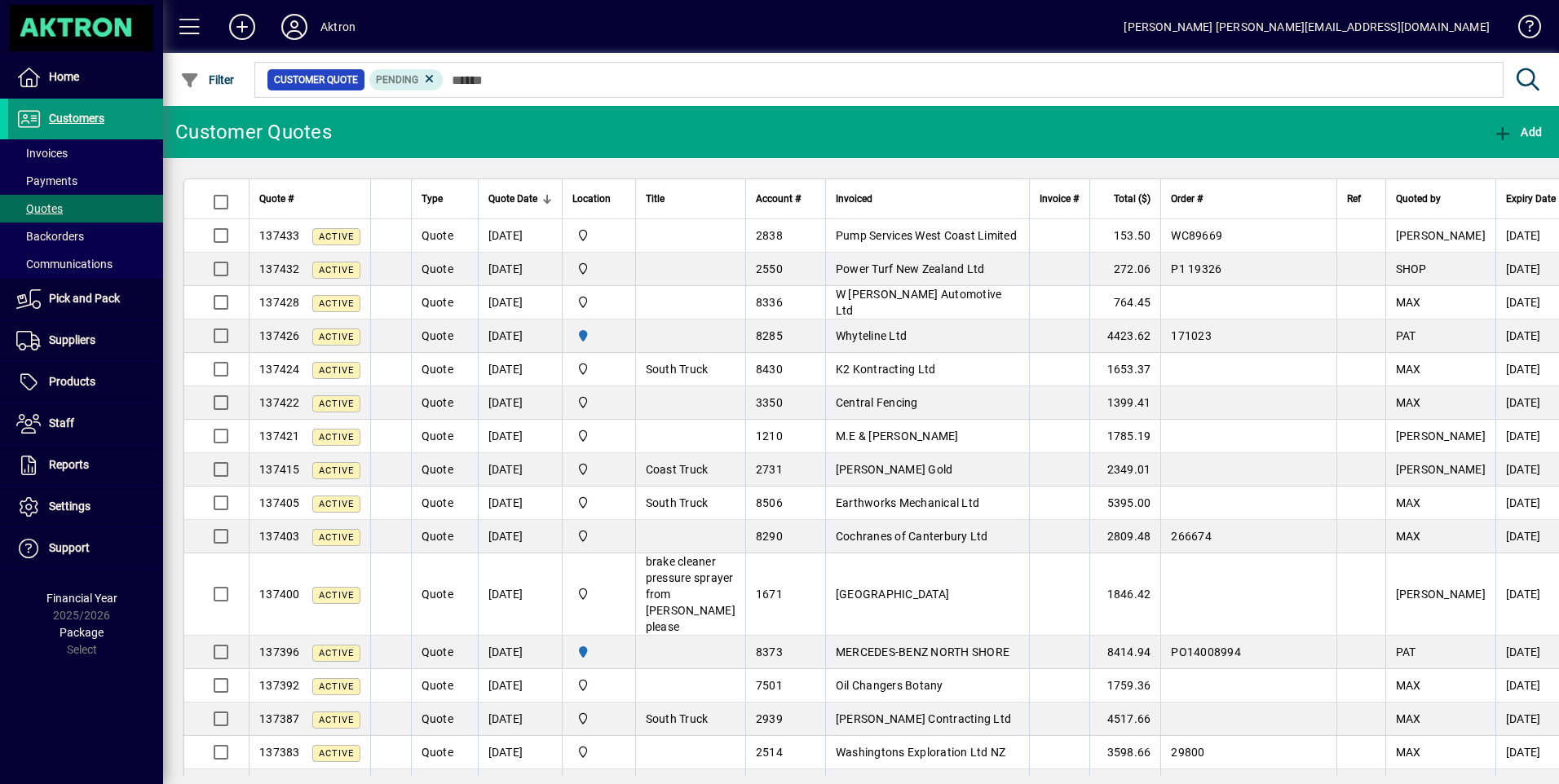 click on "Customers" at bounding box center [77, 118] 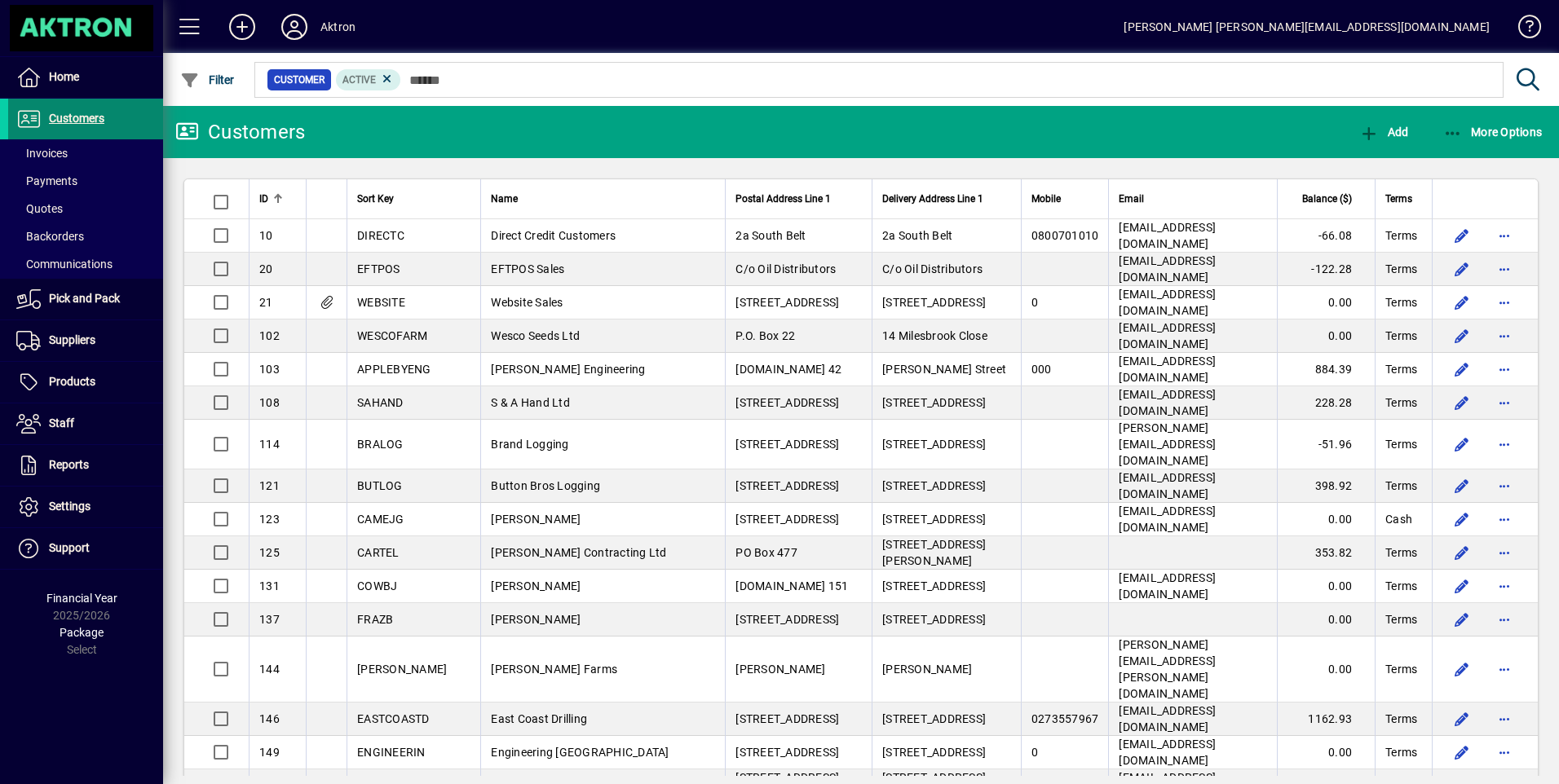 click on "Customers" at bounding box center (77, 118) 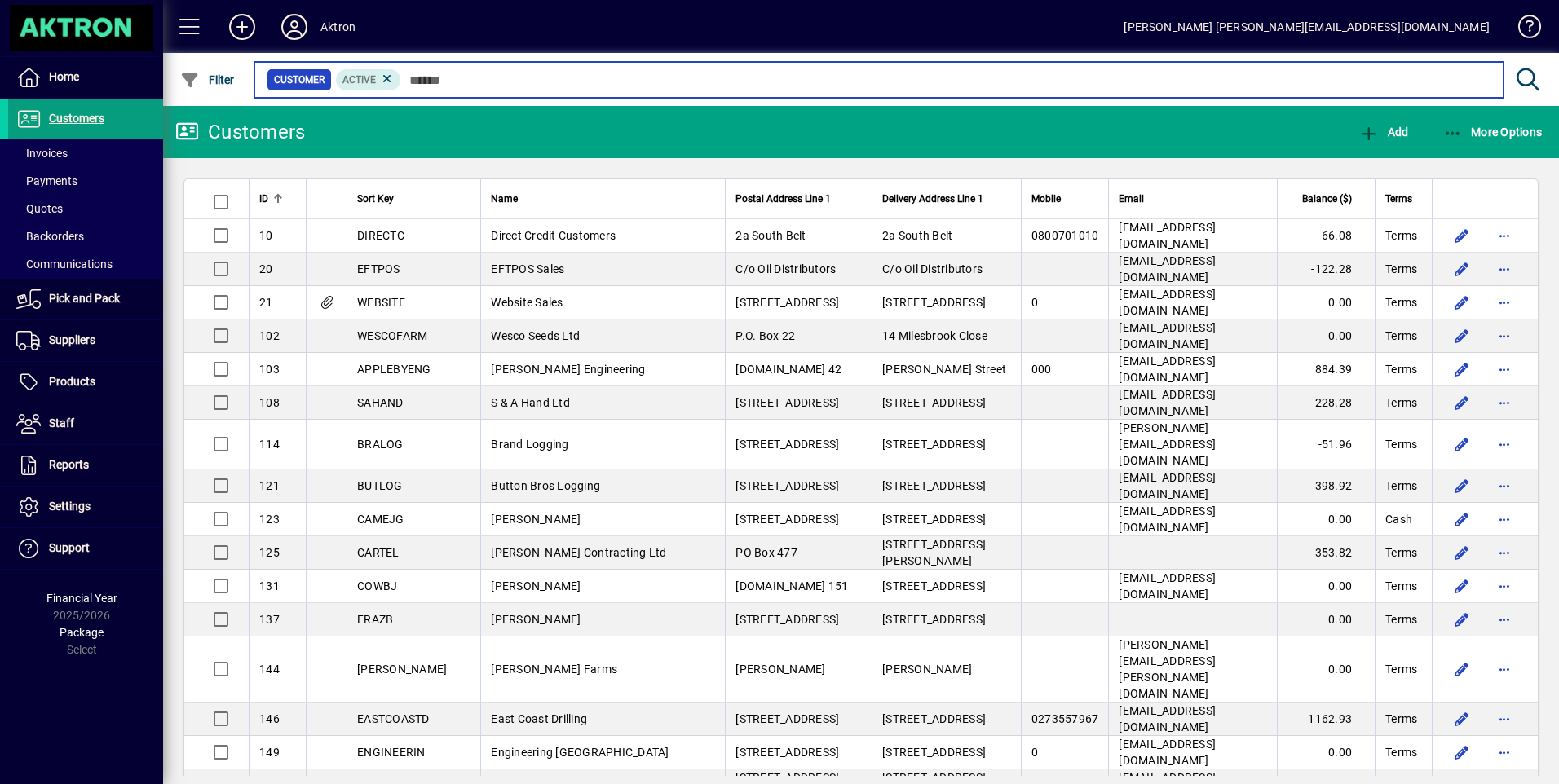 click at bounding box center [946, 80] 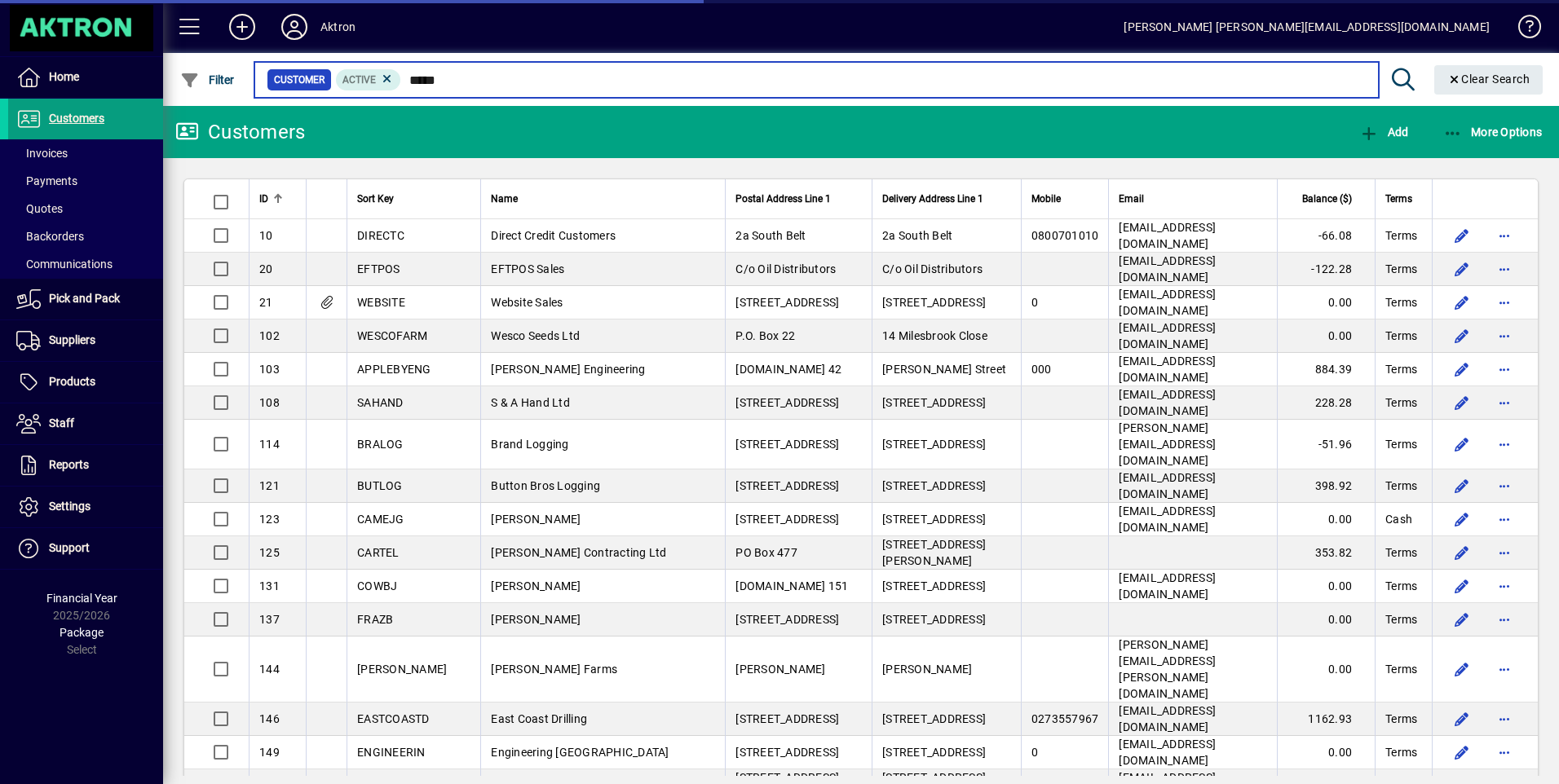 type on "******" 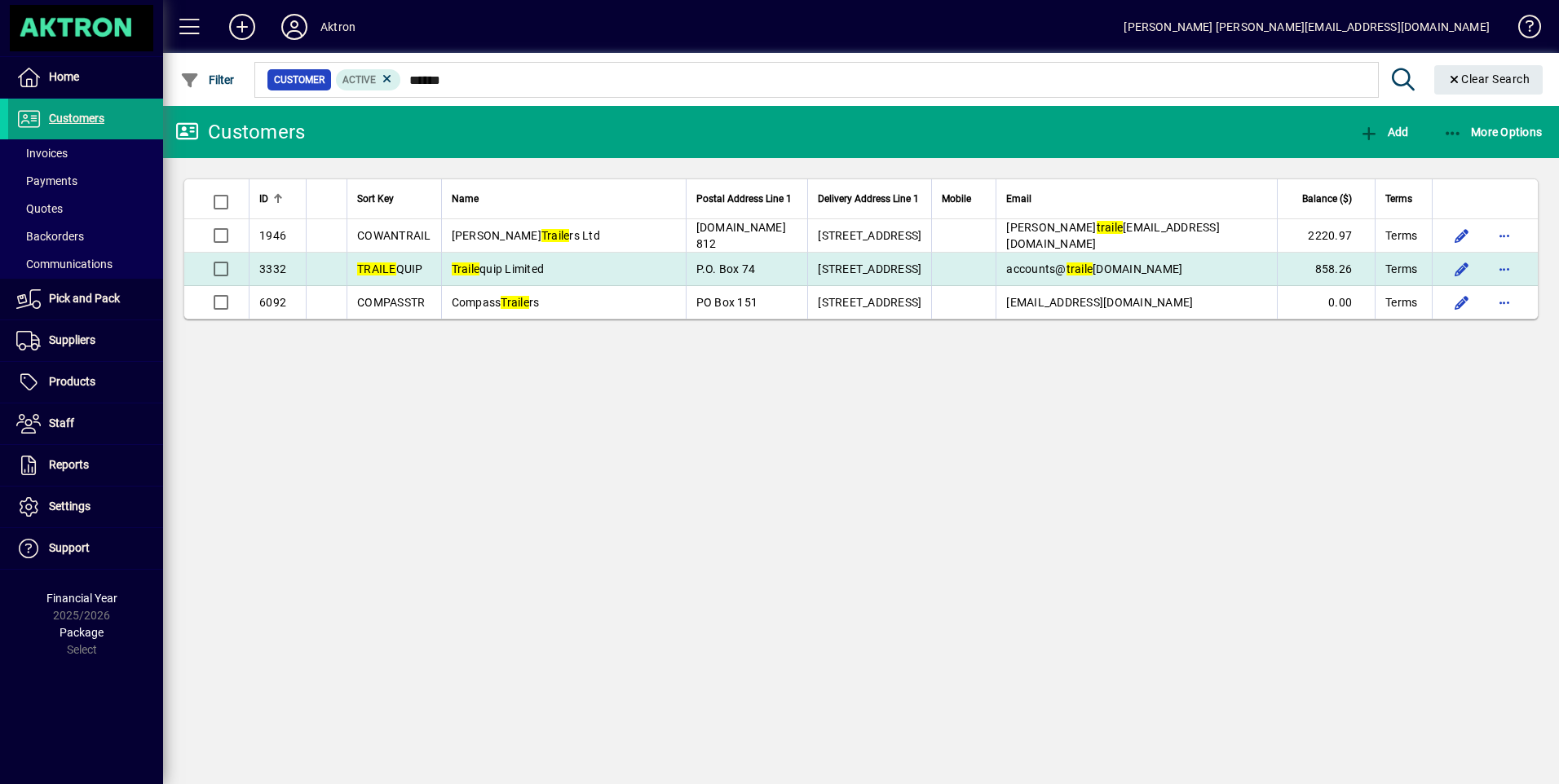 scroll, scrollTop: 0, scrollLeft: 0, axis: both 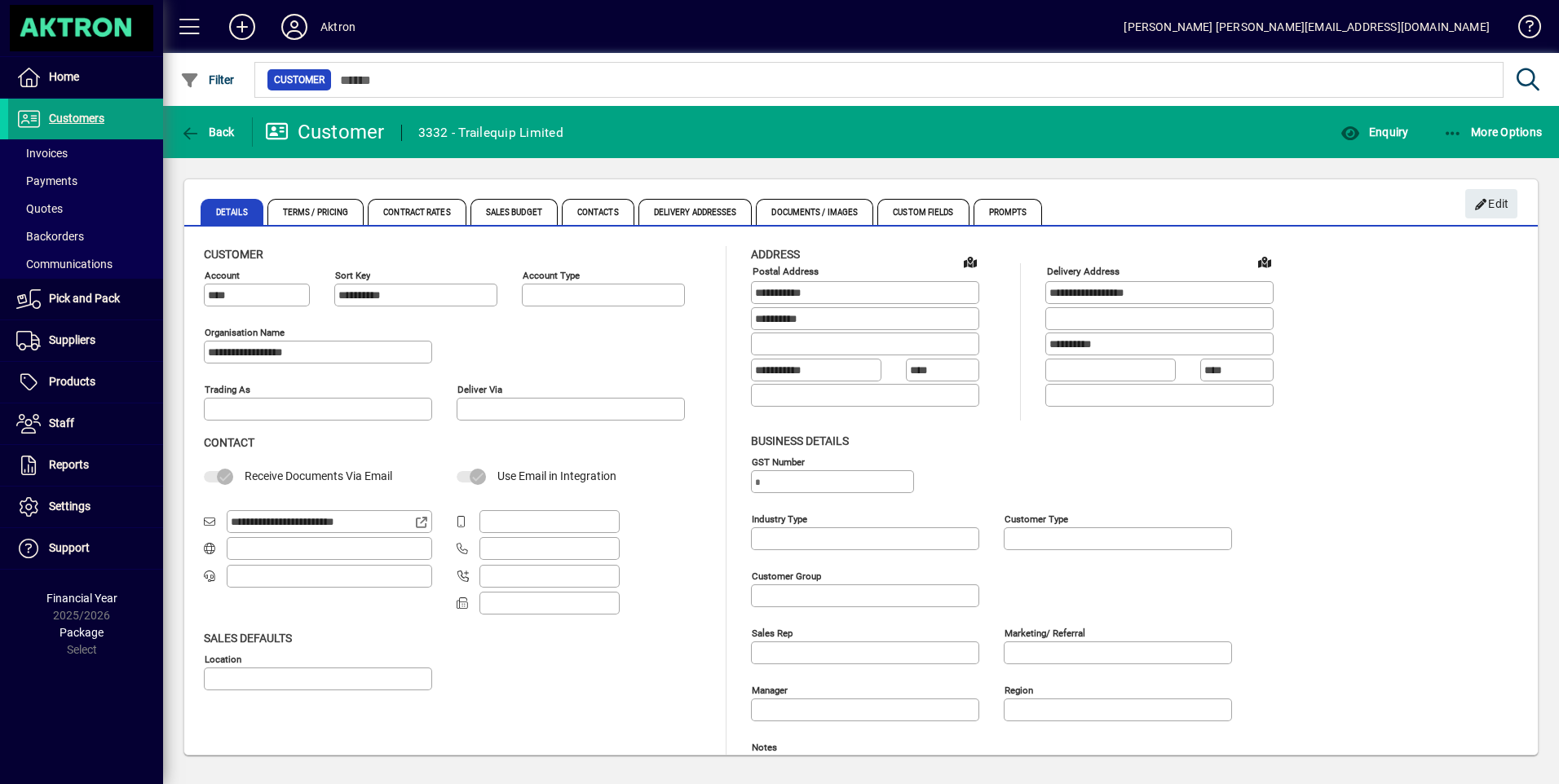 type on "**********" 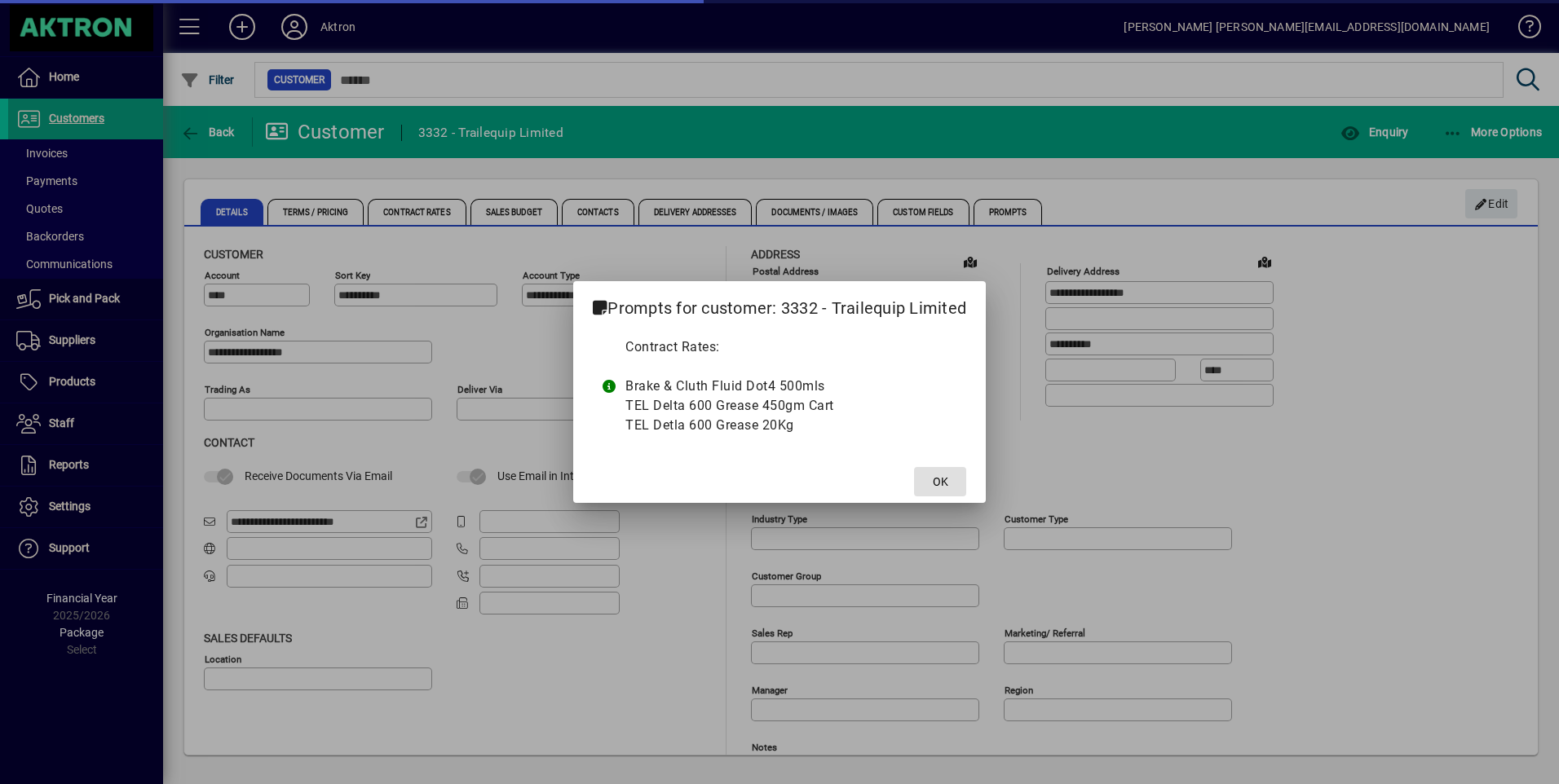type on "**********" 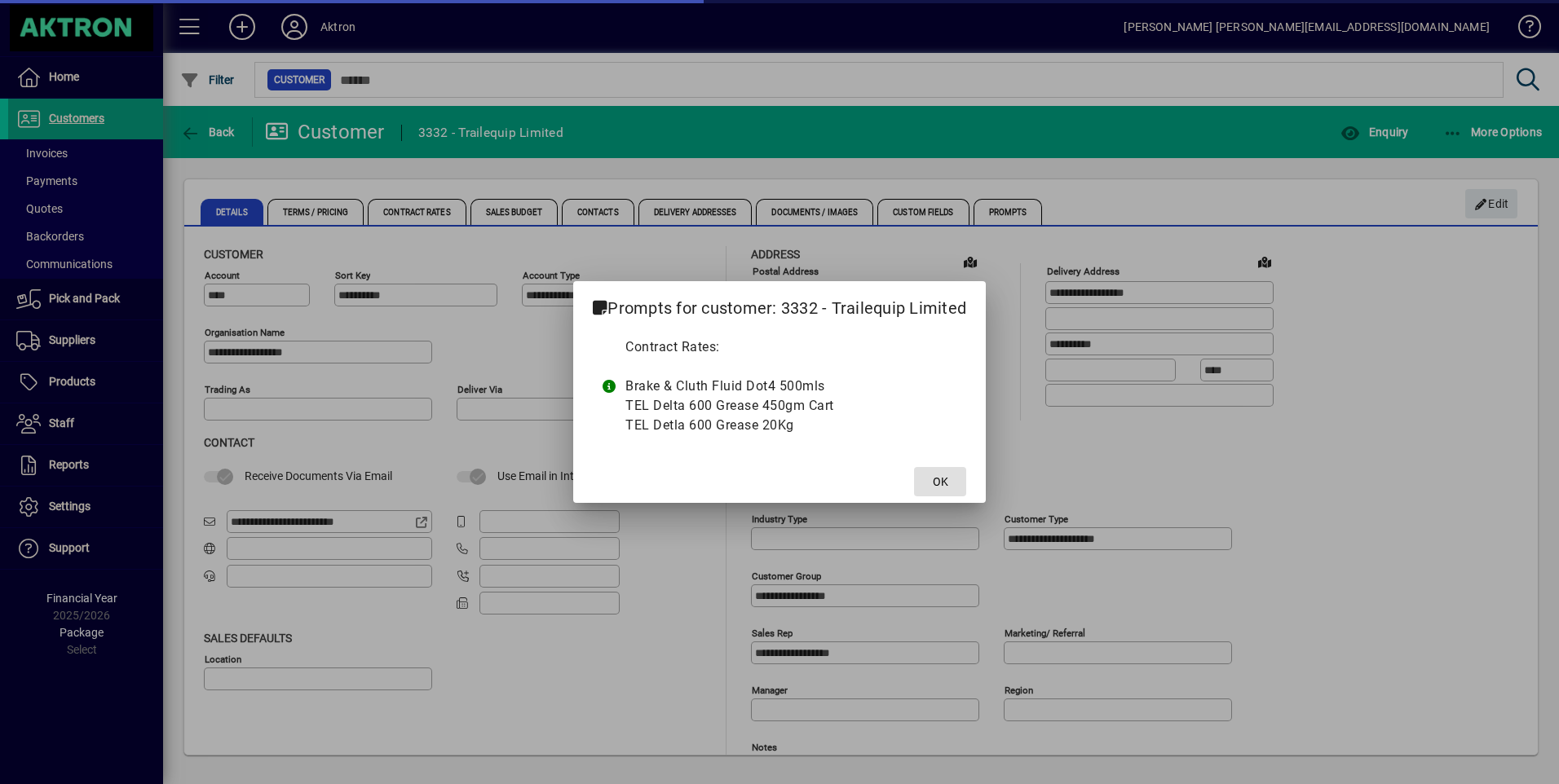 type on "**********" 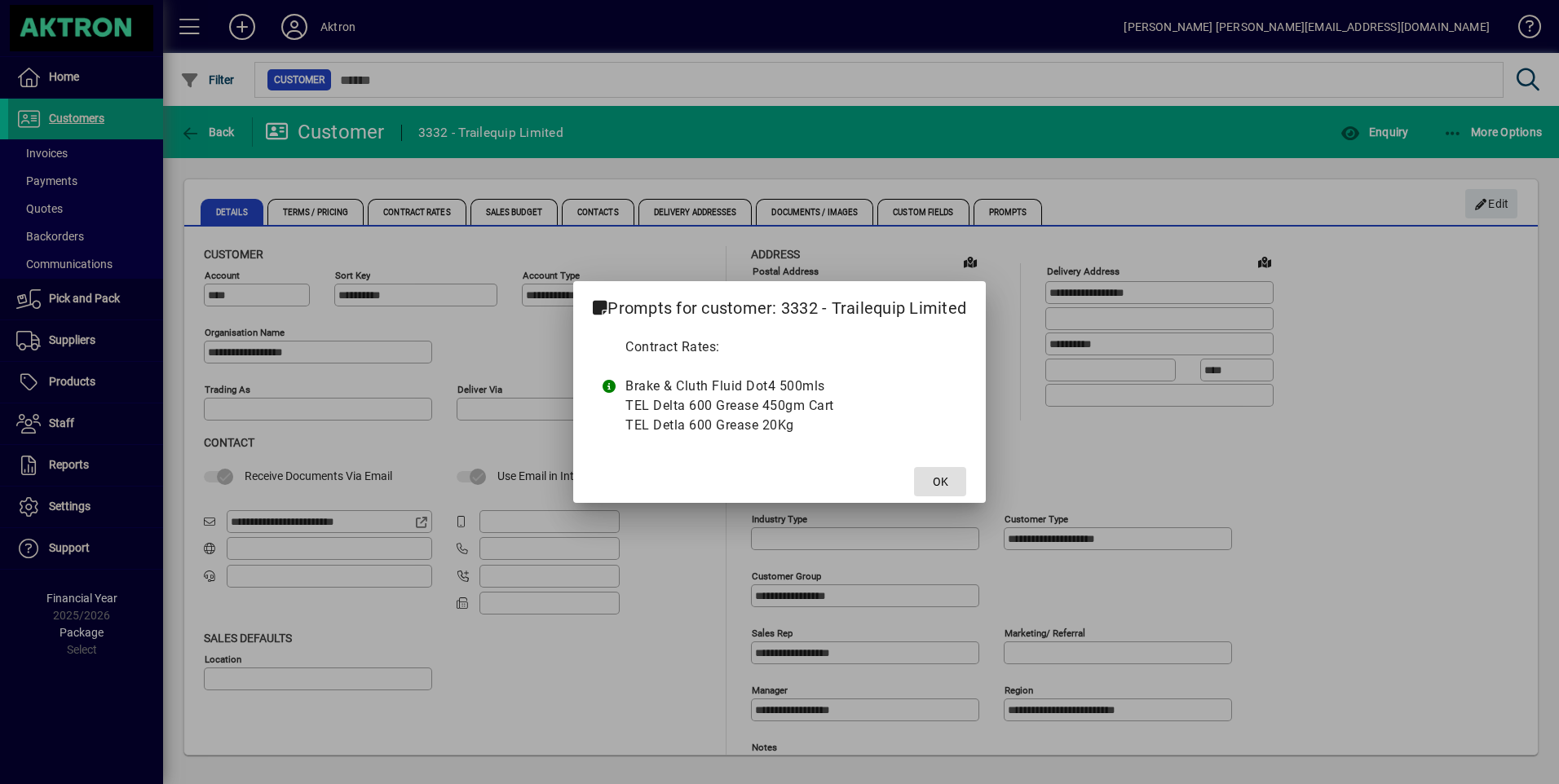 click on "OK" 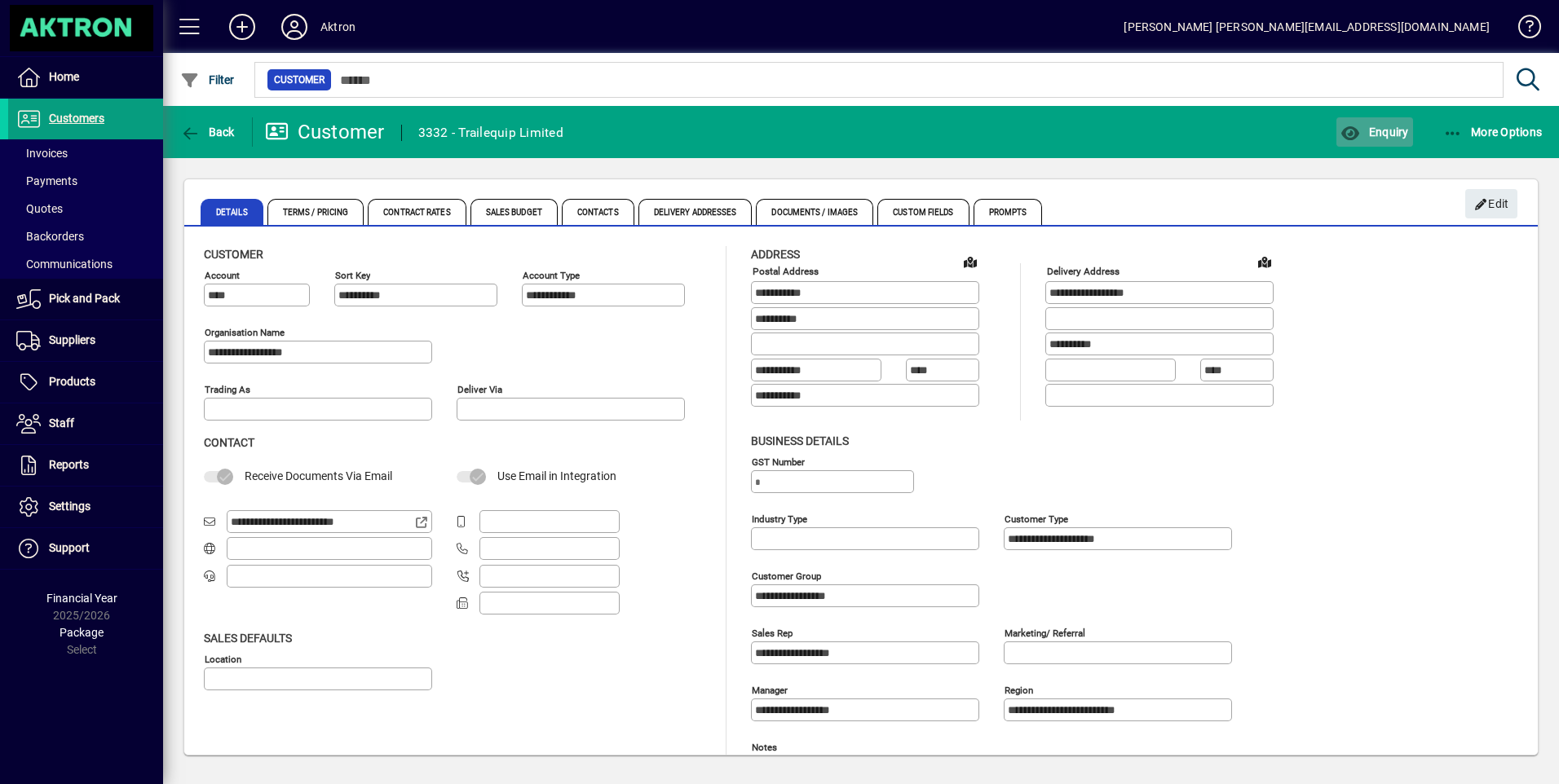 click on "Enquiry" 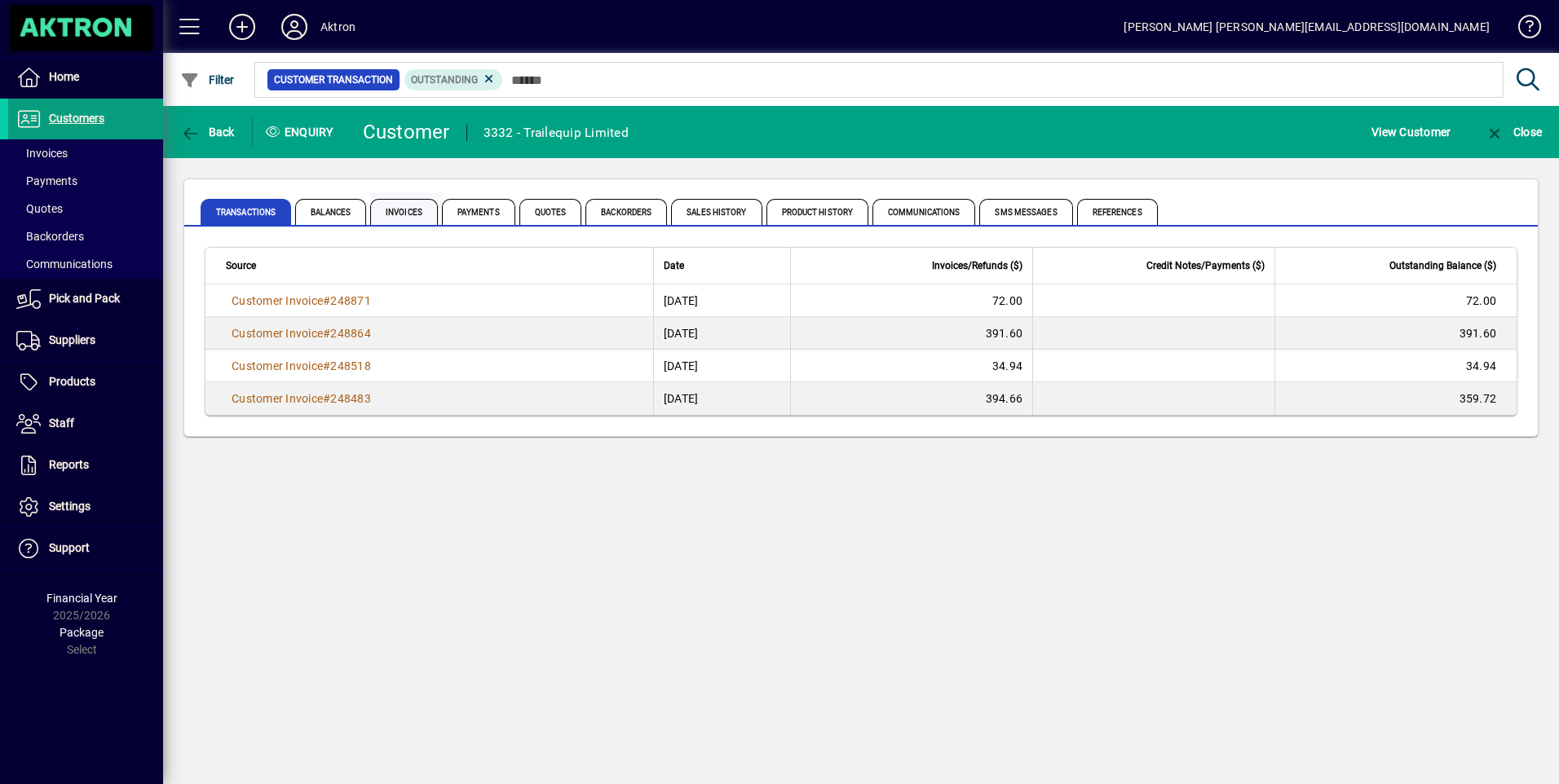 click on "Invoices" at bounding box center (404, 212) 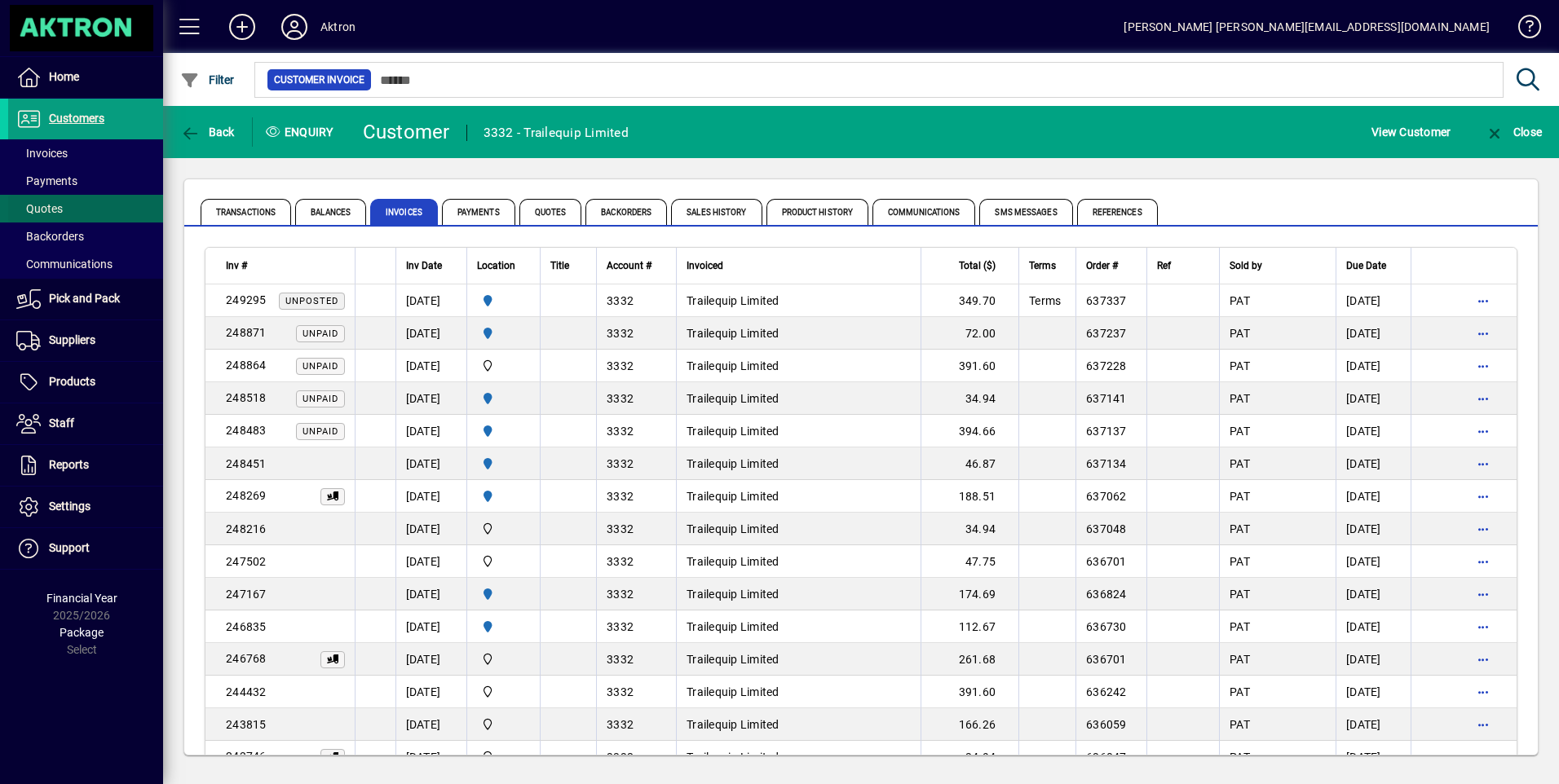 drag, startPoint x: 56, startPoint y: 207, endPoint x: 64, endPoint y: 205, distance: 8.246211 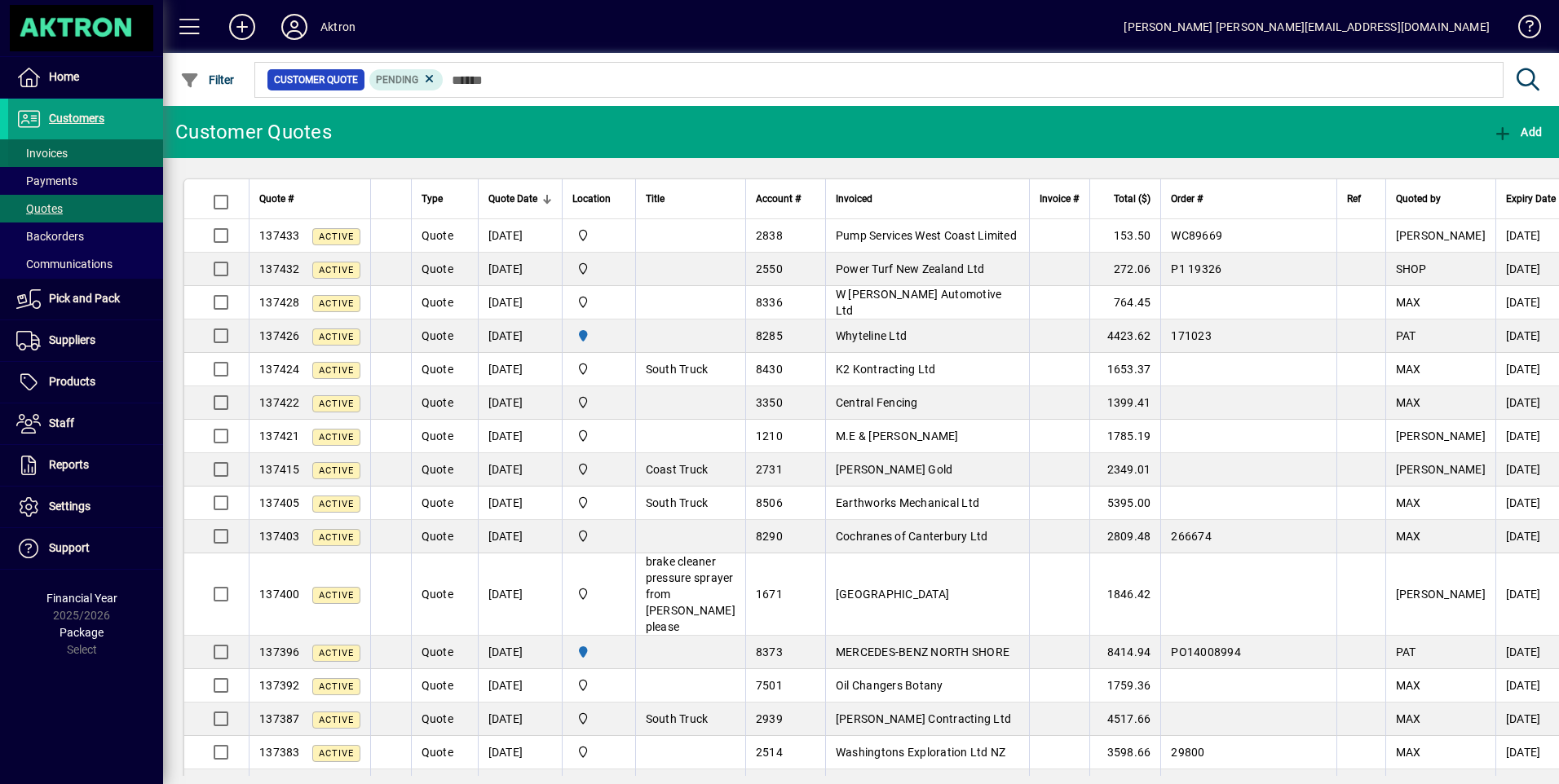 click on "Invoices" at bounding box center (42, 153) 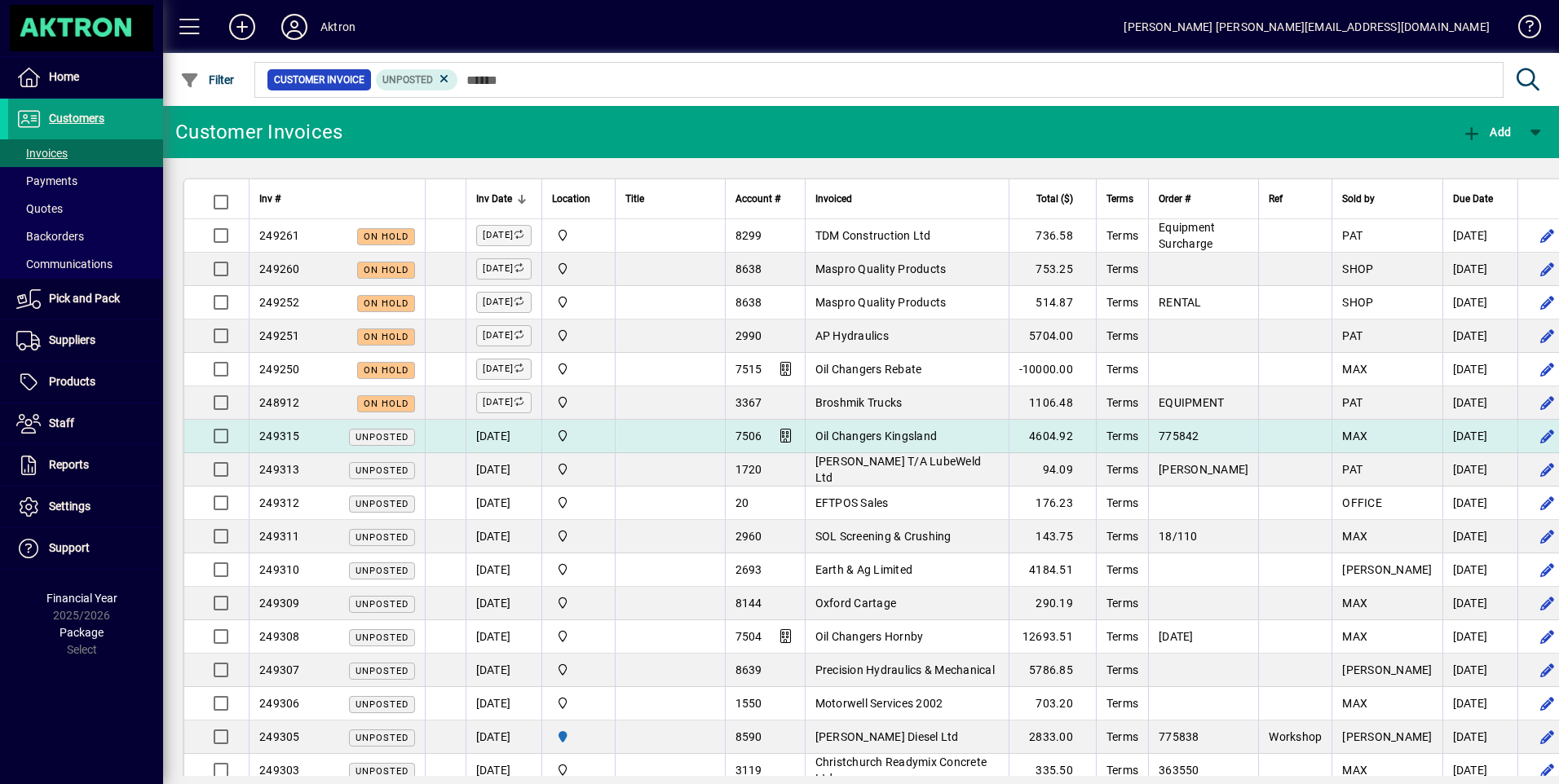 click on "Oil Changers Kingsland" at bounding box center [877, 436] 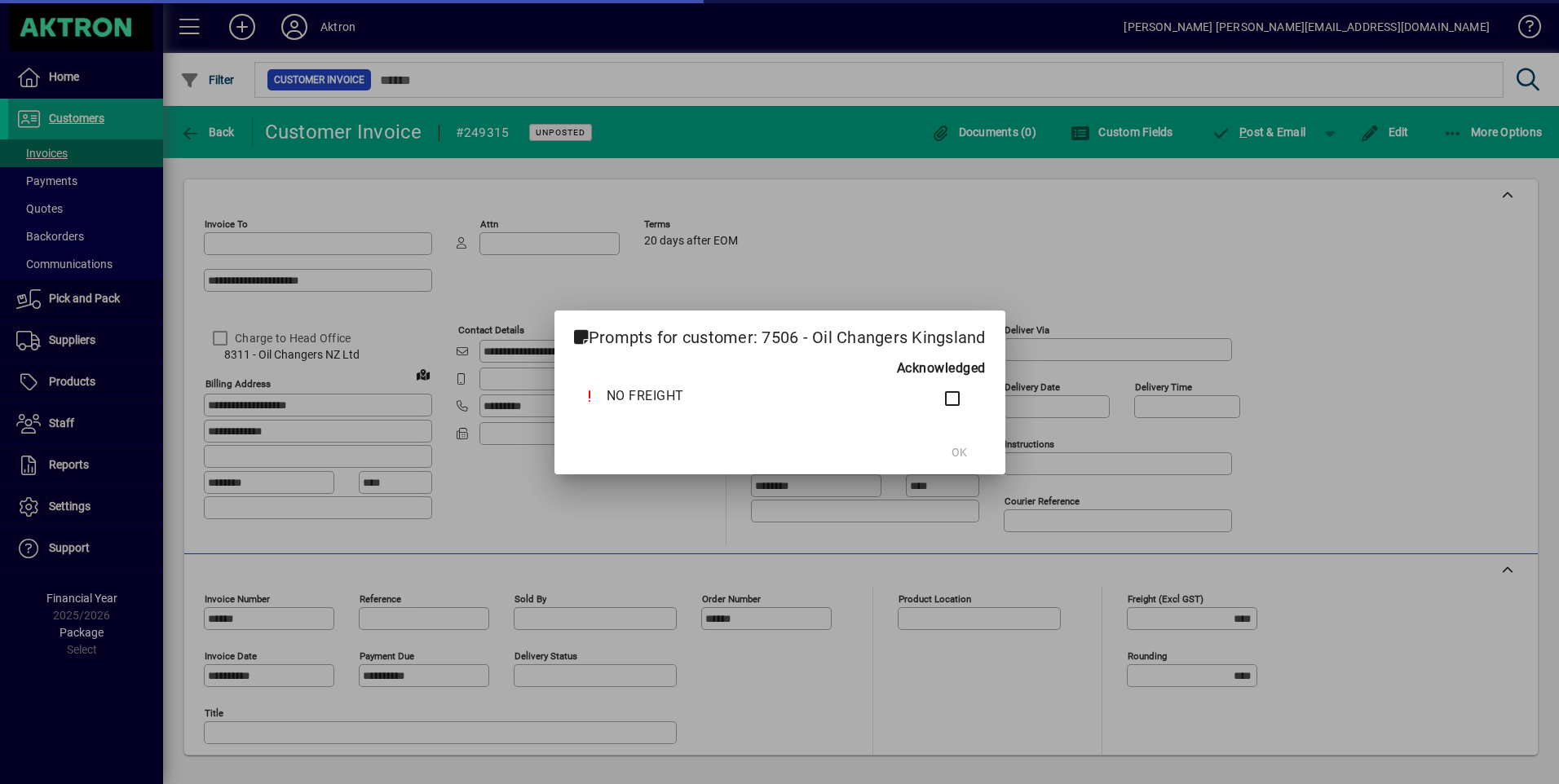type on "**********" 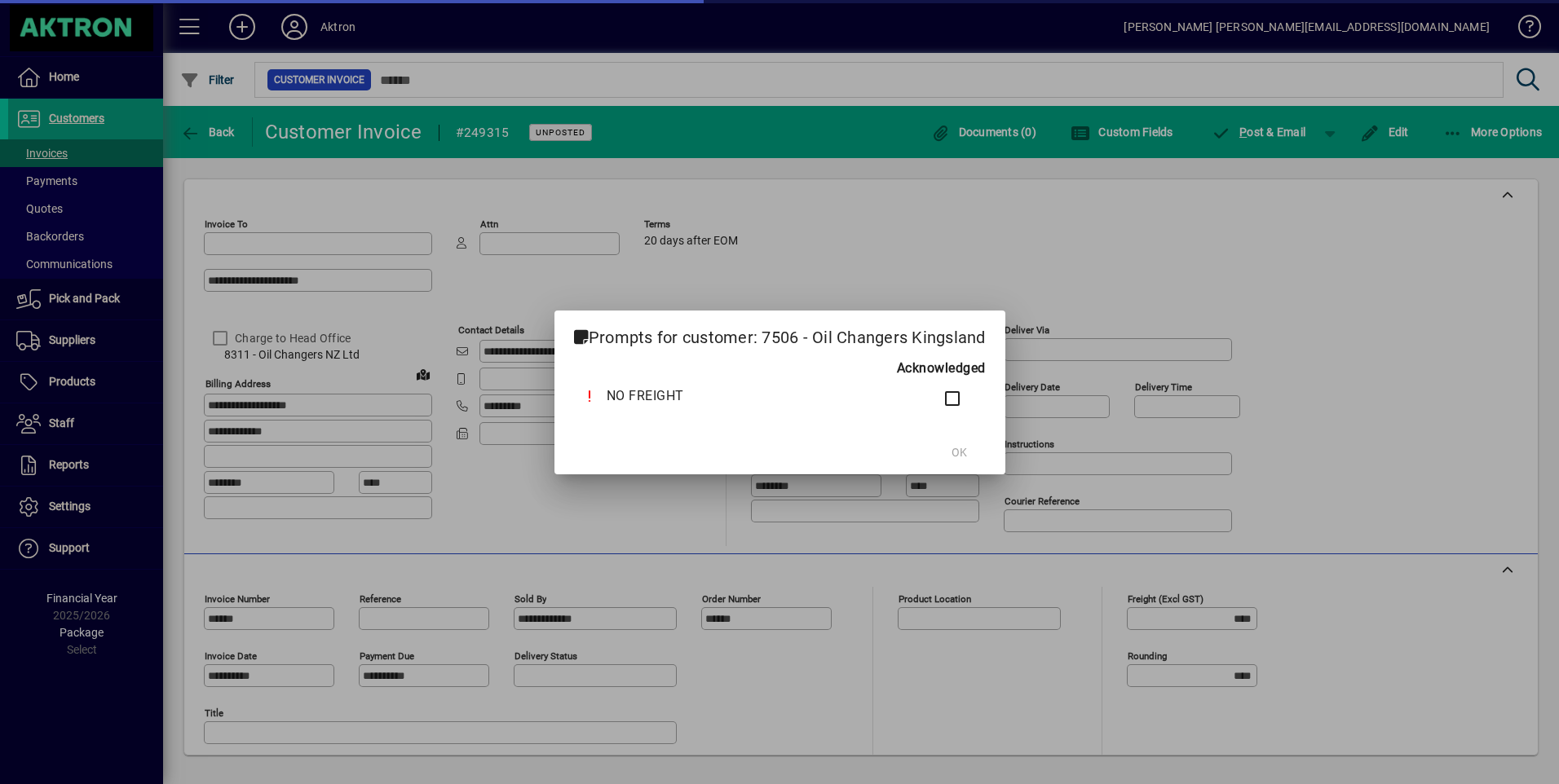 type on "**********" 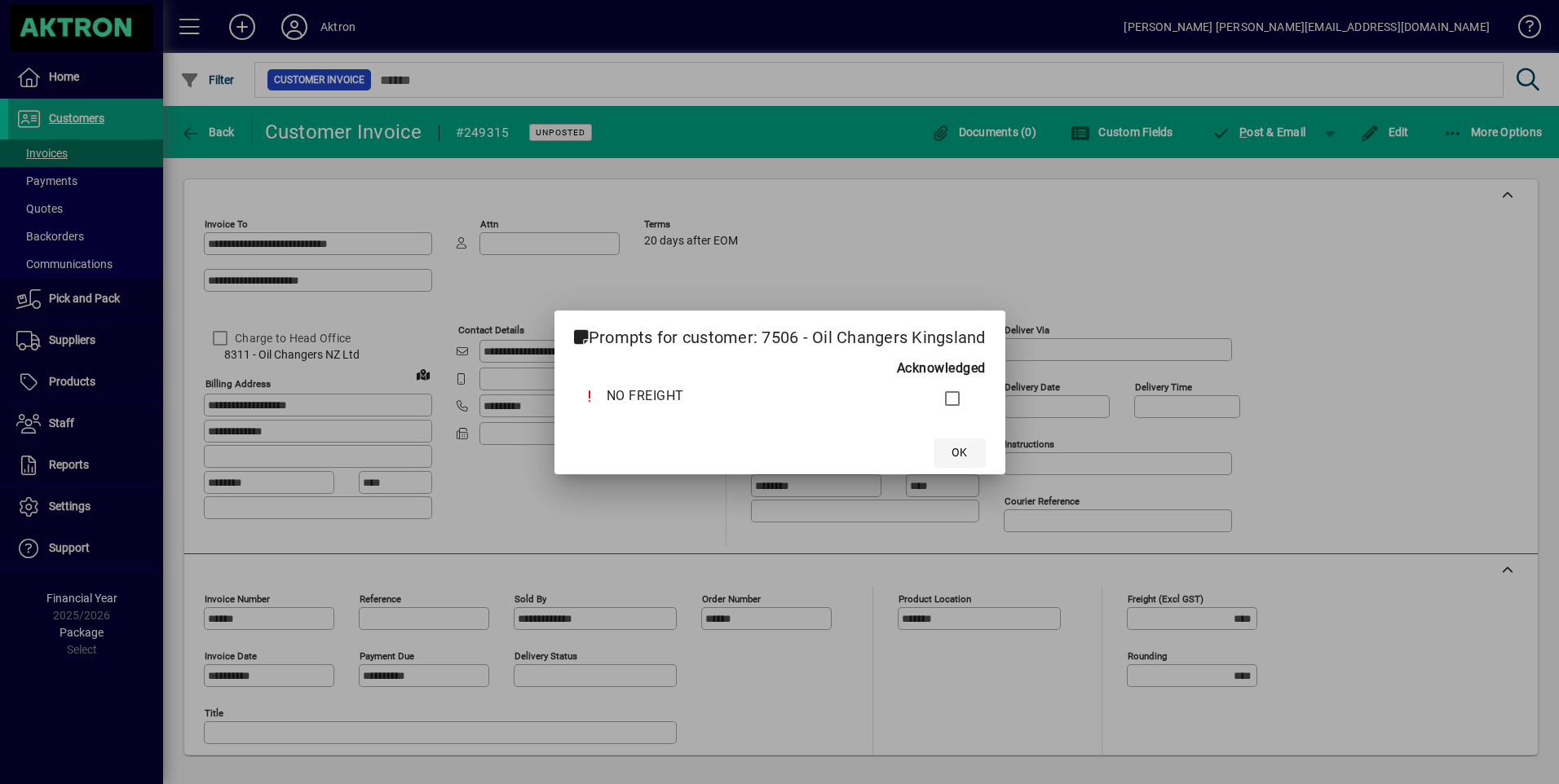 click 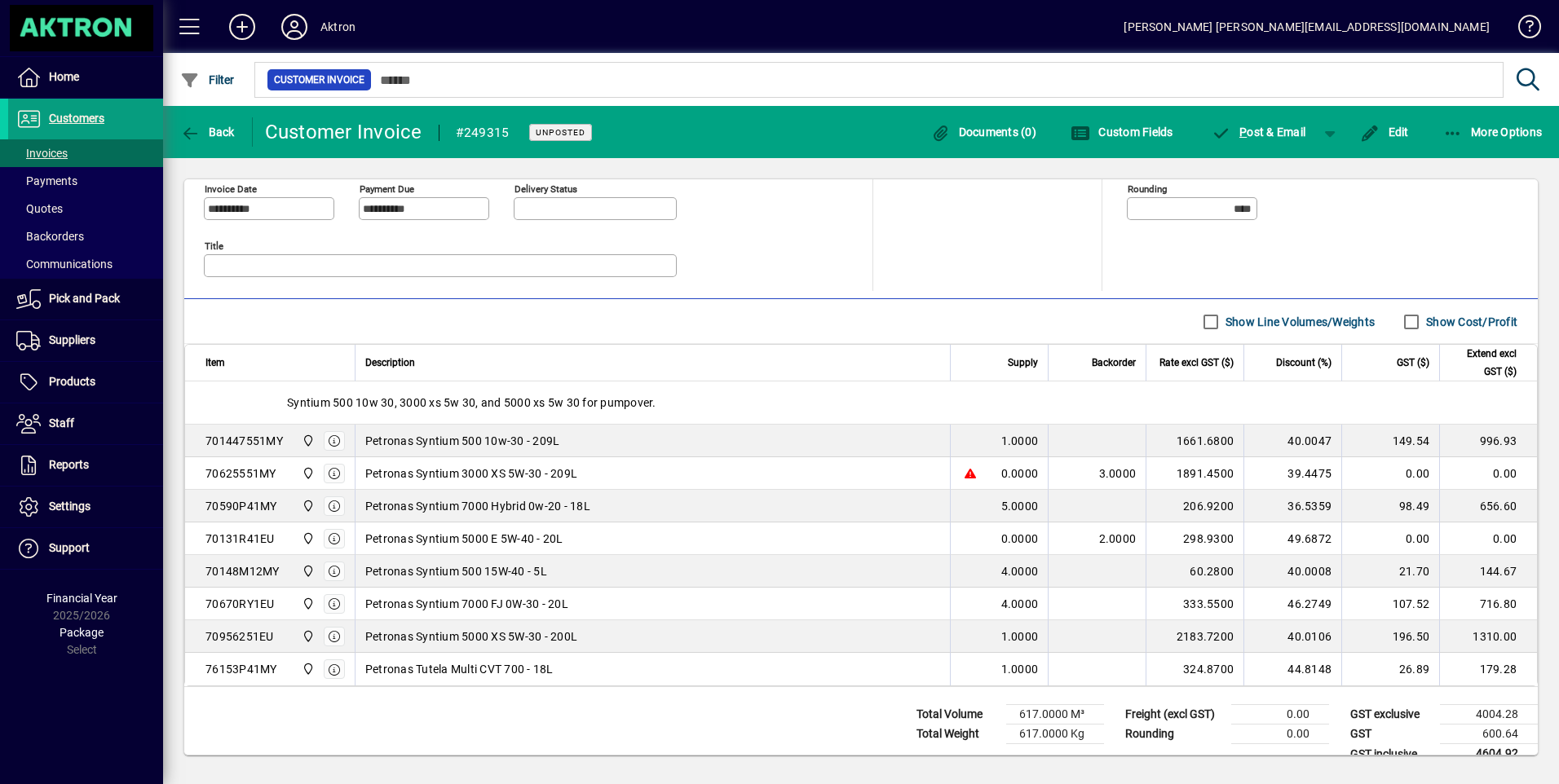 scroll, scrollTop: 489, scrollLeft: 0, axis: vertical 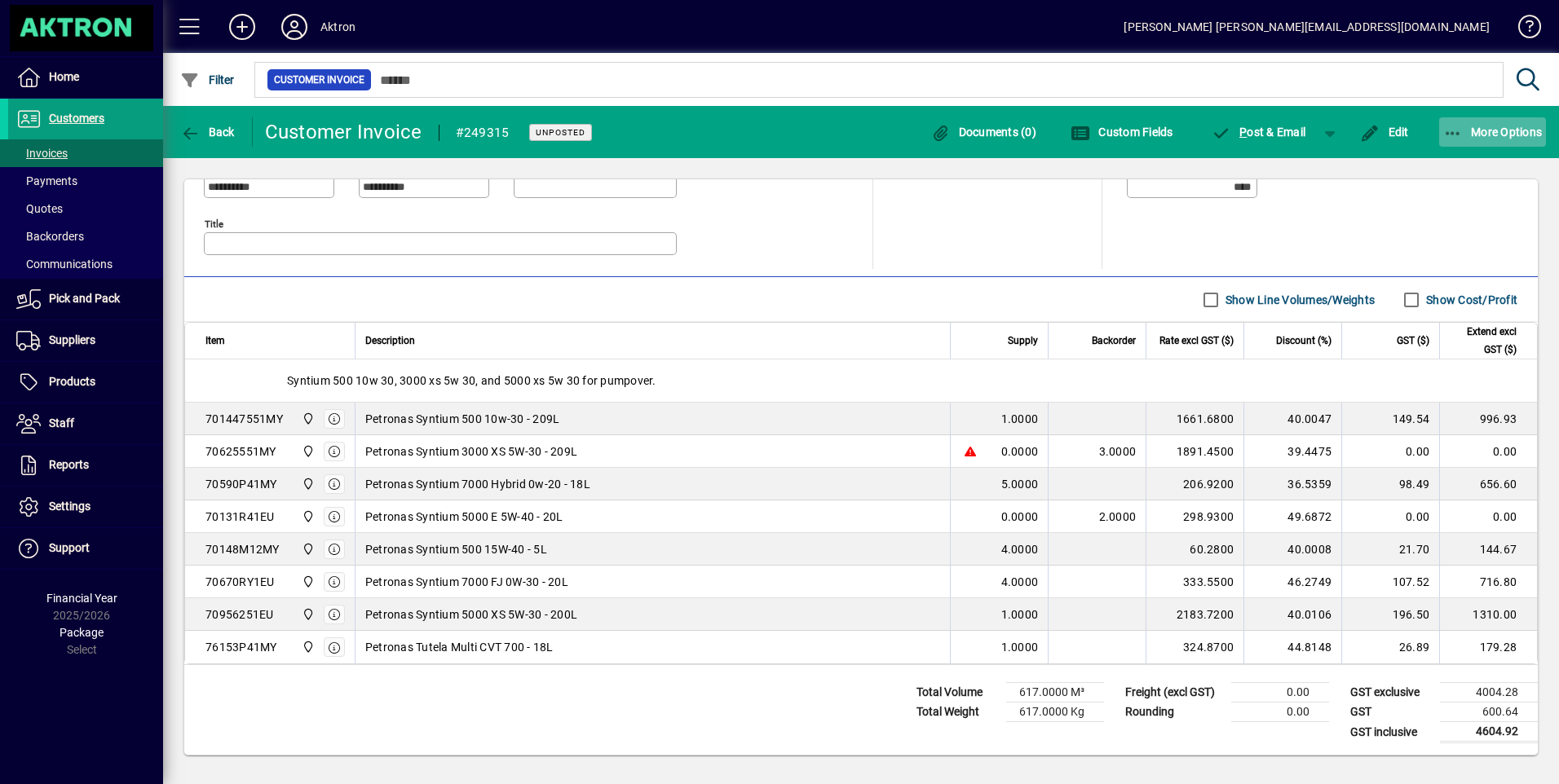 click on "More Options" 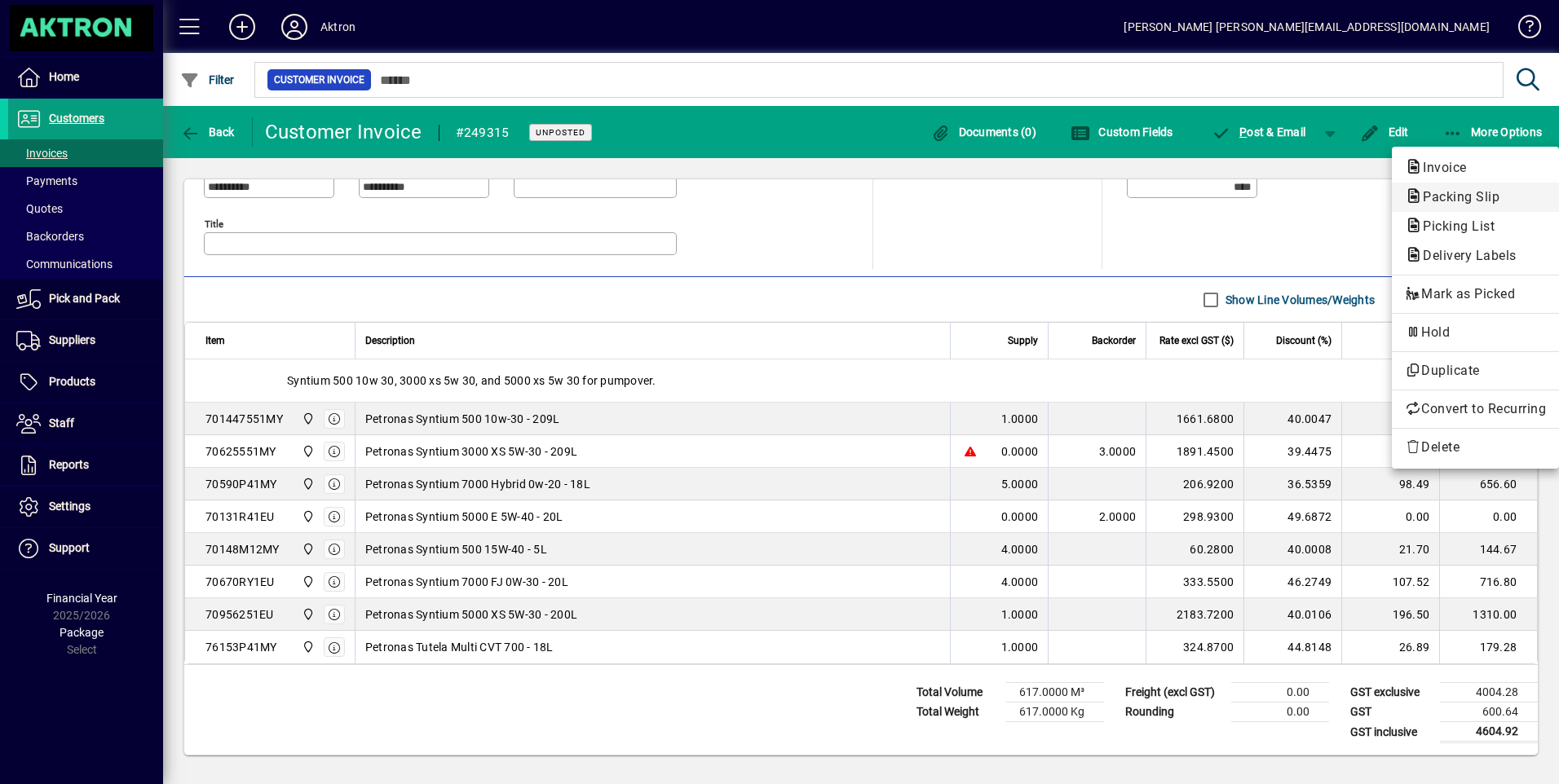 click on "Packing Slip" at bounding box center [1454, 226] 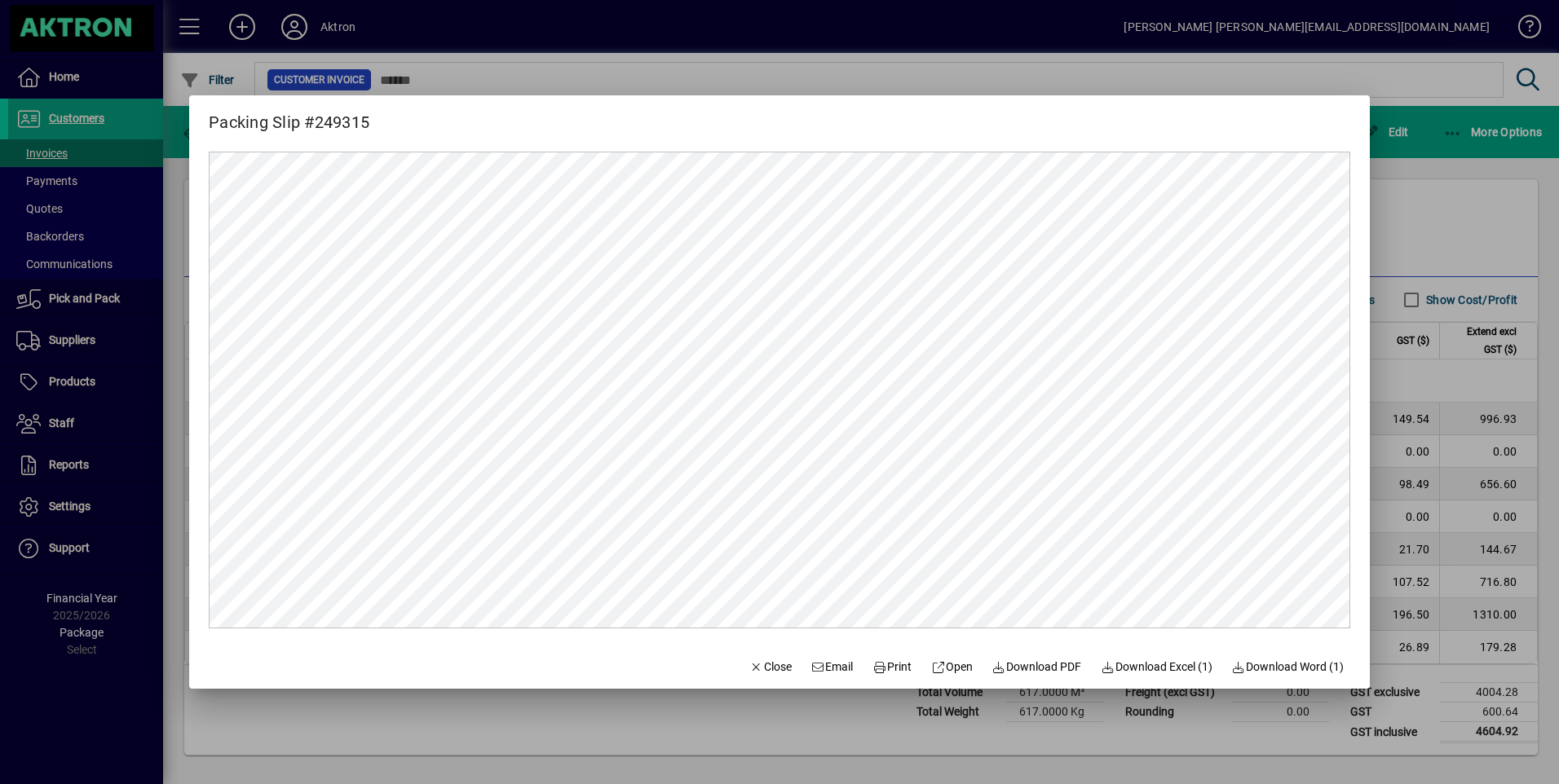 scroll, scrollTop: 0, scrollLeft: 0, axis: both 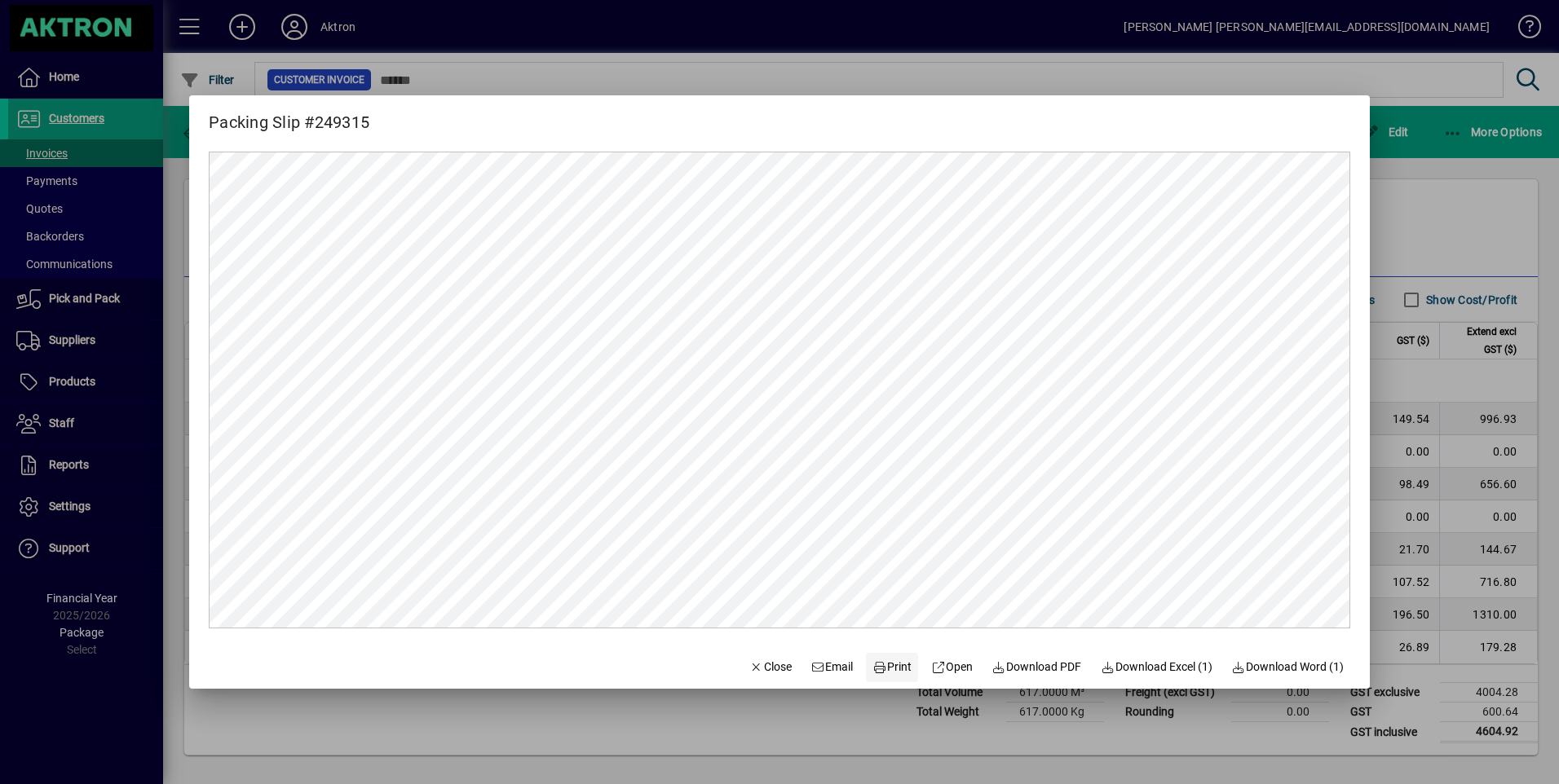 click on "Print" 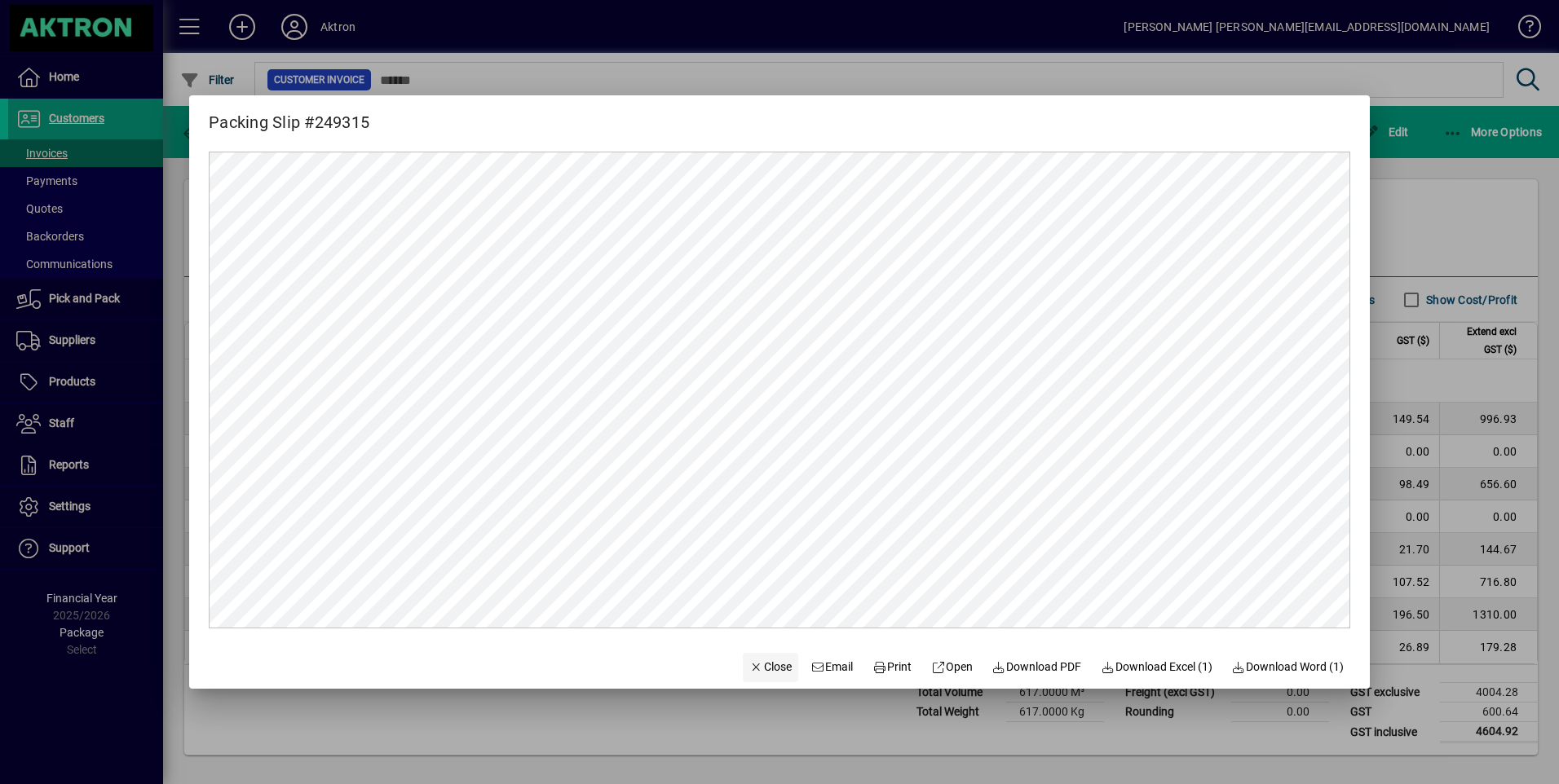click on "Close" 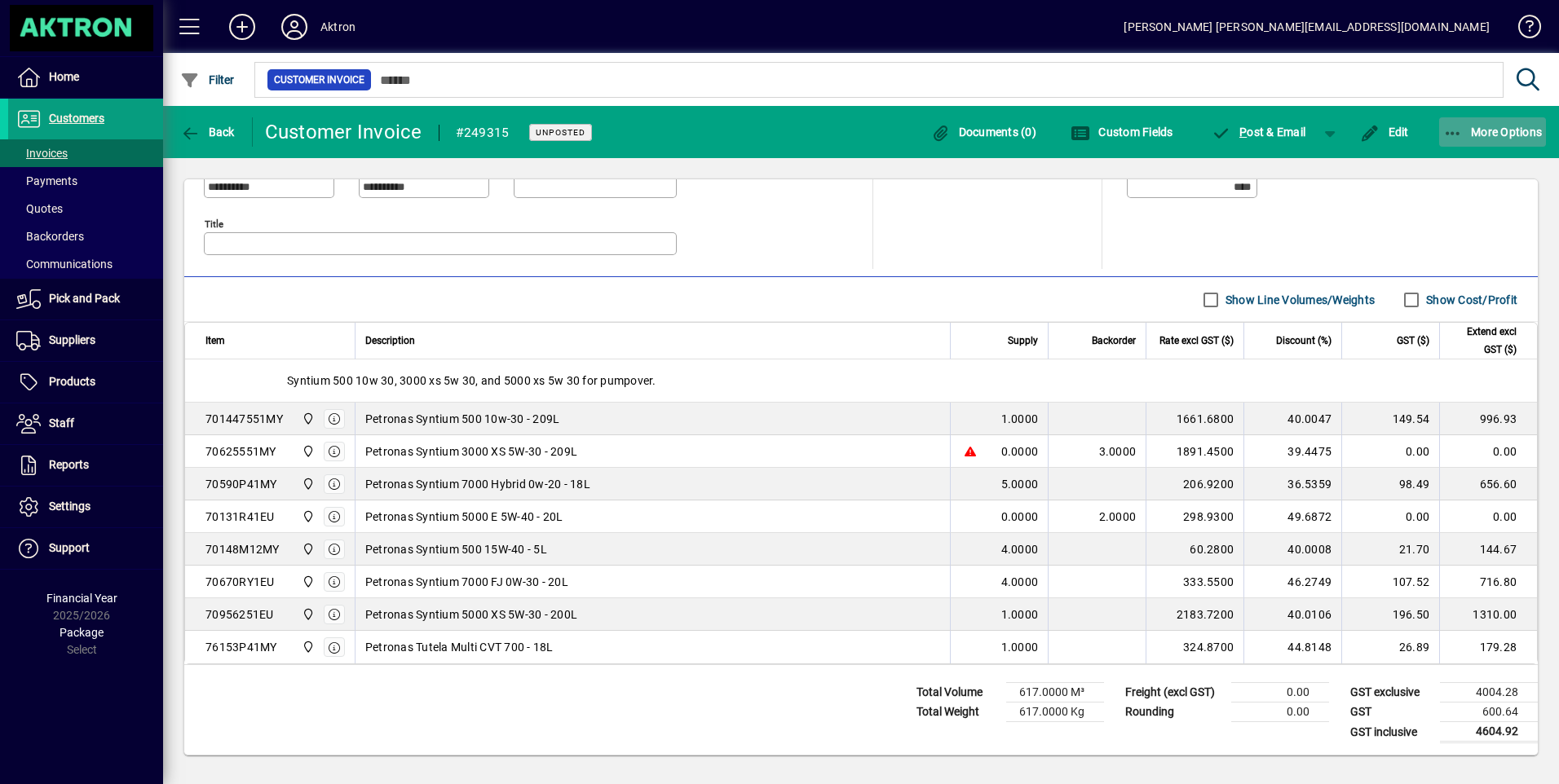 click 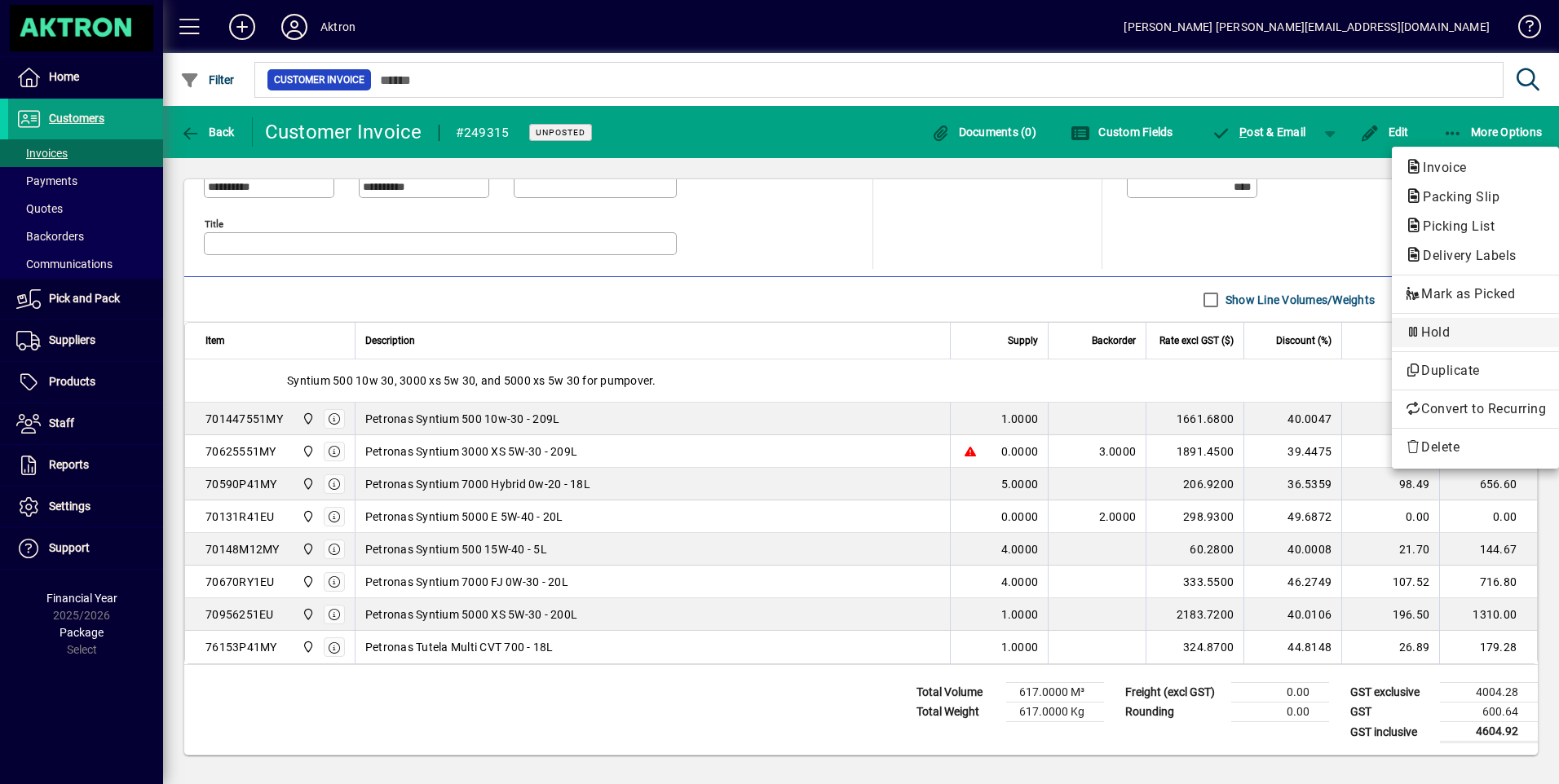 click on "Hold" at bounding box center (1475, 333) 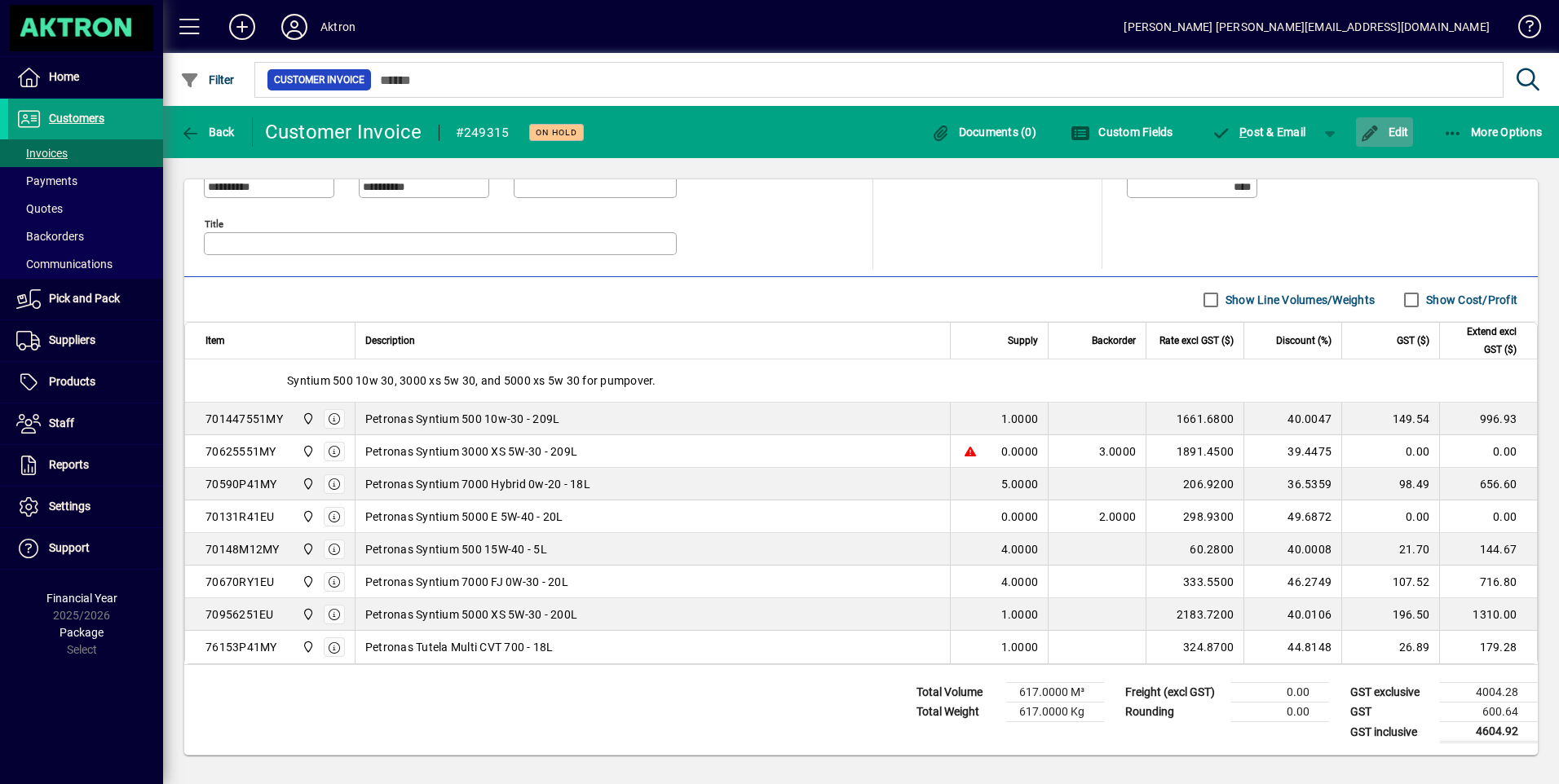 click on "Edit" 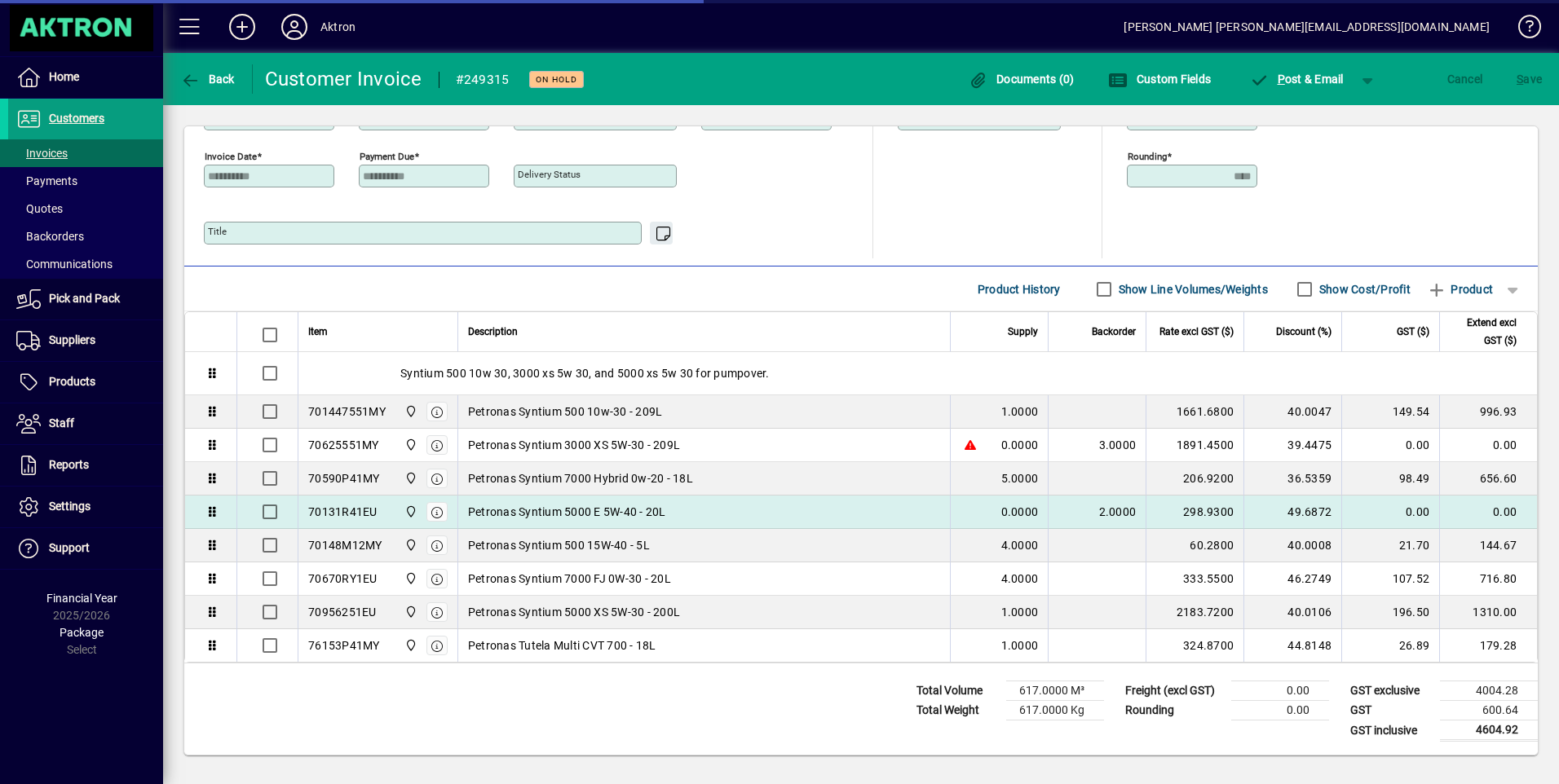 scroll, scrollTop: 447, scrollLeft: 0, axis: vertical 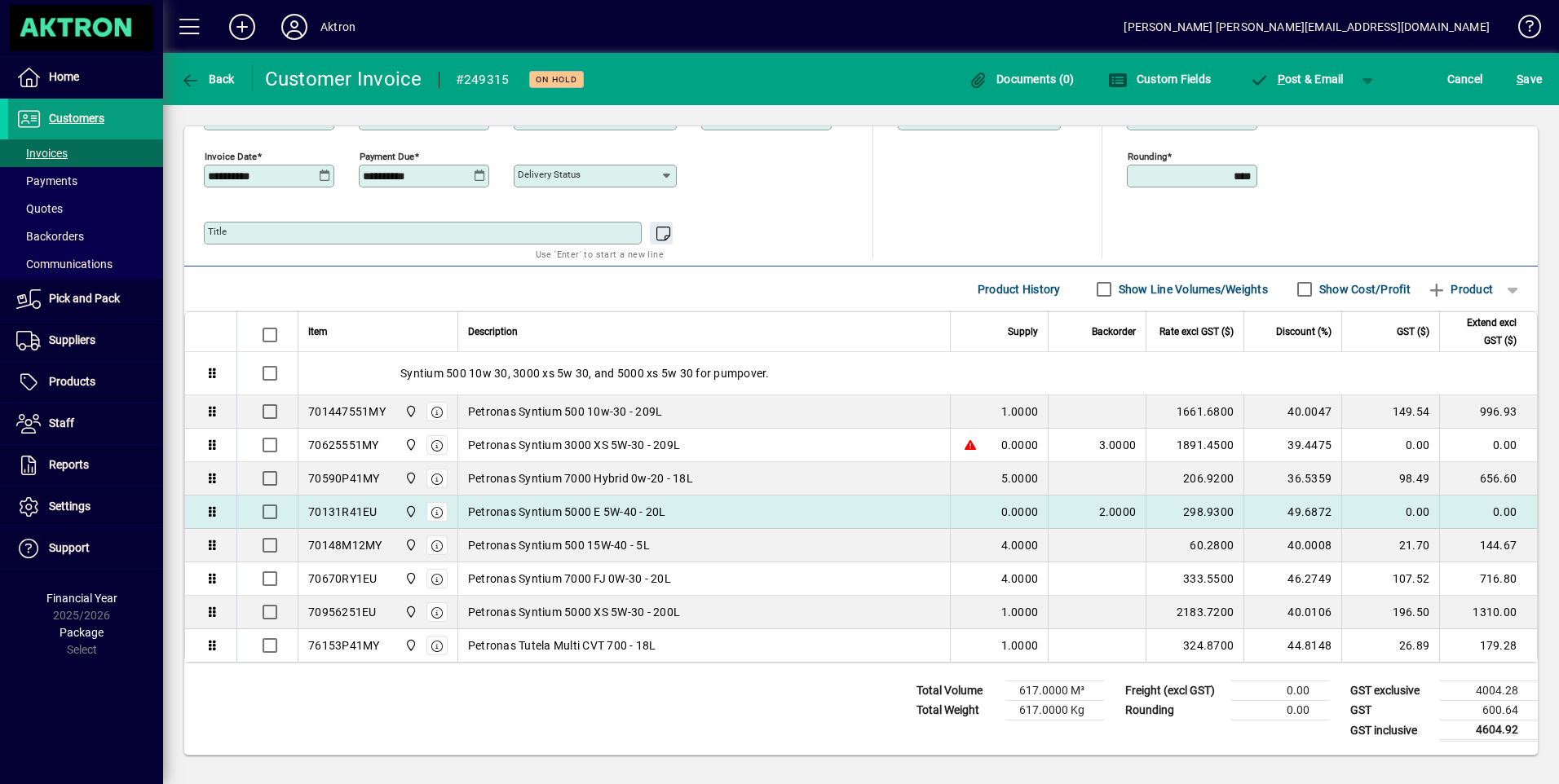 click on "Petronas Syntium 5000 E 5W-40 - 20L" at bounding box center (704, 512) 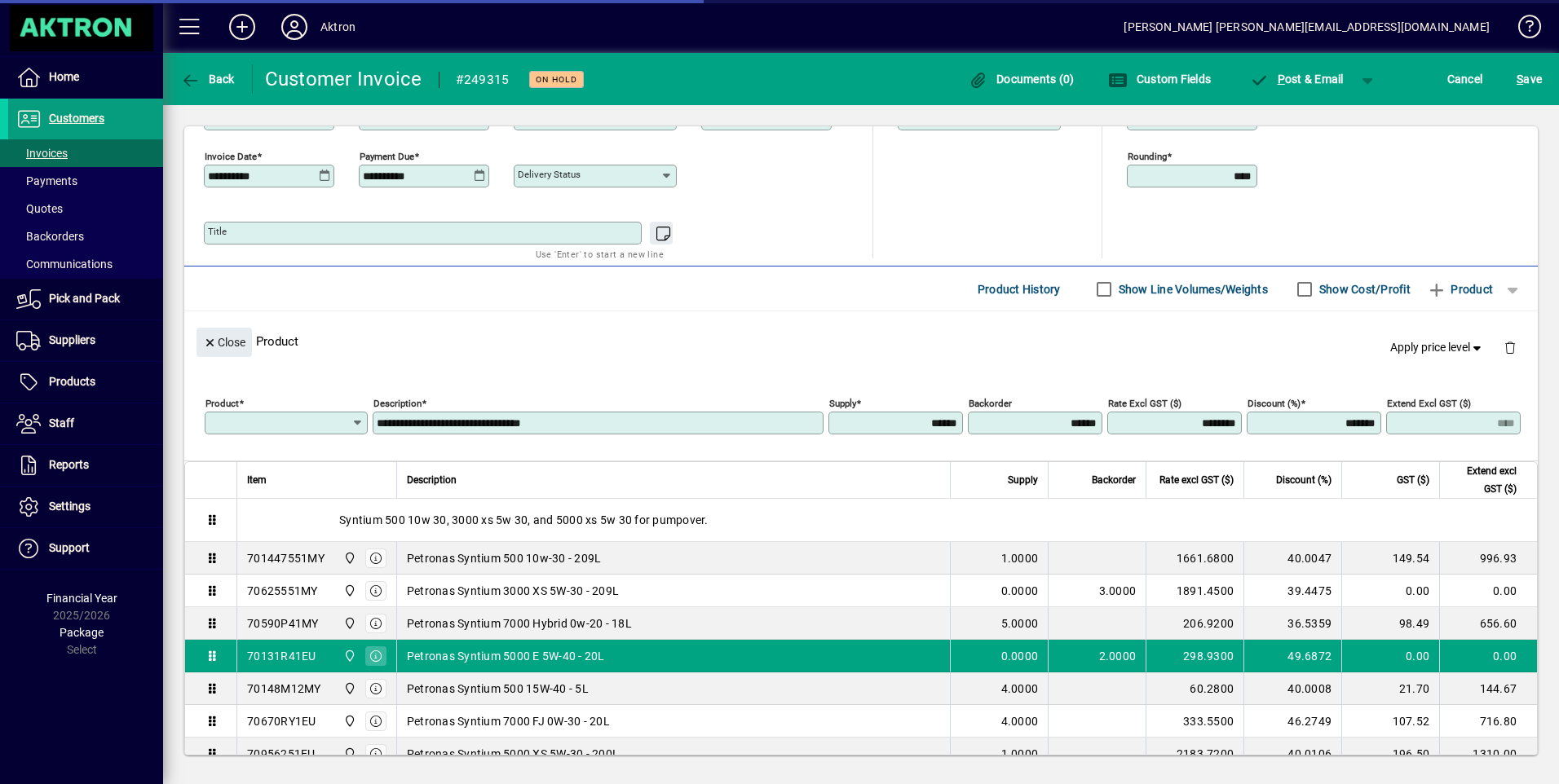 scroll, scrollTop: 489, scrollLeft: 0, axis: vertical 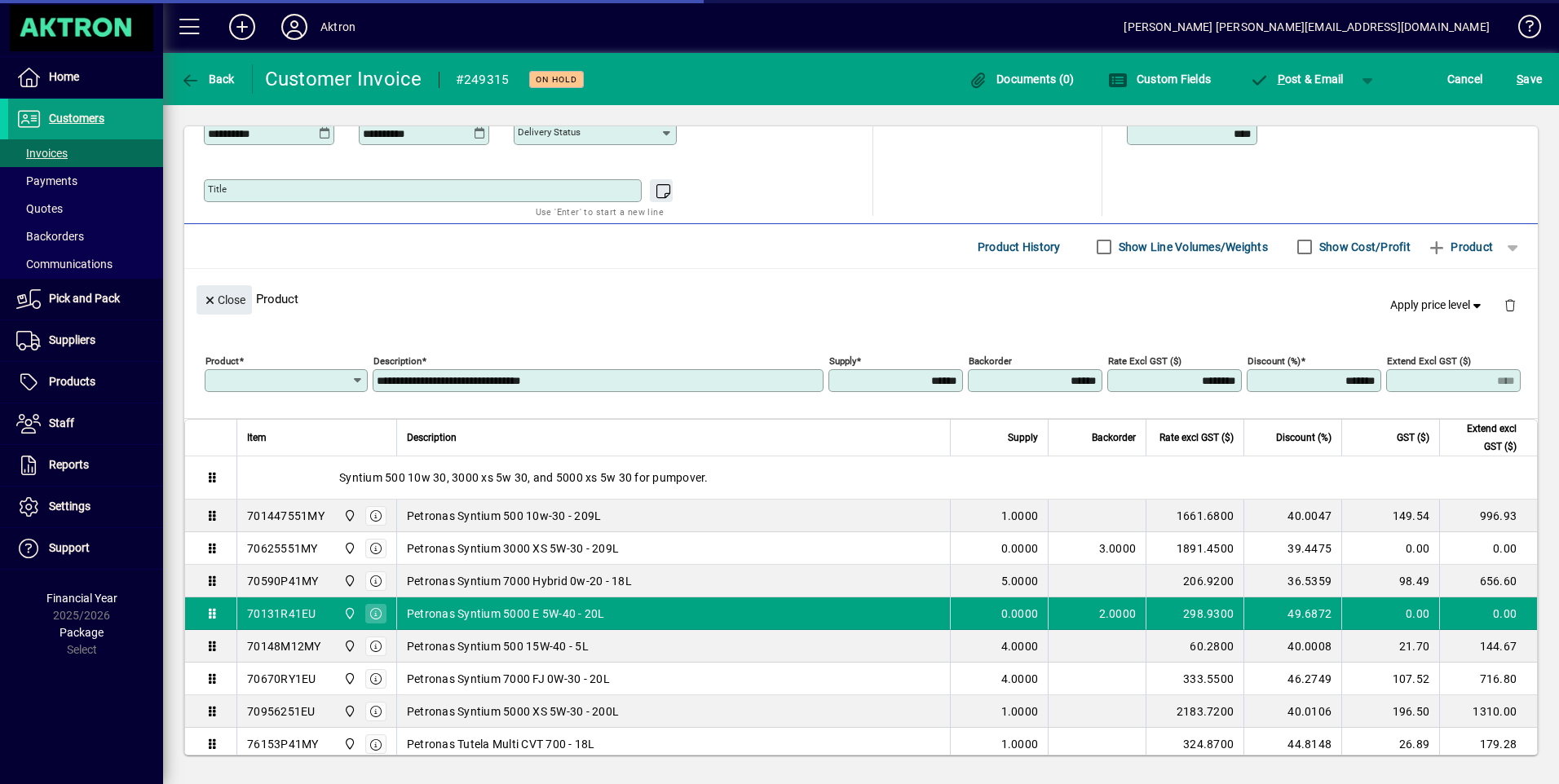 type on "**********" 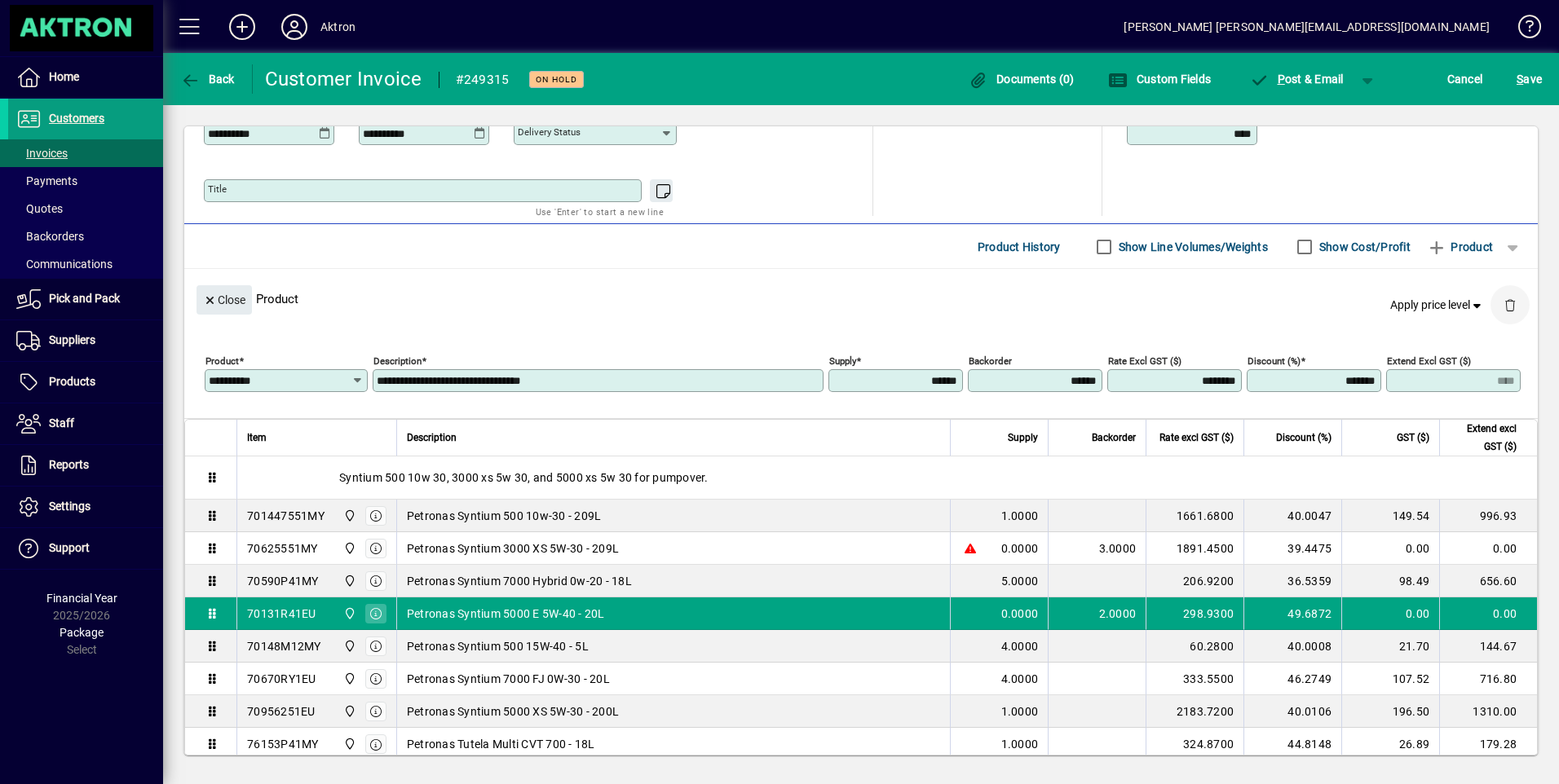 click 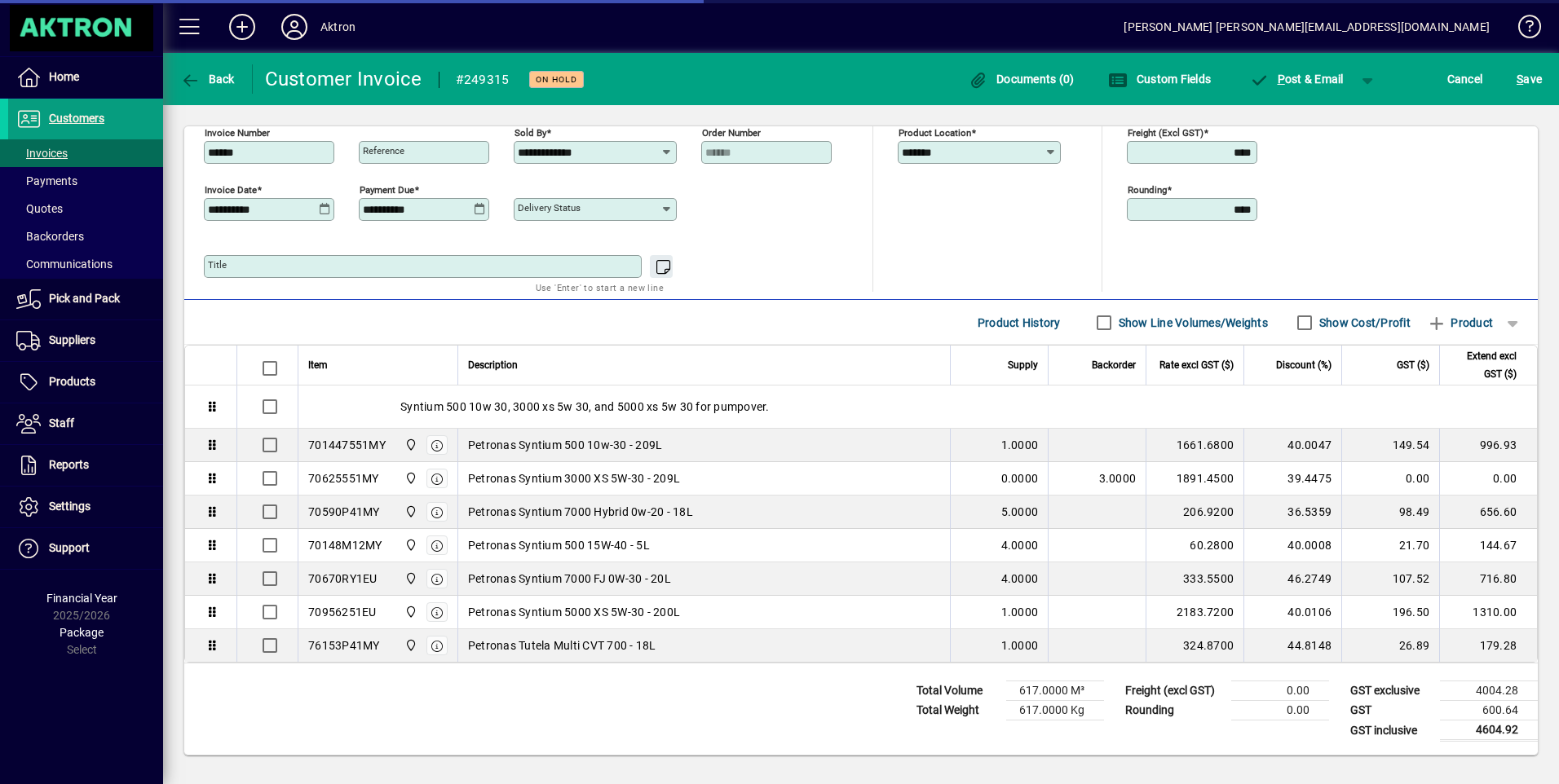 scroll, scrollTop: 413, scrollLeft: 0, axis: vertical 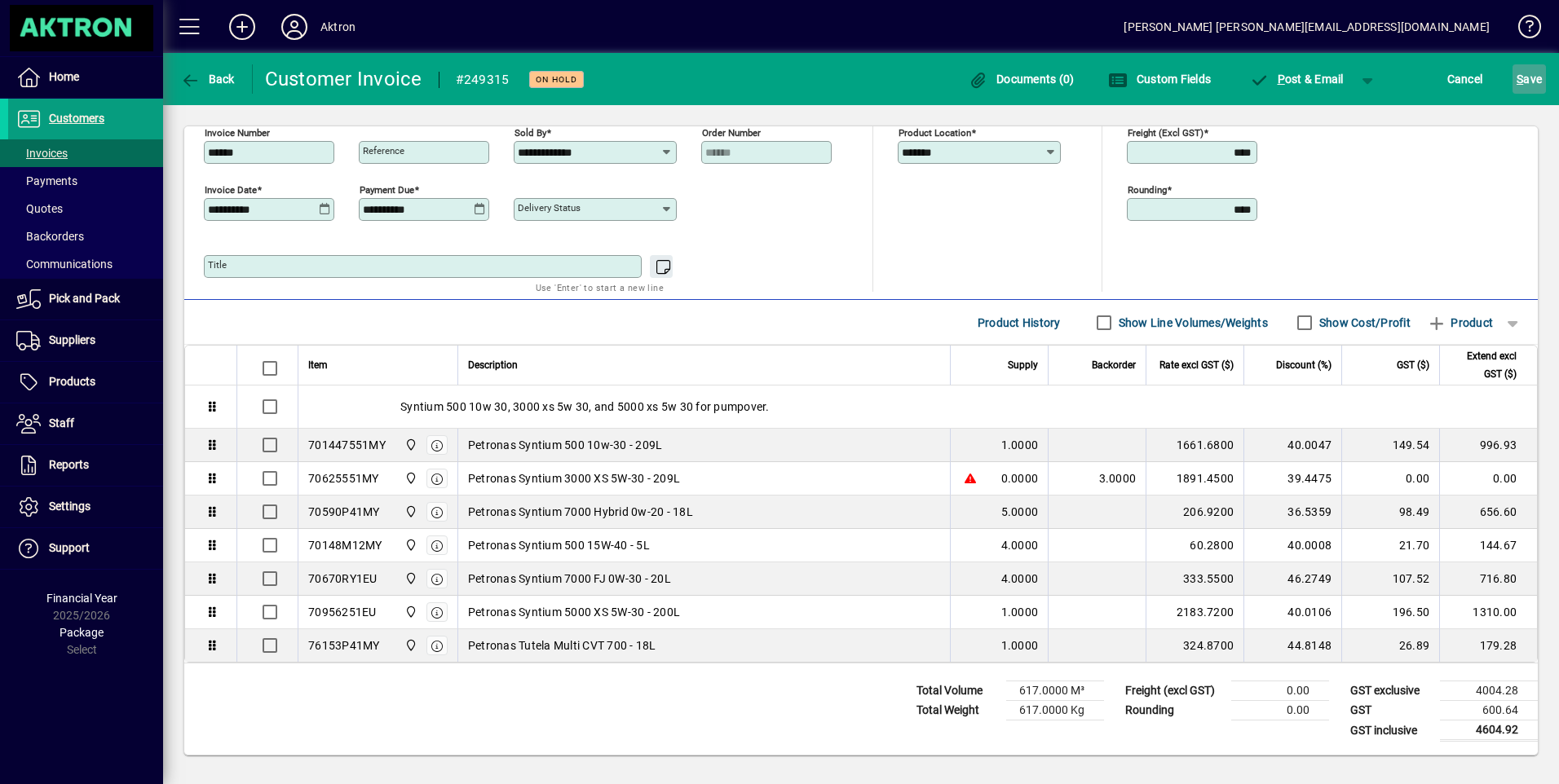 click on "S ave" 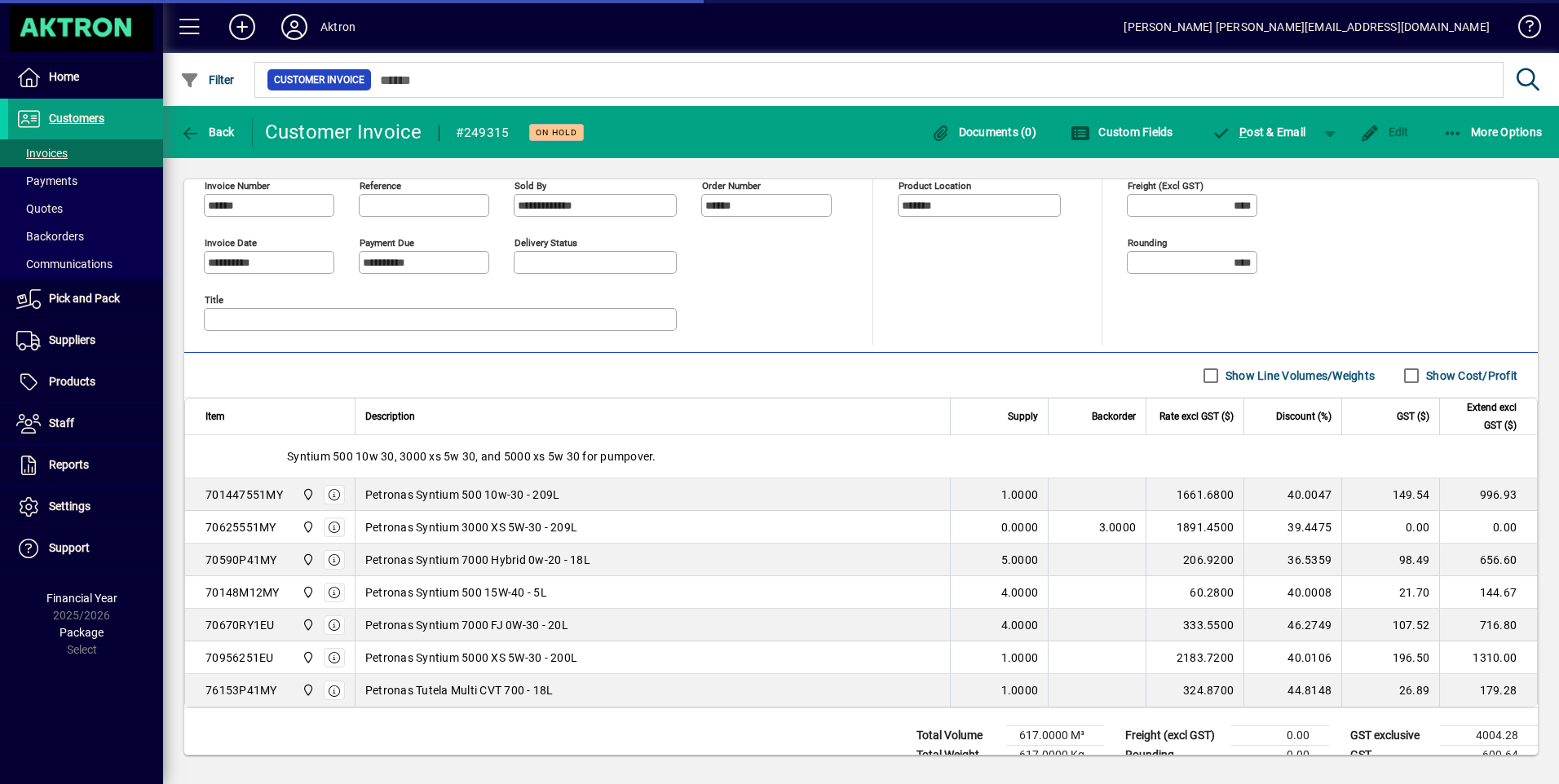 scroll, scrollTop: 413, scrollLeft: 0, axis: vertical 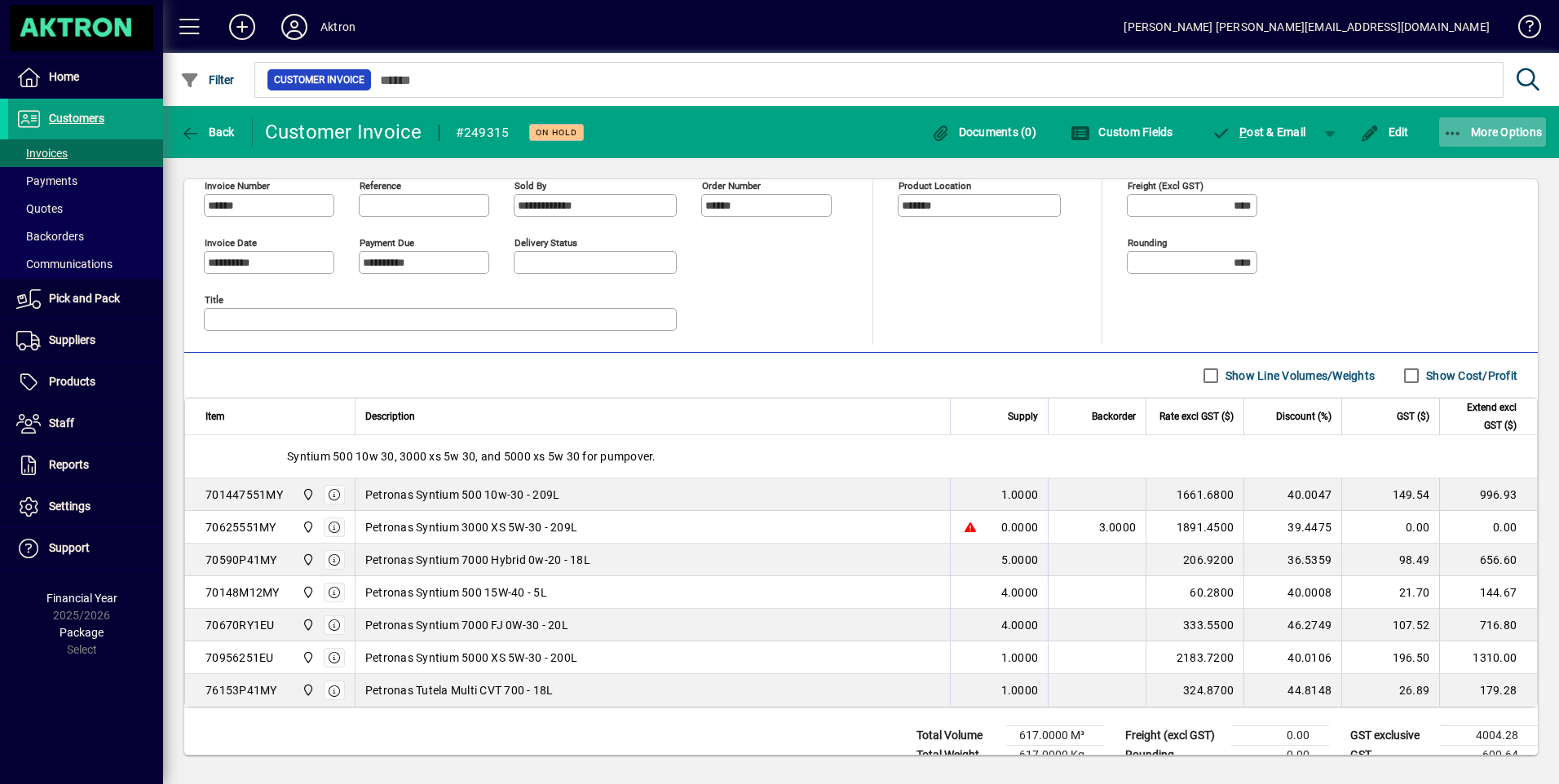 click on "More Options" 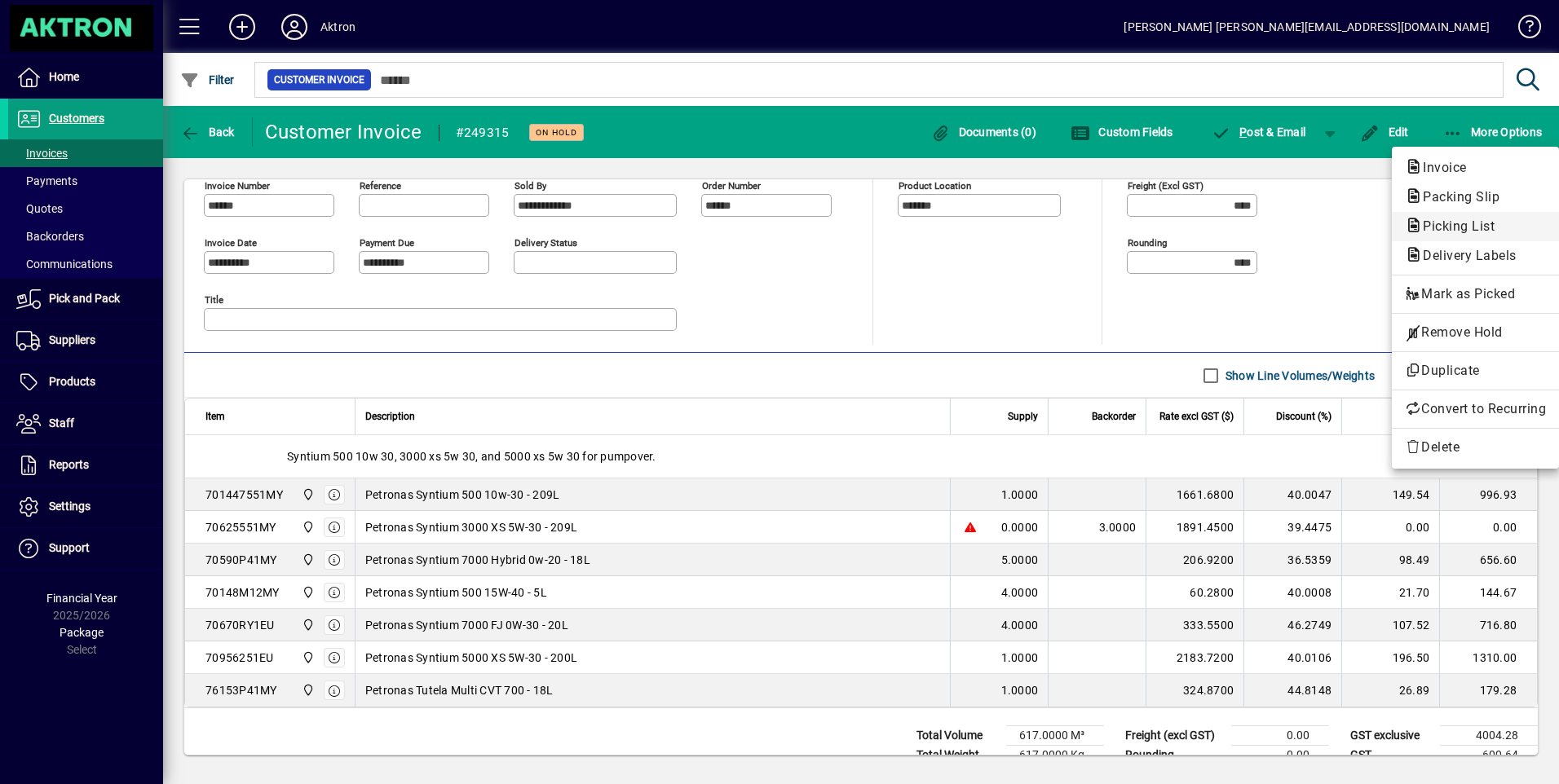 click on "Picking List" at bounding box center [1464, 255] 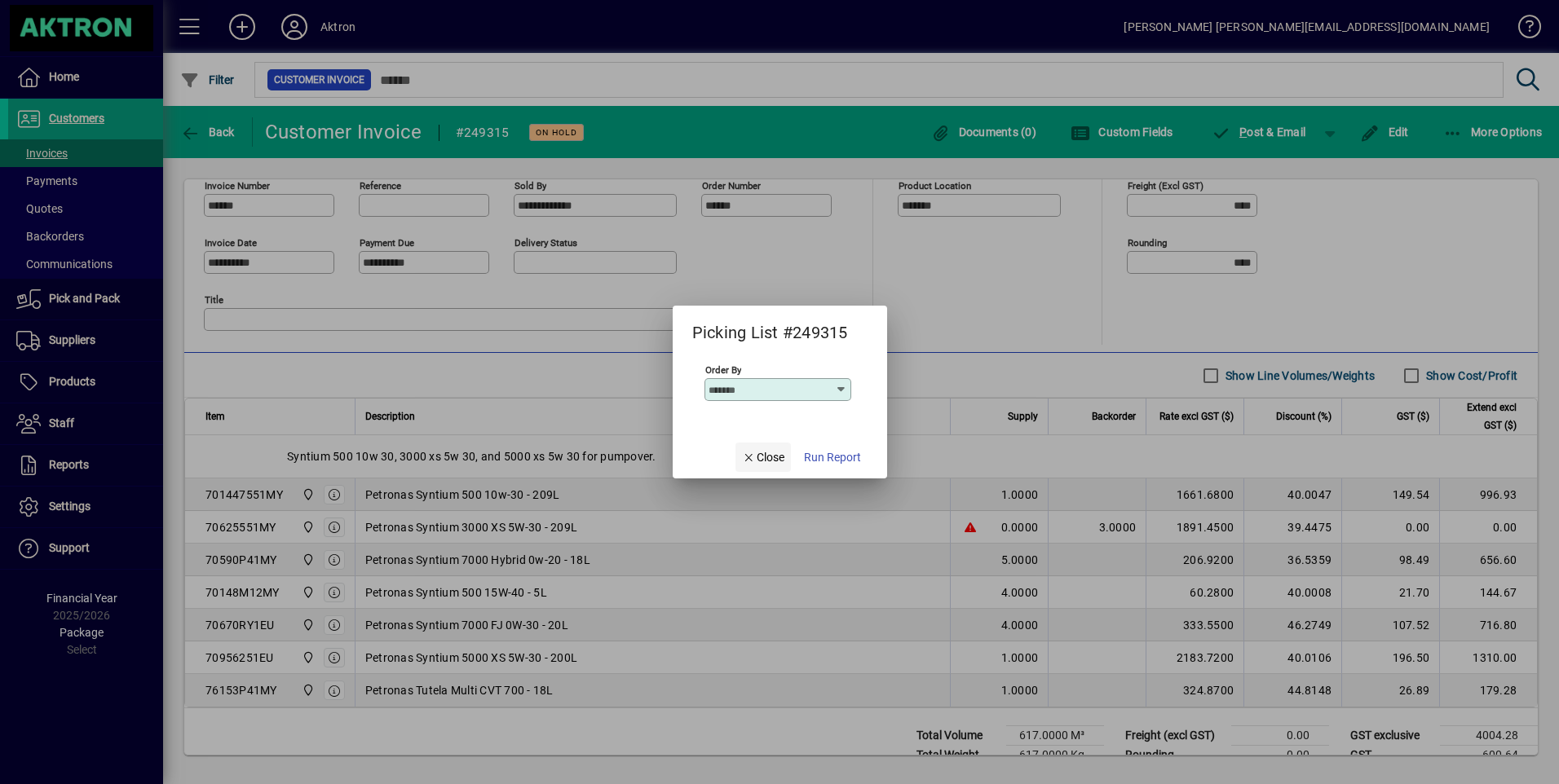 click on "Close" 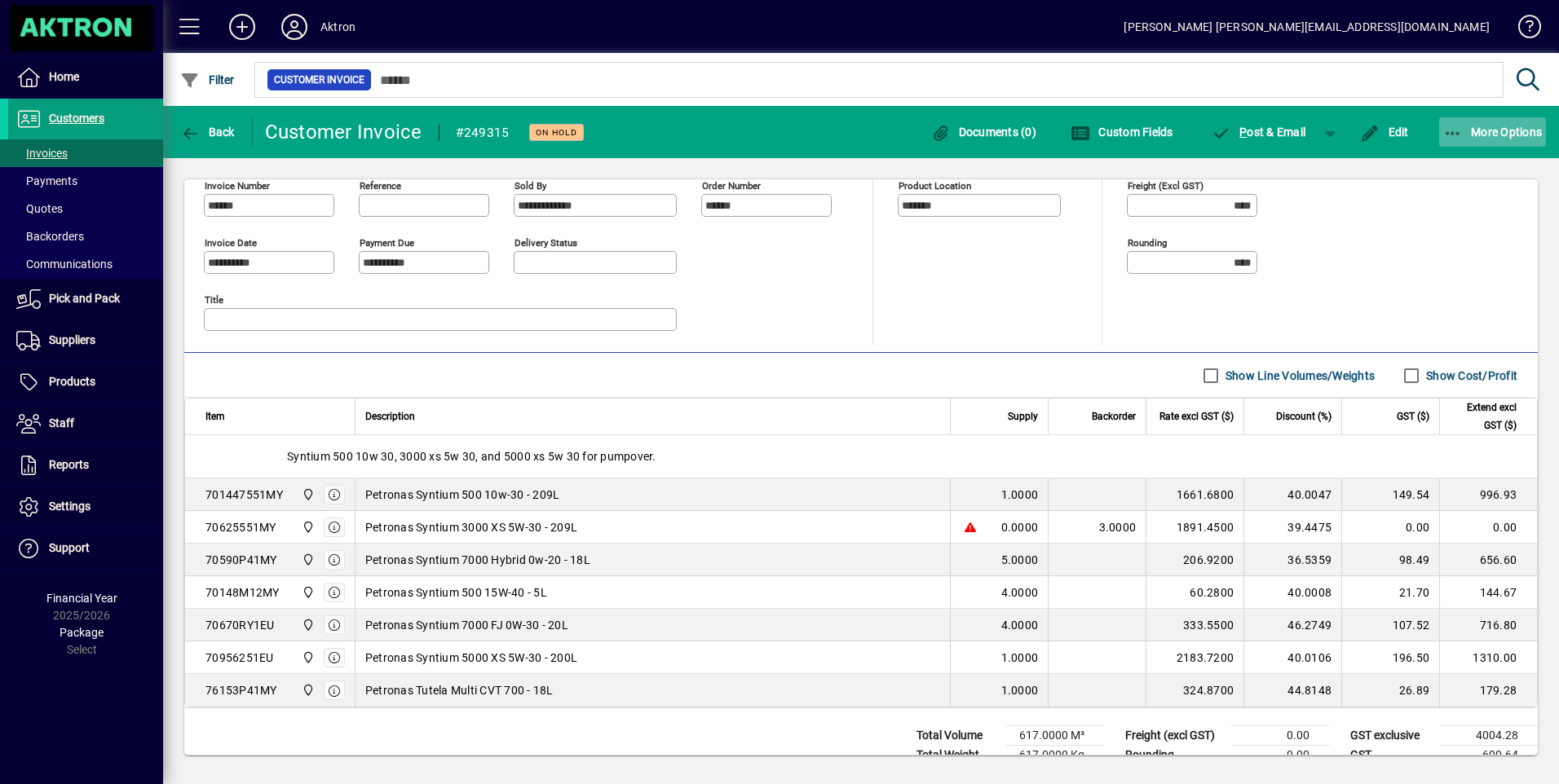 click on "More Options" 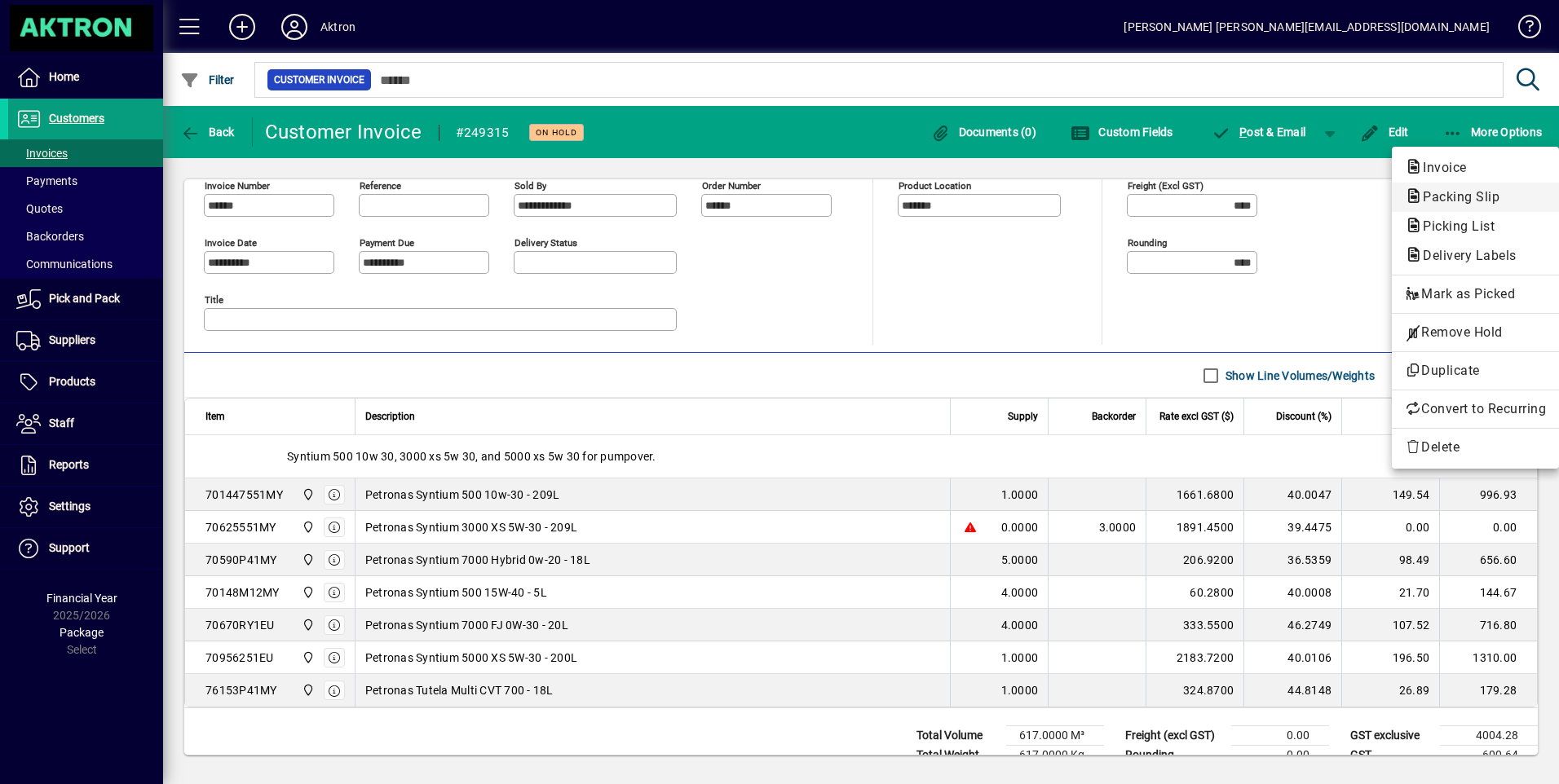click on "Packing Slip" at bounding box center [1454, 226] 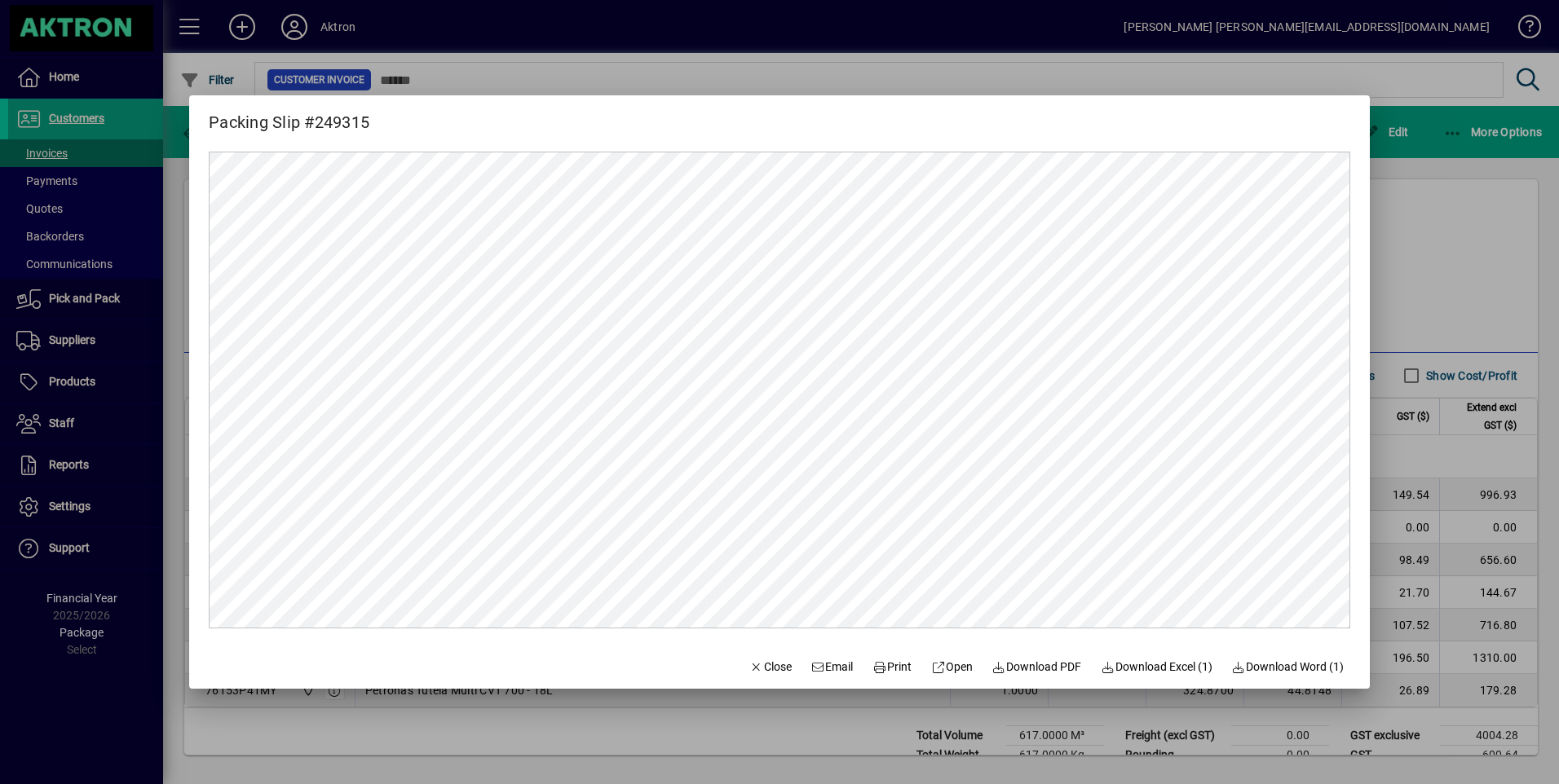 scroll, scrollTop: 0, scrollLeft: 0, axis: both 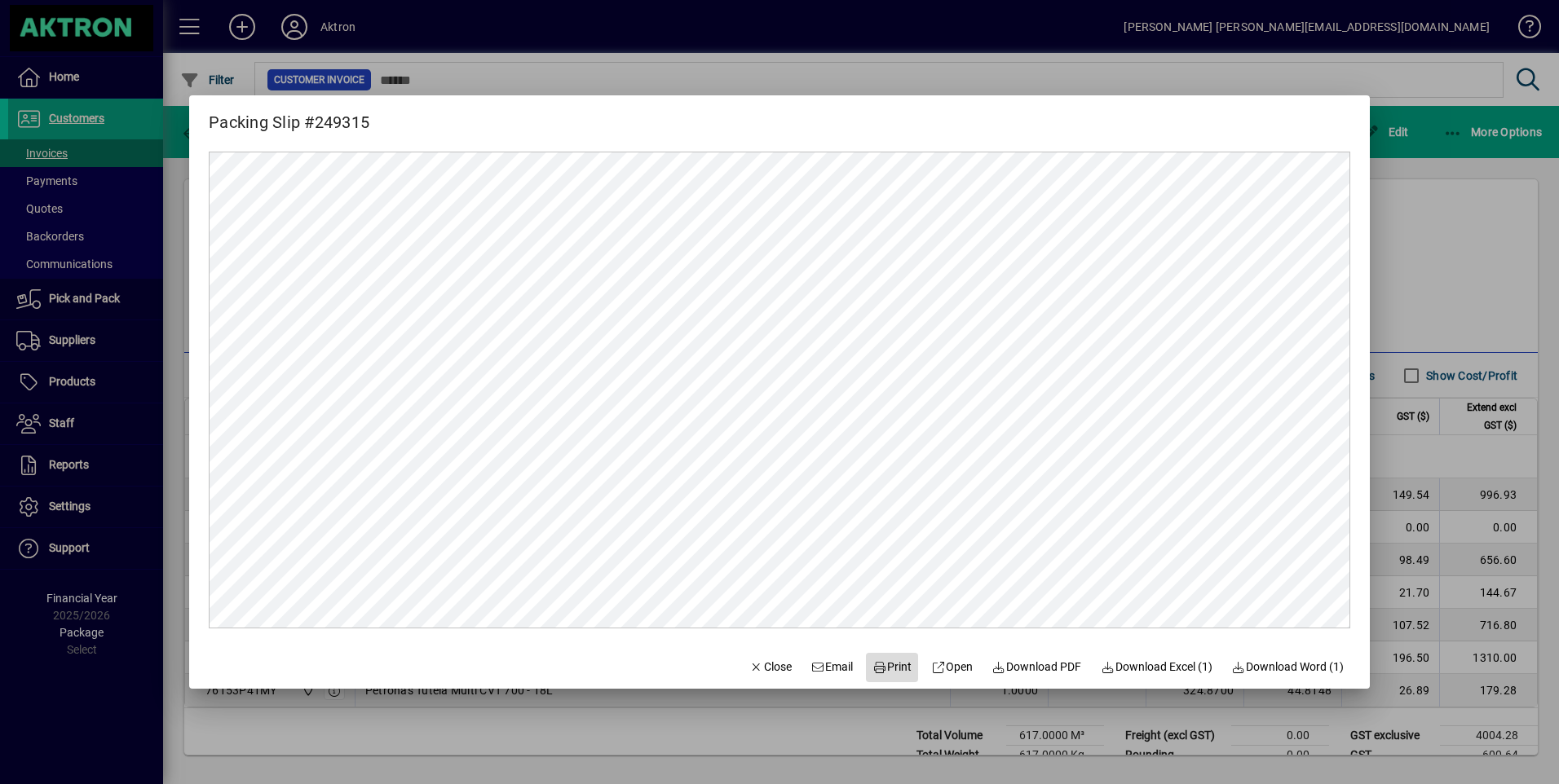 click on "Print" 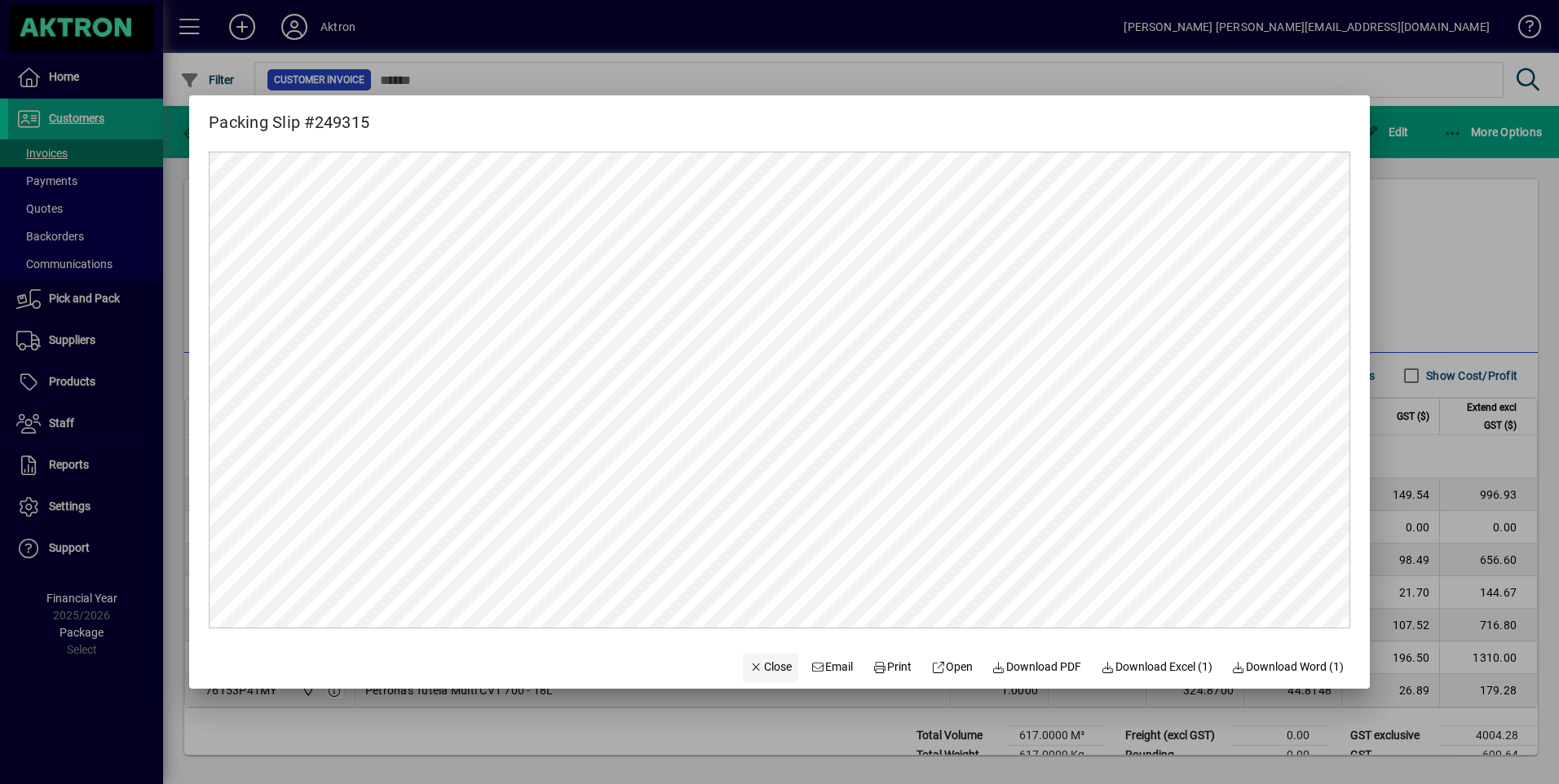 click on "Close" 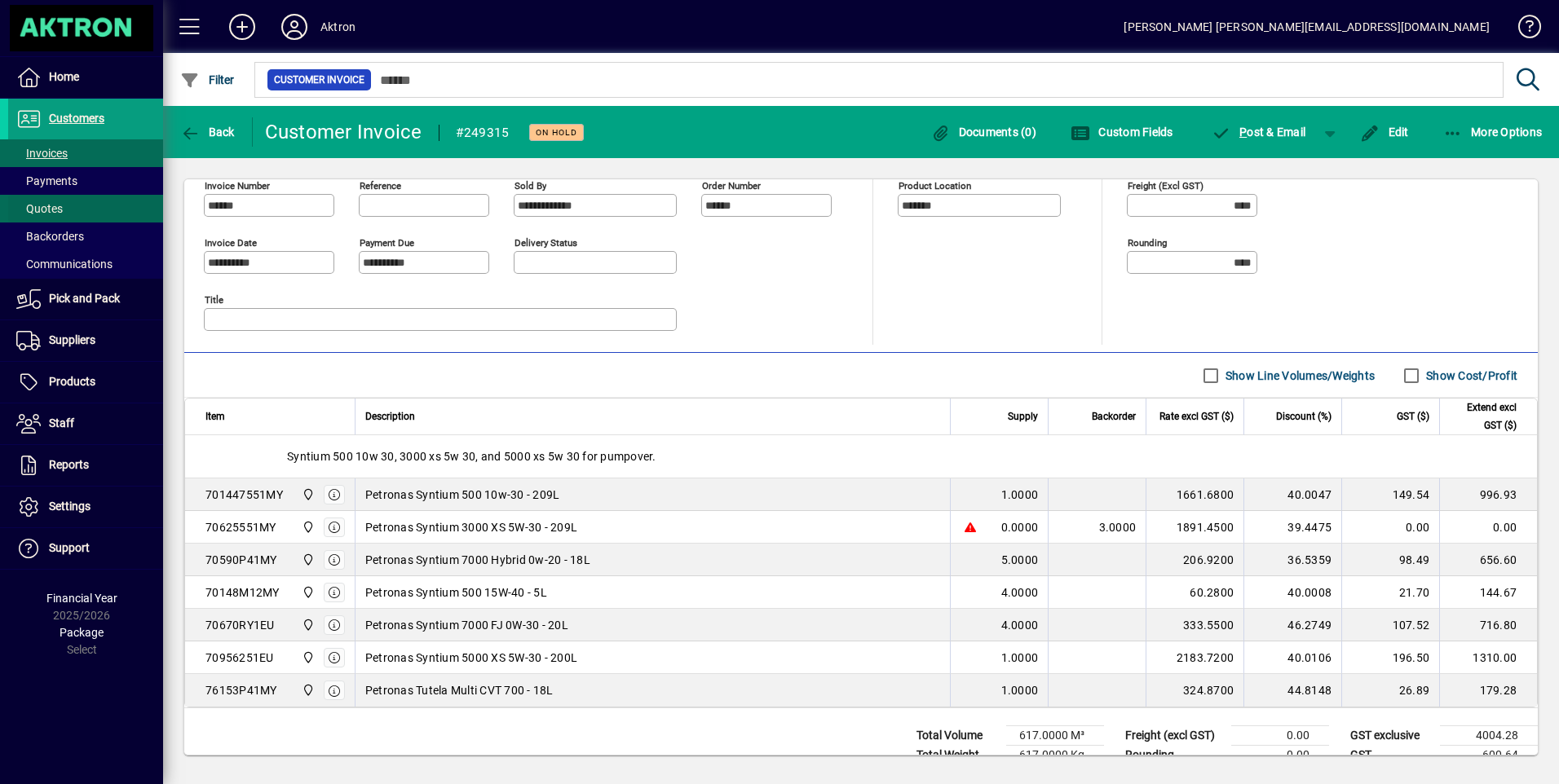 click on "Quotes" at bounding box center [39, 209] 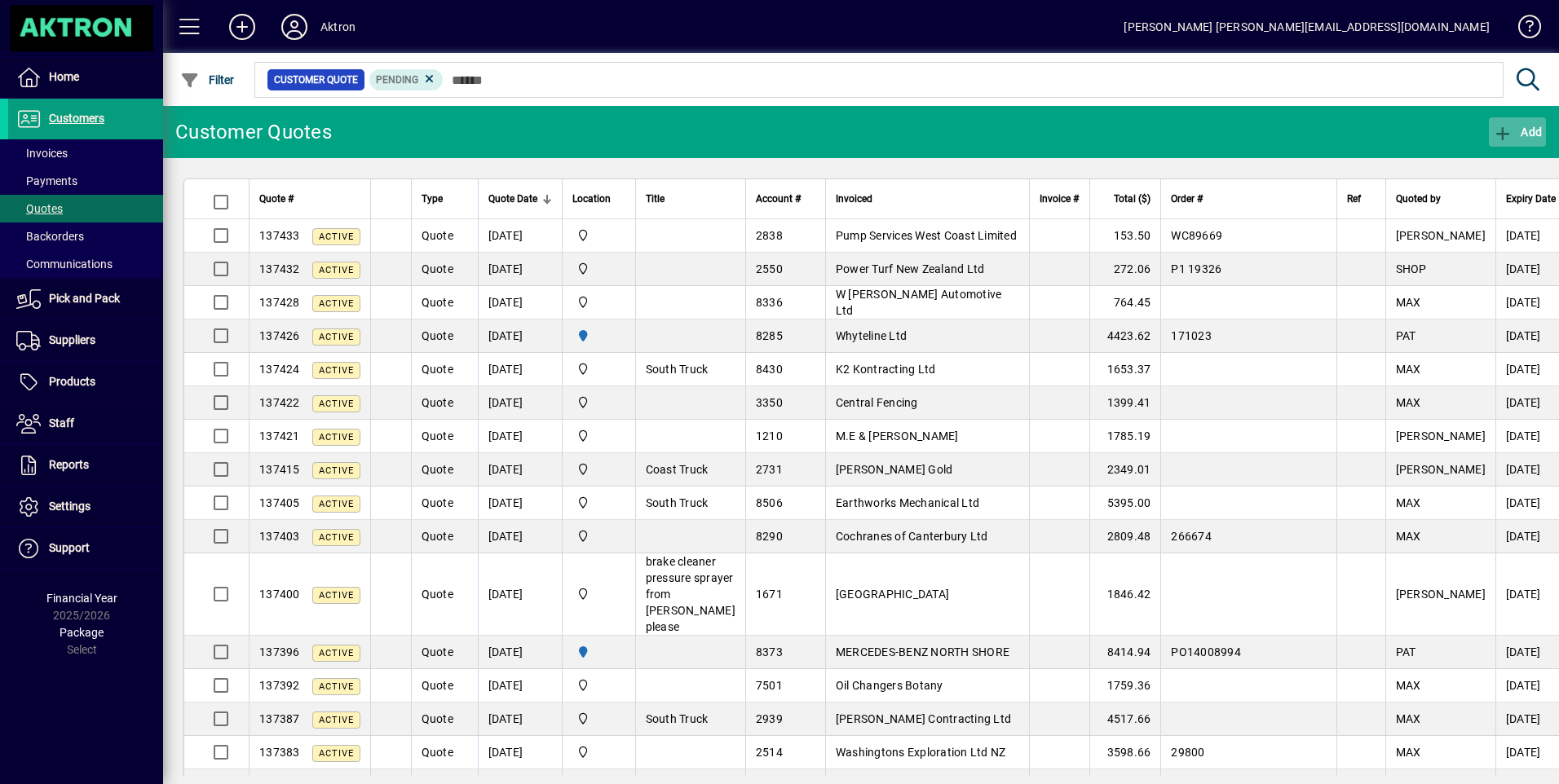 click 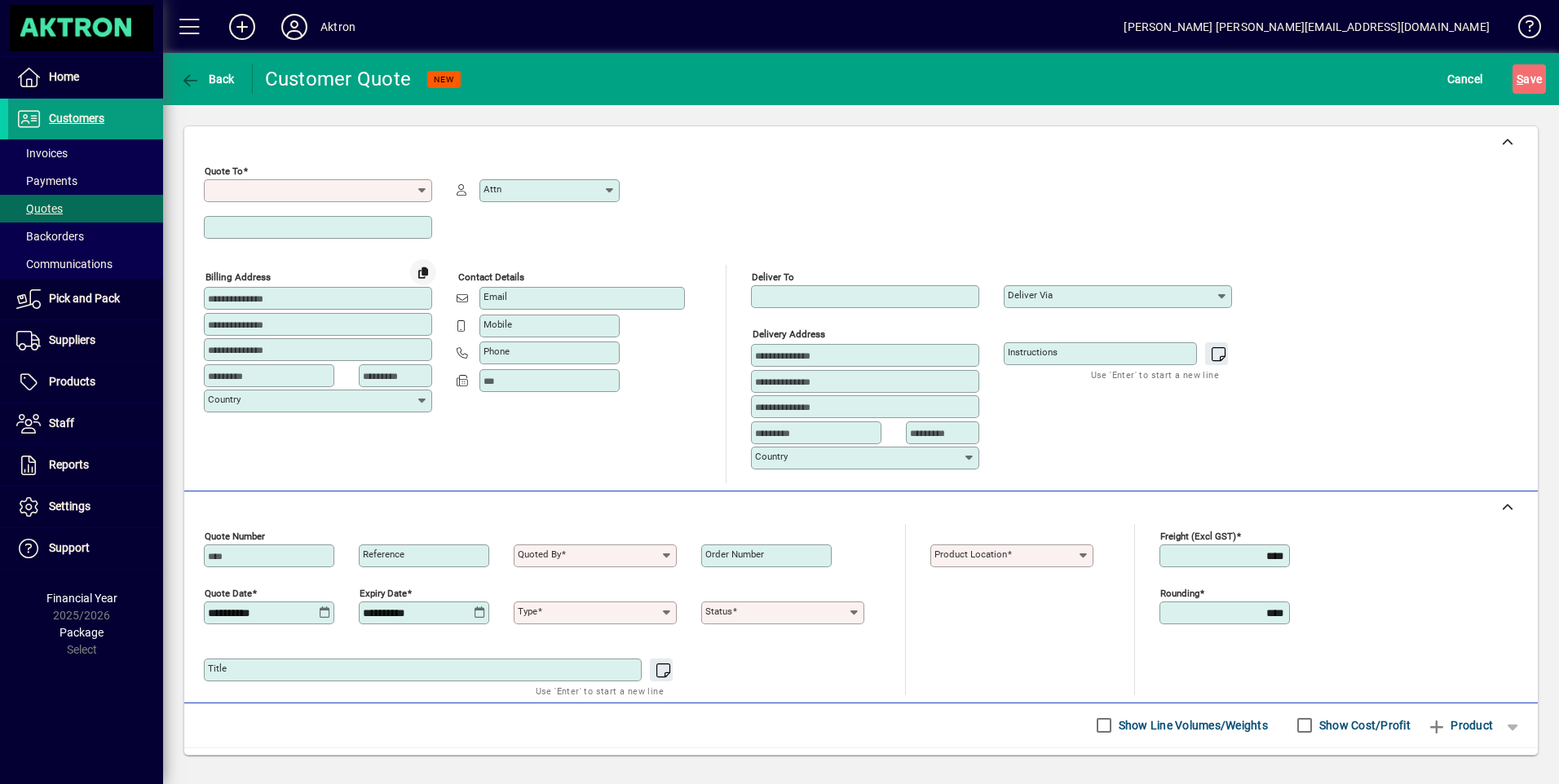 type on "*********" 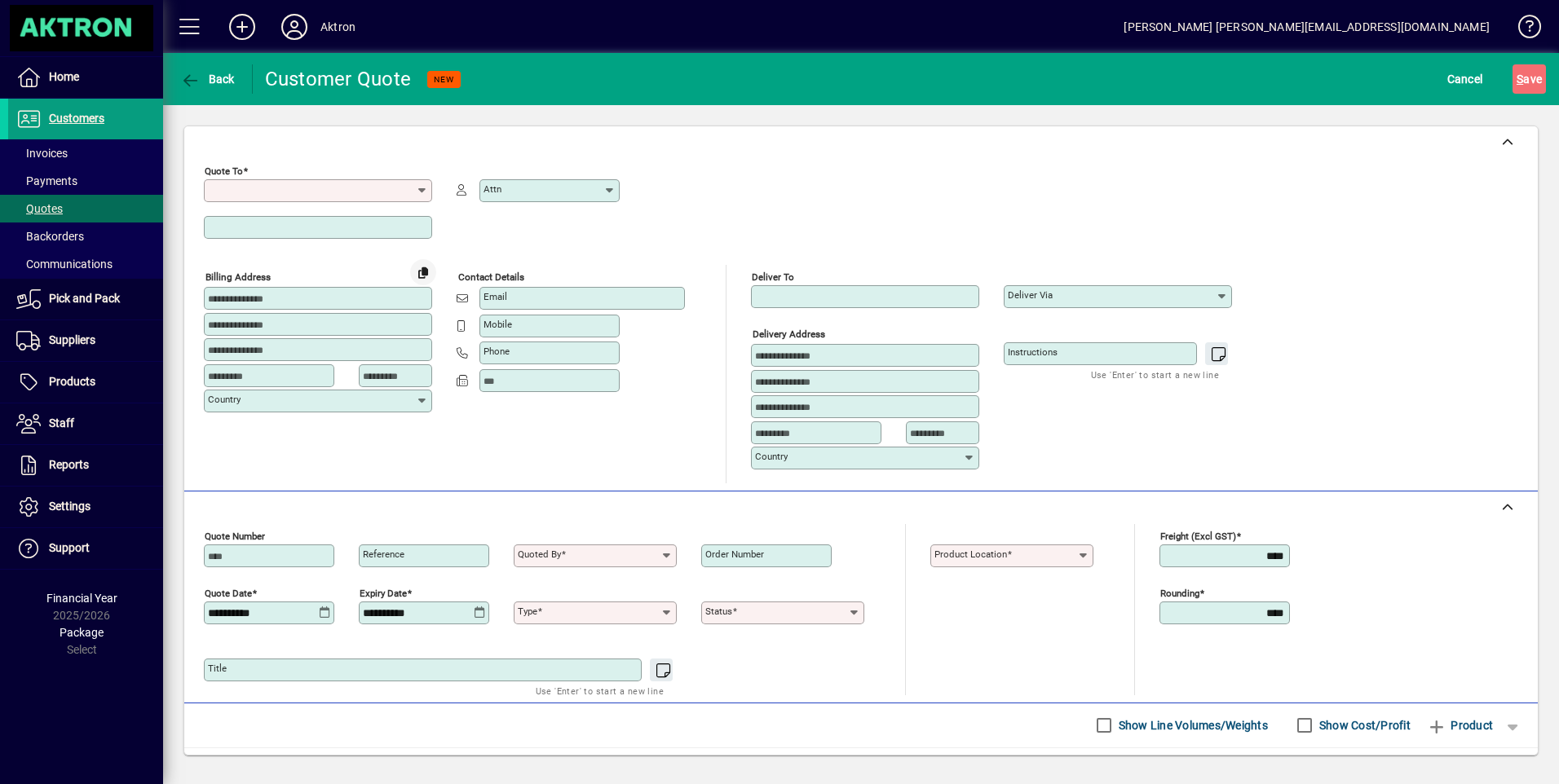 type on "******" 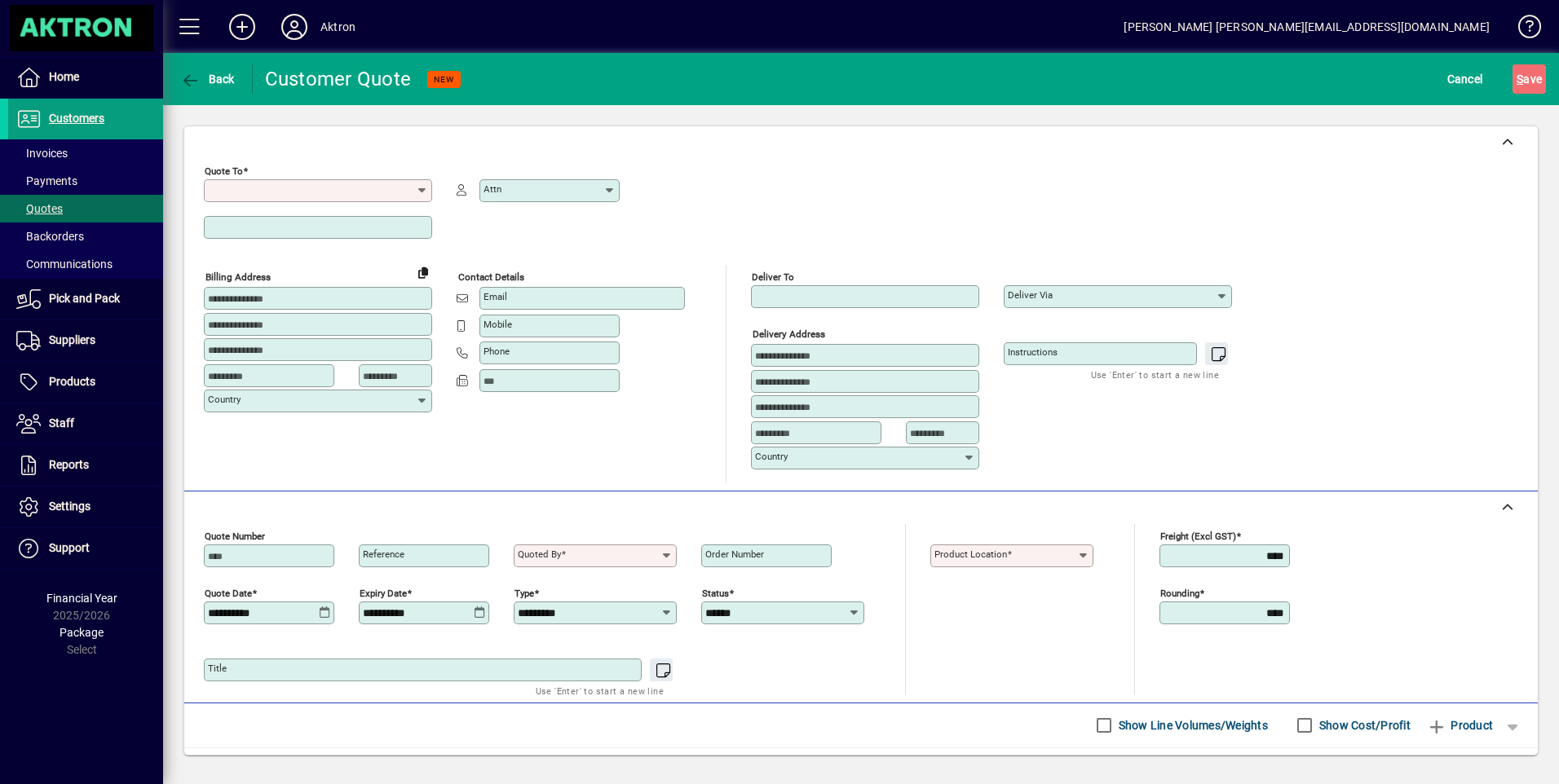 click on "Quote To" at bounding box center (311, 191) 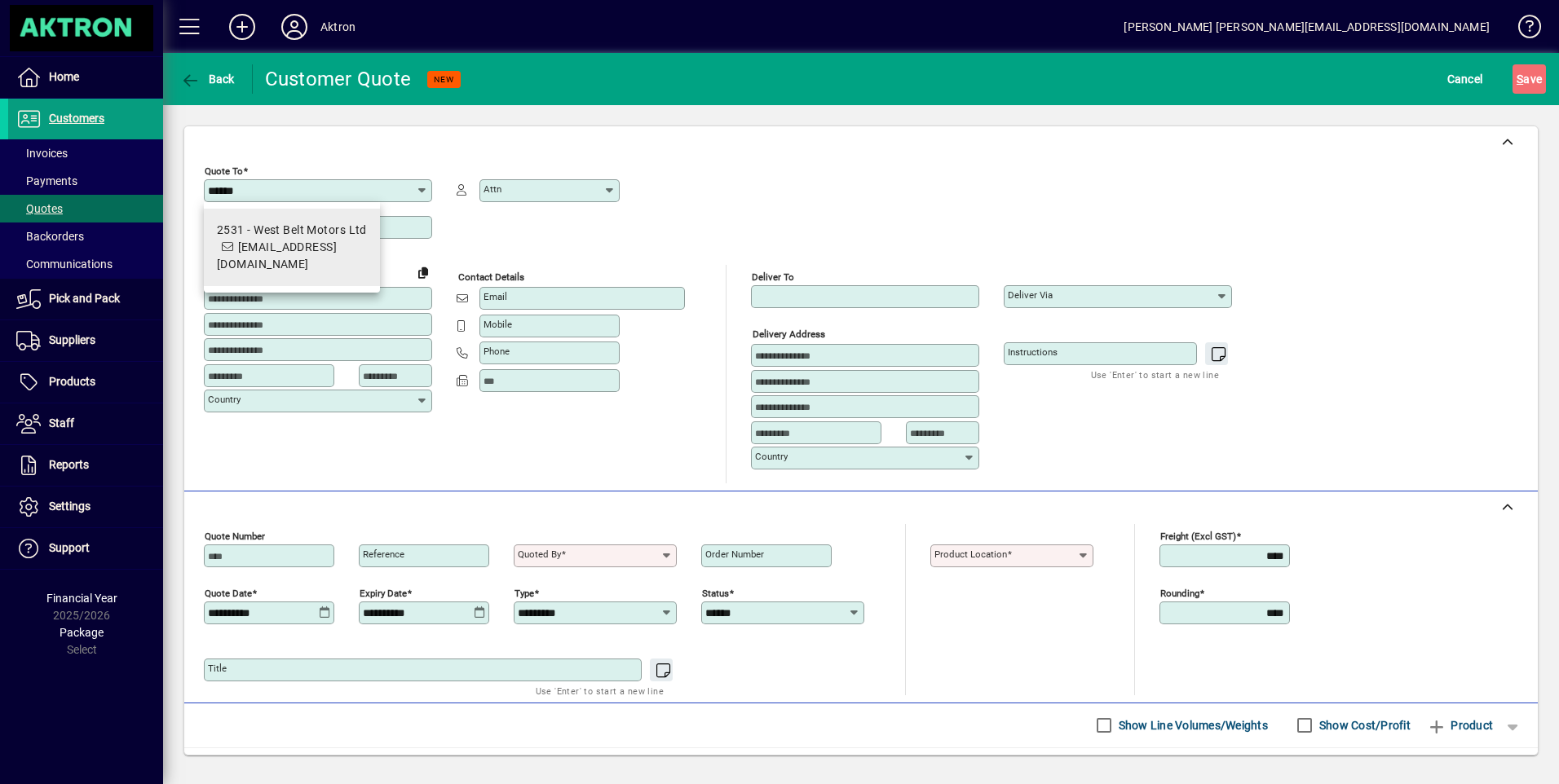 click on "2531 - West Belt Motors Ltd" at bounding box center [292, 230] 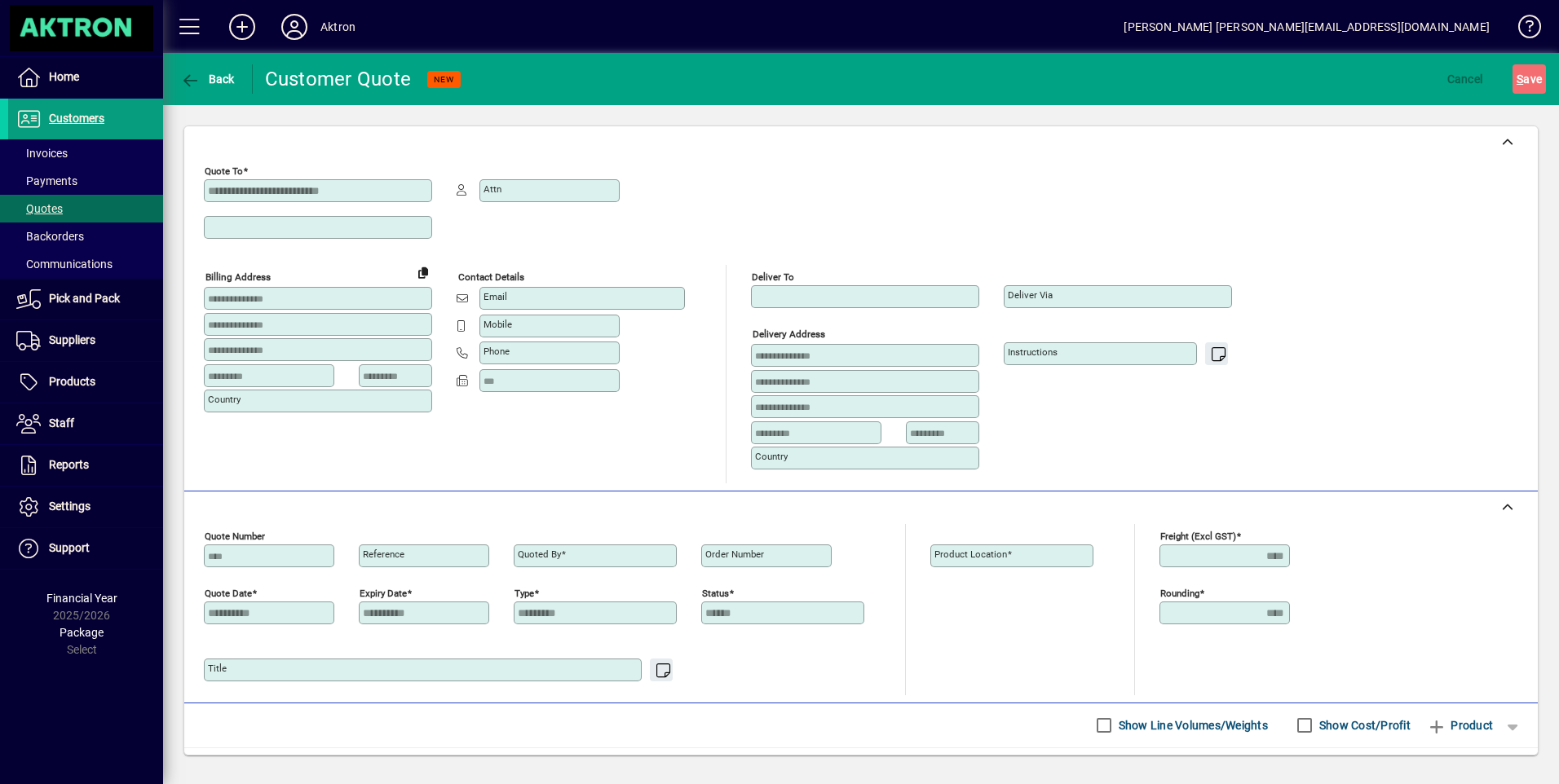 type on "**********" 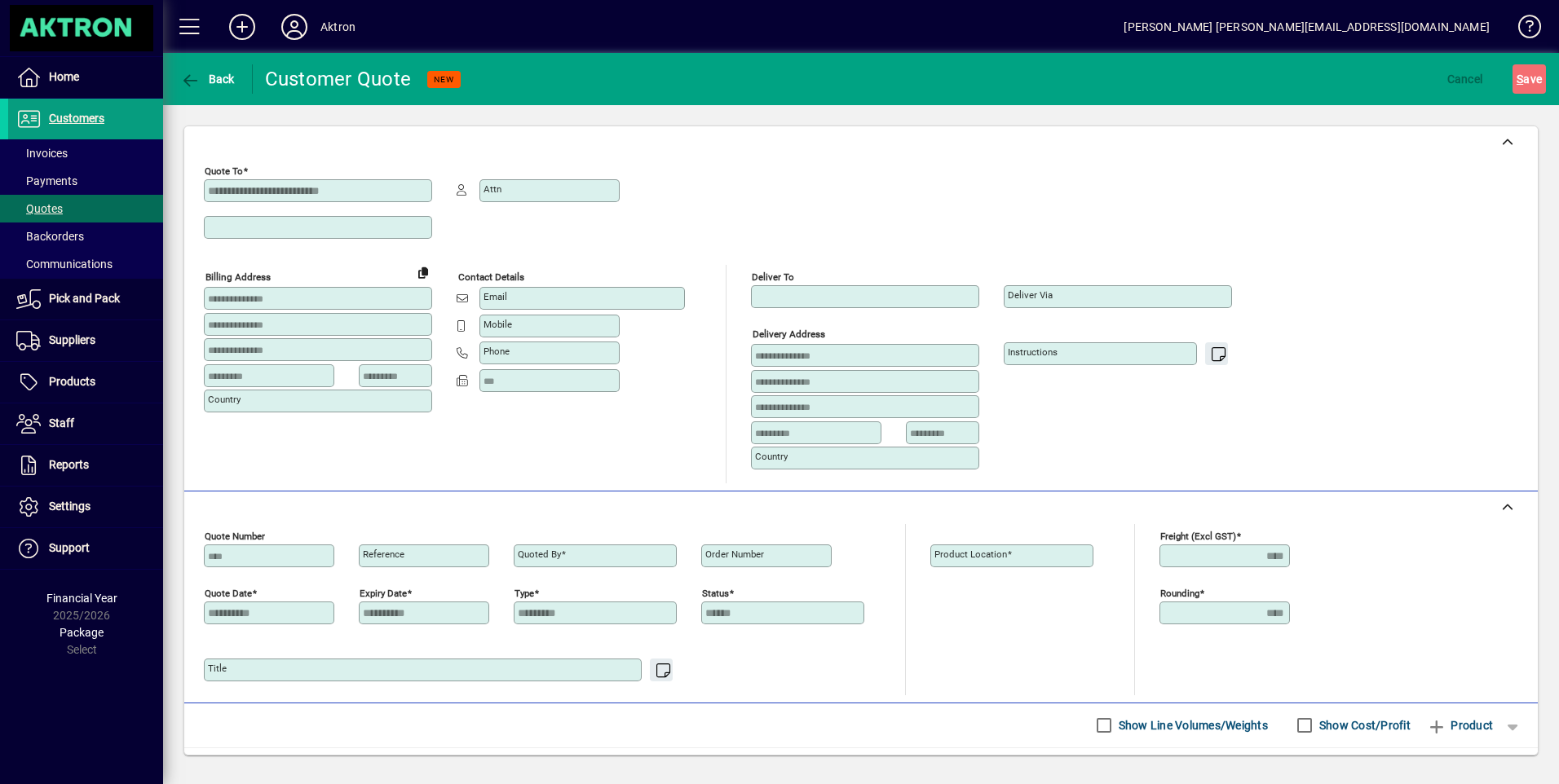type on "********" 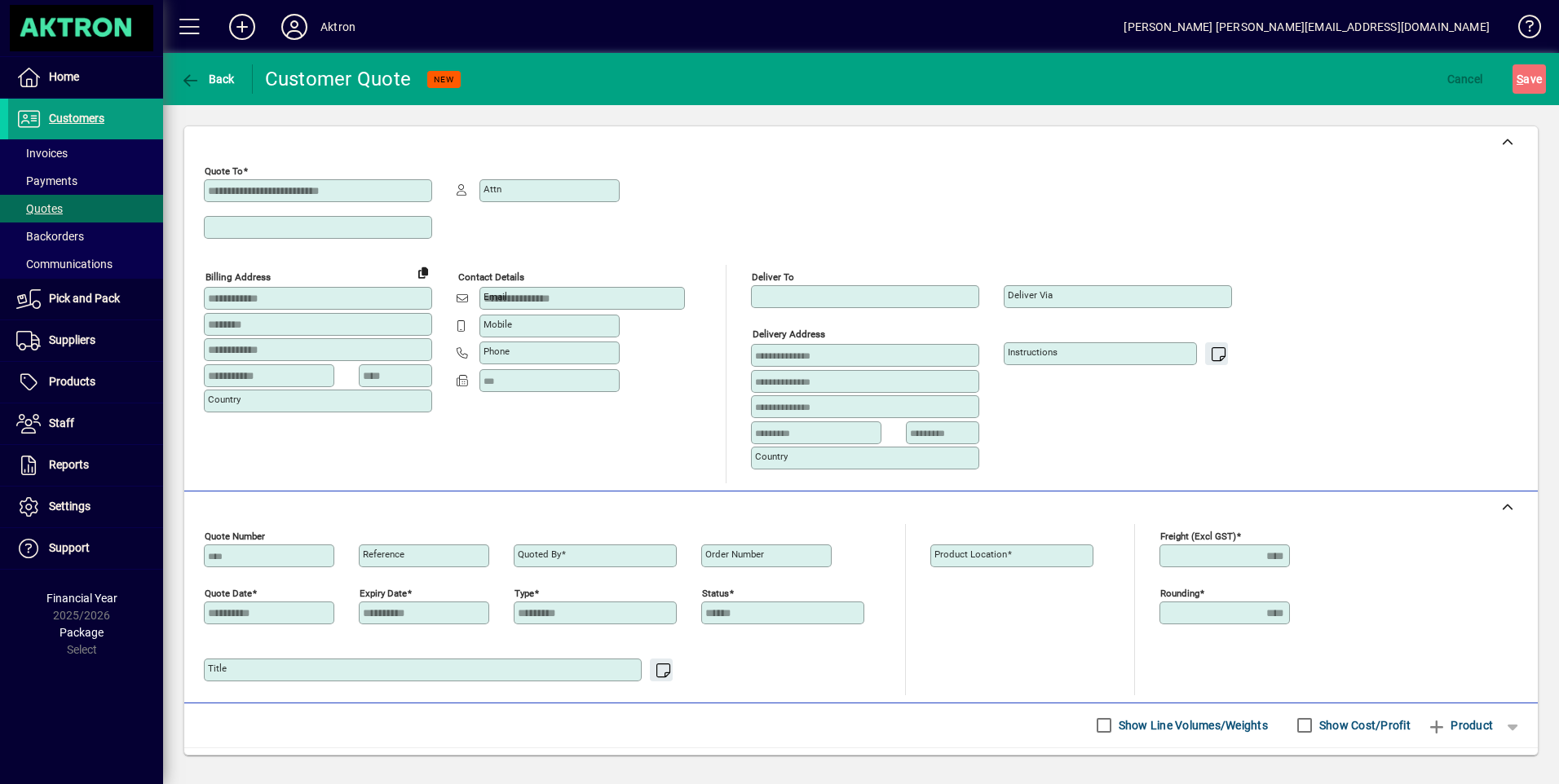 type on "**********" 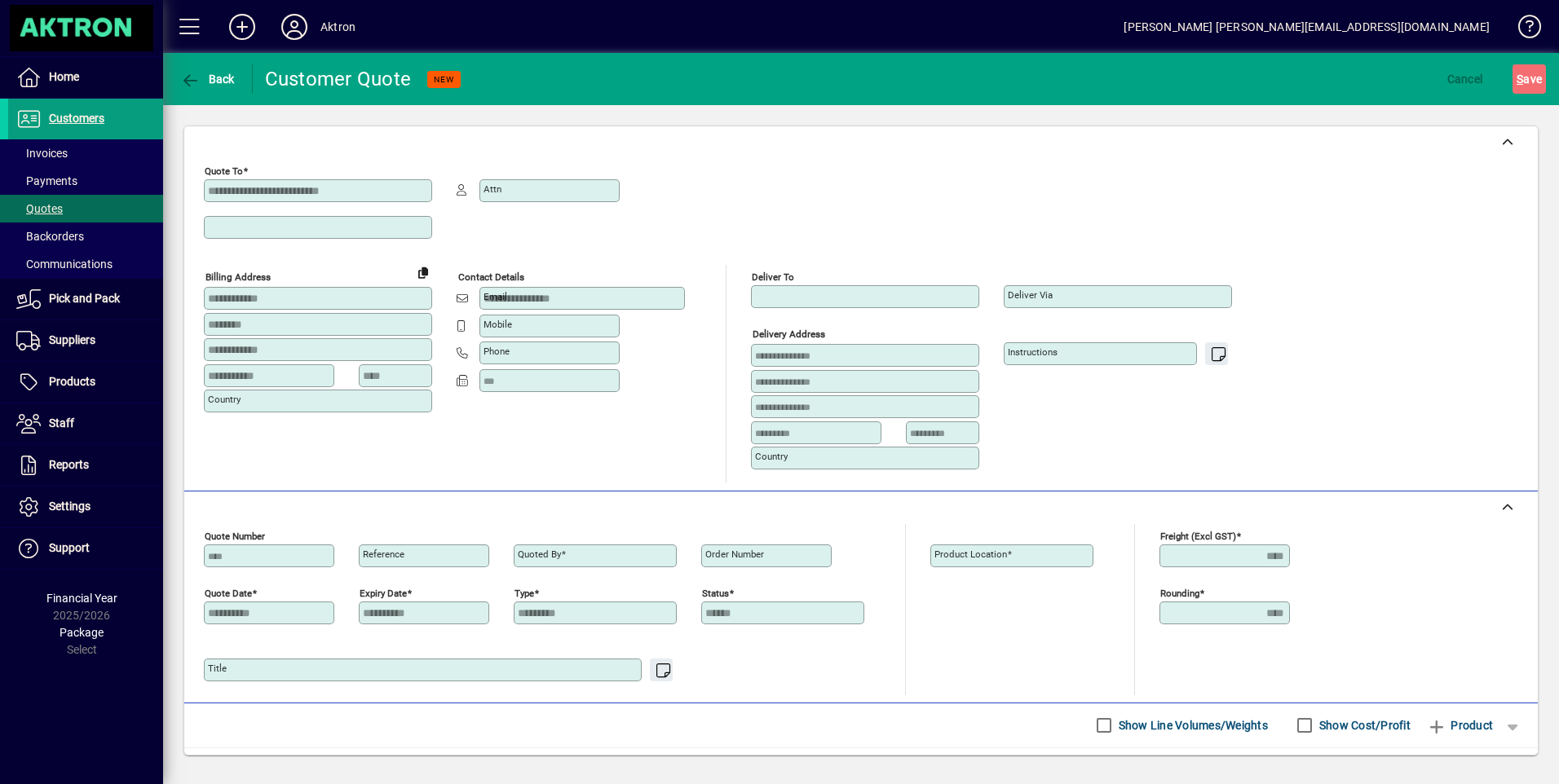 type on "********" 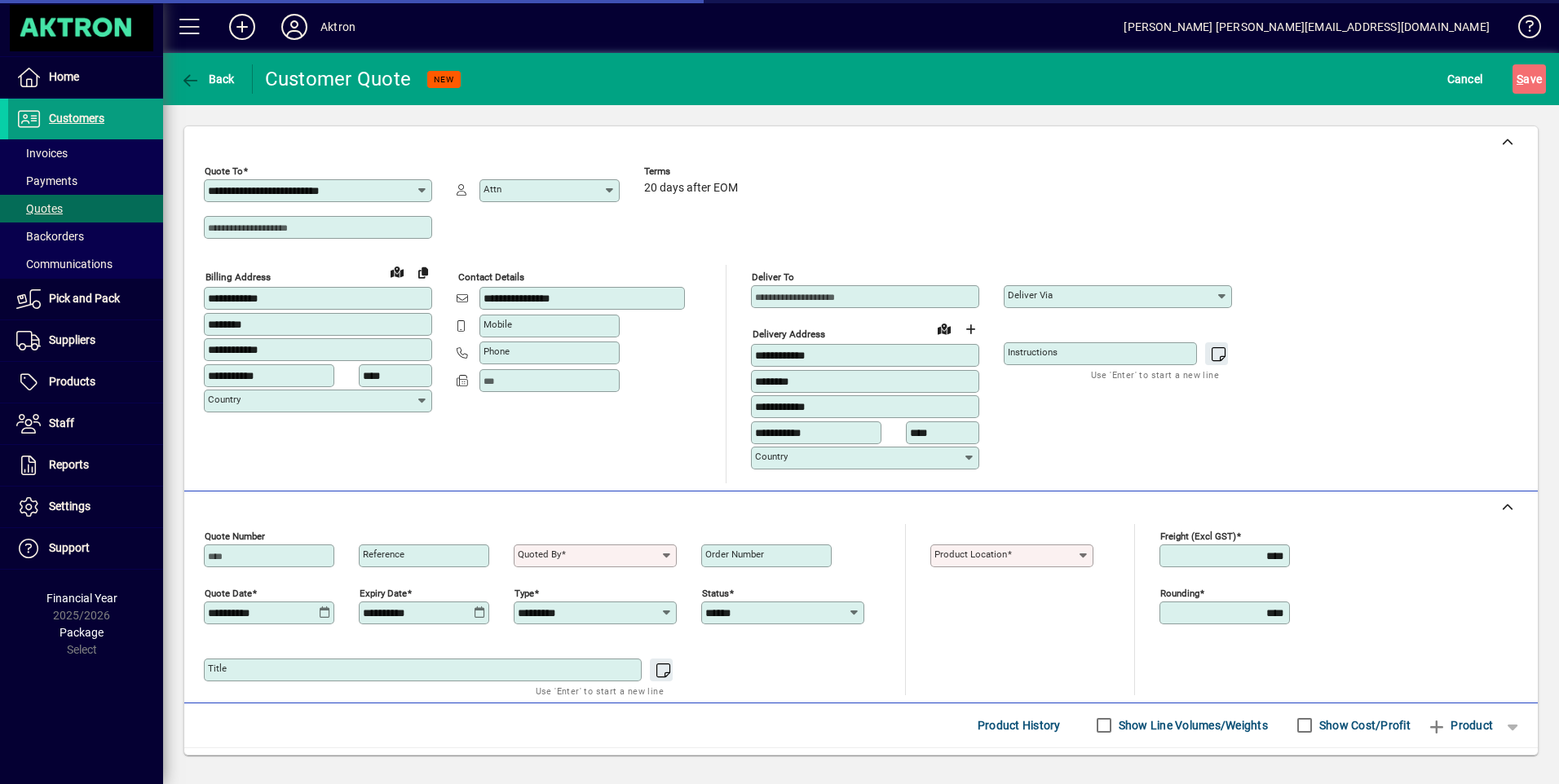 type on "**********" 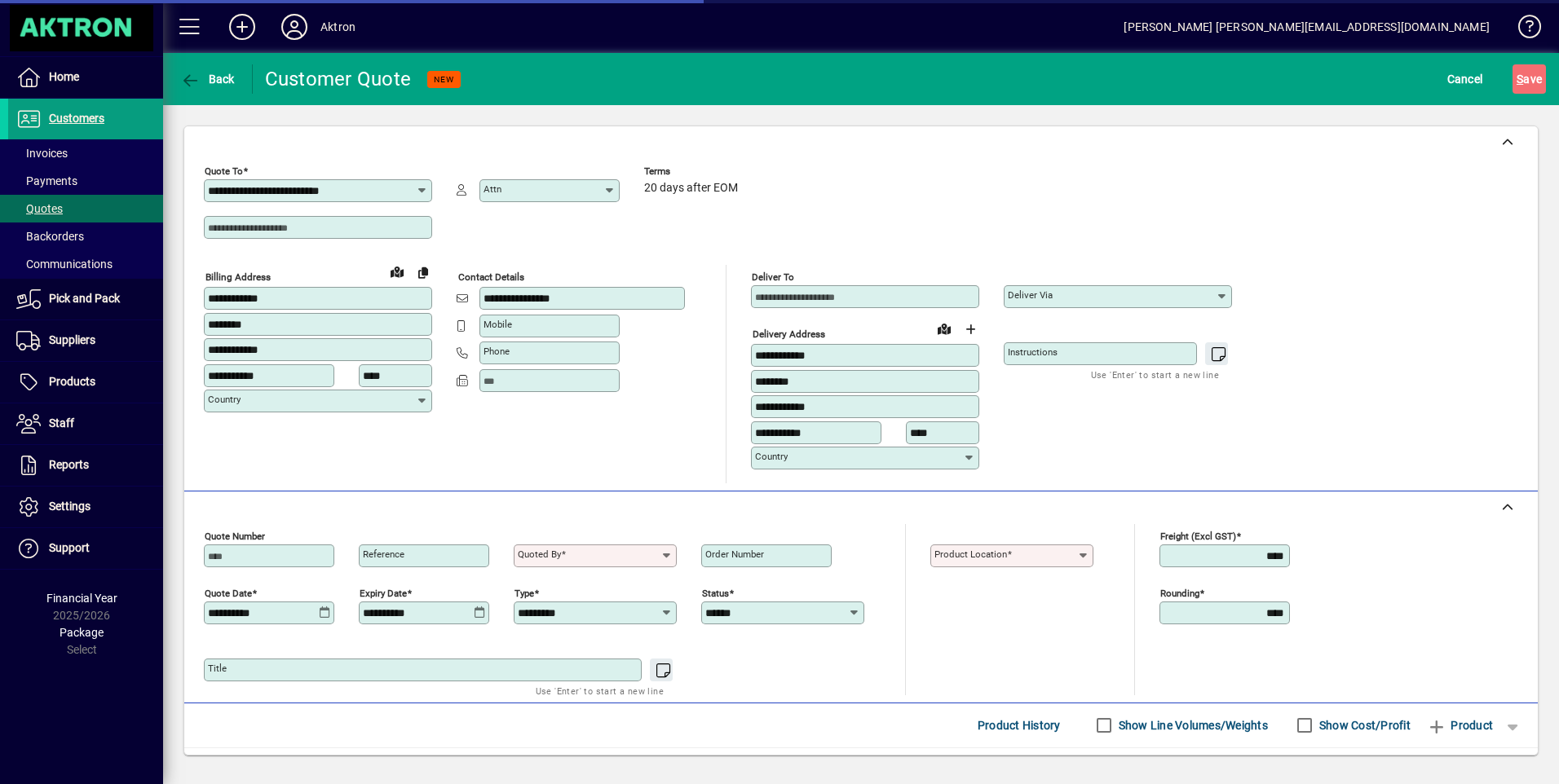 type on "**********" 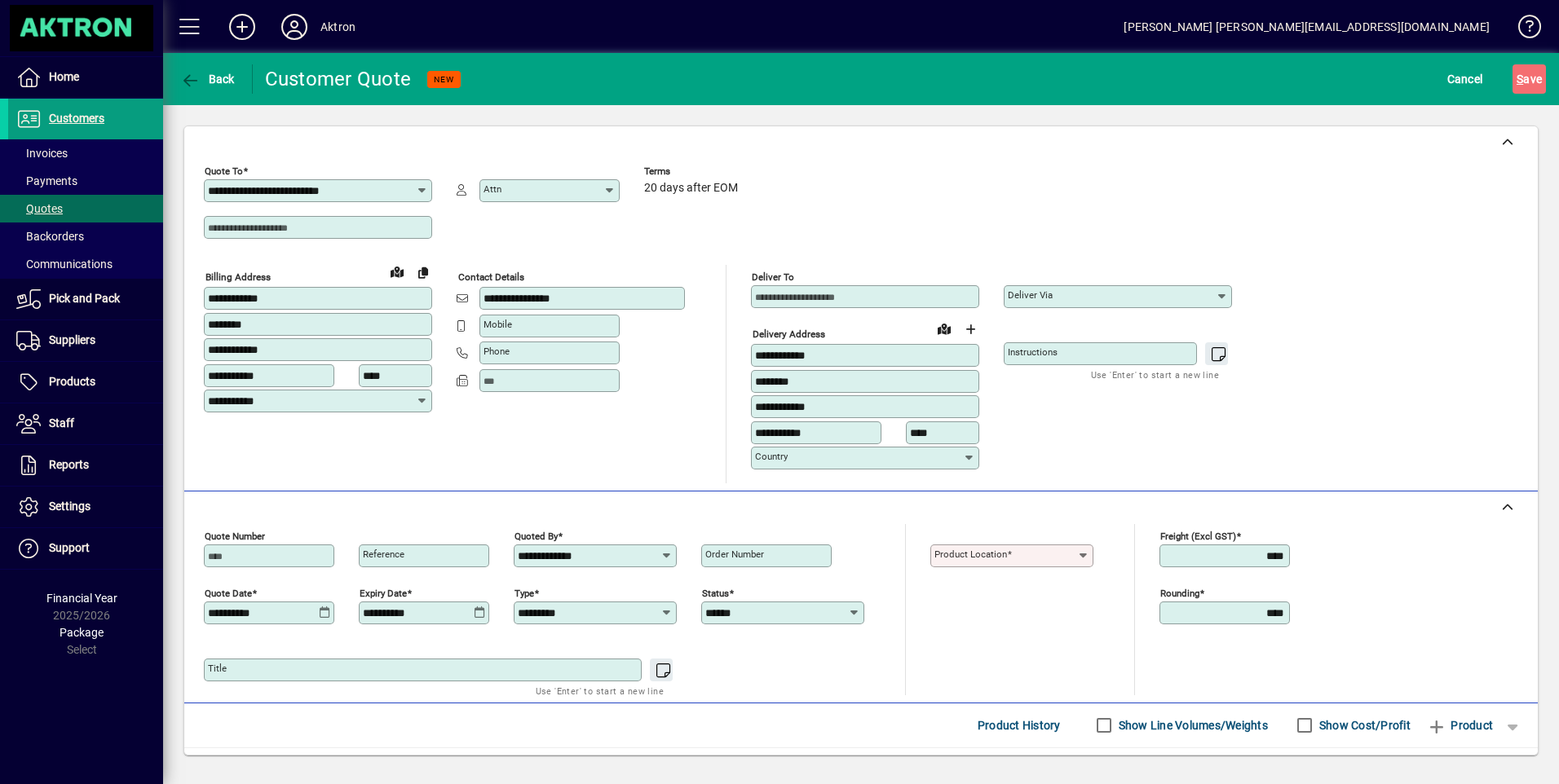click on "Deliver via" at bounding box center (1111, 297) 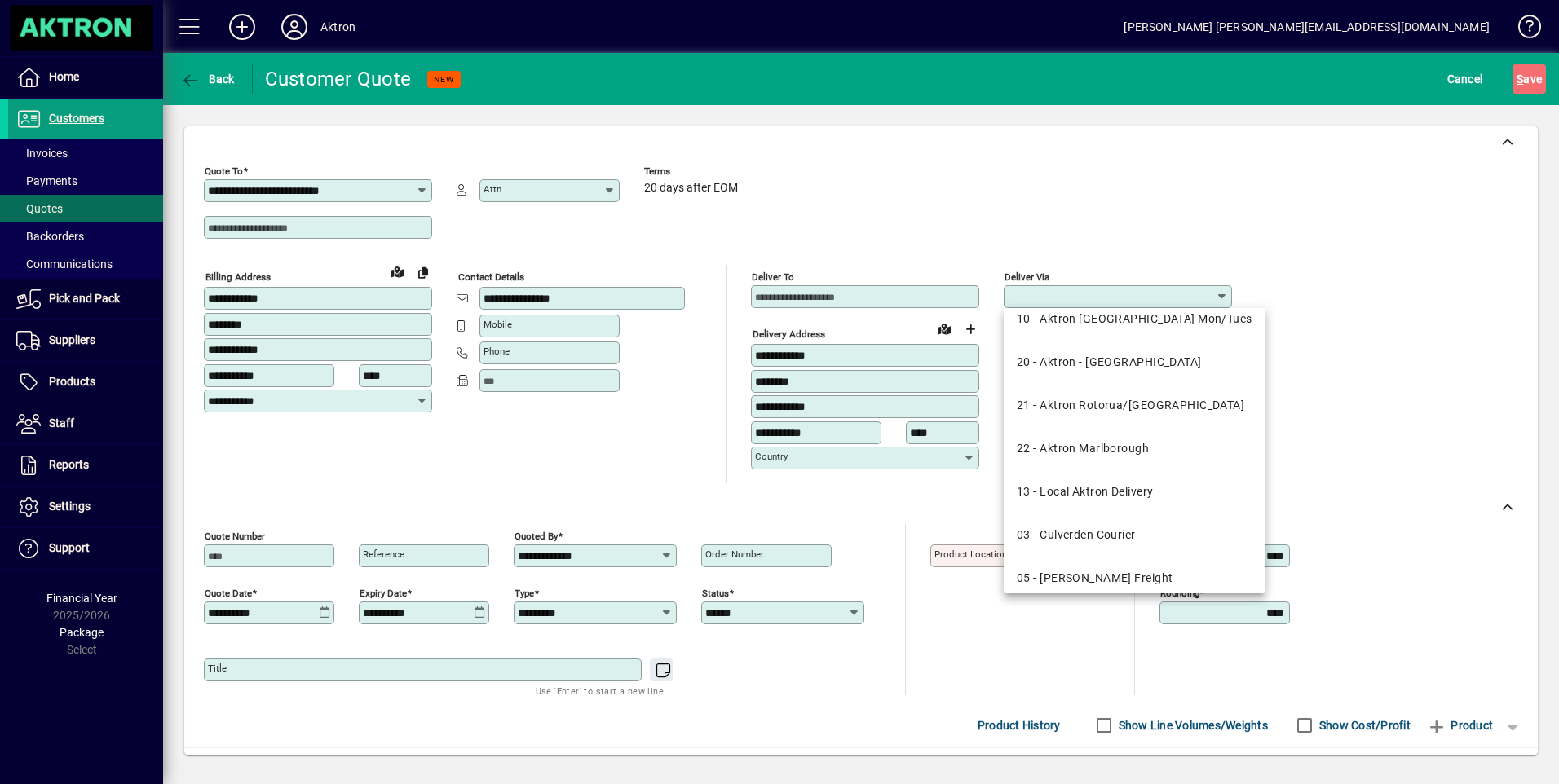 scroll, scrollTop: 244, scrollLeft: 0, axis: vertical 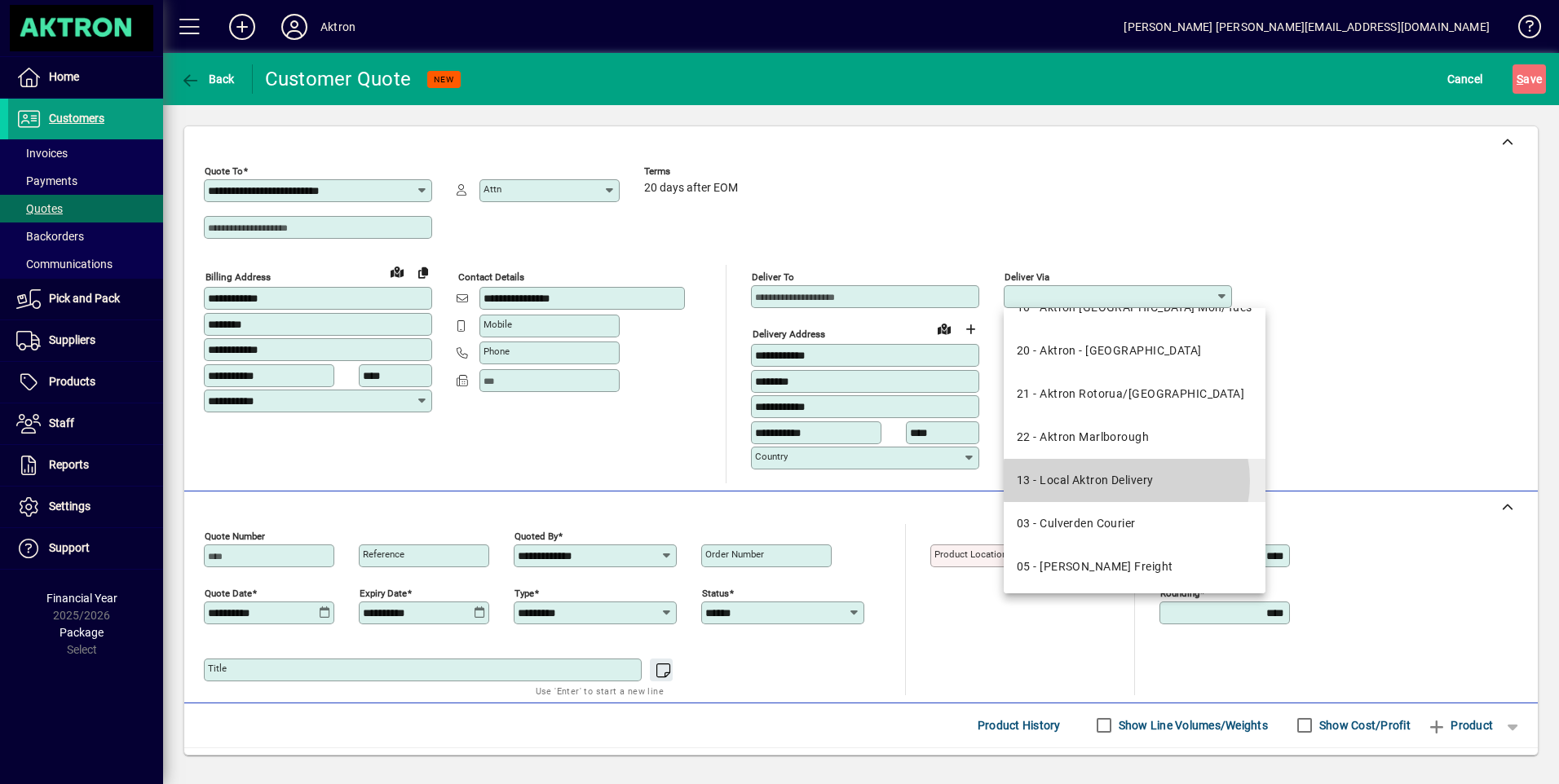 click on "13 - Local Aktron Delivery" at bounding box center [1084, 480] 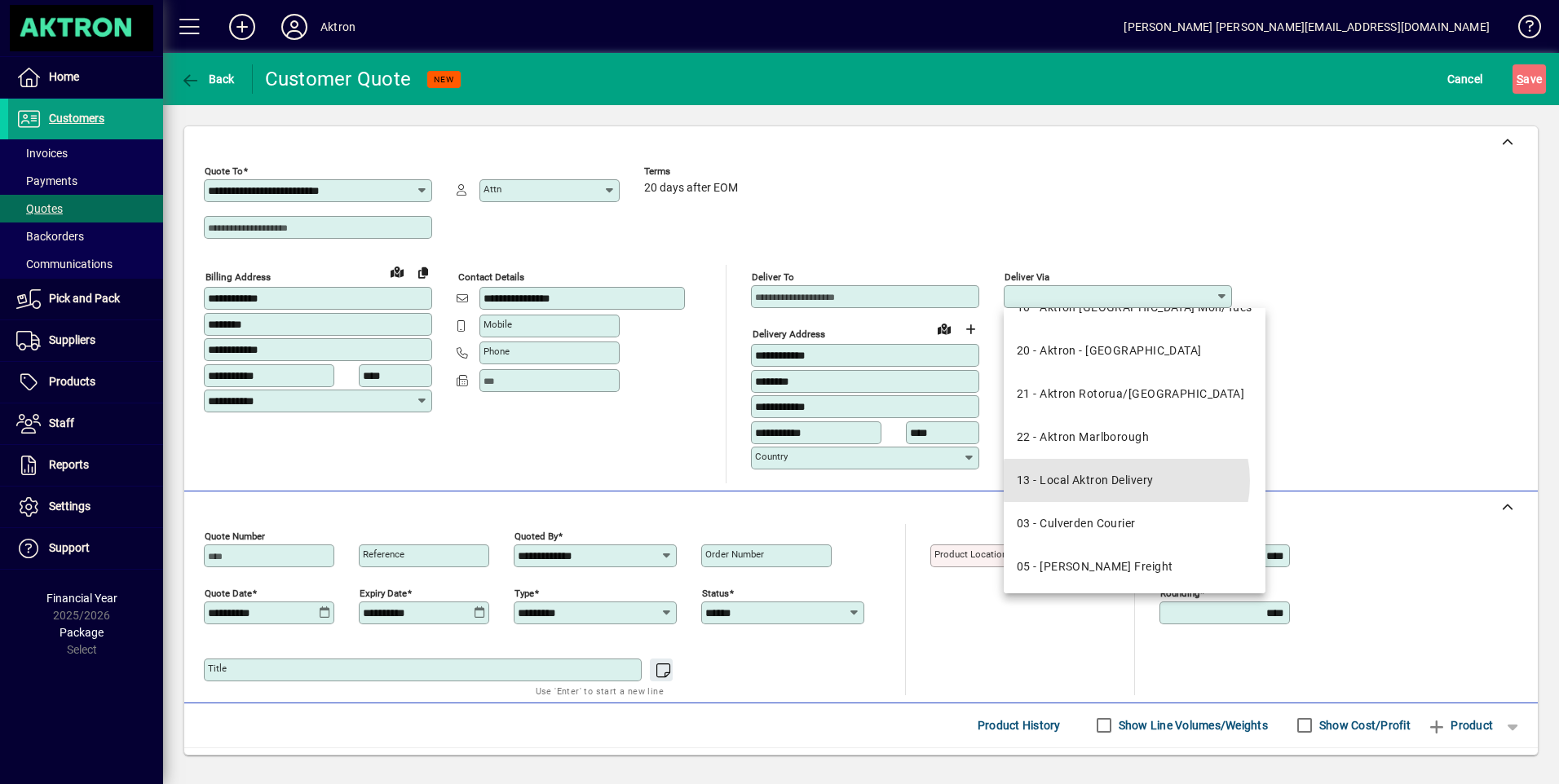 type on "**********" 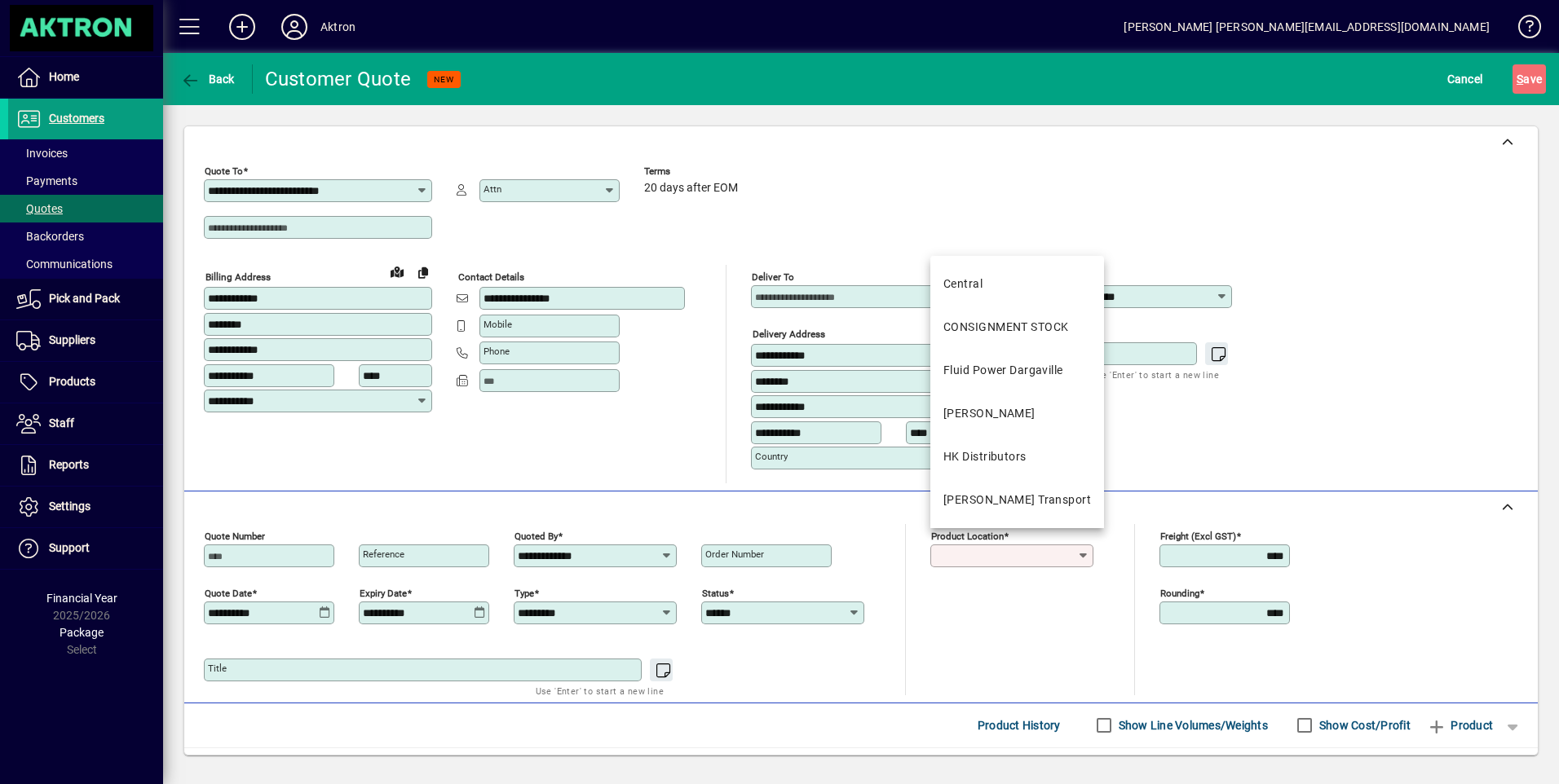 click on "Product location" at bounding box center (1005, 556) 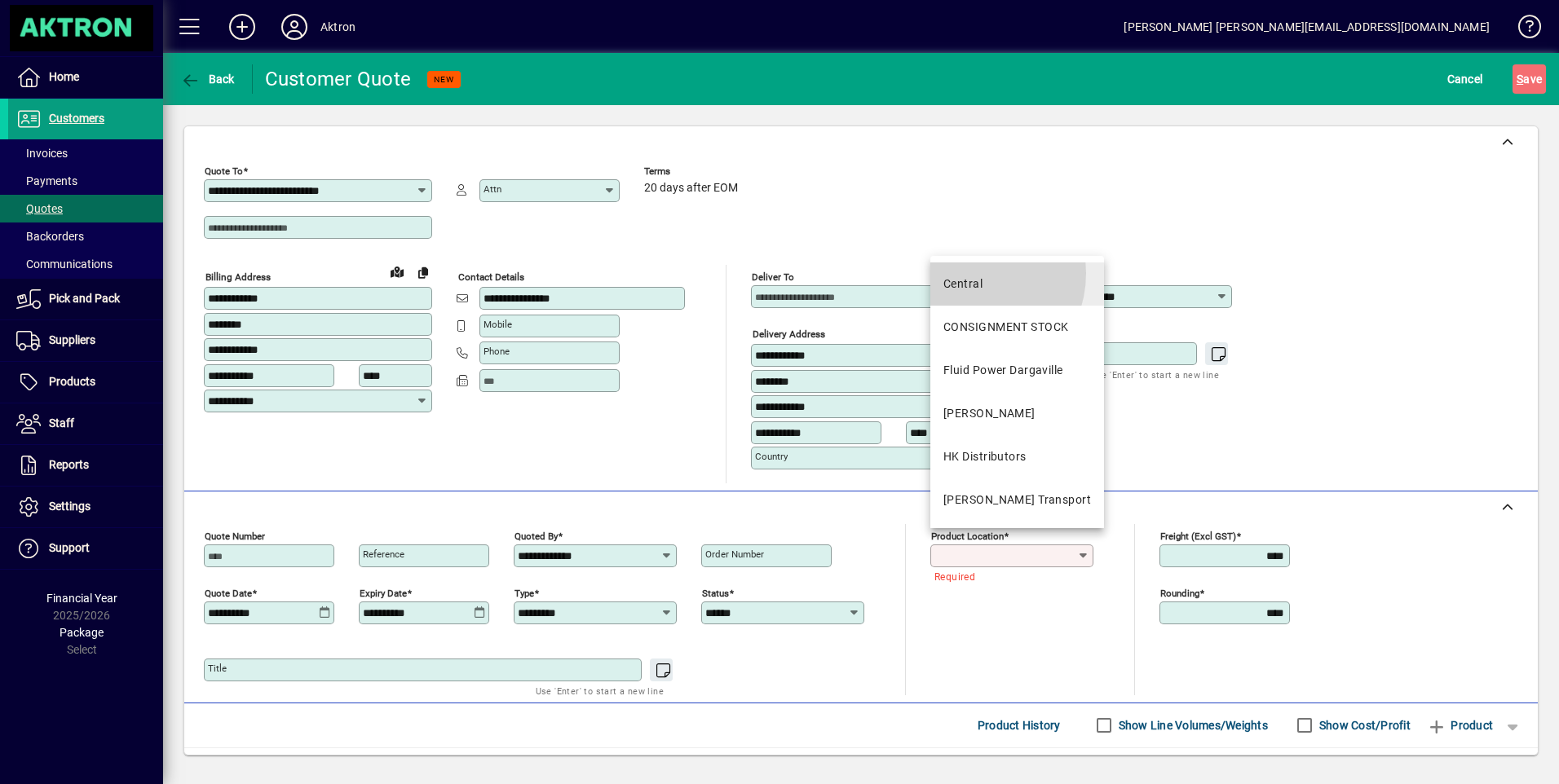 click on "Central" at bounding box center [1017, 284] 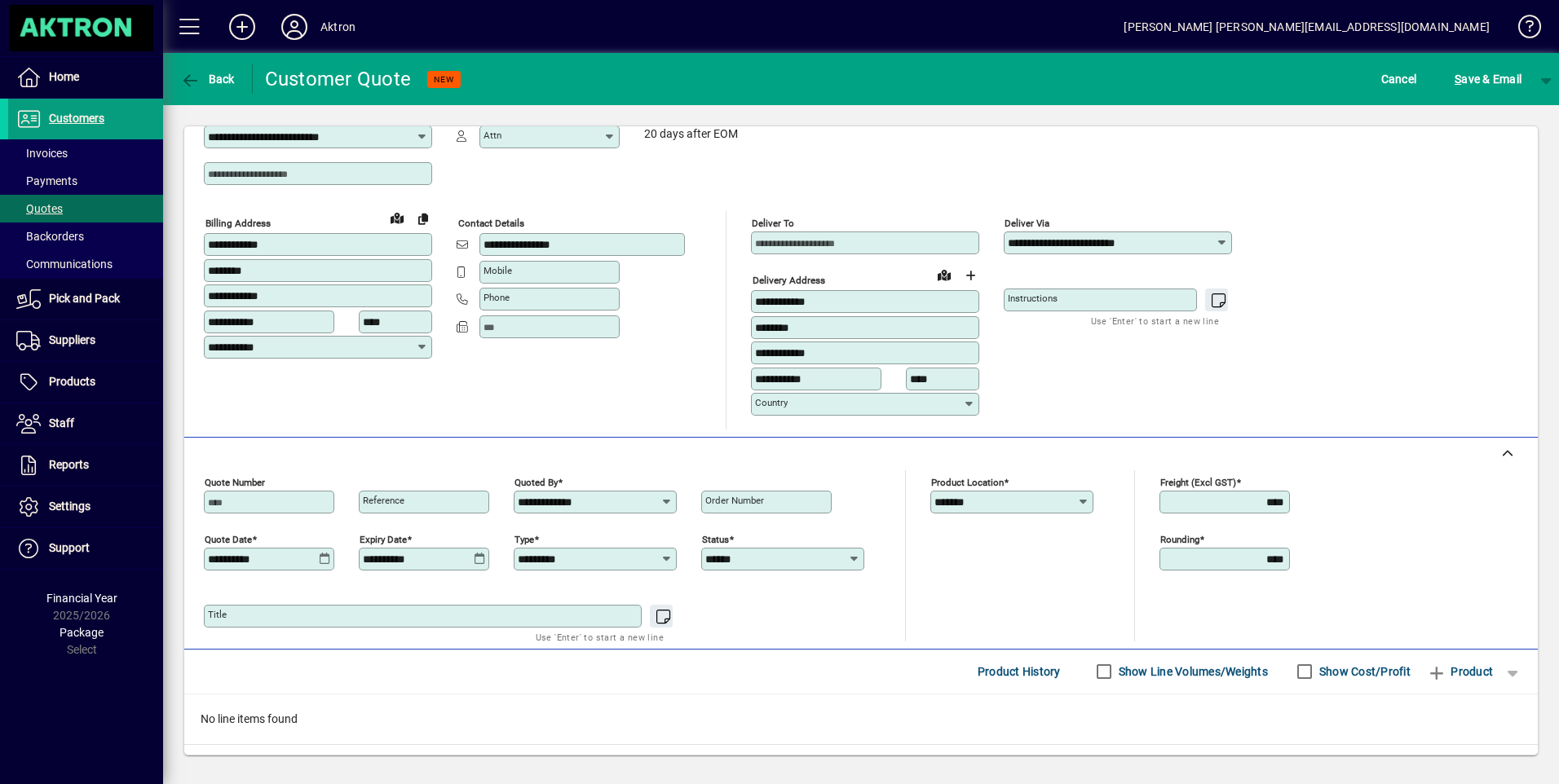 scroll, scrollTop: 81, scrollLeft: 0, axis: vertical 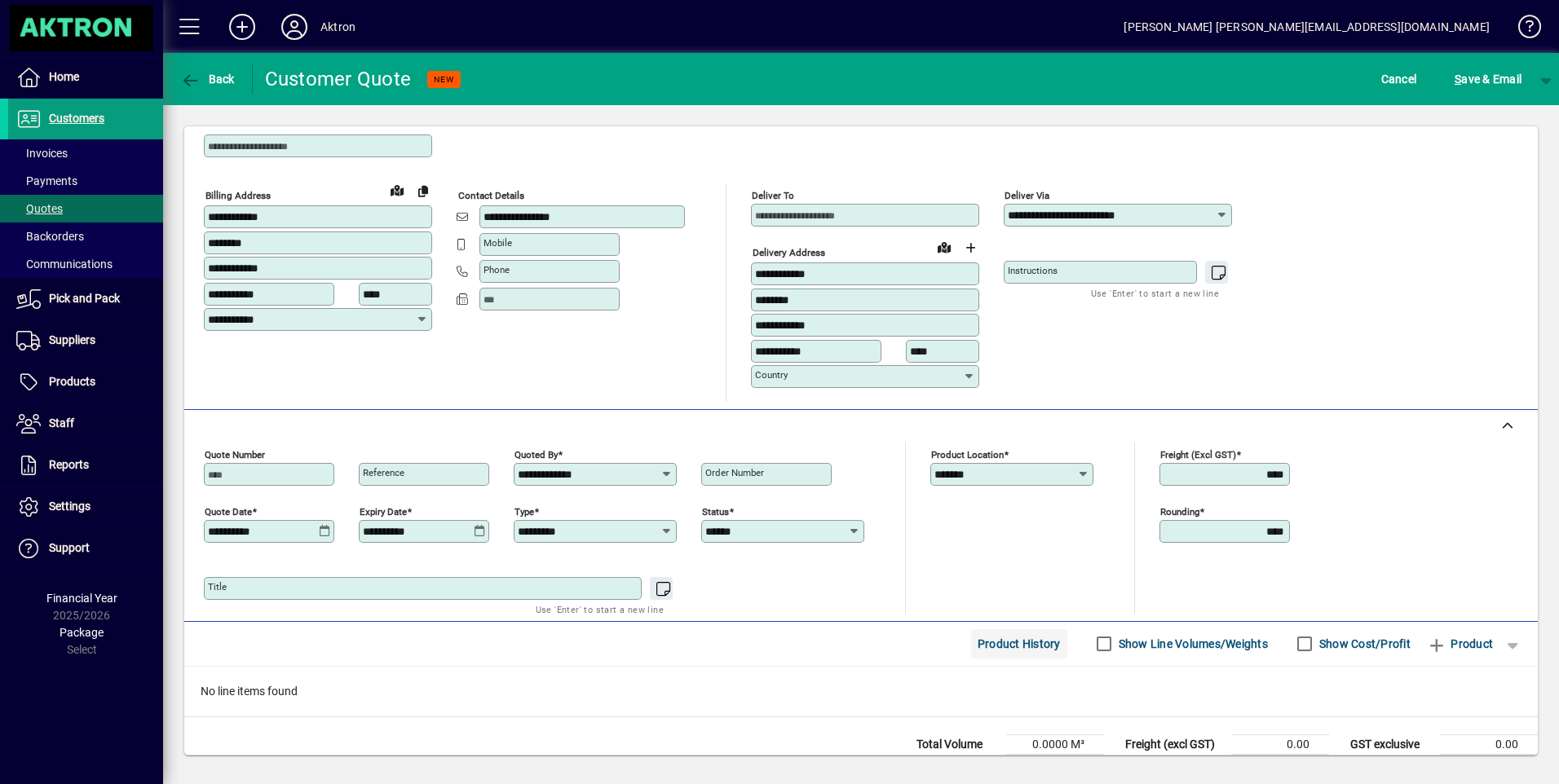 click on "Product History" 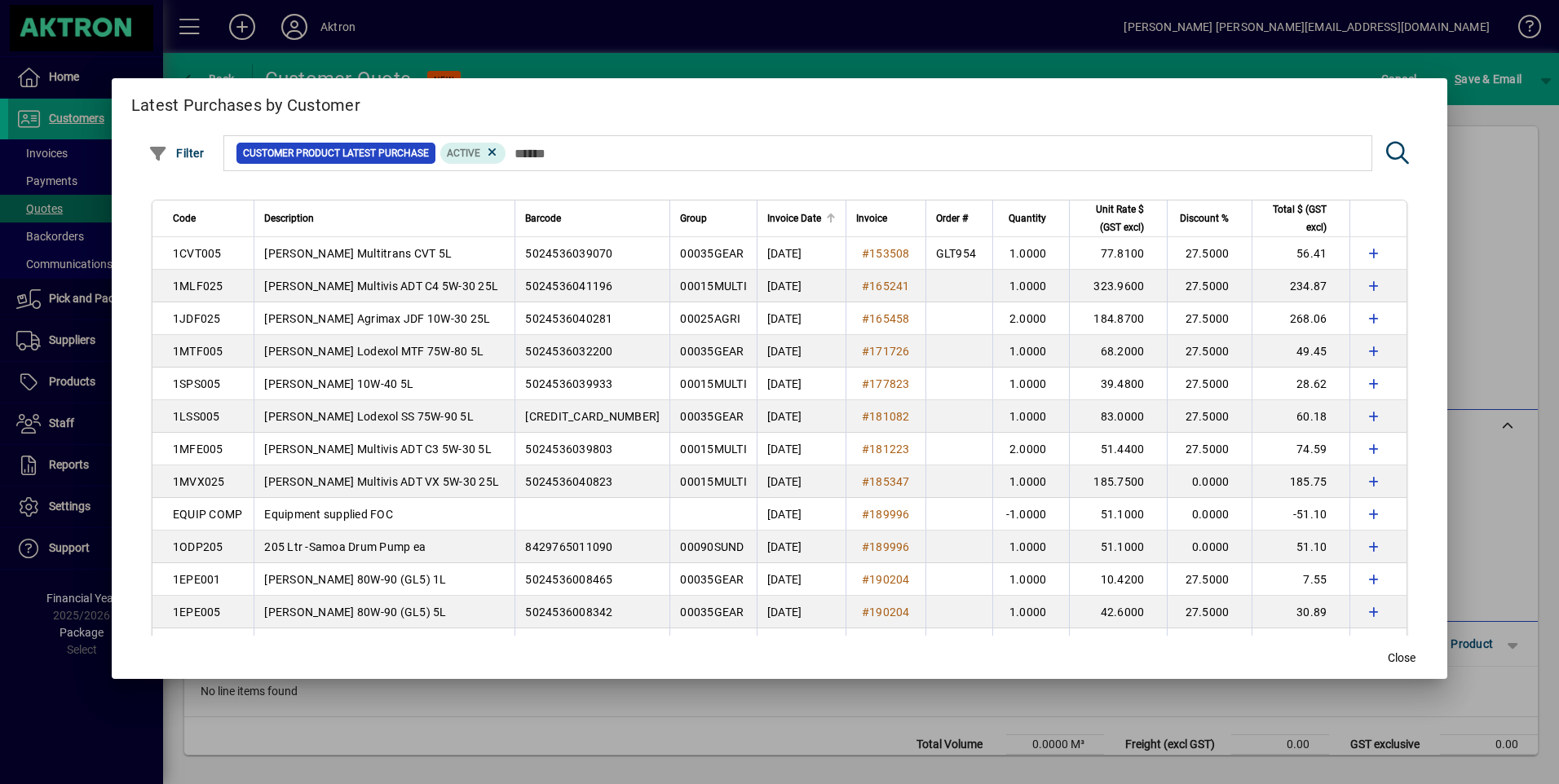 click on "Invoice Date" at bounding box center [794, 218] 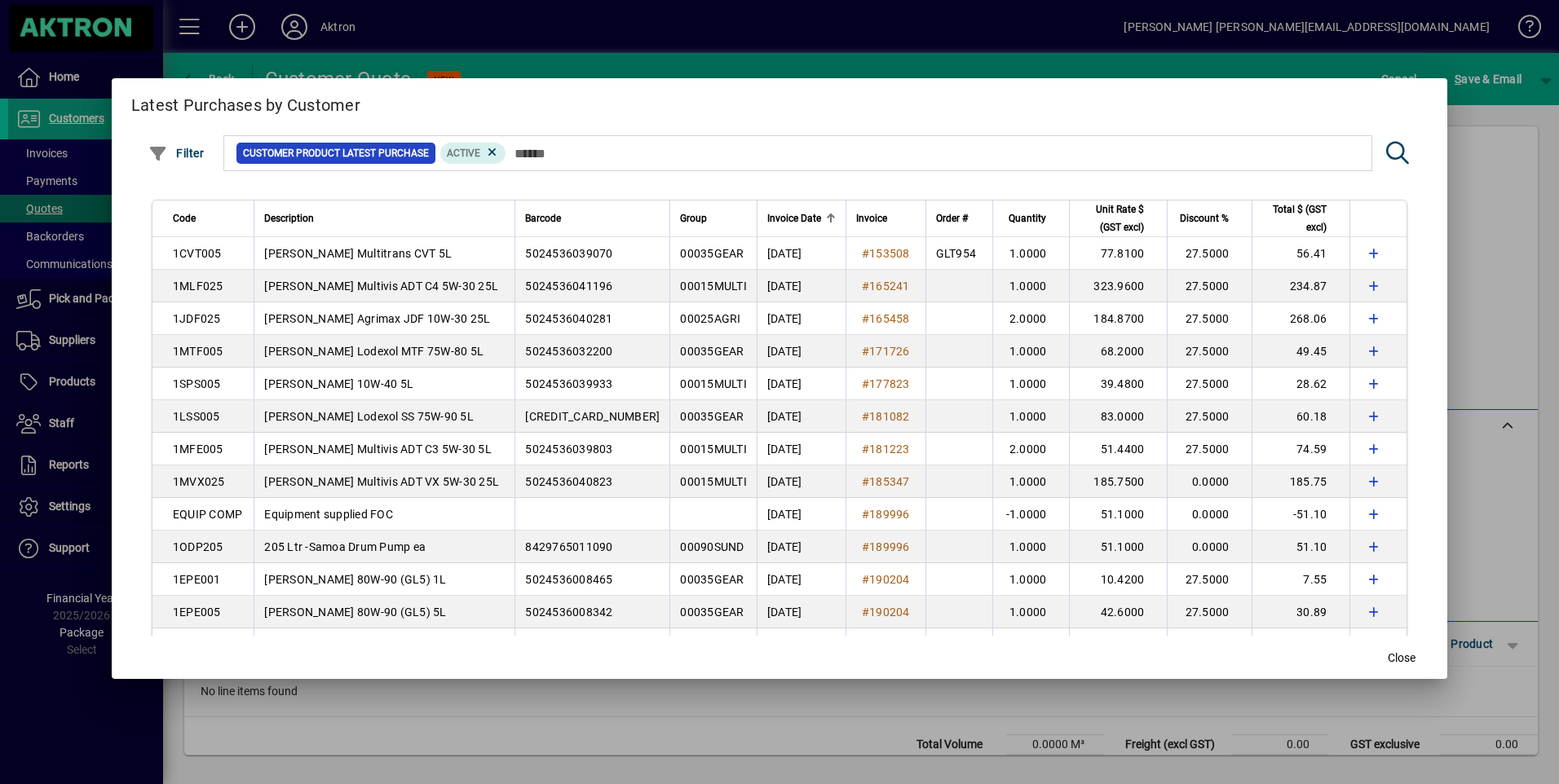 click on "Invoice Date" at bounding box center (794, 218) 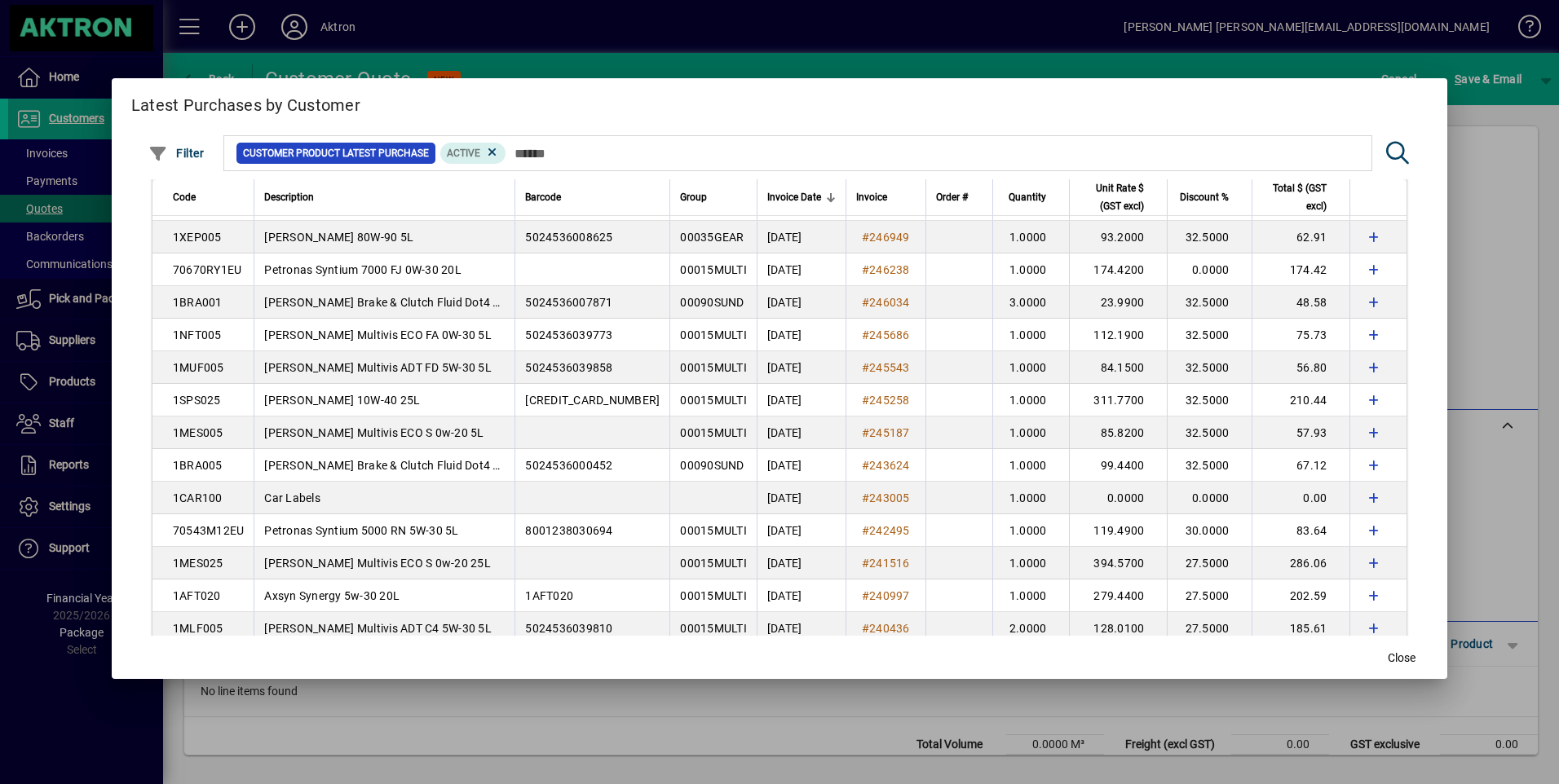 scroll, scrollTop: 0, scrollLeft: 0, axis: both 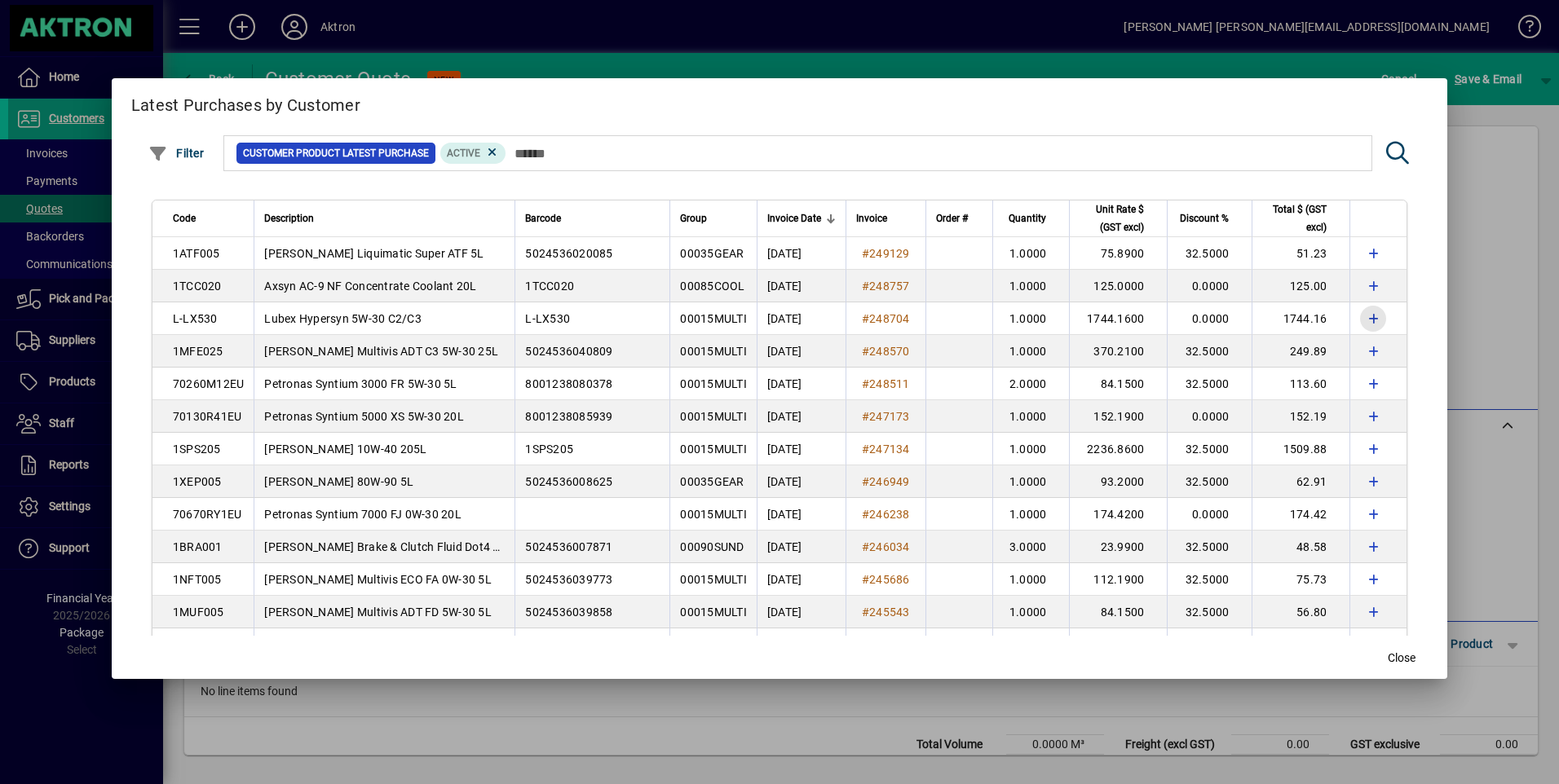 click at bounding box center [1373, 319] 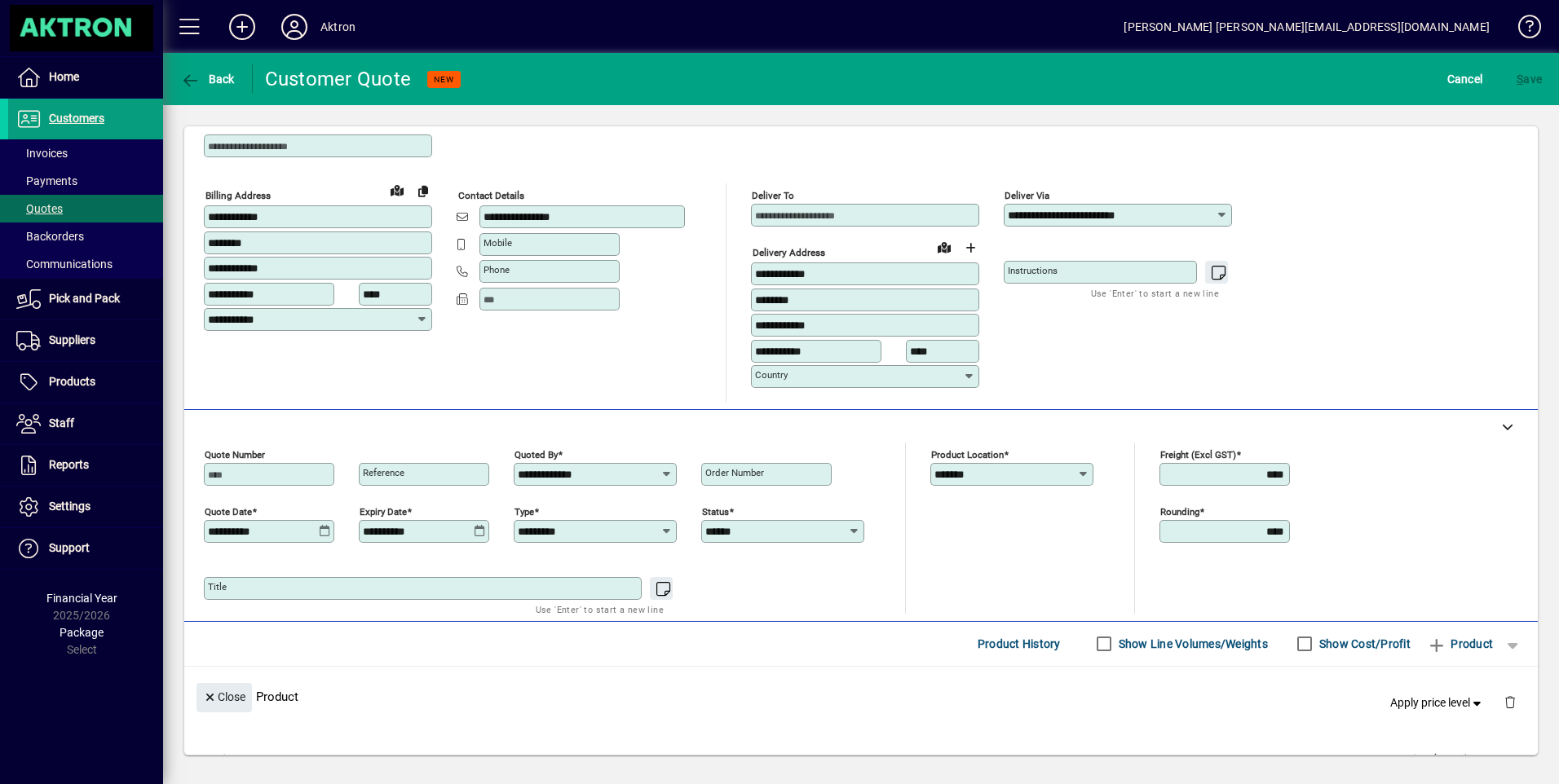 type on "**********" 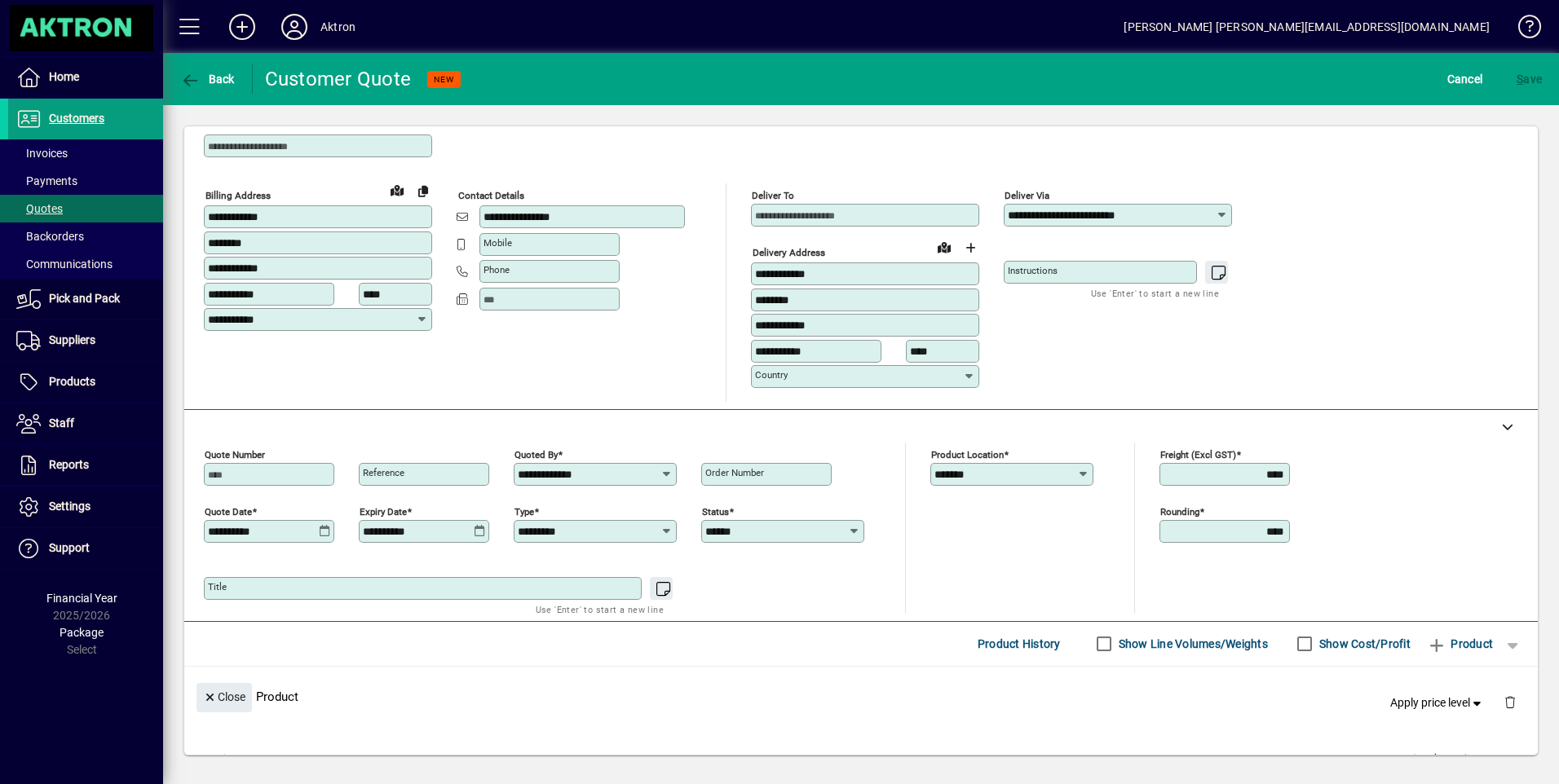 type on "*******" 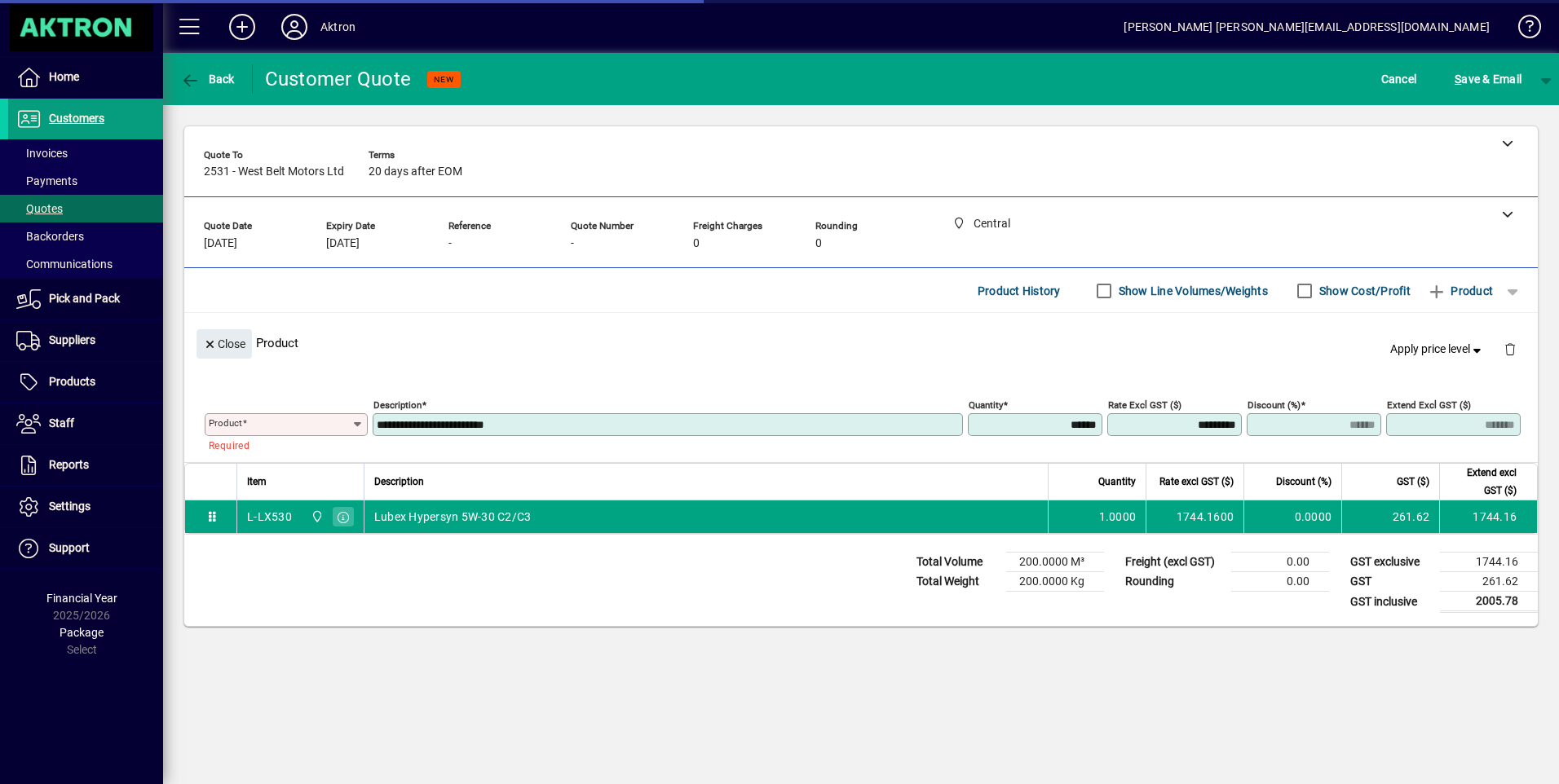 scroll, scrollTop: 0, scrollLeft: 0, axis: both 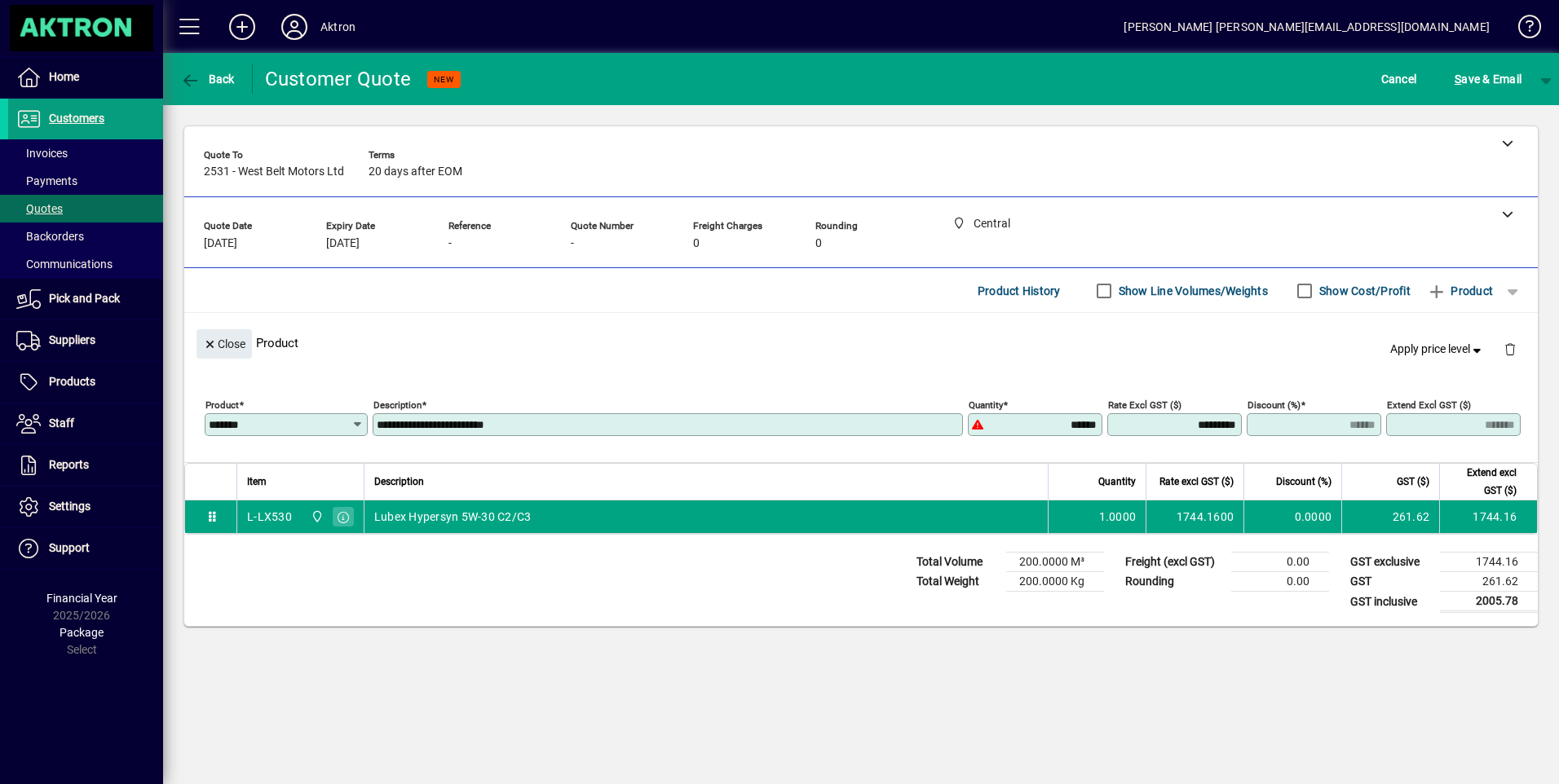 click on "Show Cost/Profit" at bounding box center (1363, 291) 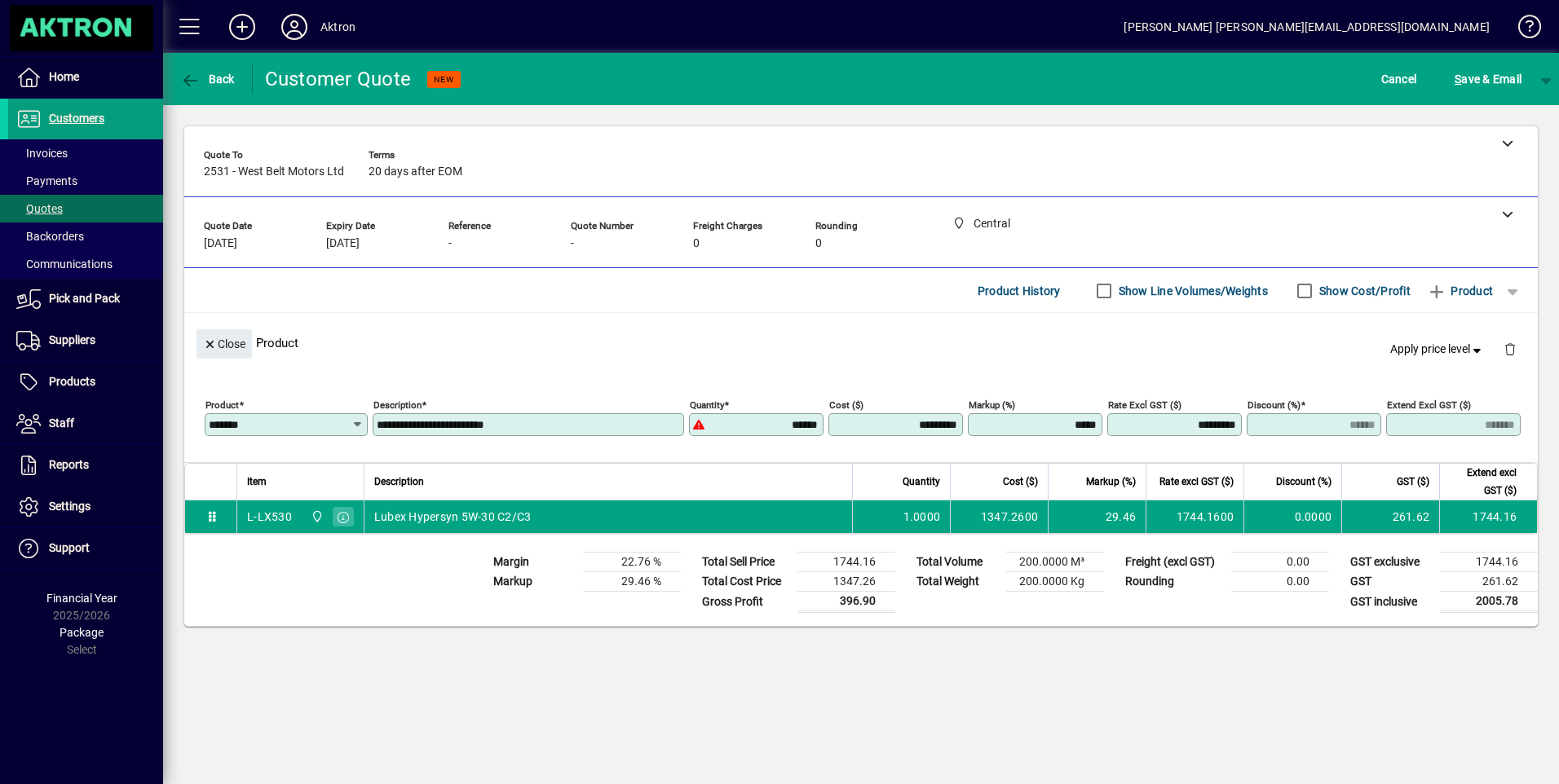 click on "Show Cost/Profit" at bounding box center [1363, 291] 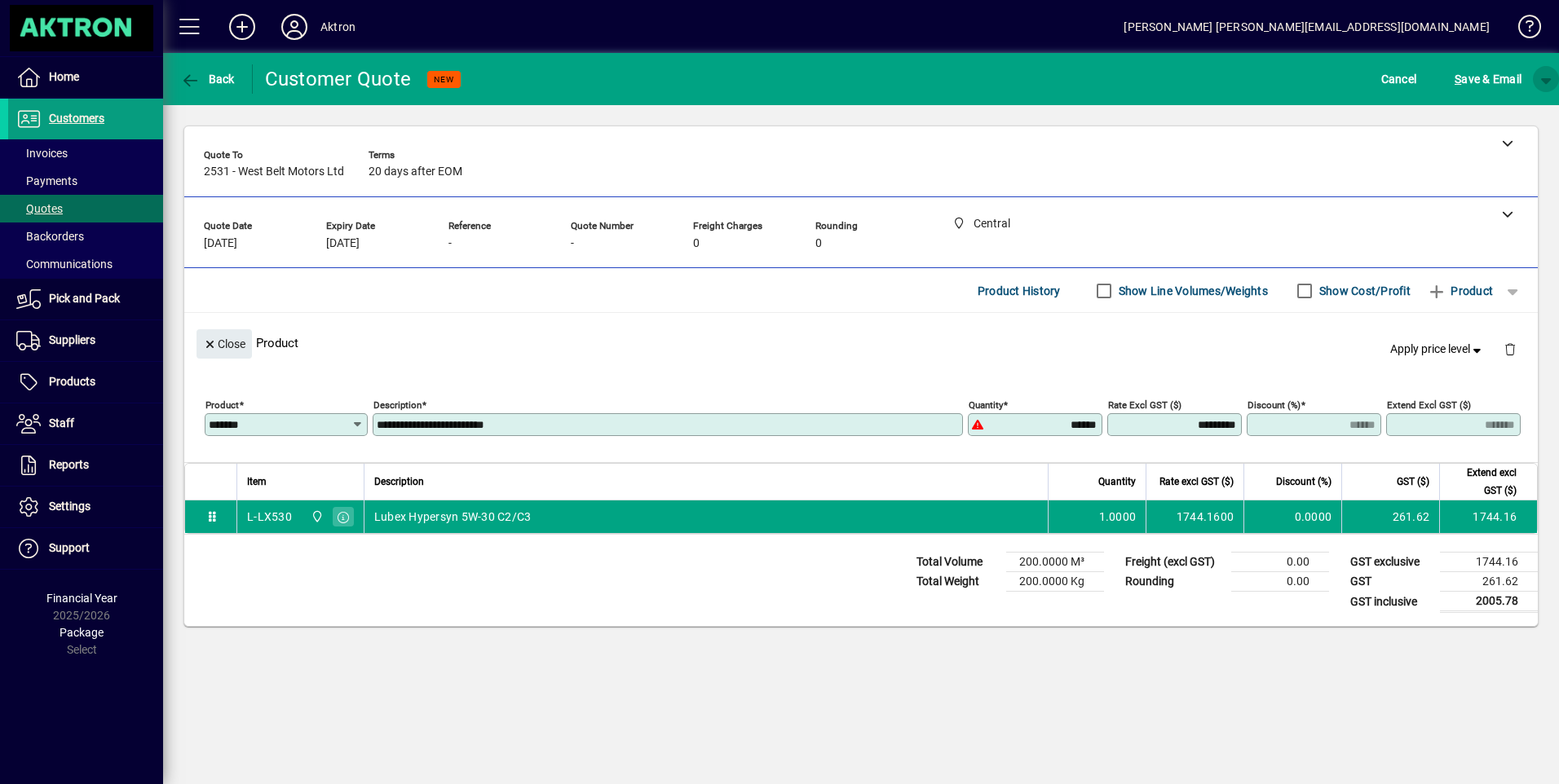 click 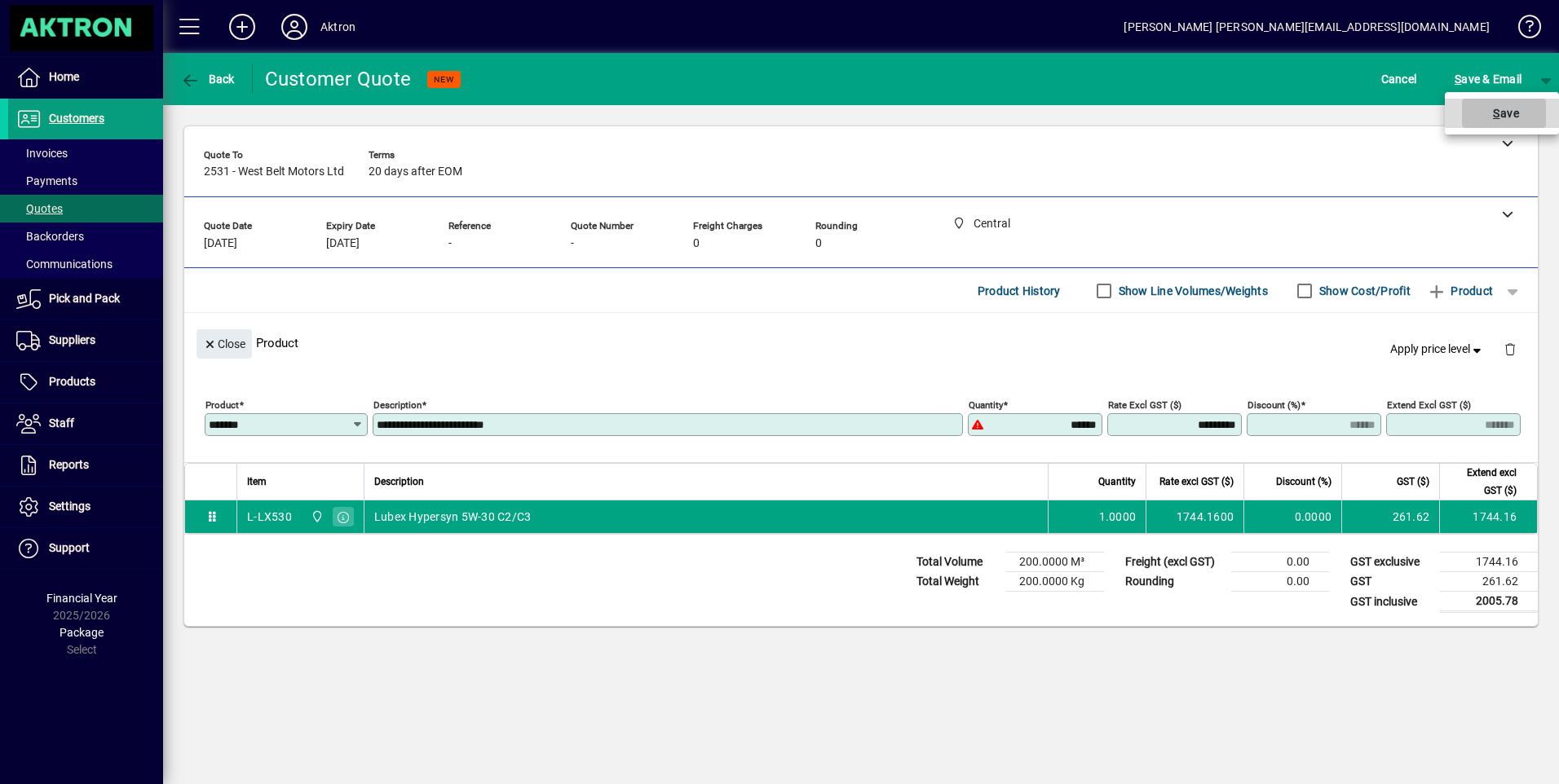 click on "S ave" at bounding box center [1504, 113] 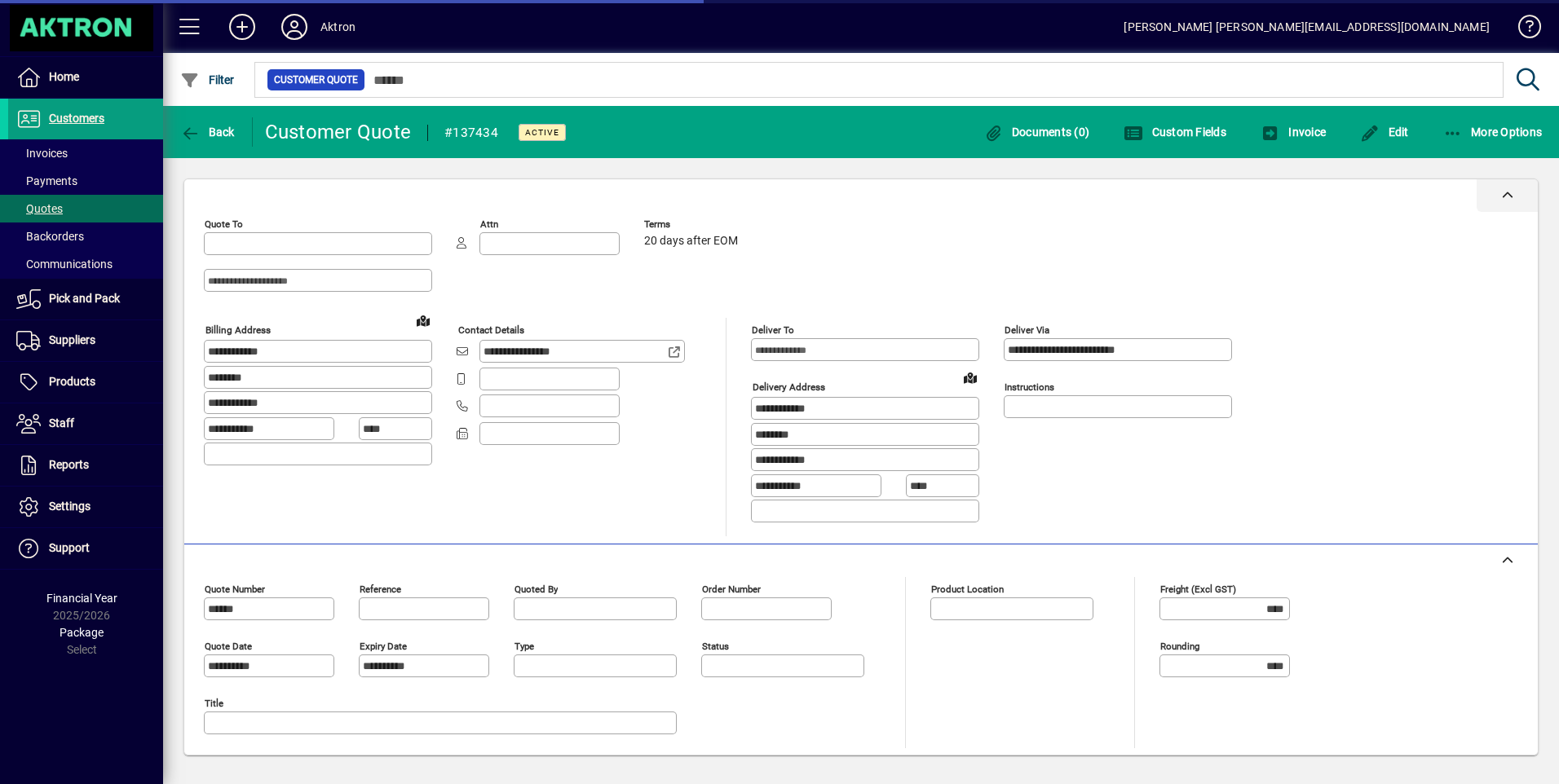 type on "**********" 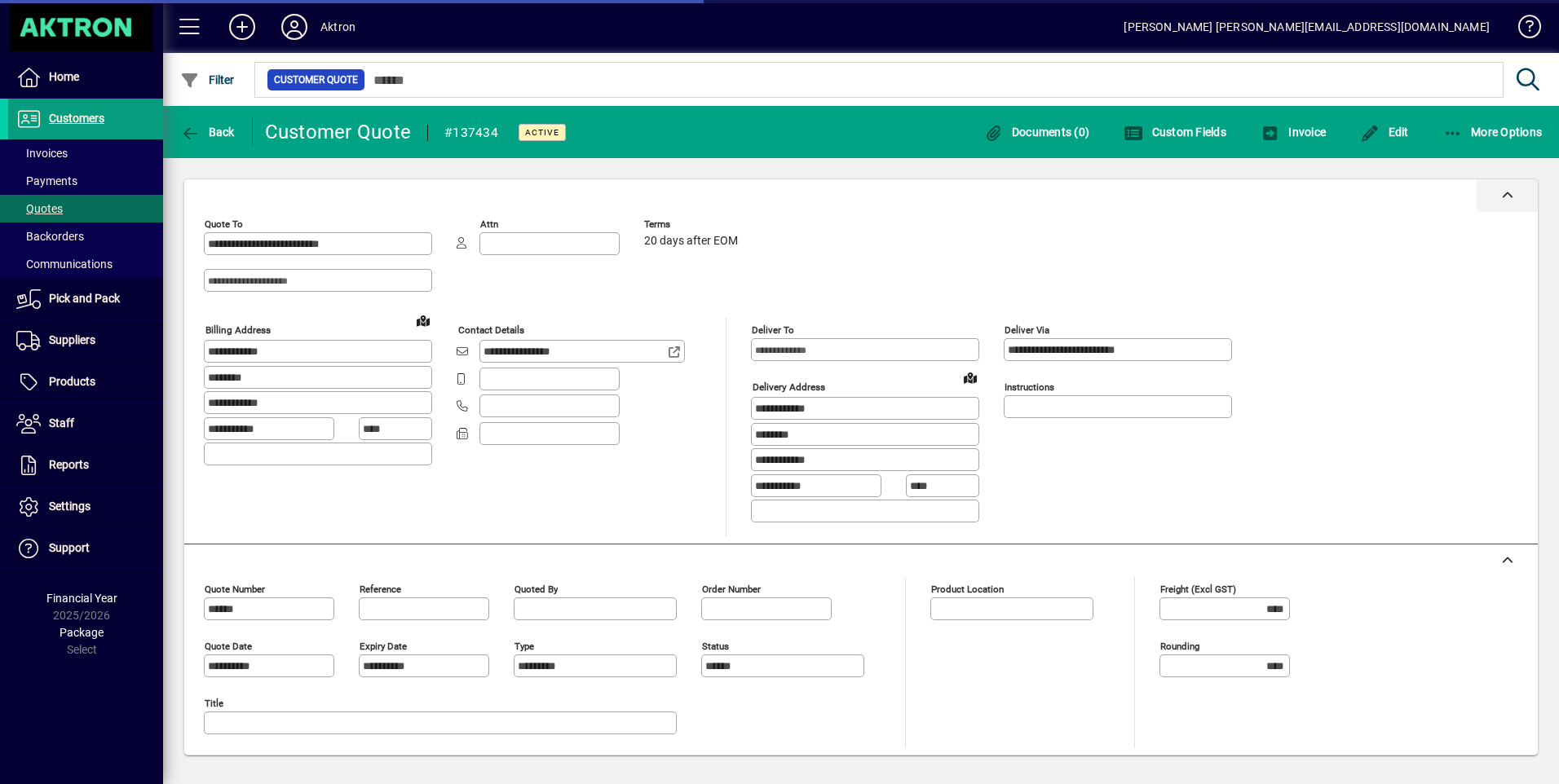 type on "**********" 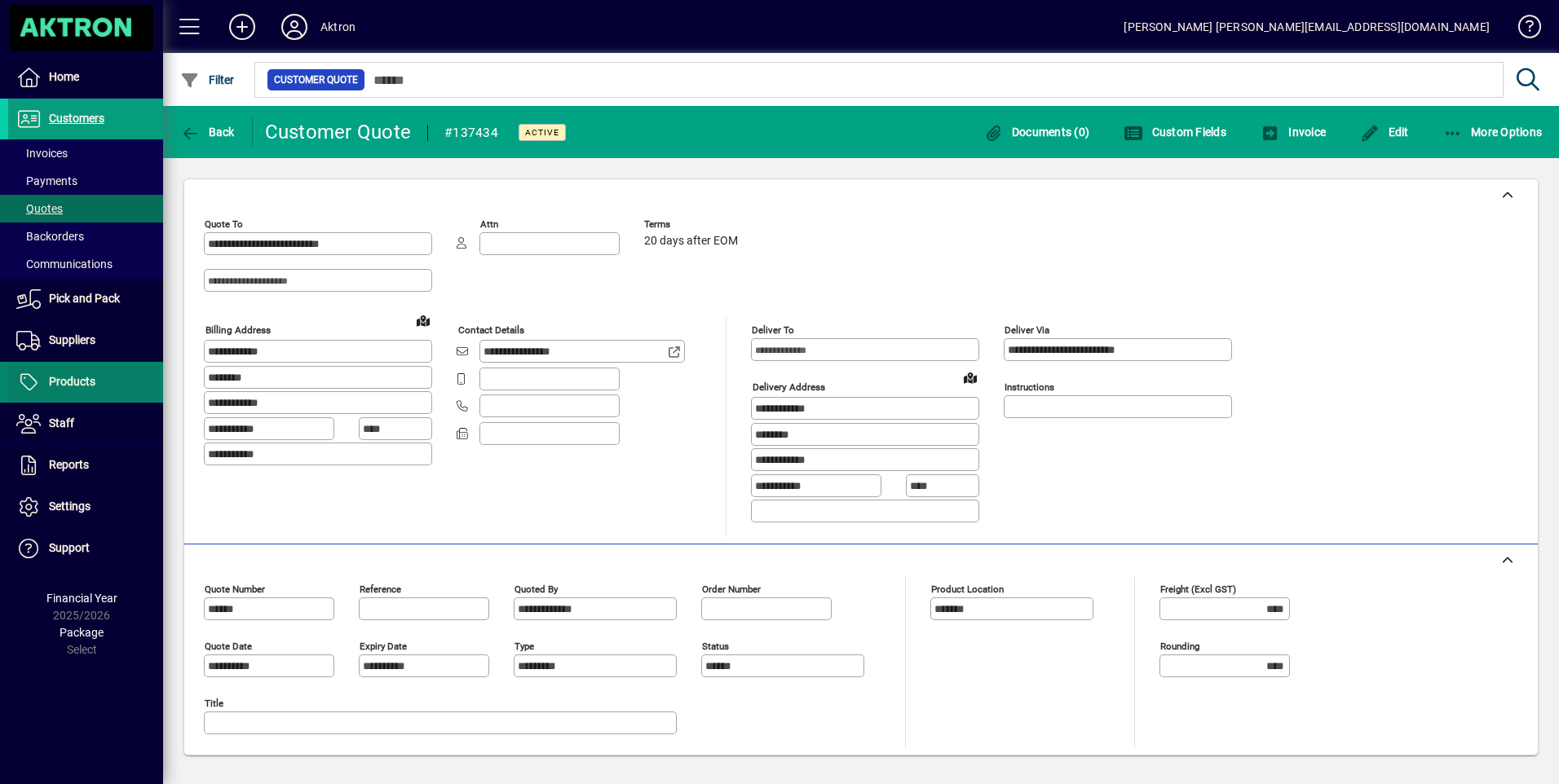 click on "Products" at bounding box center [72, 381] 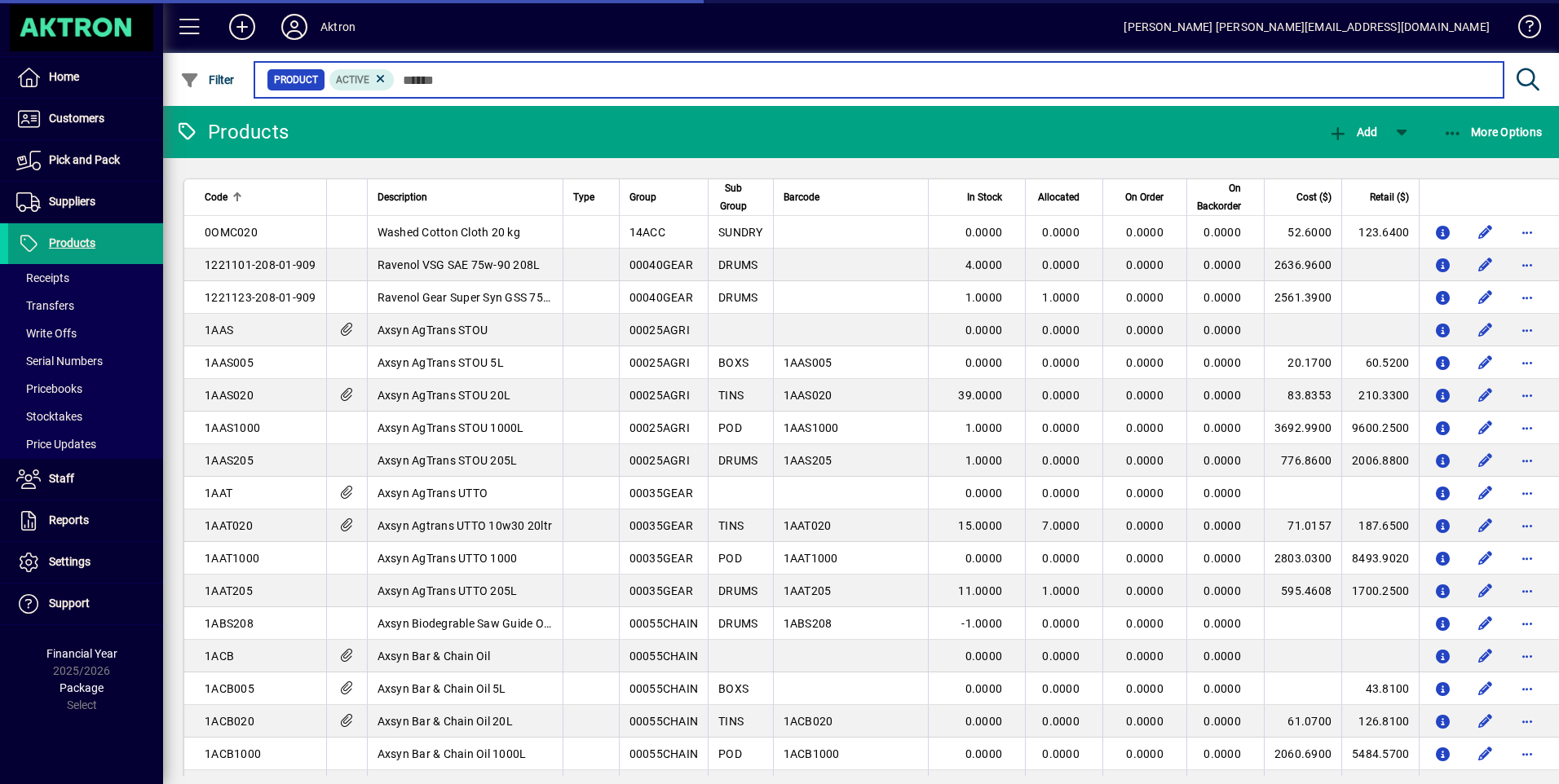 click at bounding box center [943, 80] 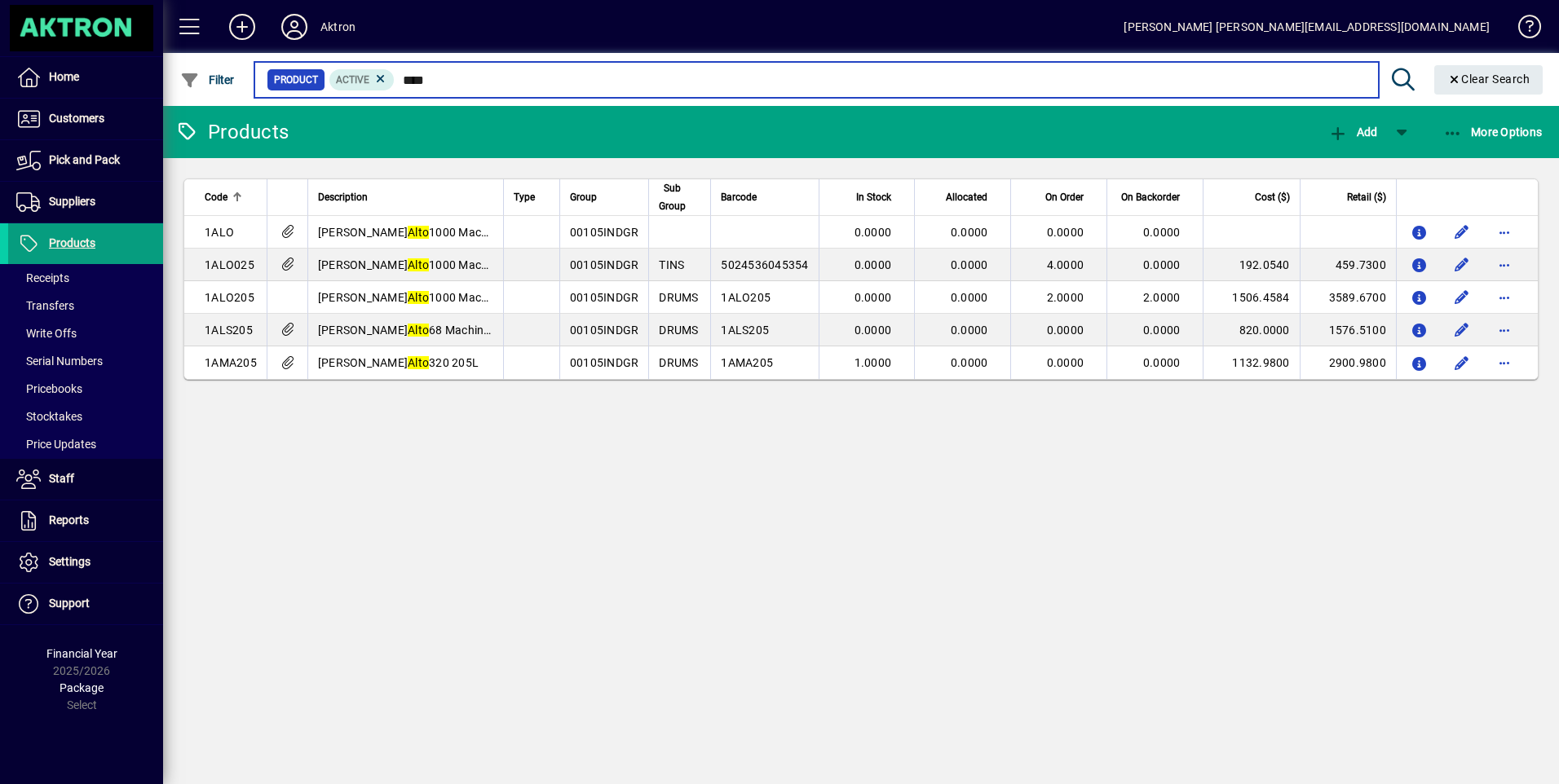 type on "****" 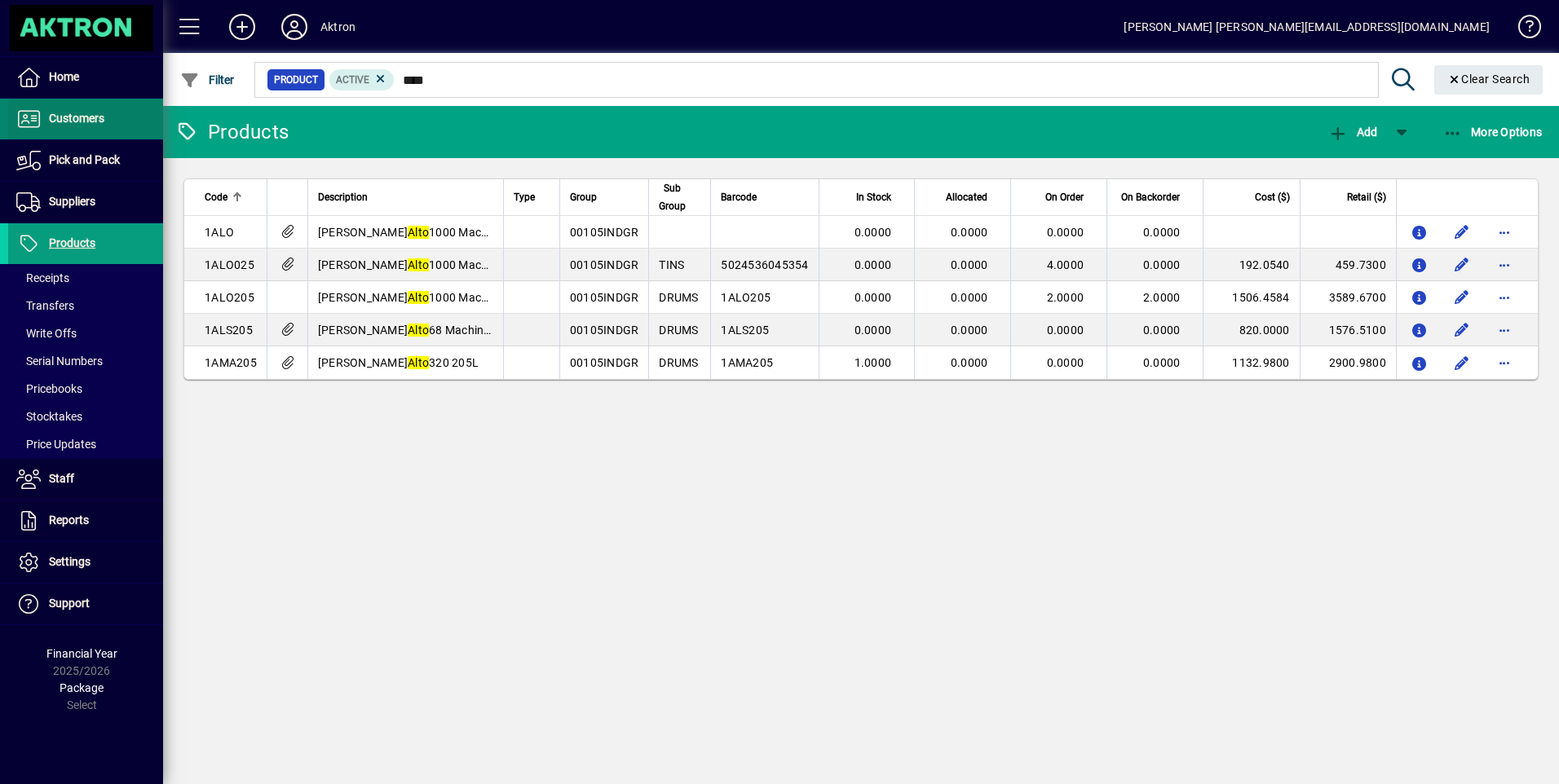 drag, startPoint x: 85, startPoint y: 117, endPoint x: 86, endPoint y: 129, distance: 12.041595 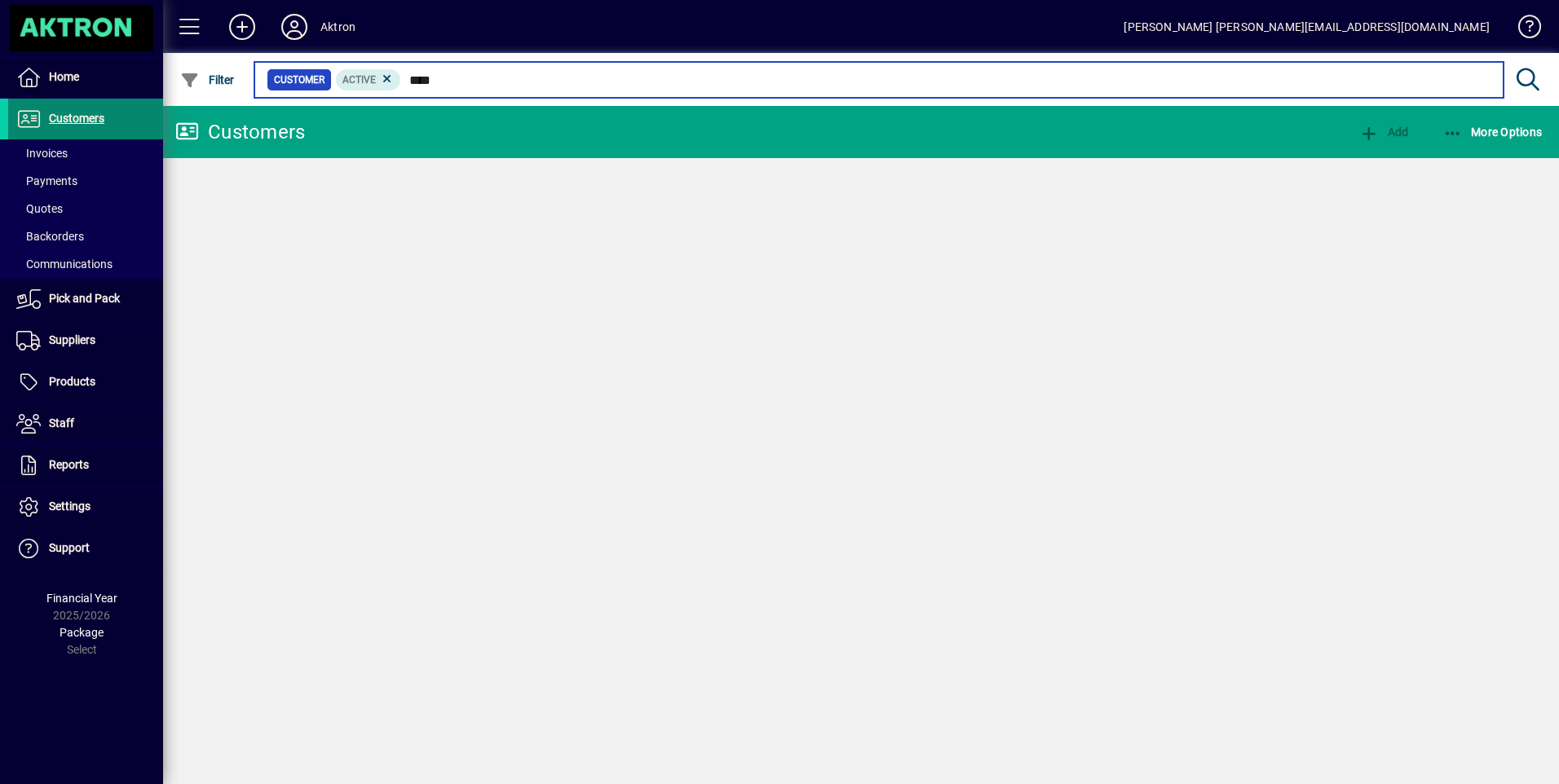 type 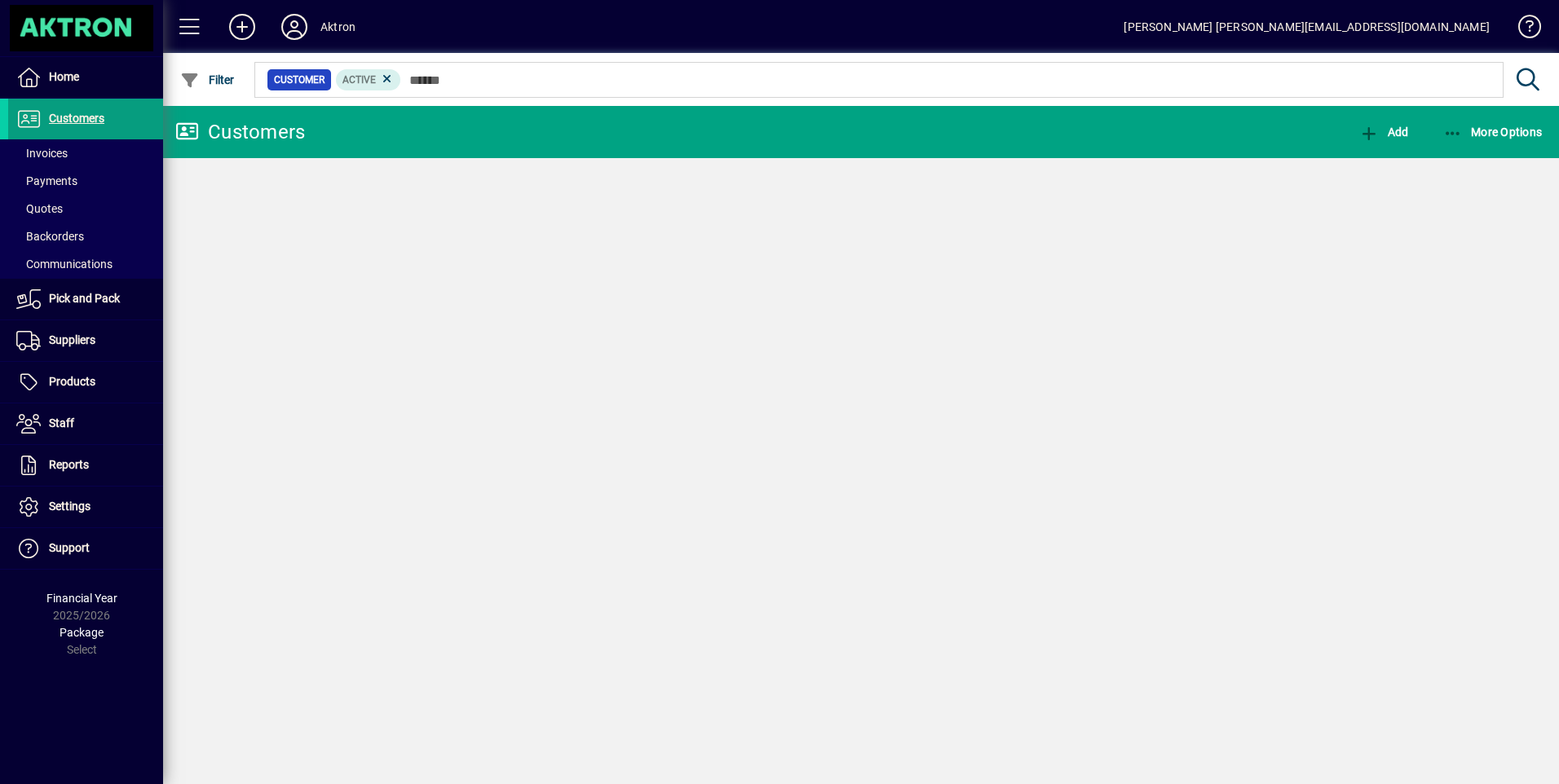 click on "Quotes" at bounding box center (39, 209) 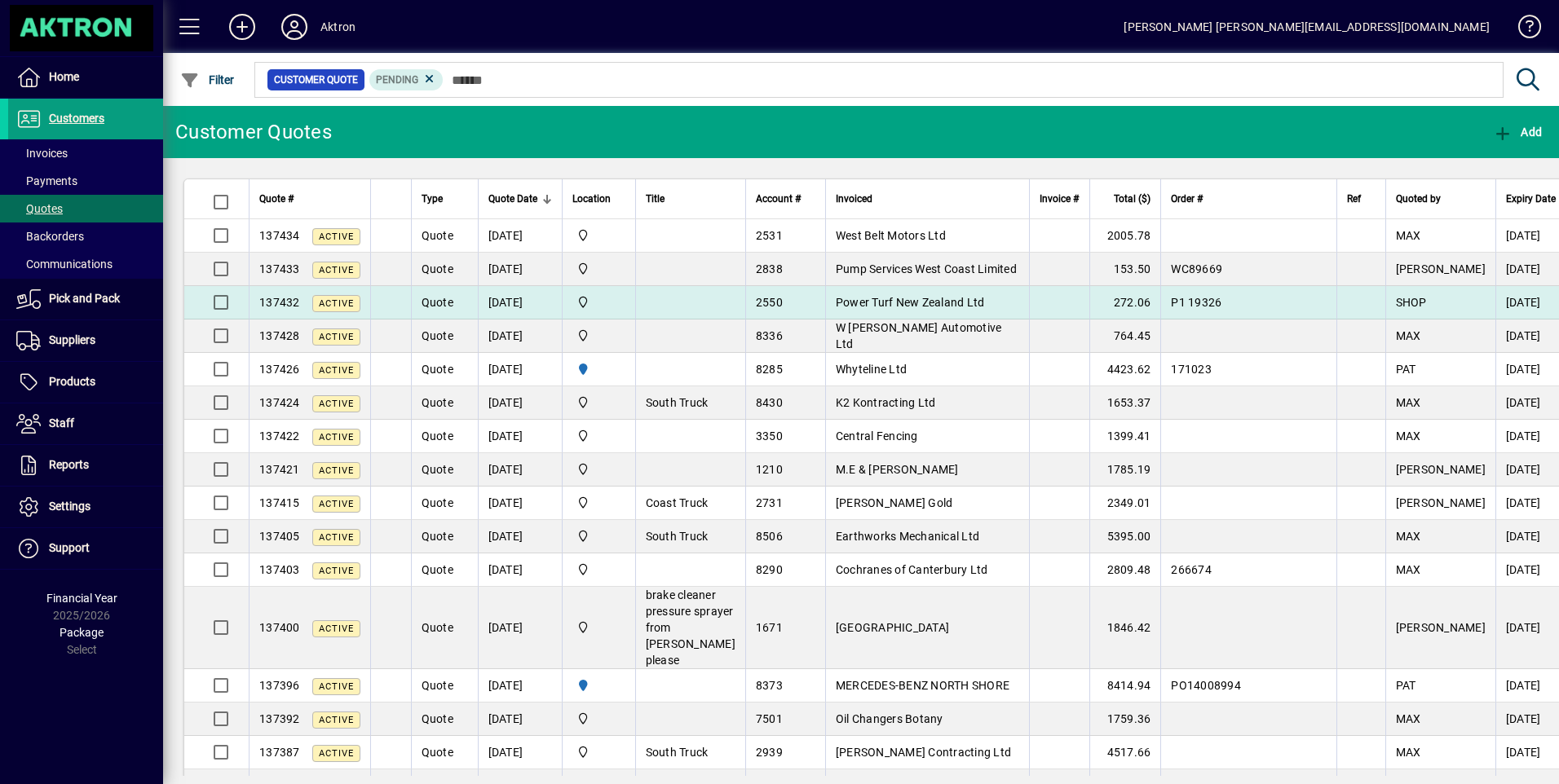 click on "Power Turf New Zealand Ltd" at bounding box center [910, 302] 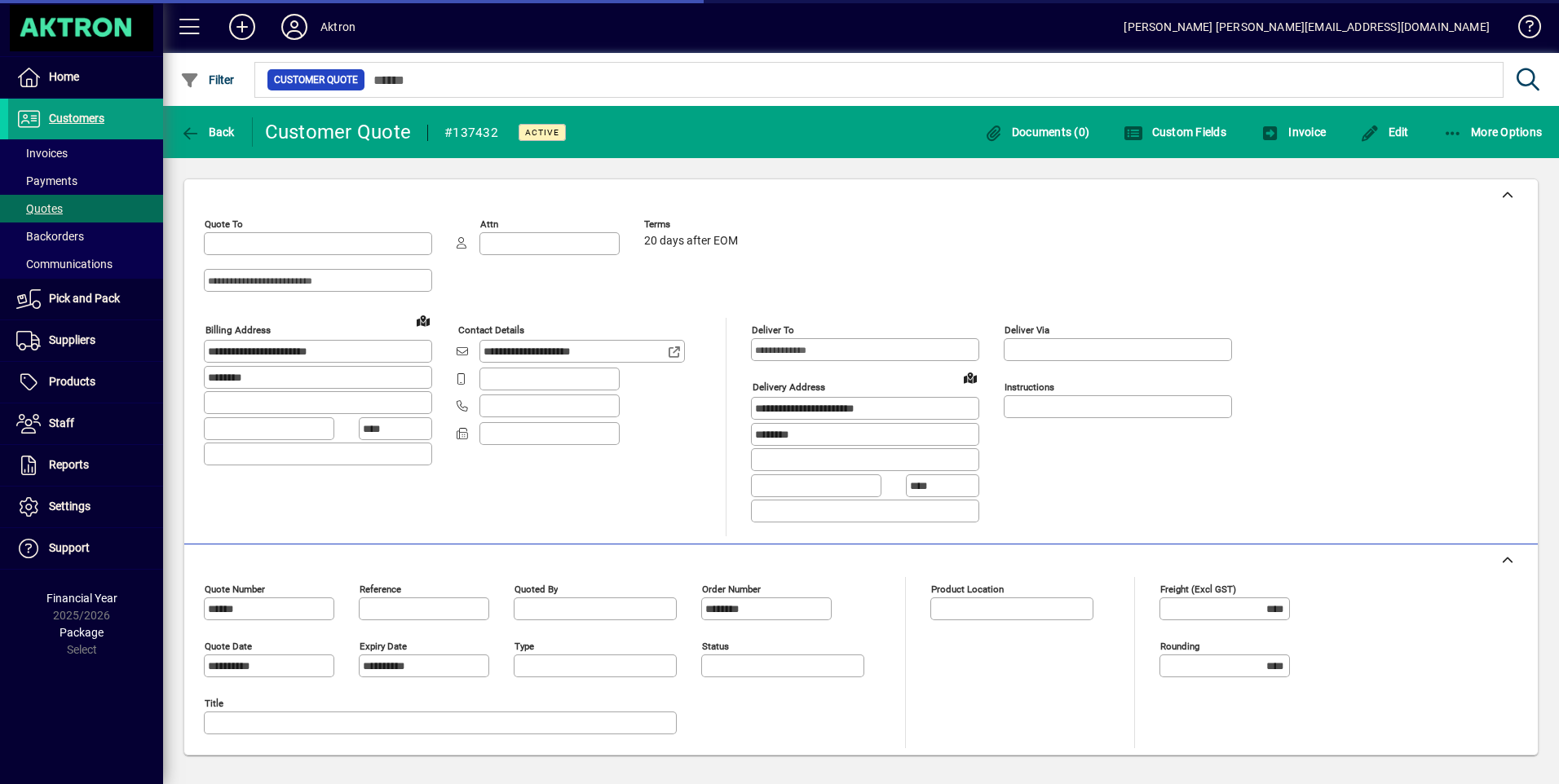type on "**********" 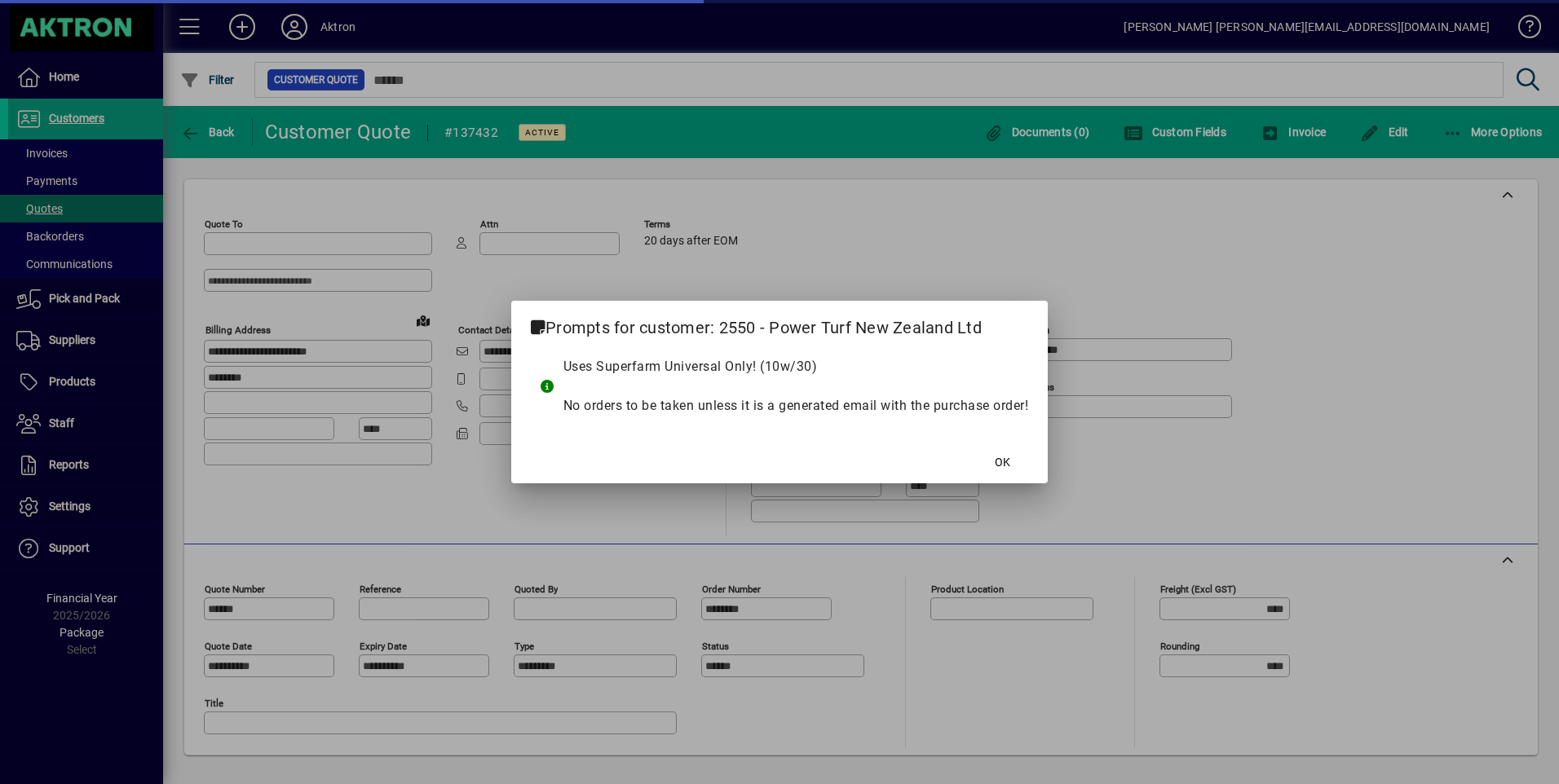 type on "**********" 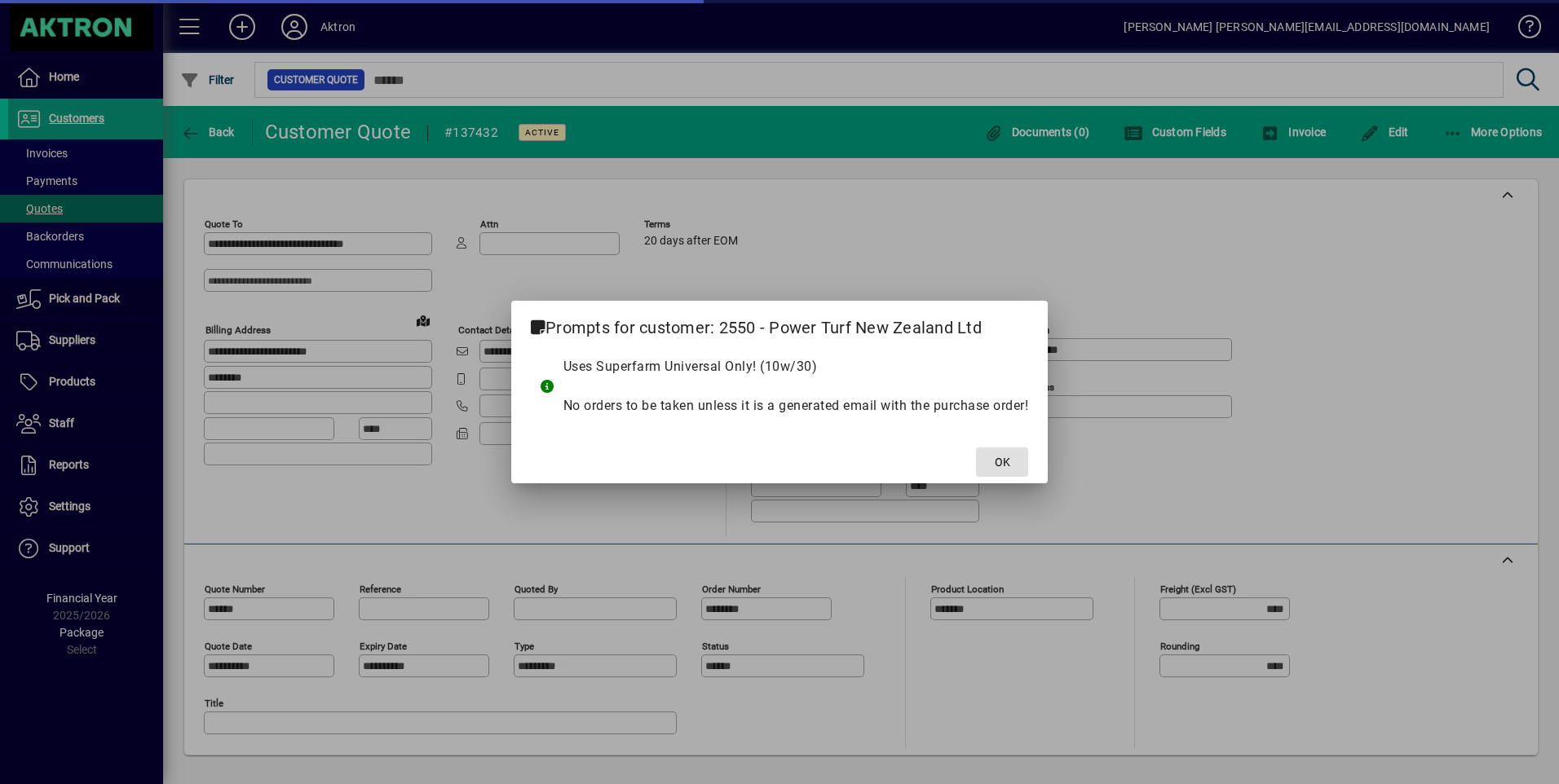 type on "**********" 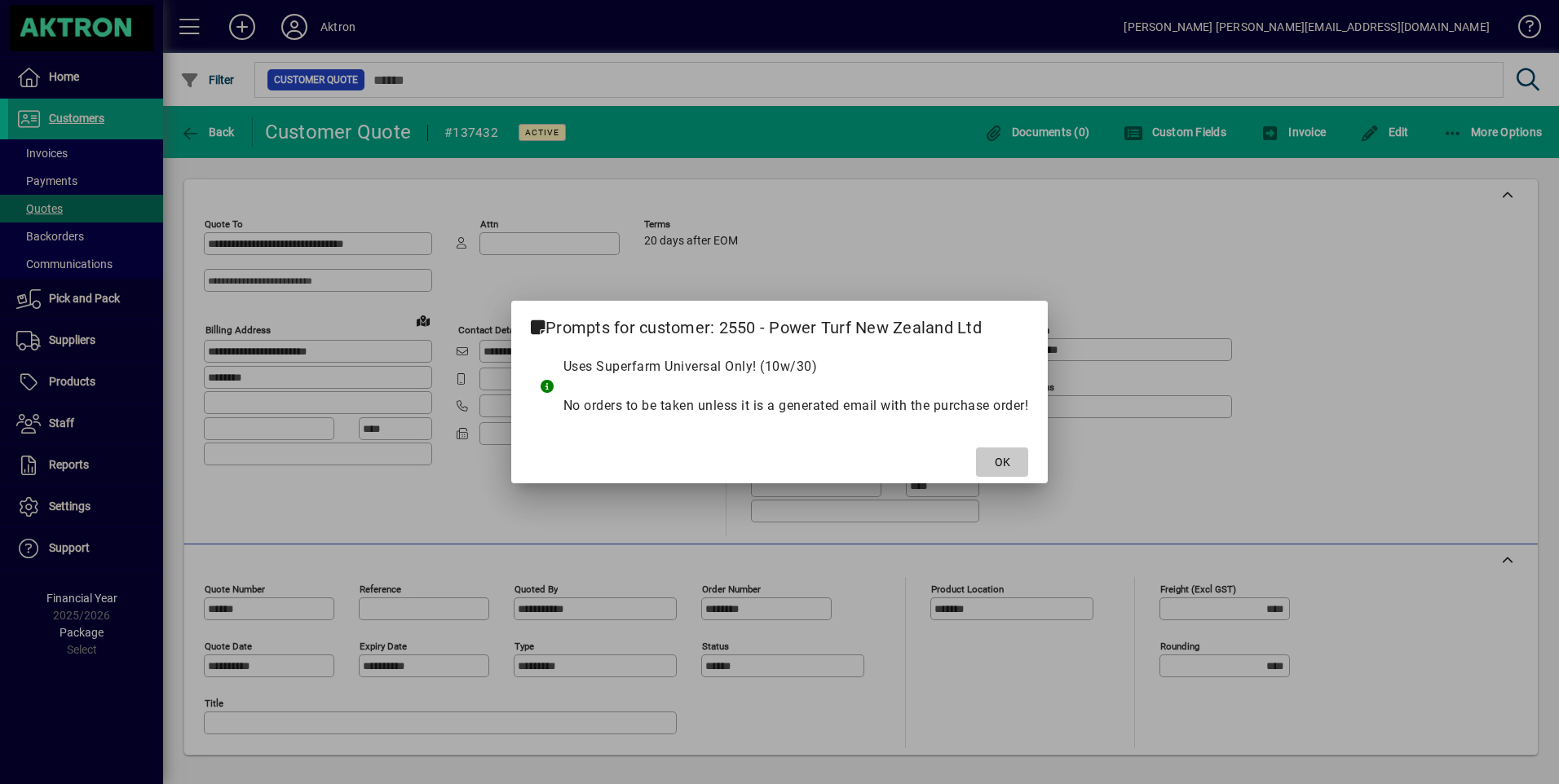 click 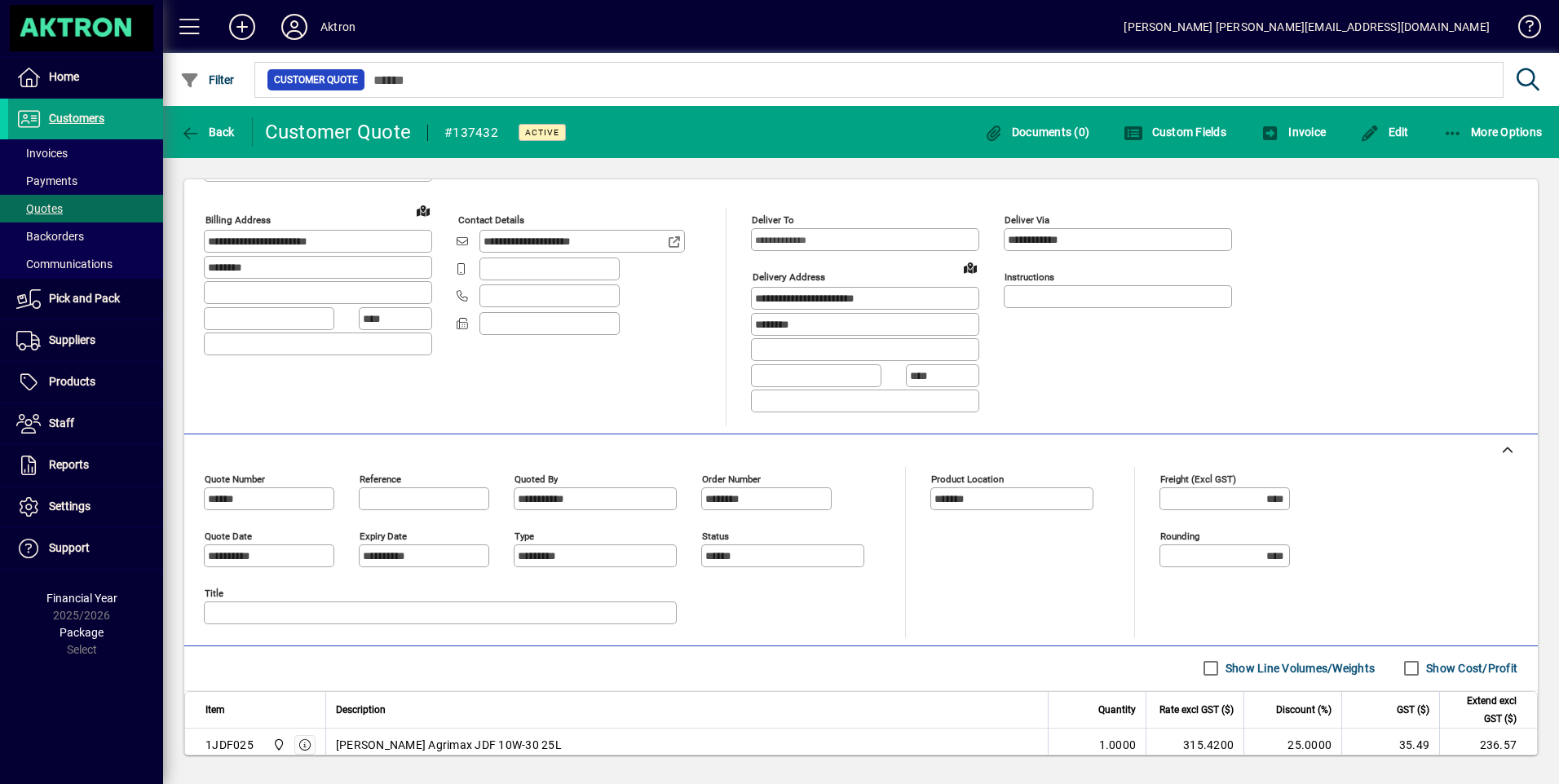 scroll, scrollTop: 0, scrollLeft: 0, axis: both 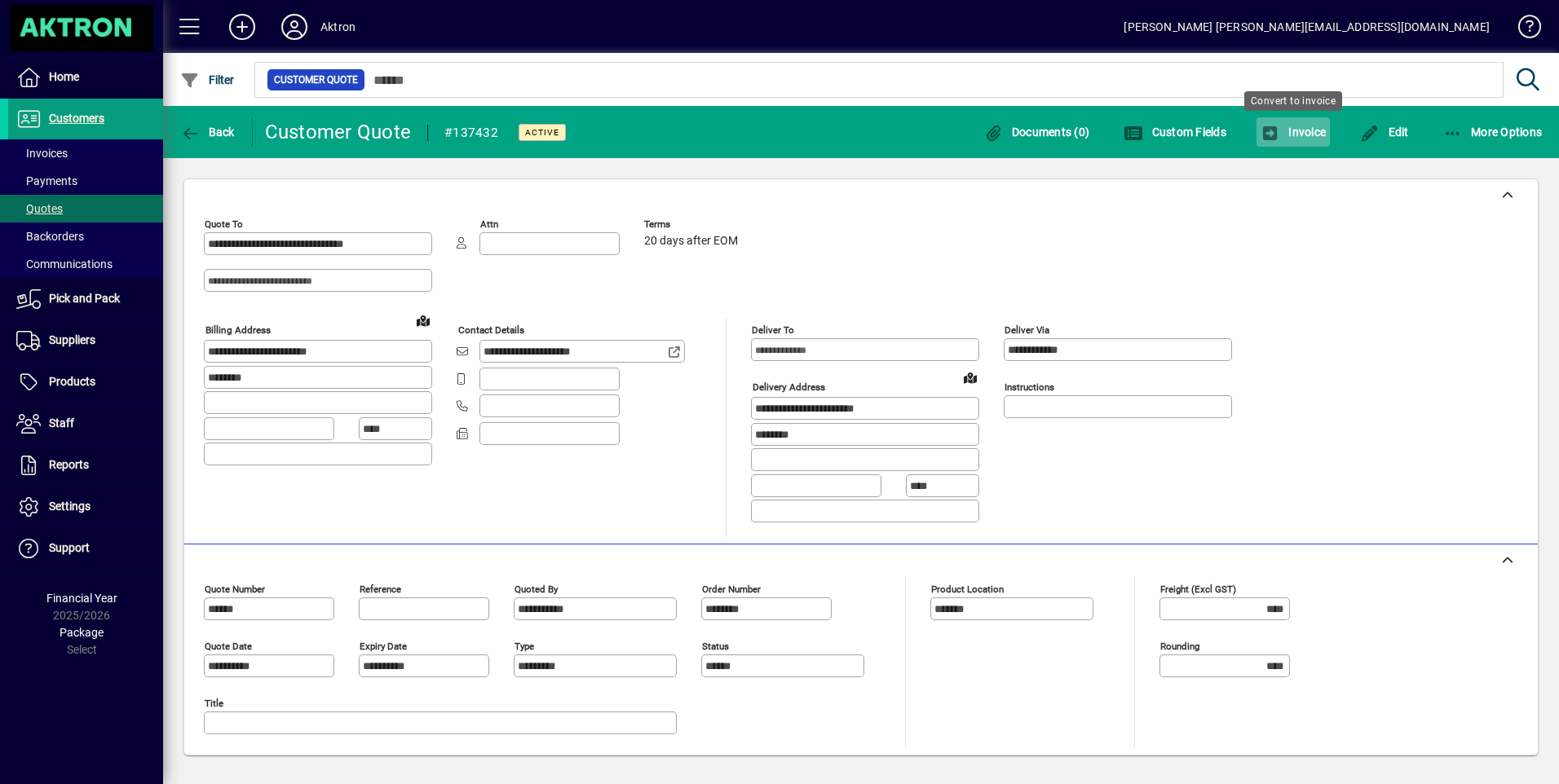 click on "Invoice" 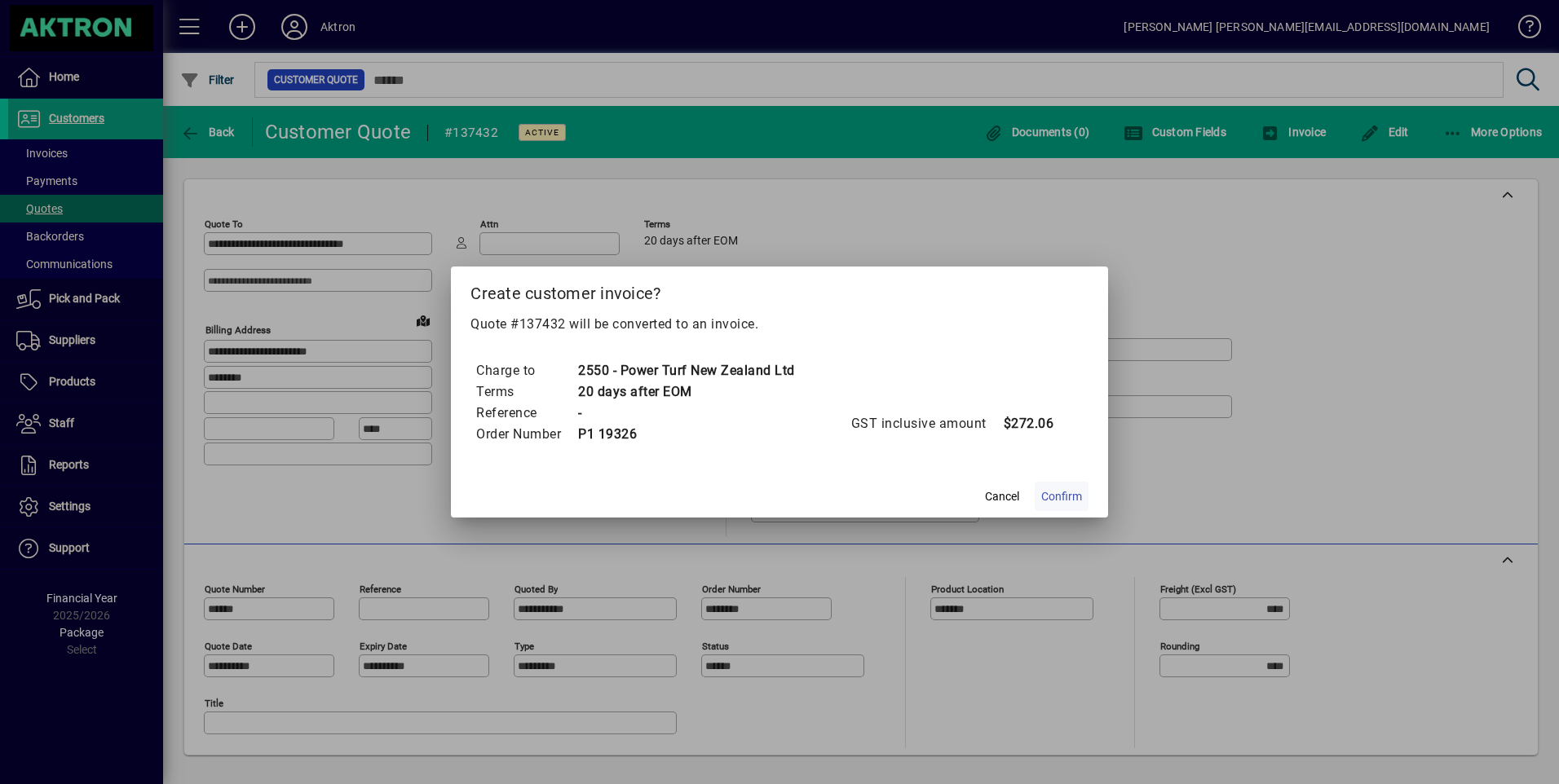 click on "Confirm" 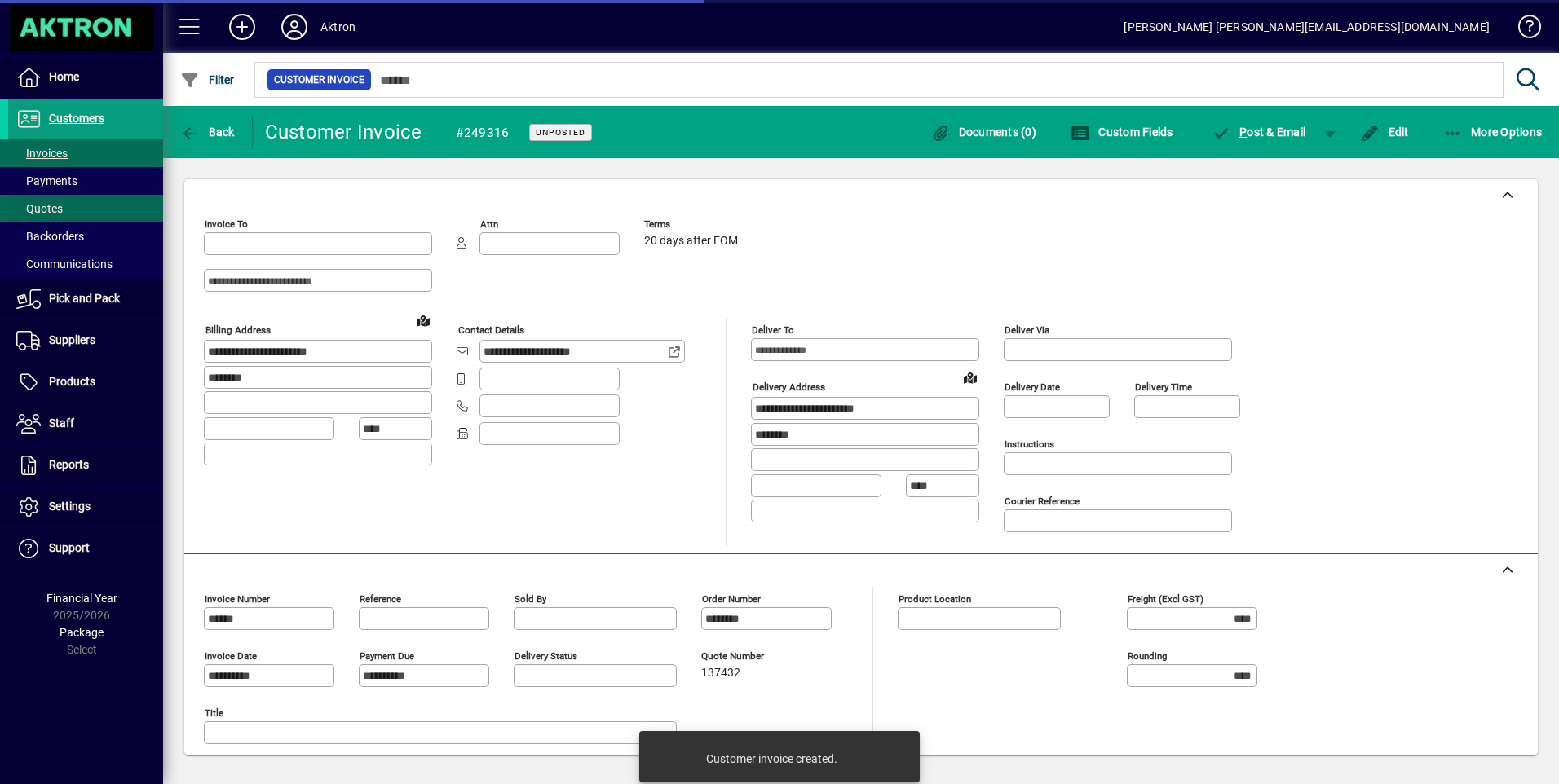 type on "**********" 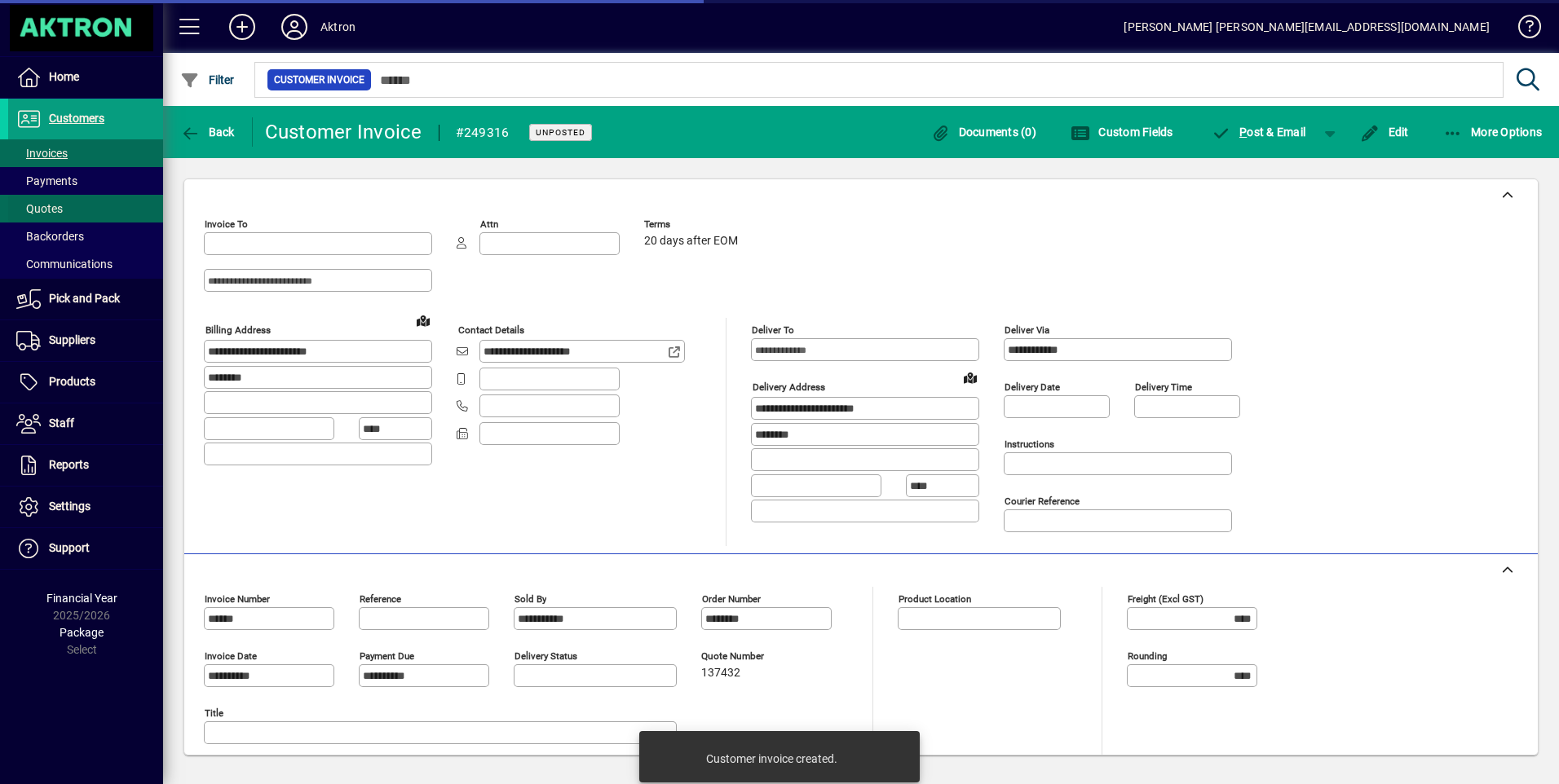 type on "**********" 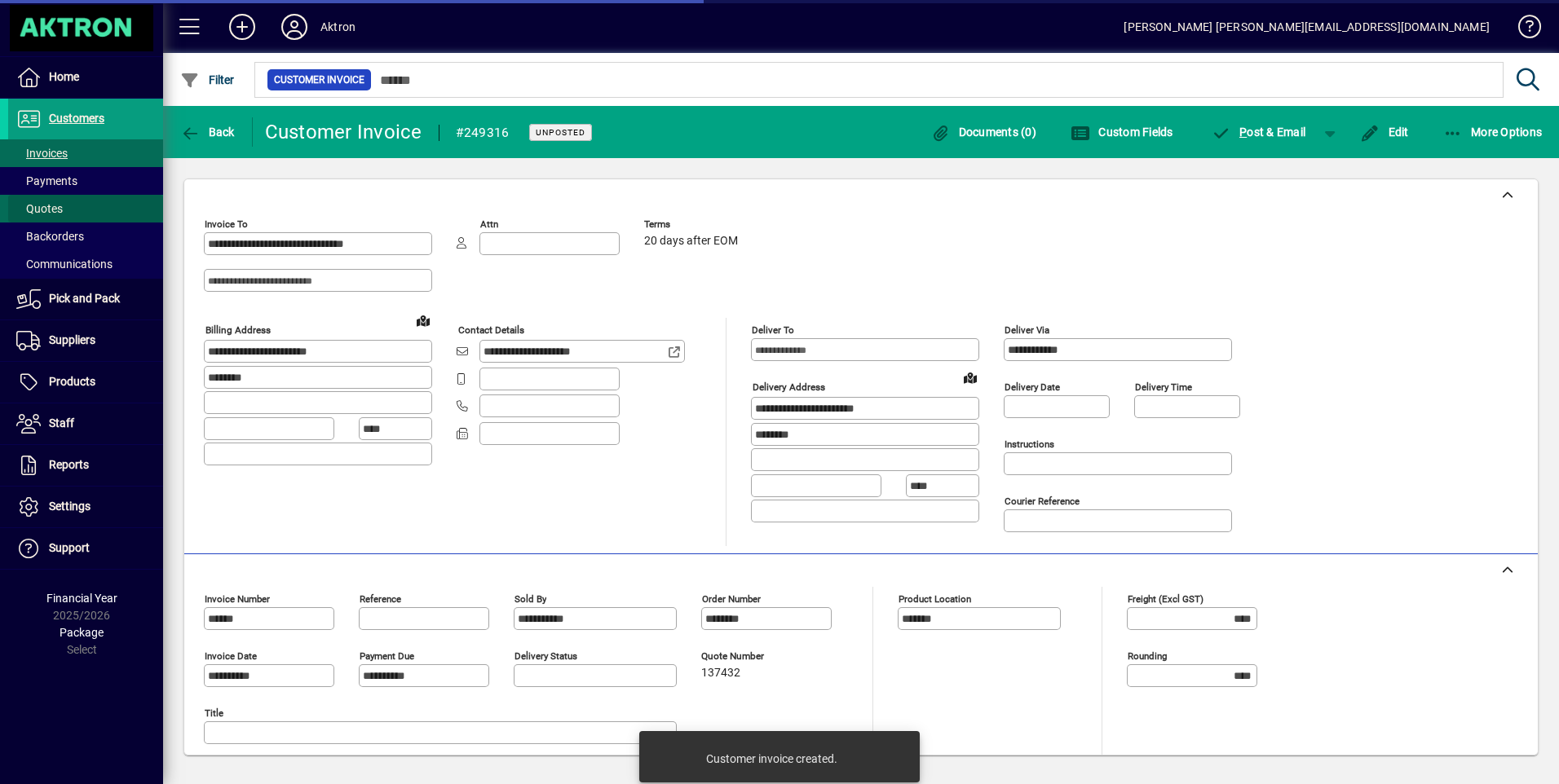 click on "Quotes" at bounding box center (39, 209) 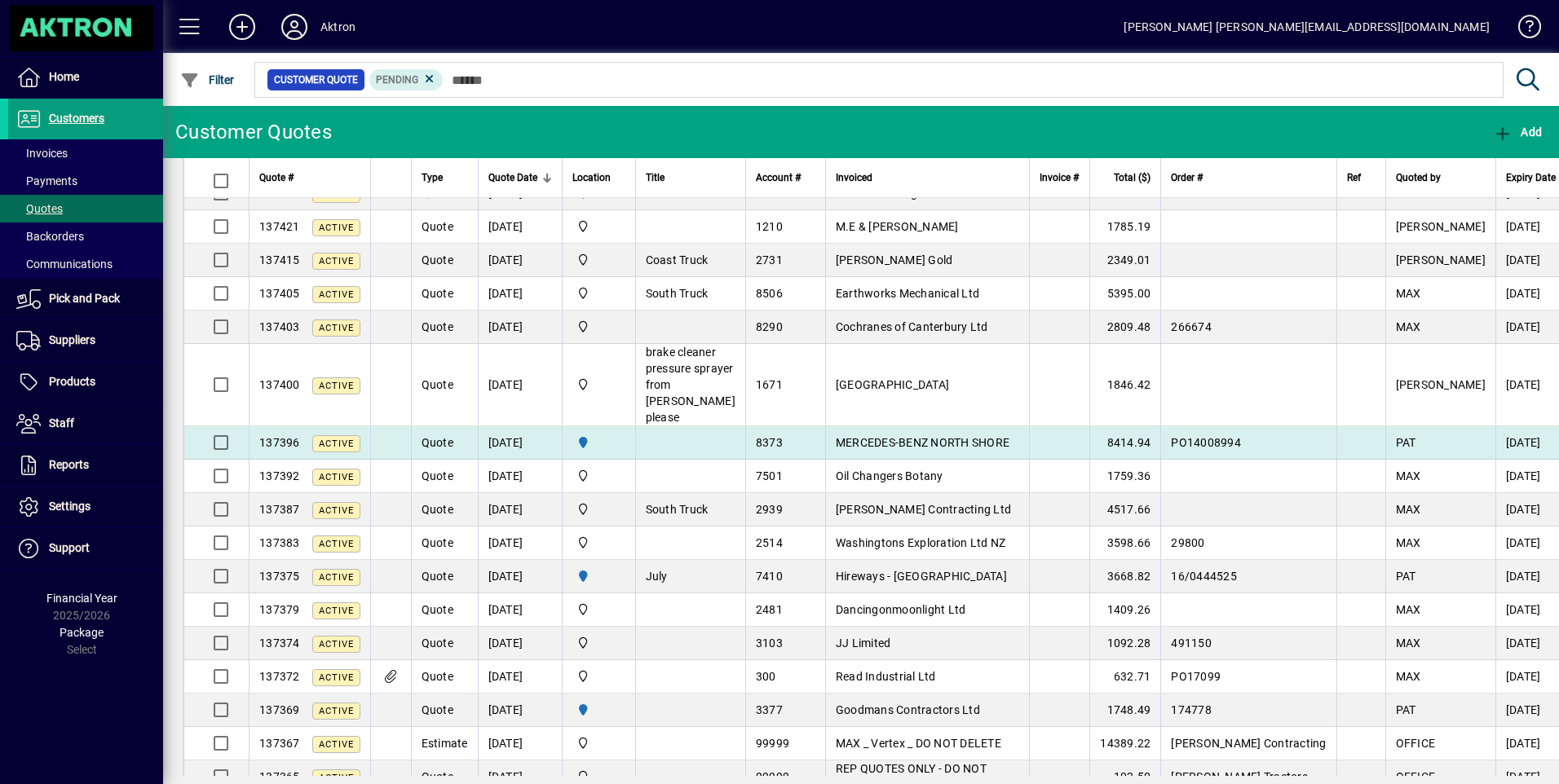 scroll, scrollTop: 244, scrollLeft: 0, axis: vertical 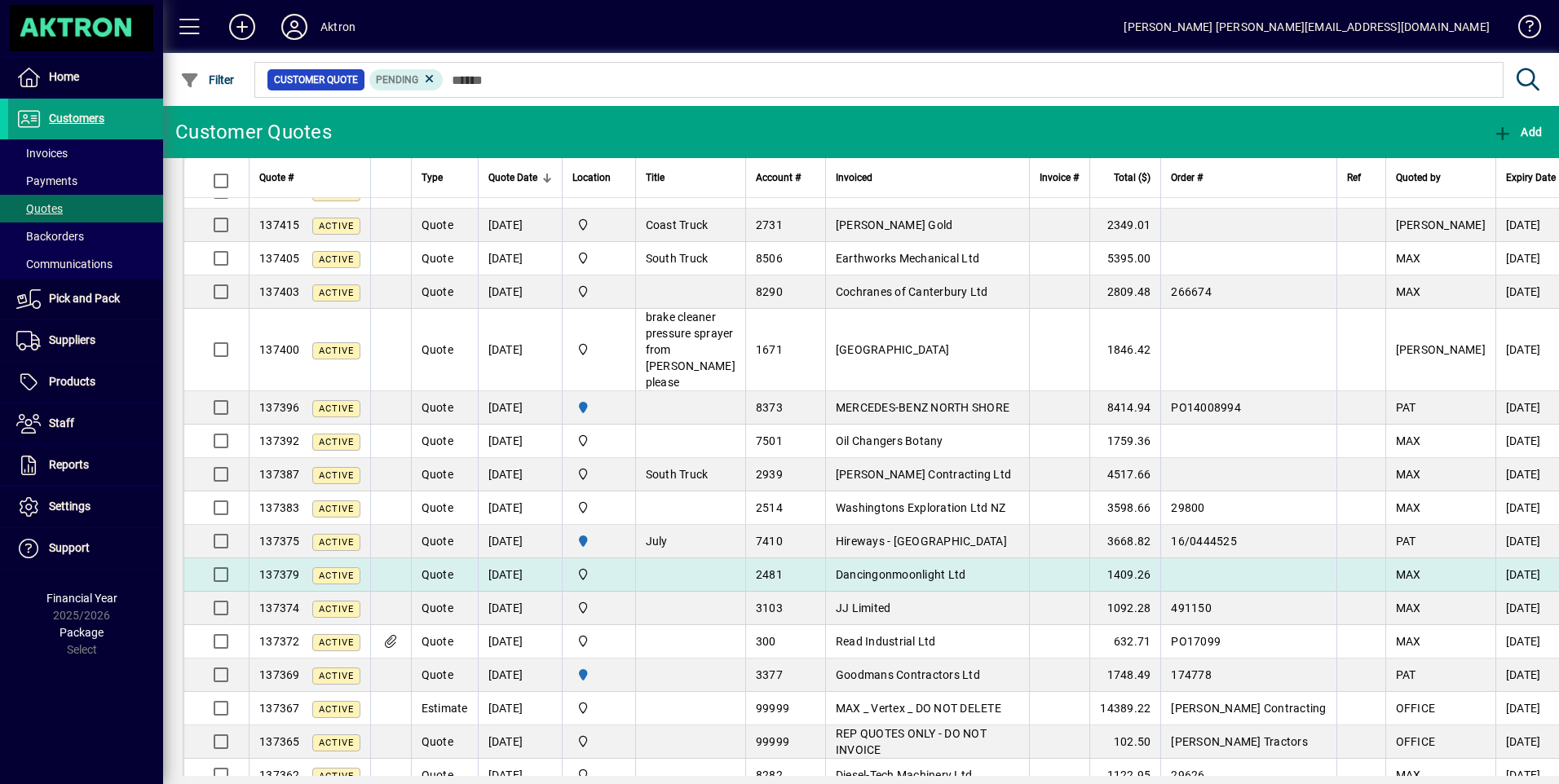 click on "Dancingonmoonlight Ltd" at bounding box center (901, 575) 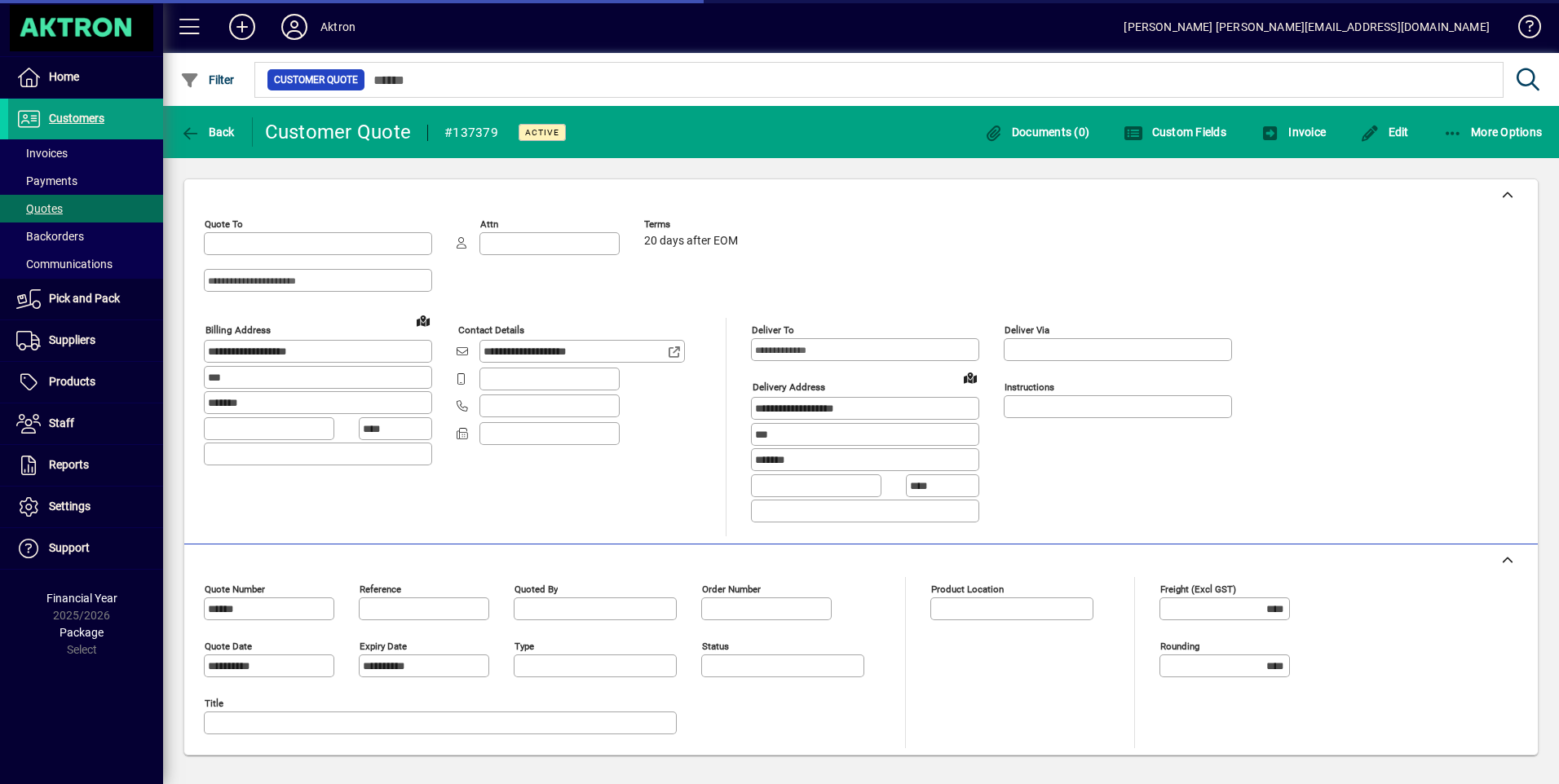 type on "**********" 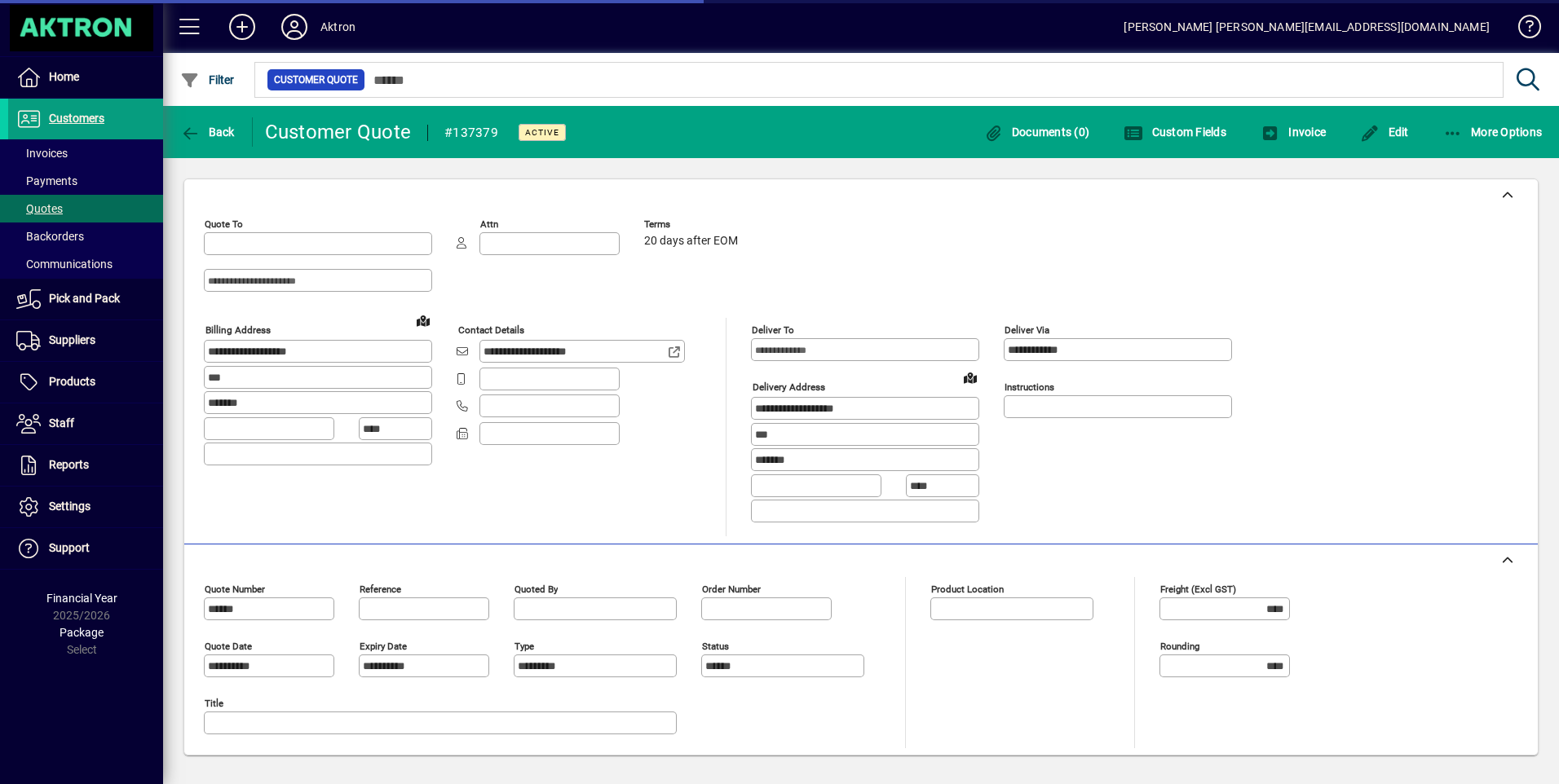 type on "**********" 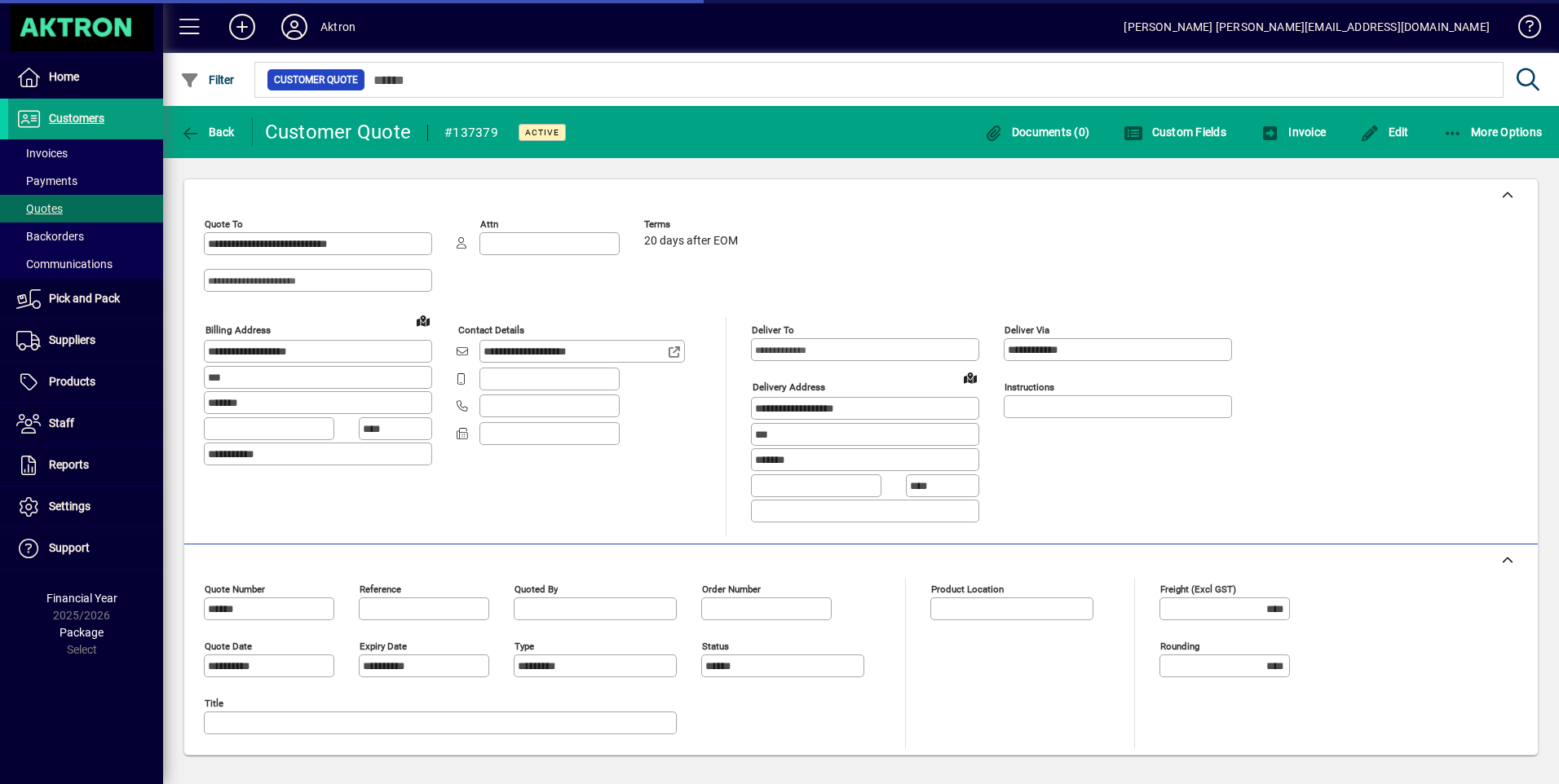 type on "**********" 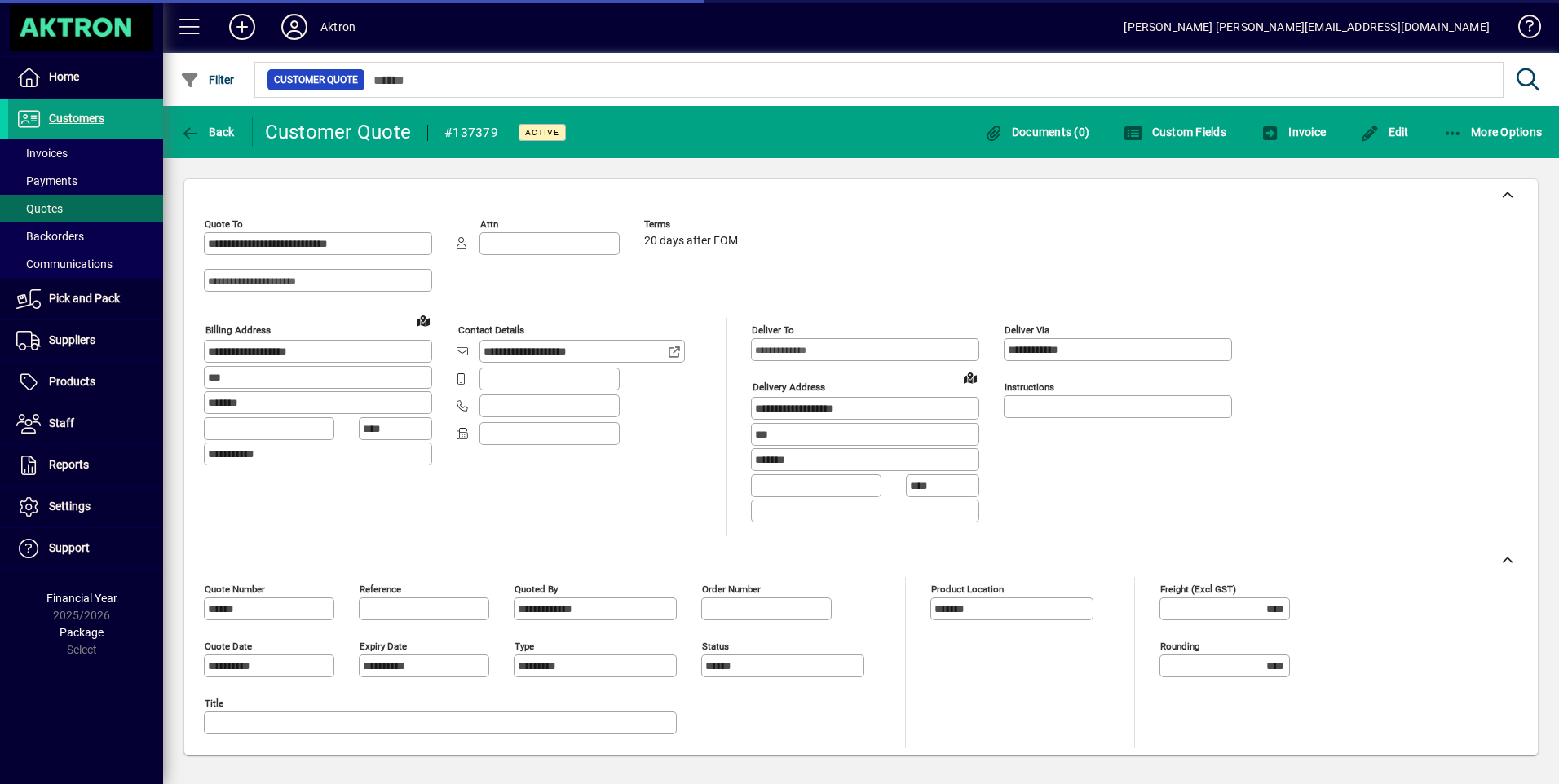 scroll, scrollTop: 209, scrollLeft: 0, axis: vertical 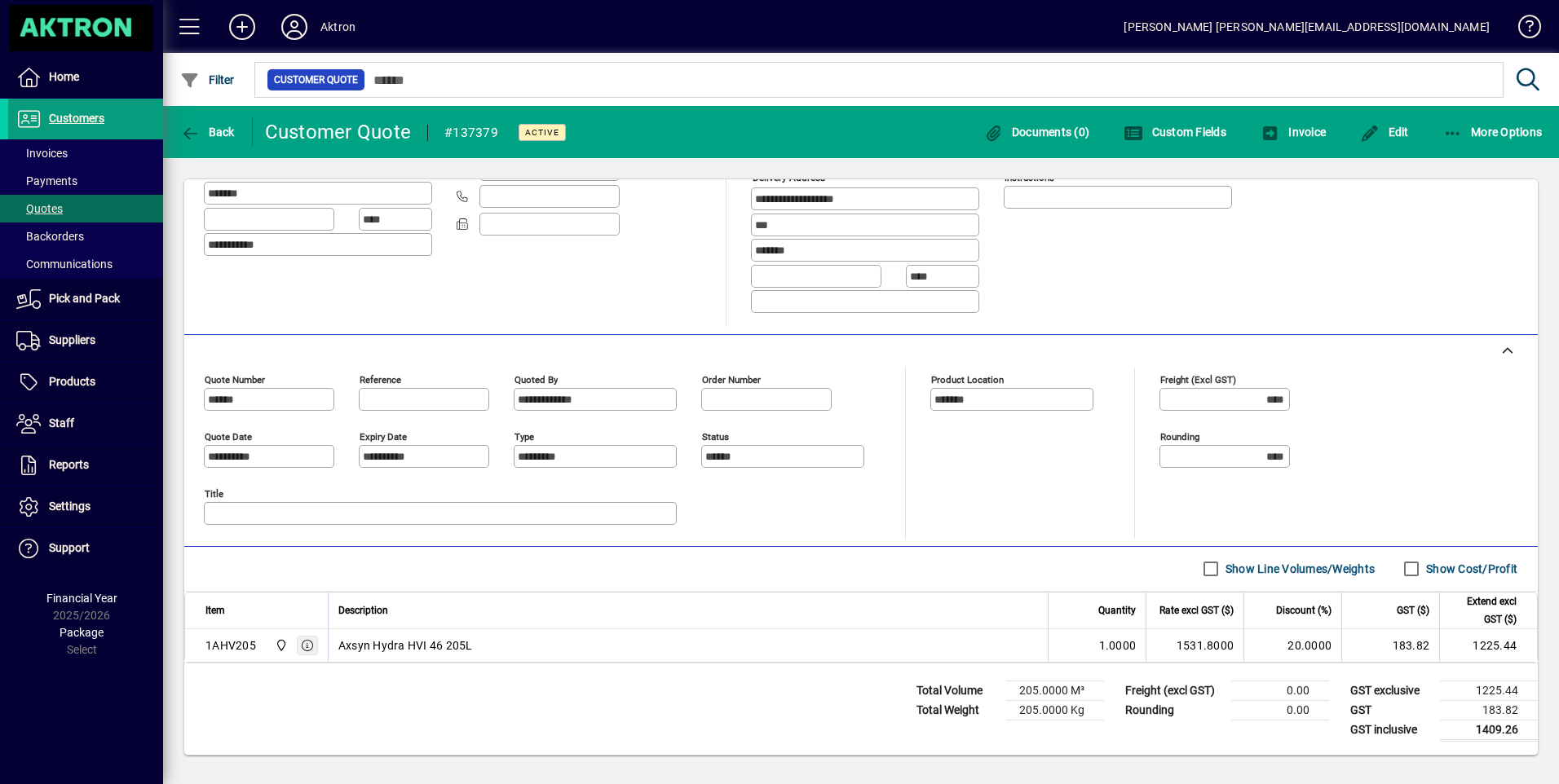 click 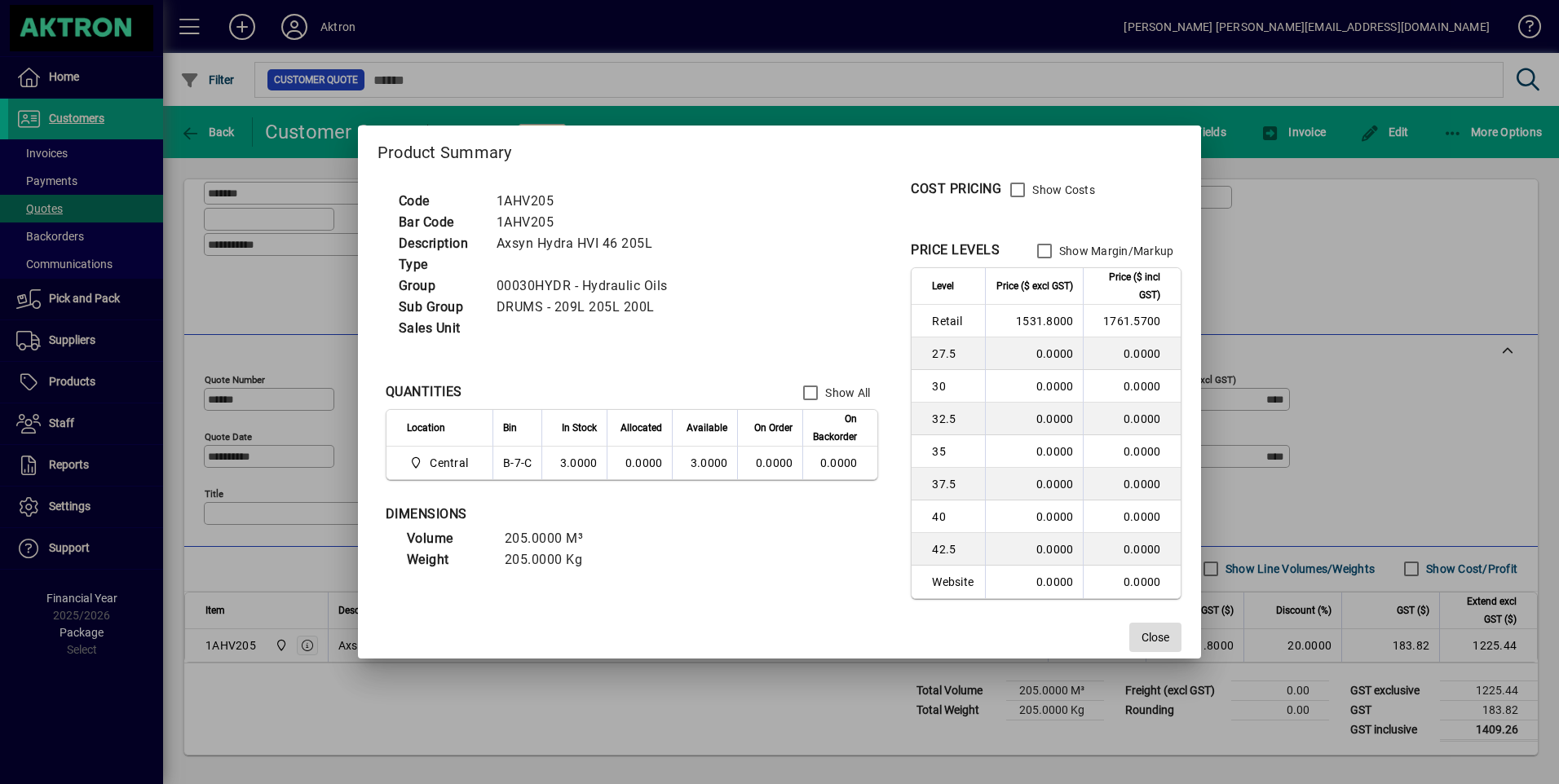 click on "Close" 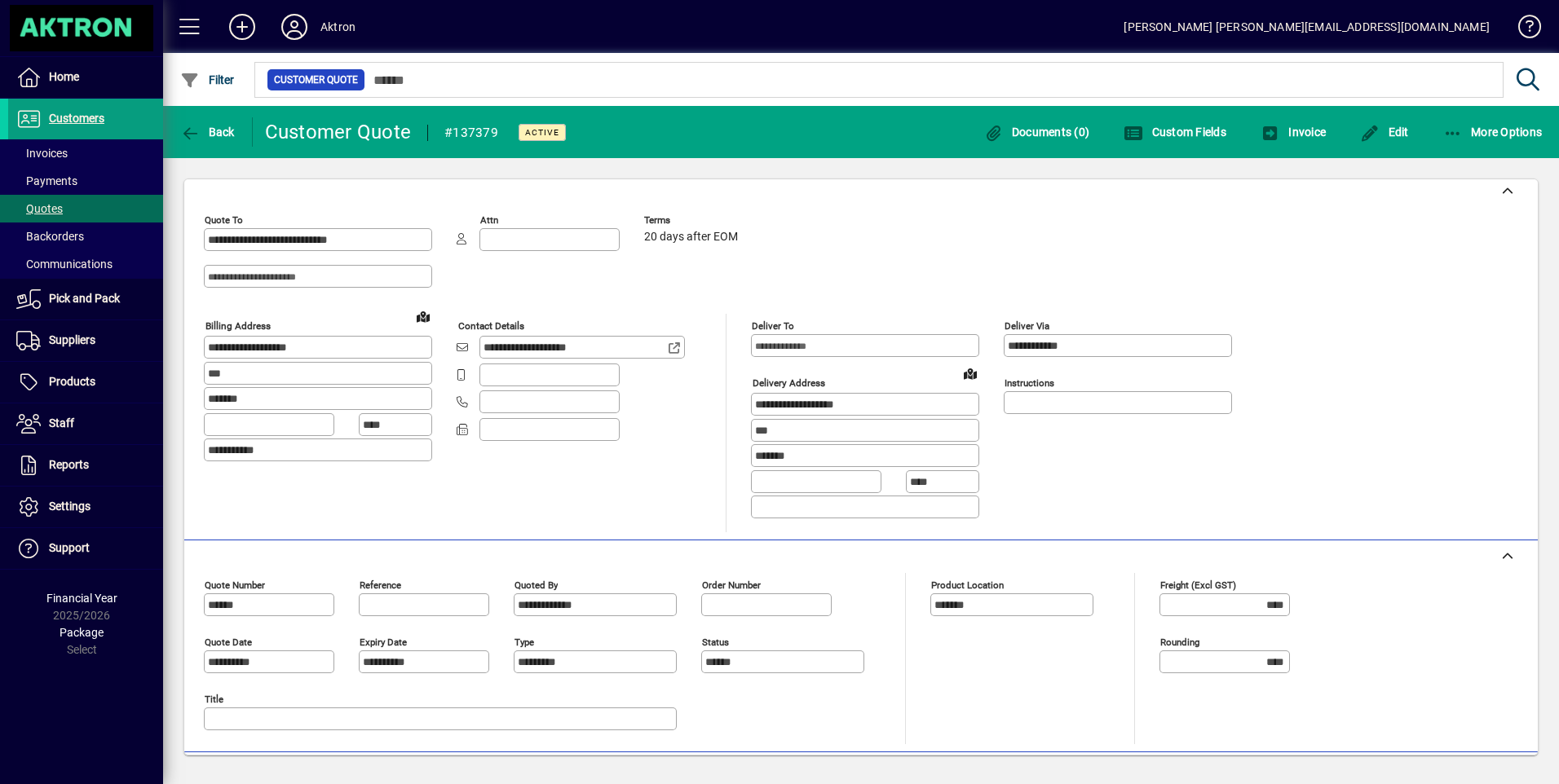 scroll, scrollTop: 0, scrollLeft: 0, axis: both 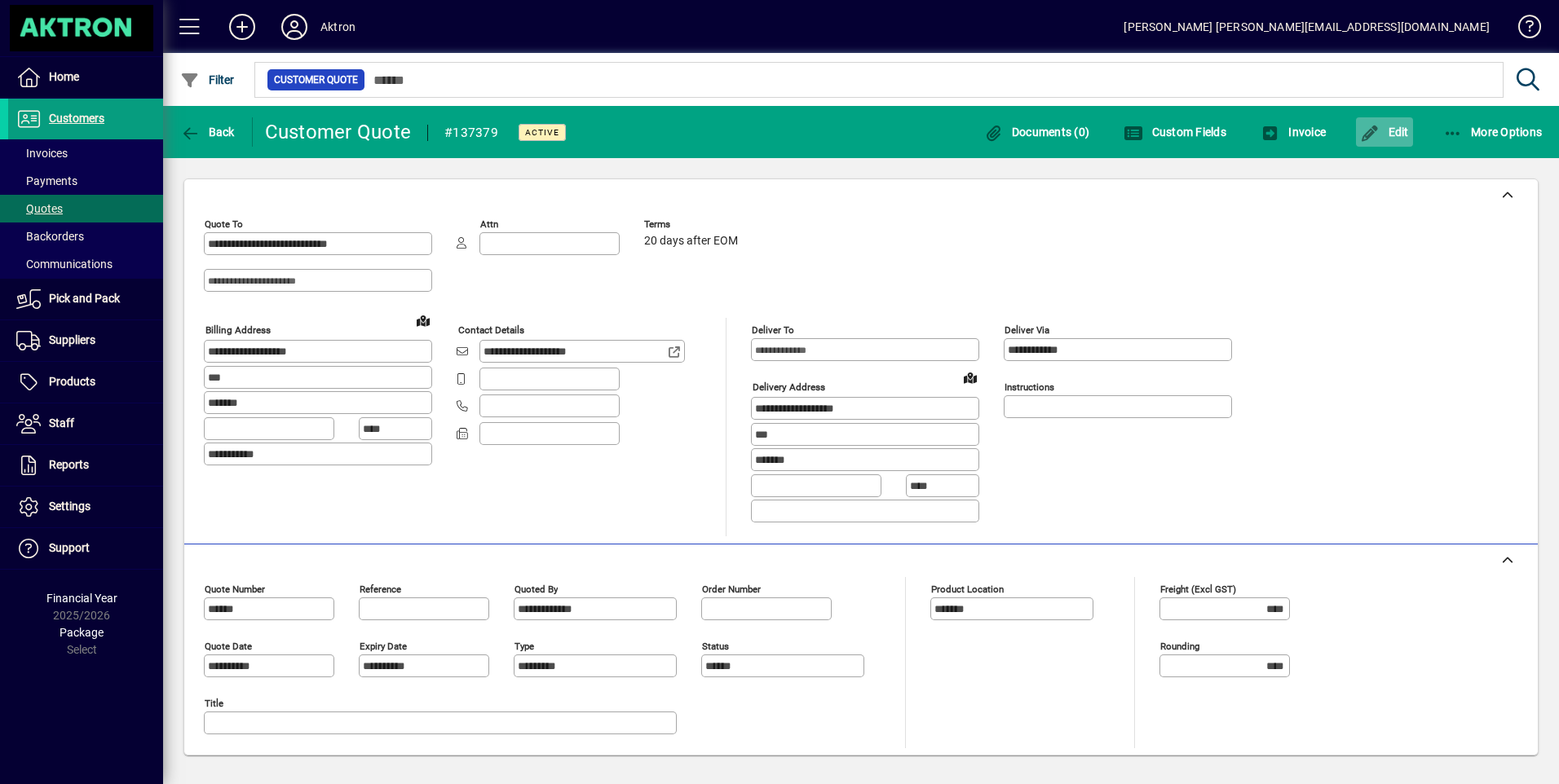 click on "Edit" 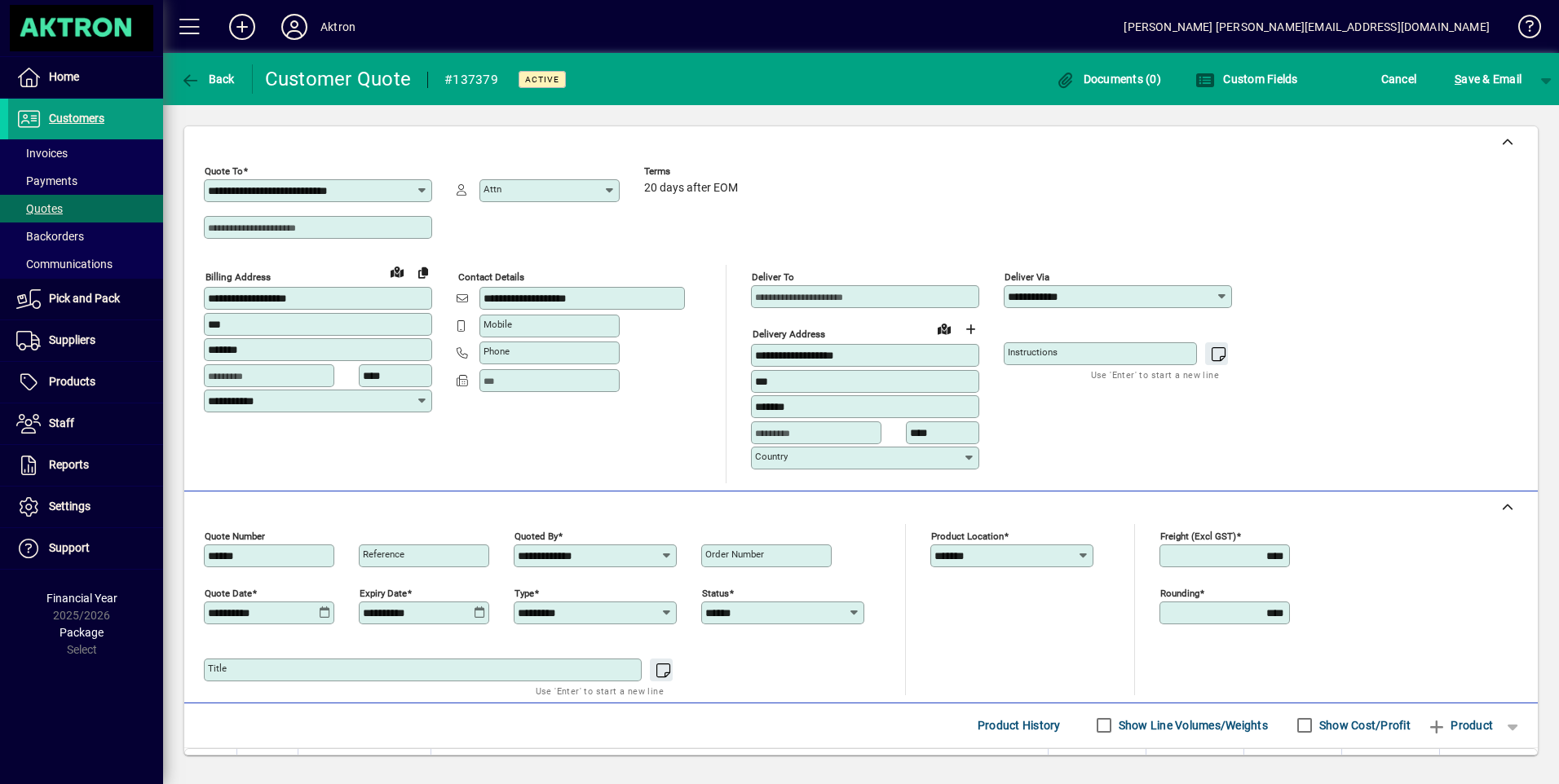 click 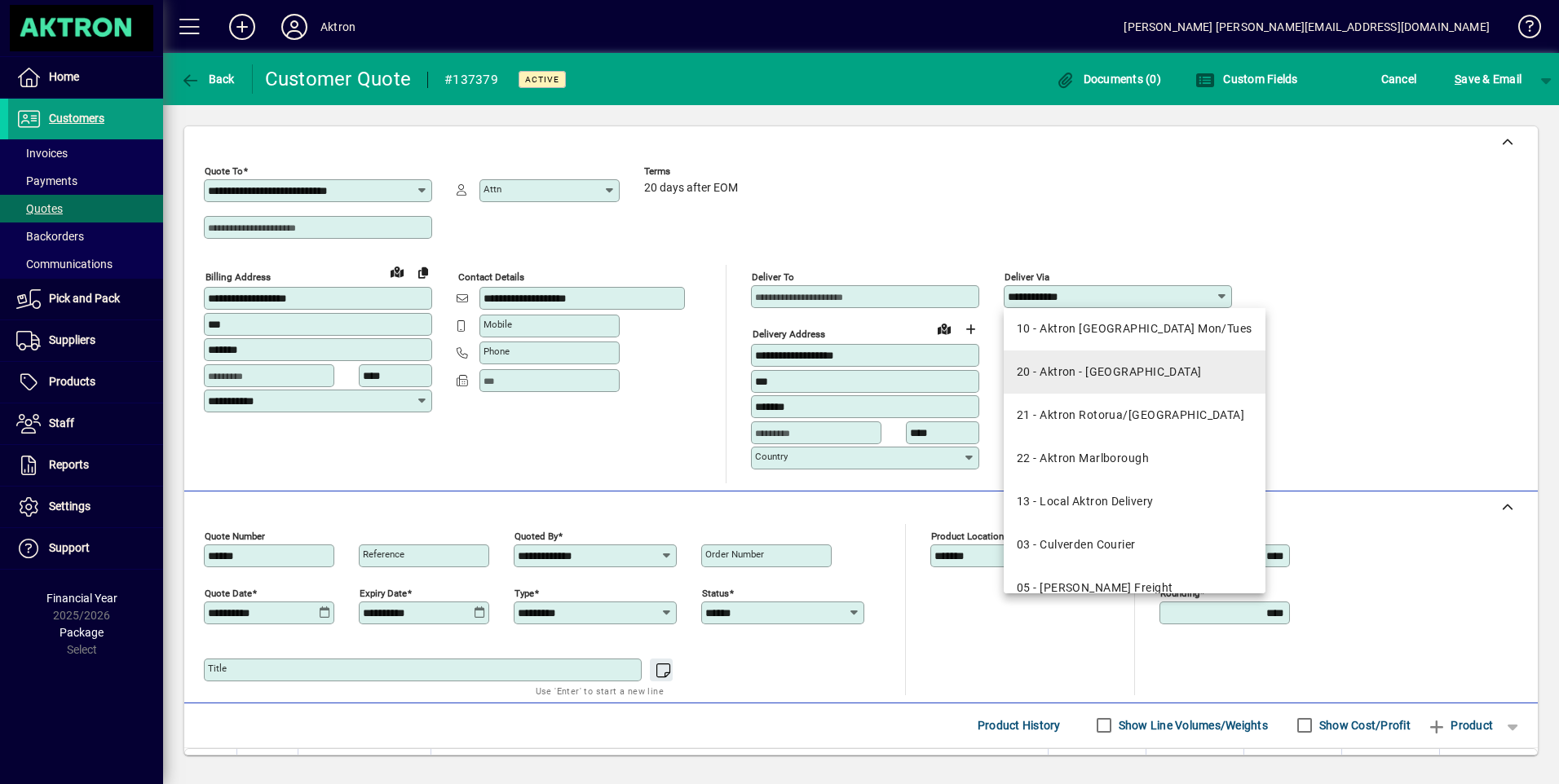 scroll, scrollTop: 244, scrollLeft: 0, axis: vertical 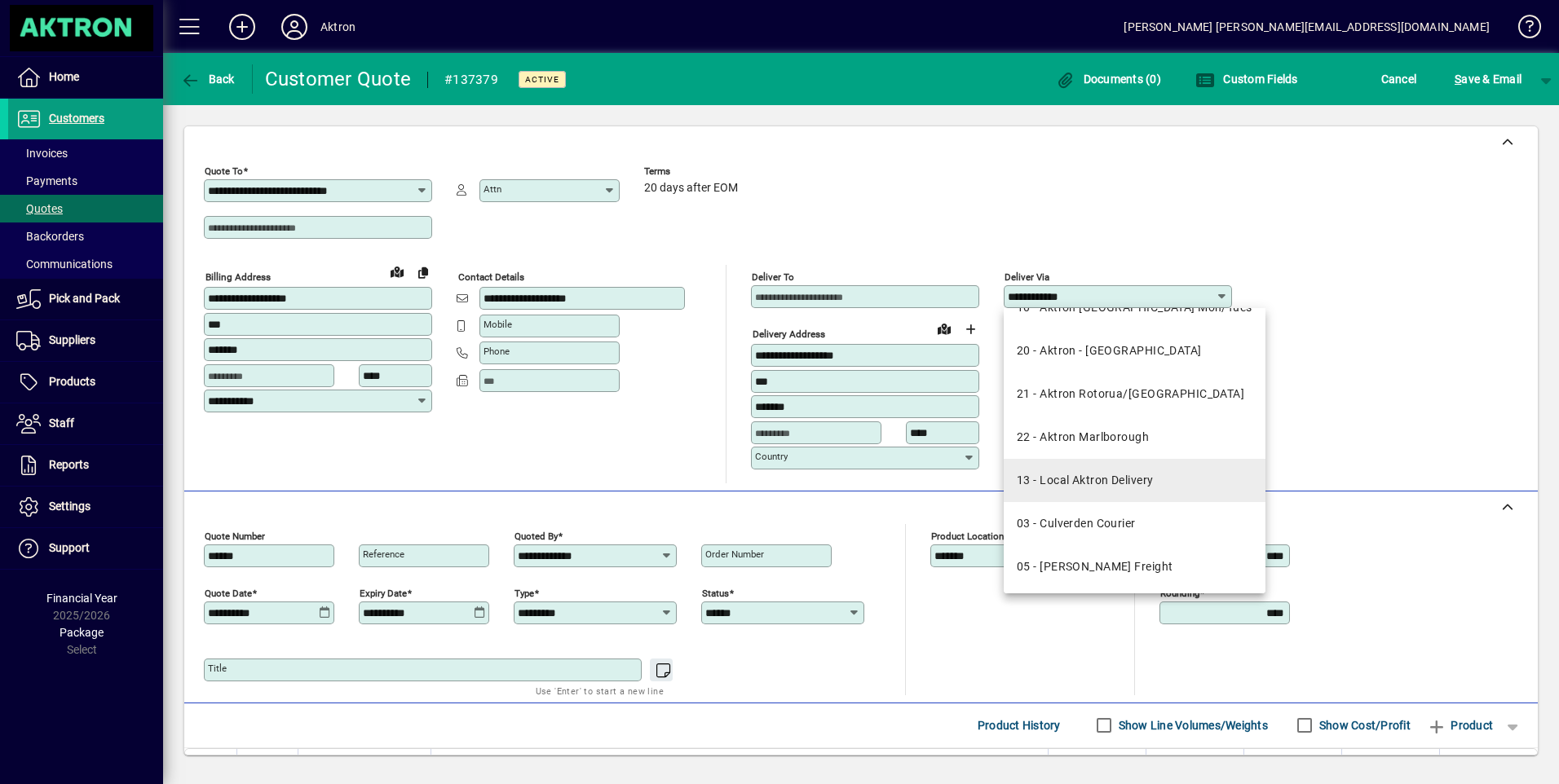 click on "13 - Local Aktron Delivery" at bounding box center (1084, 480) 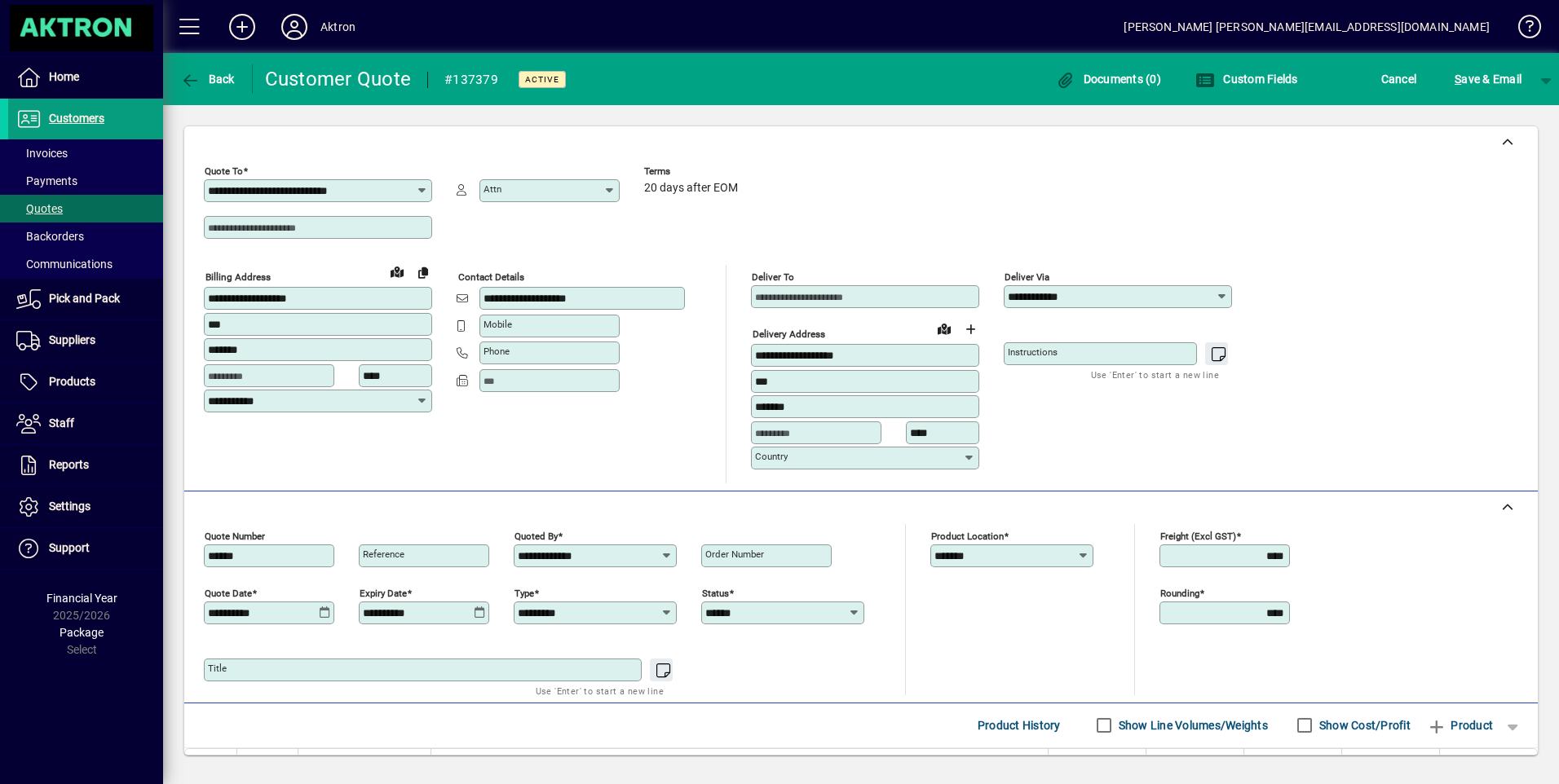 type on "**********" 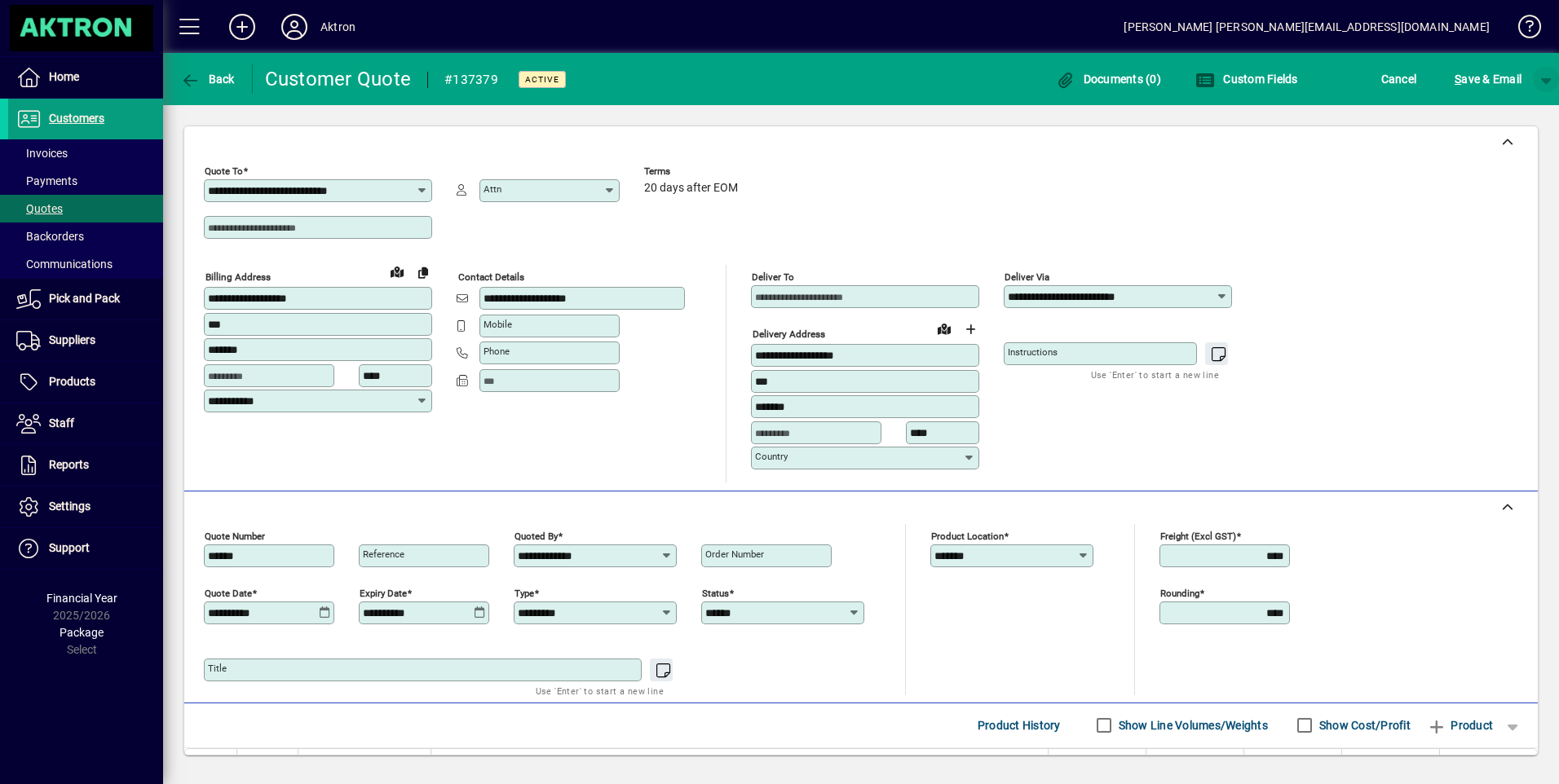 click 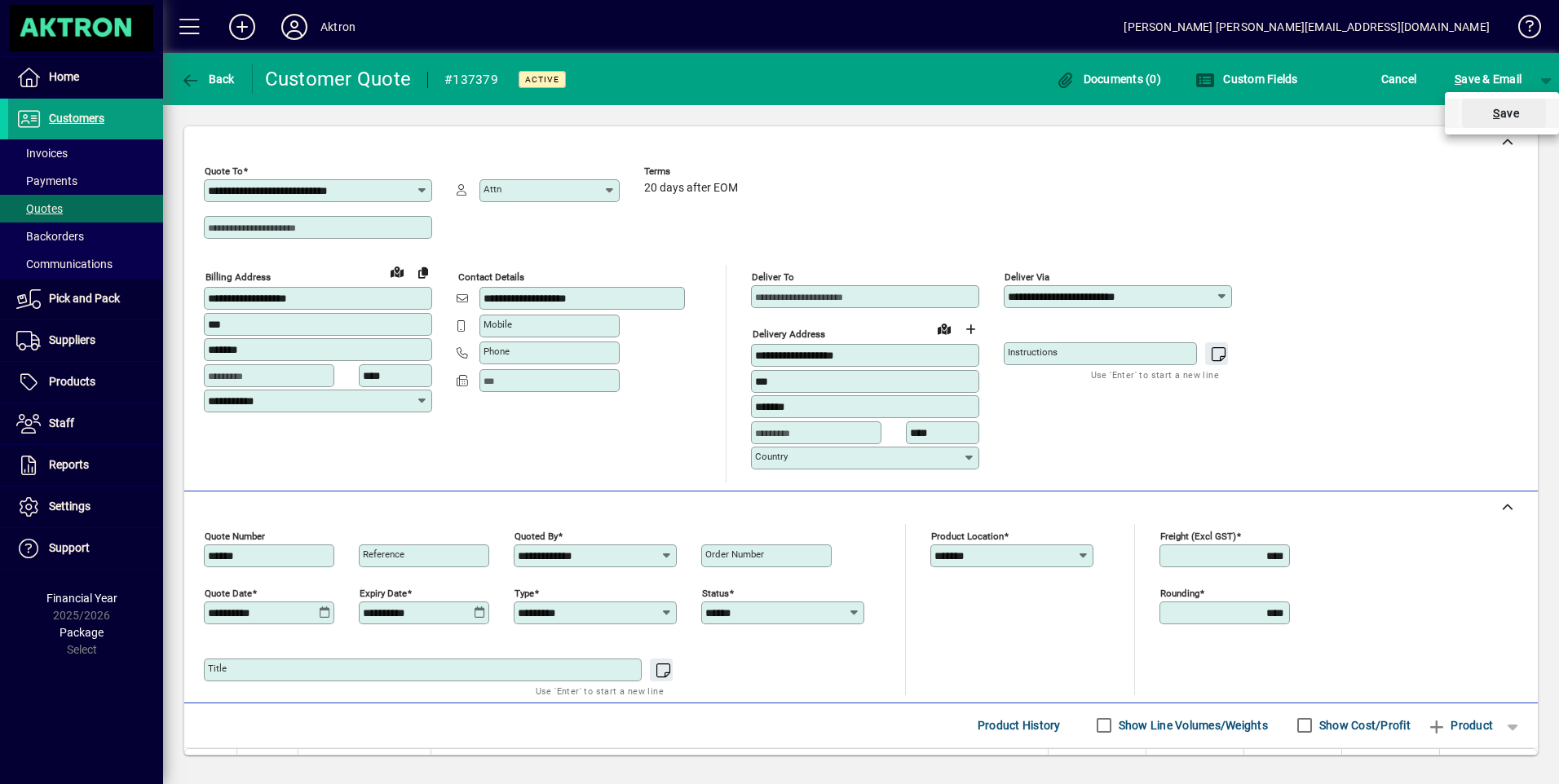 click on "S ave" at bounding box center (1504, 113) 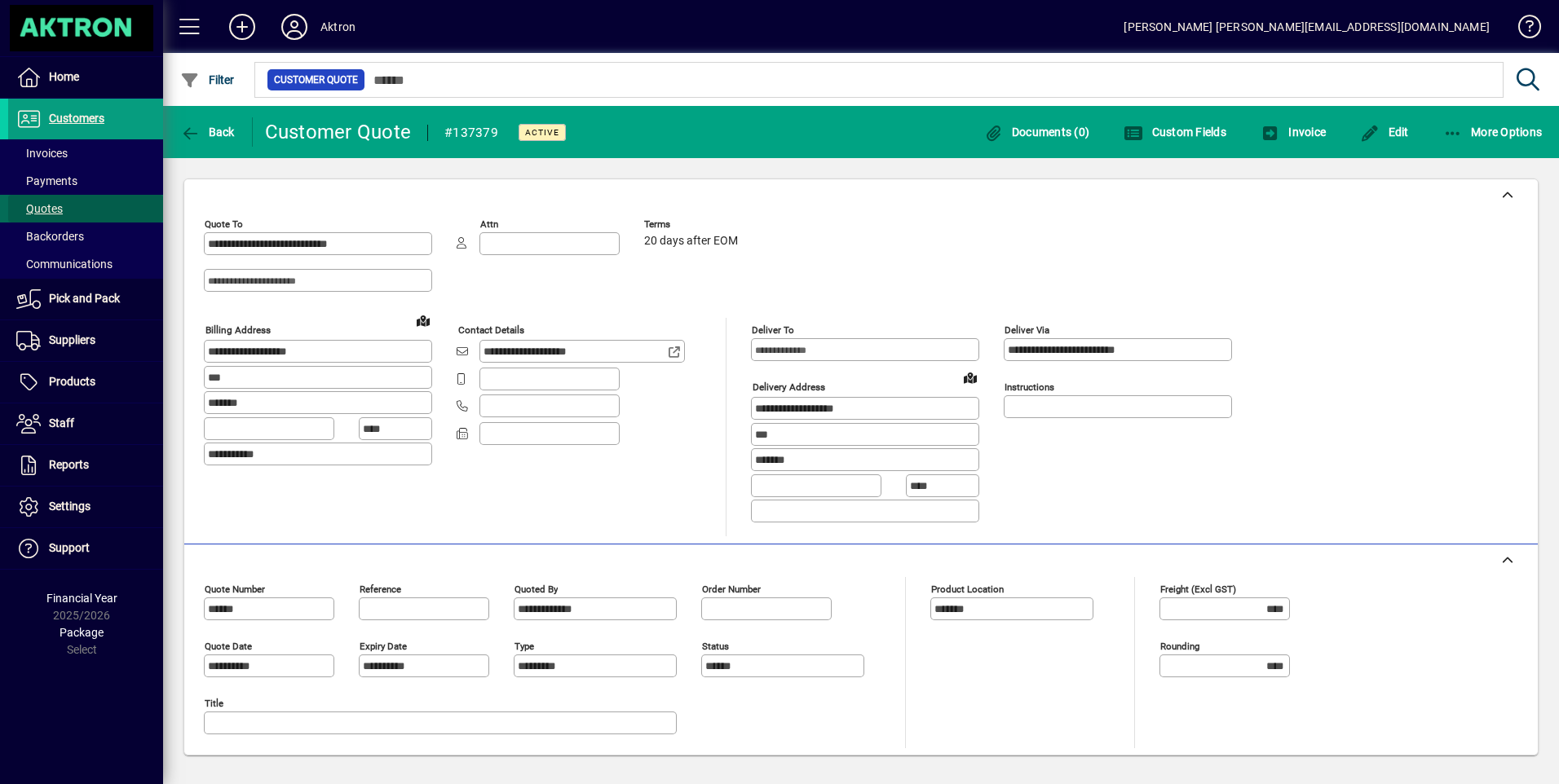 click on "Quotes" at bounding box center [39, 209] 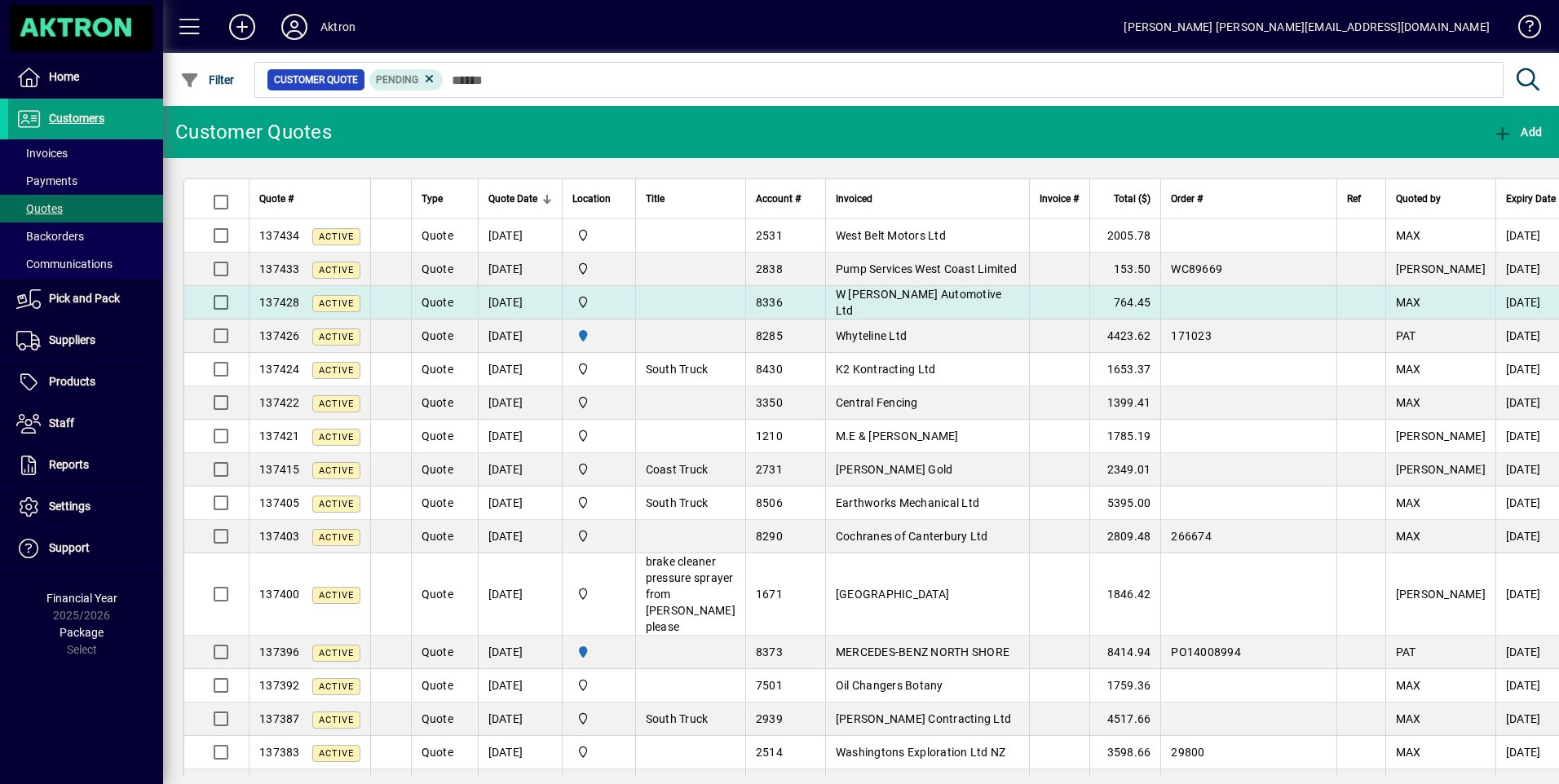 click on "W [PERSON_NAME] Automotive Ltd" at bounding box center (919, 302) 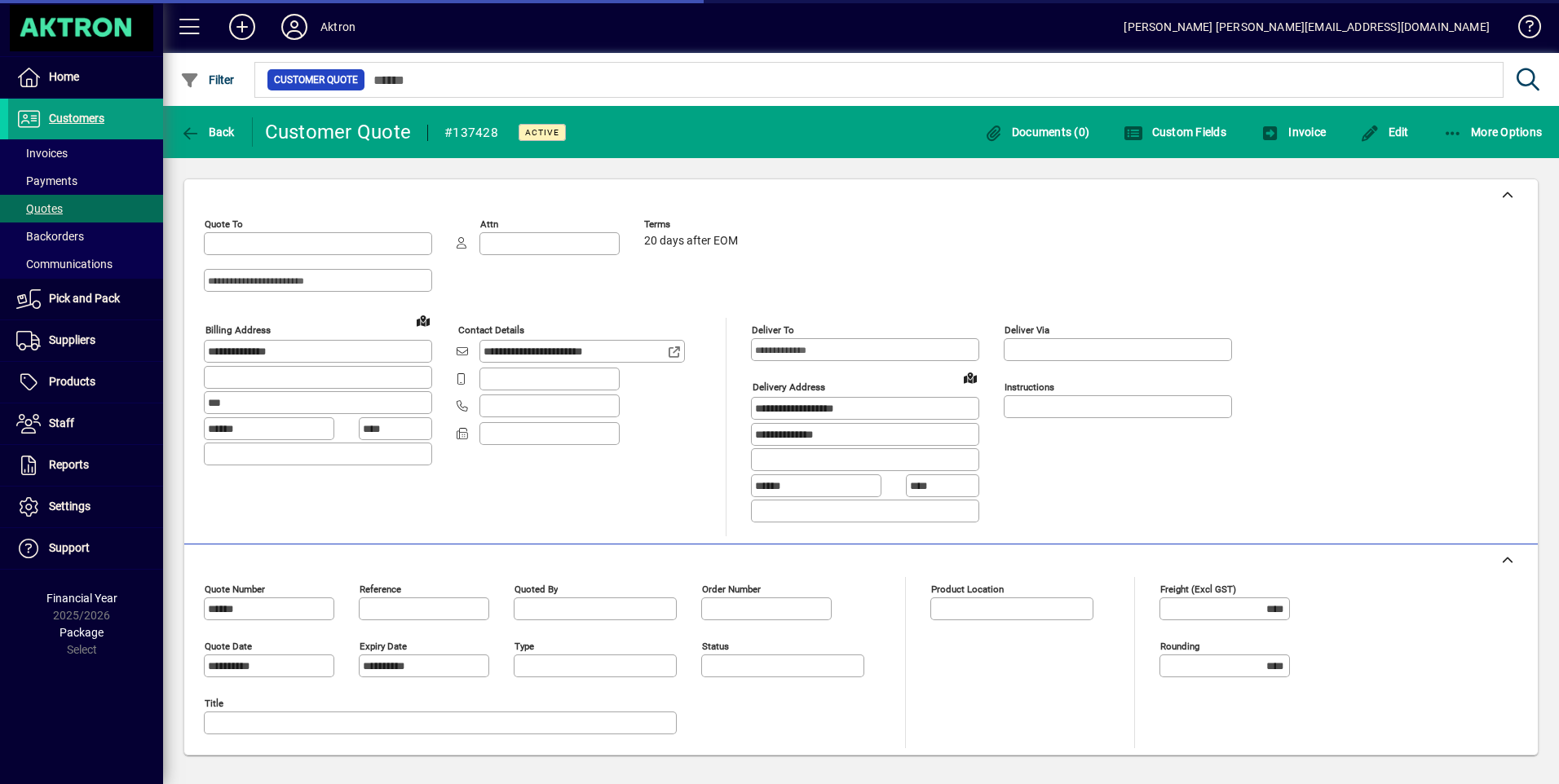 type on "**********" 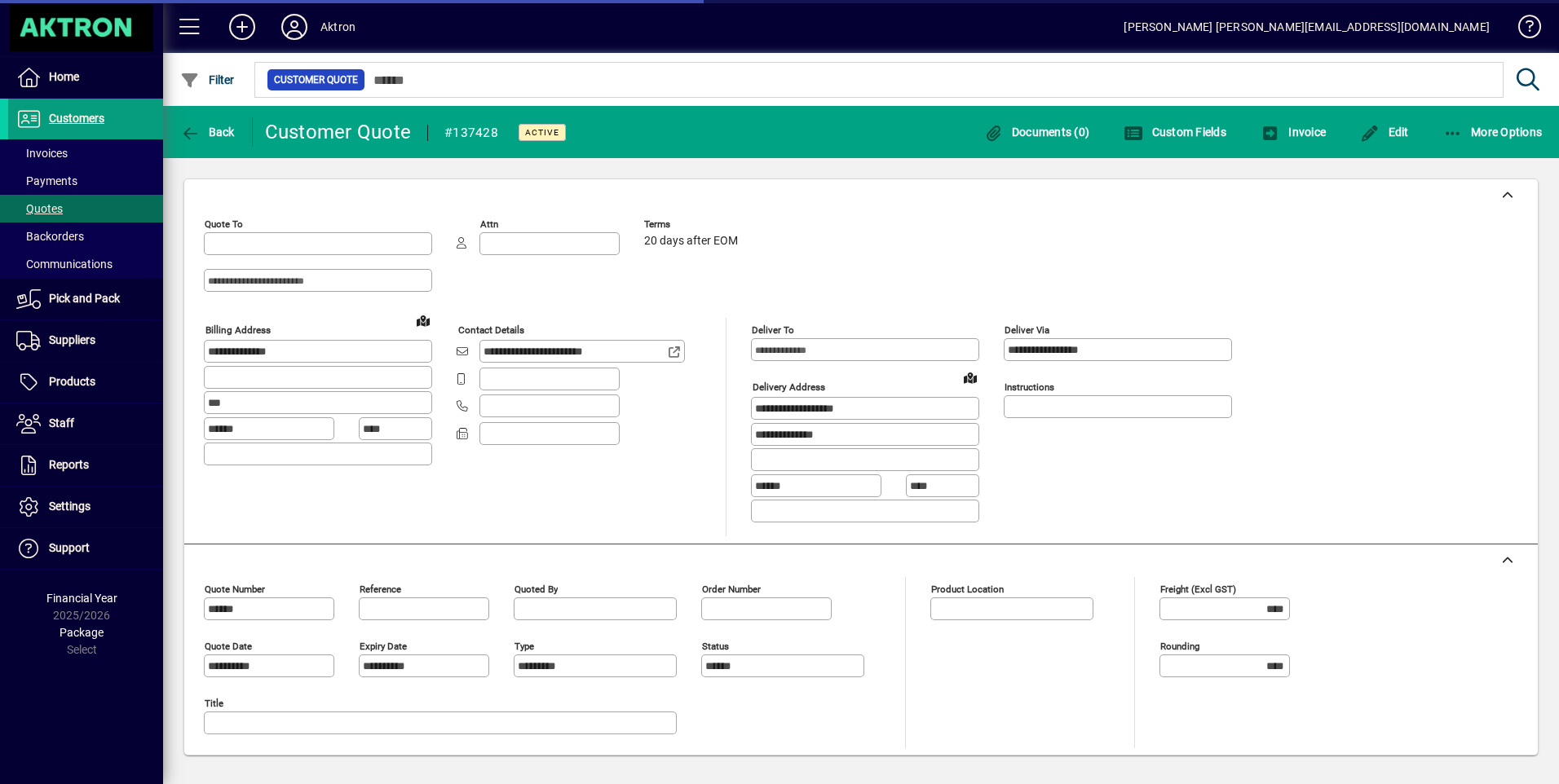 type on "**********" 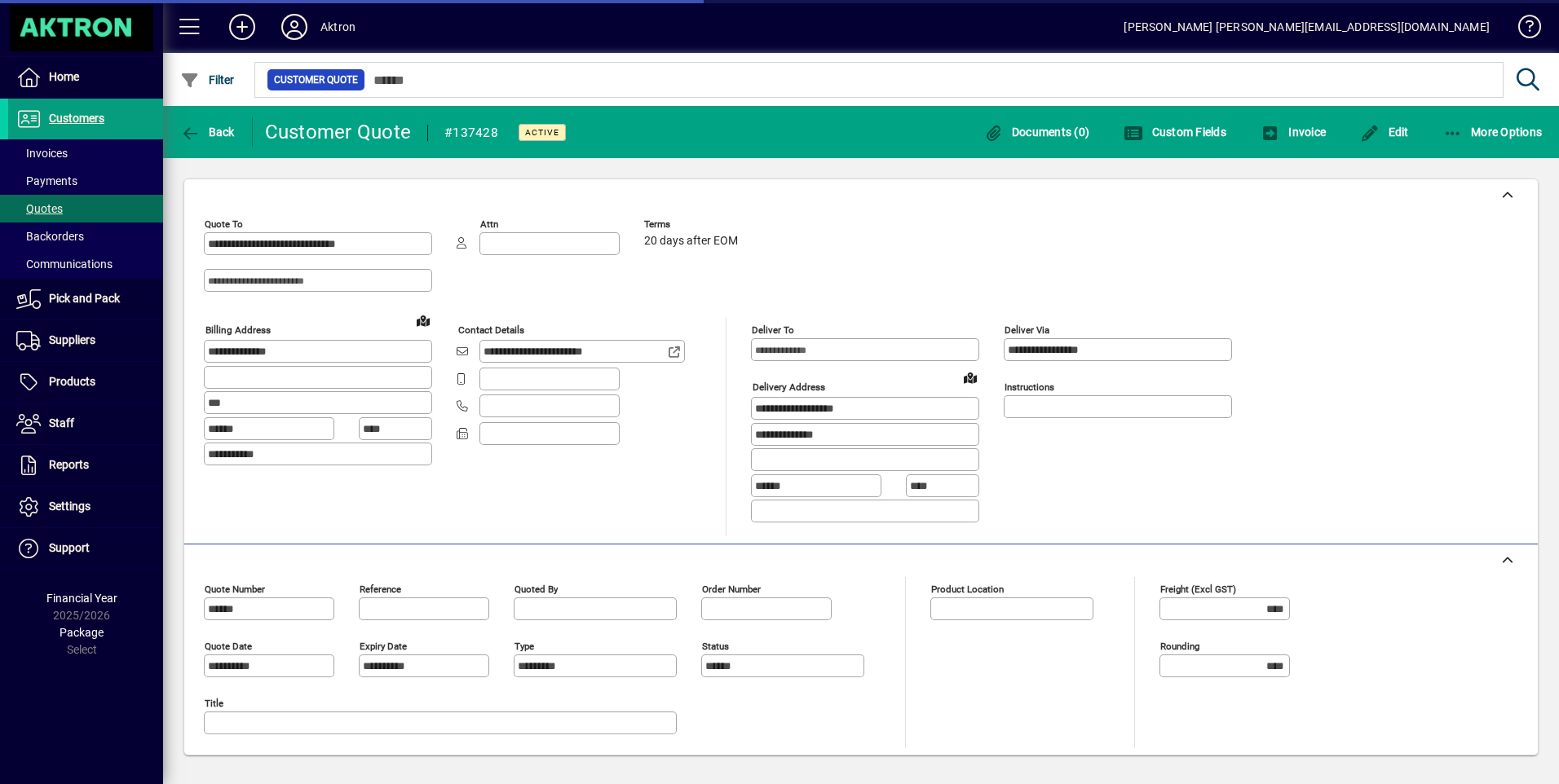 type on "*******" 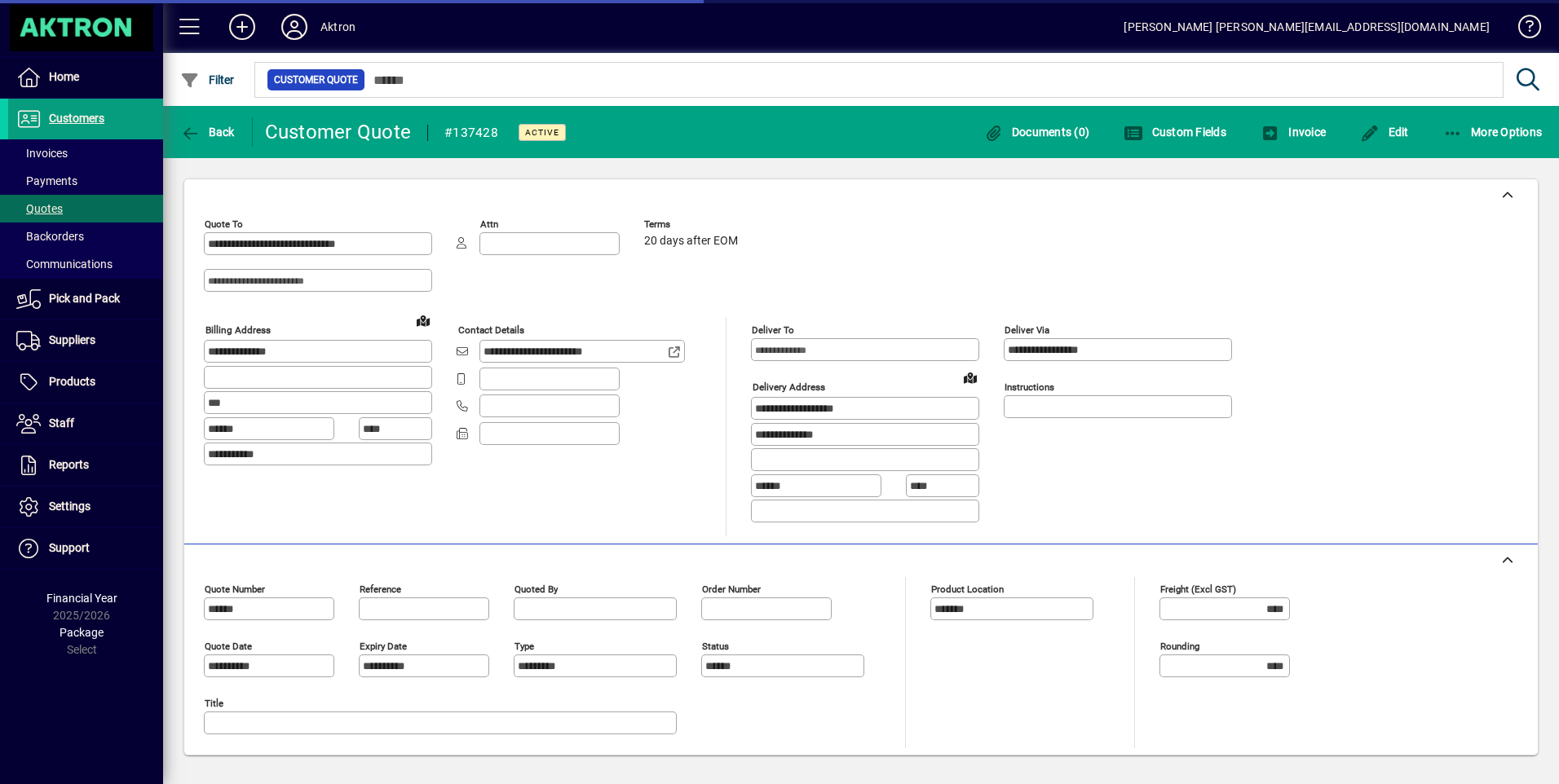 type on "**********" 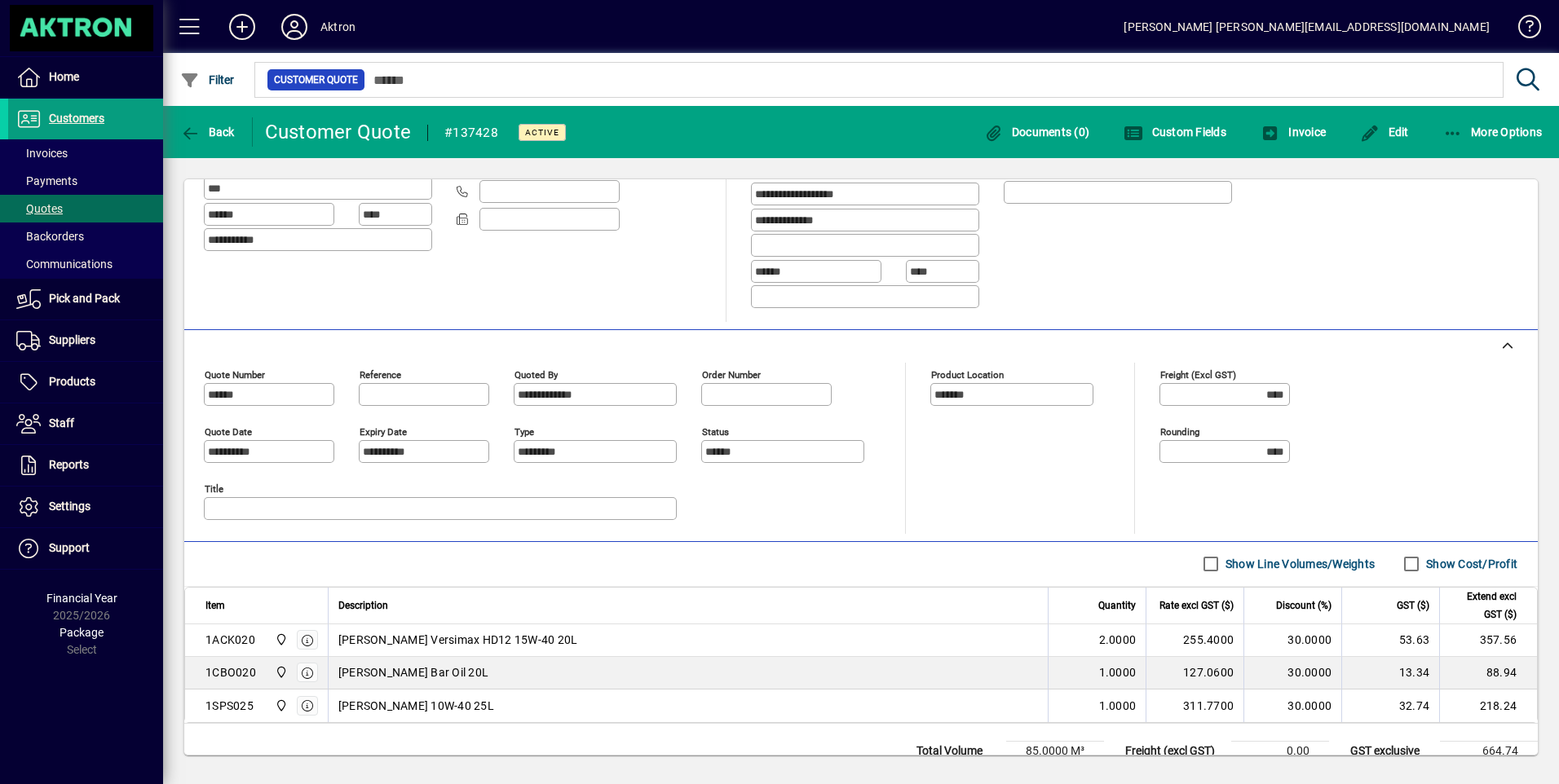 scroll, scrollTop: 244, scrollLeft: 0, axis: vertical 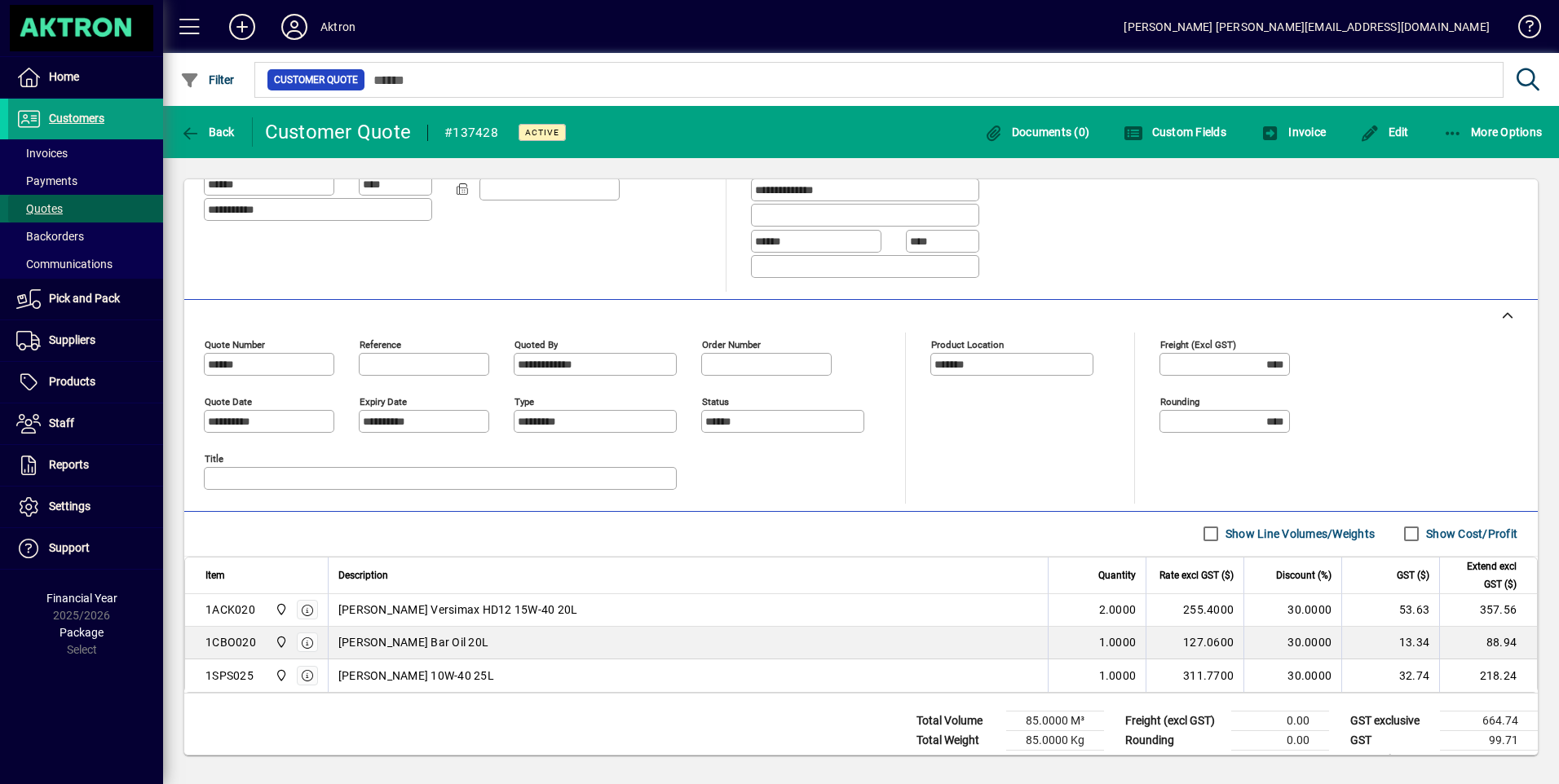 click on "Quotes" at bounding box center [39, 209] 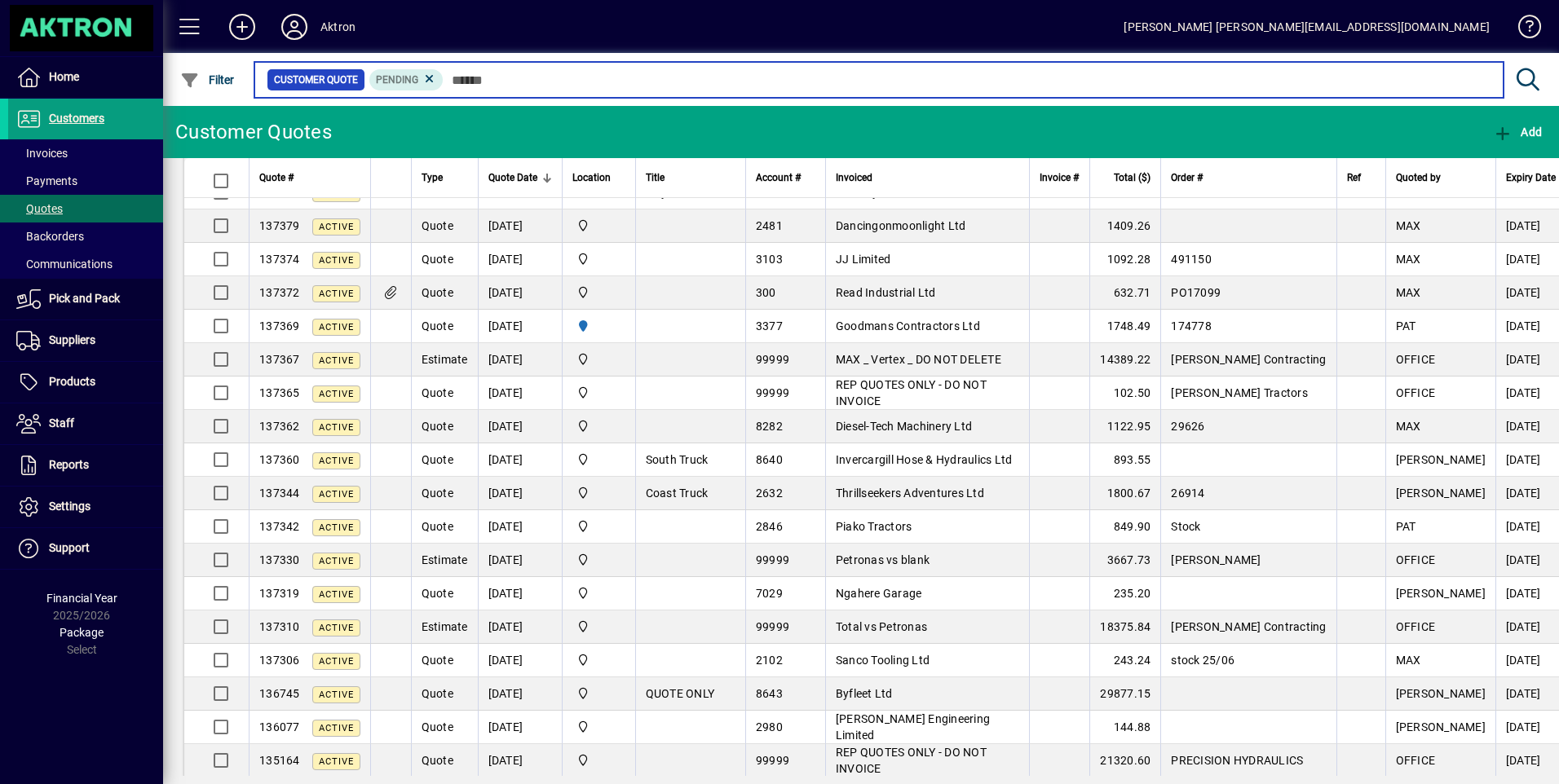 scroll, scrollTop: 570, scrollLeft: 0, axis: vertical 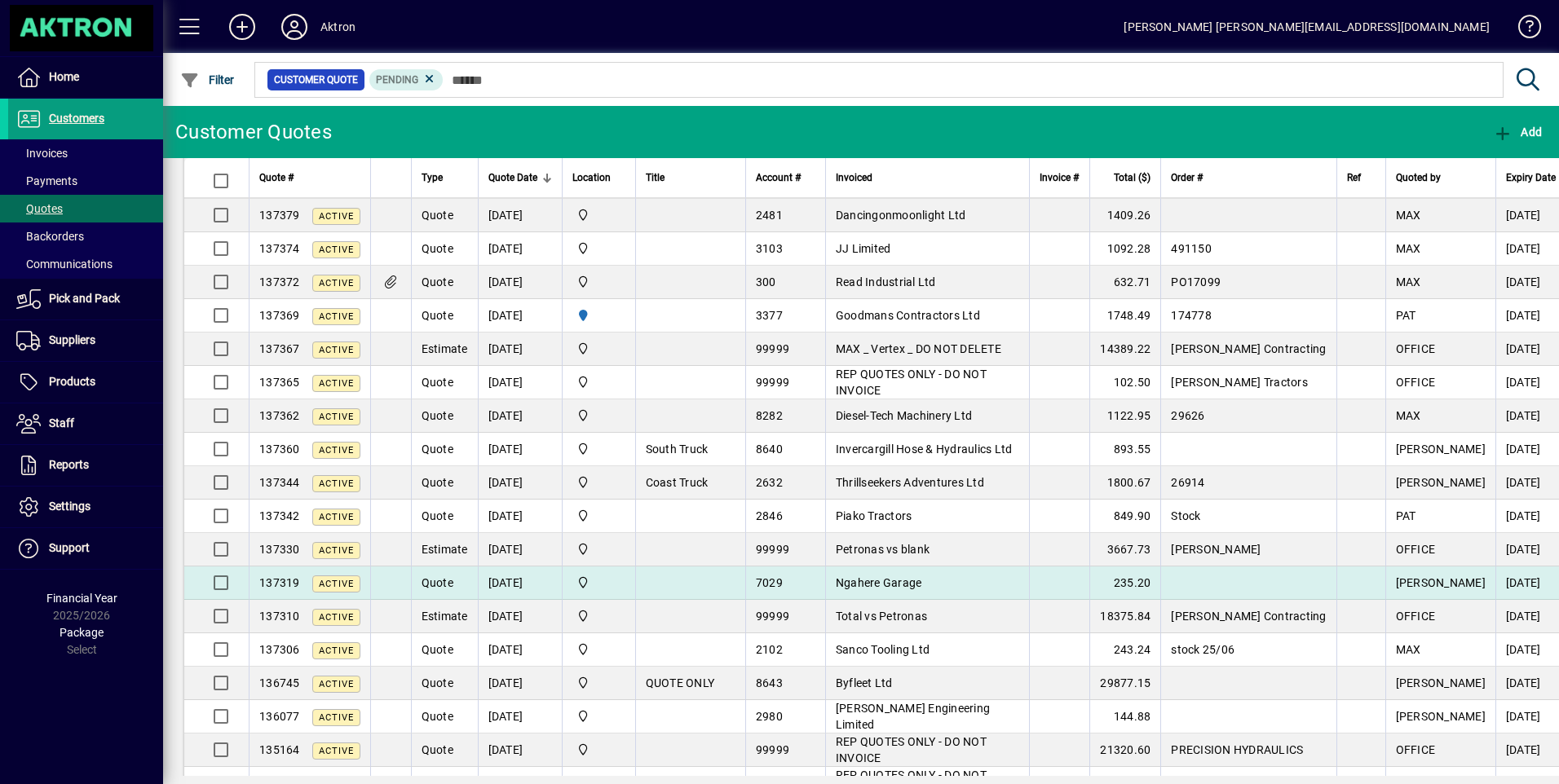 click on "Ngahere Garage" at bounding box center [927, 583] 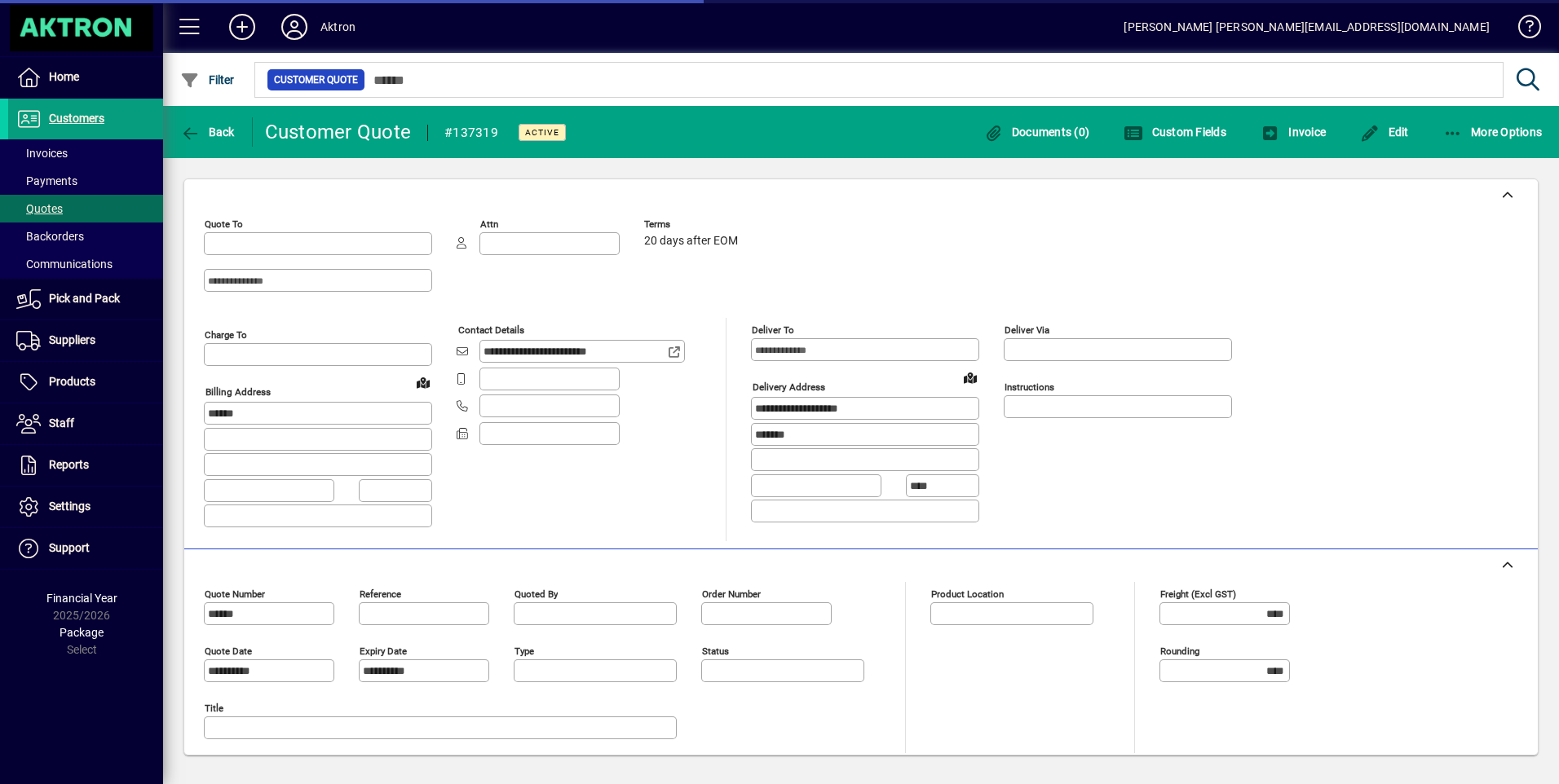 type on "**********" 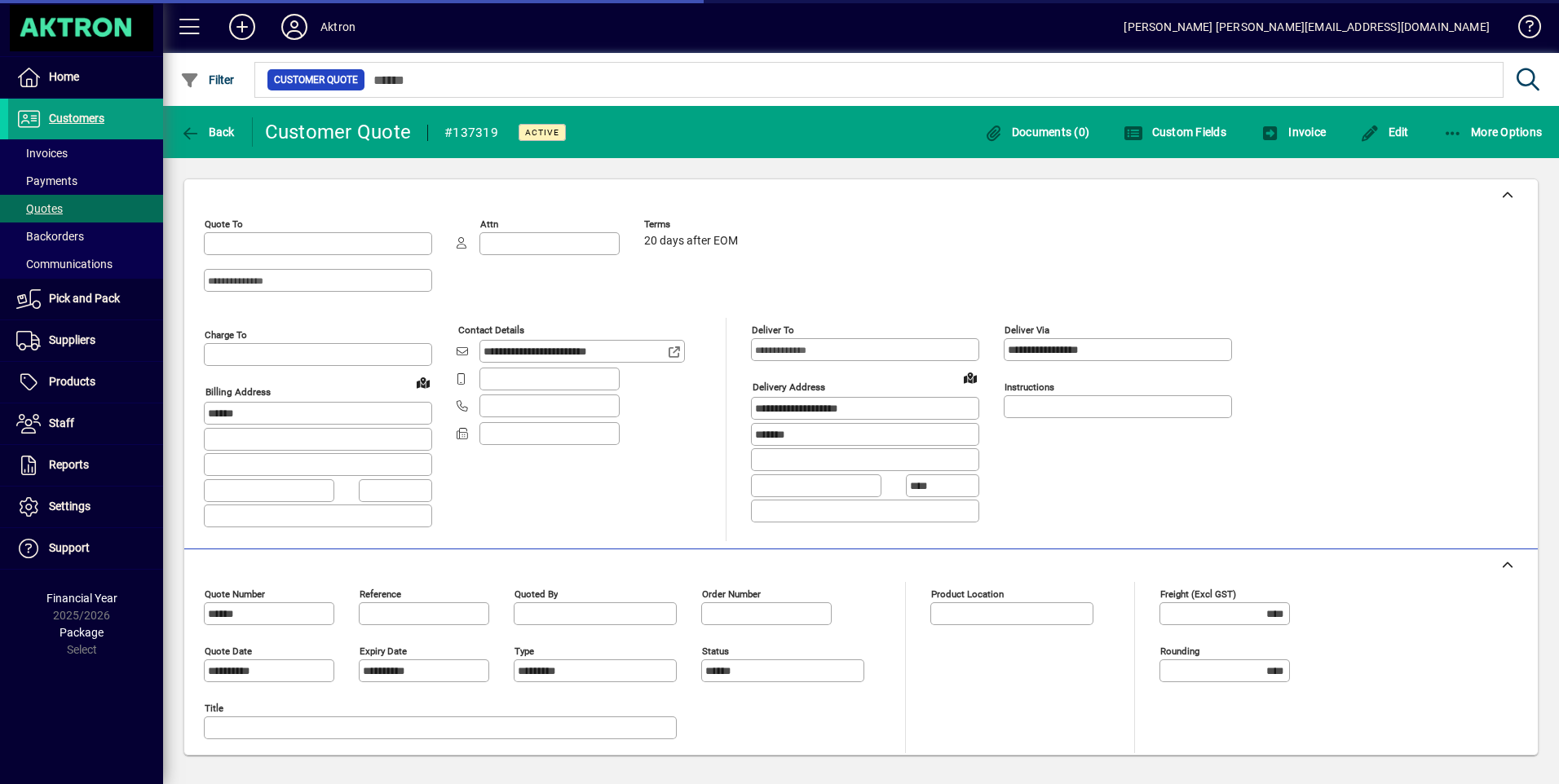 type on "**********" 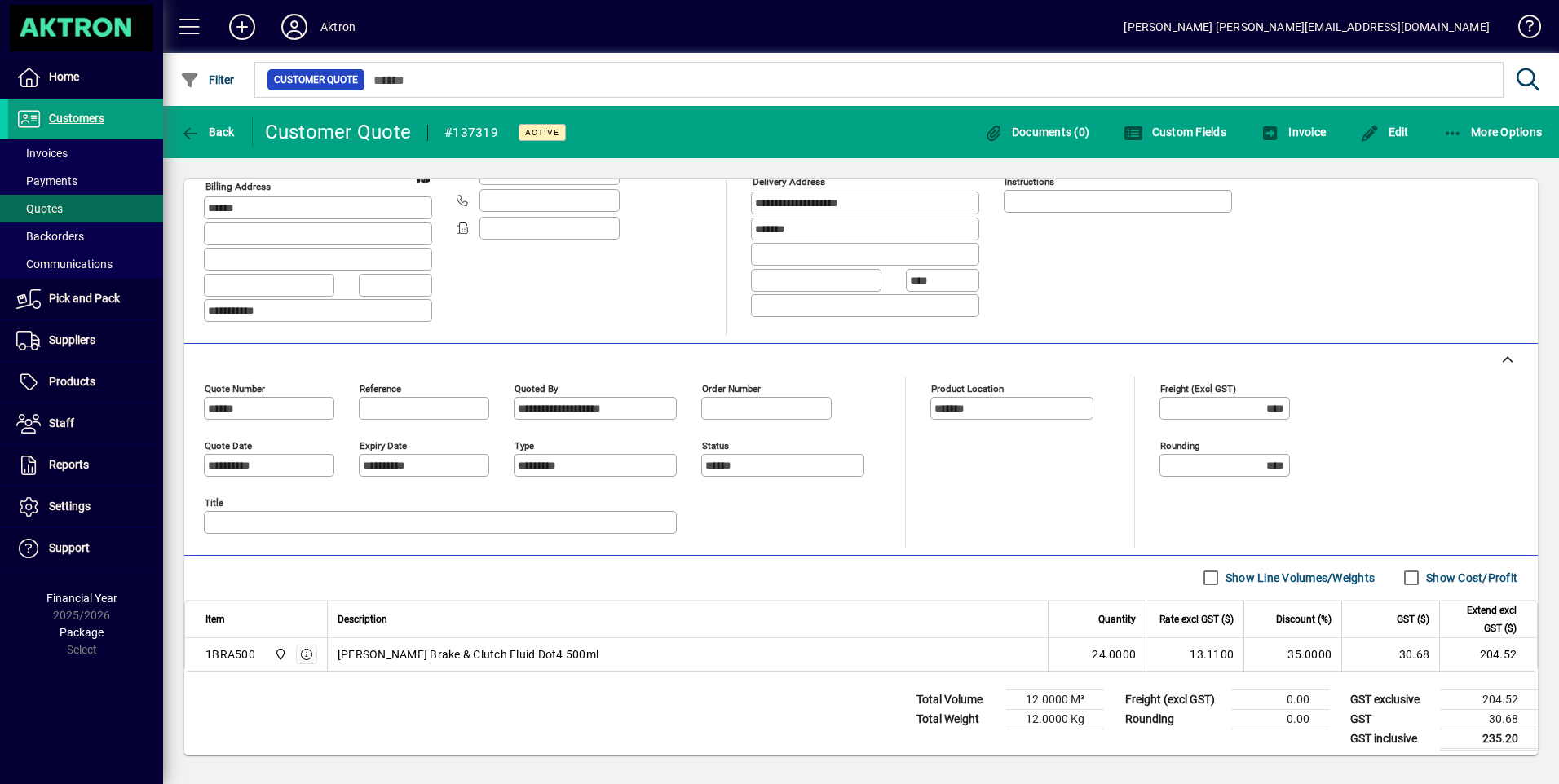 scroll, scrollTop: 214, scrollLeft: 0, axis: vertical 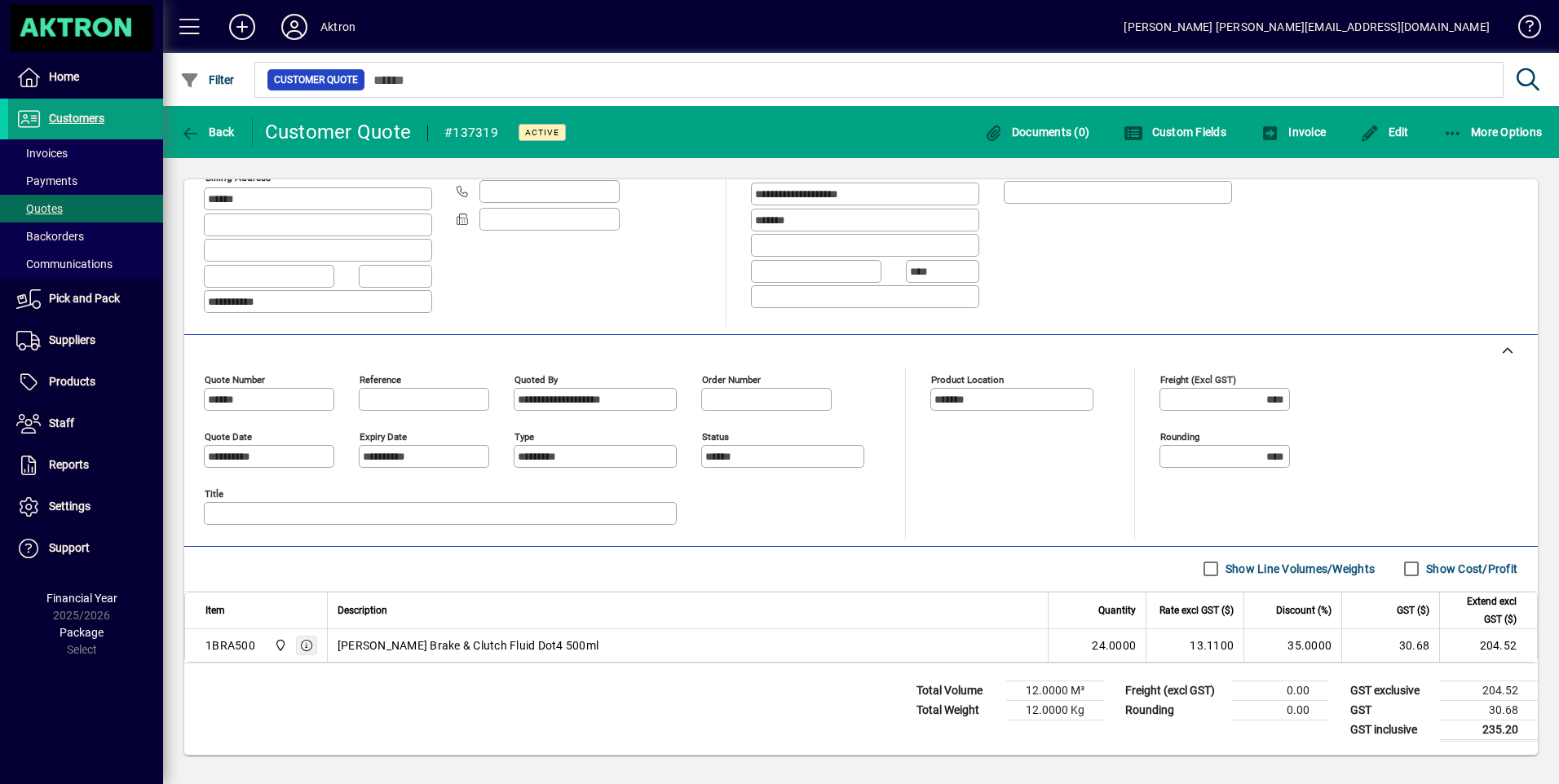 click 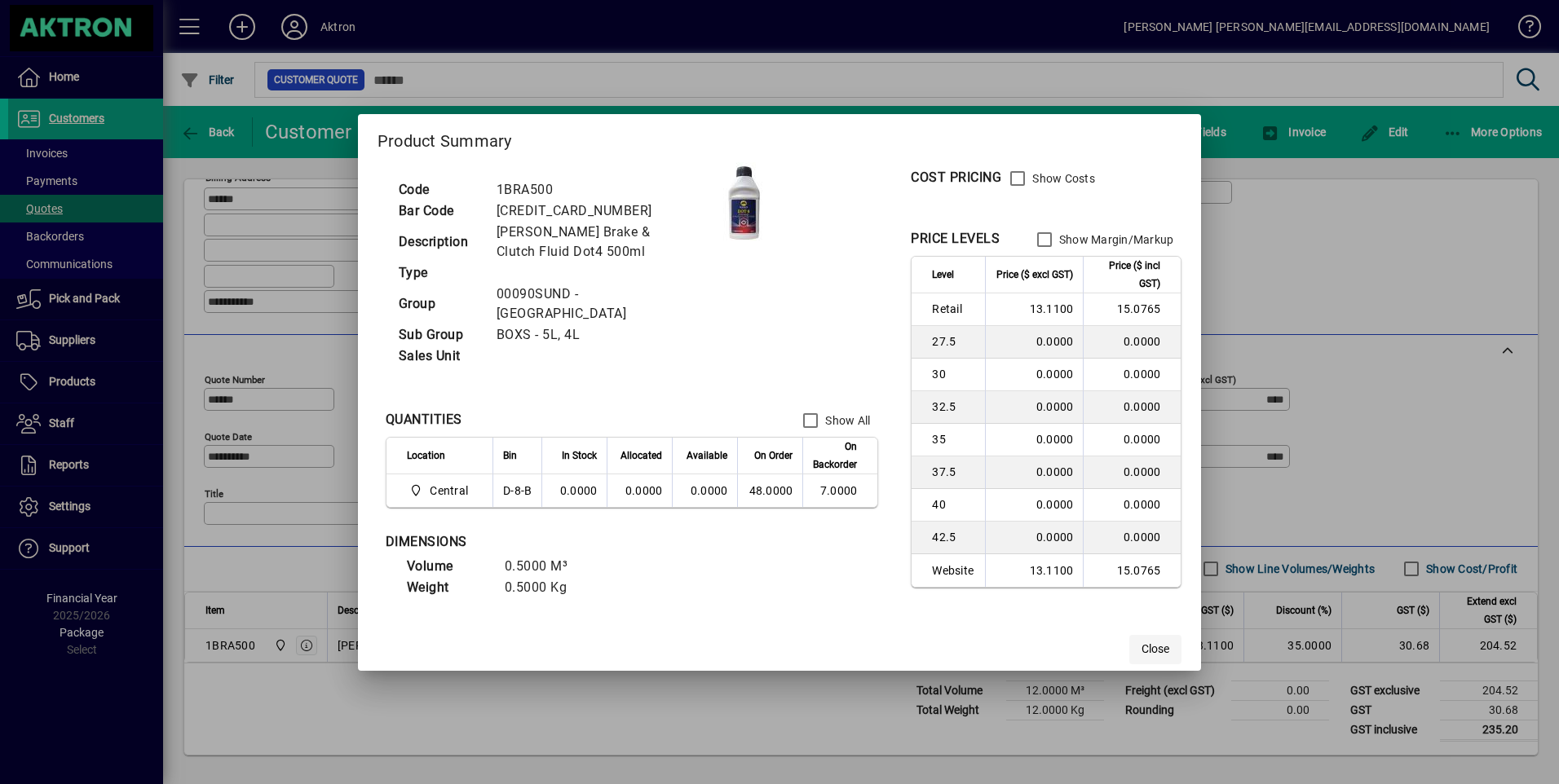 click on "Close" 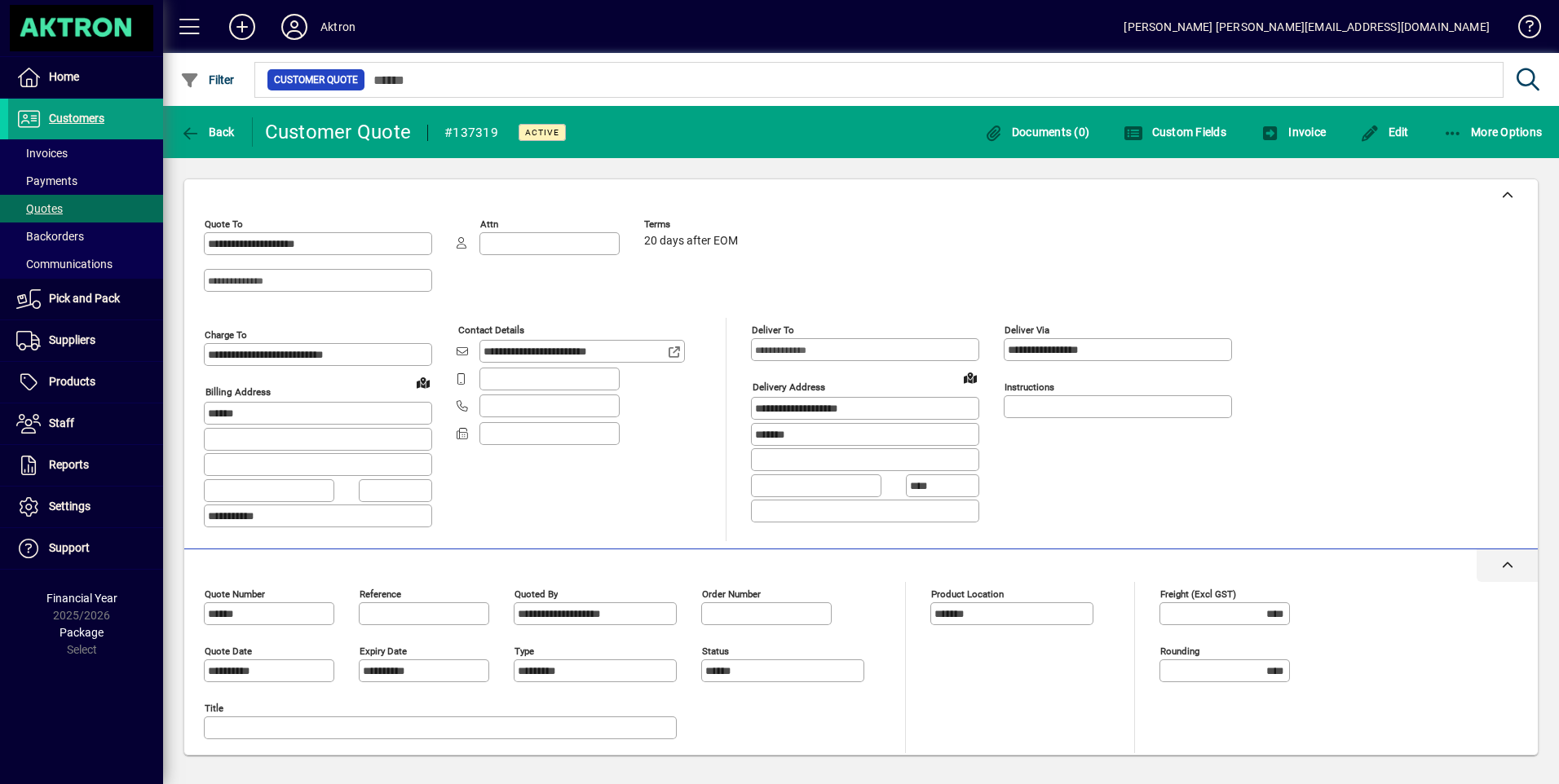 scroll, scrollTop: 214, scrollLeft: 0, axis: vertical 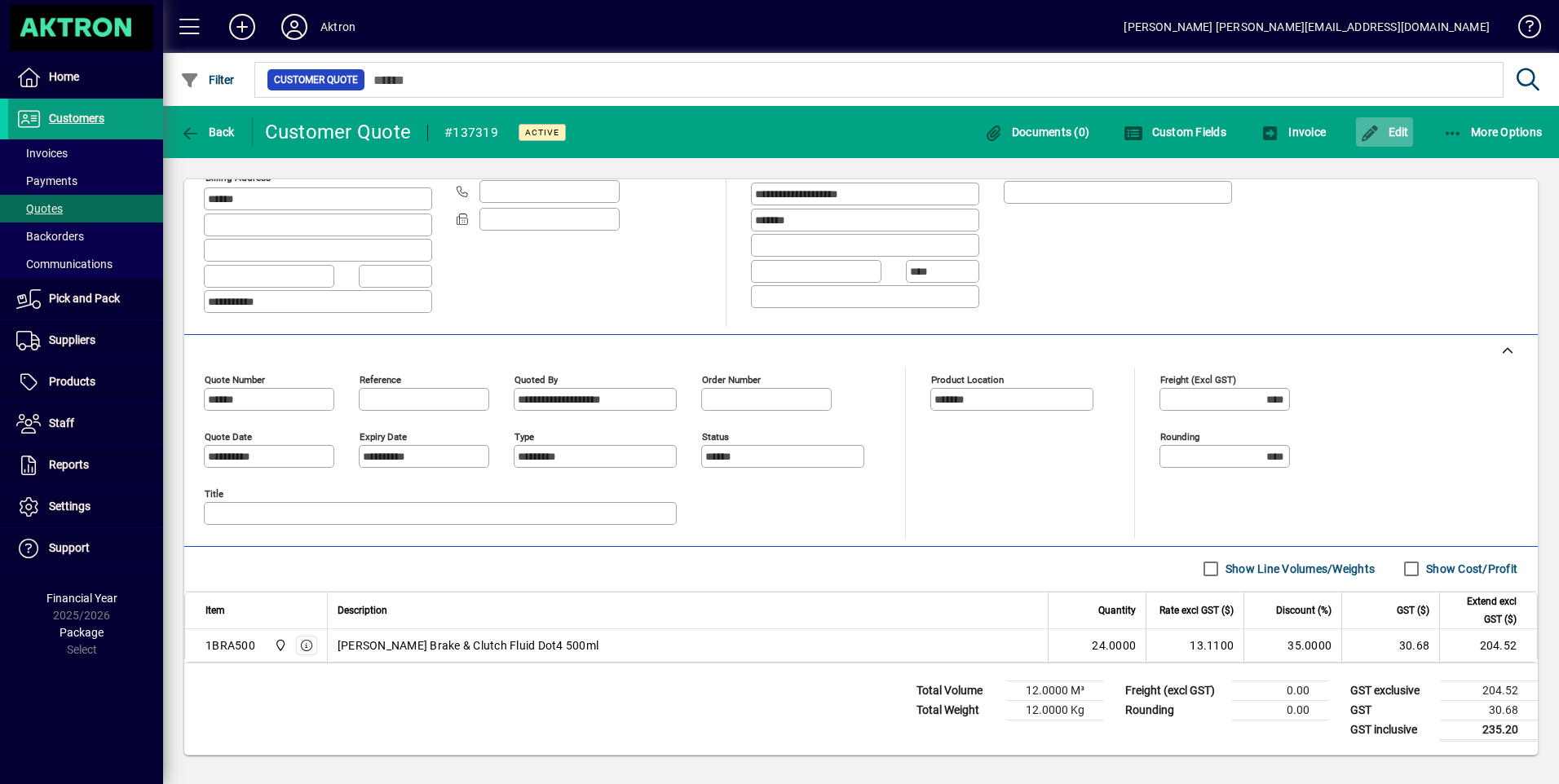 click 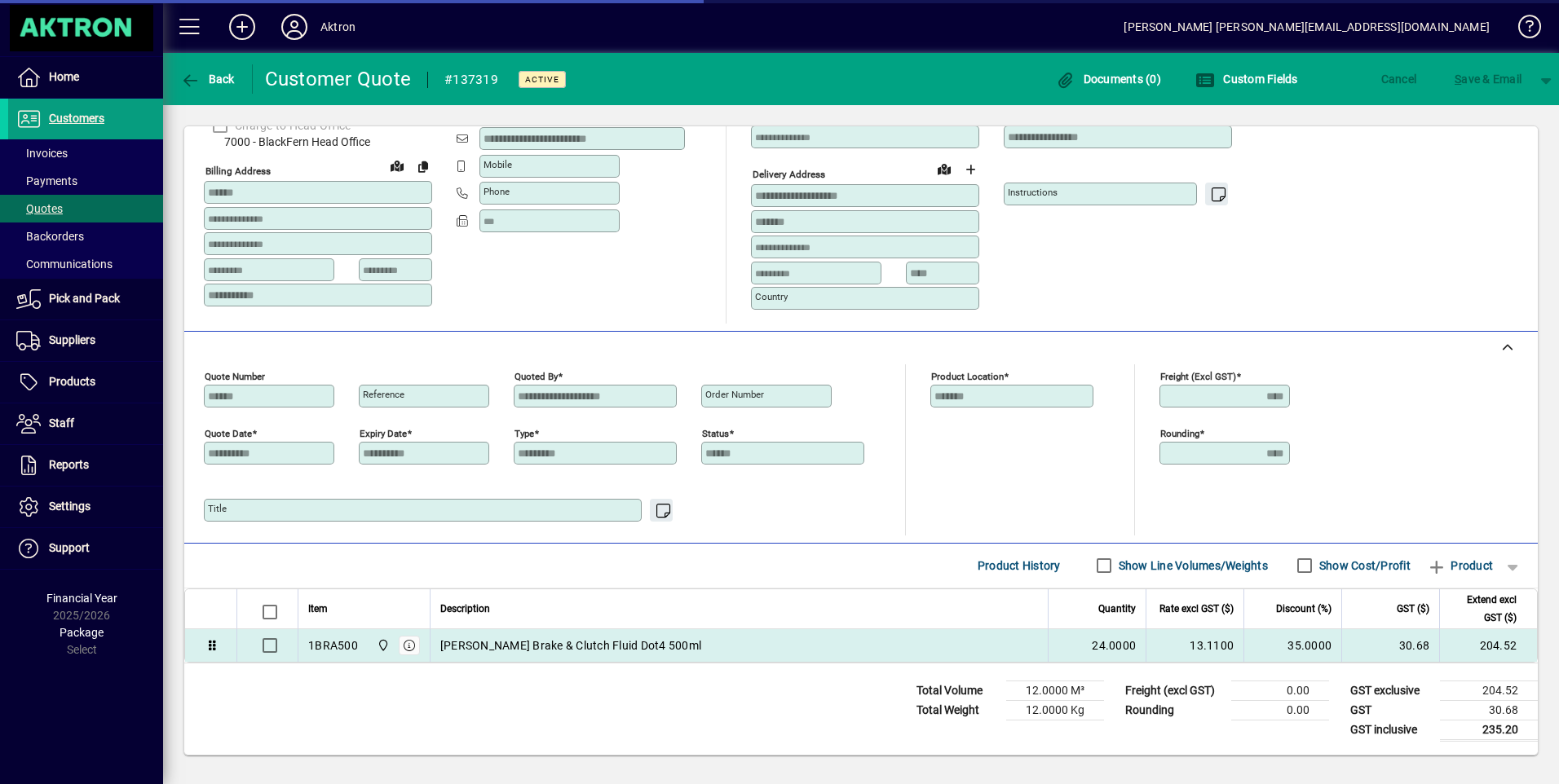 scroll, scrollTop: 160, scrollLeft: 0, axis: vertical 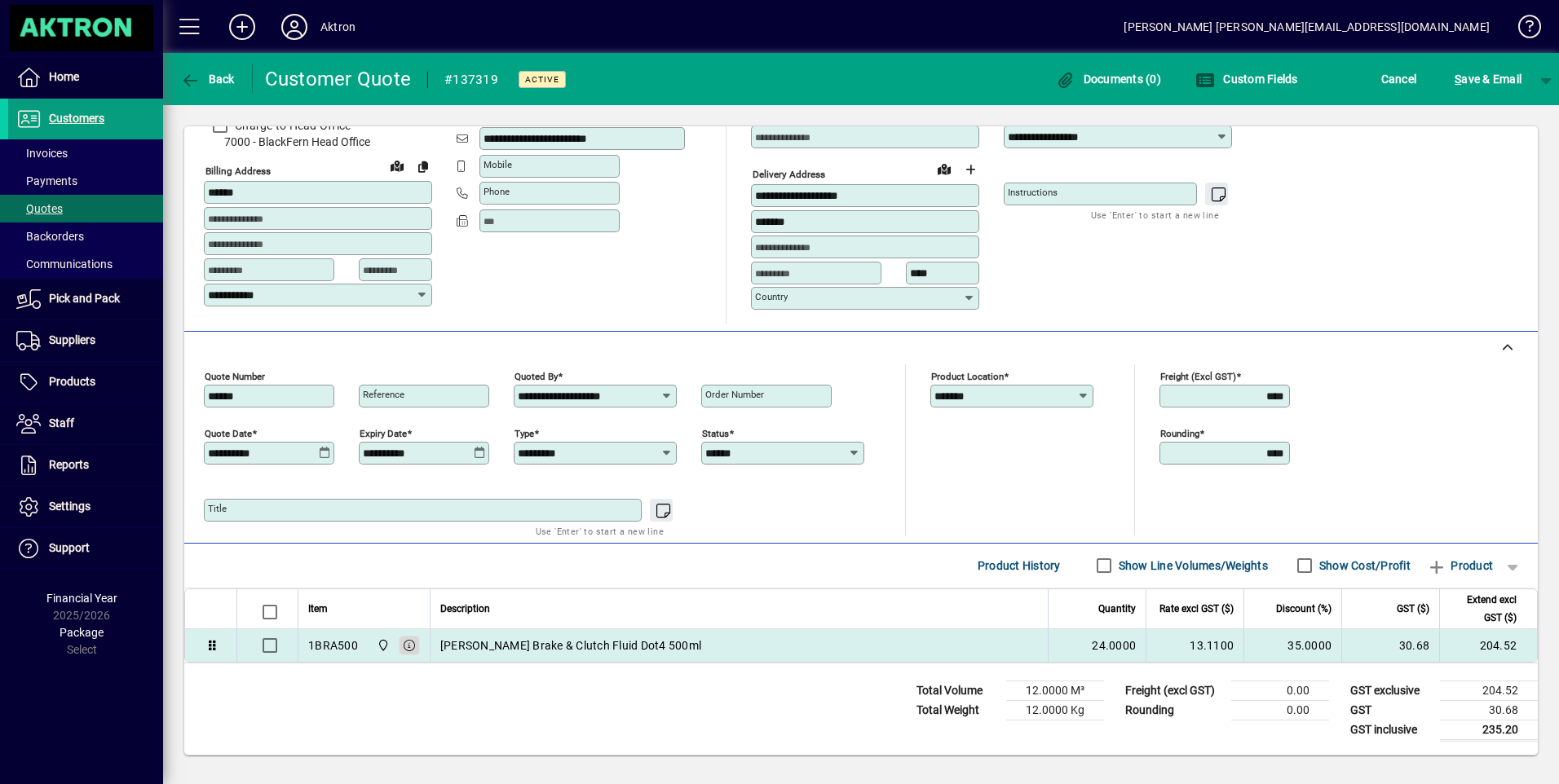 click 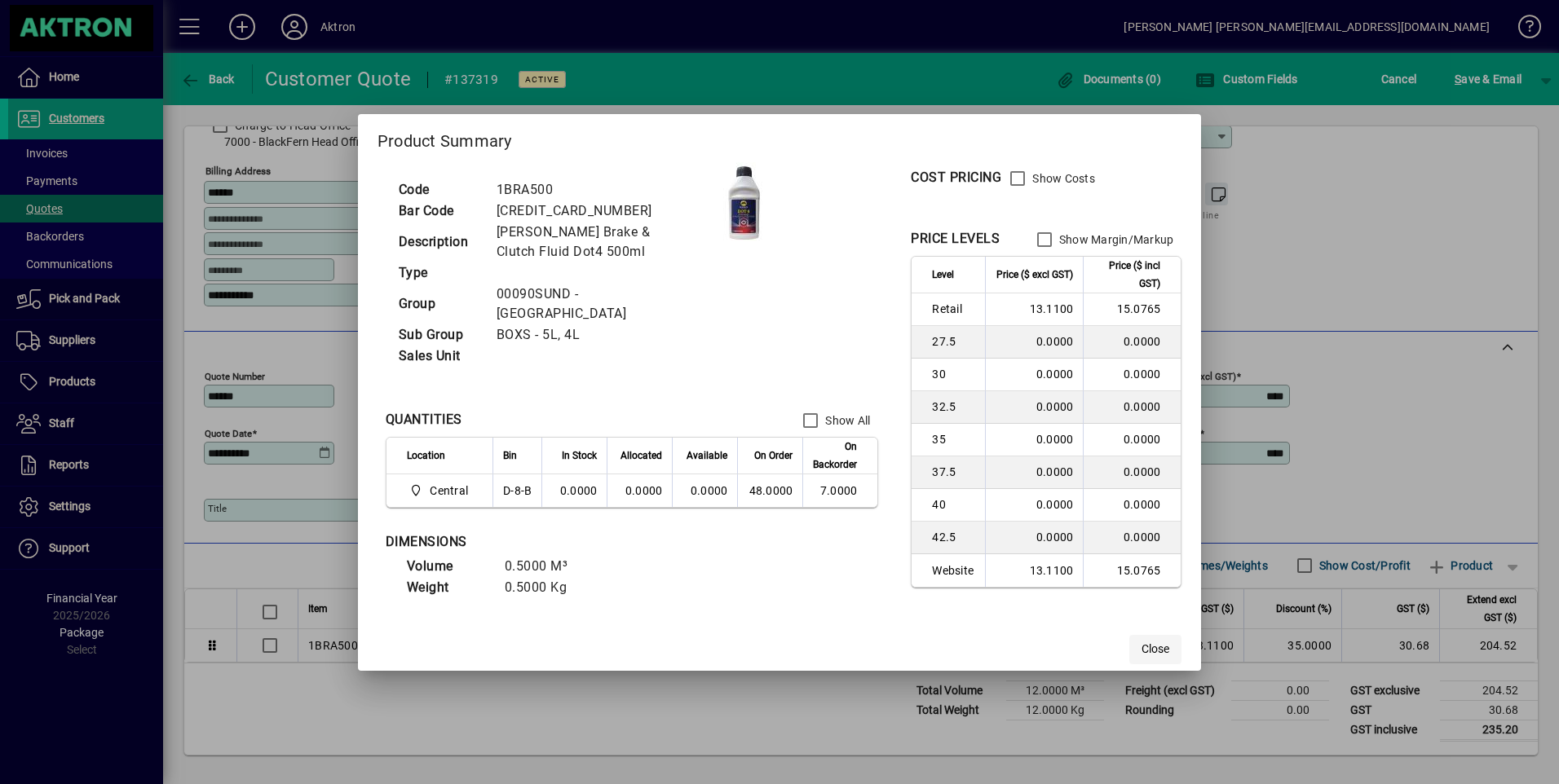 click on "Close" 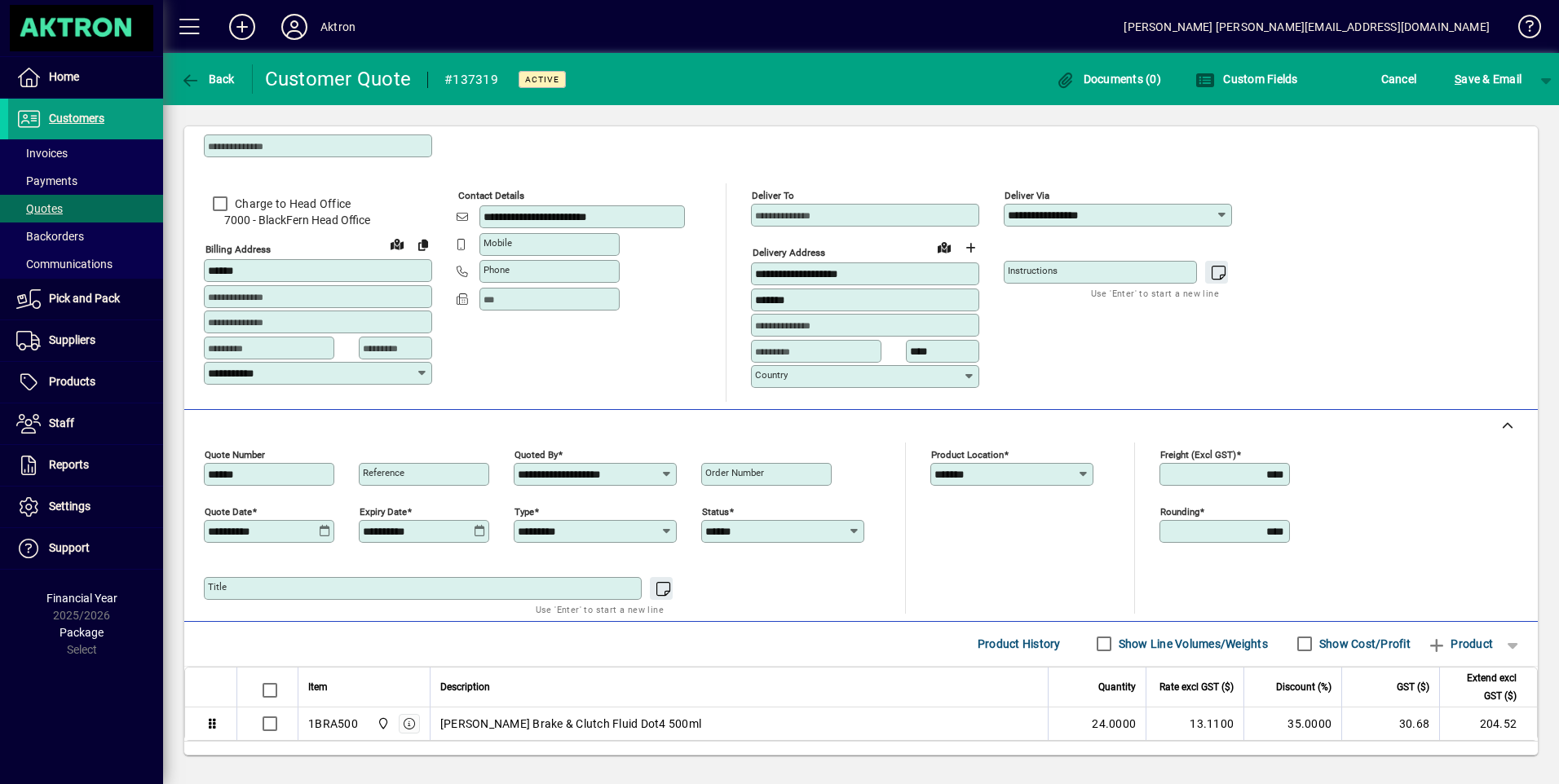 scroll, scrollTop: 160, scrollLeft: 0, axis: vertical 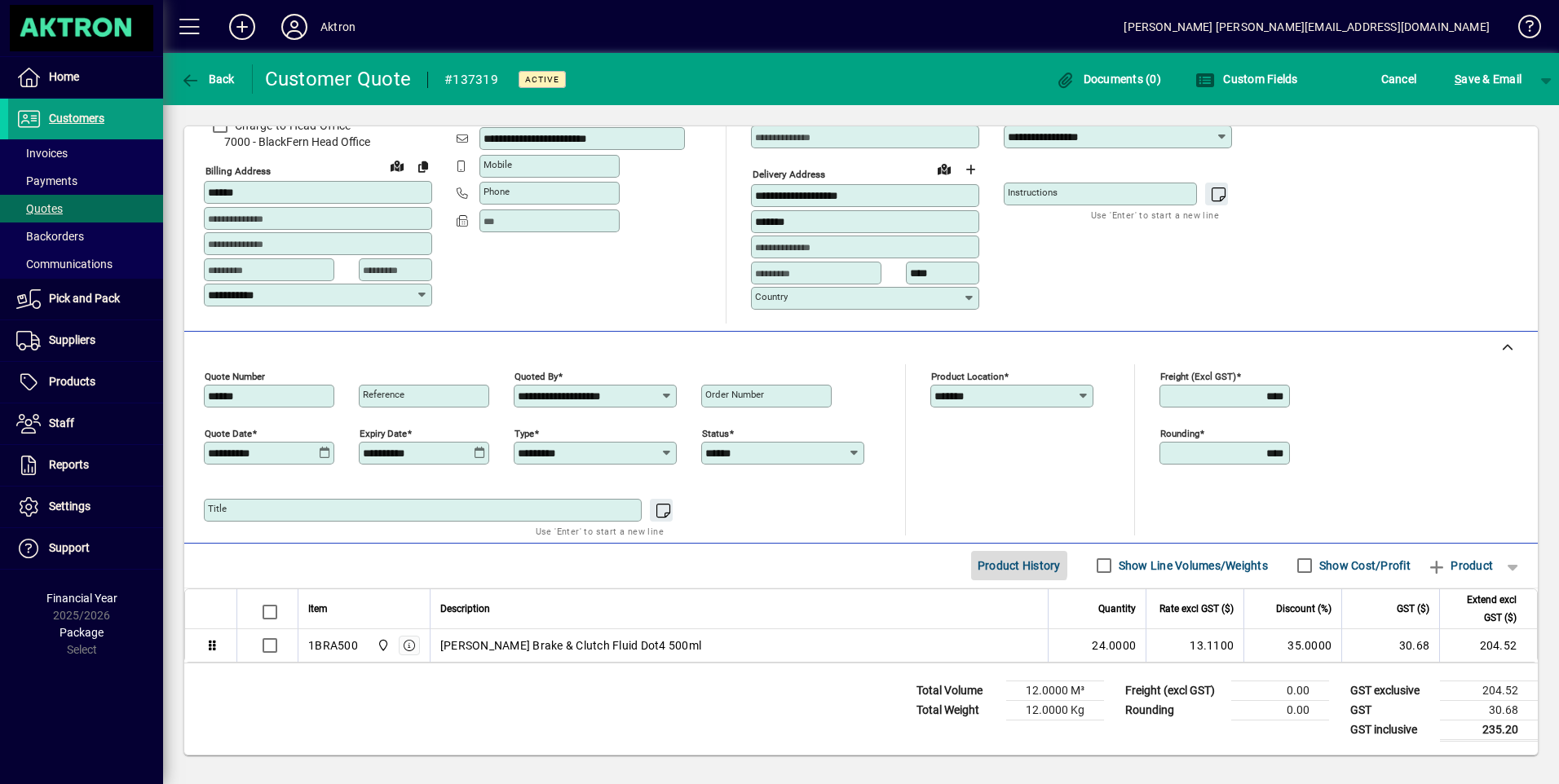 click on "Product History" 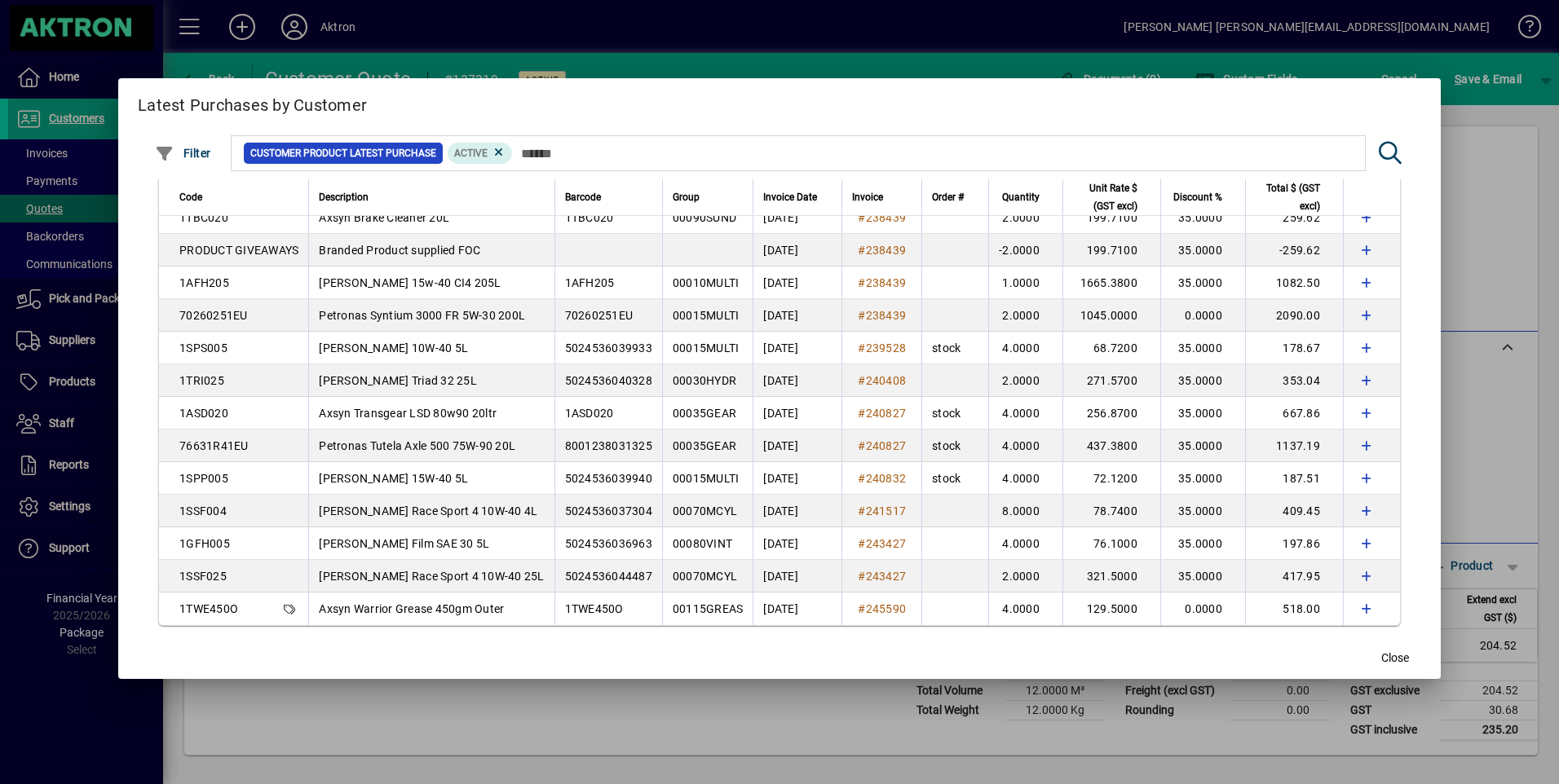 scroll, scrollTop: 46, scrollLeft: 0, axis: vertical 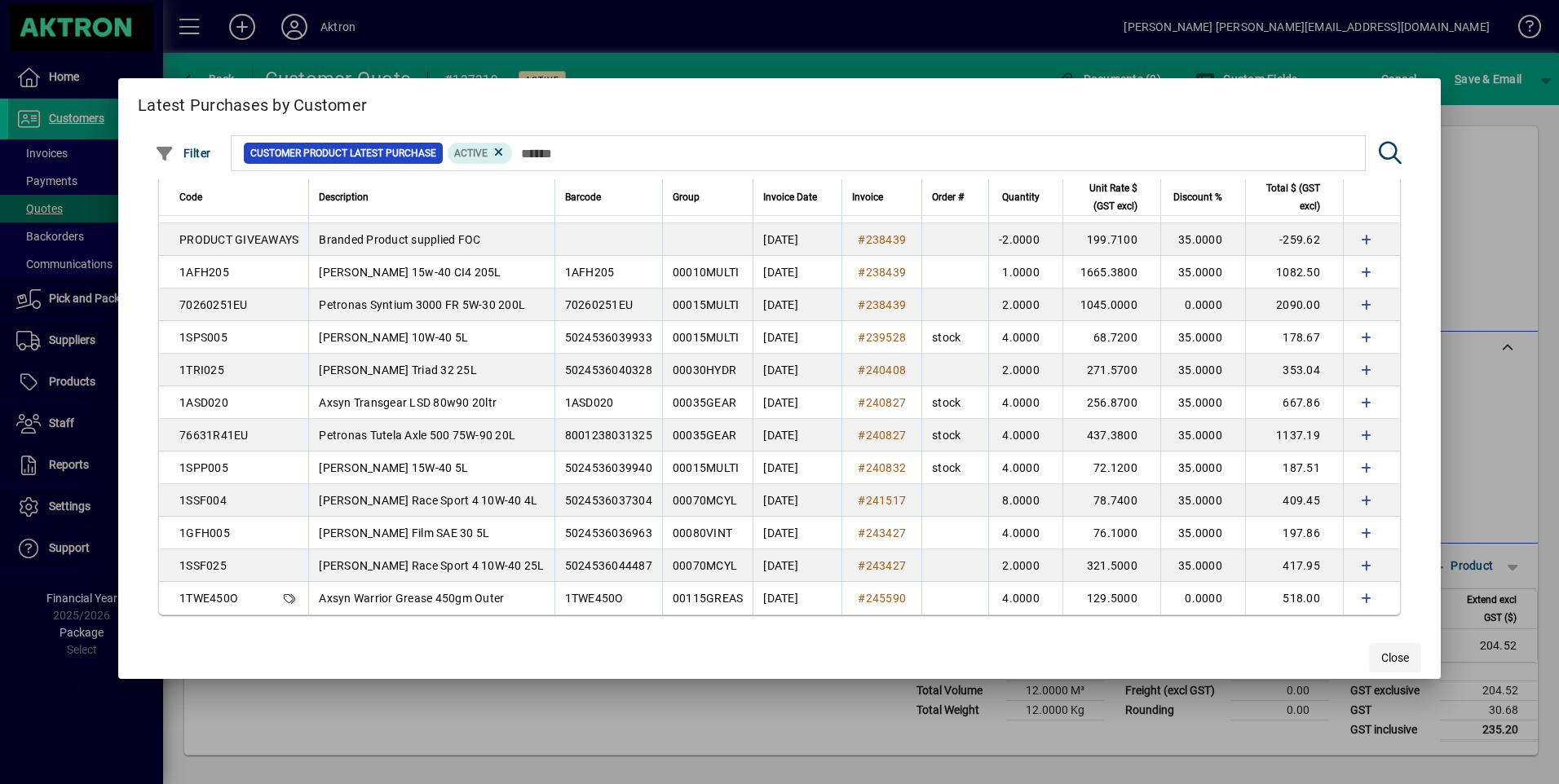 click on "Close" 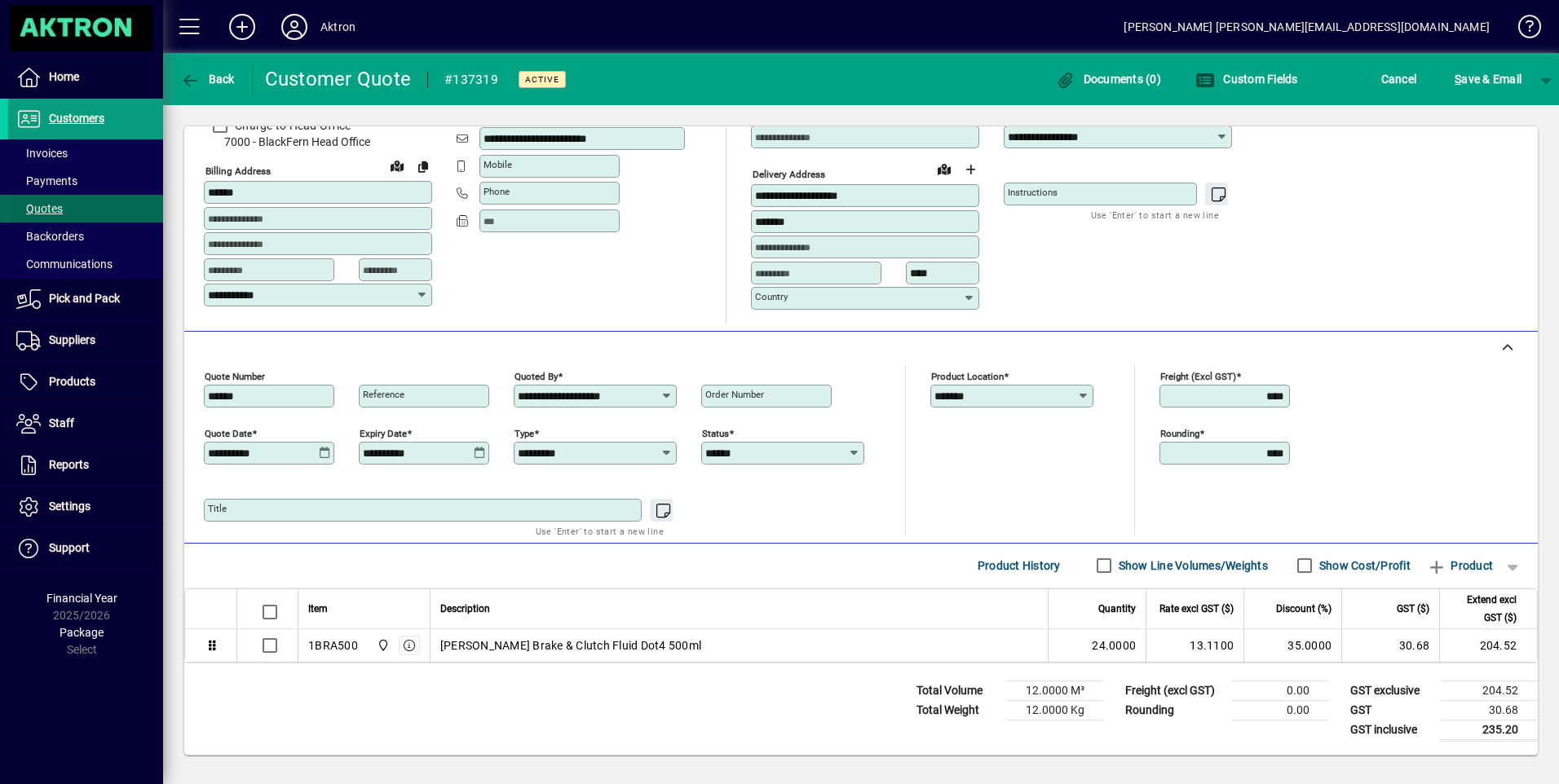 click on "Quotes" at bounding box center [39, 209] 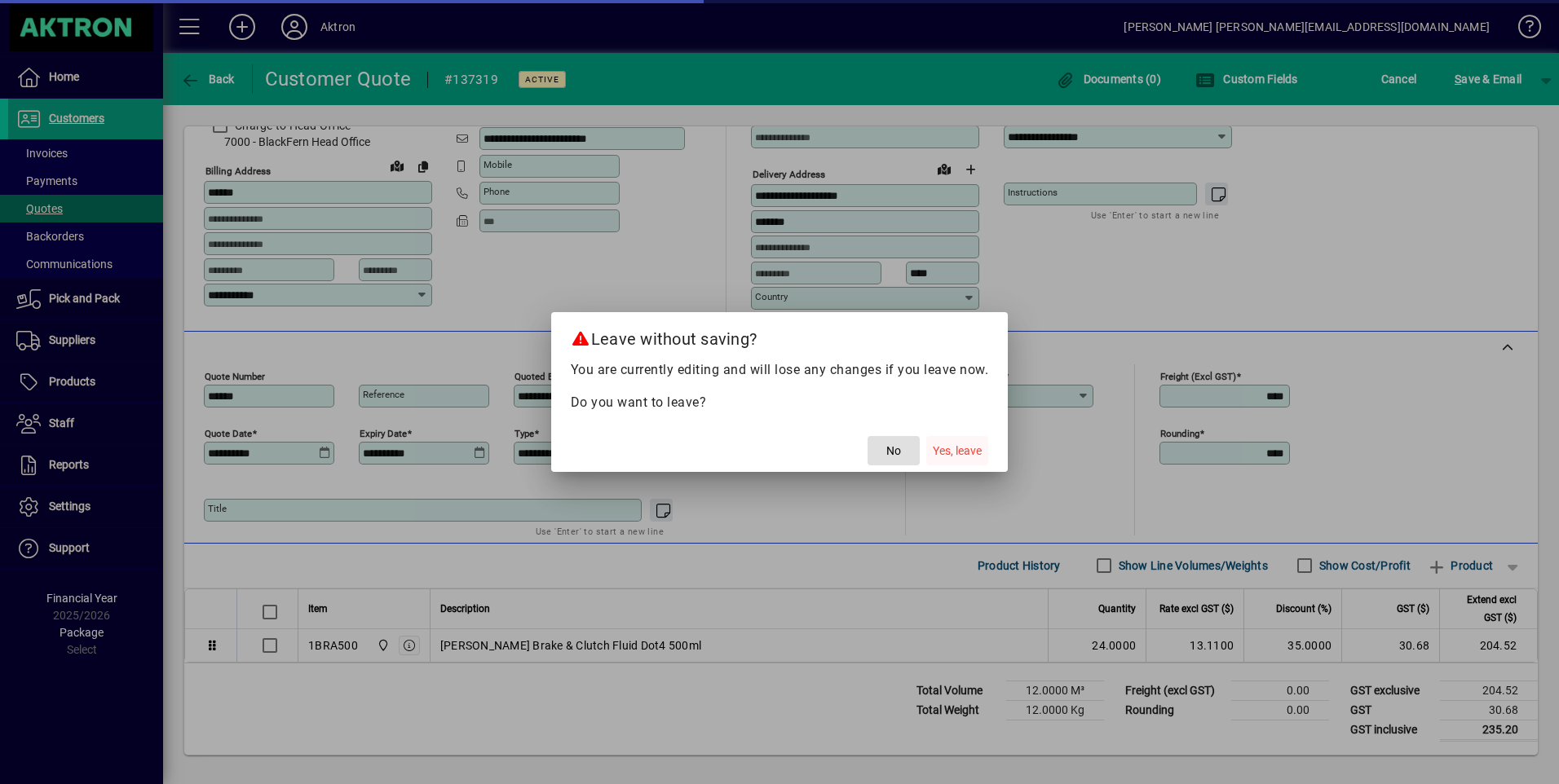 click on "Yes, leave" 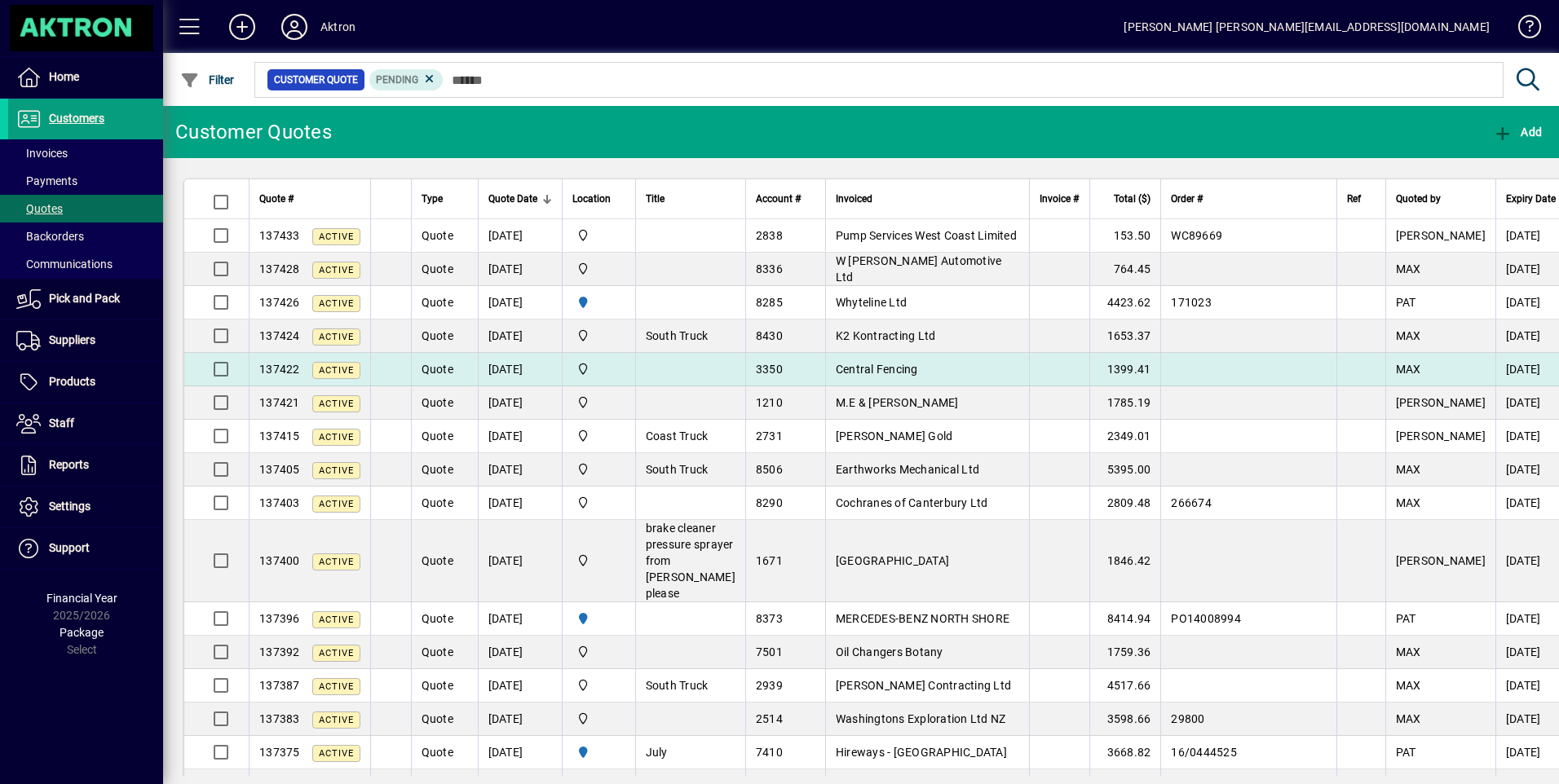 click on "Central Fencing" at bounding box center [927, 369] 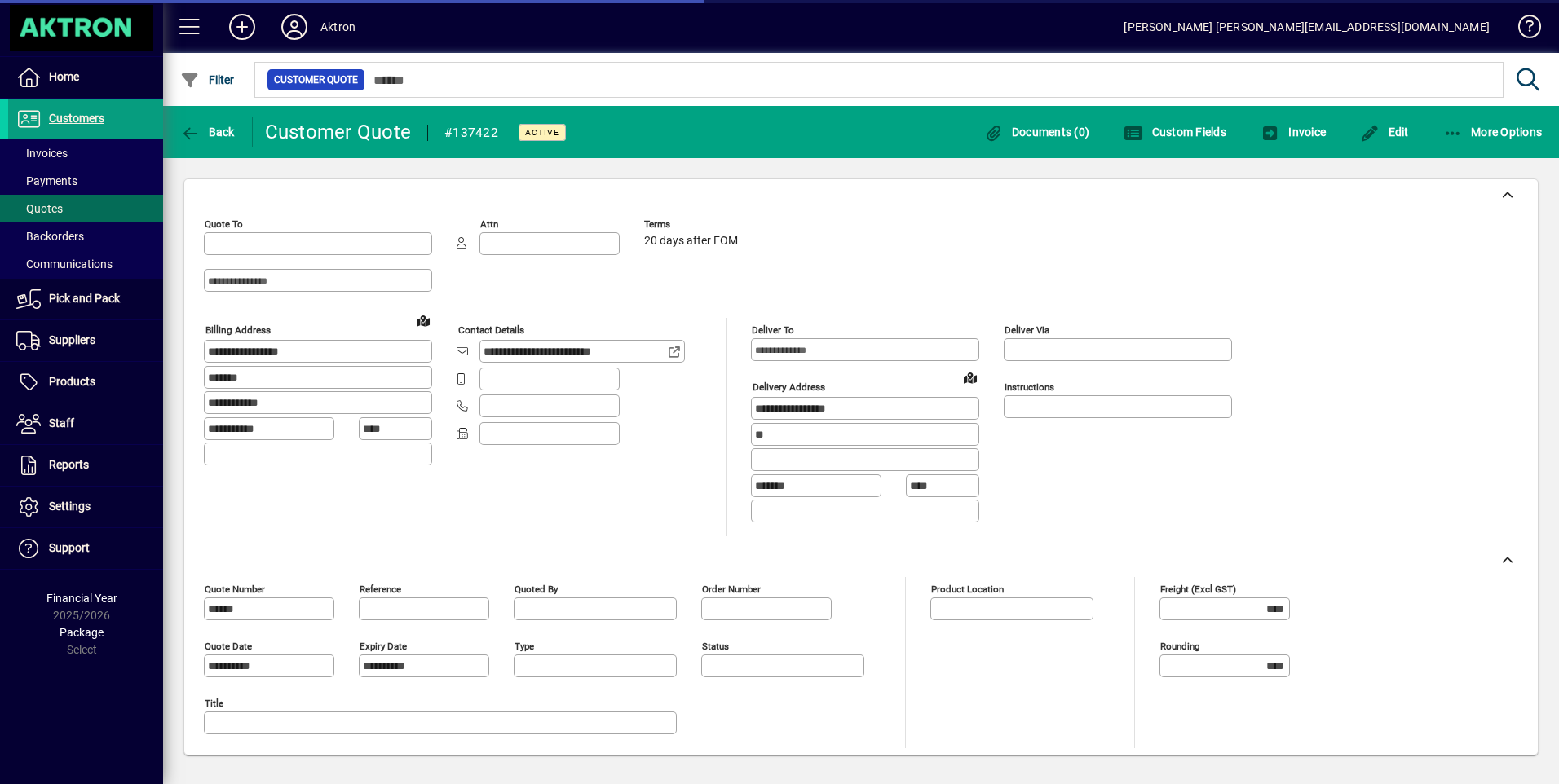 type on "**********" 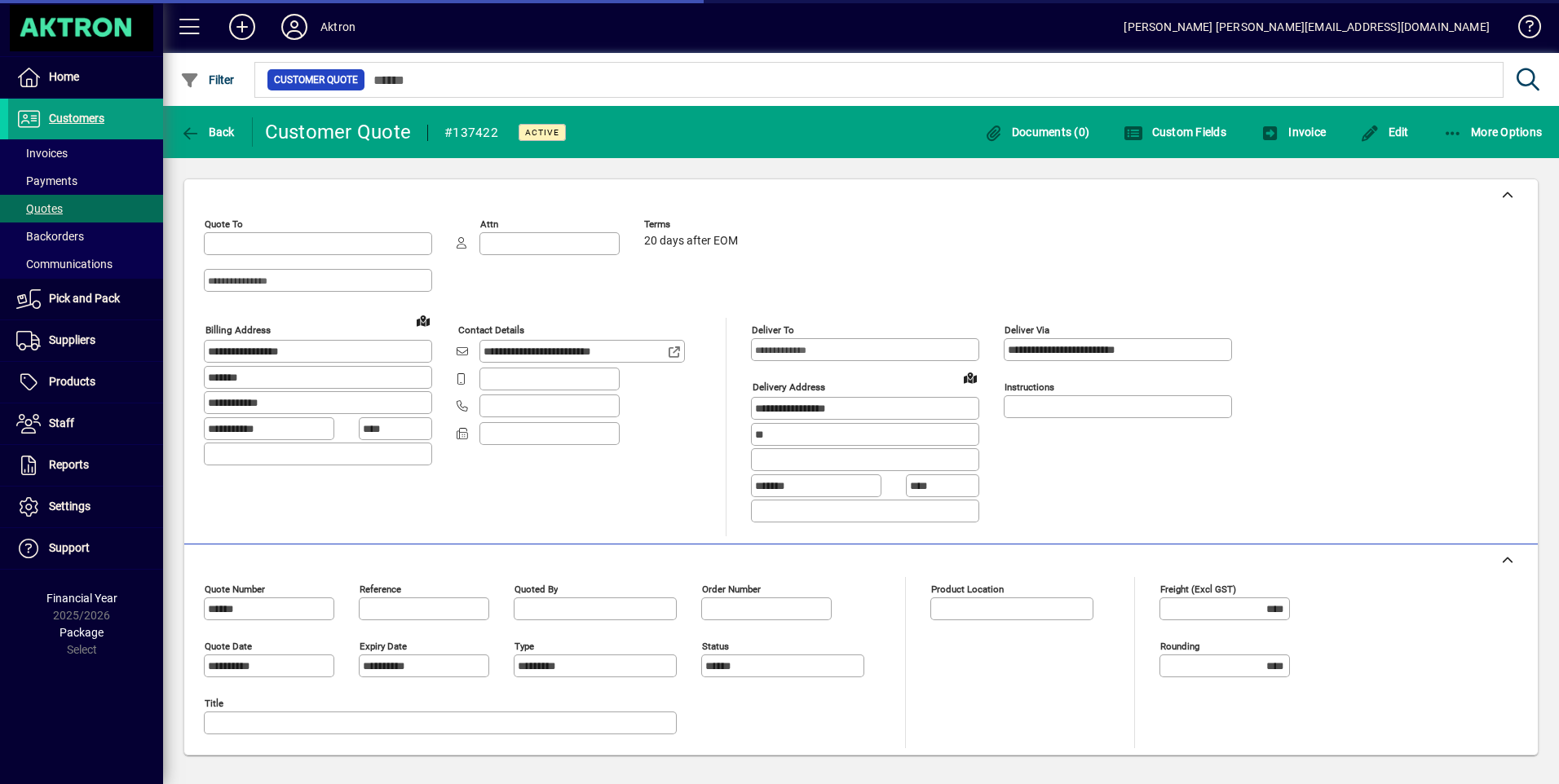 type on "**********" 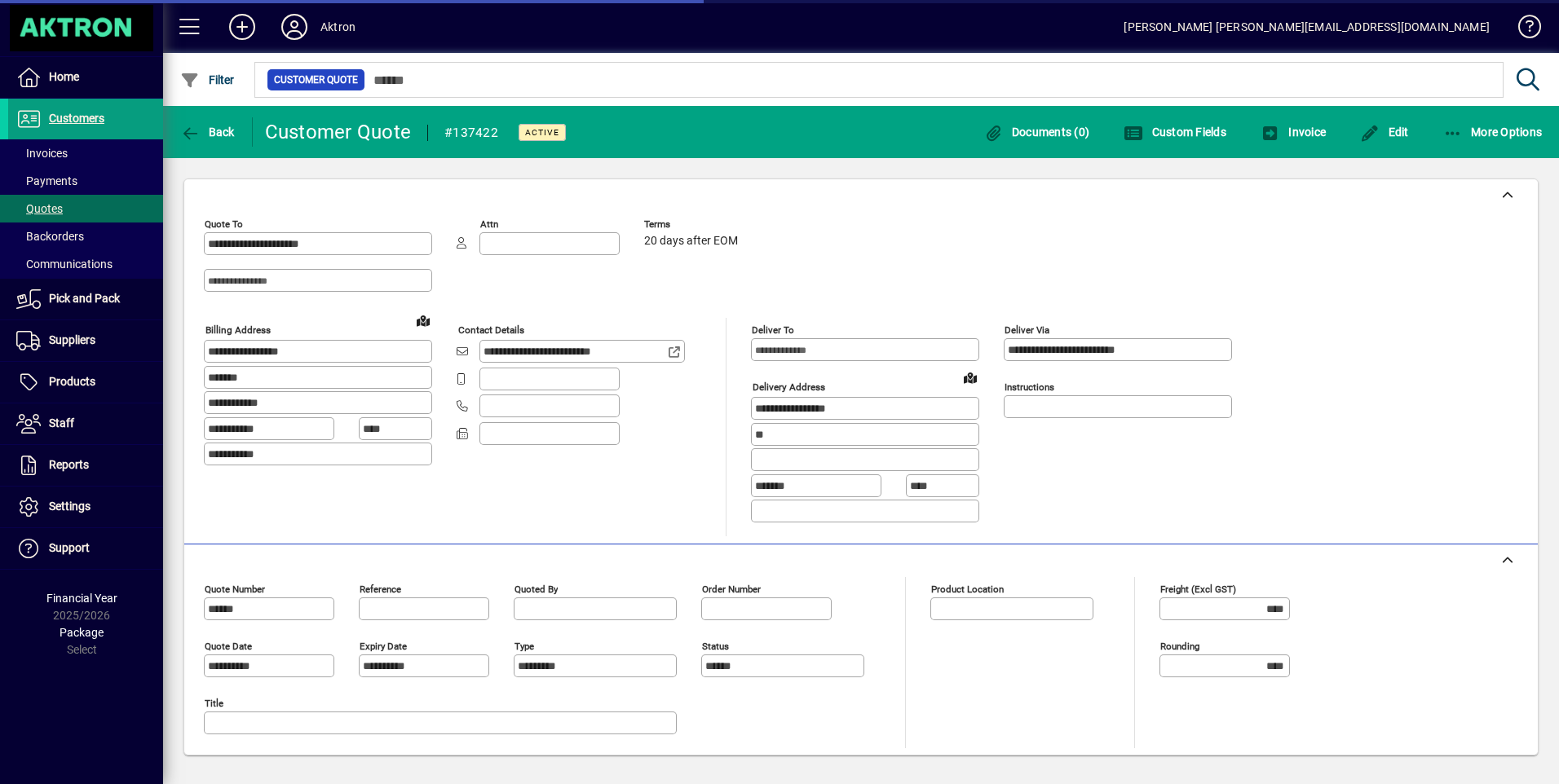 type on "**********" 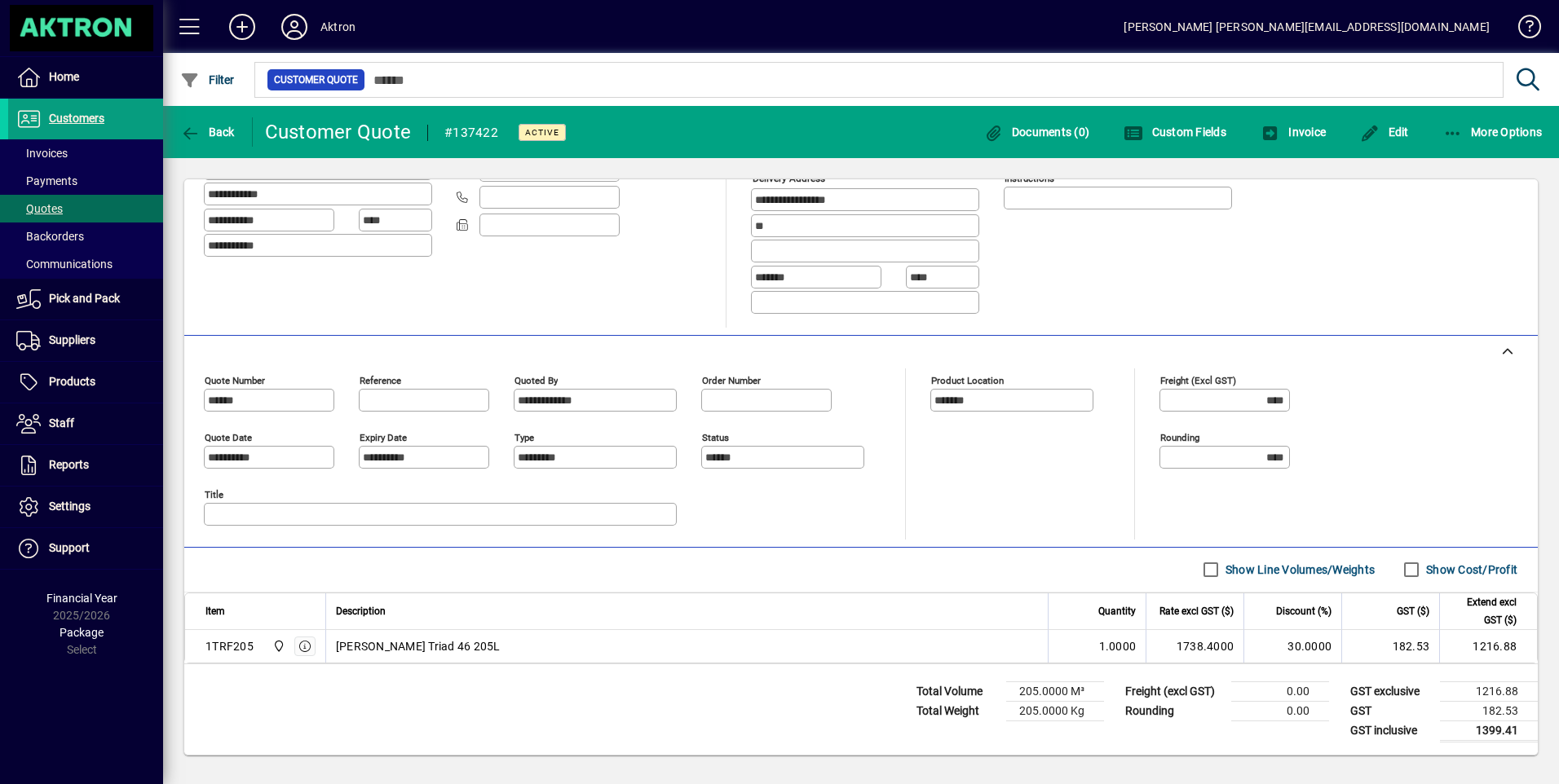 scroll, scrollTop: 209, scrollLeft: 0, axis: vertical 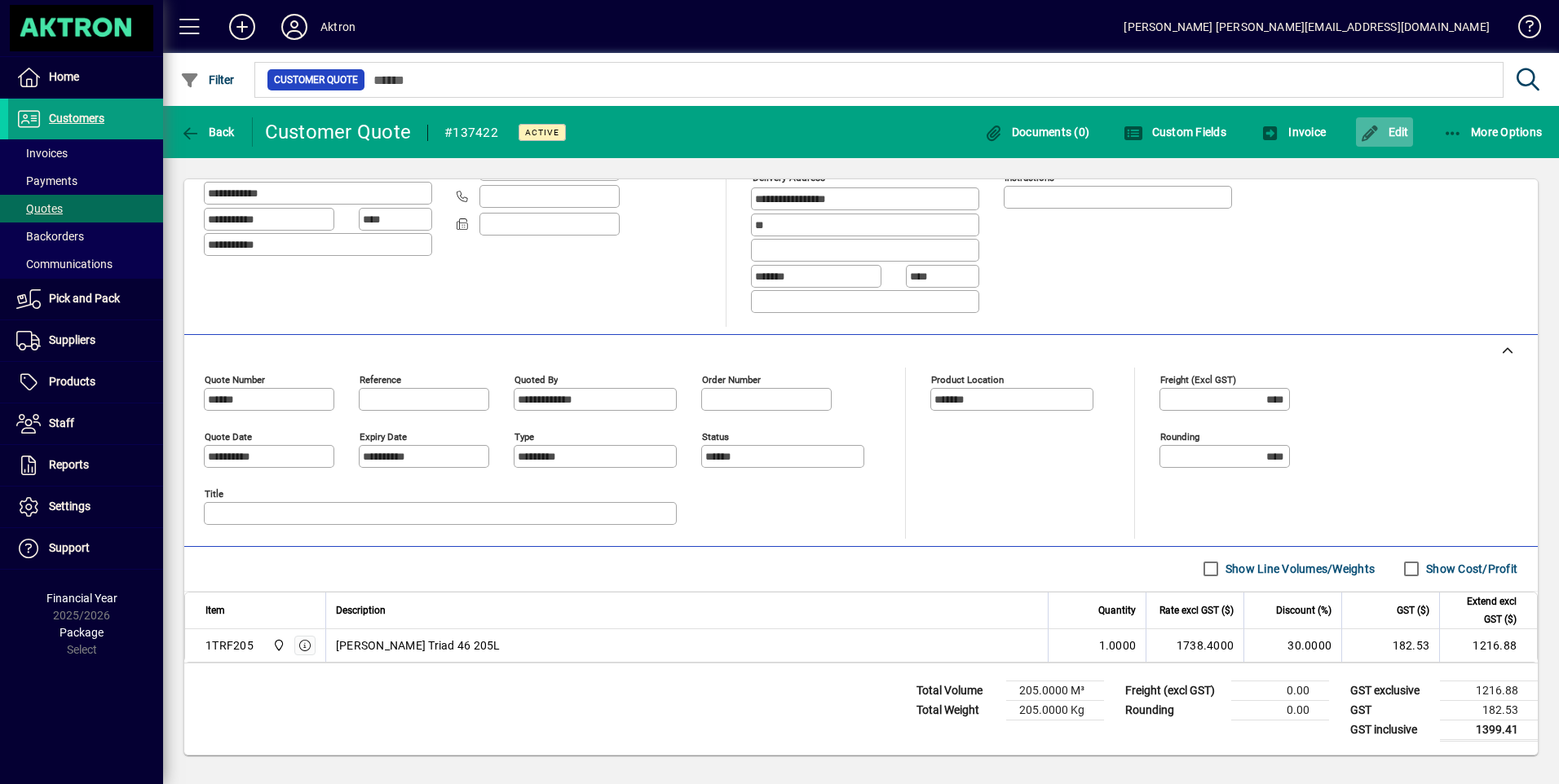 click on "Edit" 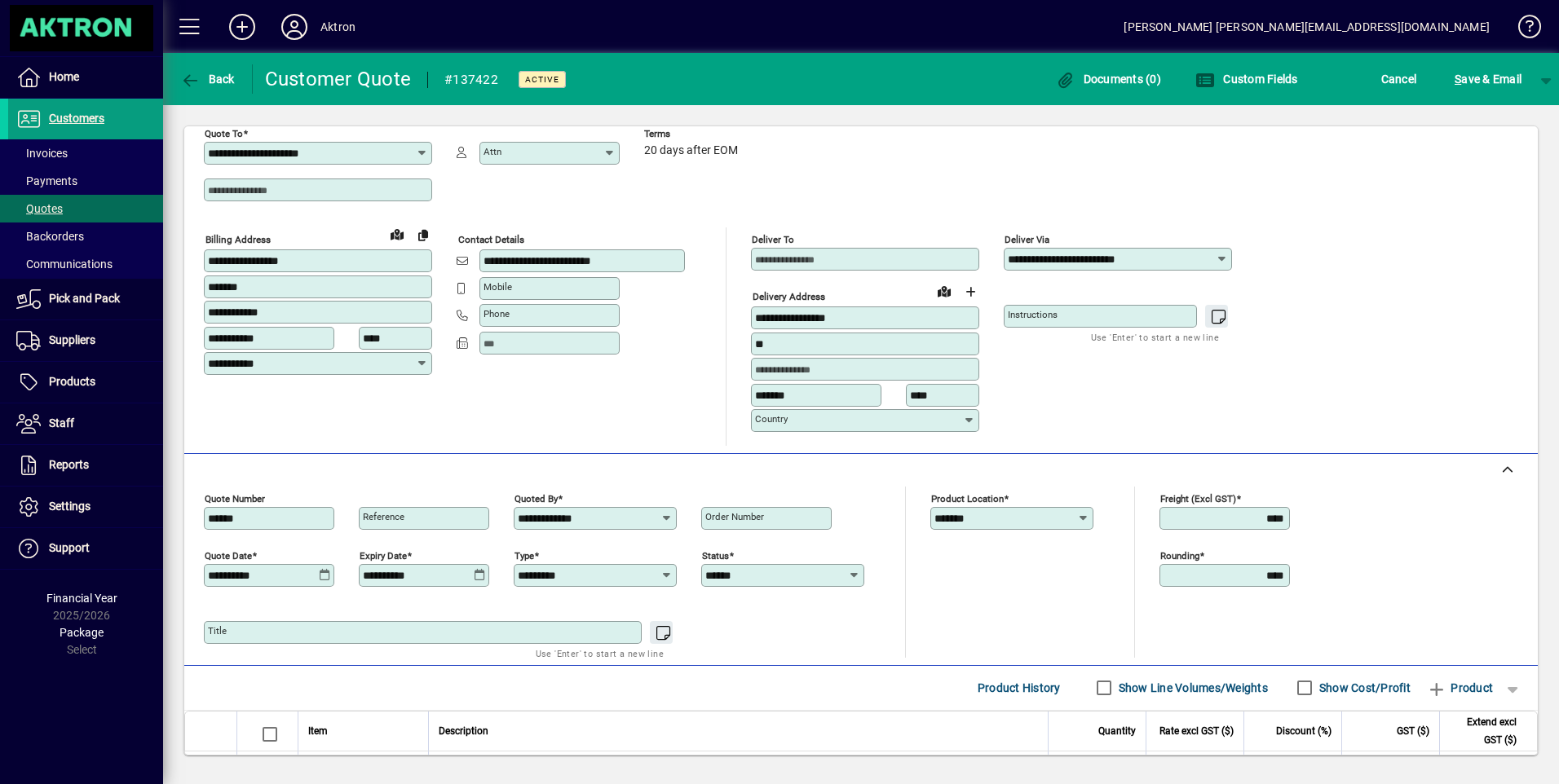 scroll, scrollTop: 0, scrollLeft: 0, axis: both 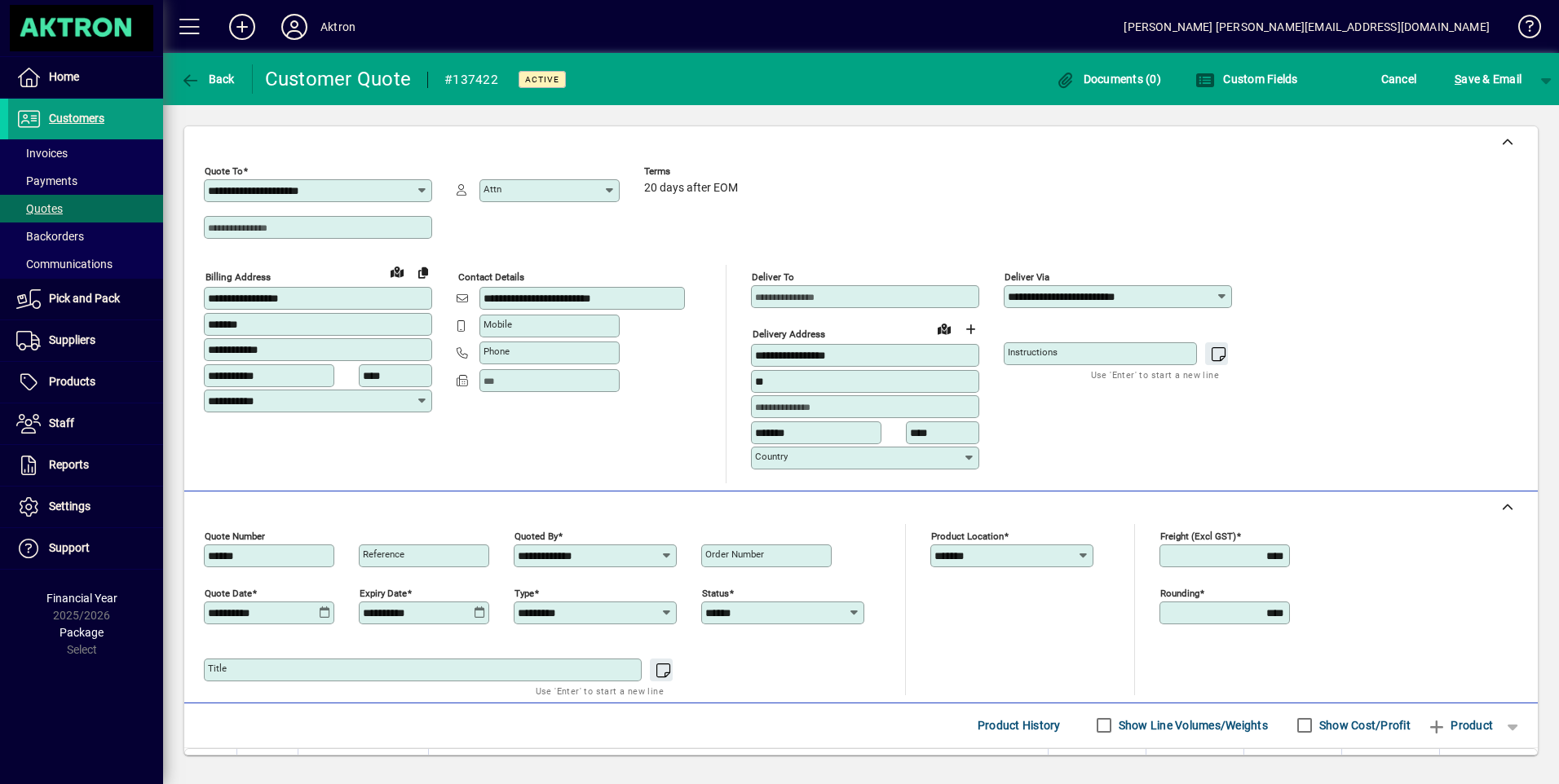 click on "**********" at bounding box center [1111, 297] 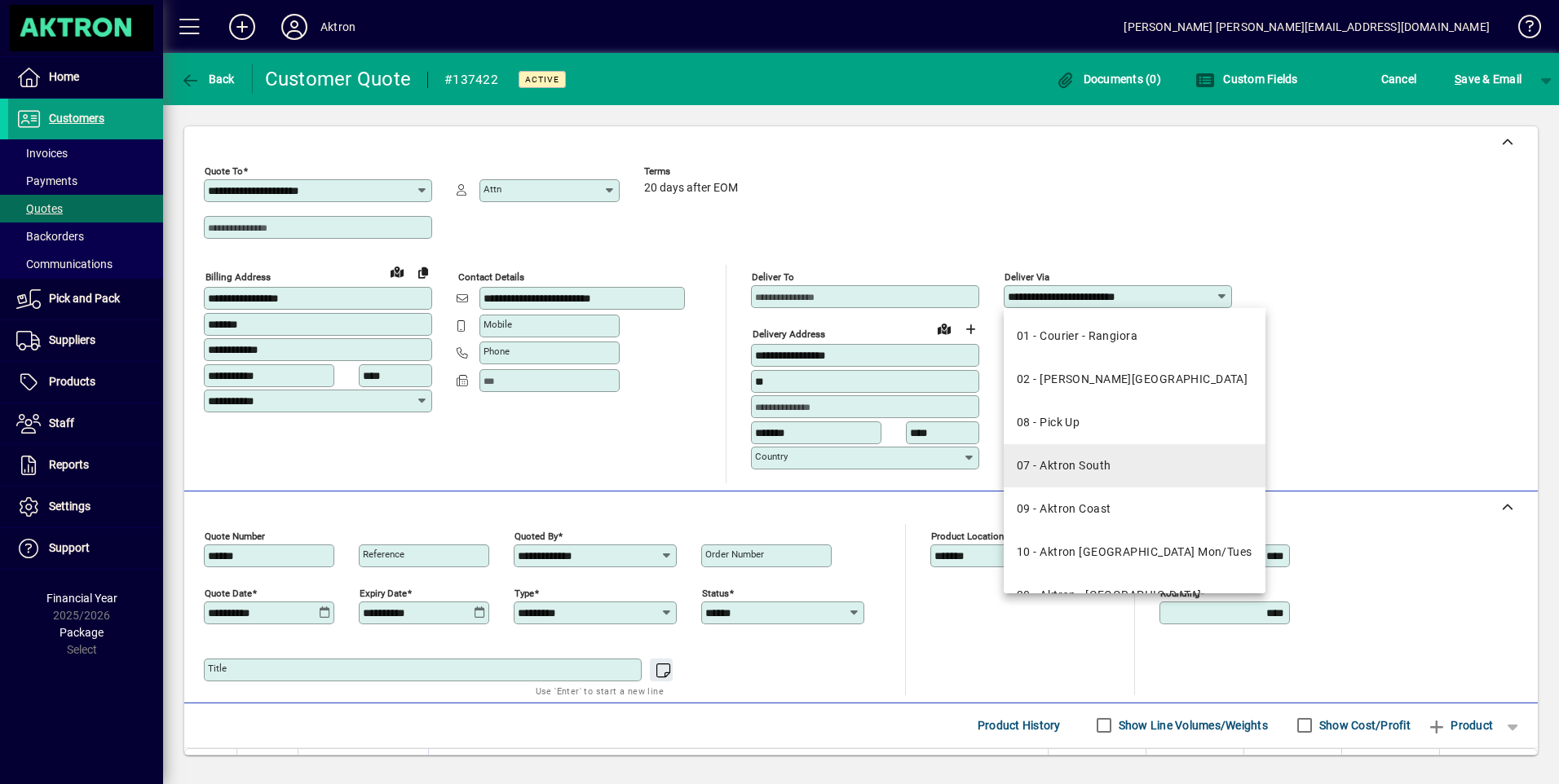 click on "07 - Aktron South" at bounding box center [1063, 465] 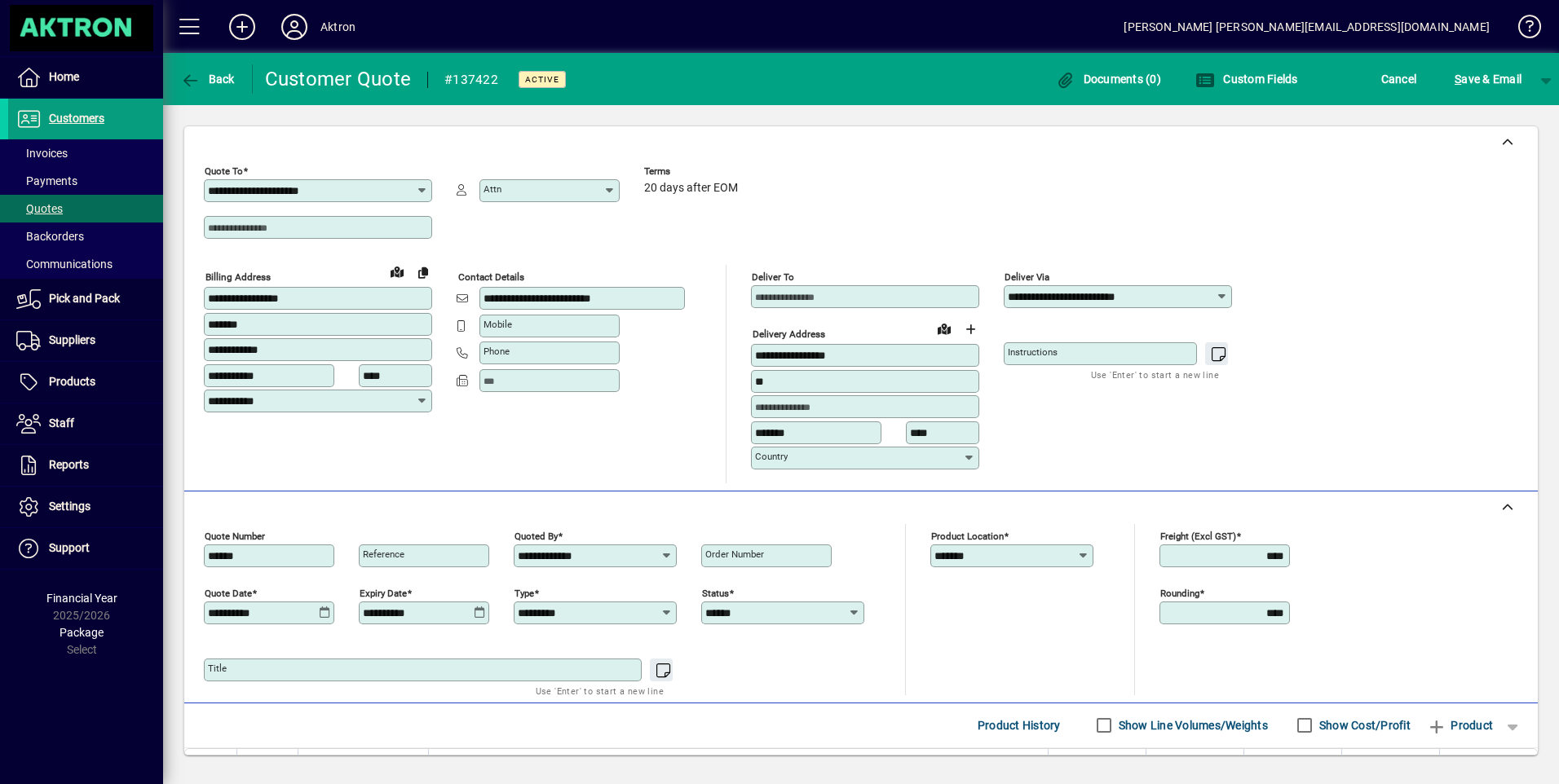 type on "**********" 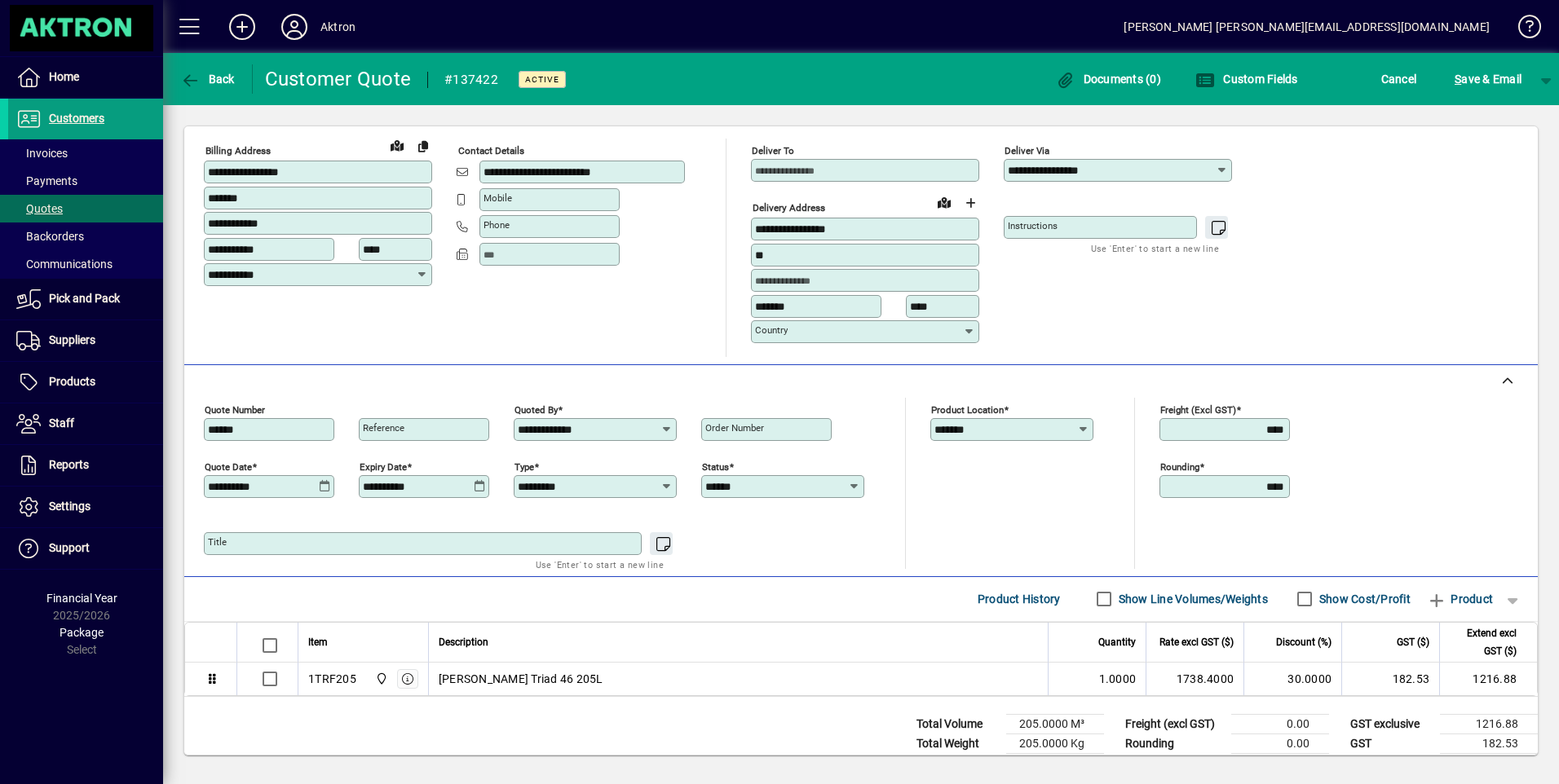 scroll, scrollTop: 160, scrollLeft: 0, axis: vertical 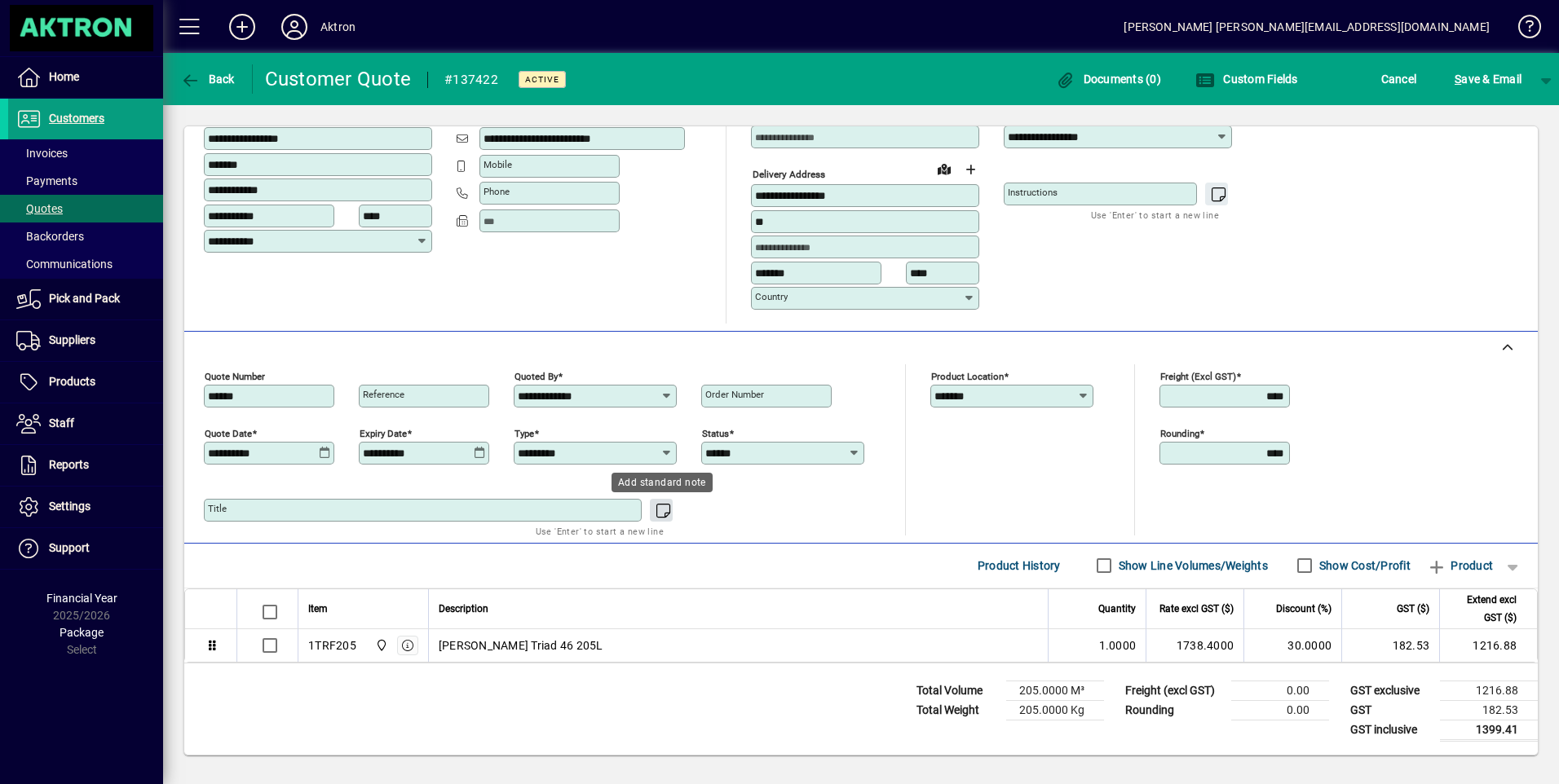 click 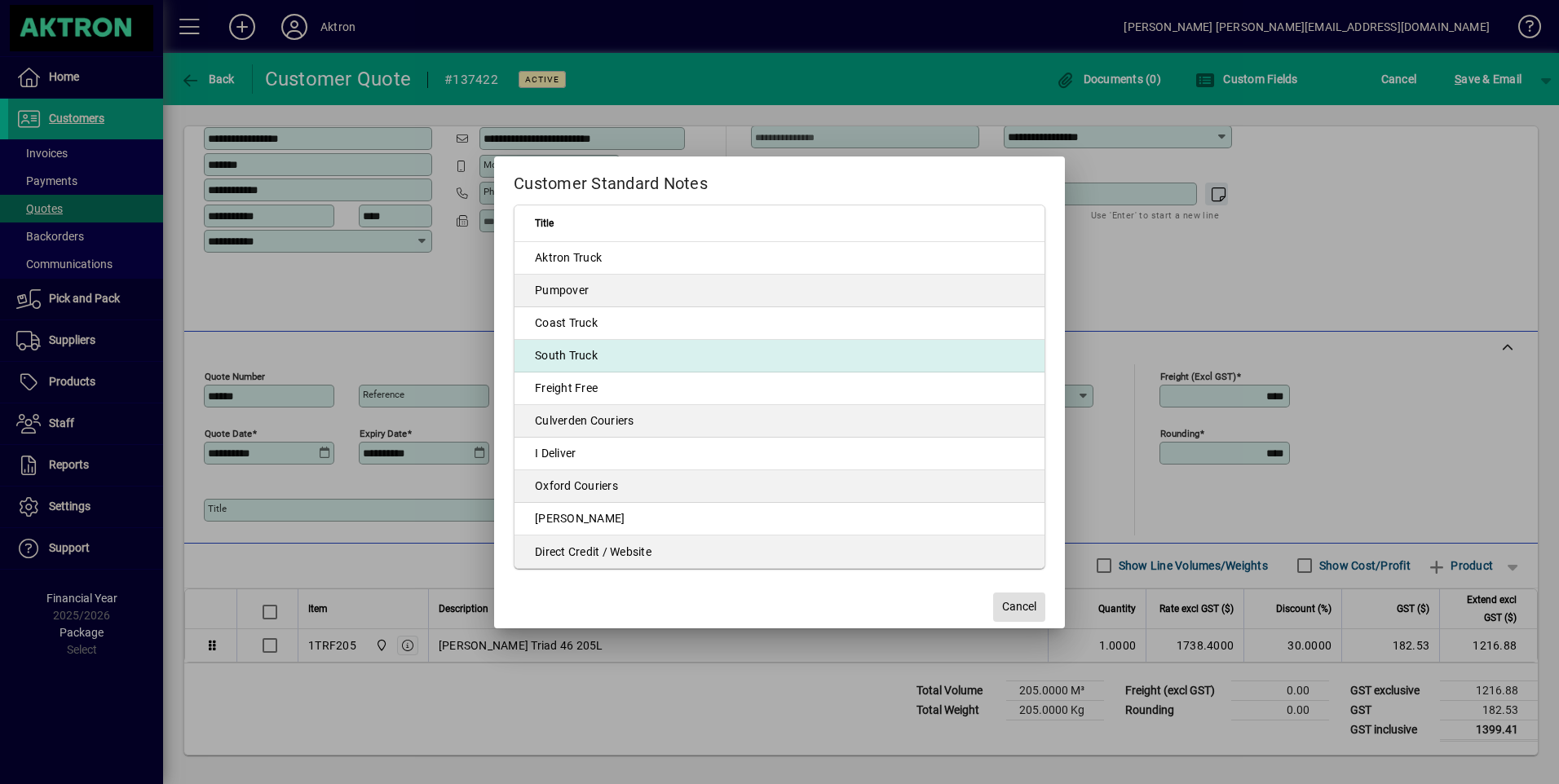 click on "South Truck" at bounding box center [780, 356] 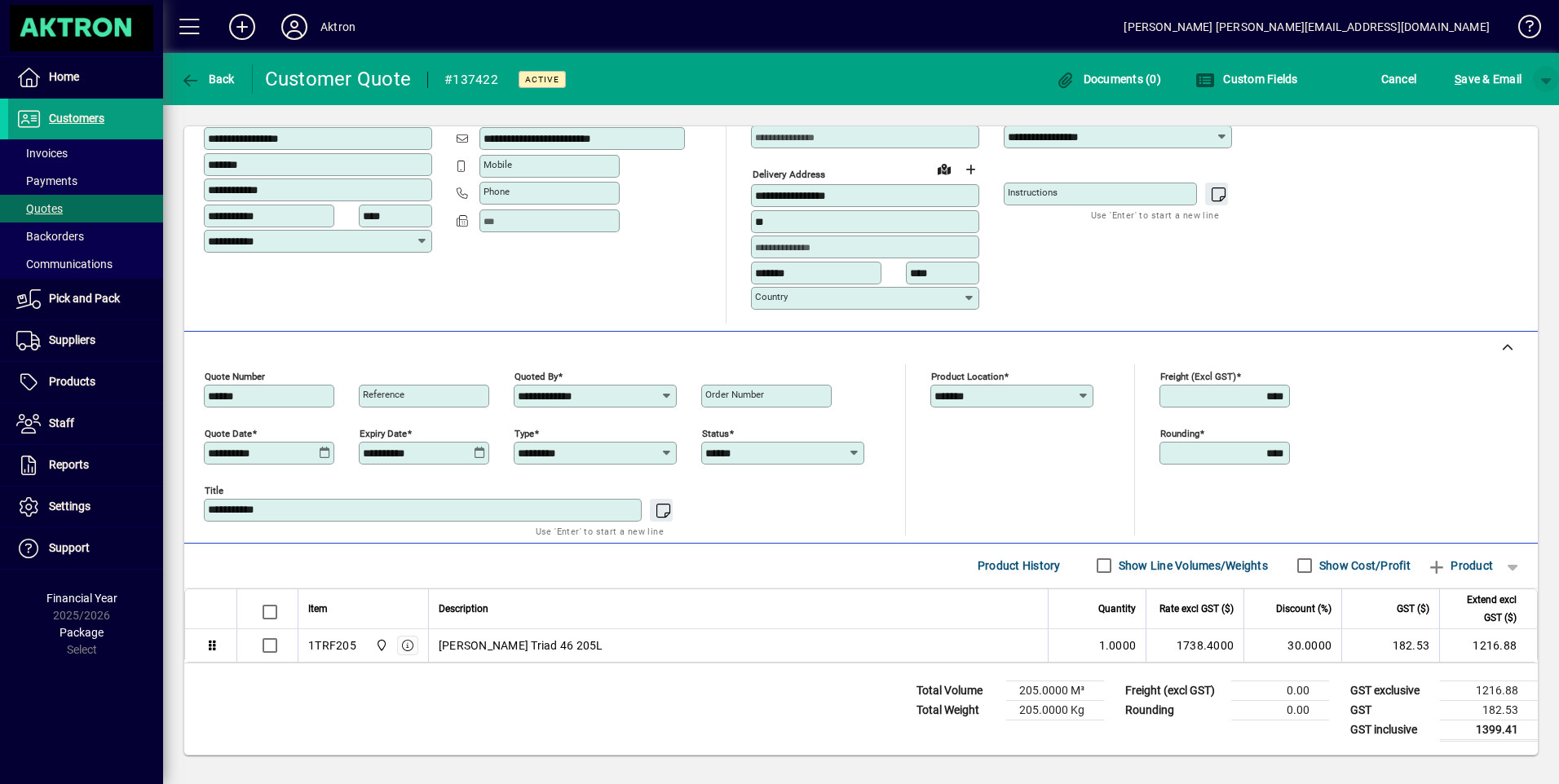 click 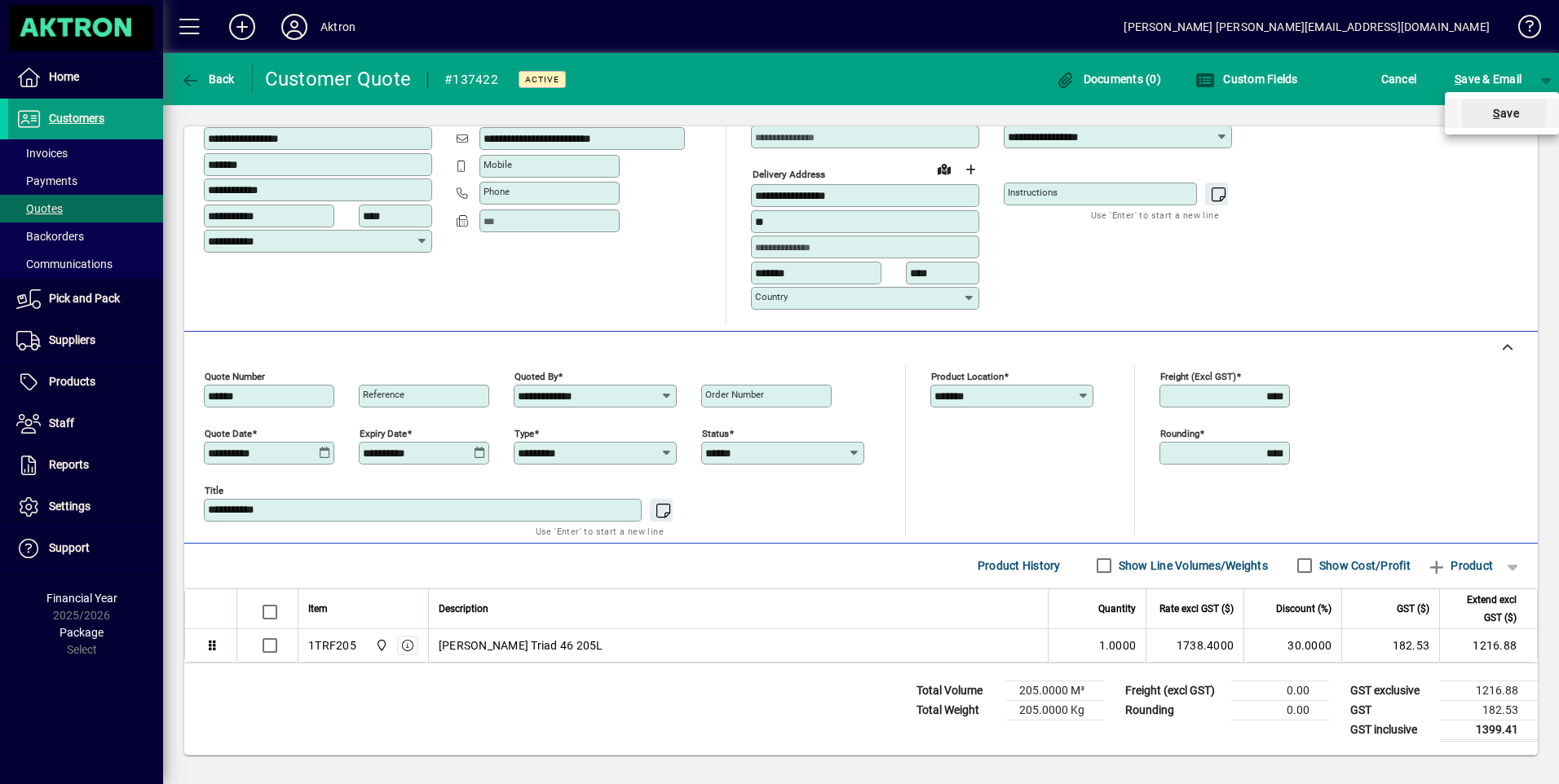 click at bounding box center [1504, 113] 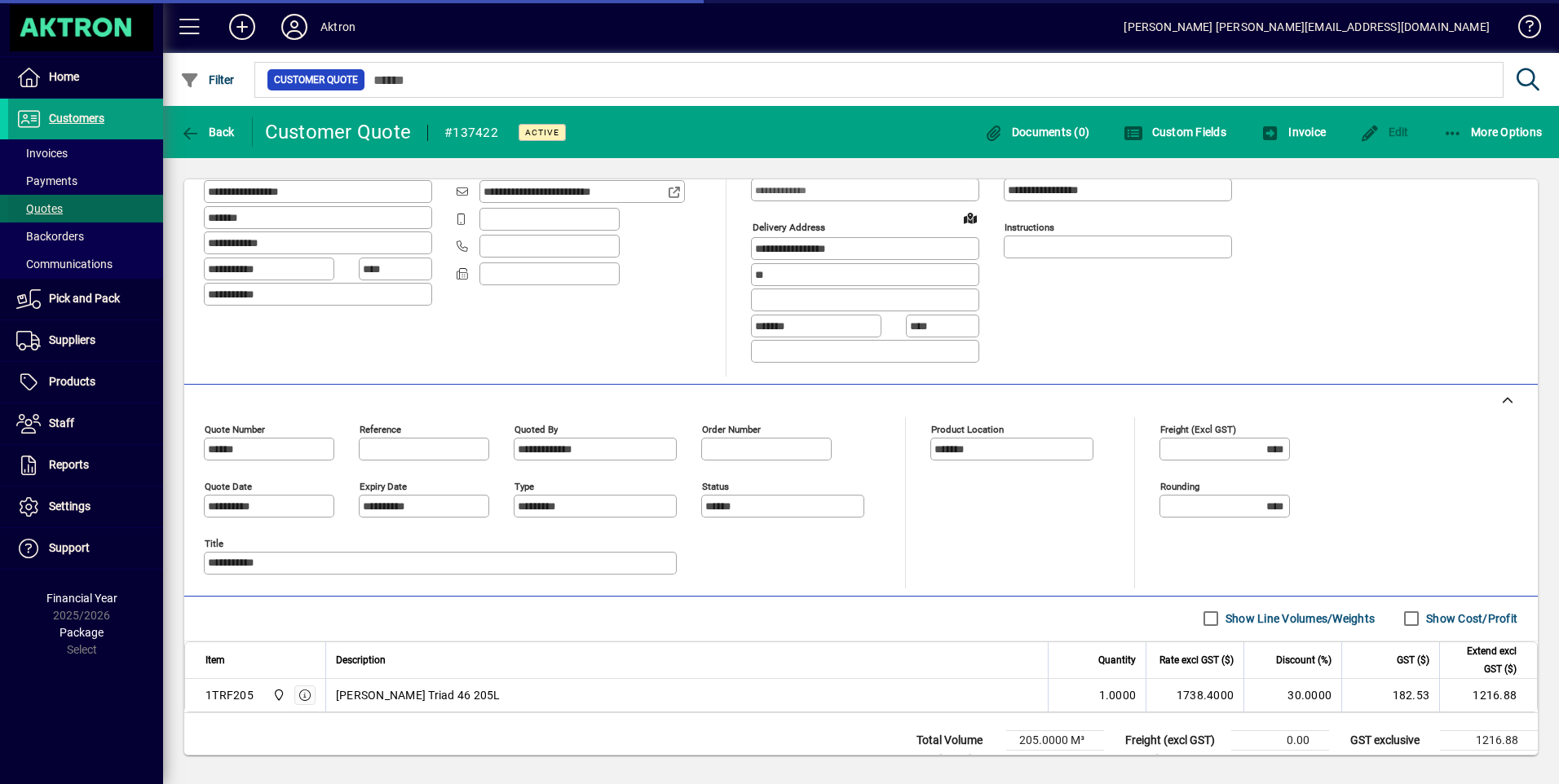 scroll, scrollTop: 156, scrollLeft: 0, axis: vertical 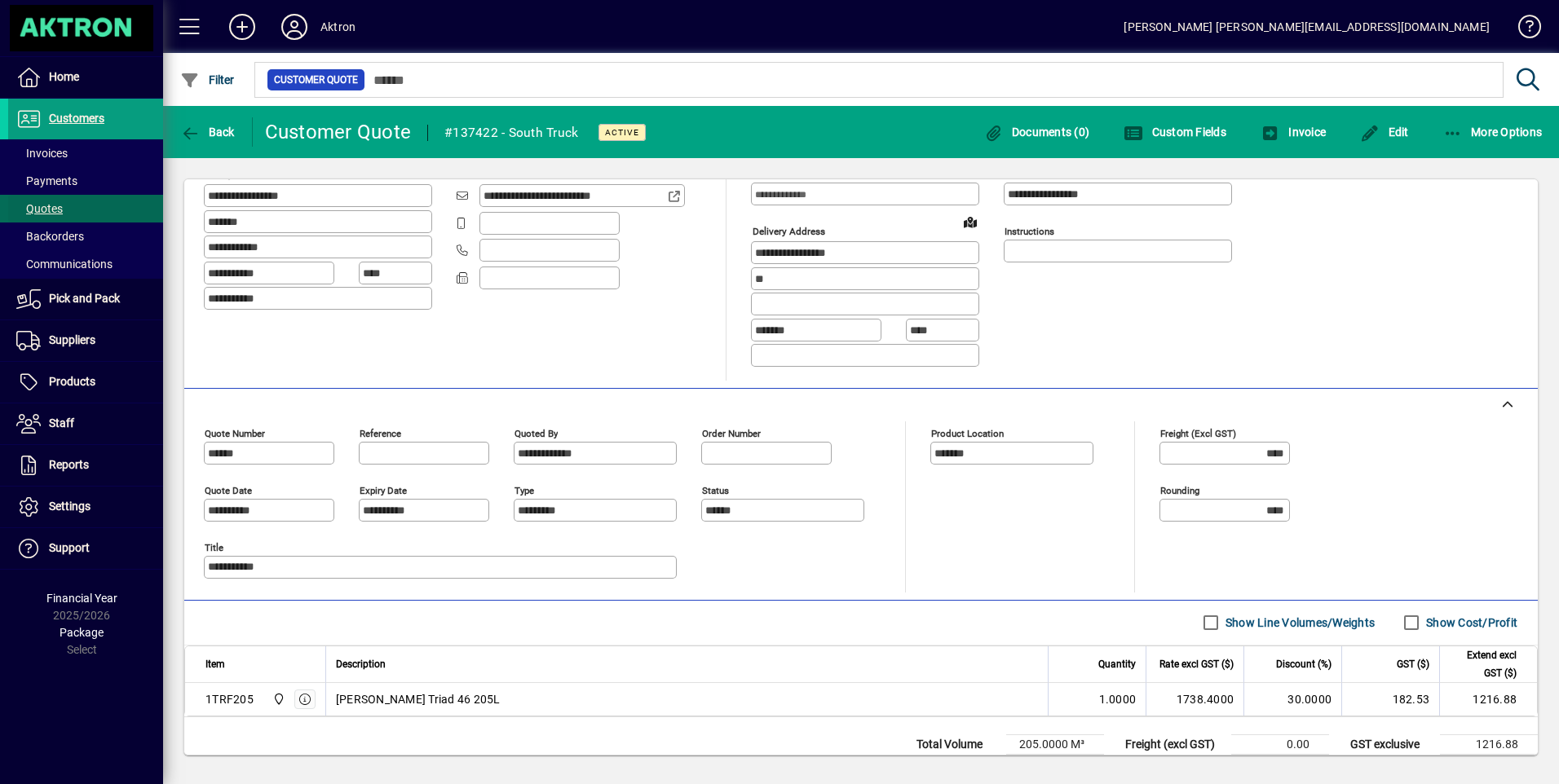 click on "Quotes" at bounding box center (39, 209) 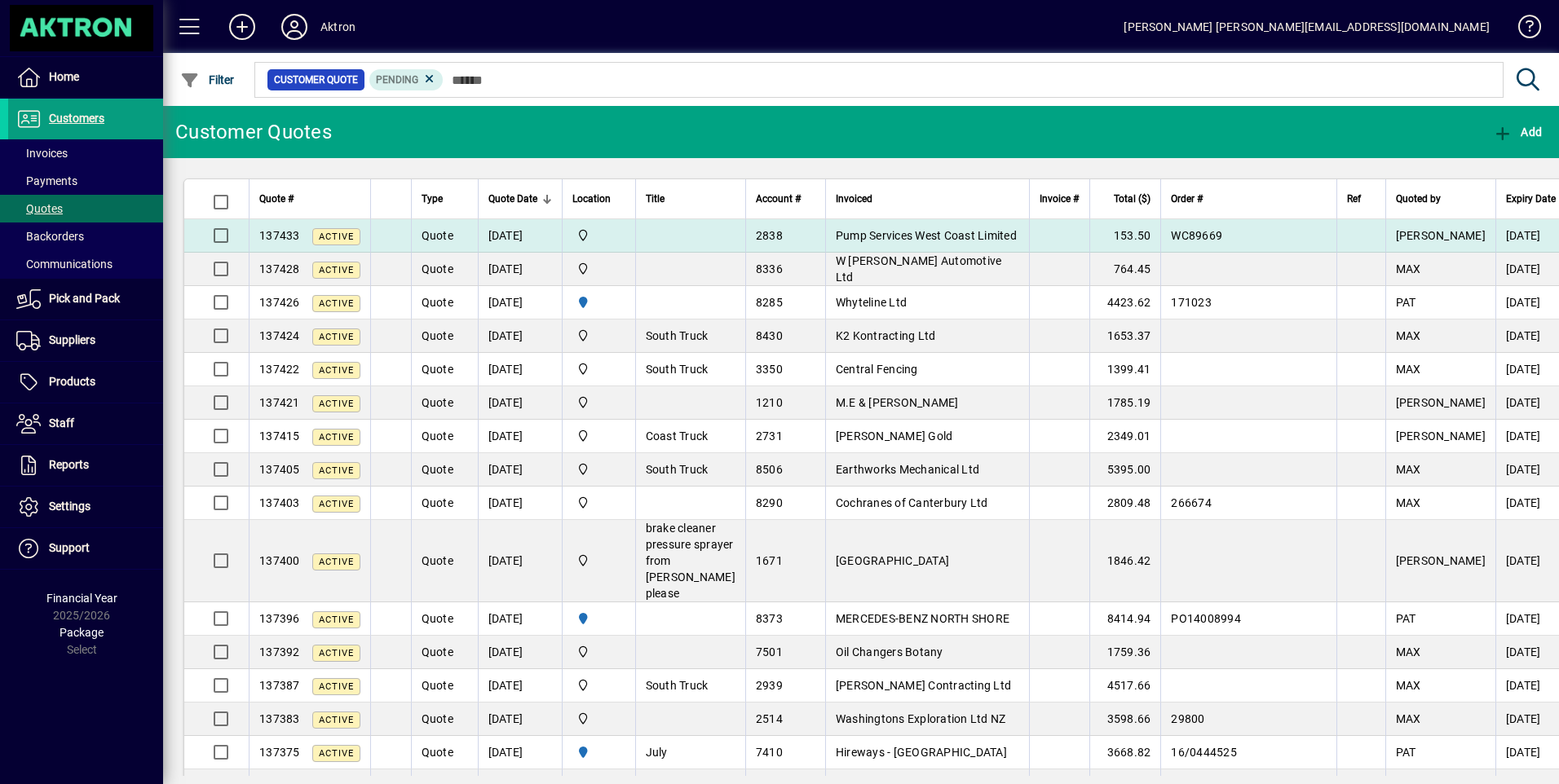 click on "Pump Services West Coast Limited" at bounding box center (926, 236) 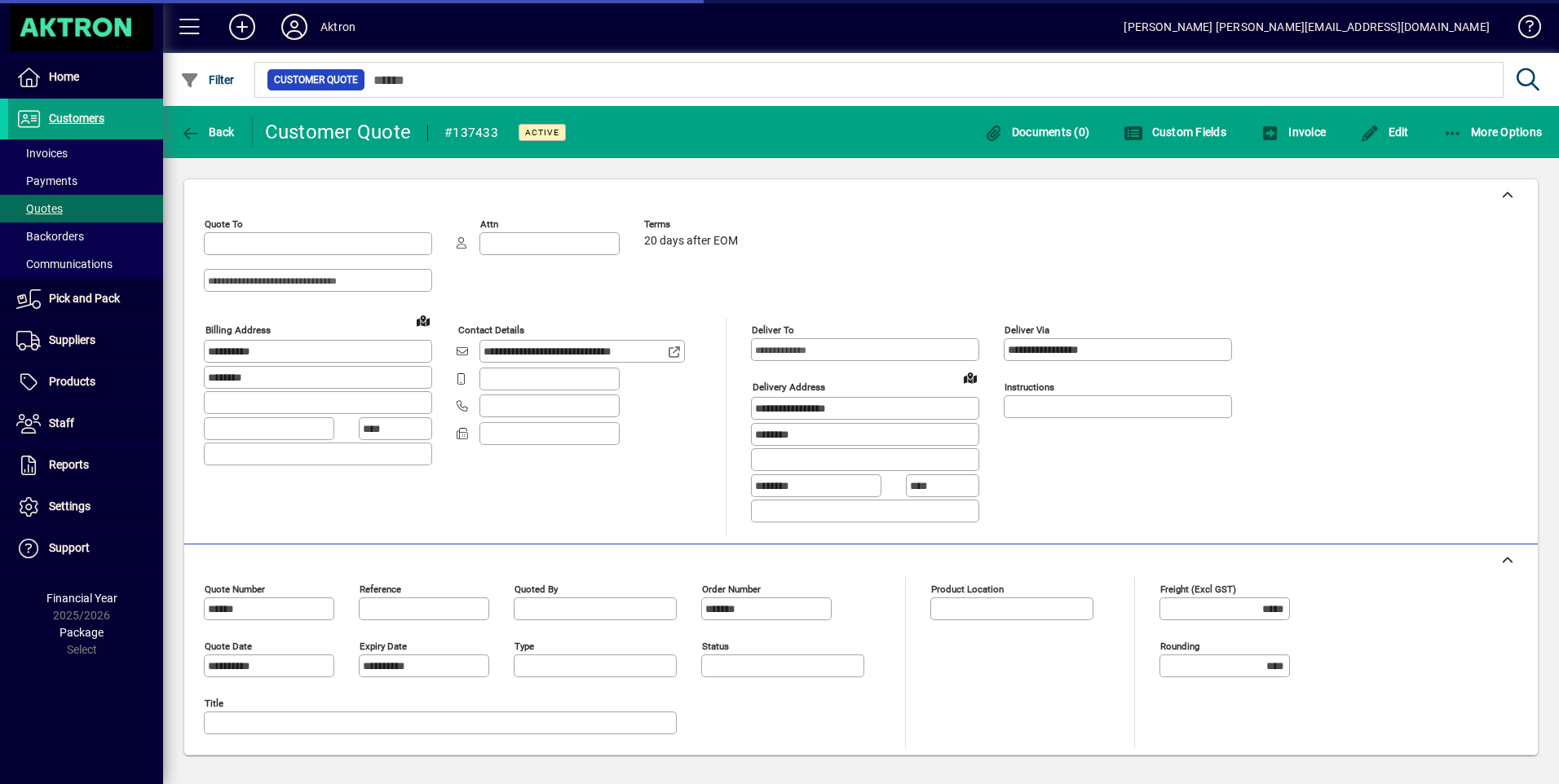 type on "**********" 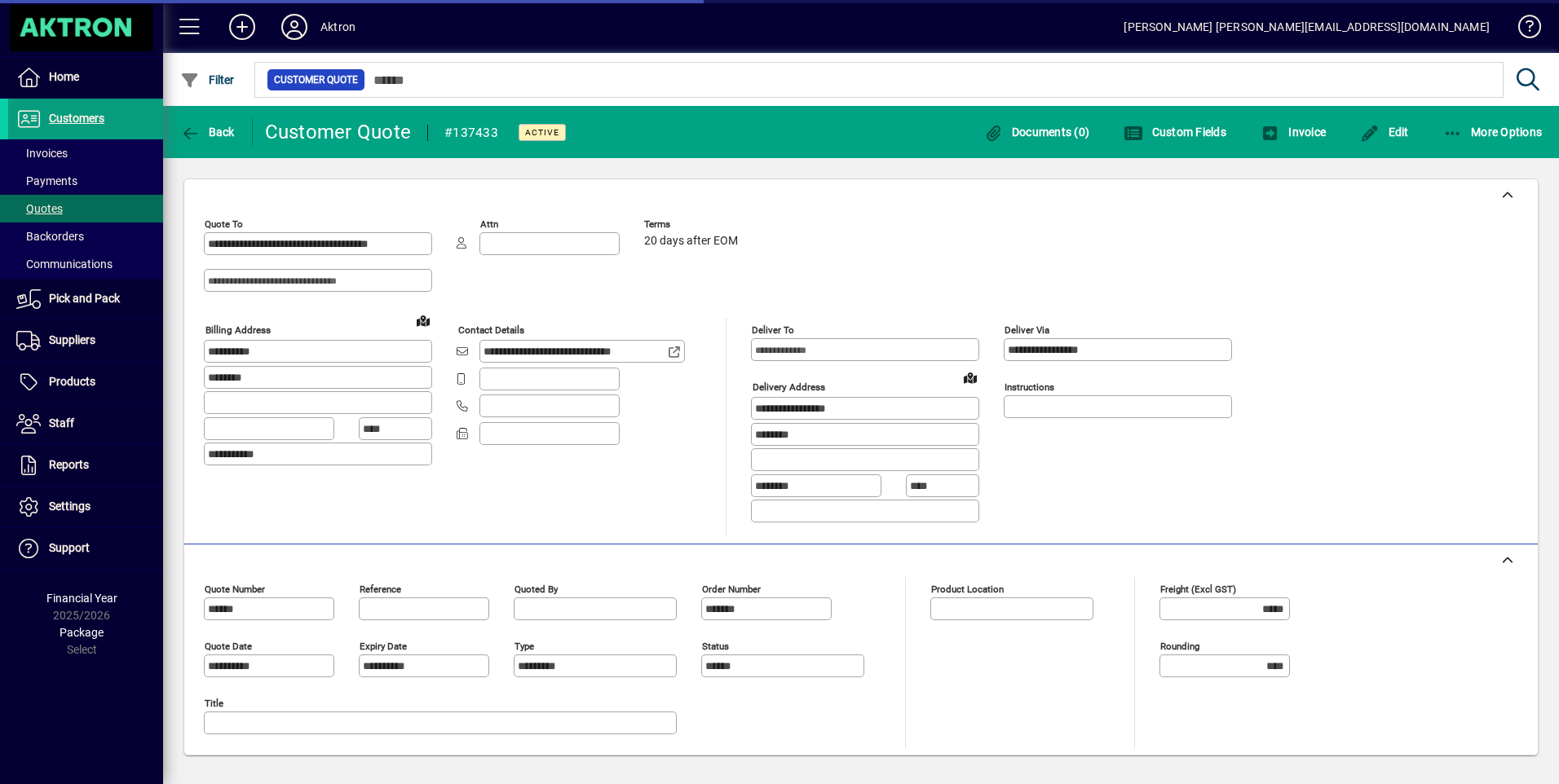type on "**********" 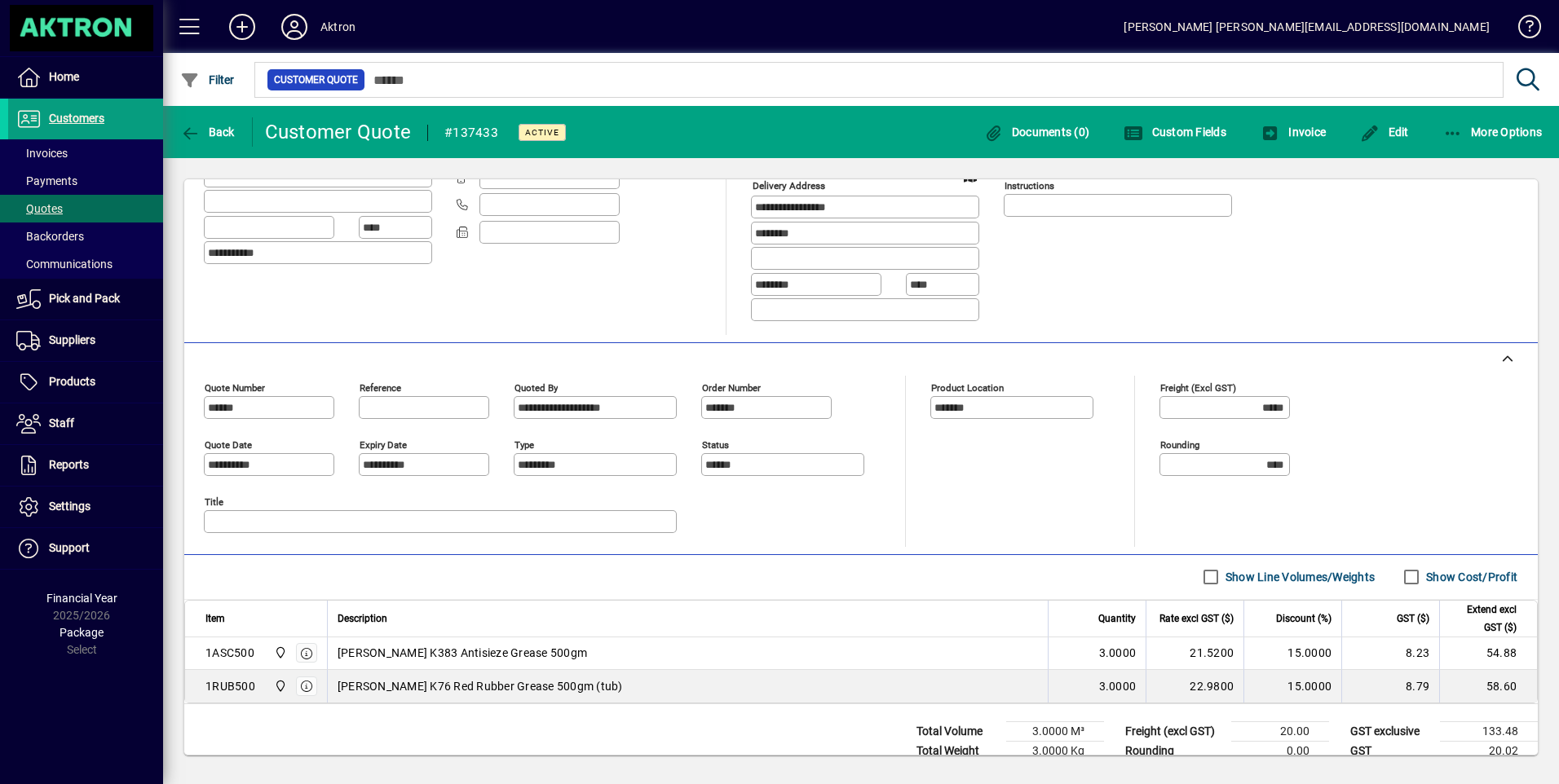 scroll, scrollTop: 242, scrollLeft: 0, axis: vertical 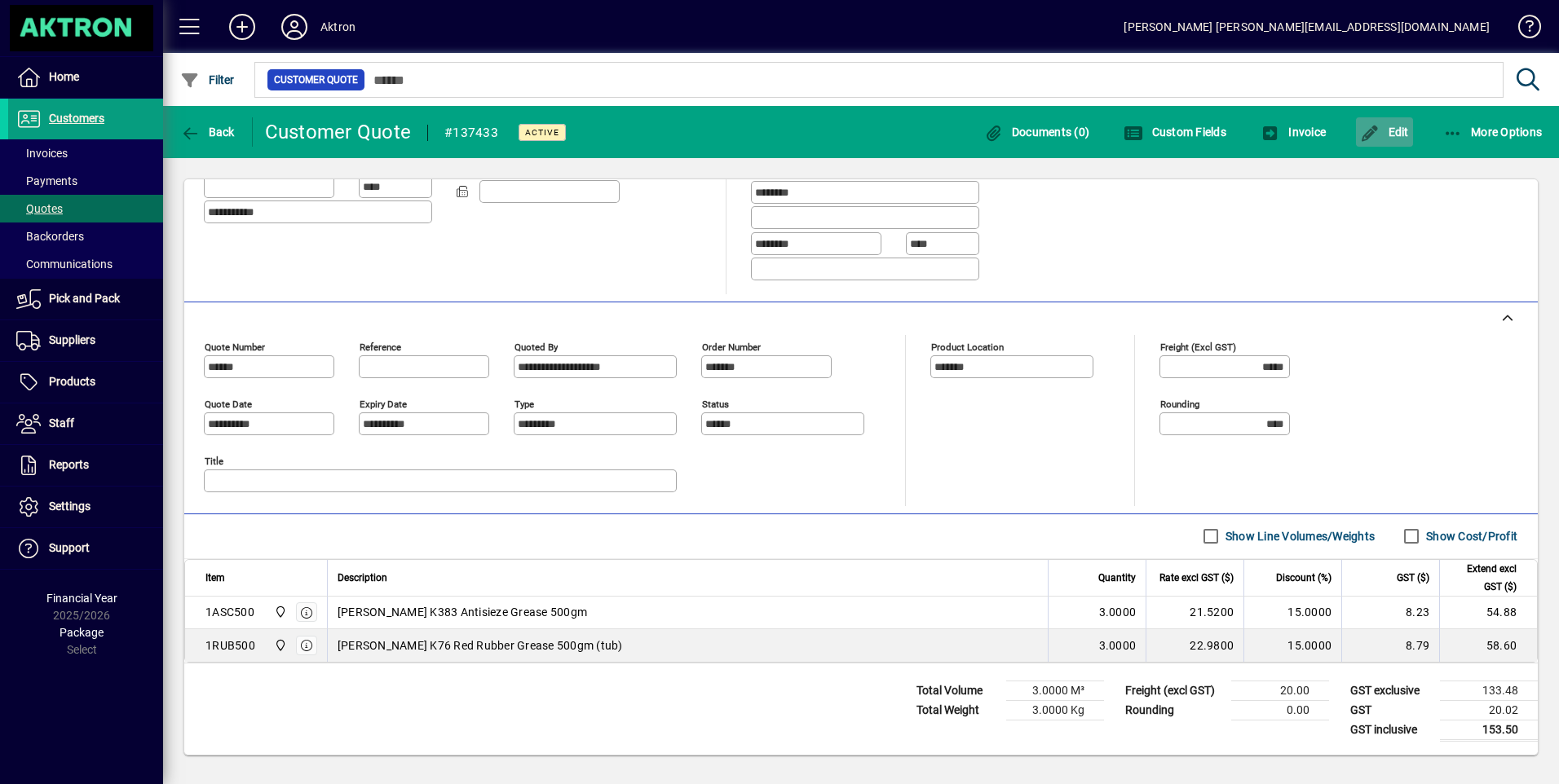 click 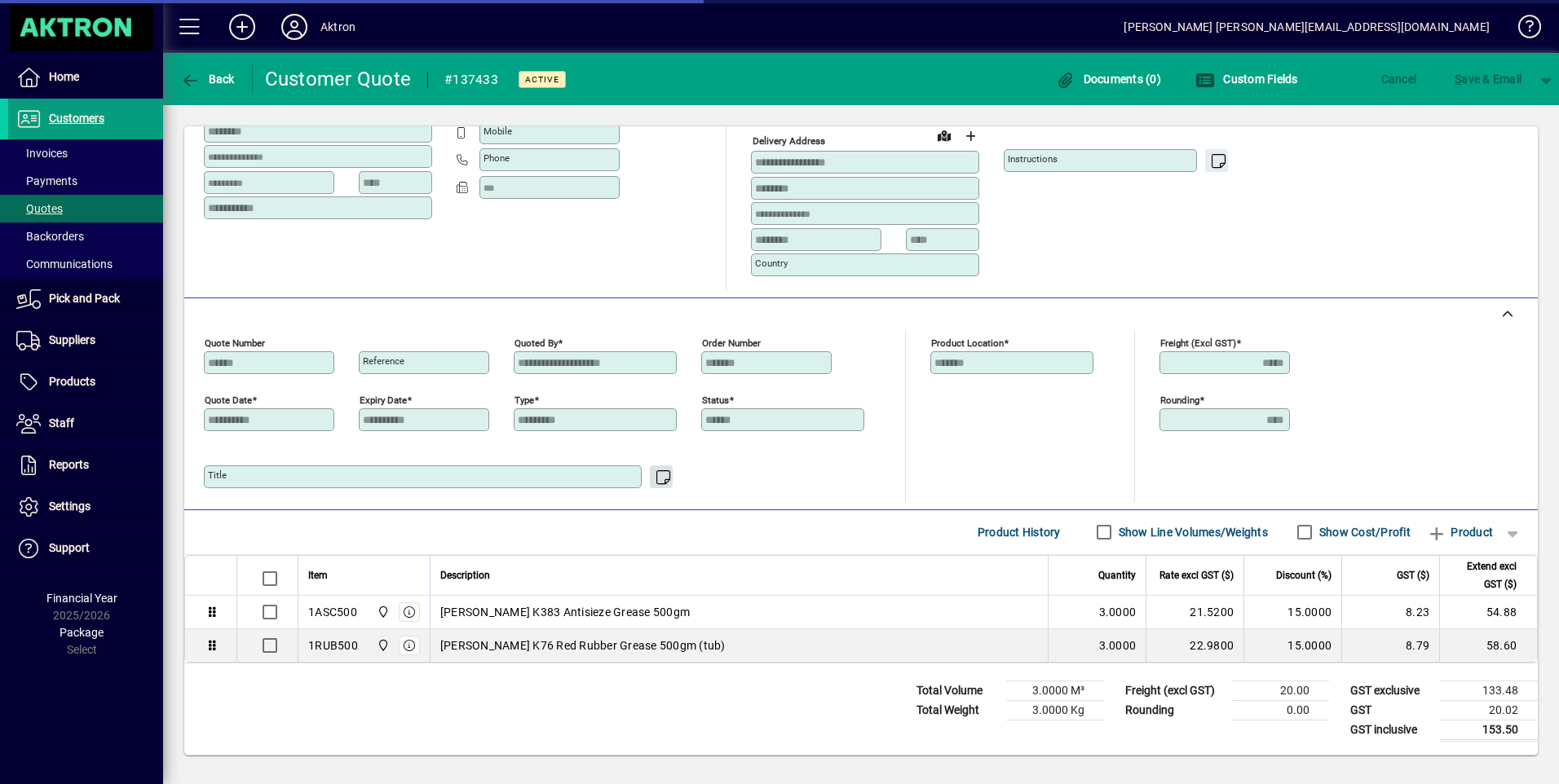 scroll, scrollTop: 193, scrollLeft: 0, axis: vertical 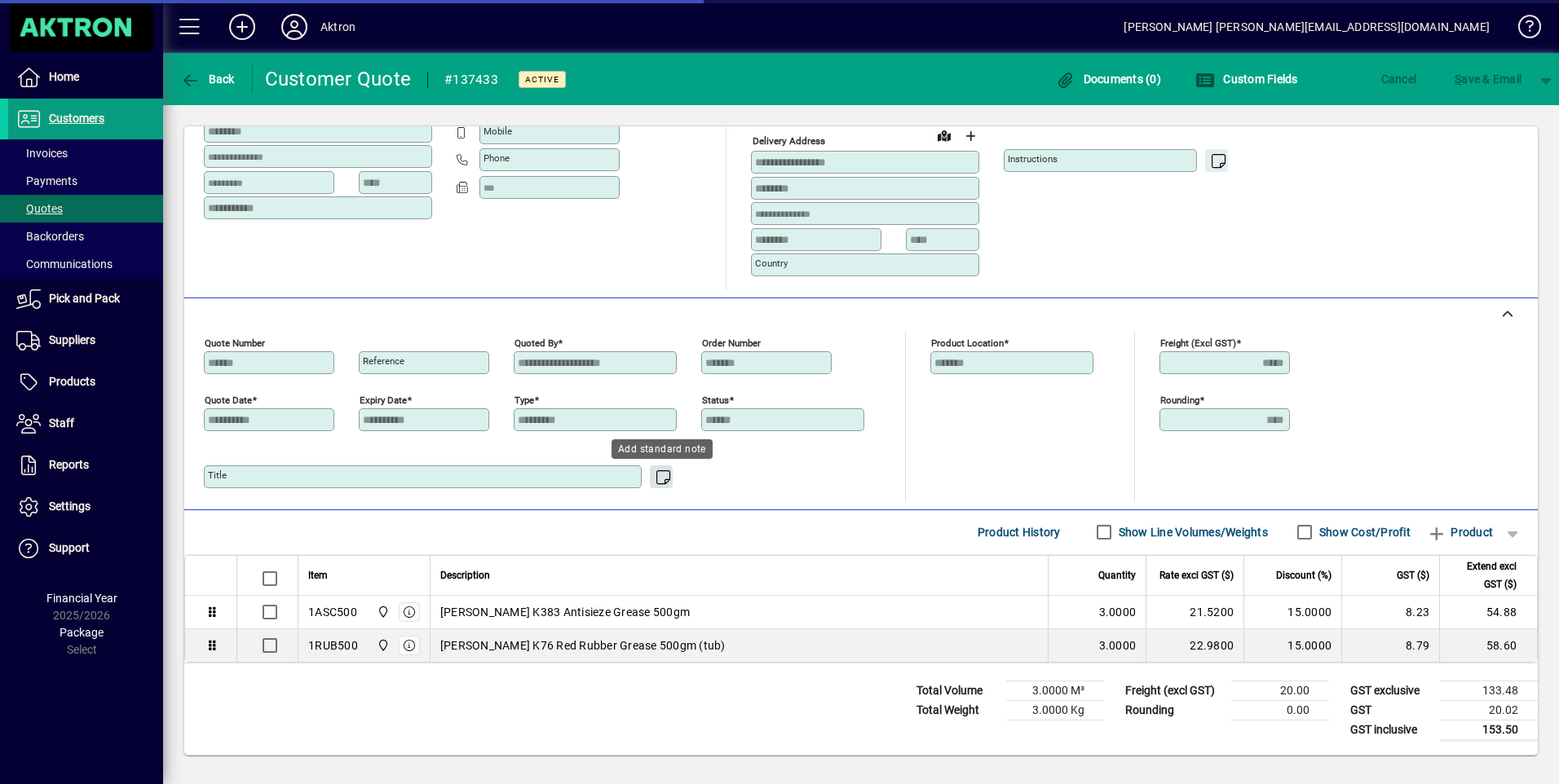 click 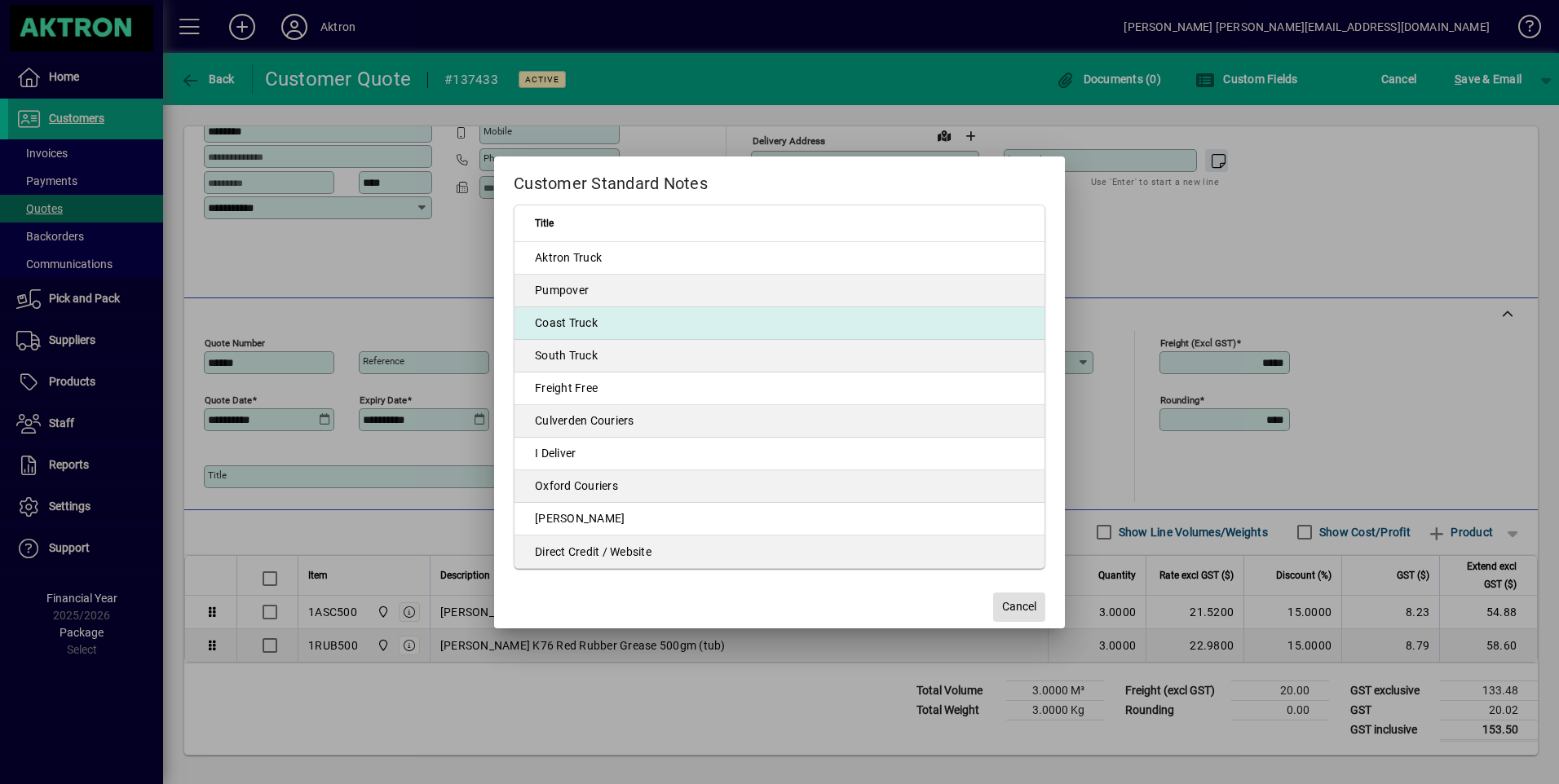 click on "Coast Truck" at bounding box center [780, 324] 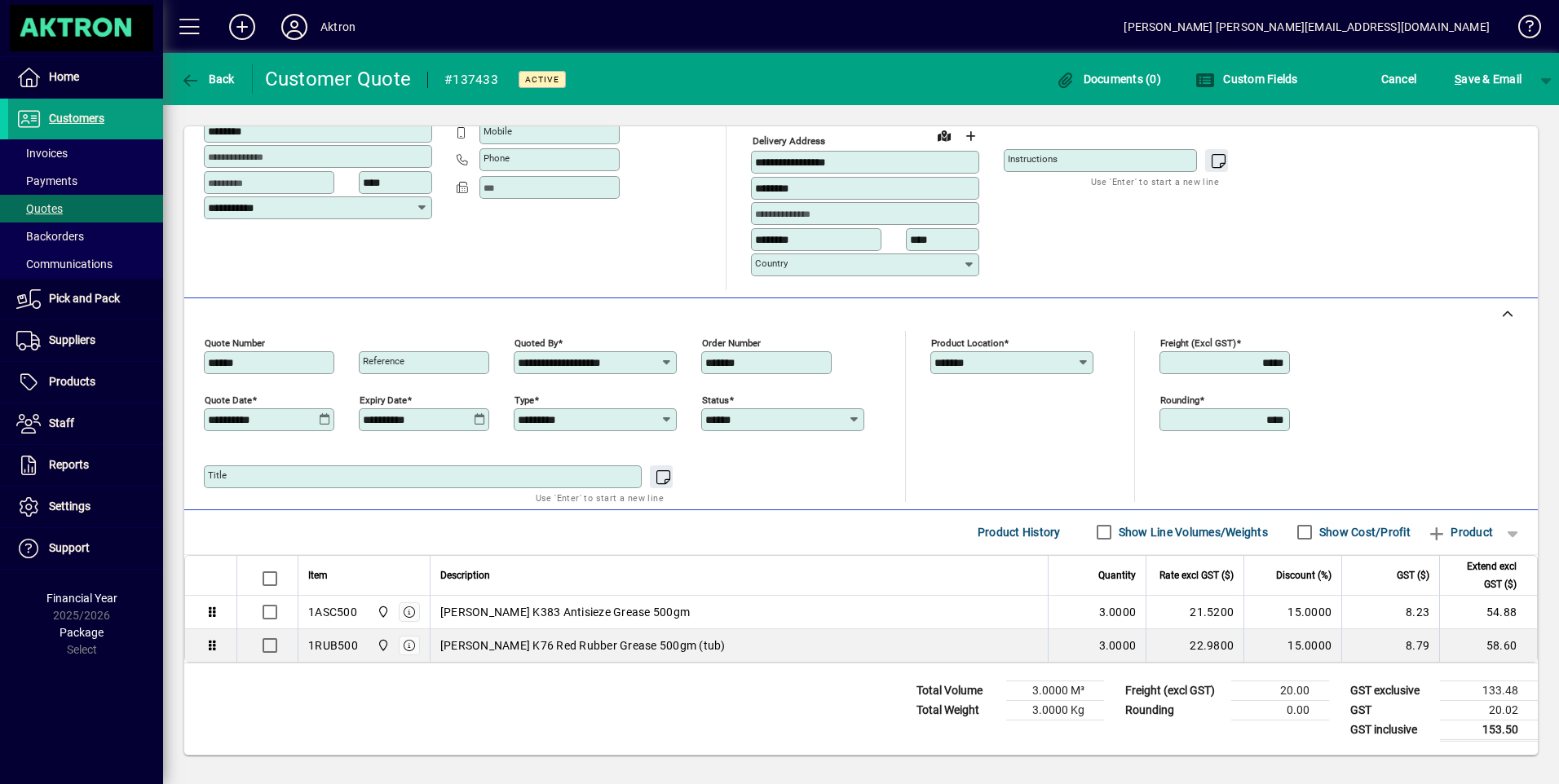 type on "**********" 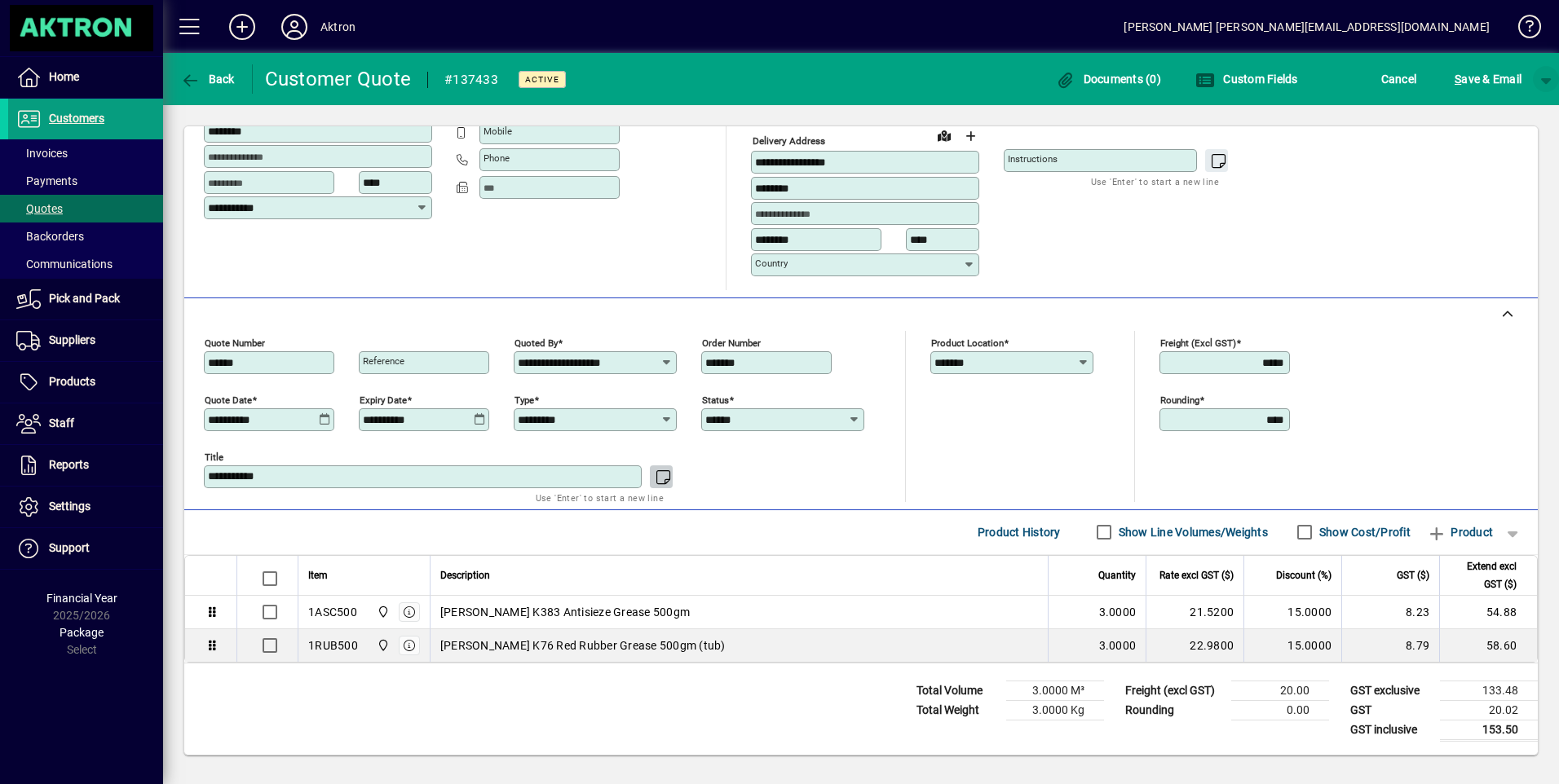 click 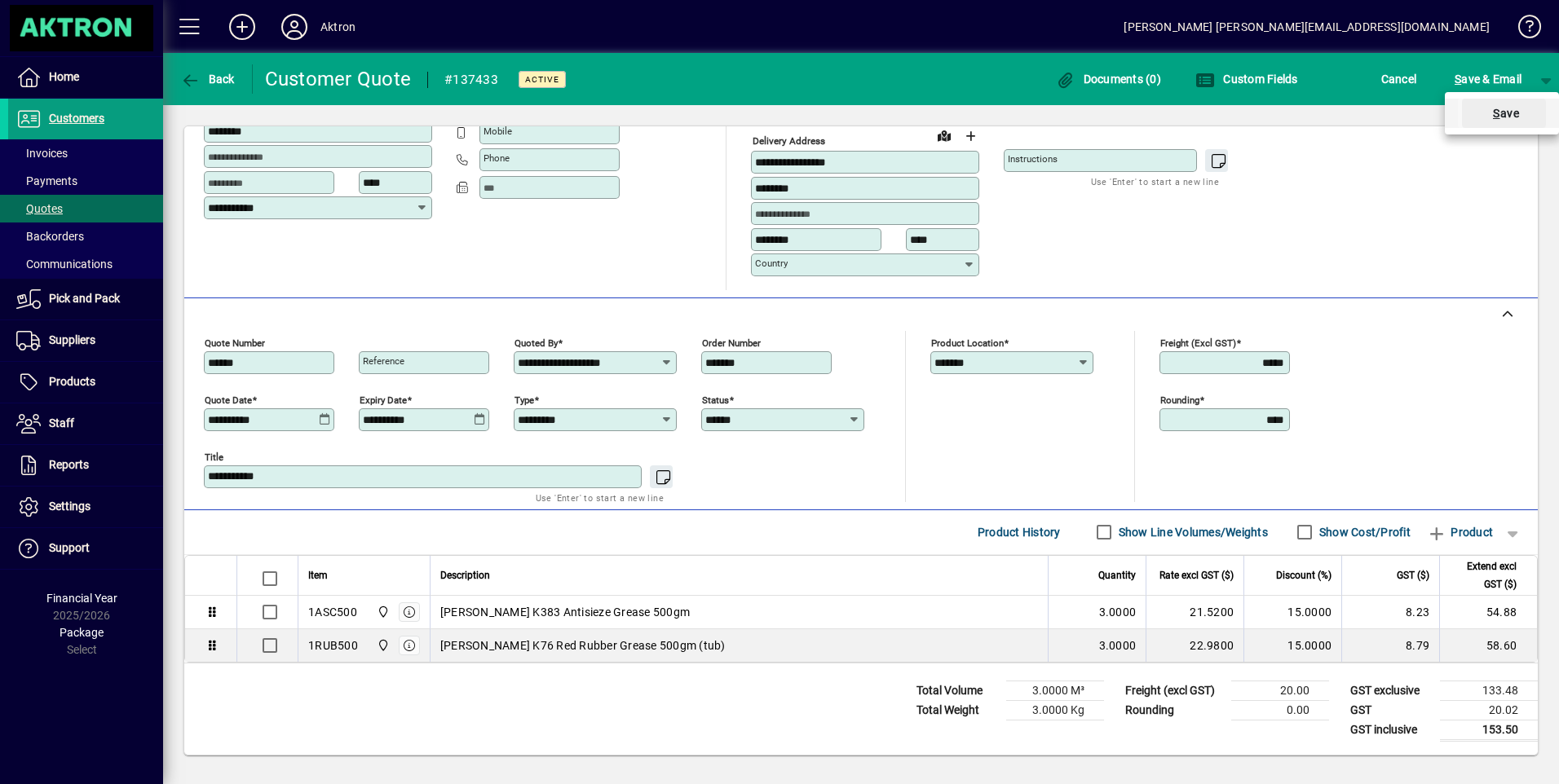 click on "S ave" at bounding box center [1504, 113] 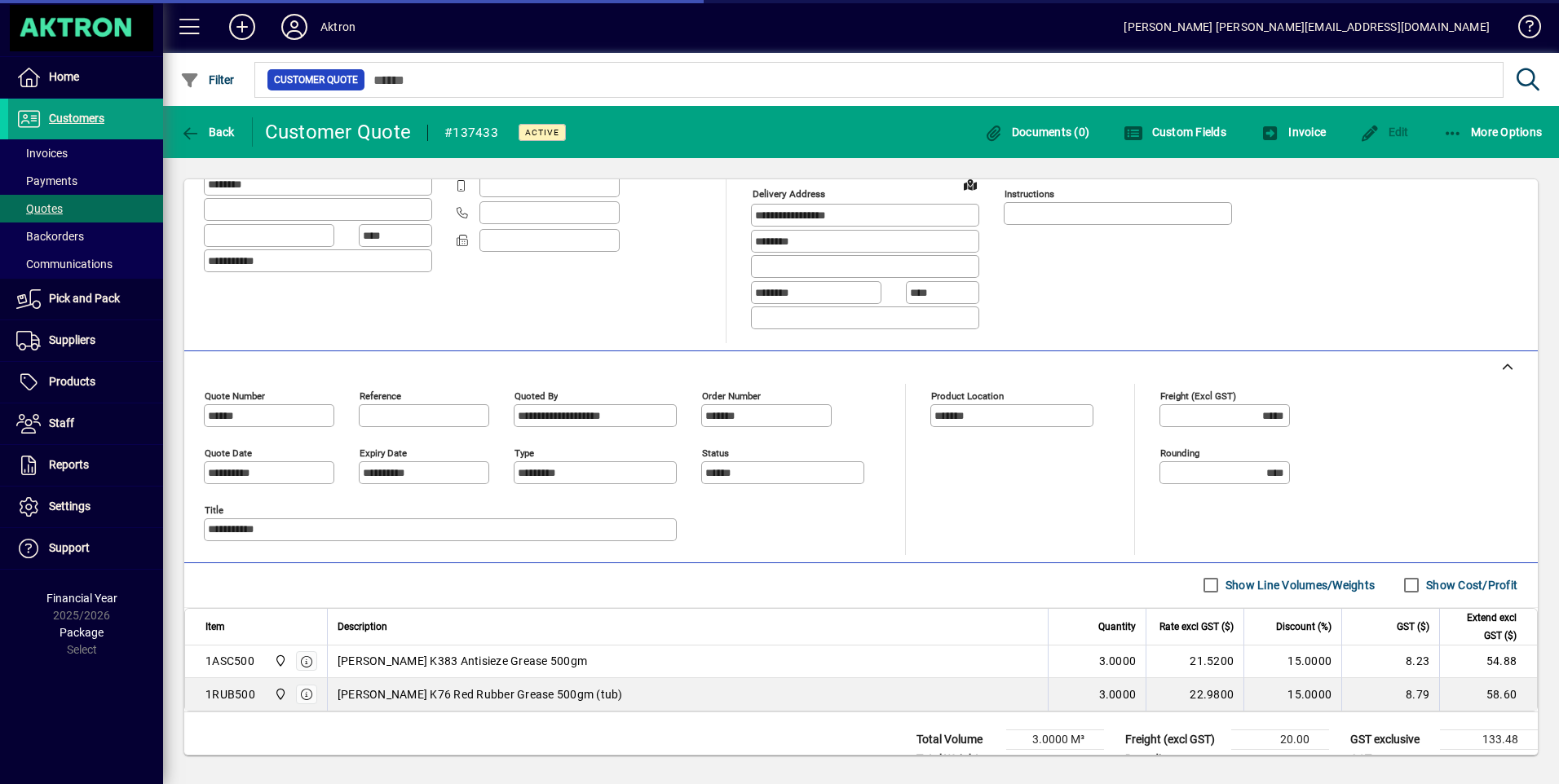 scroll, scrollTop: 193, scrollLeft: 0, axis: vertical 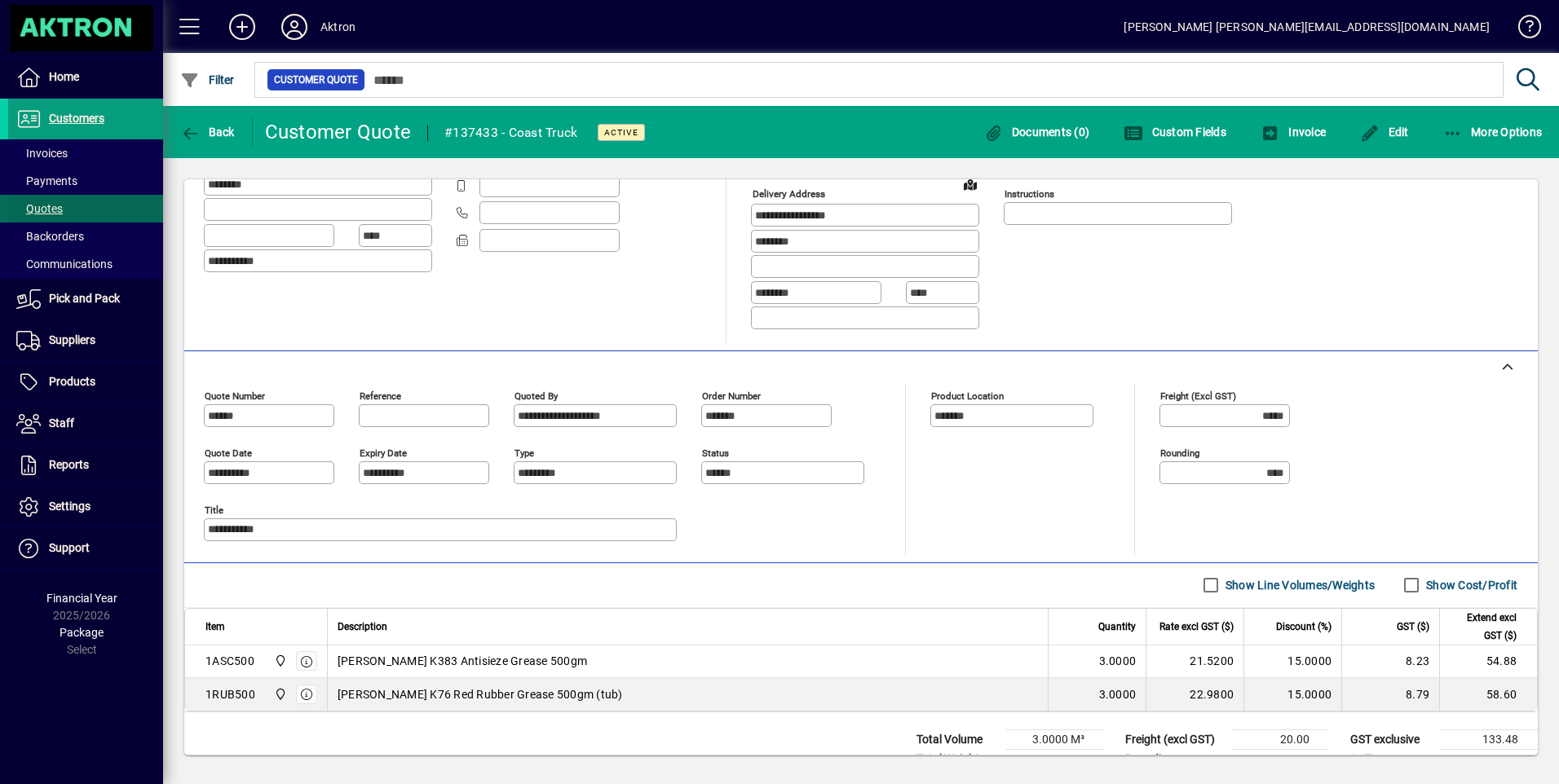 click on "Quotes" at bounding box center (39, 209) 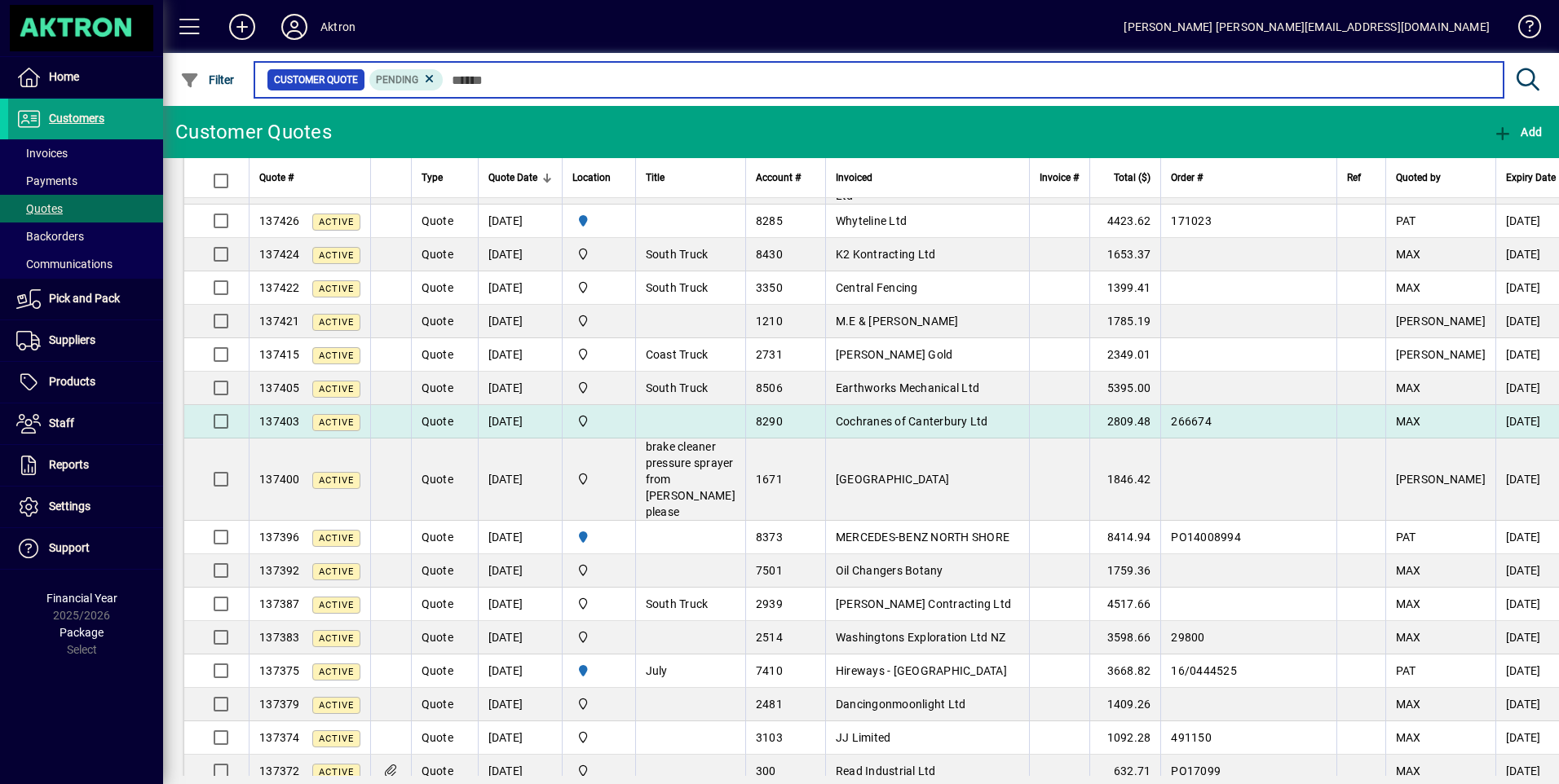 scroll, scrollTop: 163, scrollLeft: 0, axis: vertical 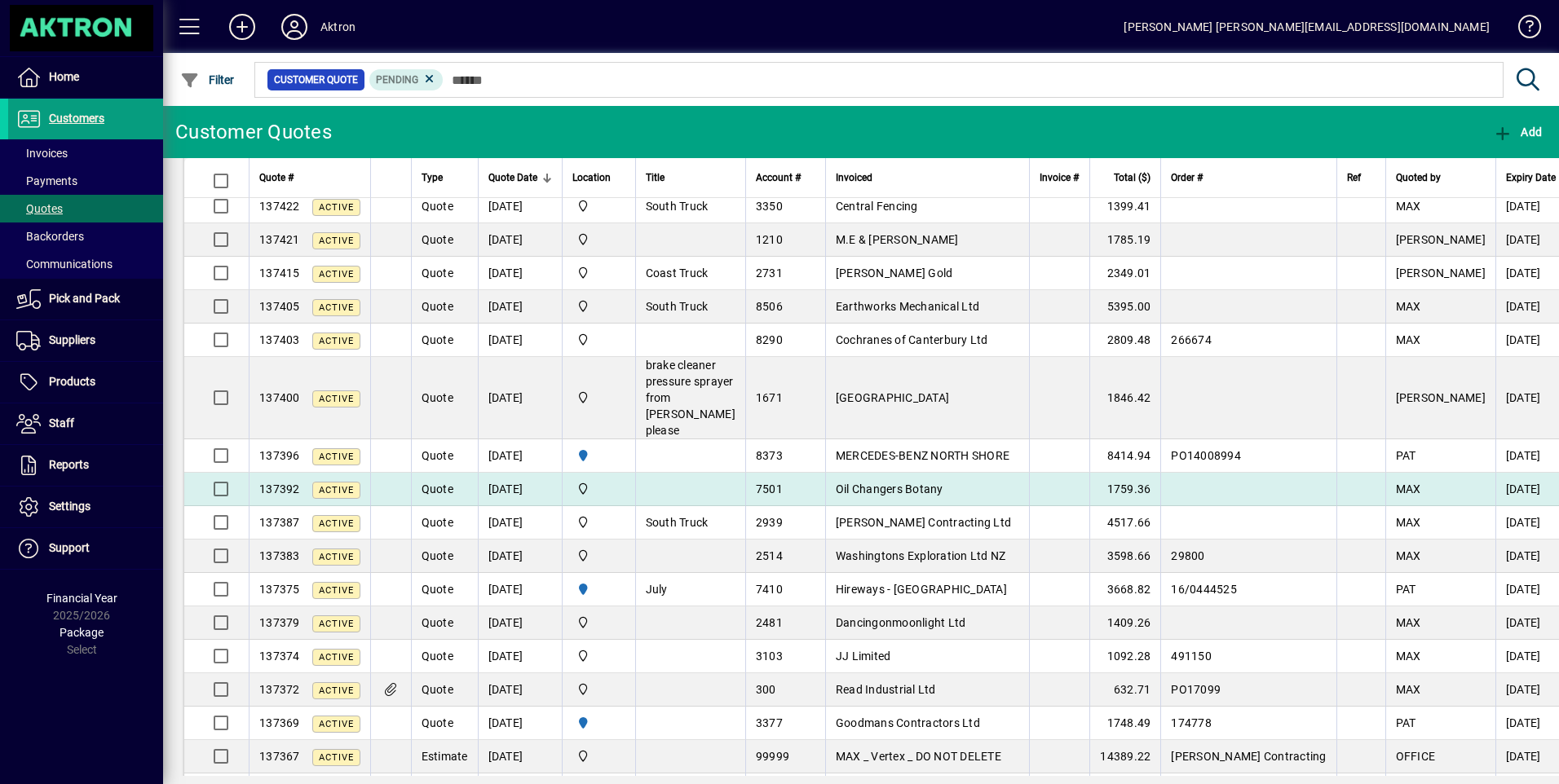 click on "Oil Changers Botany" at bounding box center (927, 489) 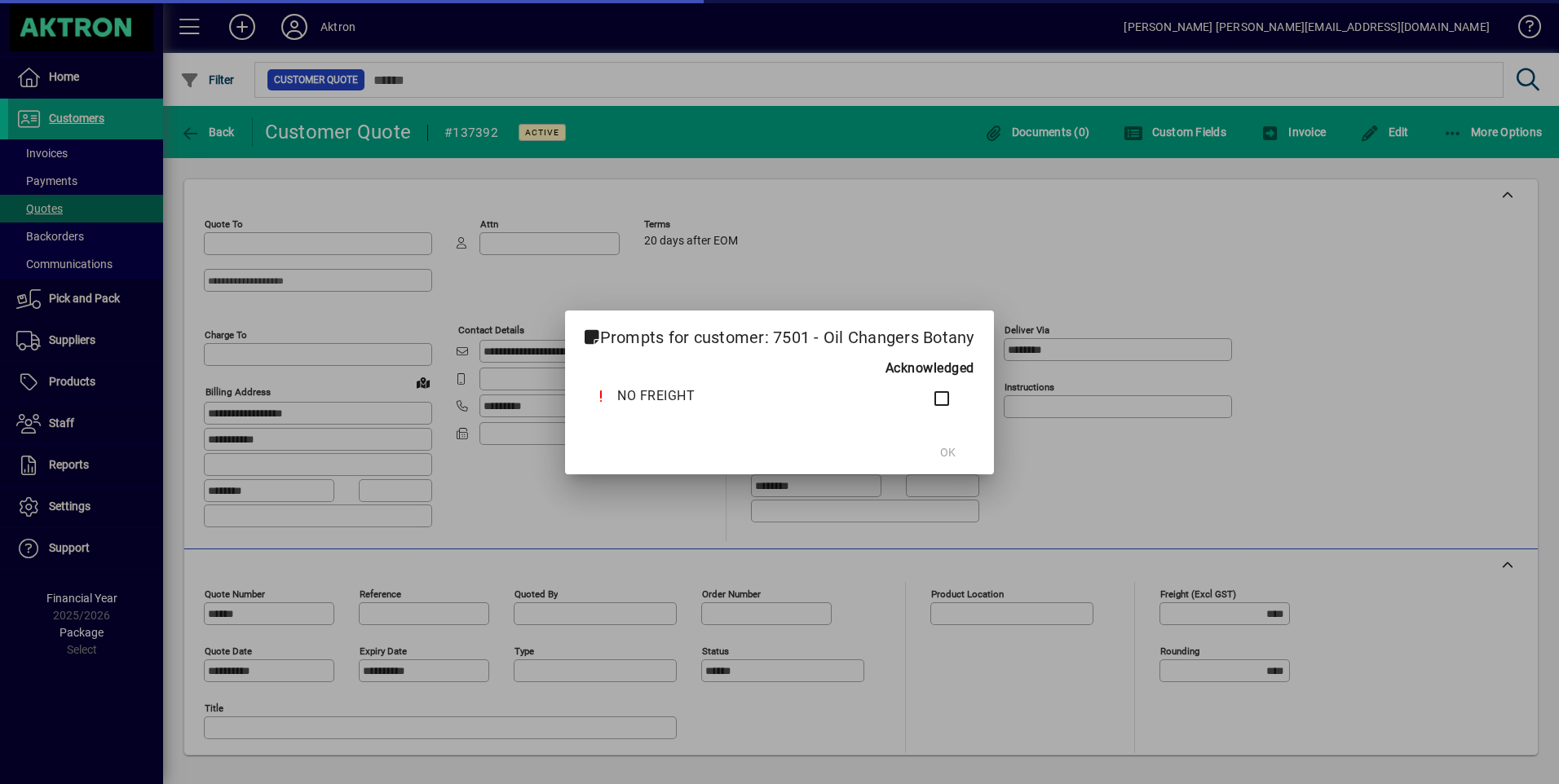 type on "**********" 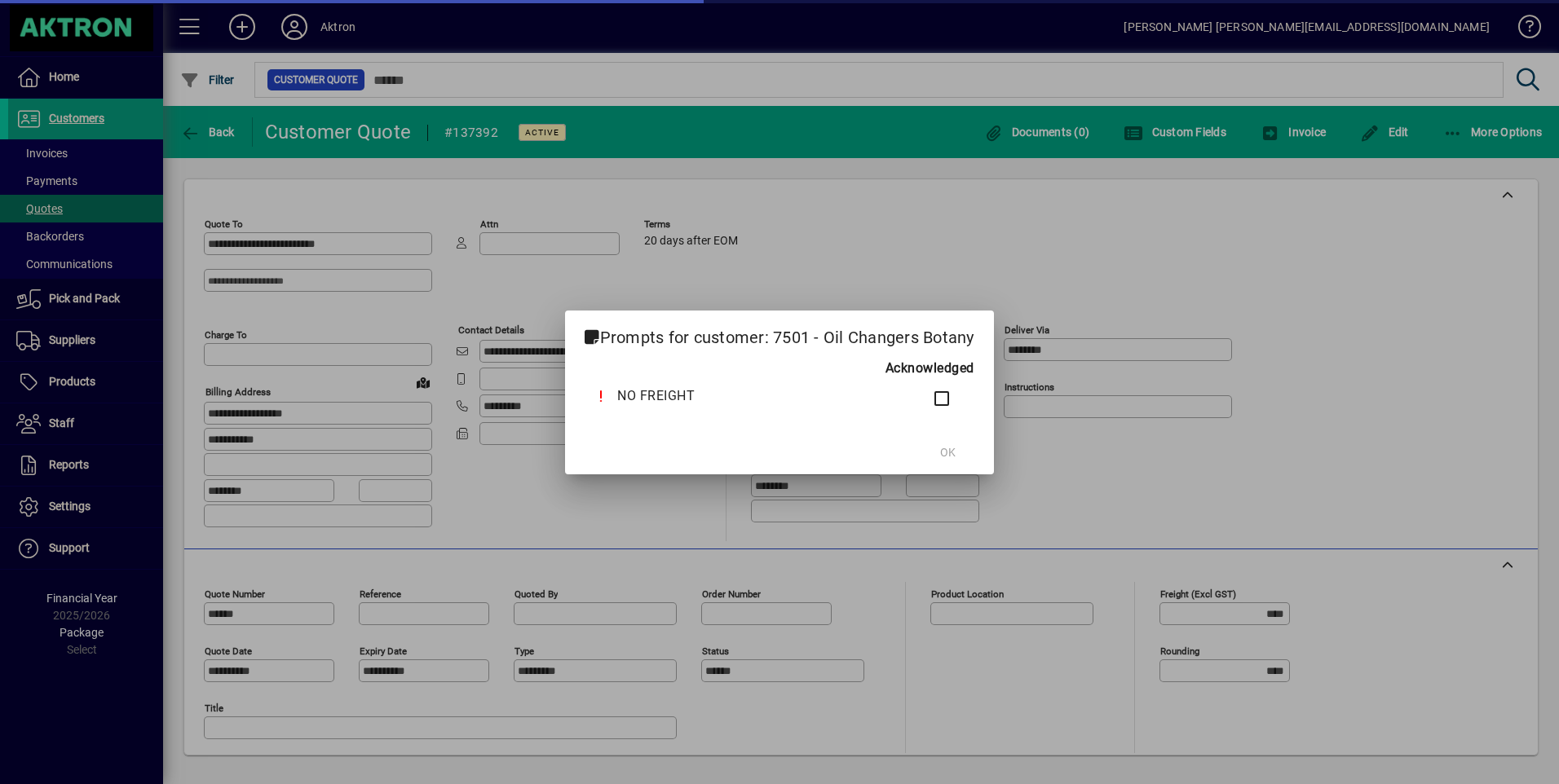 type on "**********" 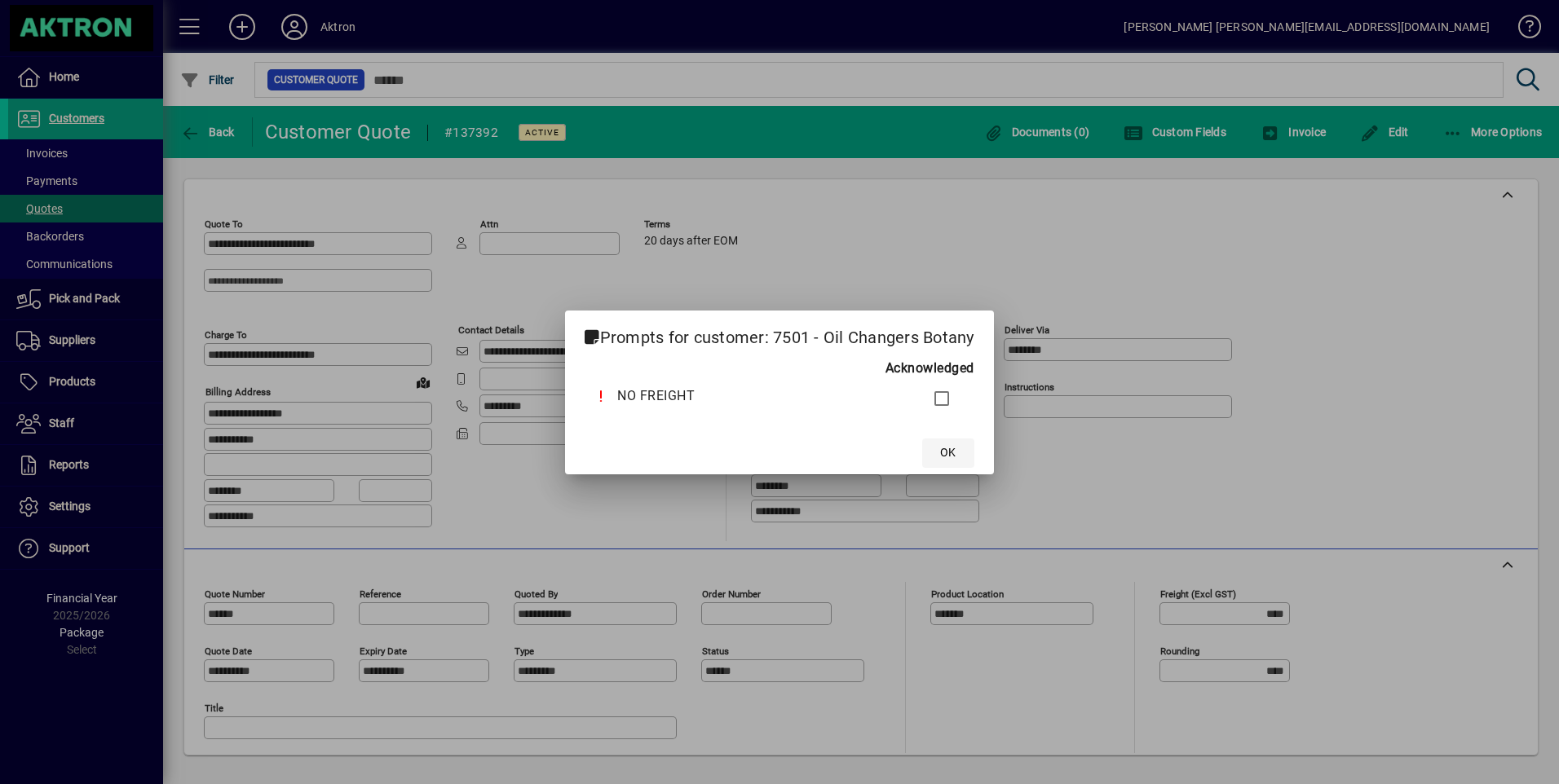 click on "OK" 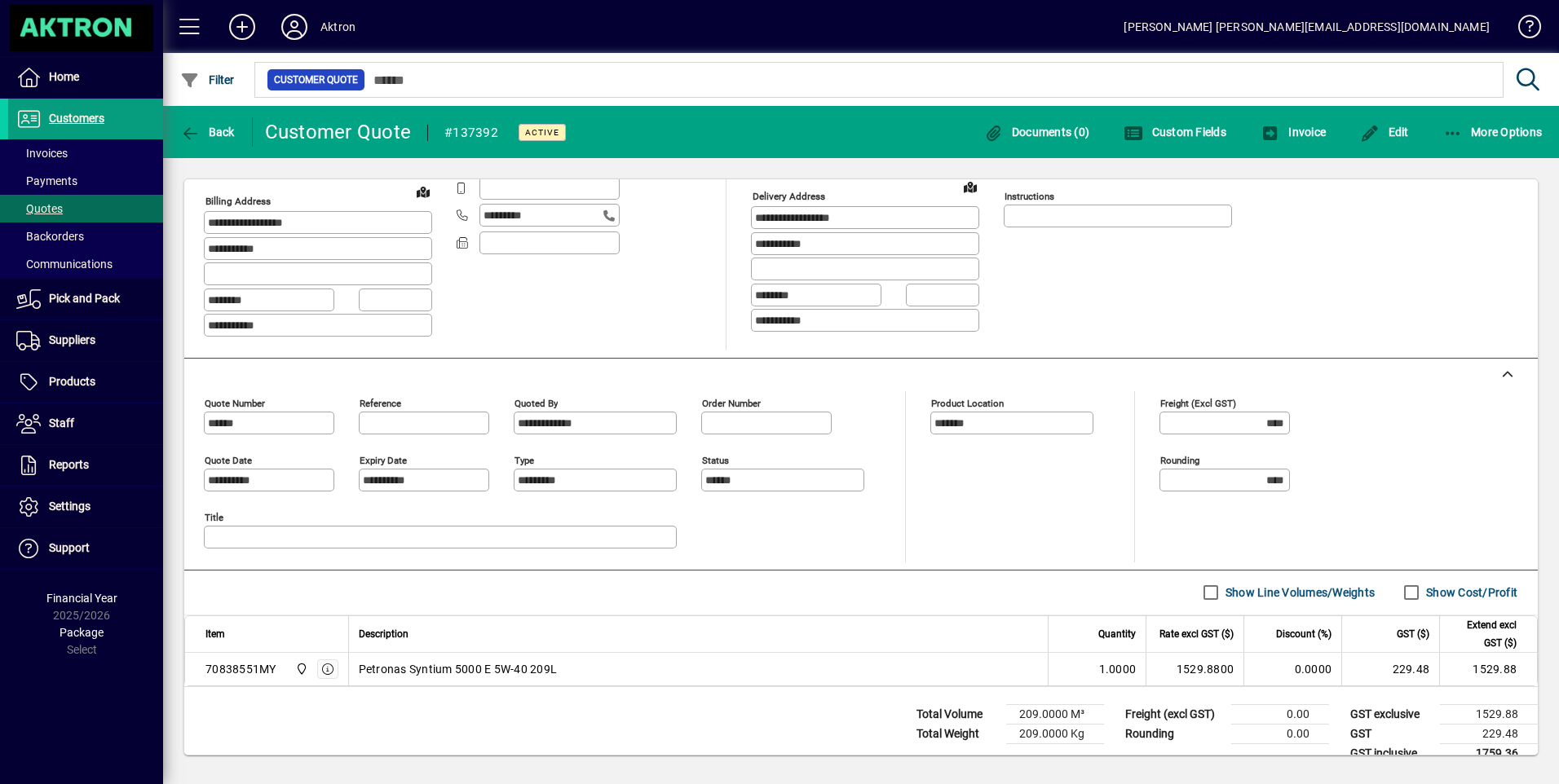 scroll, scrollTop: 214, scrollLeft: 0, axis: vertical 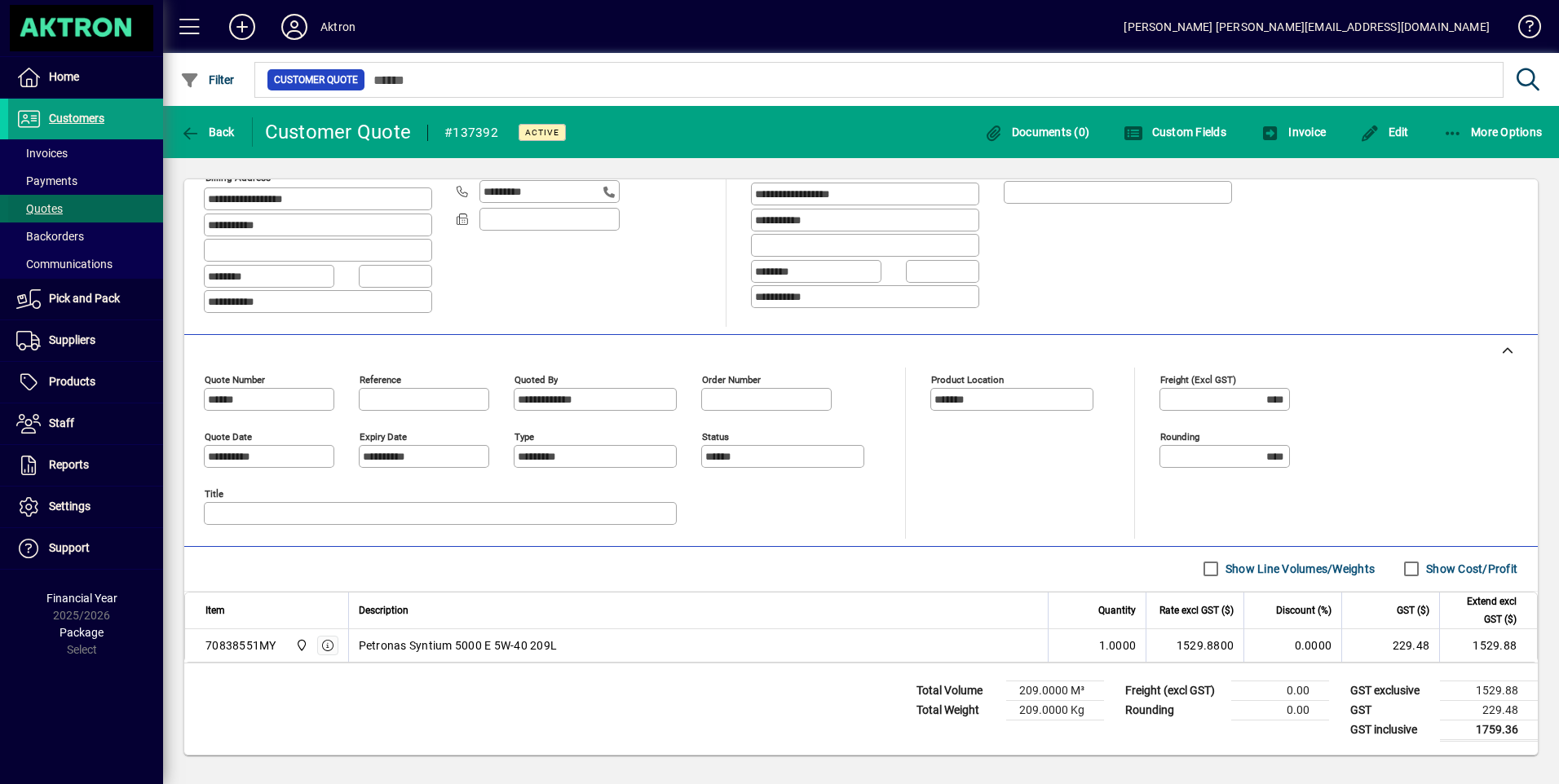 click on "Quotes" at bounding box center [39, 209] 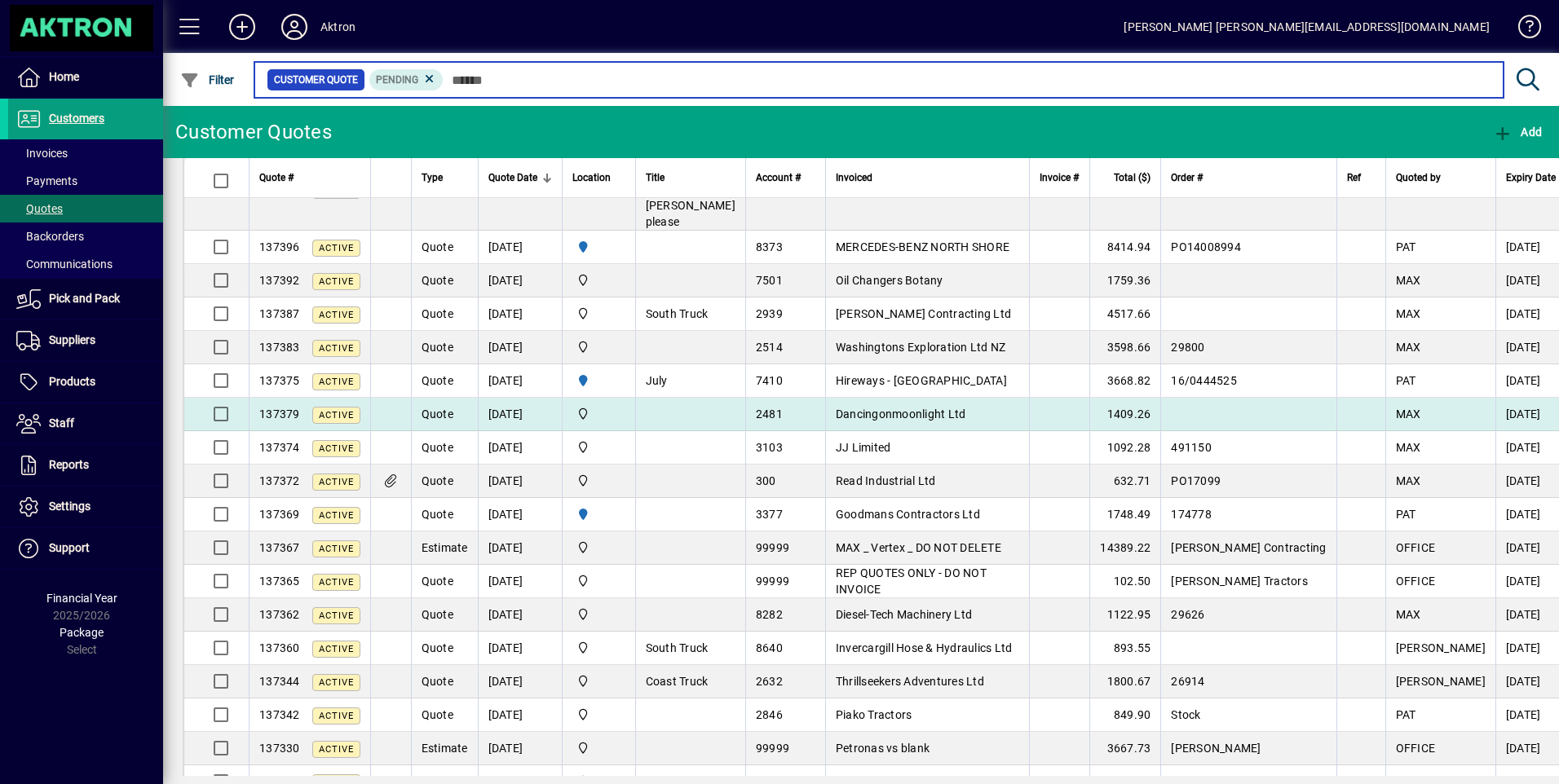 scroll, scrollTop: 407, scrollLeft: 0, axis: vertical 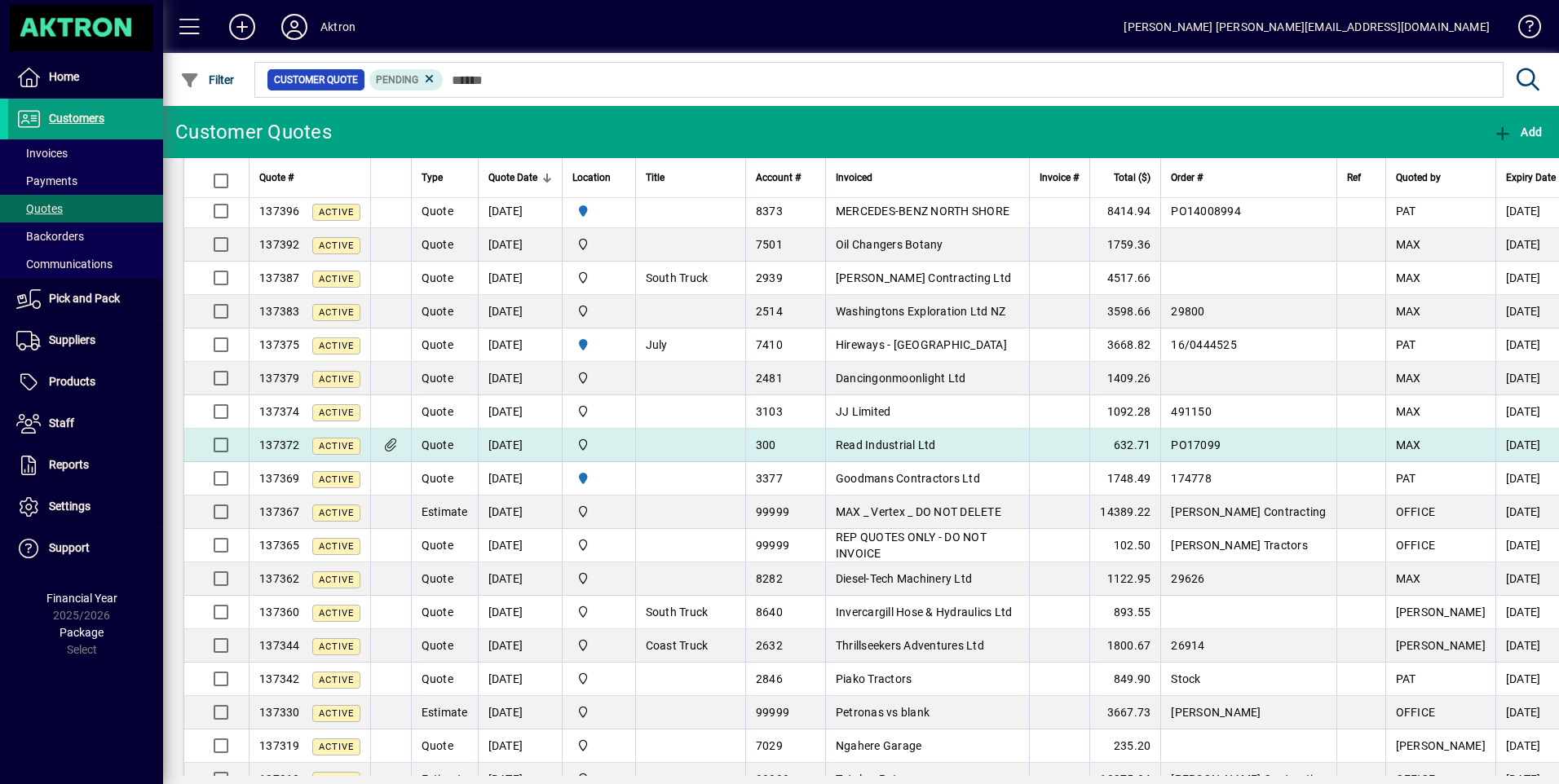 click on "Read Industrial Ltd" at bounding box center [927, 445] 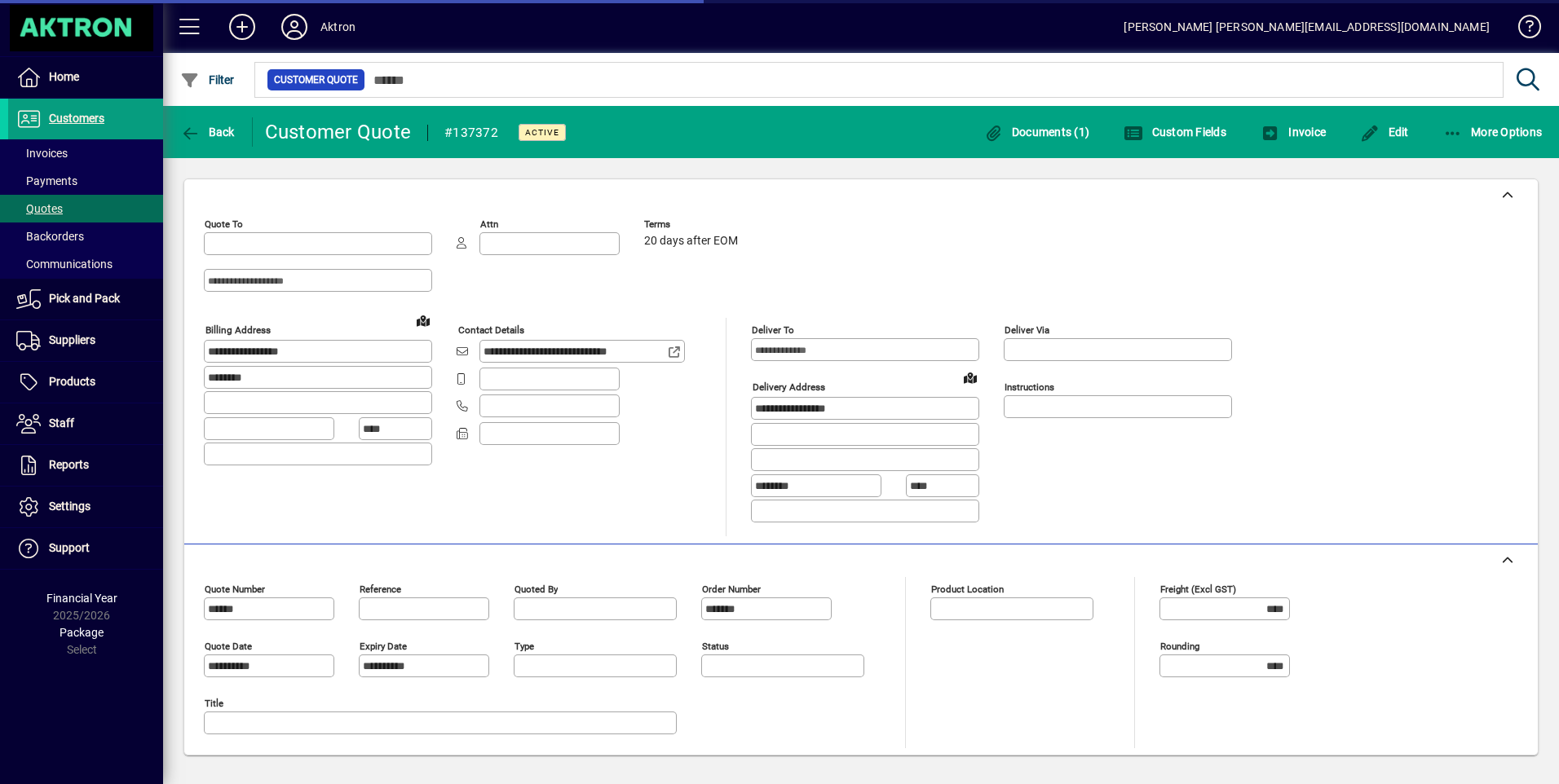 type on "**********" 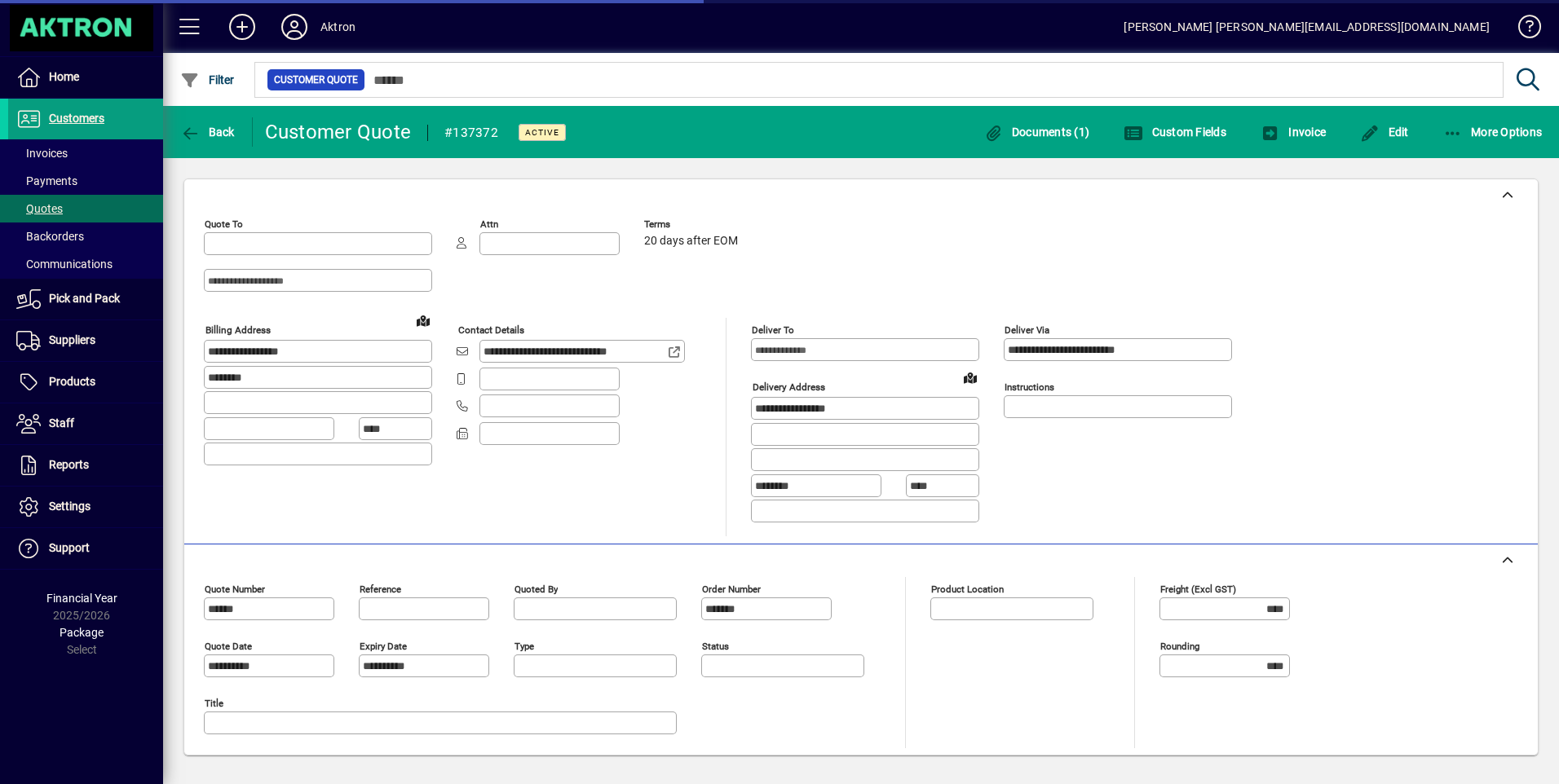 type on "**********" 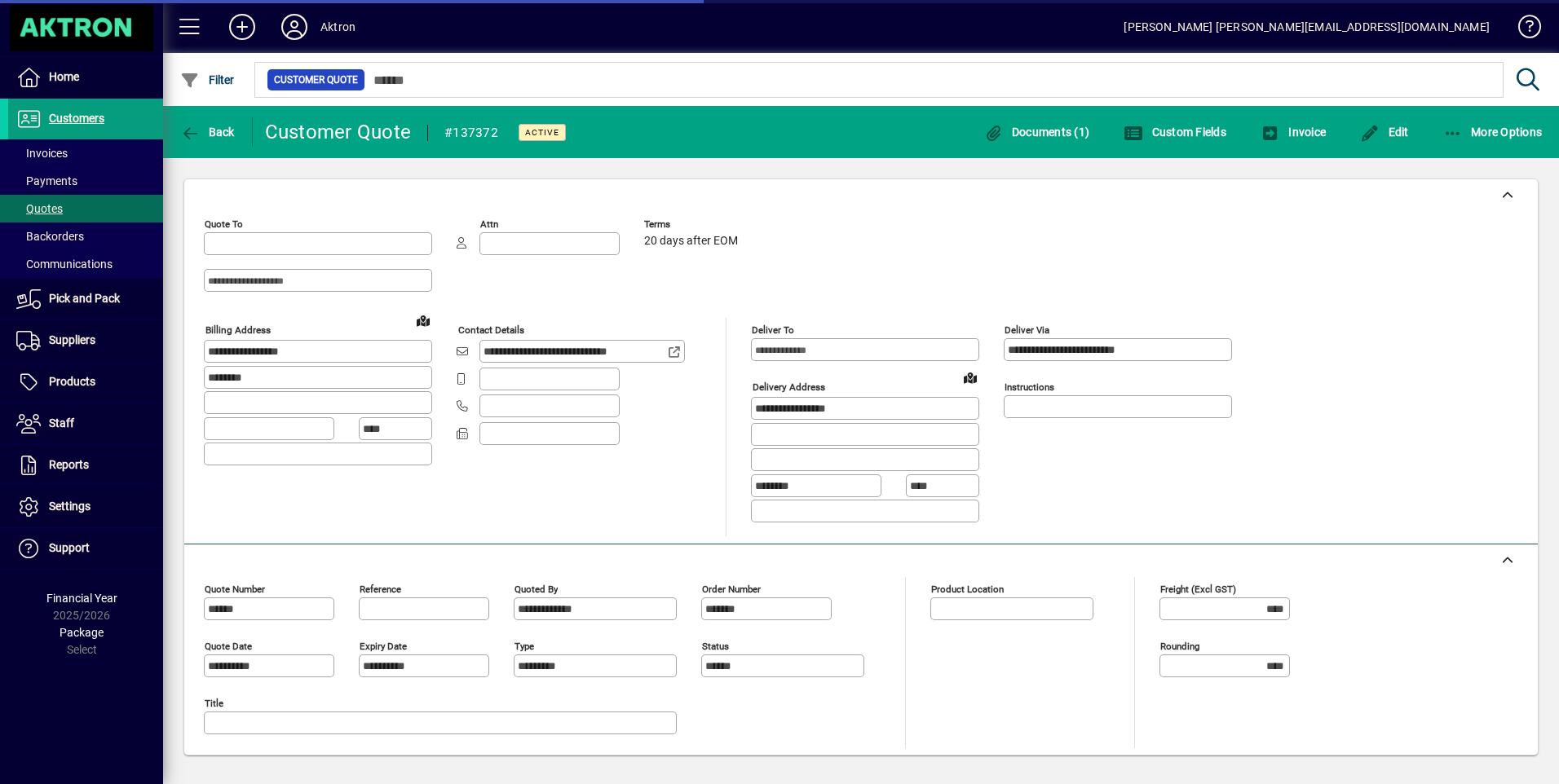 type on "**********" 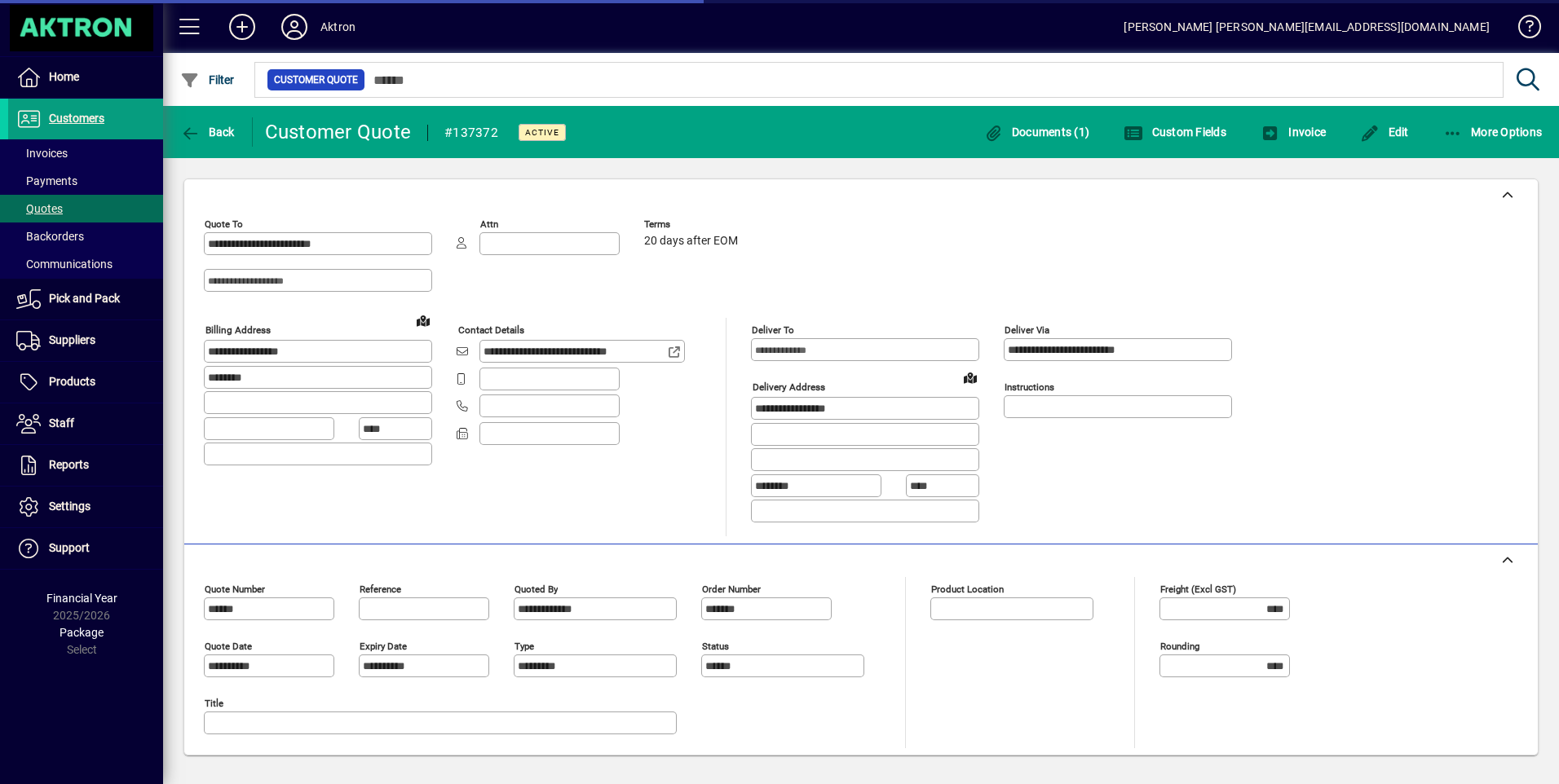 type on "**********" 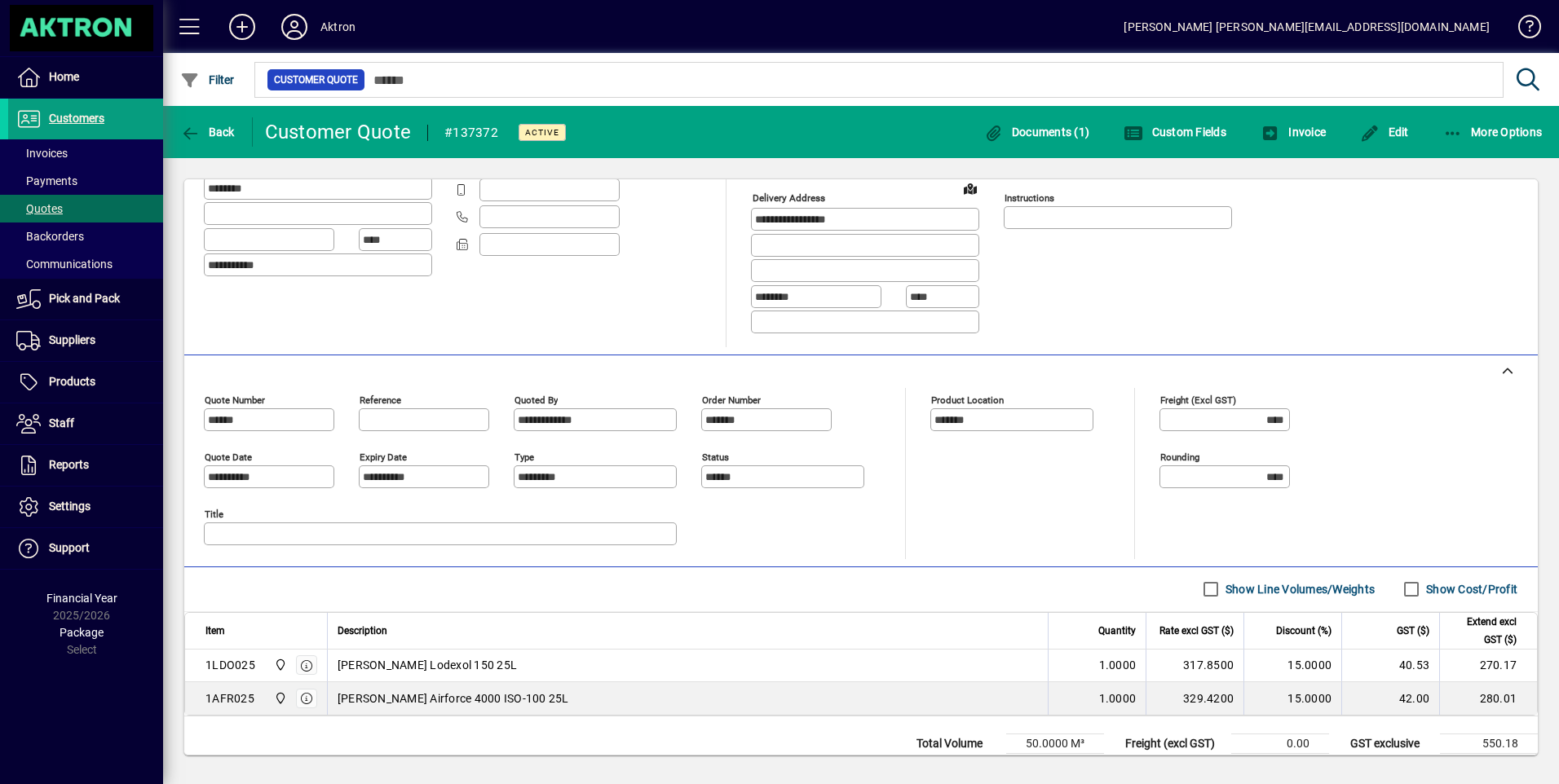 scroll, scrollTop: 242, scrollLeft: 0, axis: vertical 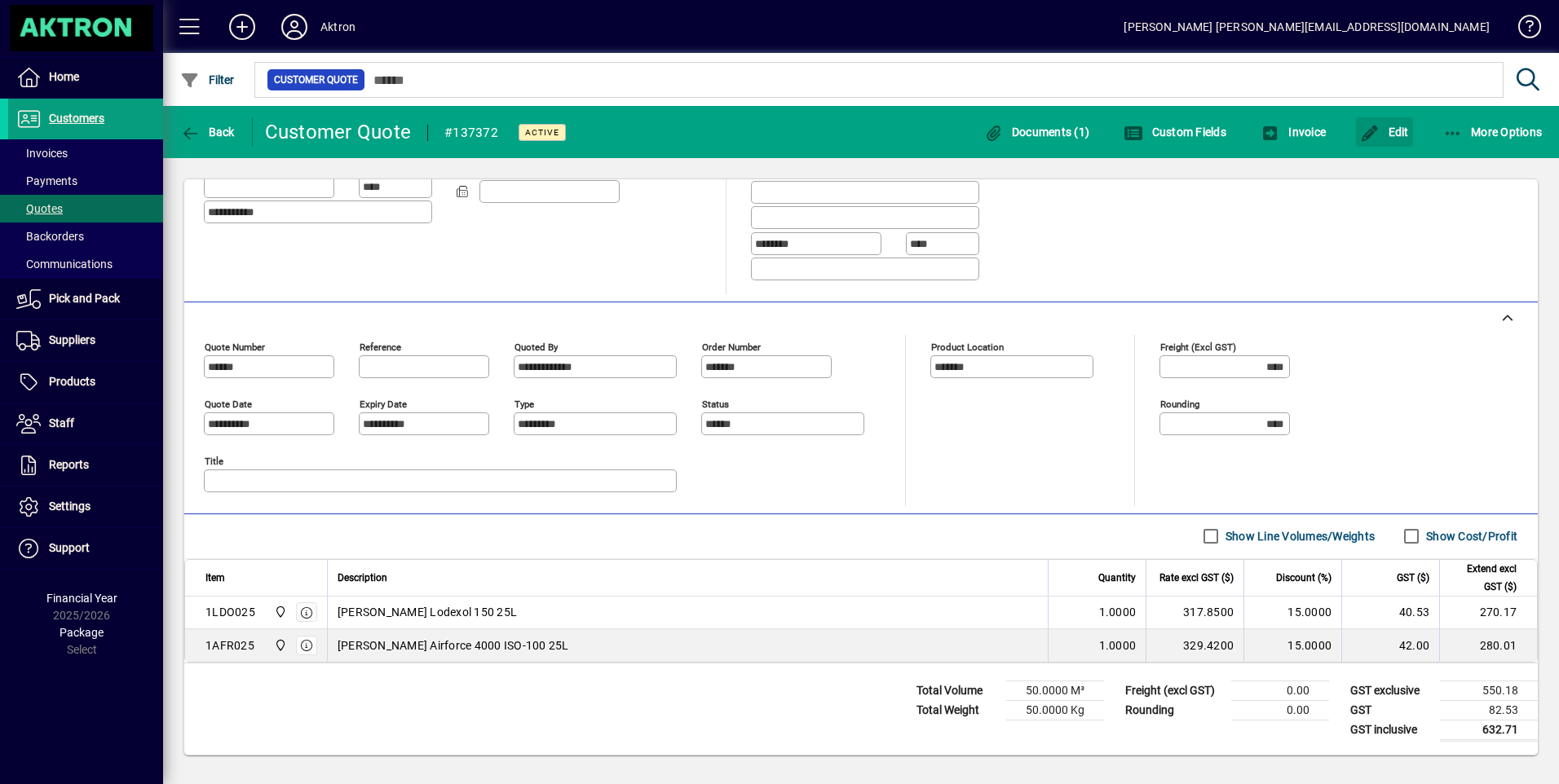 drag, startPoint x: 1404, startPoint y: 123, endPoint x: 1204, endPoint y: 235, distance: 229.2248 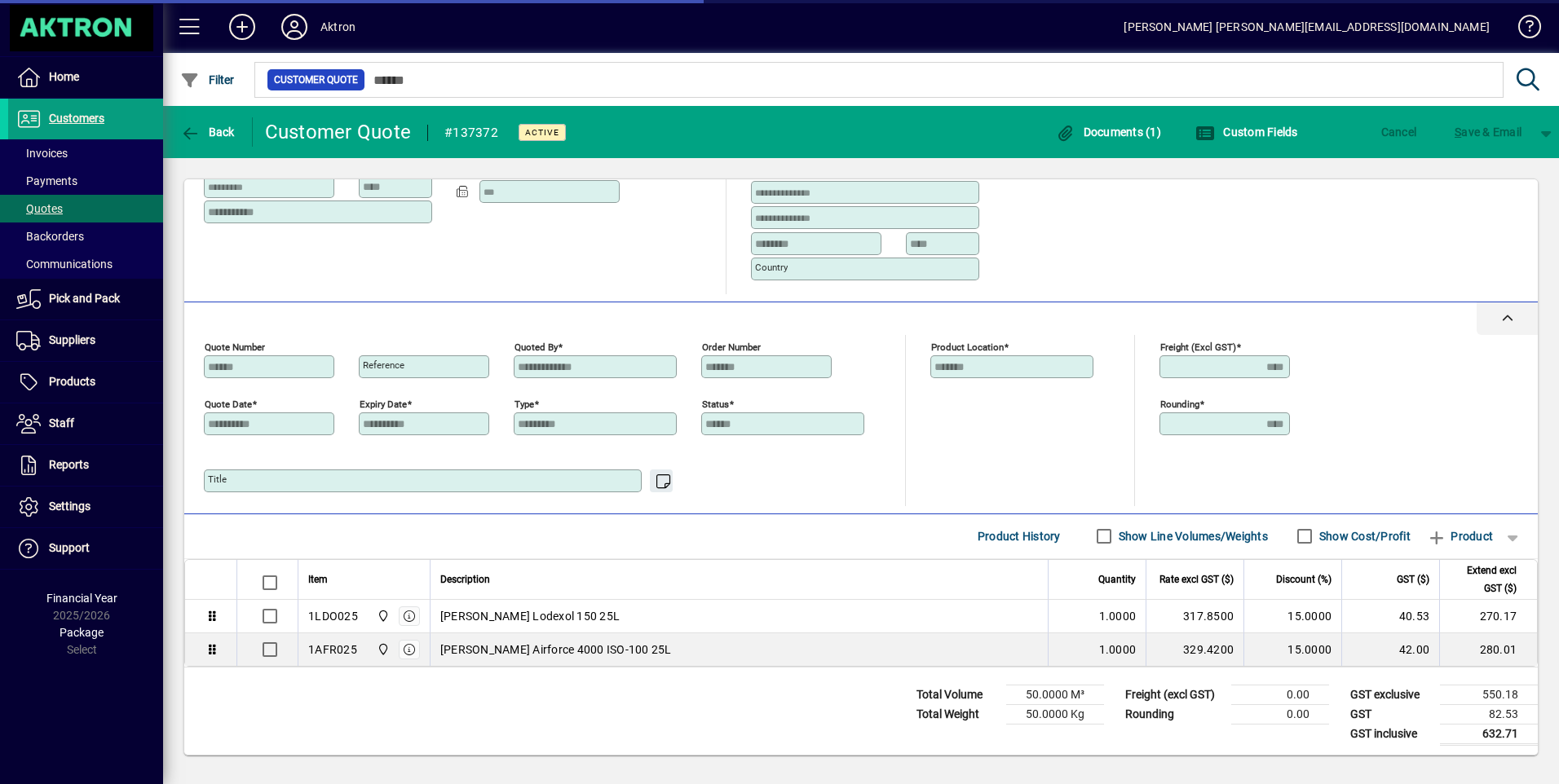 scroll, scrollTop: 193, scrollLeft: 0, axis: vertical 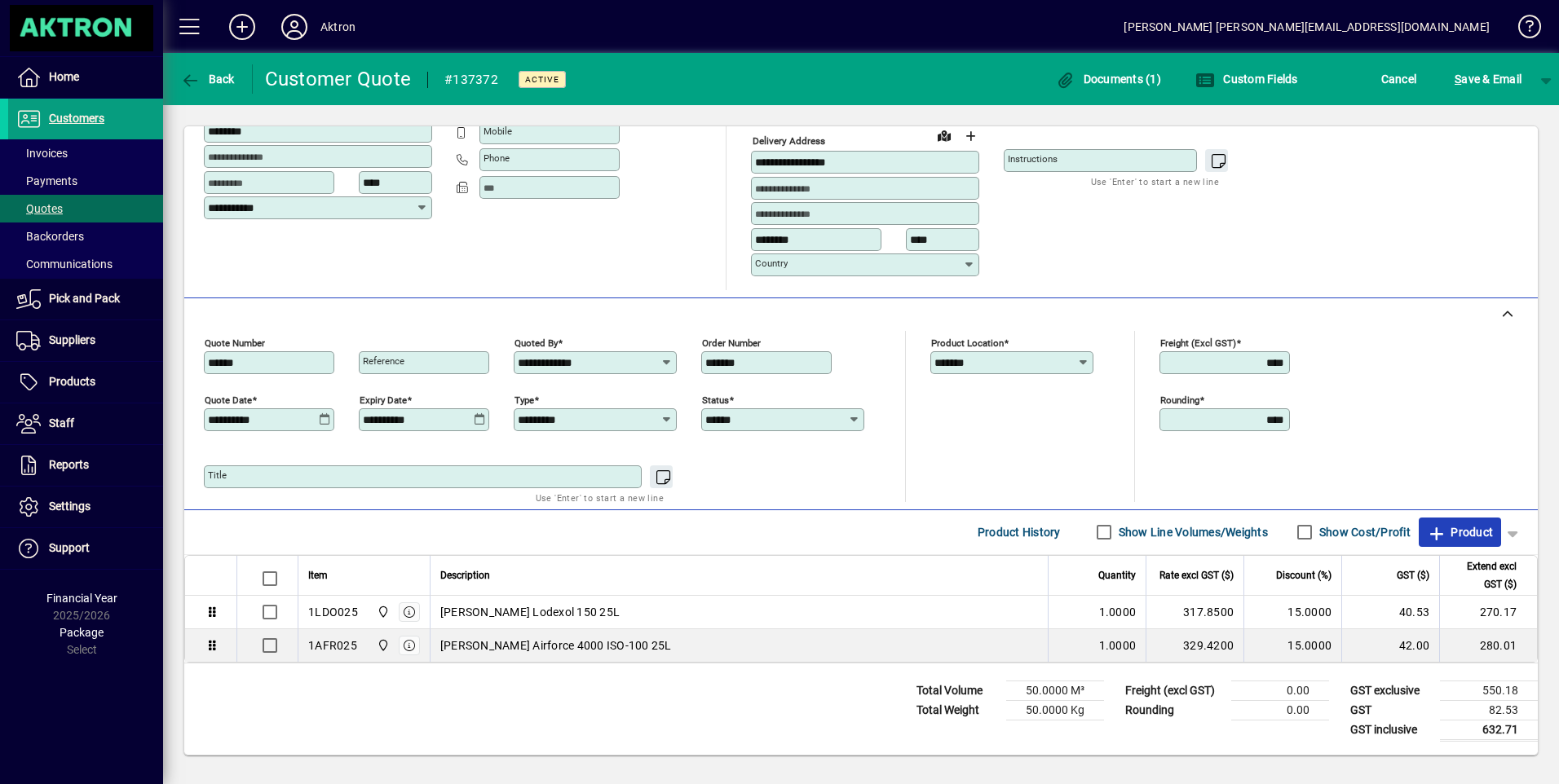 click on "Product" 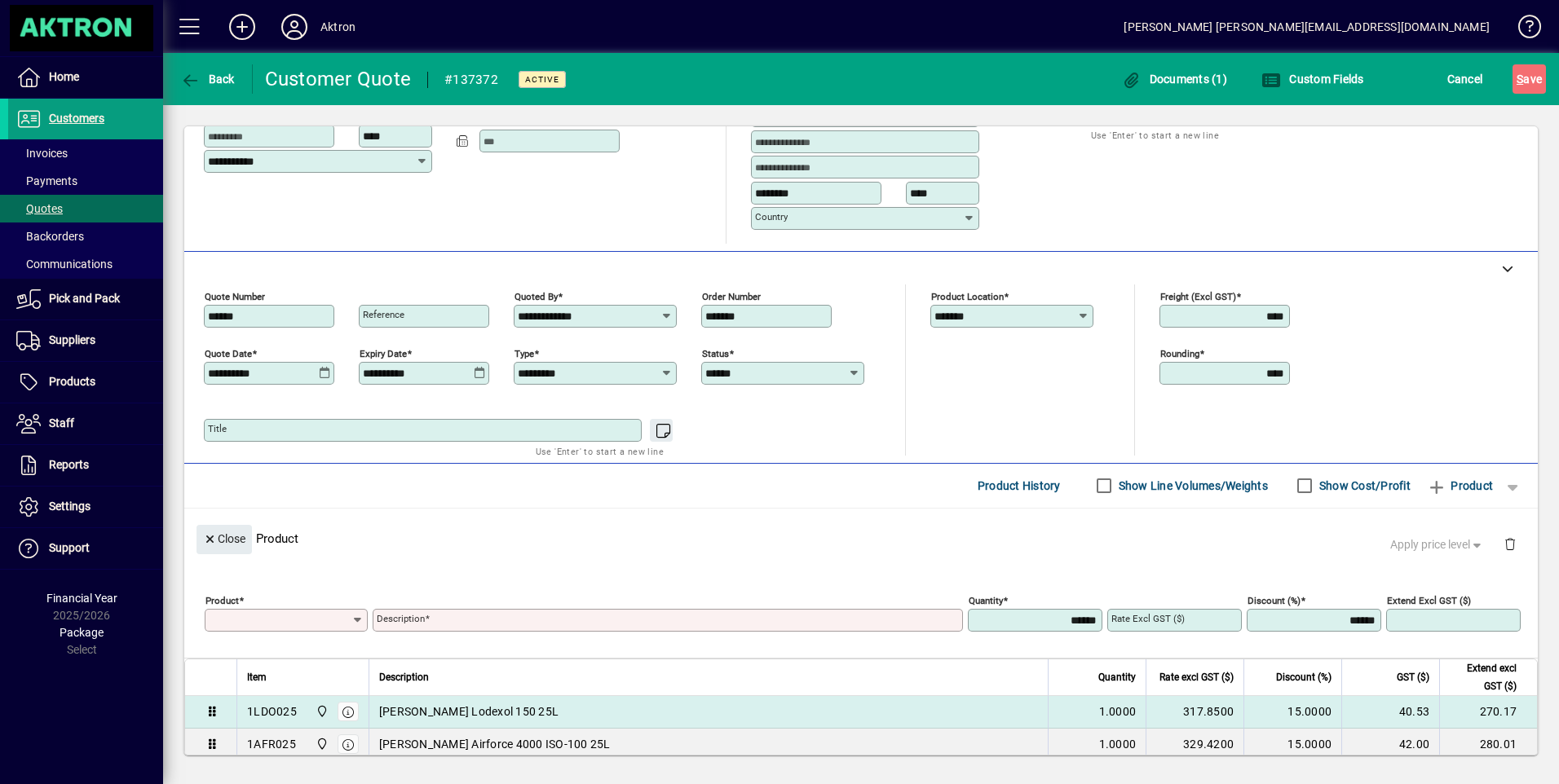 scroll, scrollTop: 0, scrollLeft: 0, axis: both 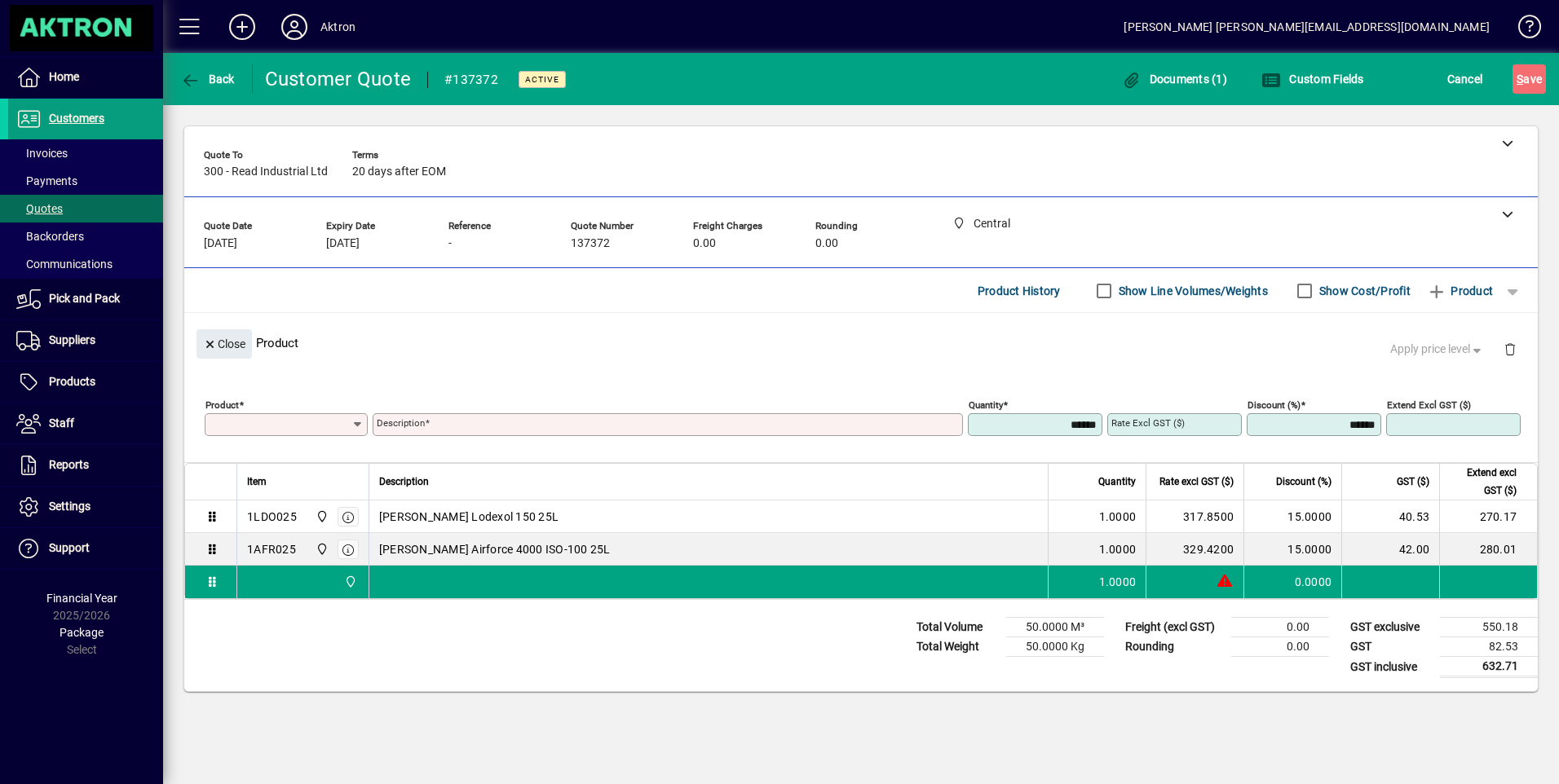 click on "Product" at bounding box center (280, 425) 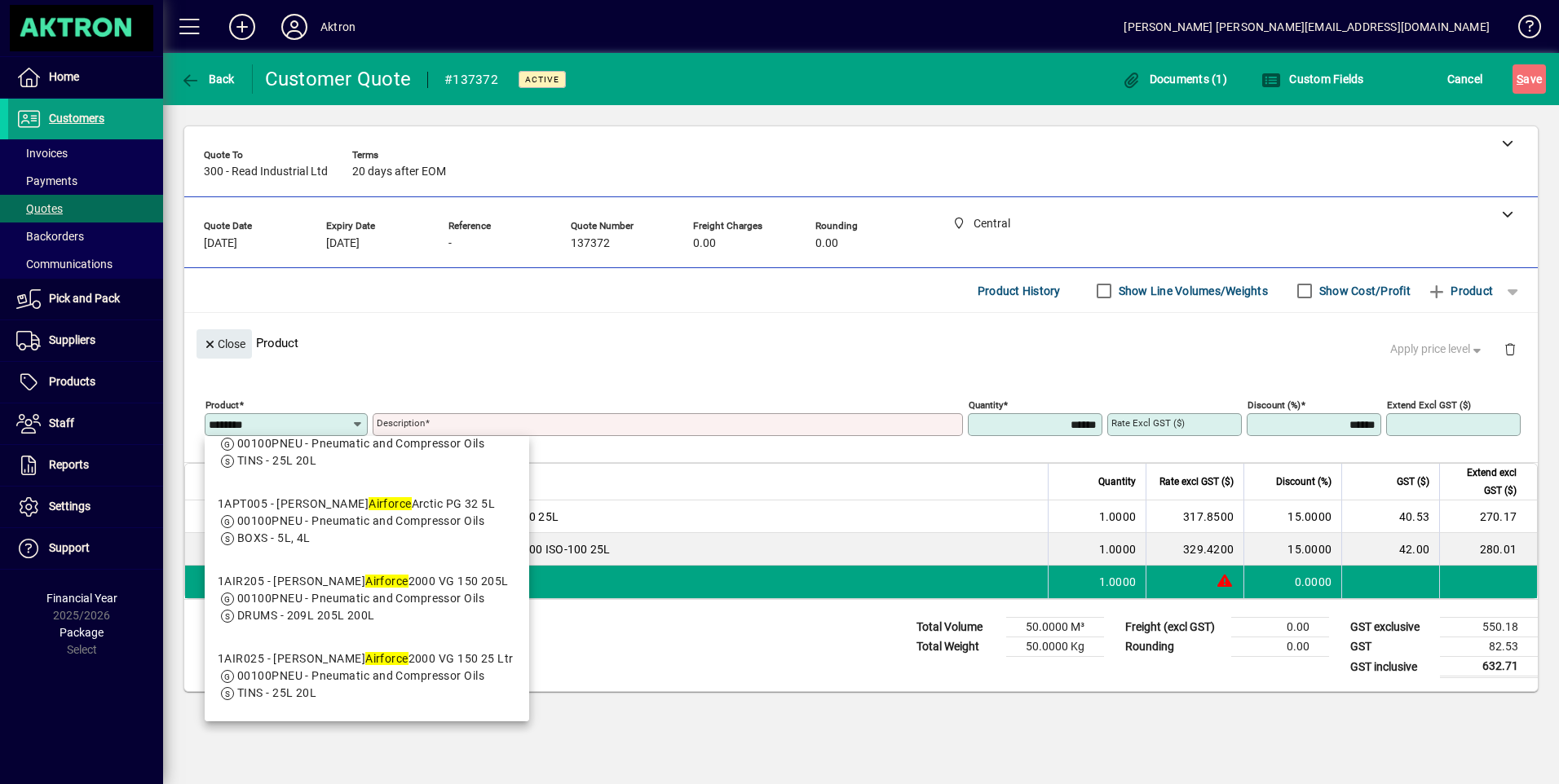scroll, scrollTop: 1051, scrollLeft: 0, axis: vertical 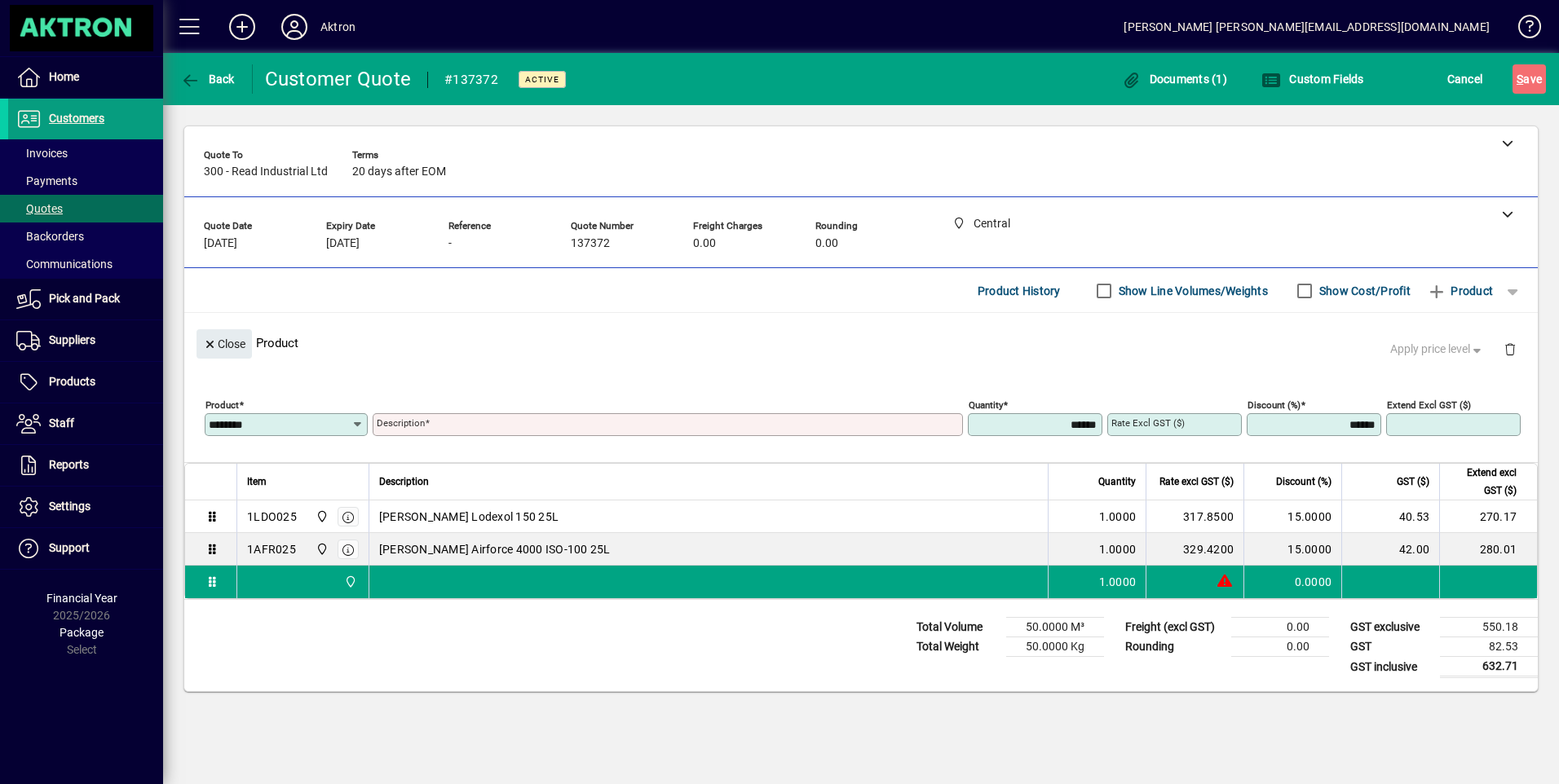type 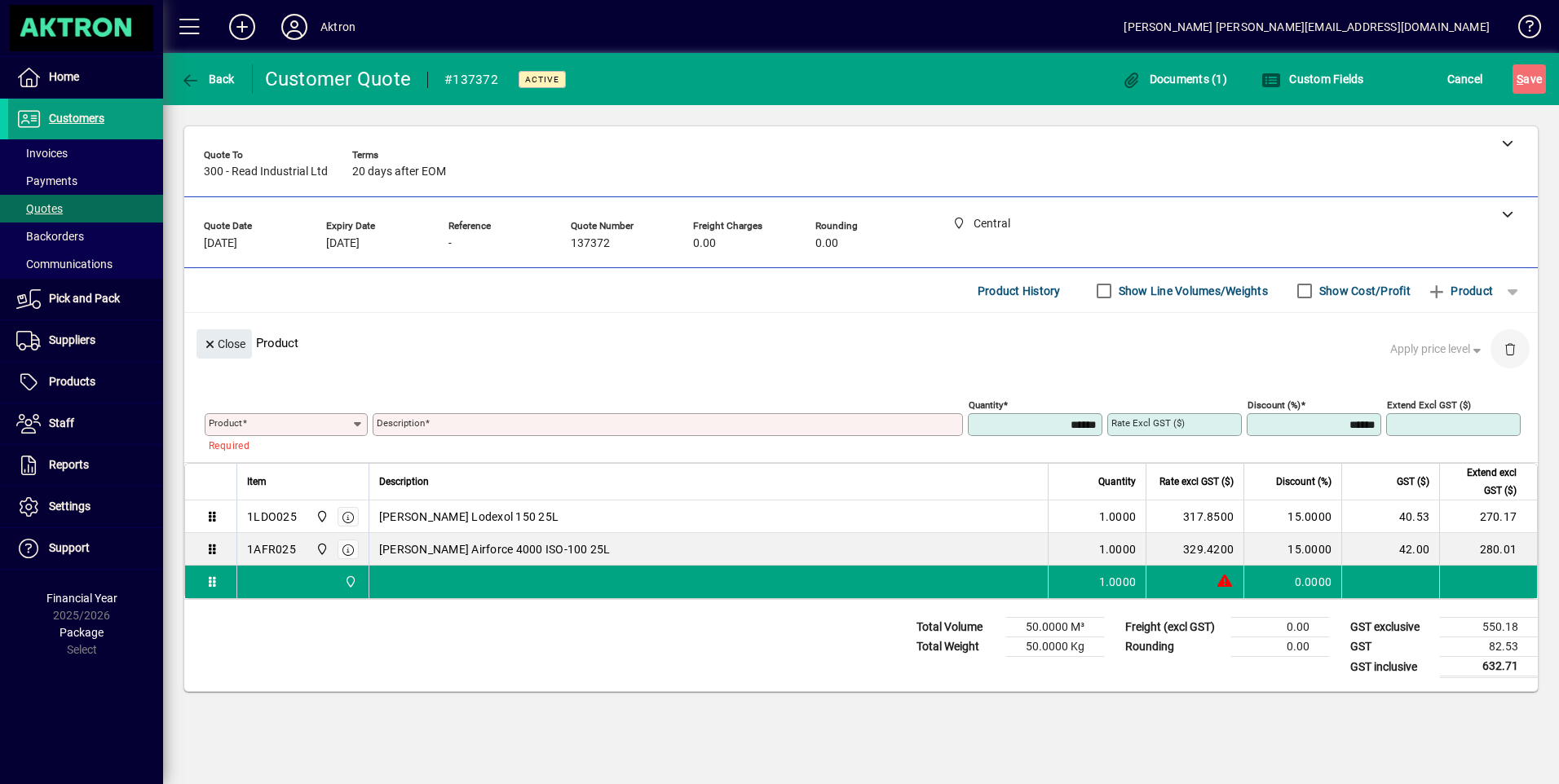 click 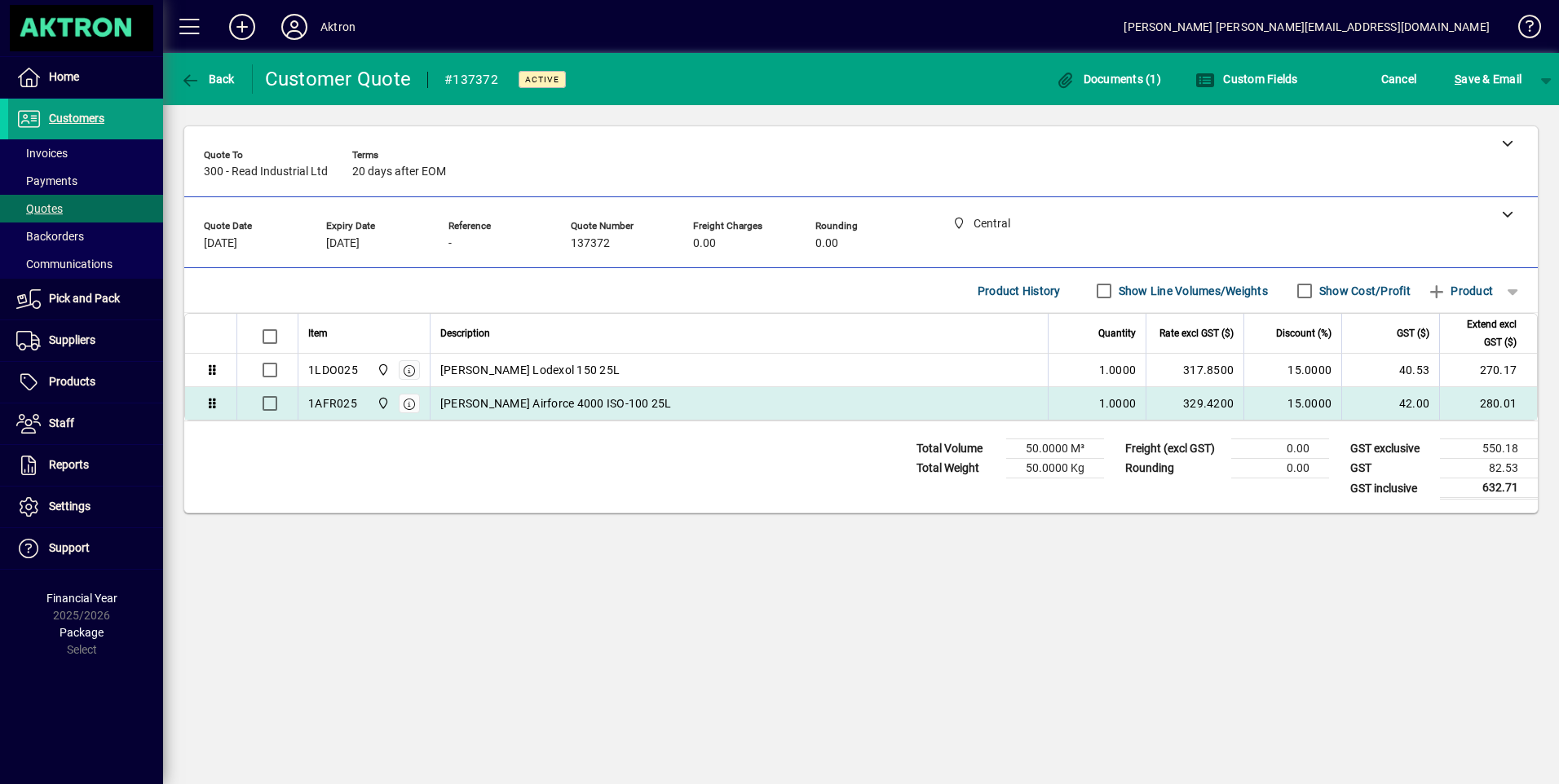 click on "[PERSON_NAME] Airforce 4000 ISO-100 25L" at bounding box center [556, 403] 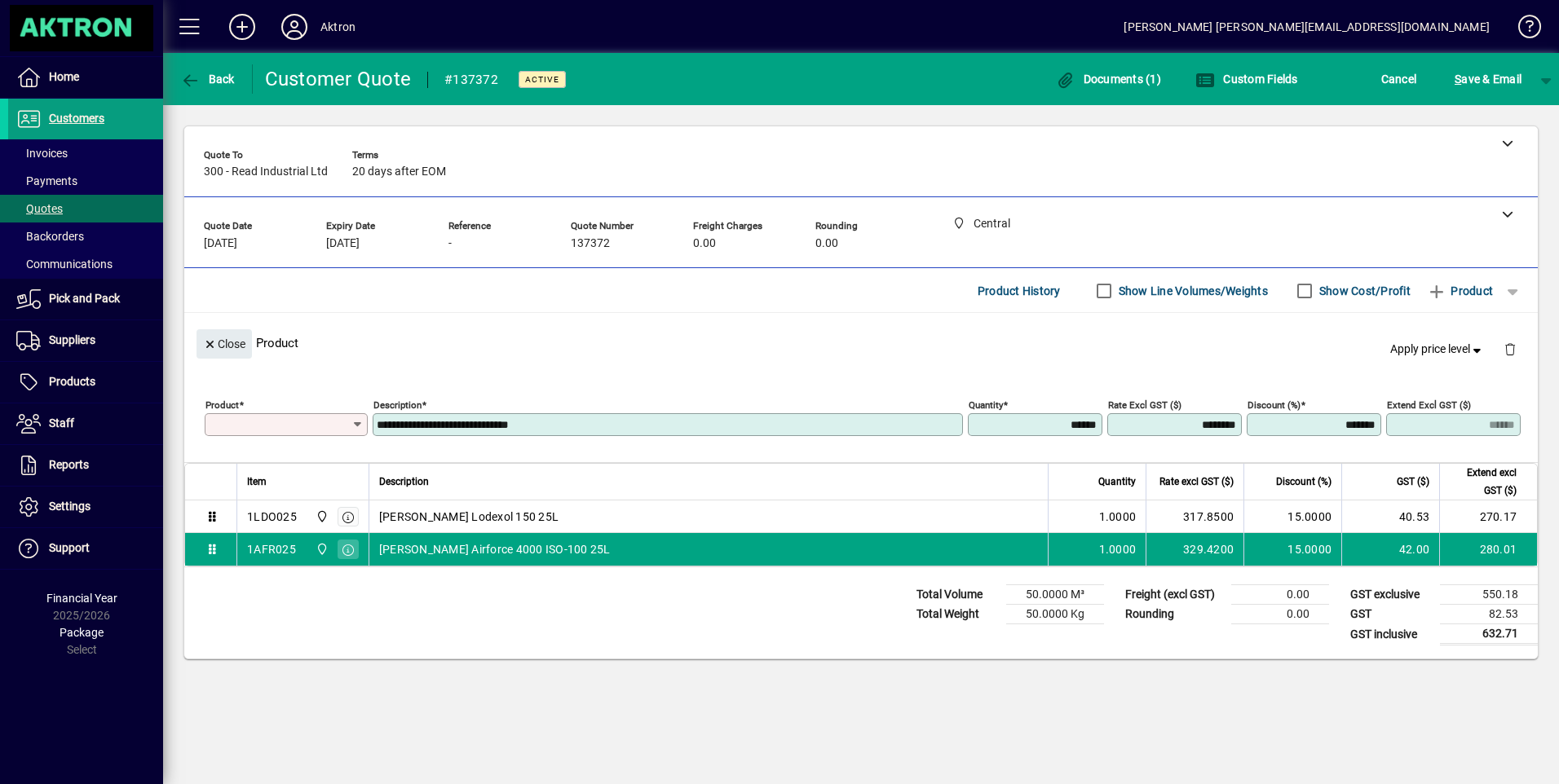 type on "*******" 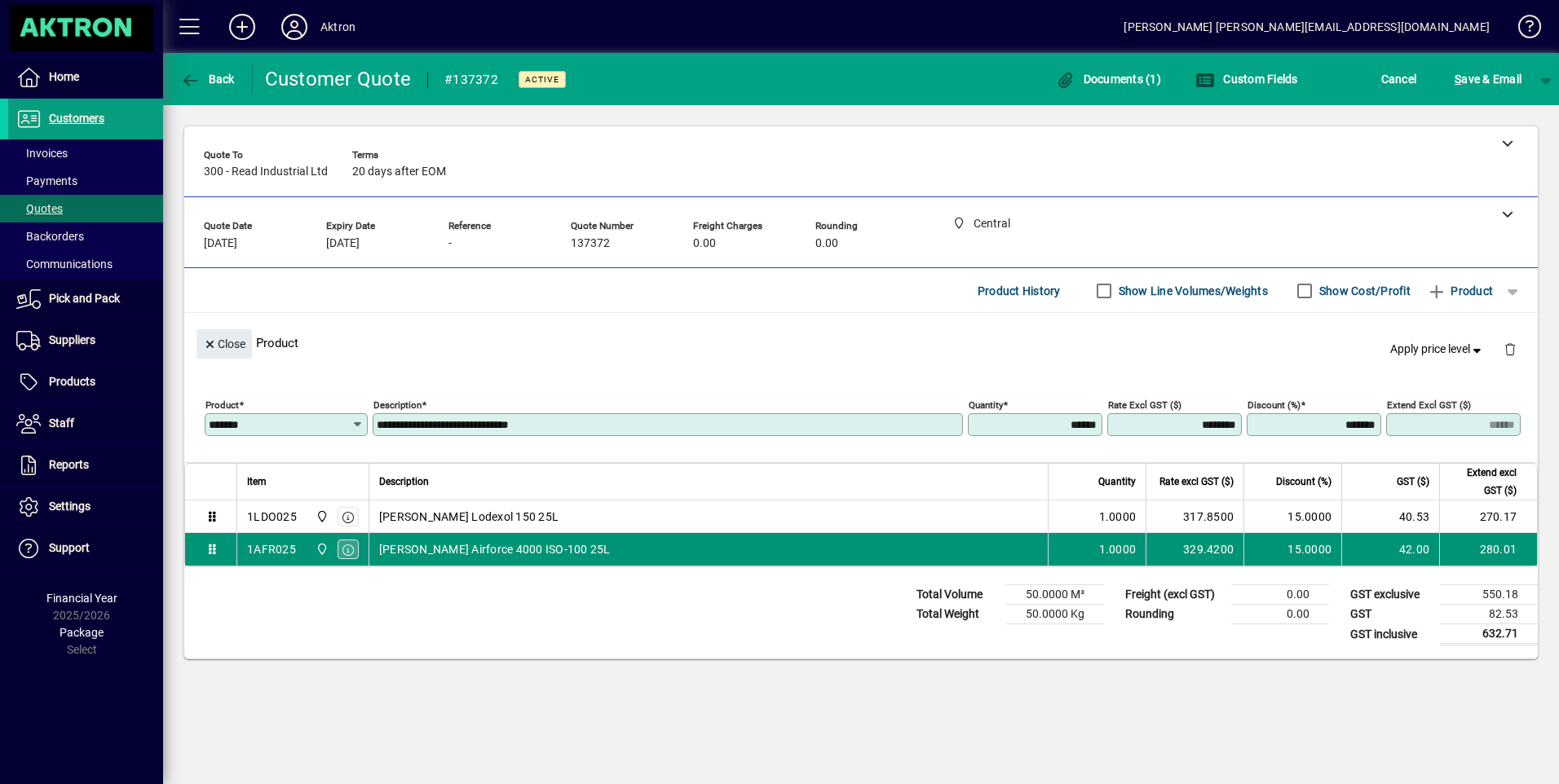 click 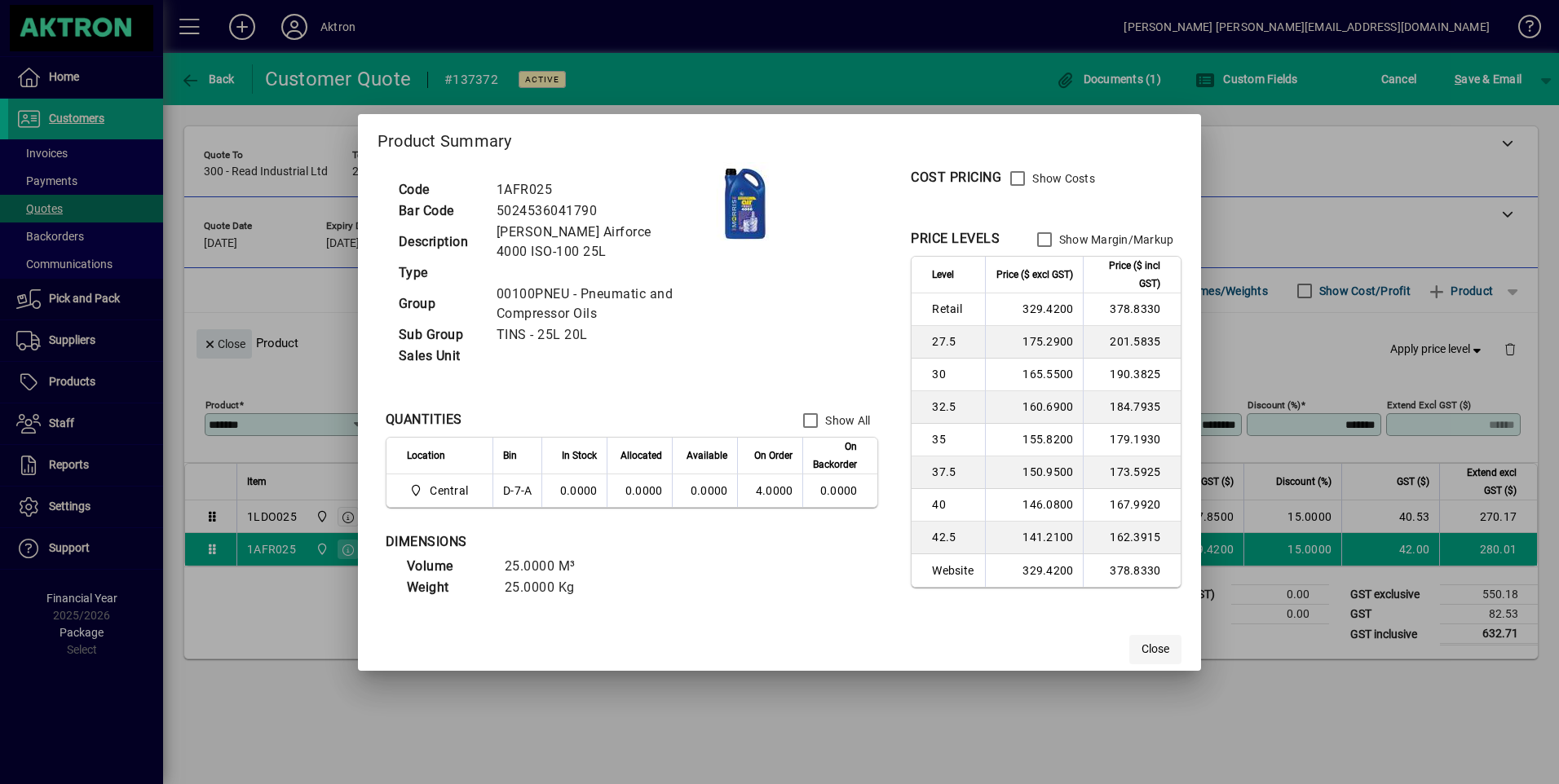 click on "Close" 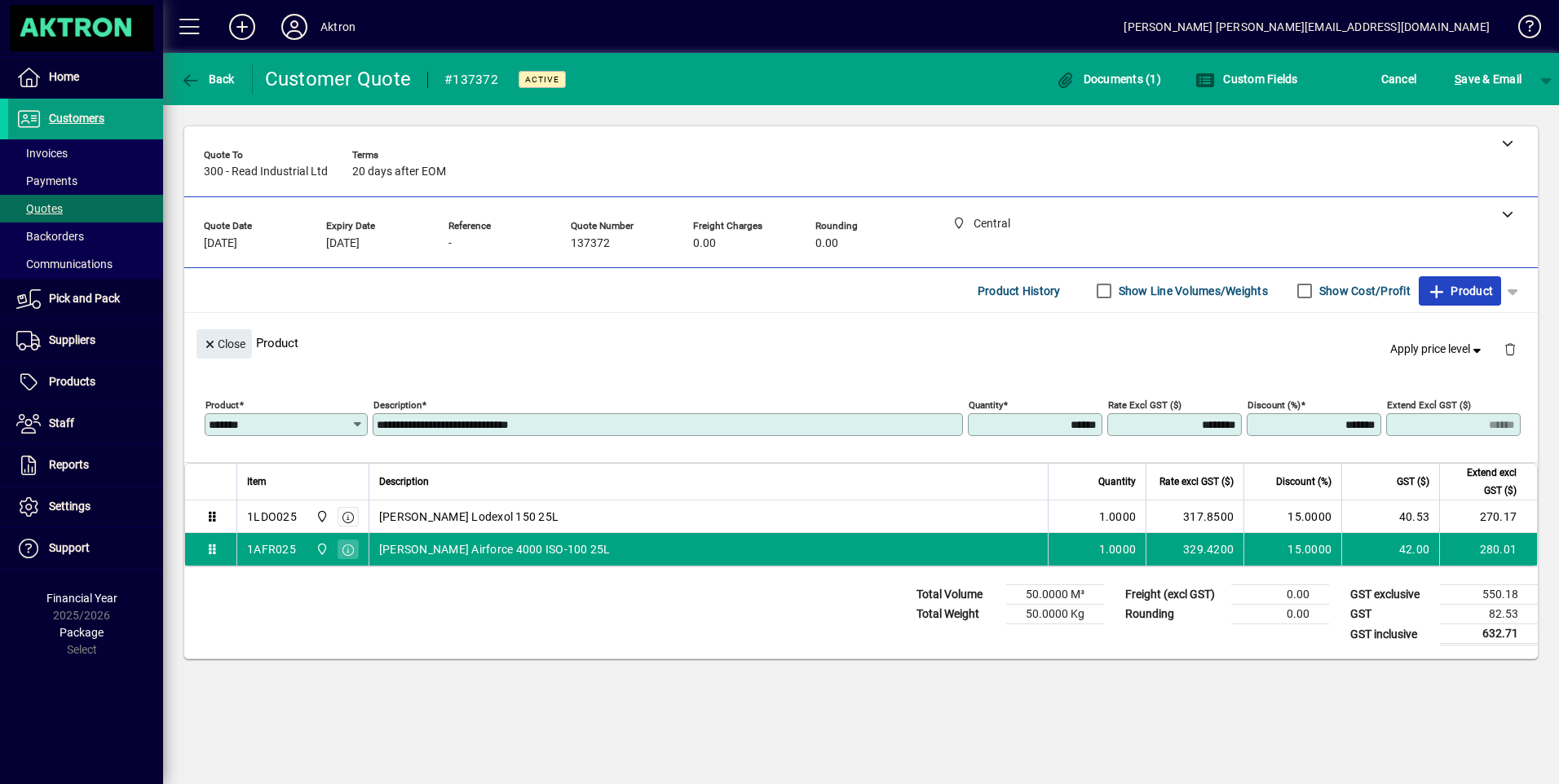 drag, startPoint x: 1479, startPoint y: 290, endPoint x: 1465, endPoint y: 294, distance: 14.56022 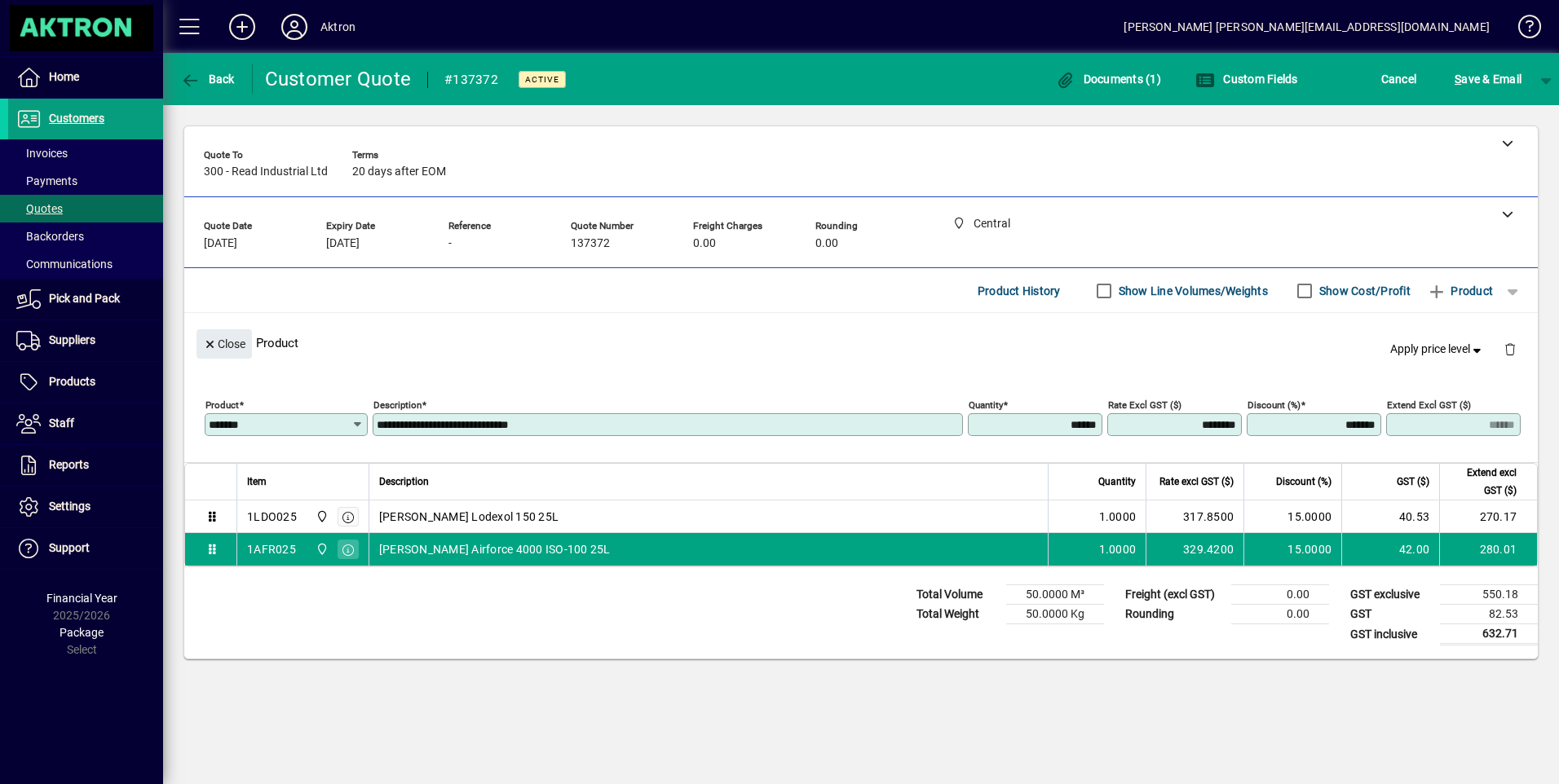 type 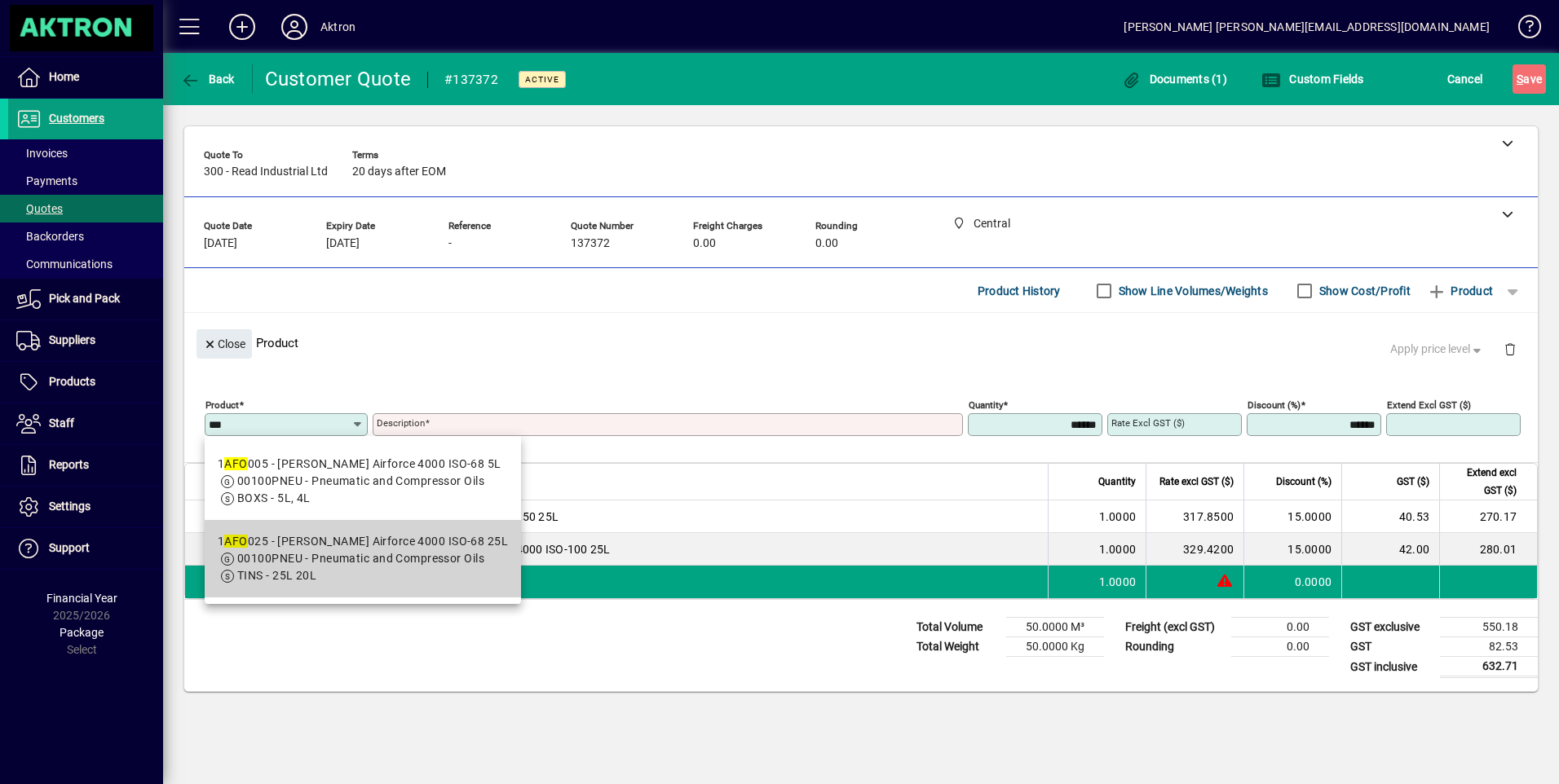 click on "00100PNEU - Pneumatic and Compressor Oils" at bounding box center [360, 558] 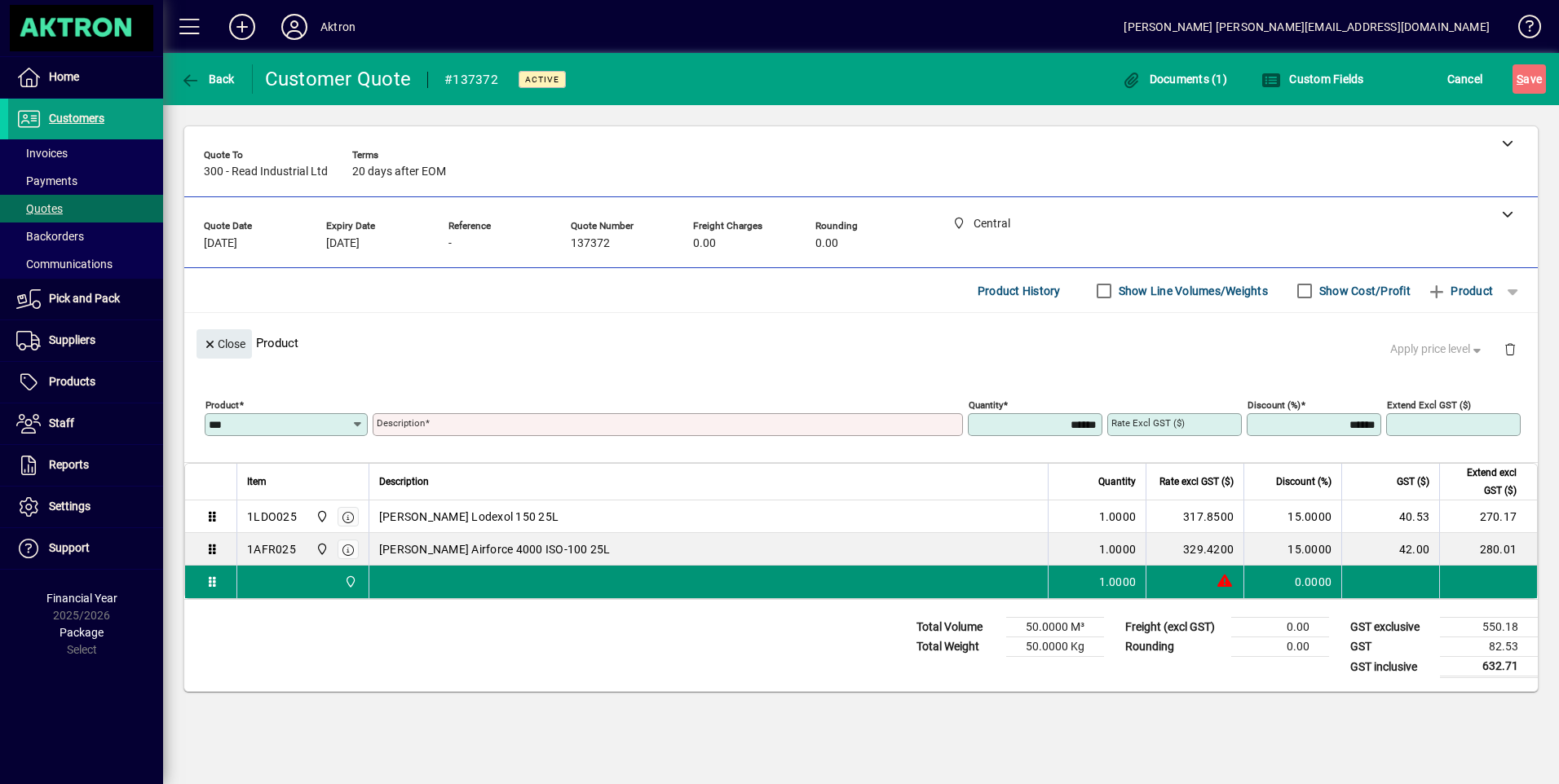 type on "*******" 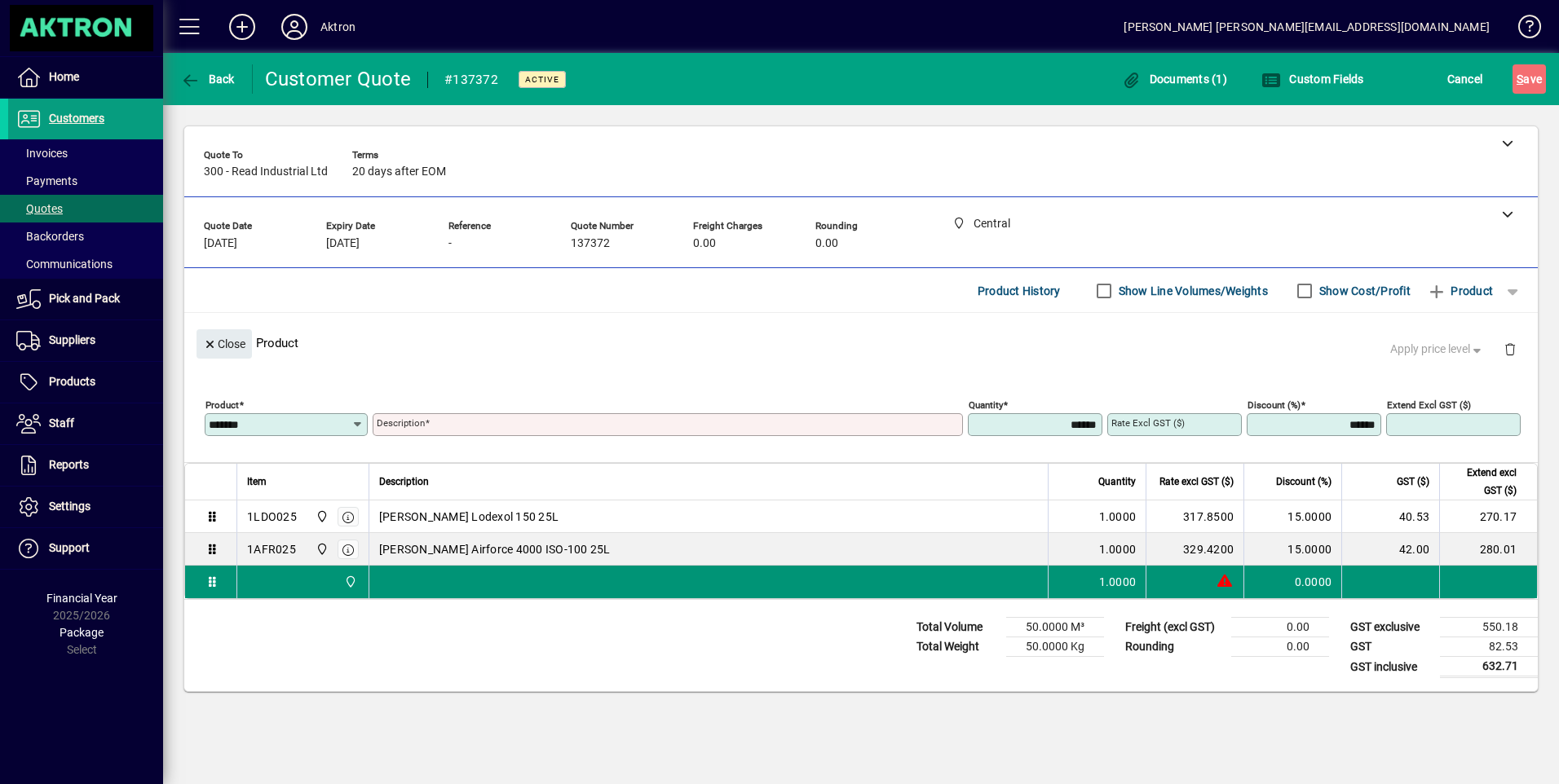 type on "**********" 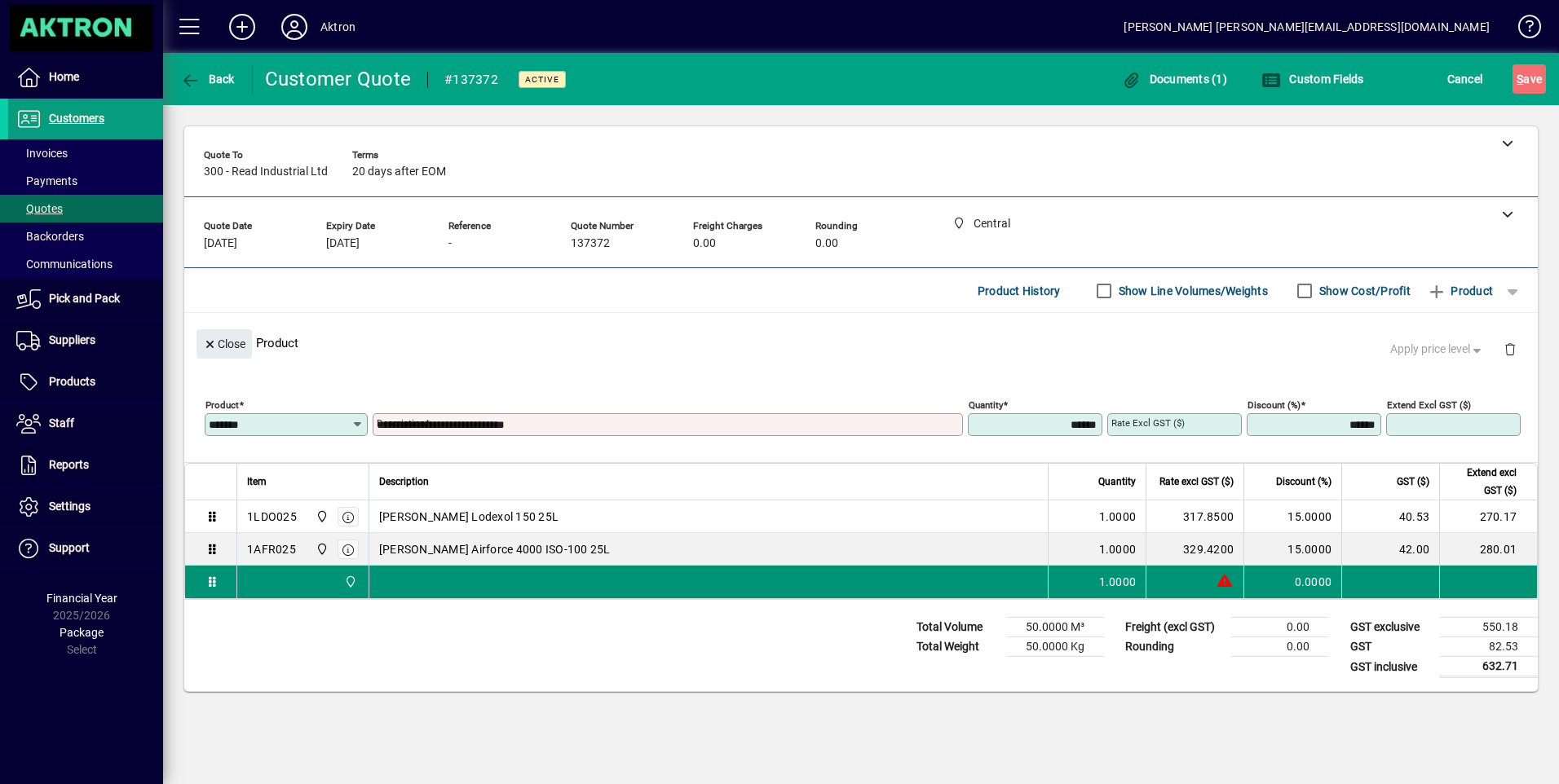 type on "********" 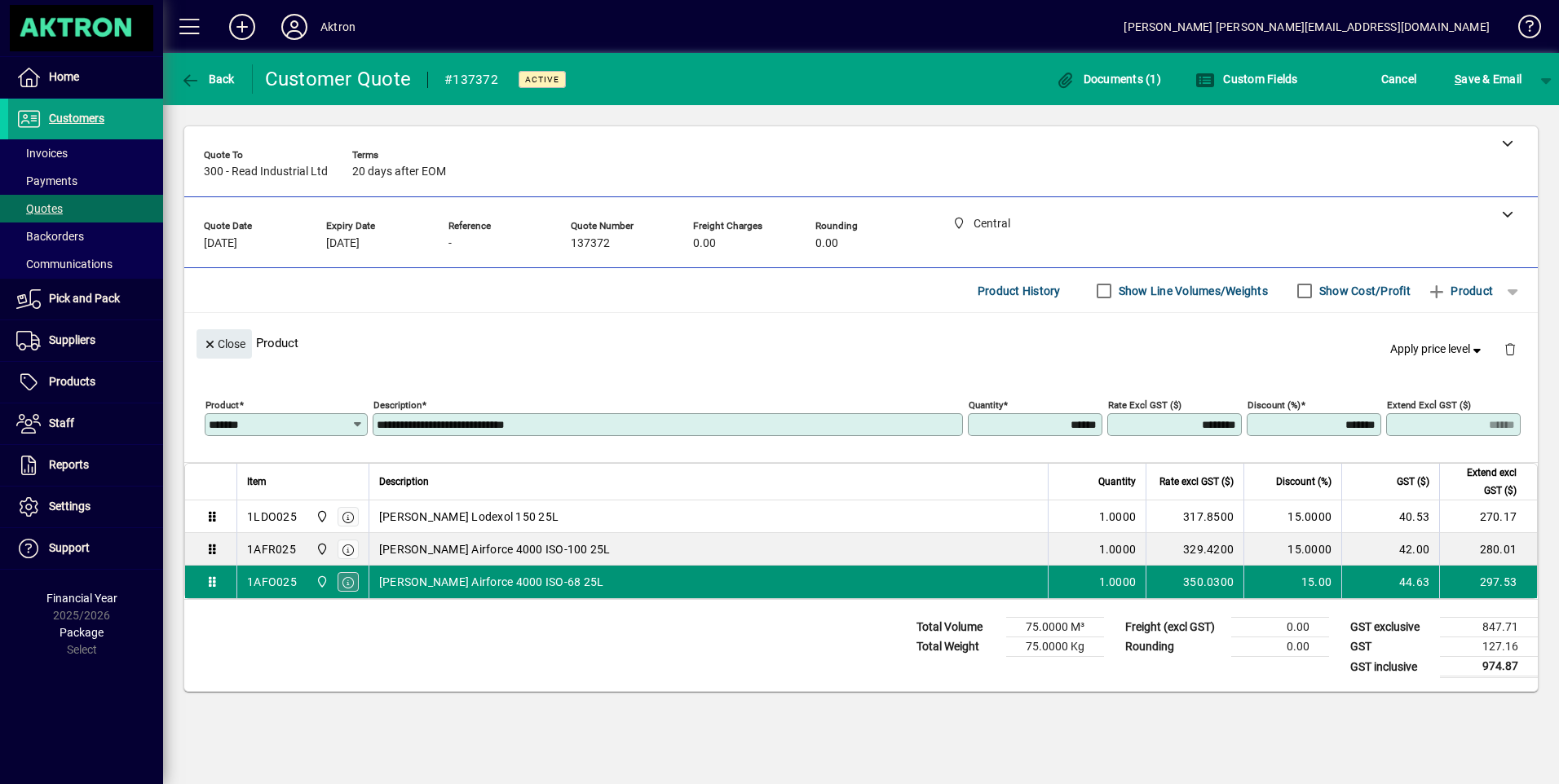 click 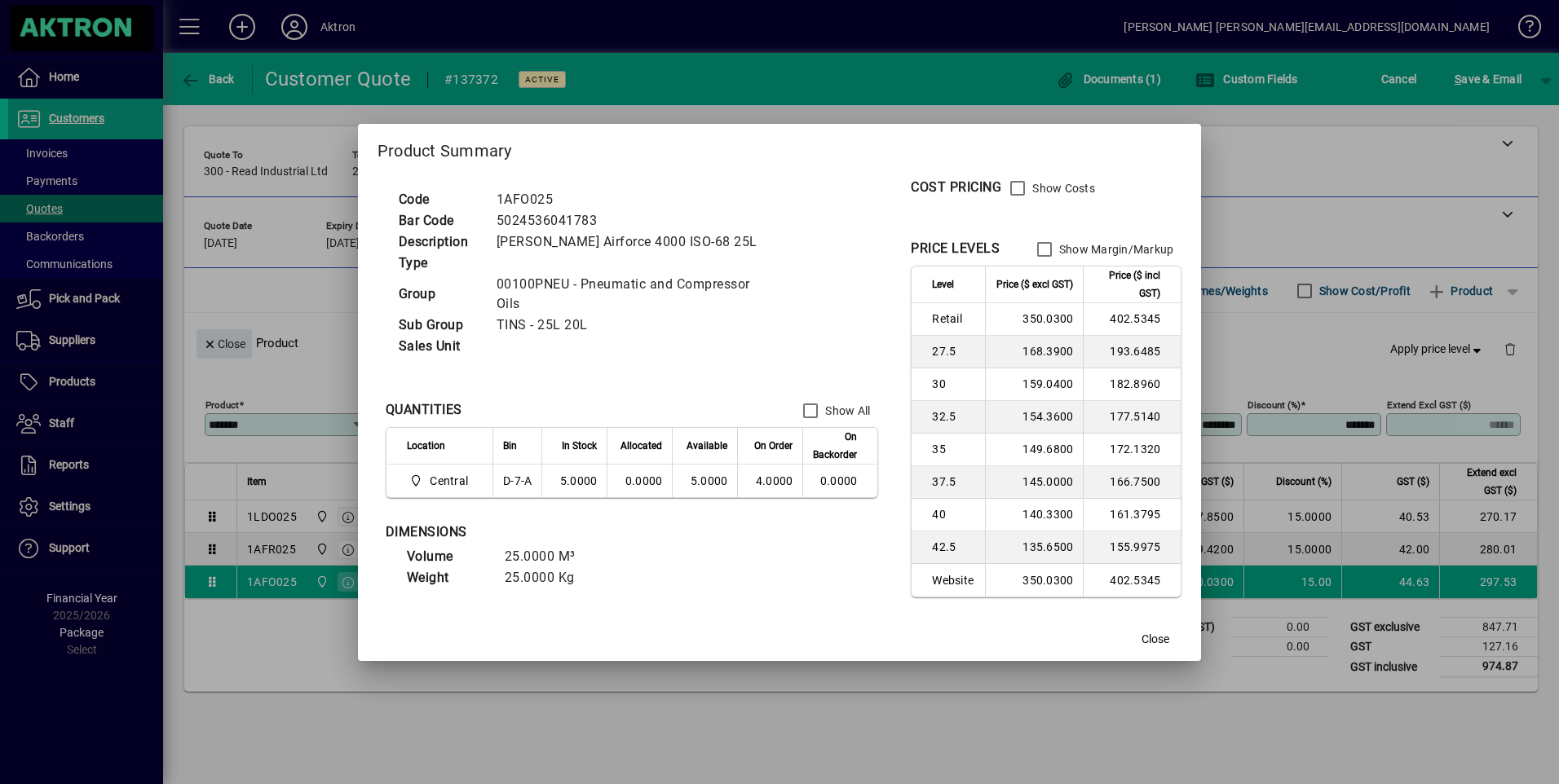 drag, startPoint x: 1139, startPoint y: 636, endPoint x: 1085, endPoint y: 636, distance: 54 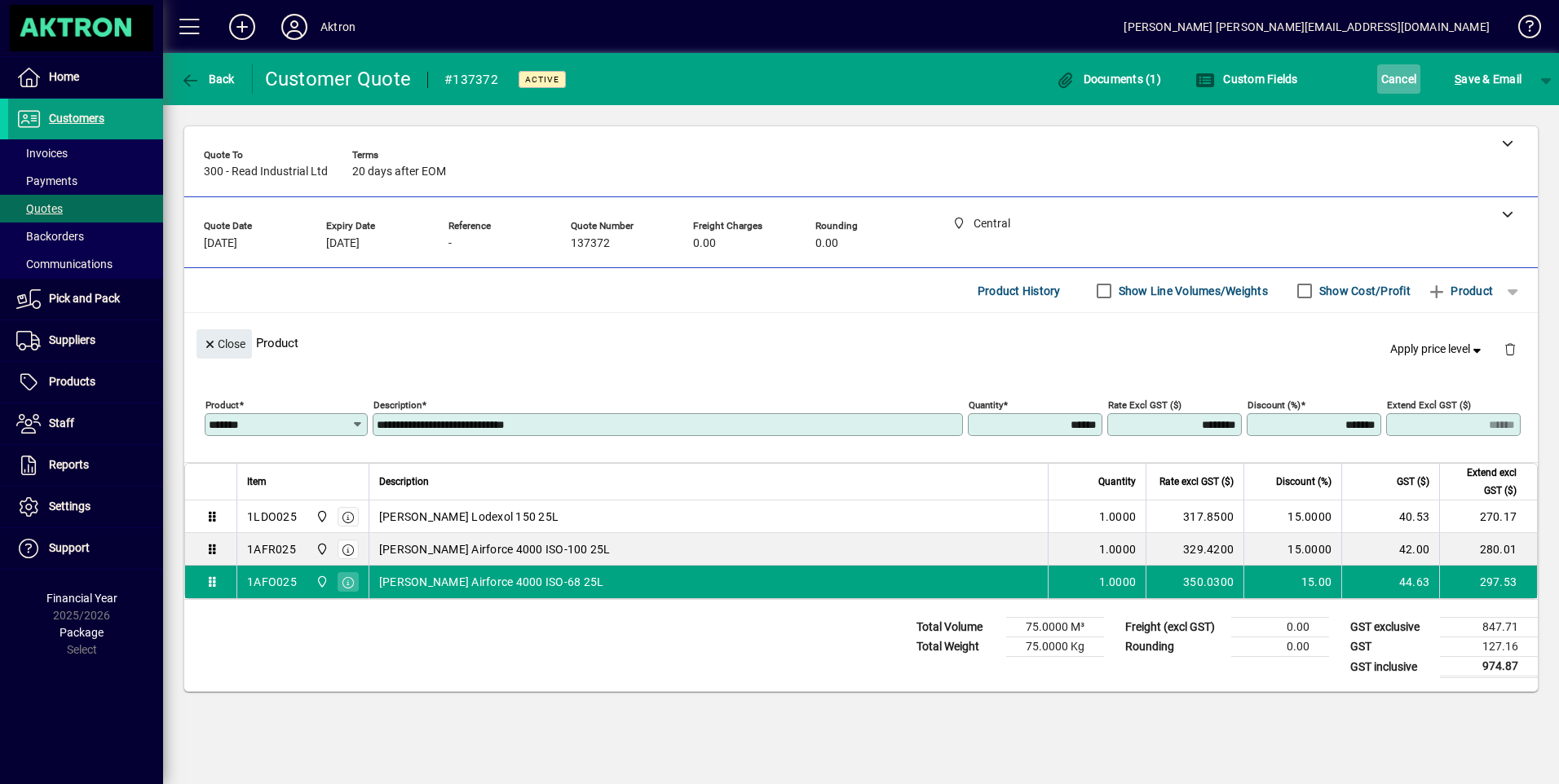 click on "Cancel" 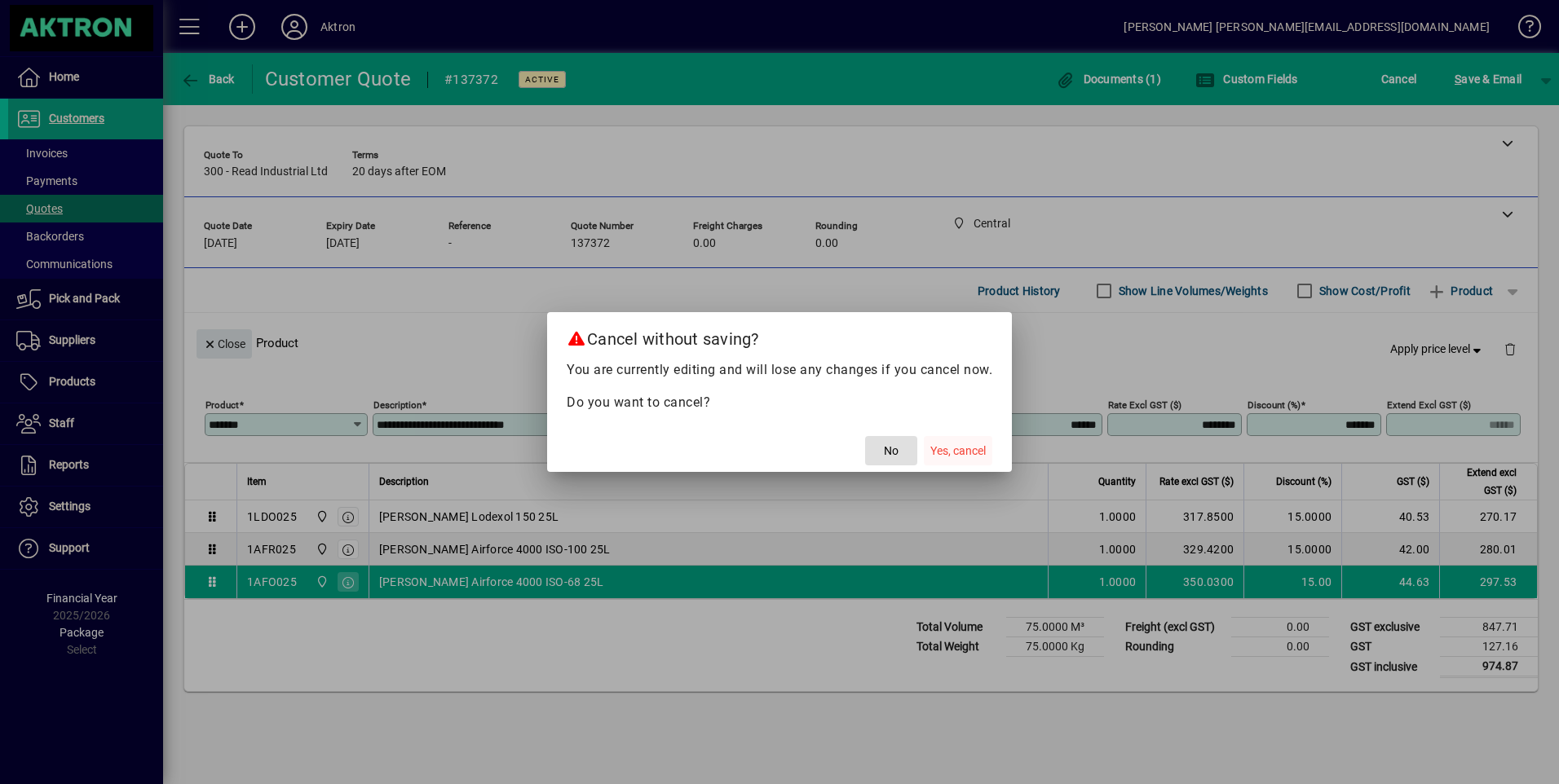 click on "Yes, cancel" 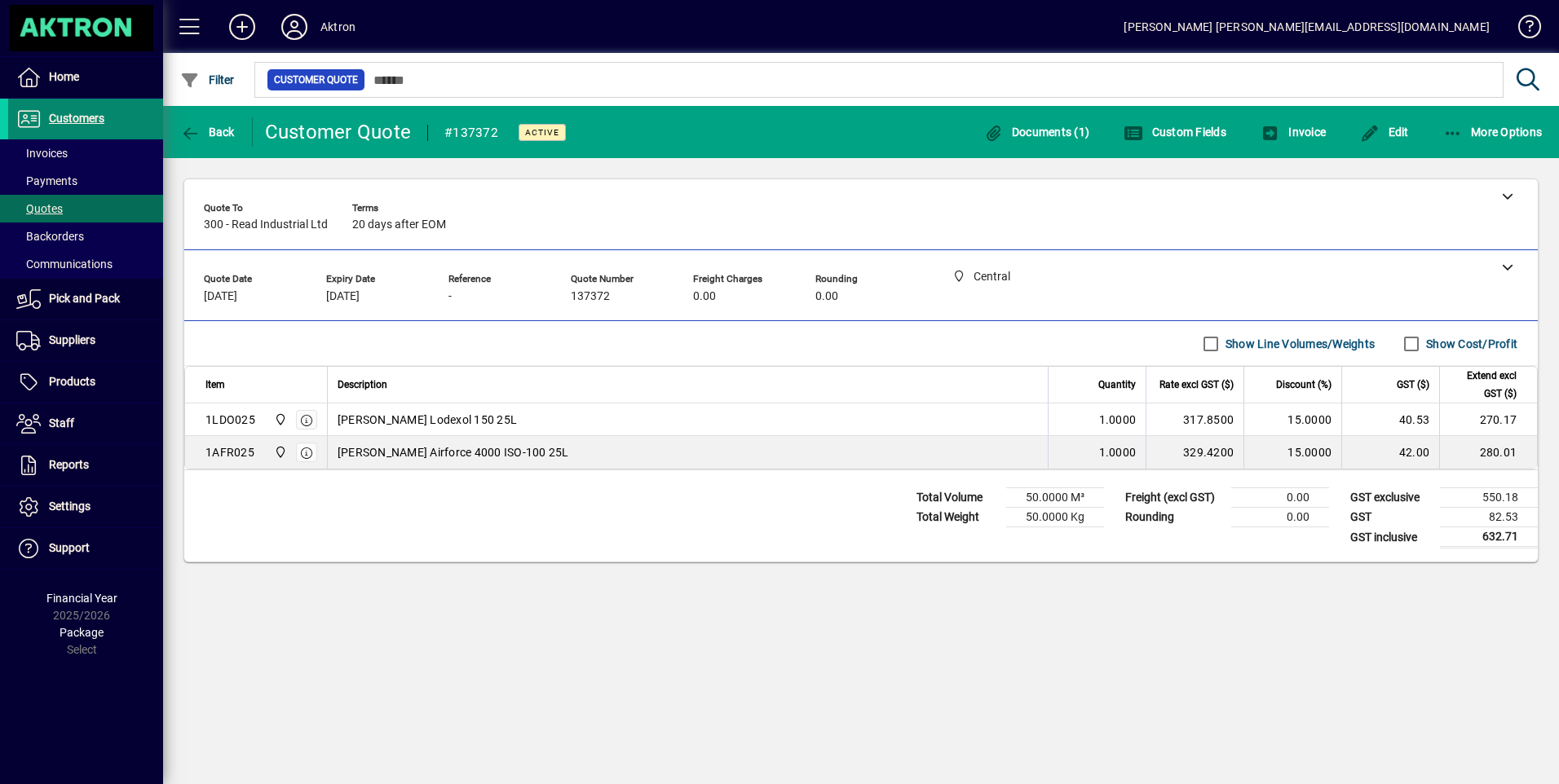 click on "Customers" at bounding box center [77, 118] 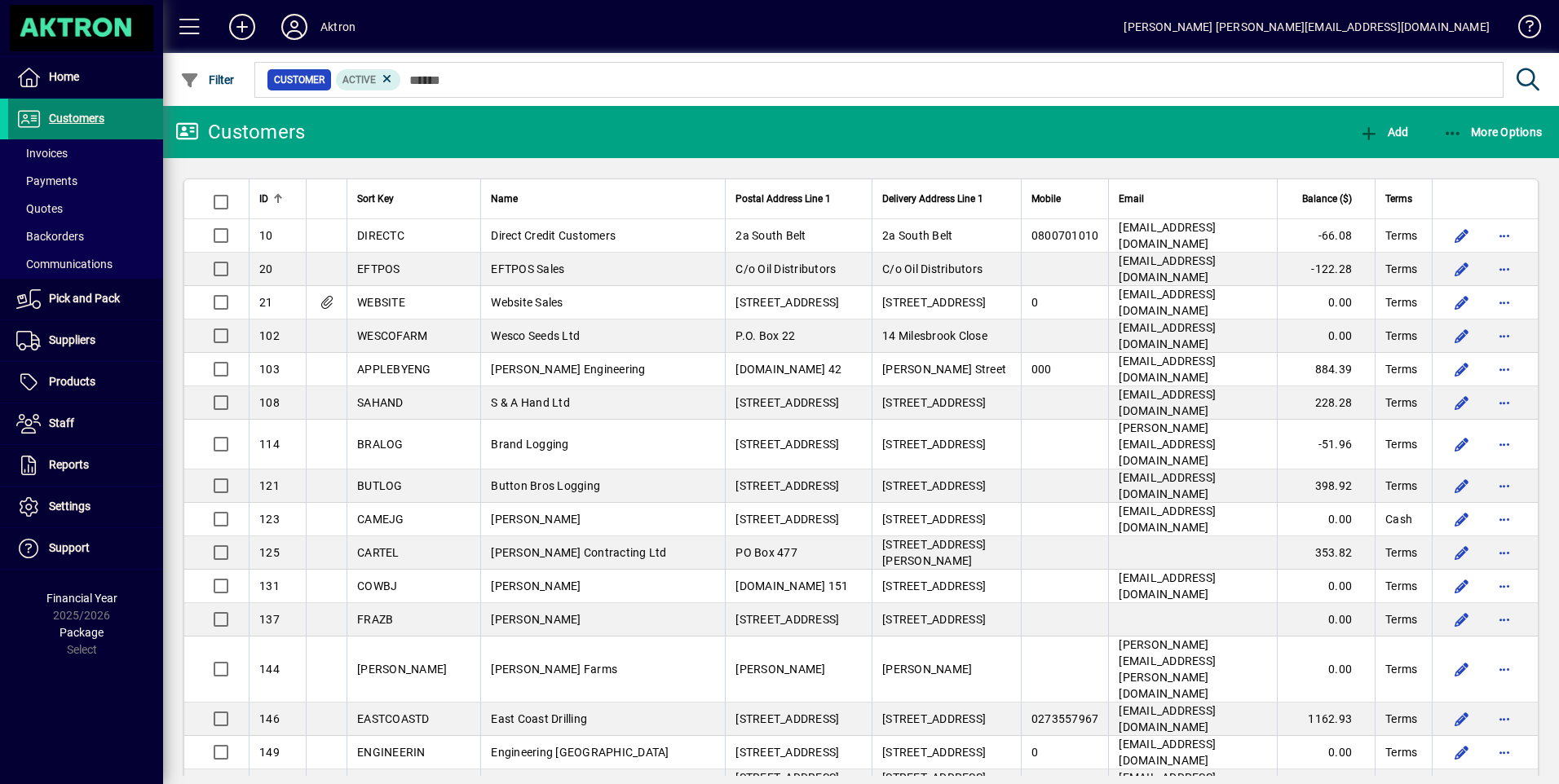 click on "Customers" at bounding box center (77, 118) 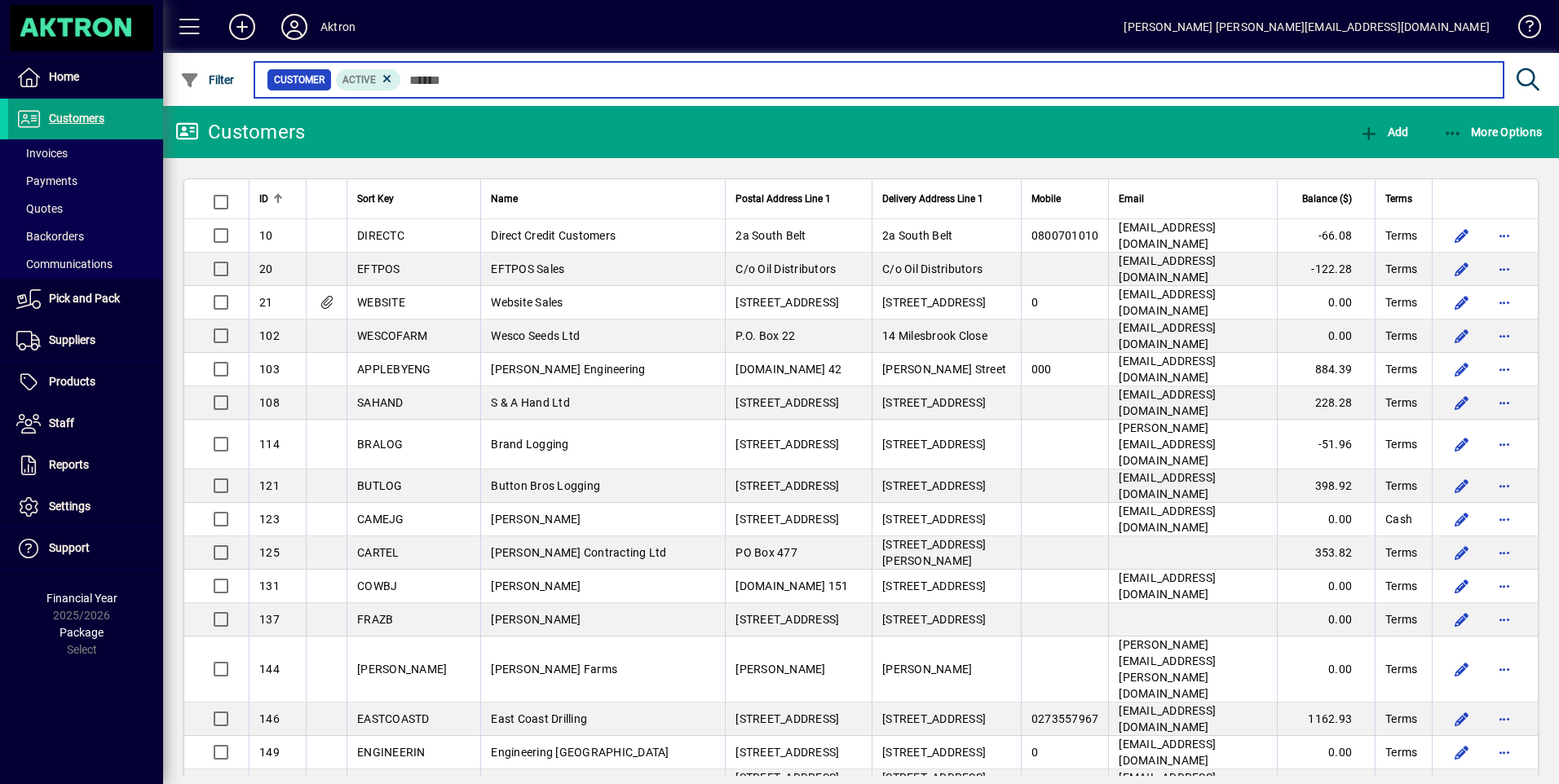 click at bounding box center [946, 80] 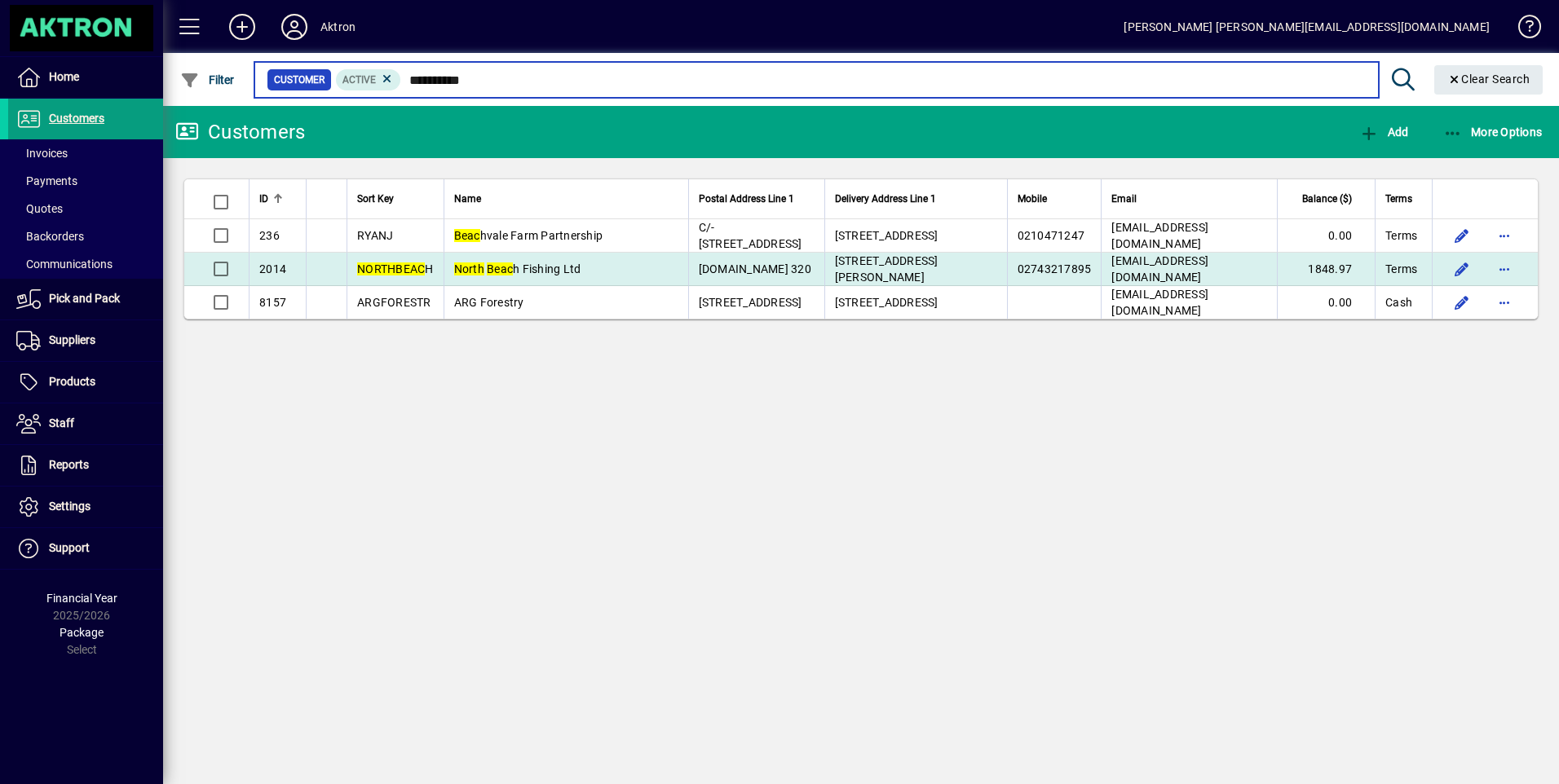 type on "**********" 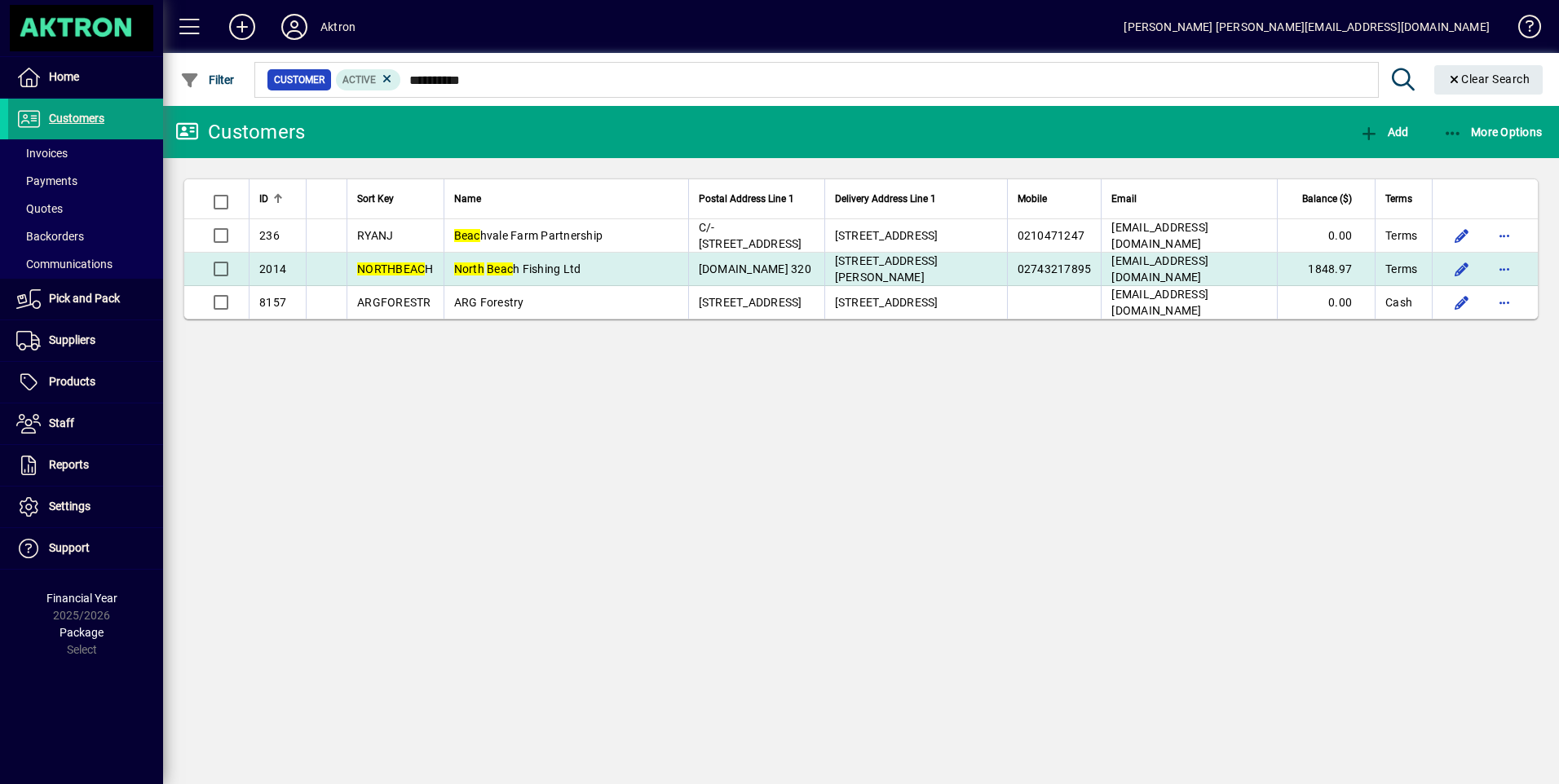 click on "North   Beac h Fishing Ltd" at bounding box center (518, 269) 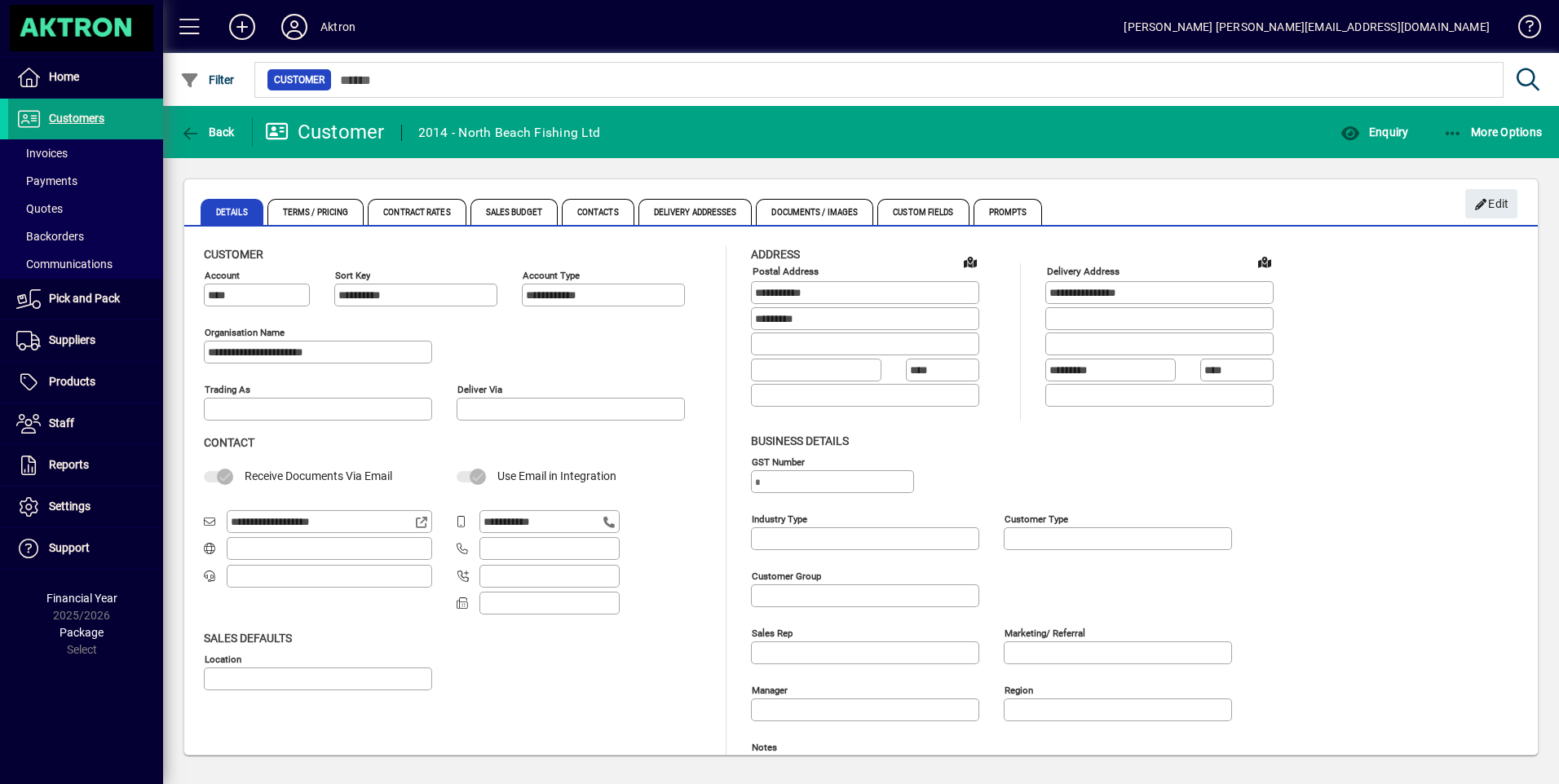 type on "**********" 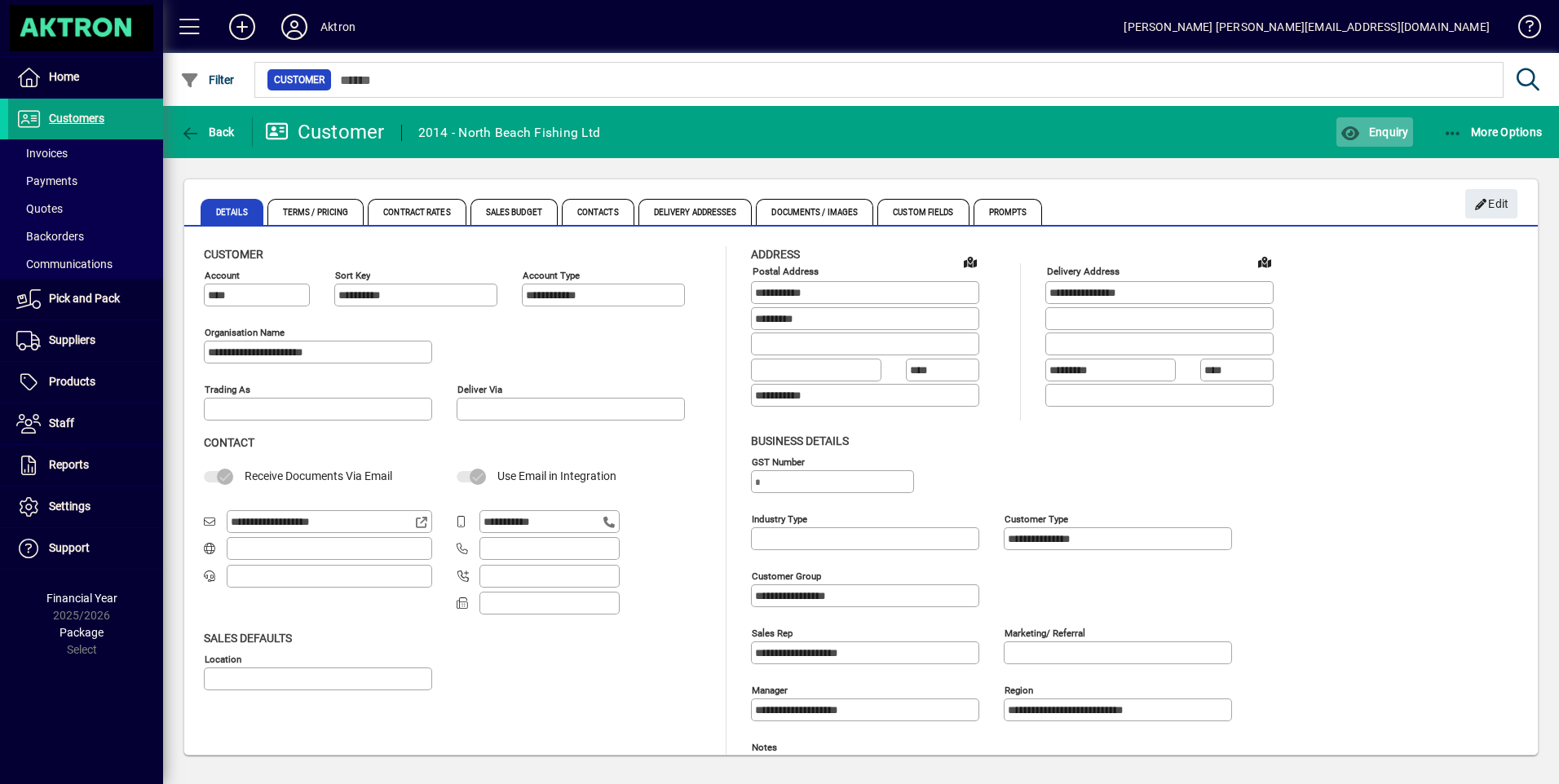 click 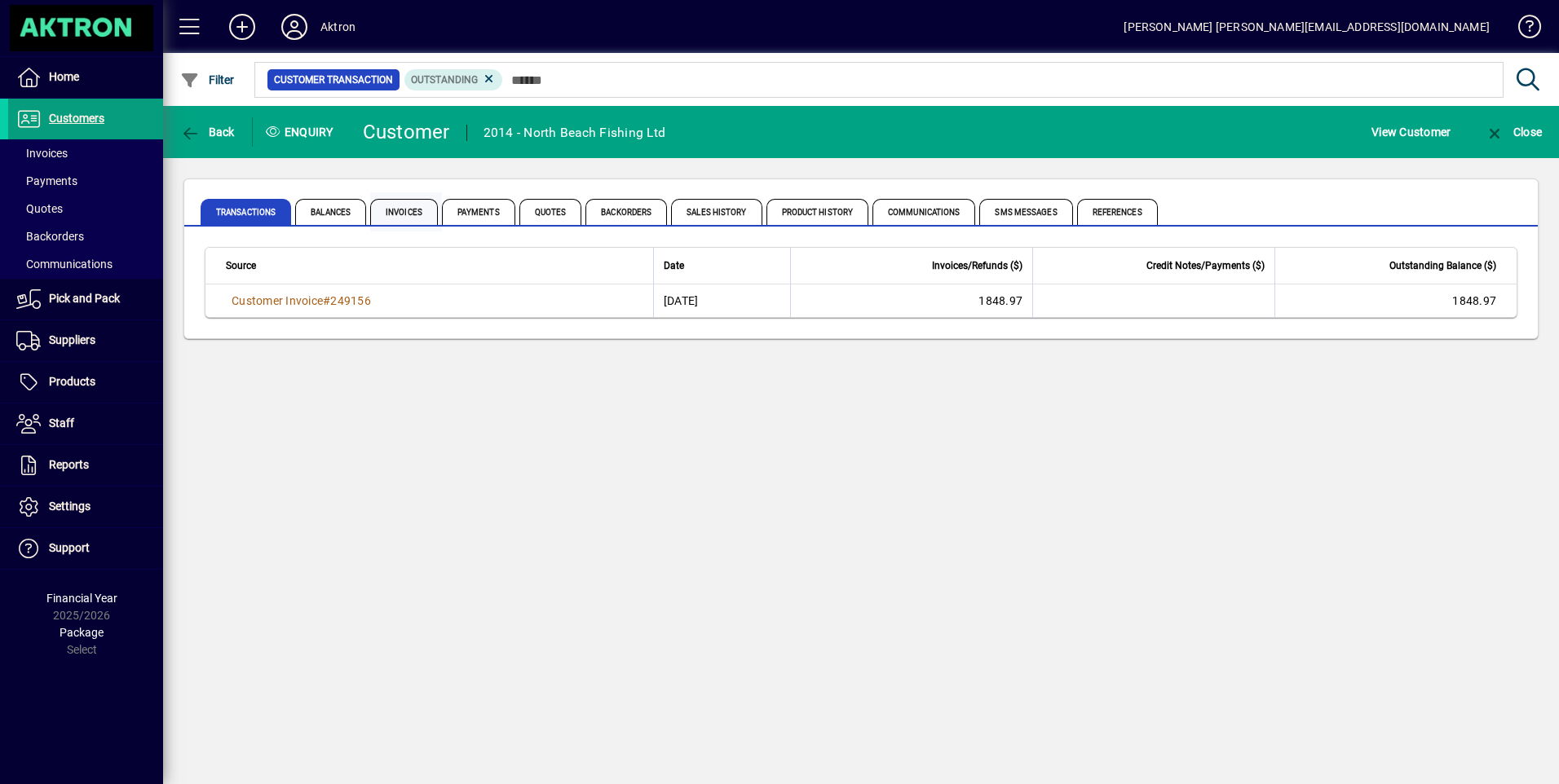 click on "Invoices" at bounding box center (404, 212) 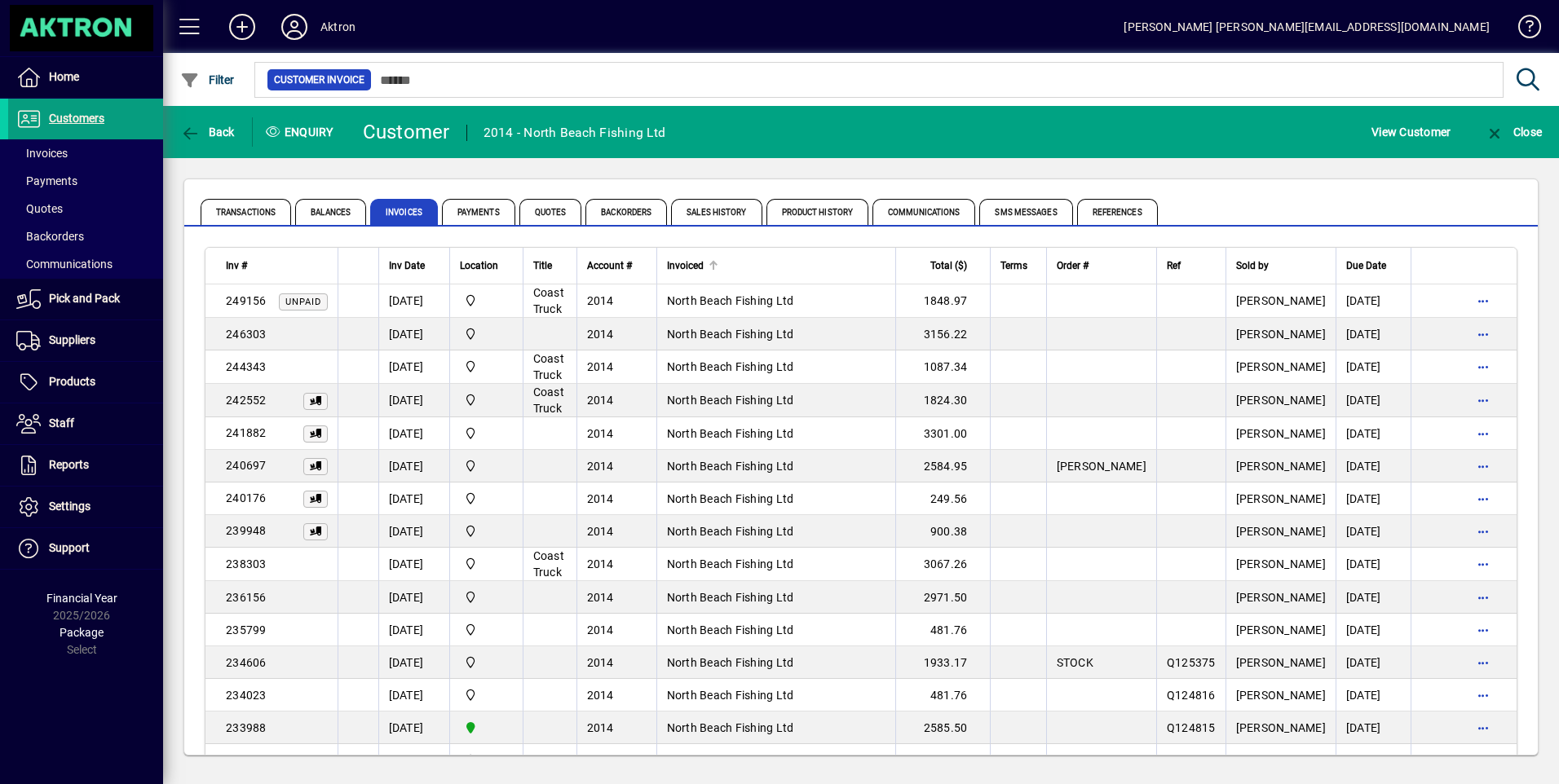 scroll, scrollTop: 0, scrollLeft: 0, axis: both 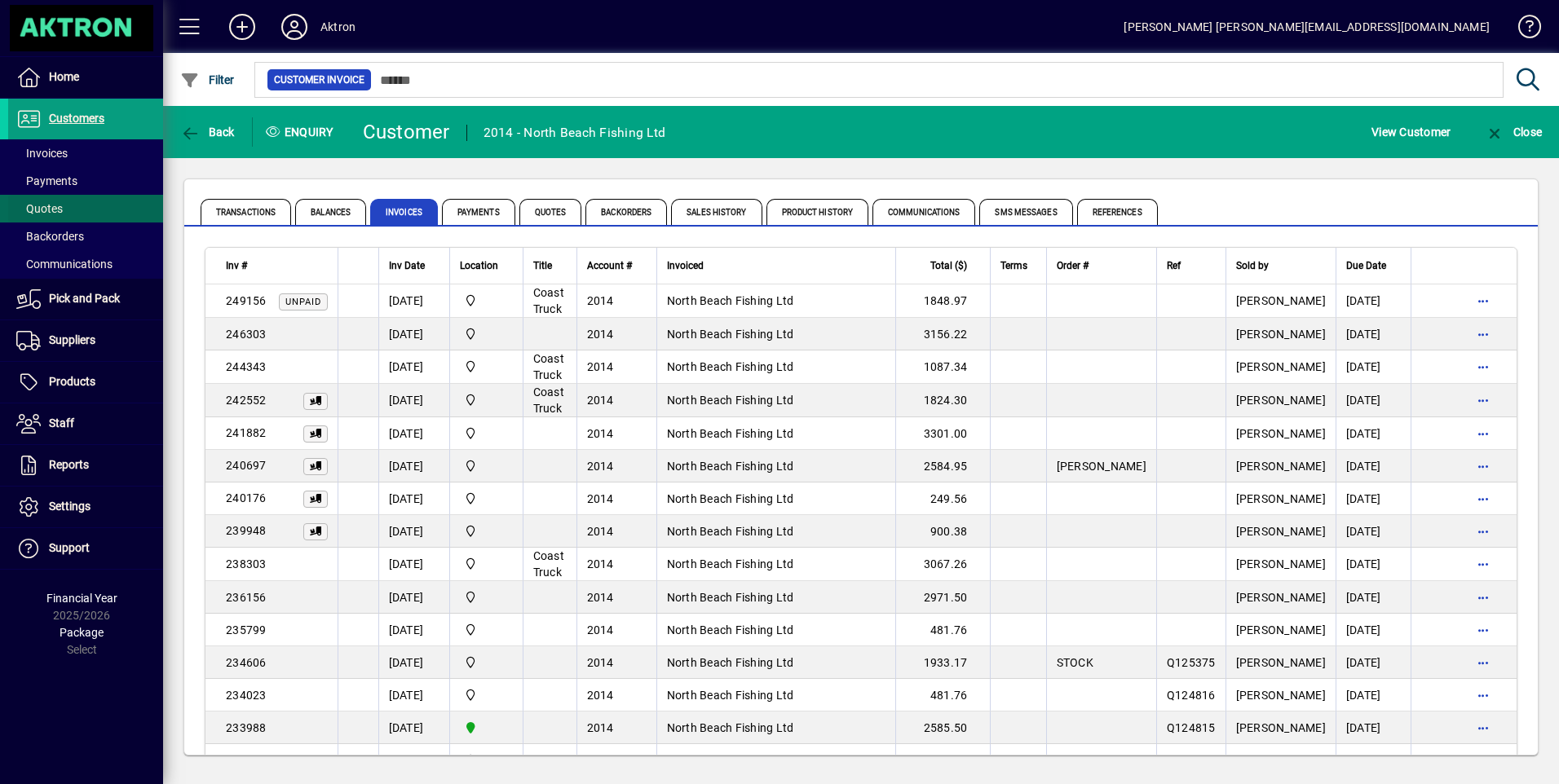 click on "Quotes" at bounding box center [35, 209] 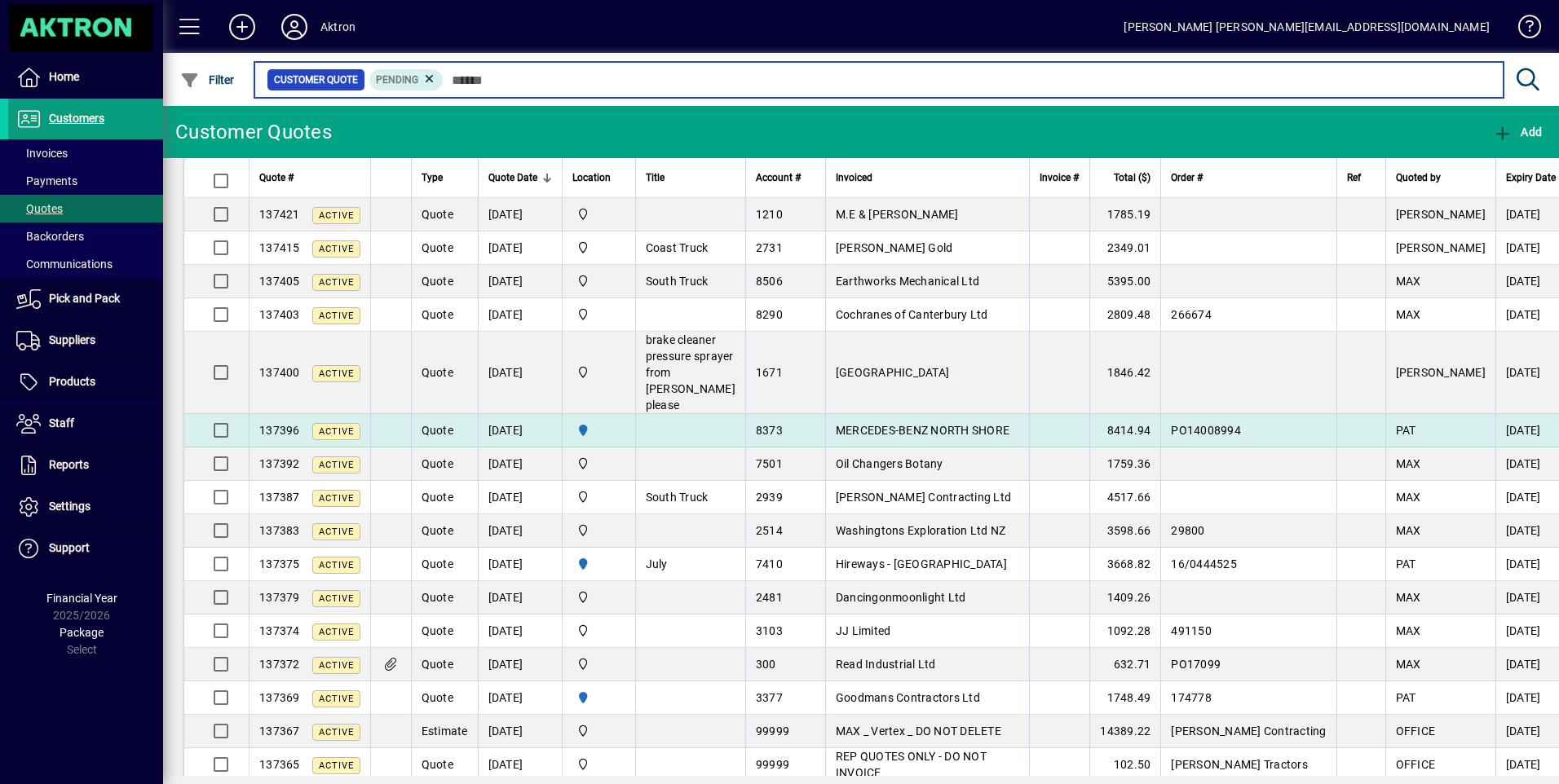 scroll, scrollTop: 244, scrollLeft: 0, axis: vertical 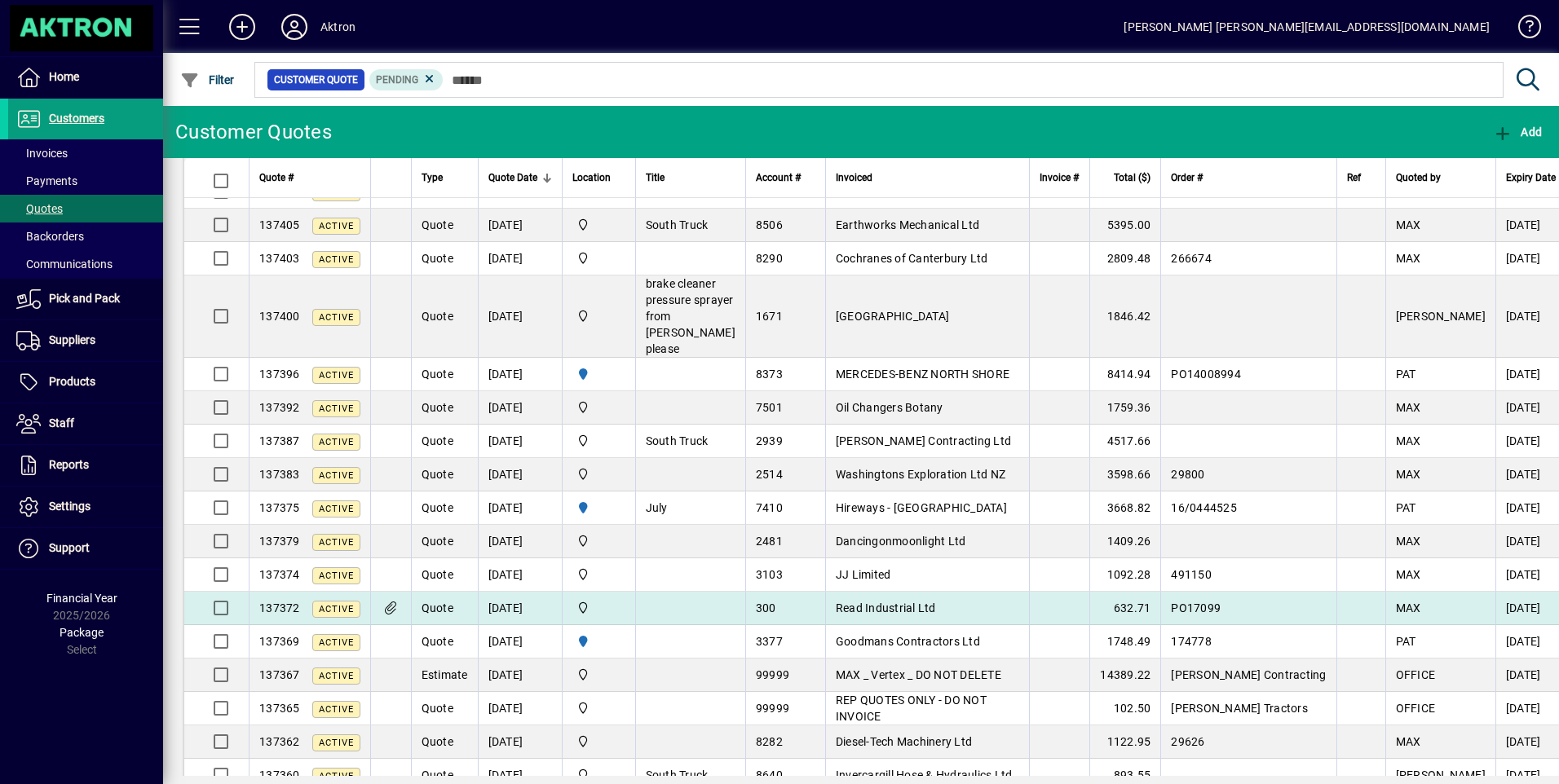 click on "Read Industrial Ltd" at bounding box center (885, 608) 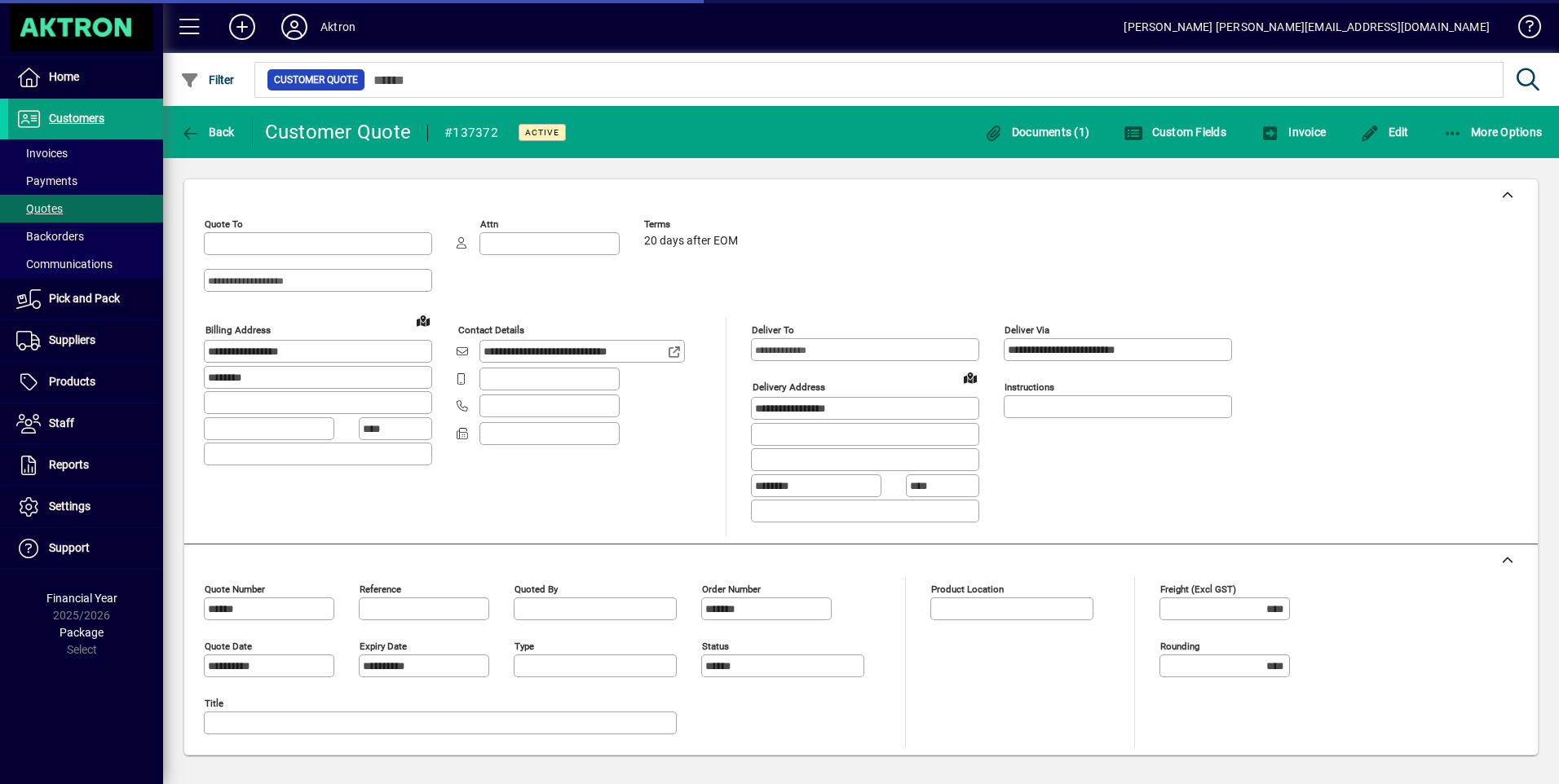 type on "**********" 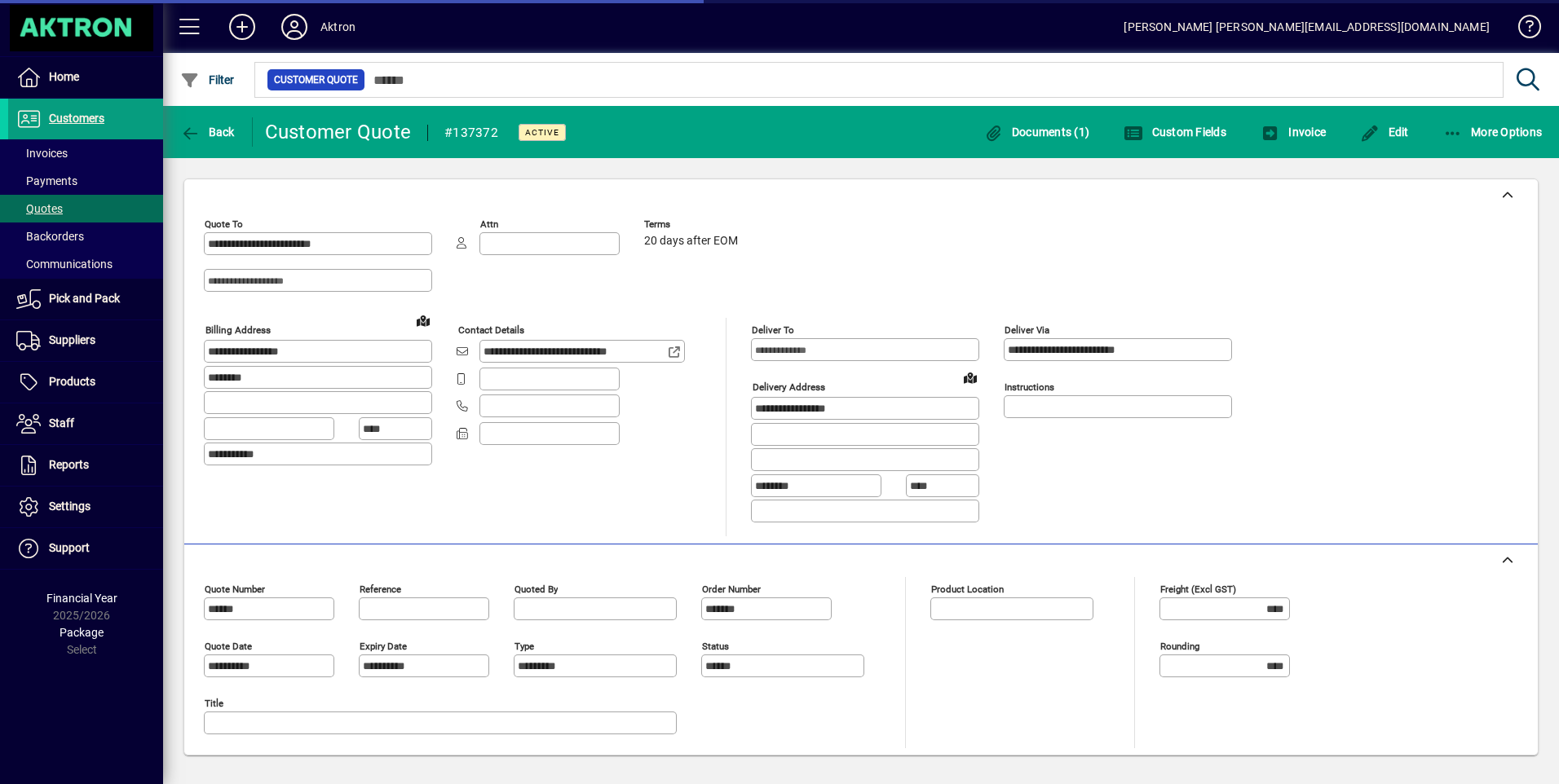 type on "**********" 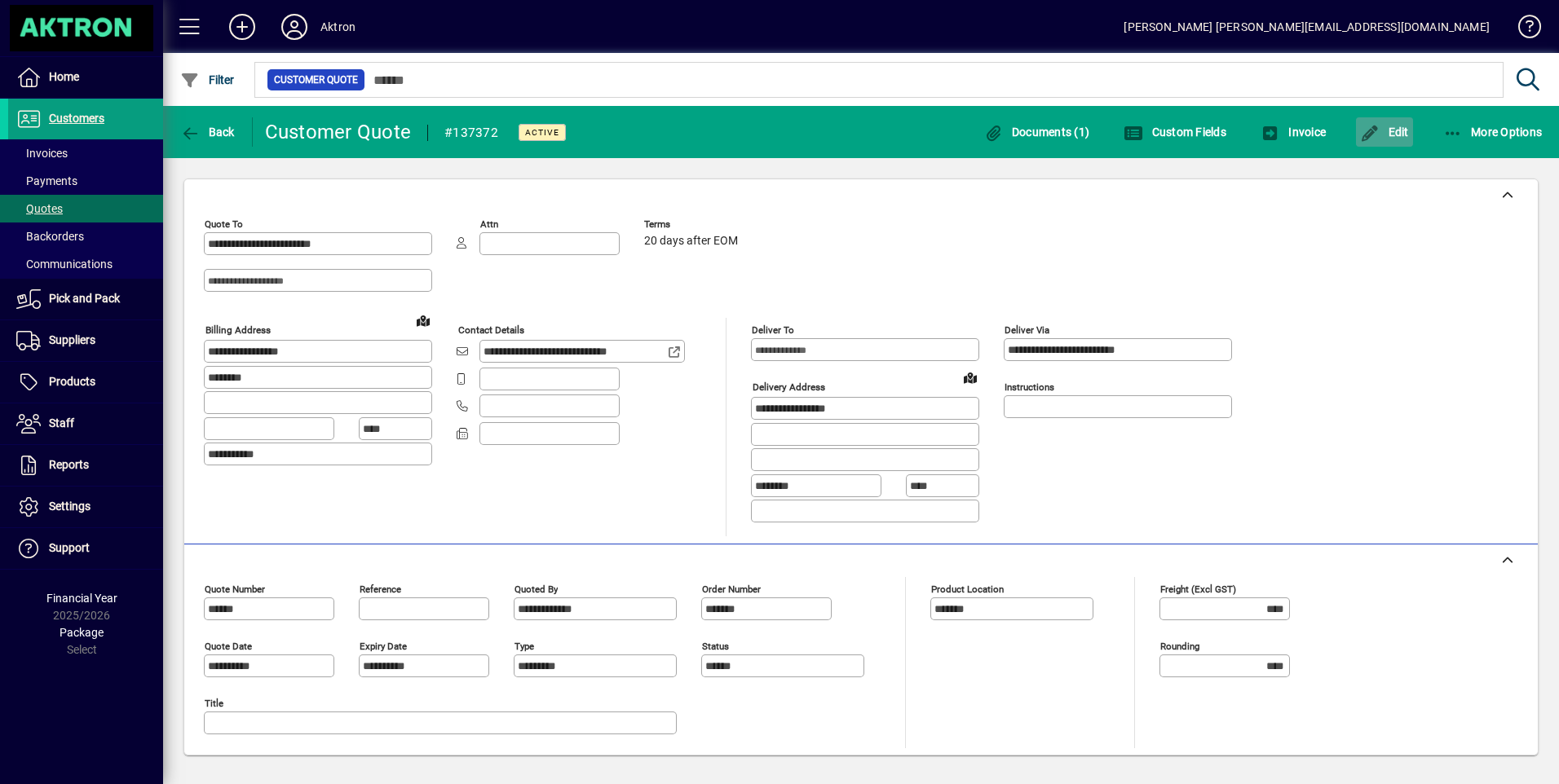 click 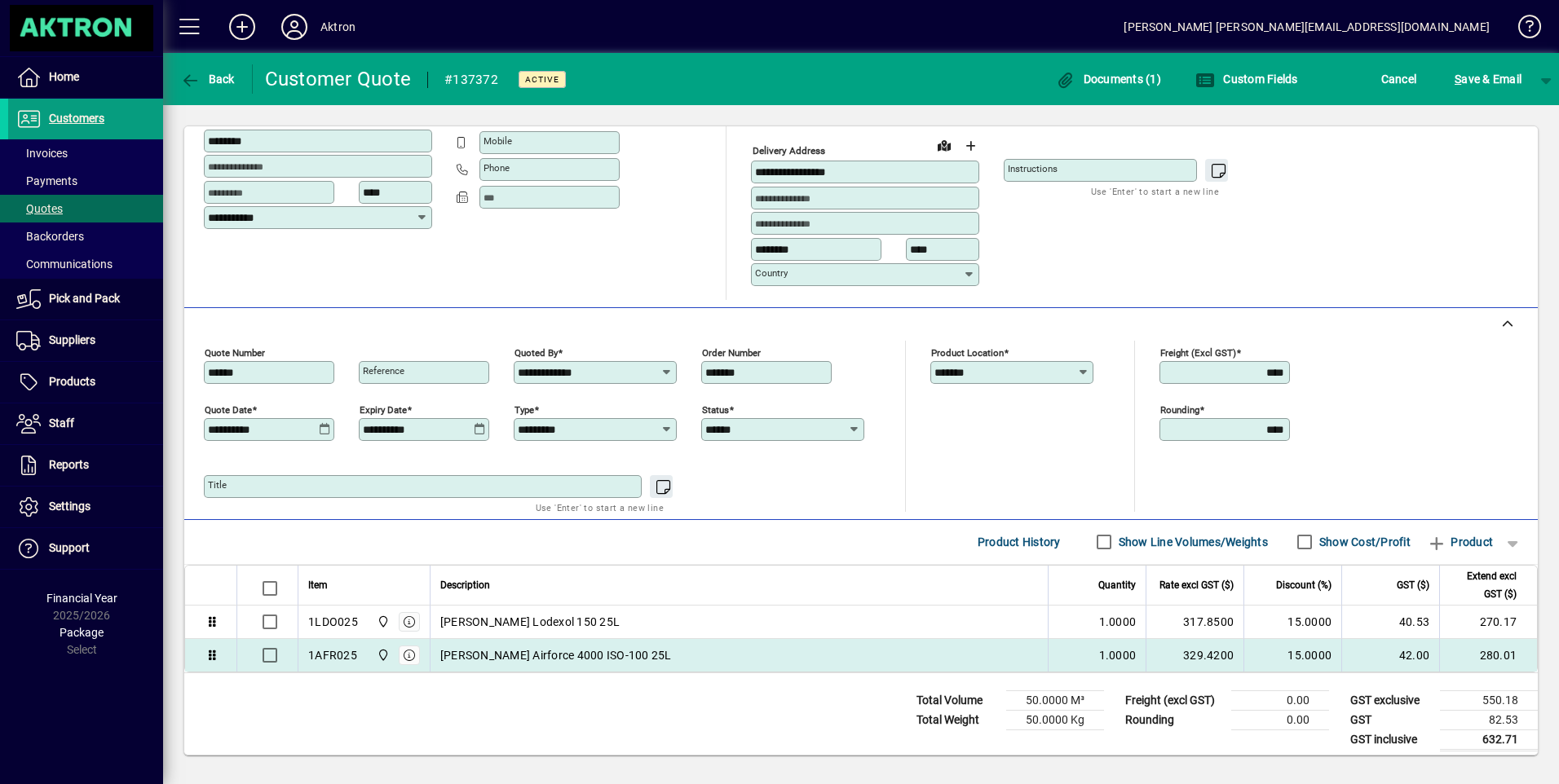 scroll, scrollTop: 193, scrollLeft: 0, axis: vertical 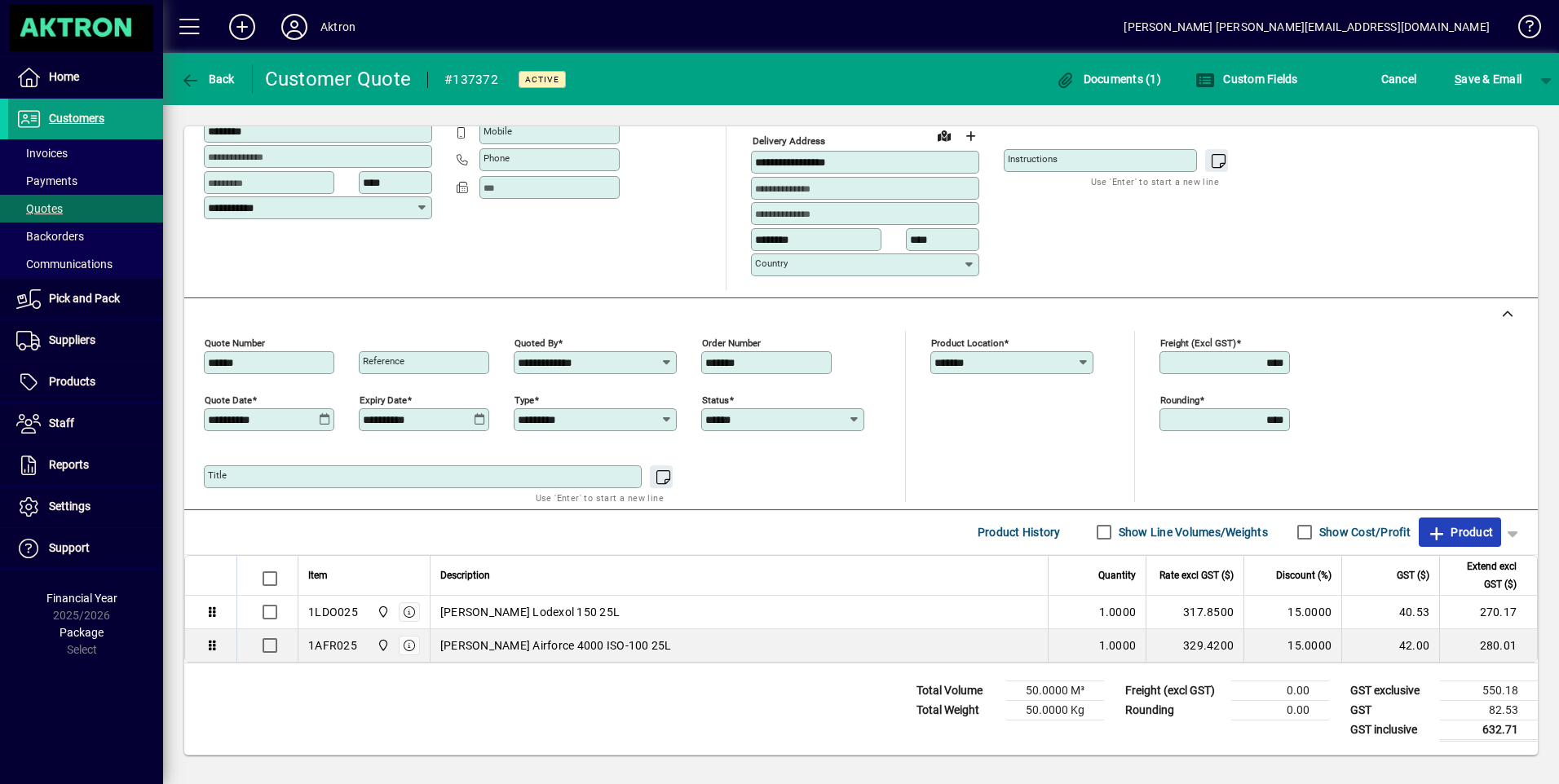 click on "Product" 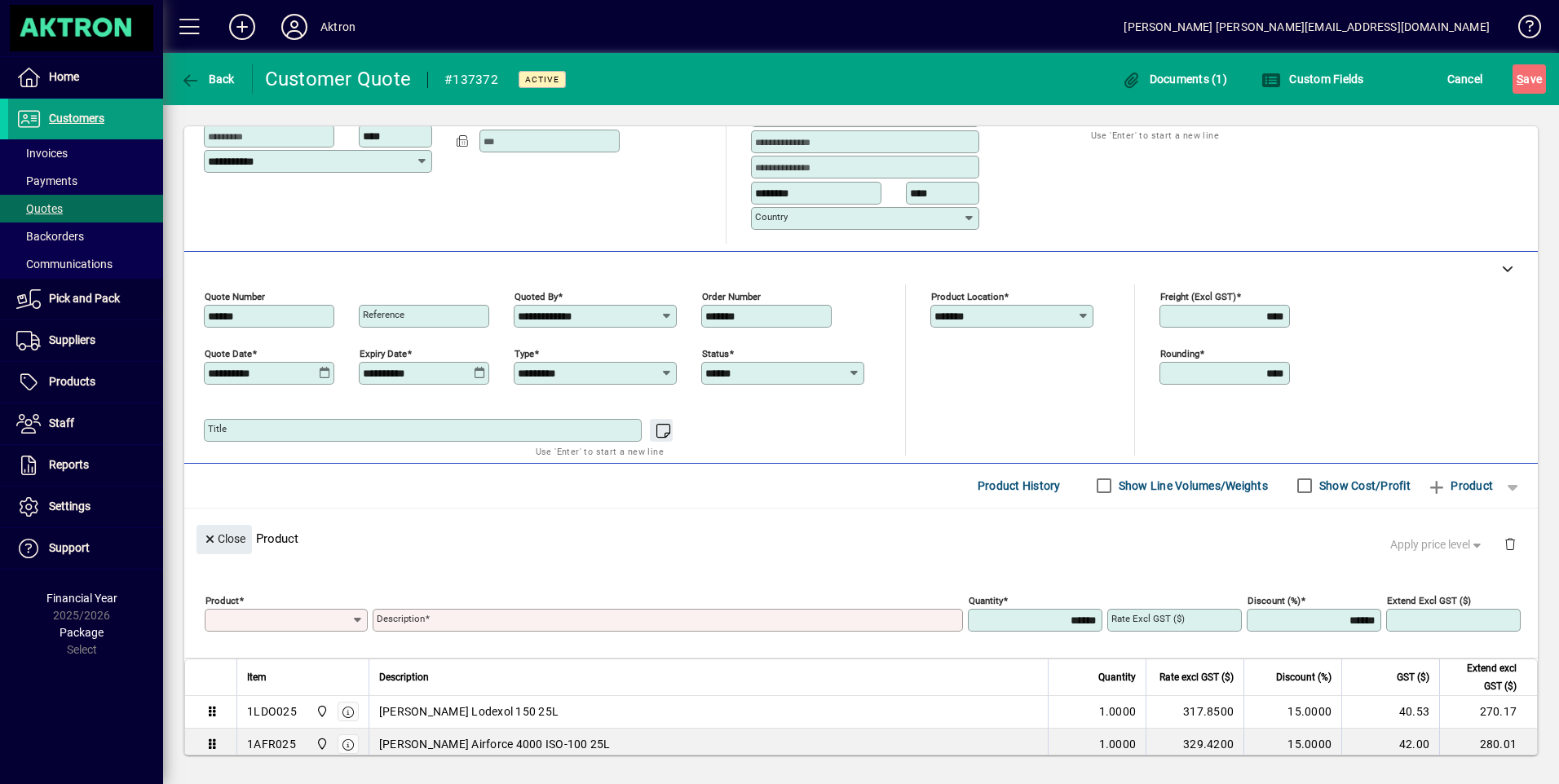 scroll, scrollTop: 0, scrollLeft: 0, axis: both 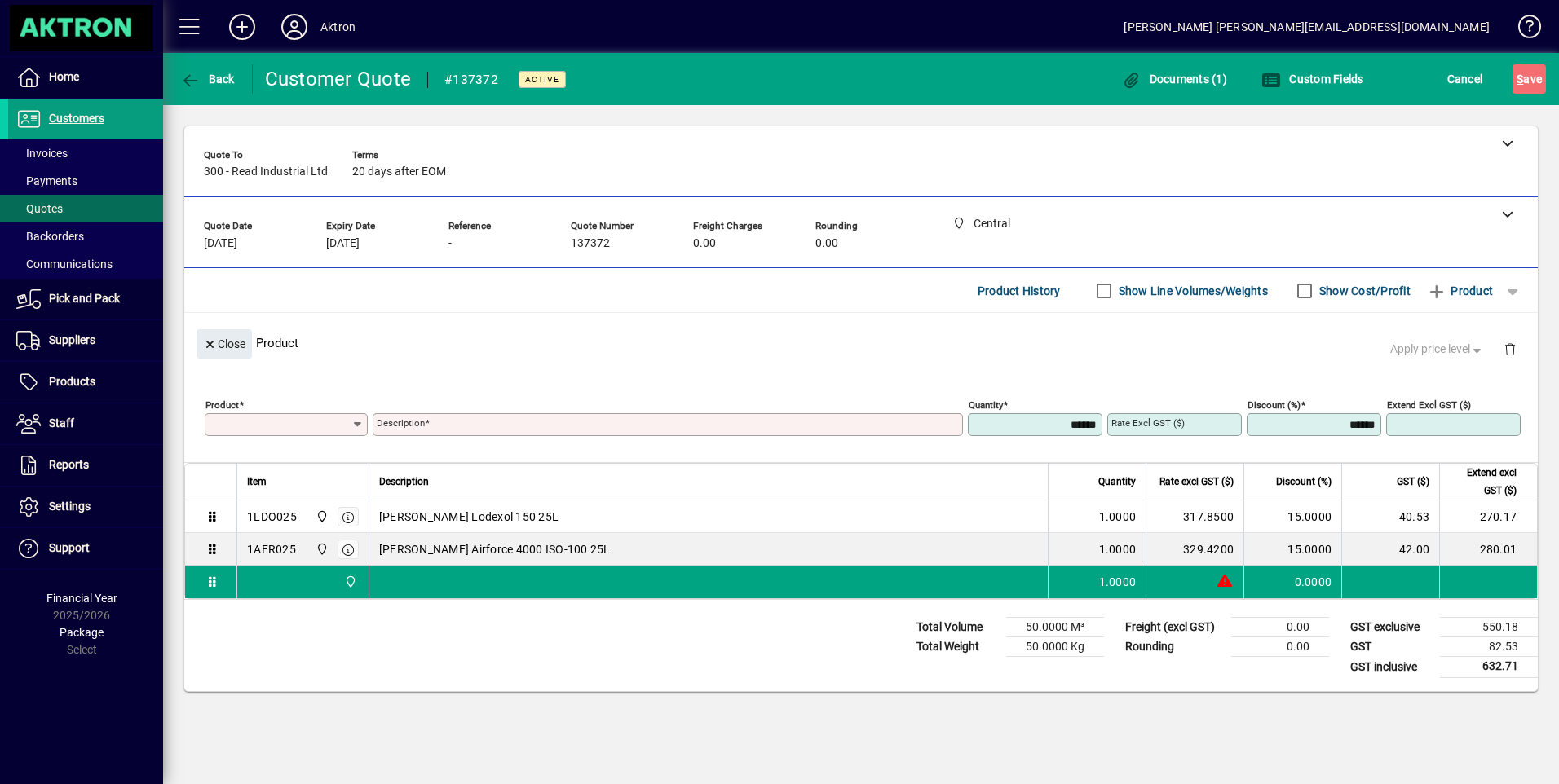 click on "Product" at bounding box center (280, 425) 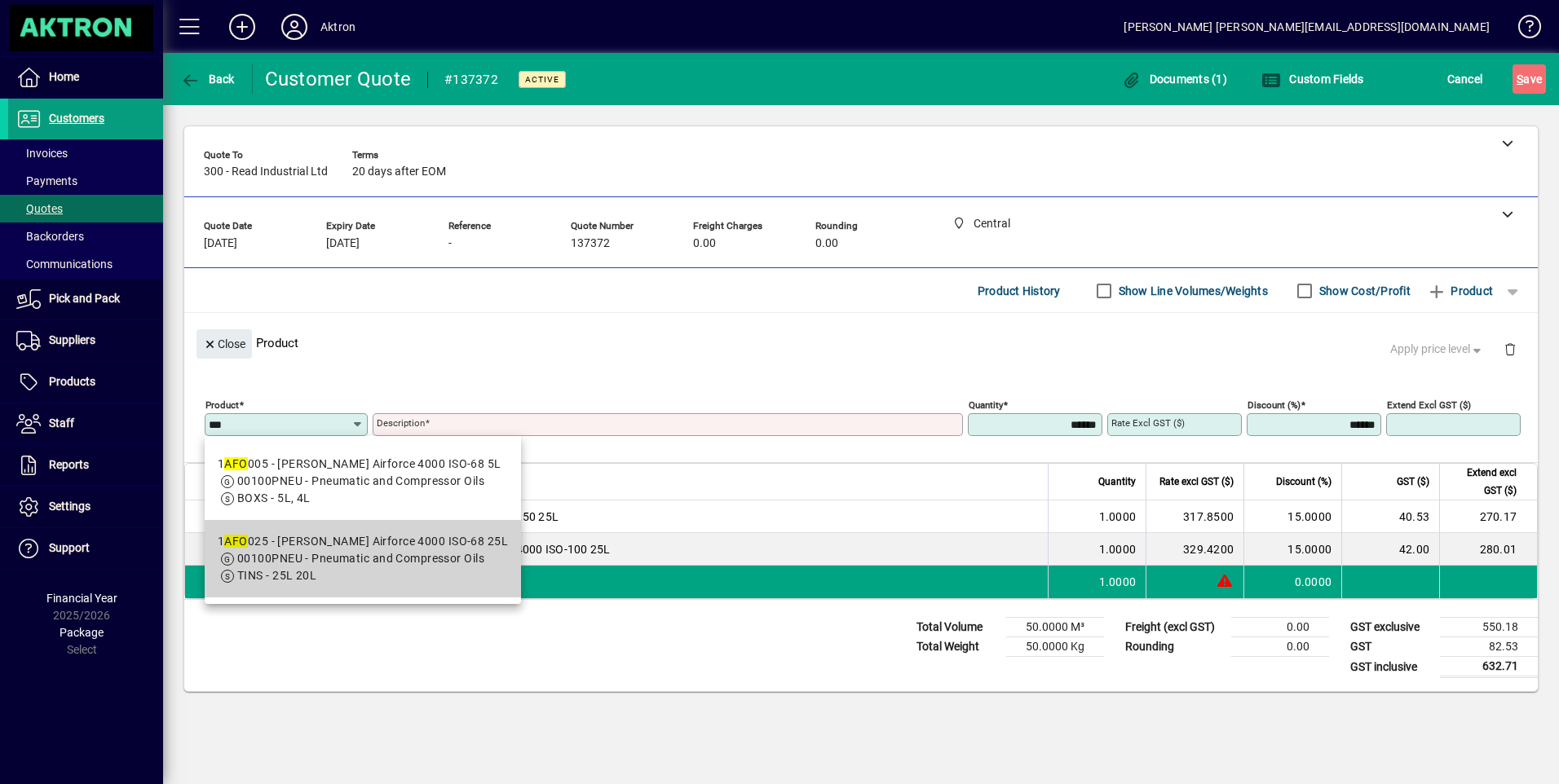 click on "00100PNEU - Pneumatic and Compressor Oils" at bounding box center (360, 558) 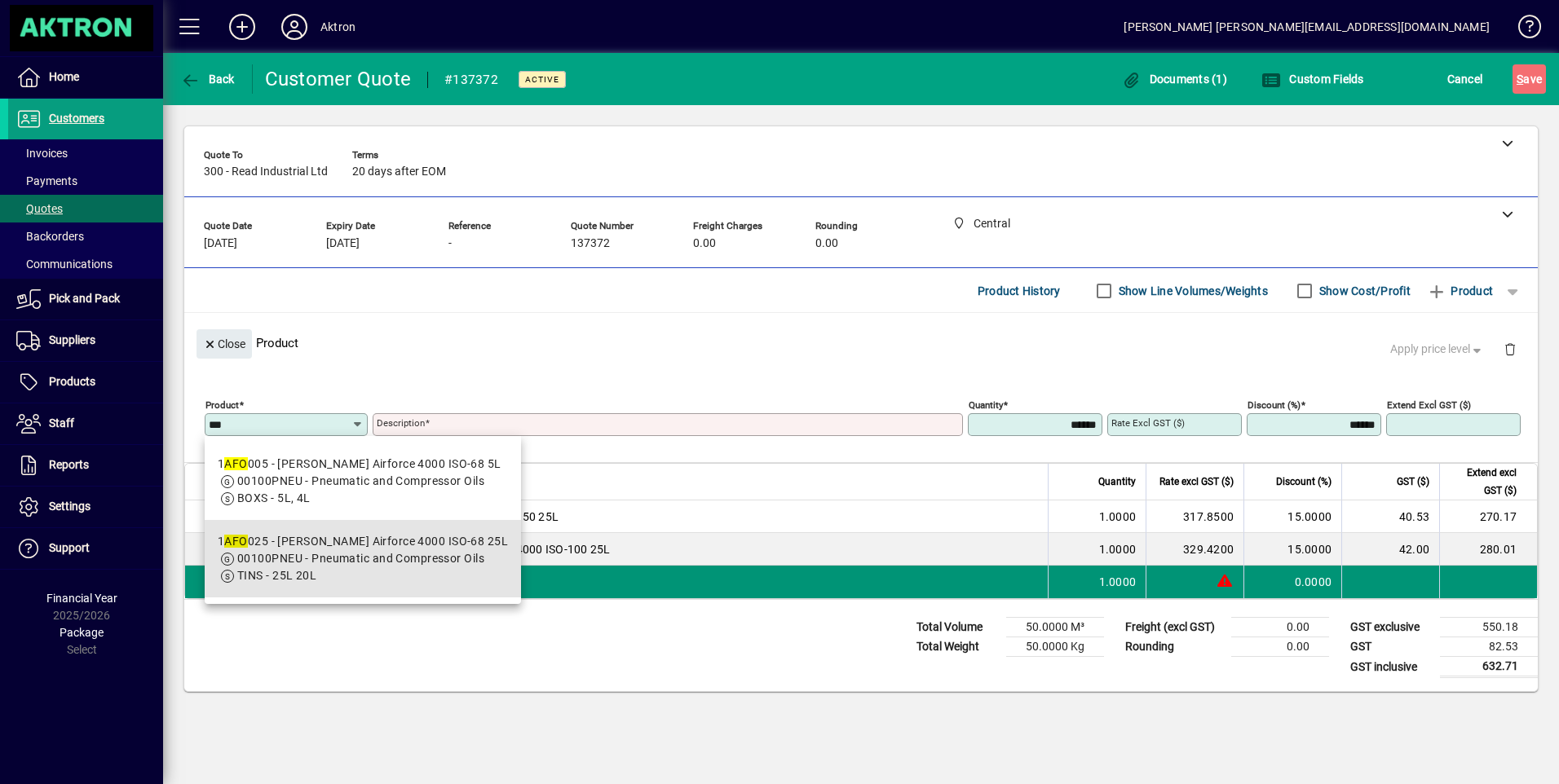 type on "*******" 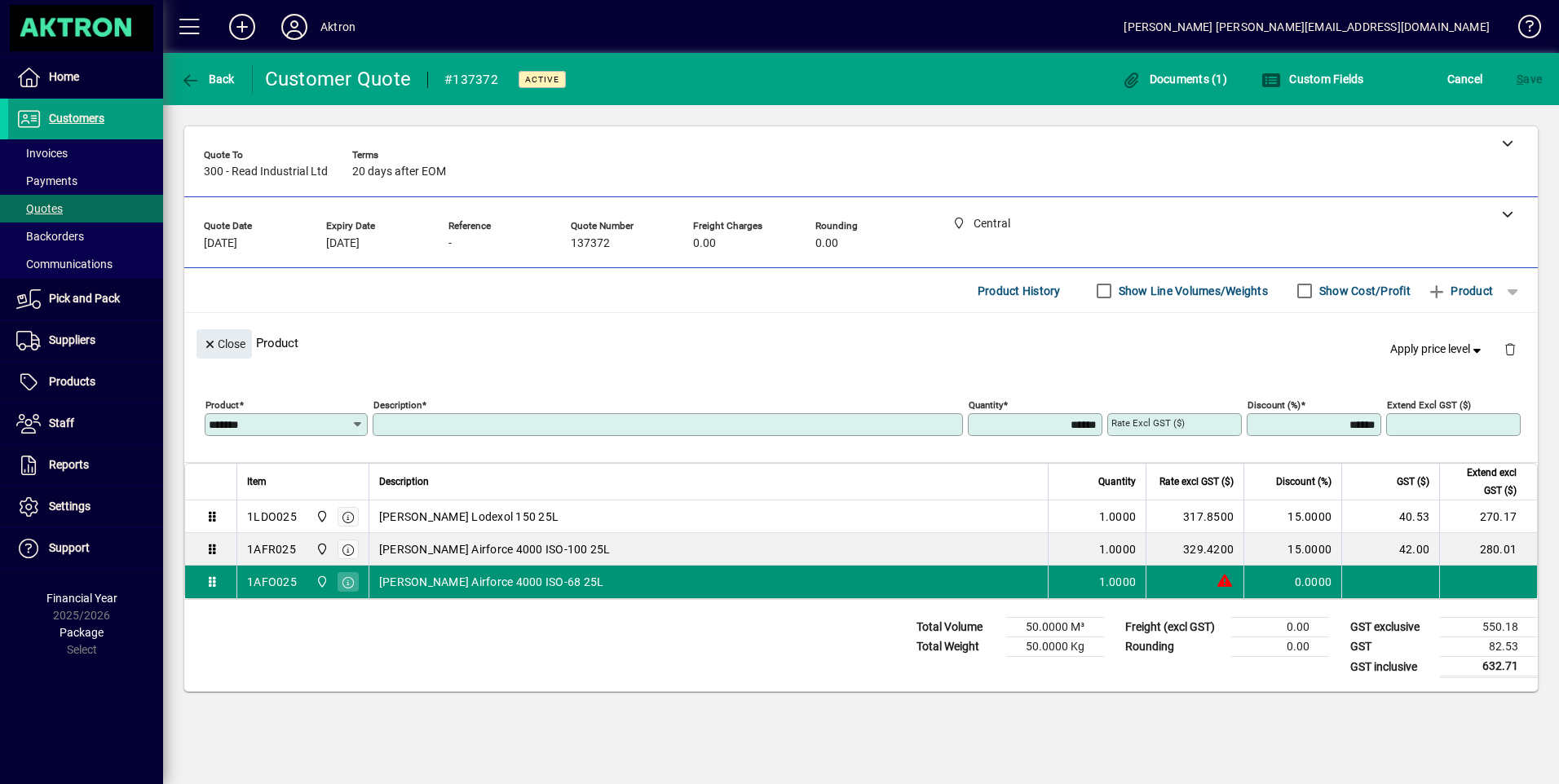 type on "**********" 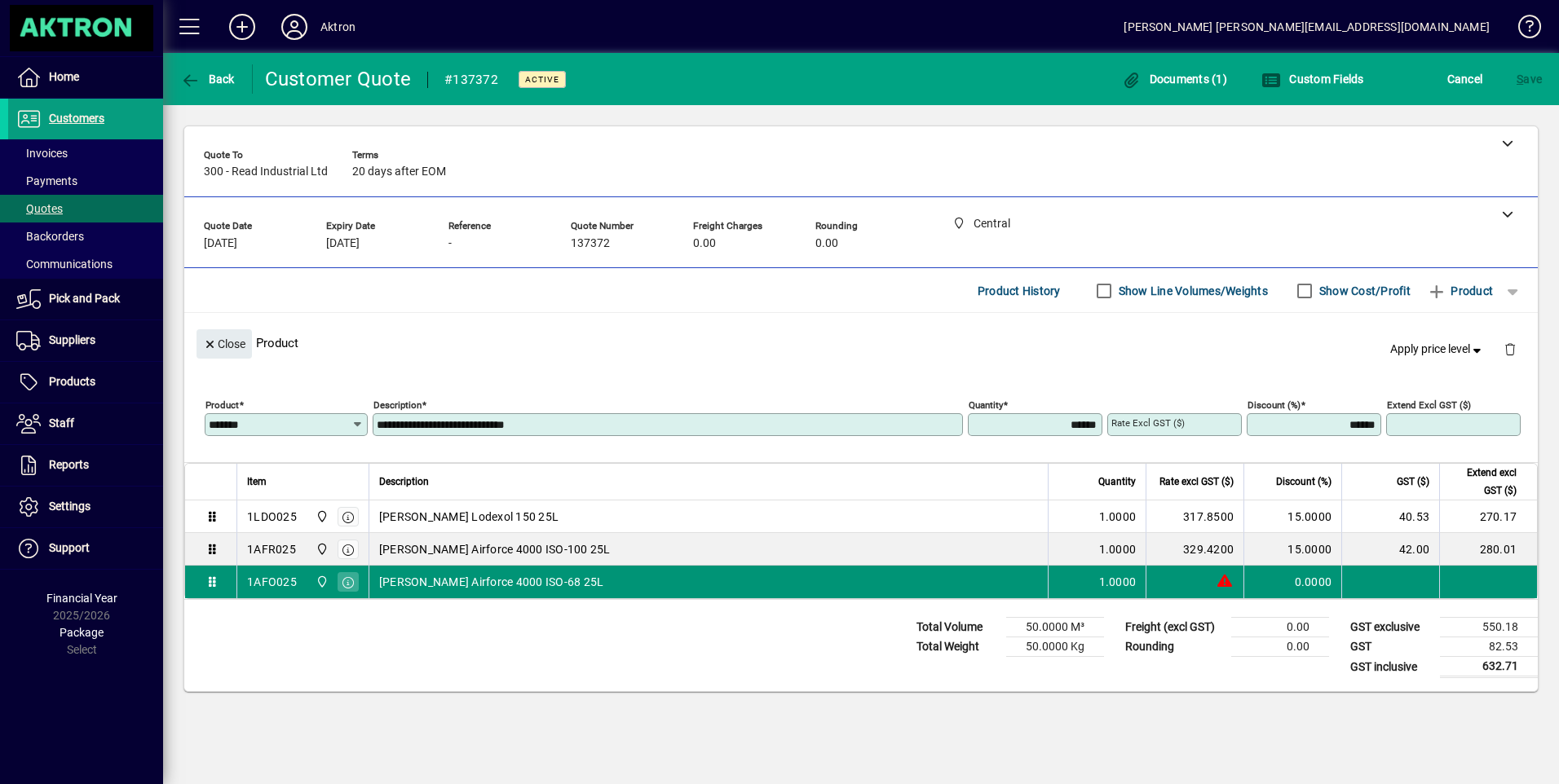 type on "********" 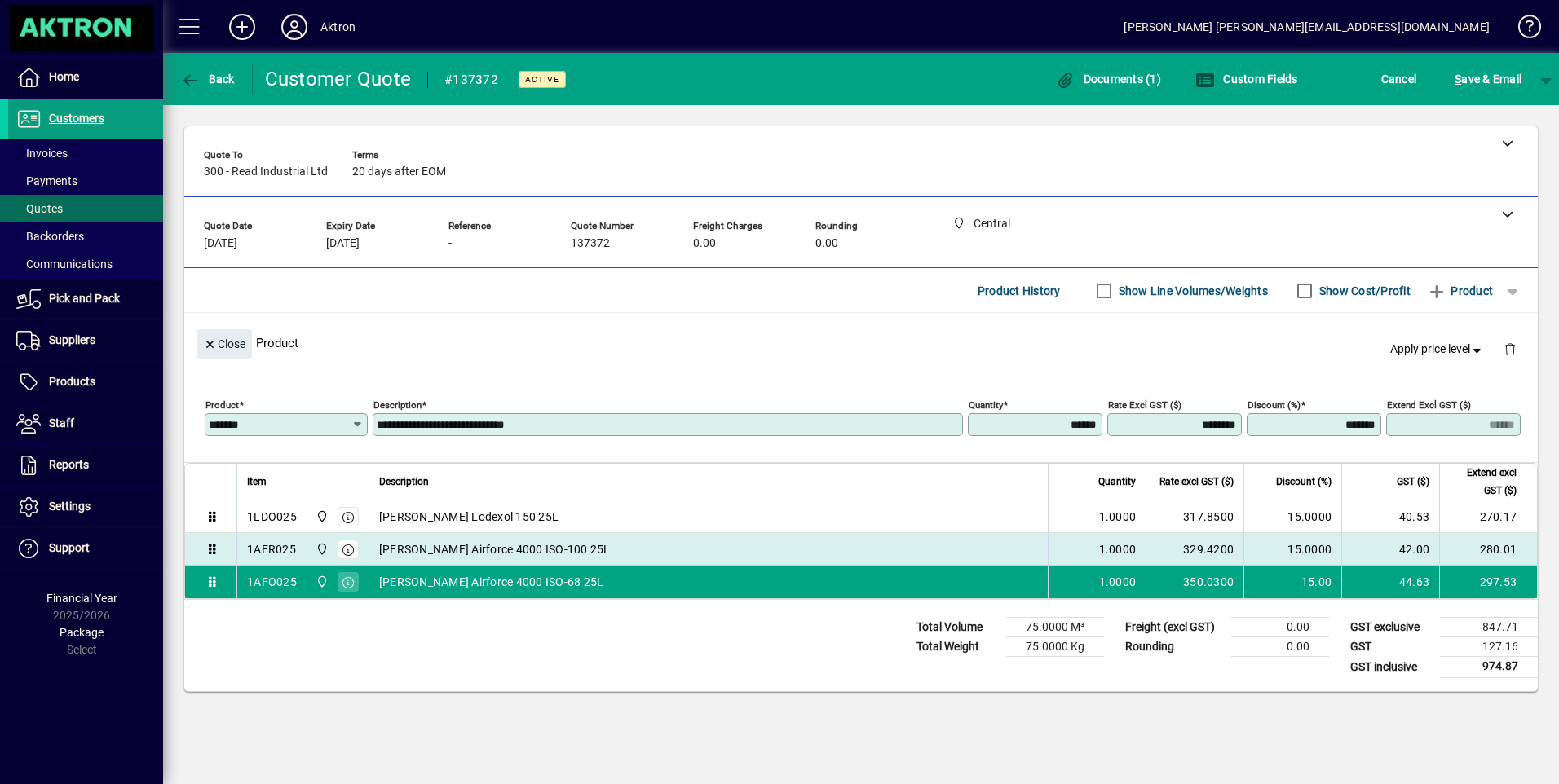 click on "[PERSON_NAME] Airforce 4000 ISO-100 25L" at bounding box center (709, 549) 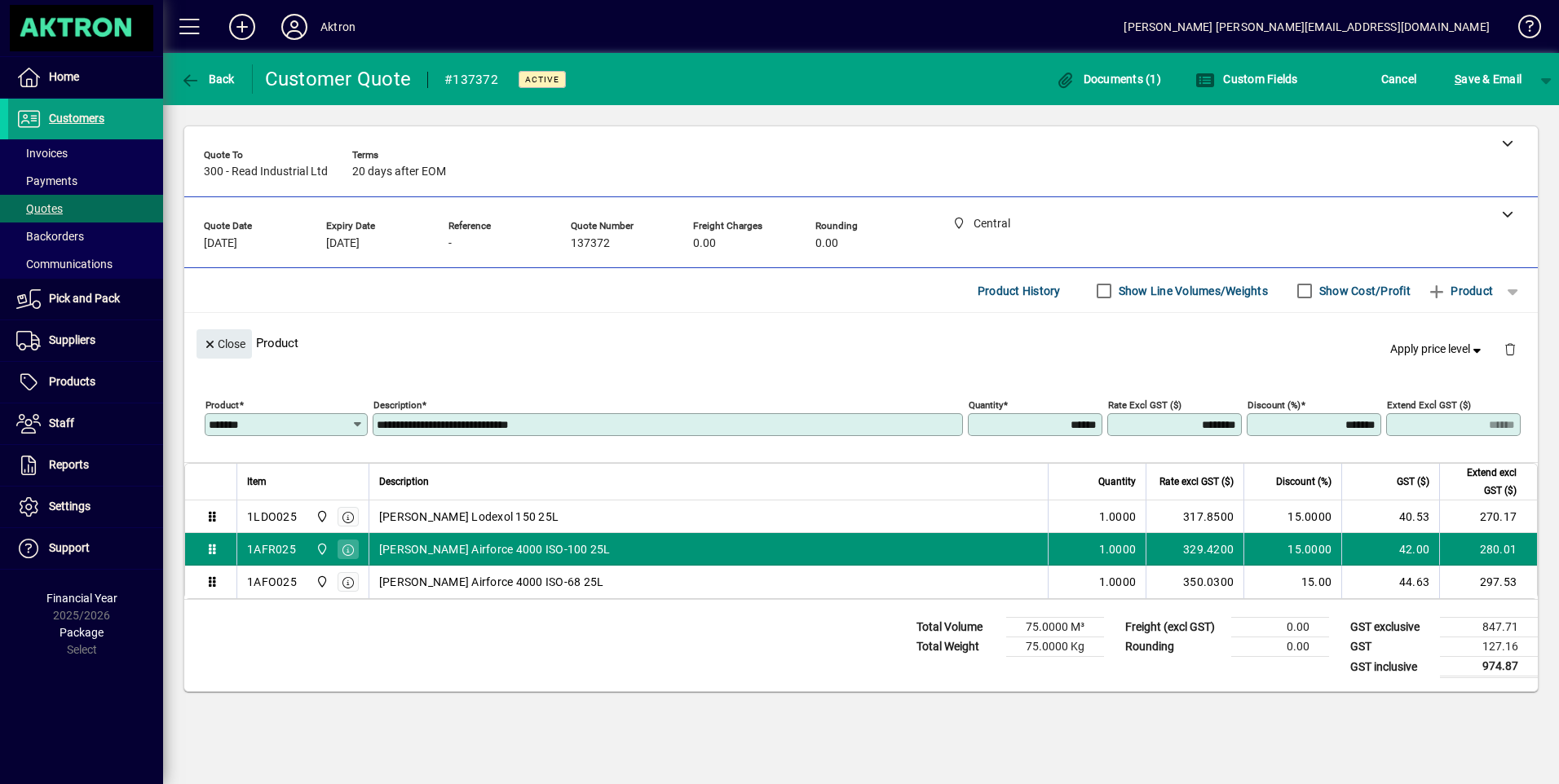 type on "*******" 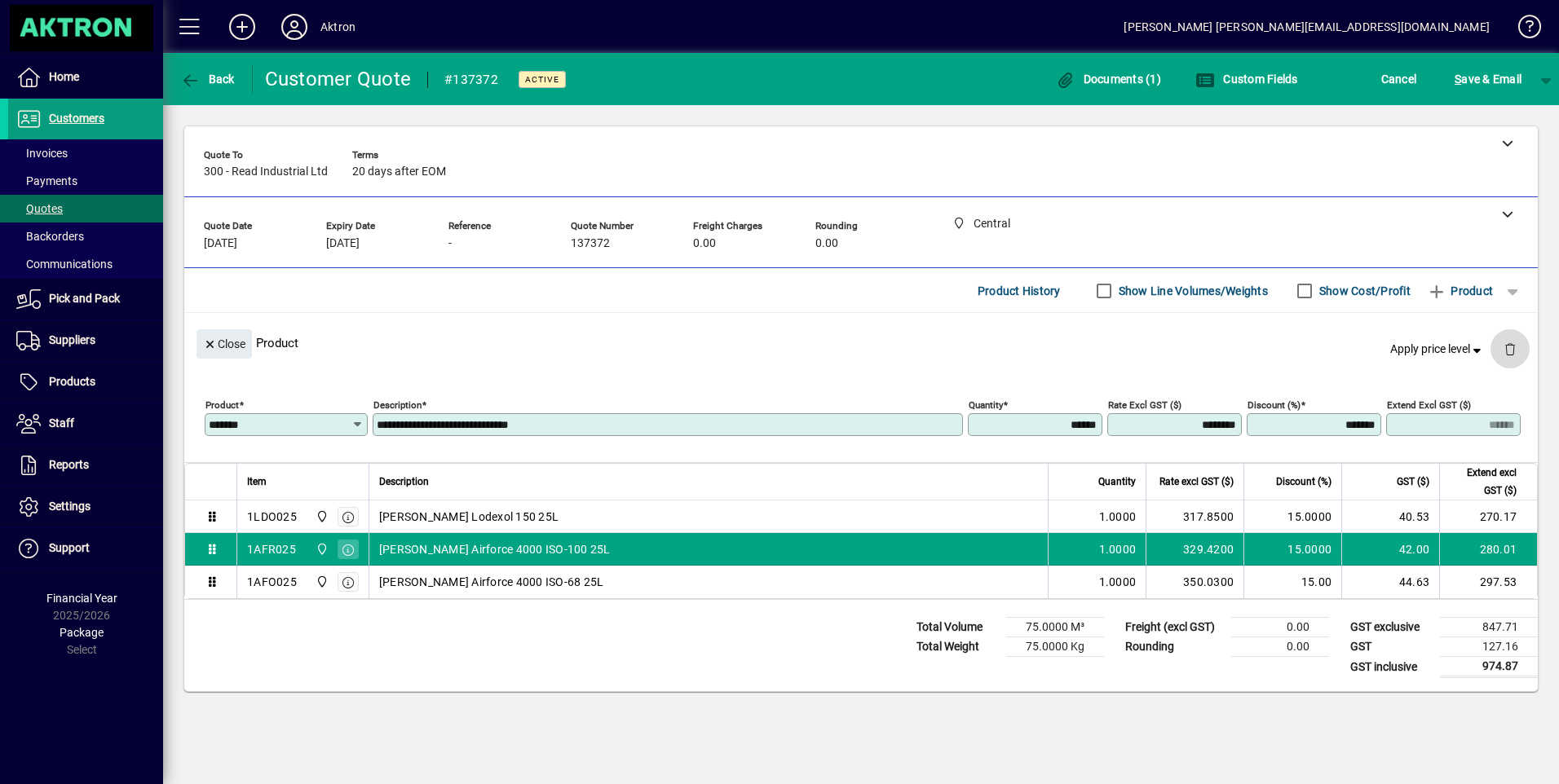 click 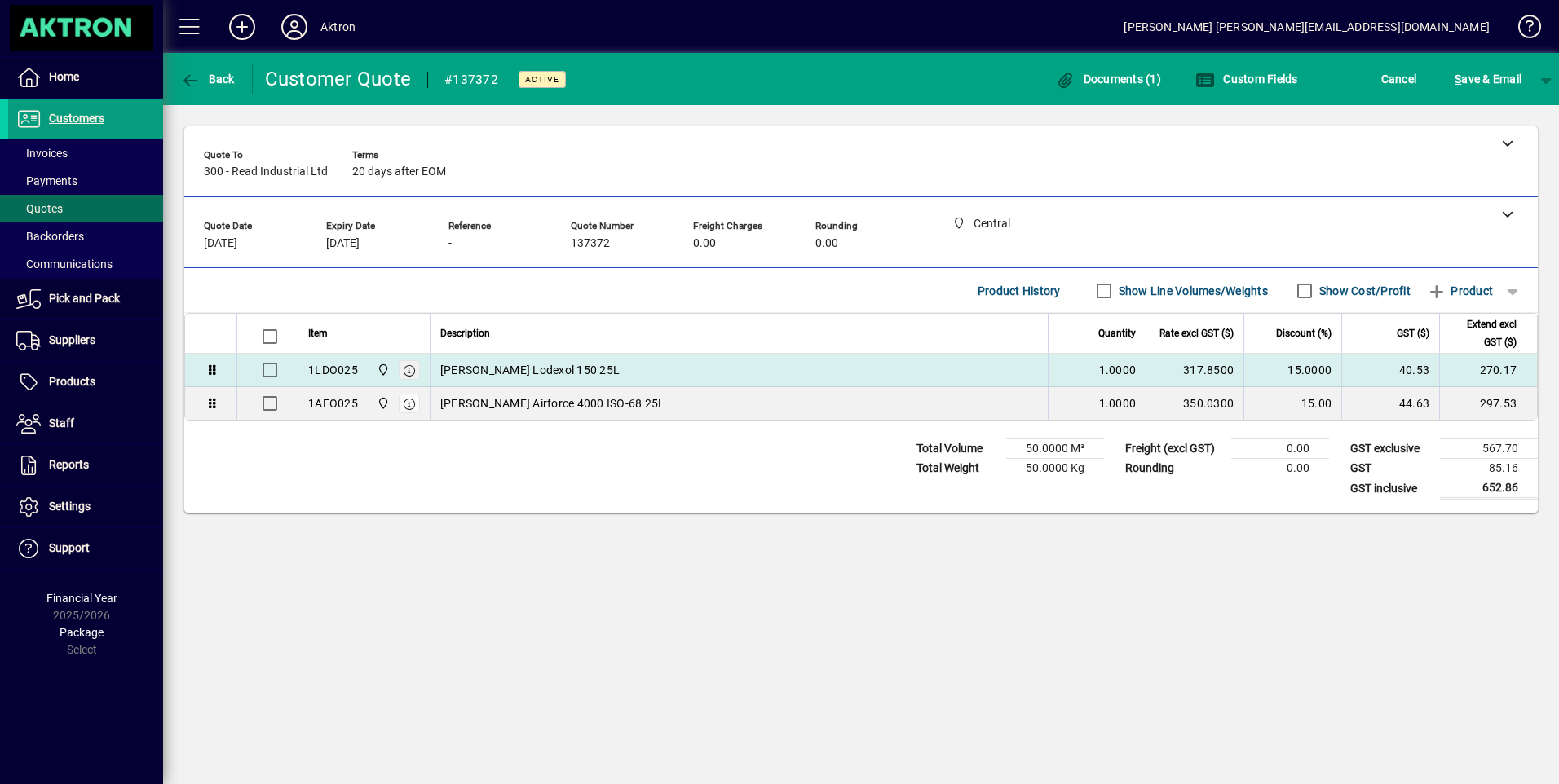 click 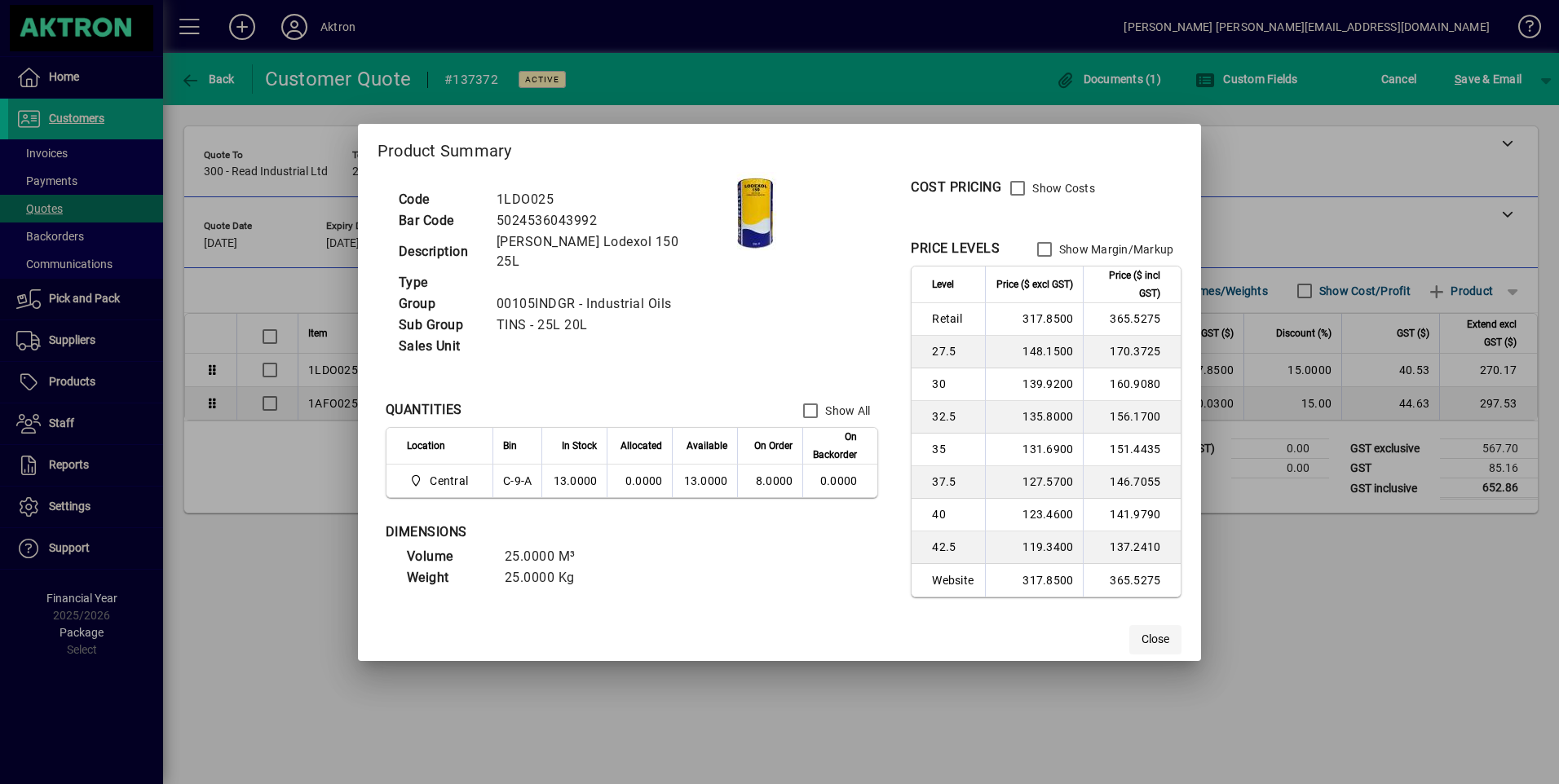 click on "Close" 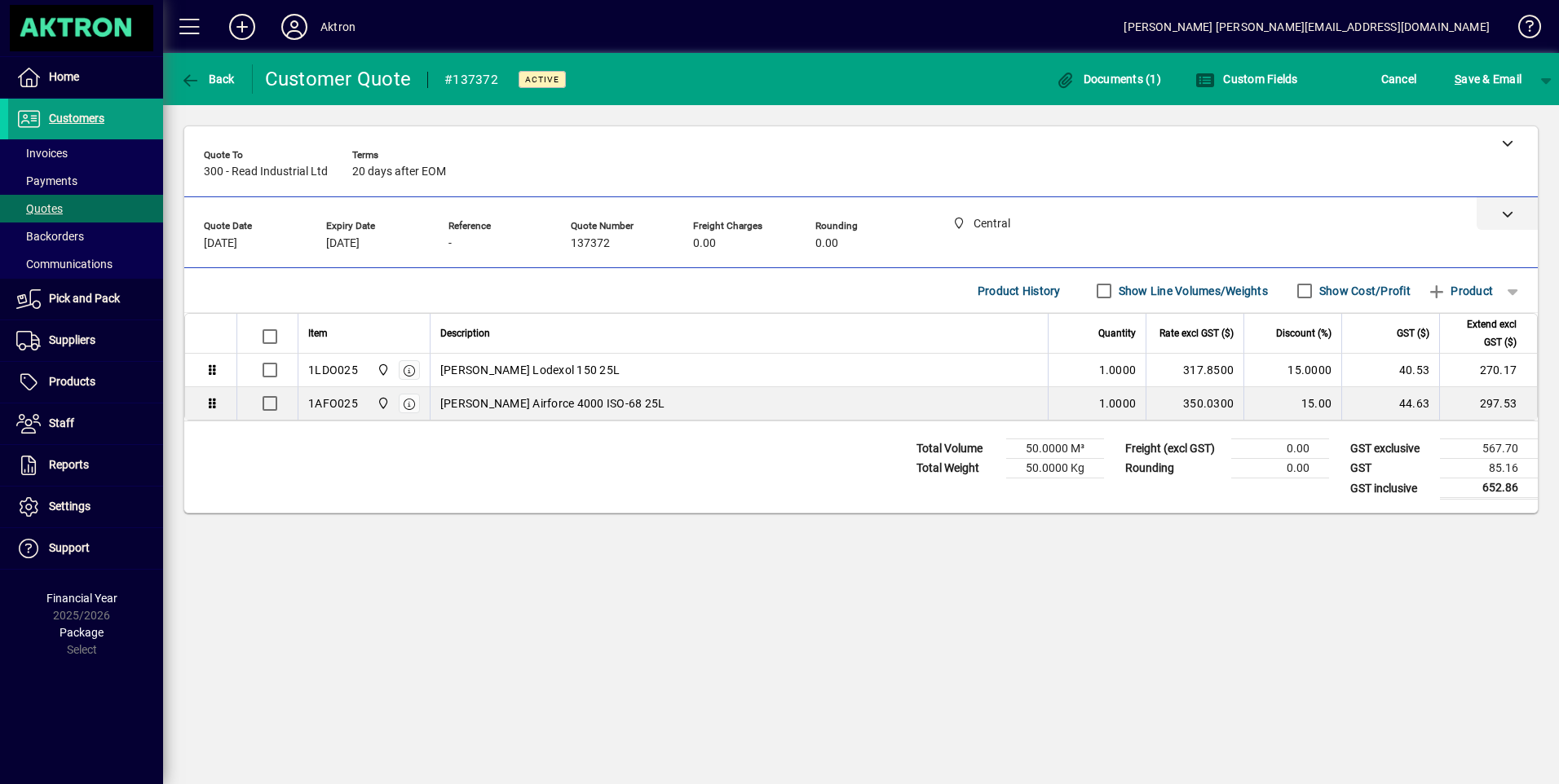 click 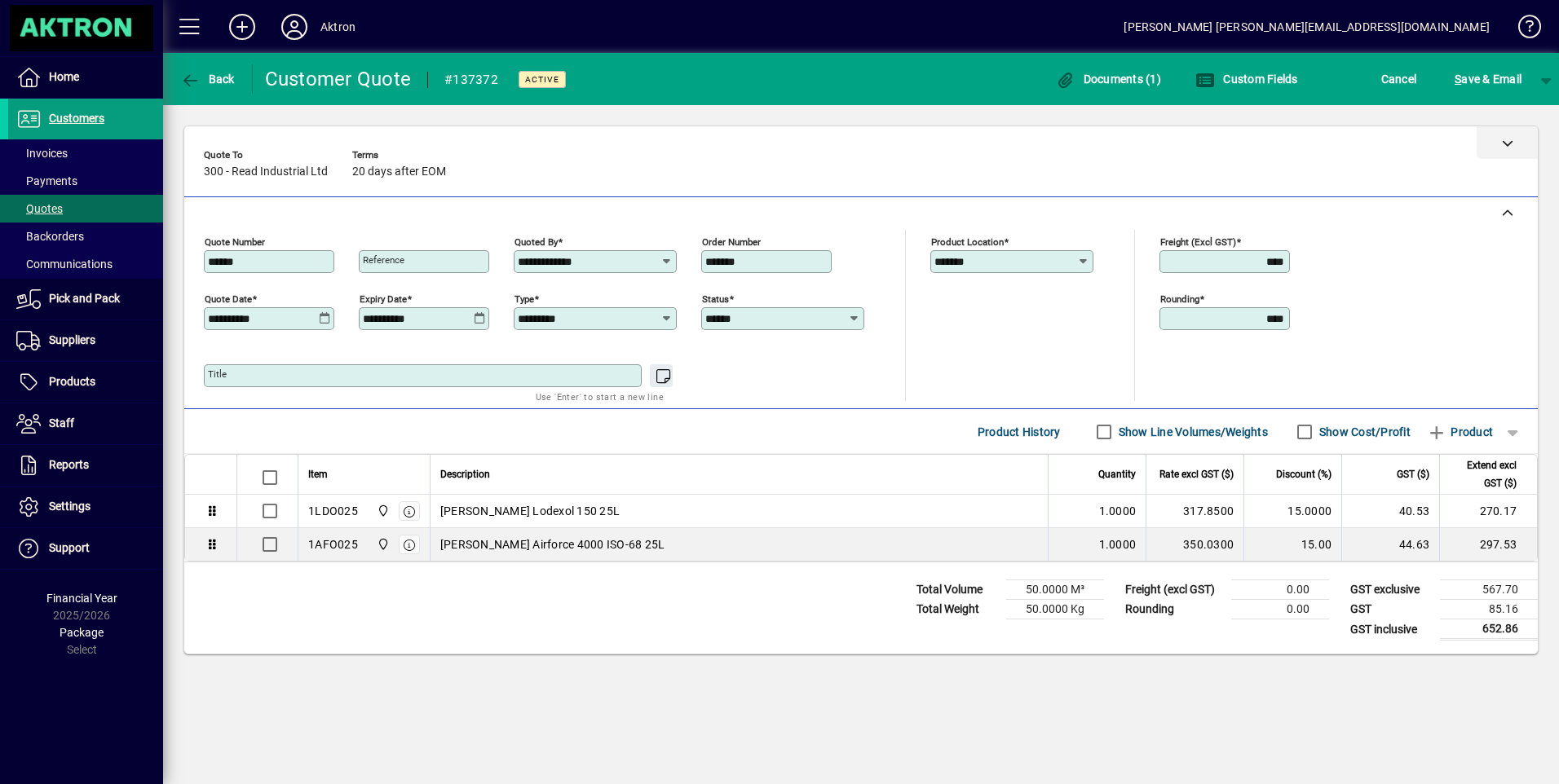 click 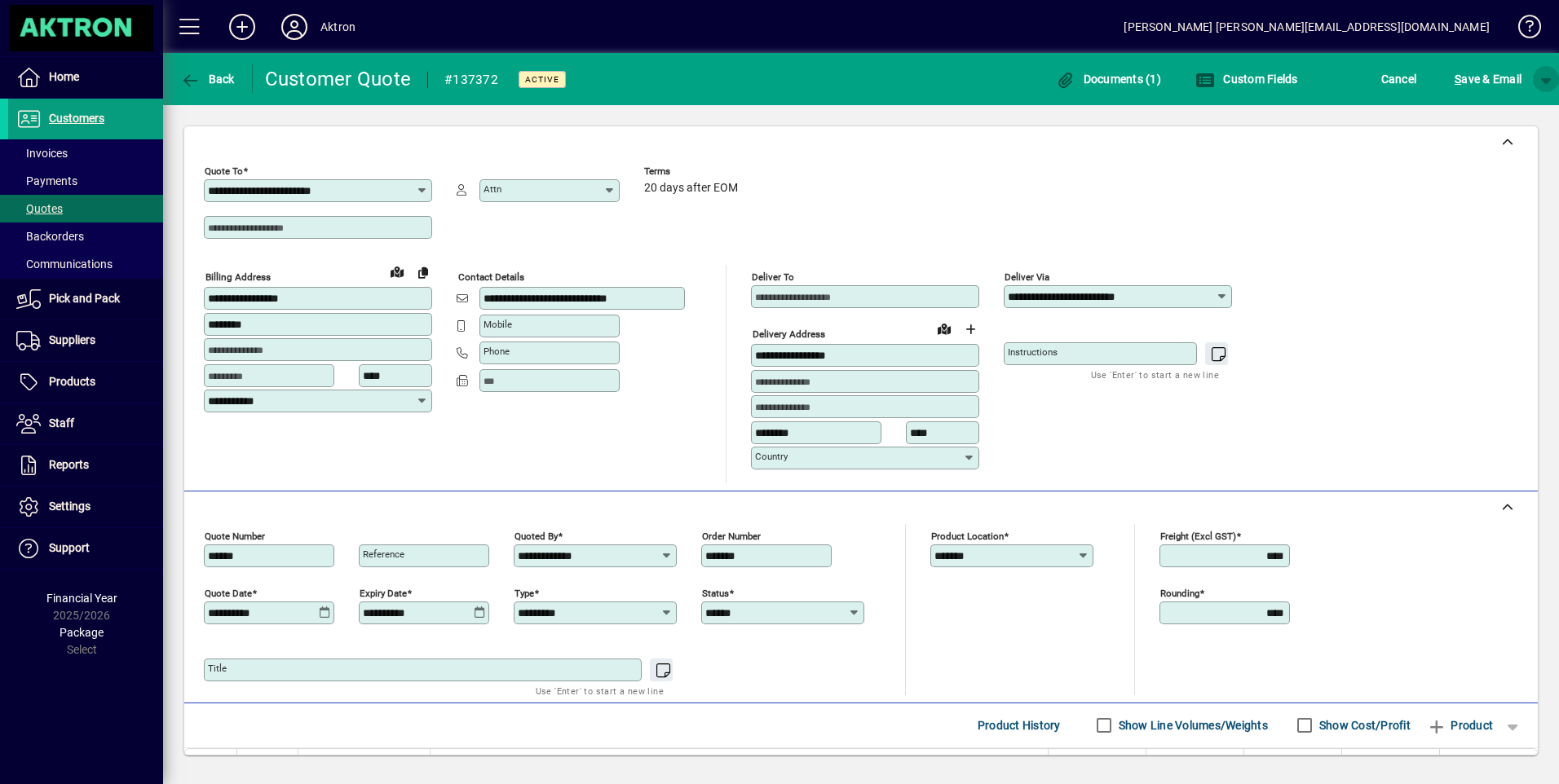 click 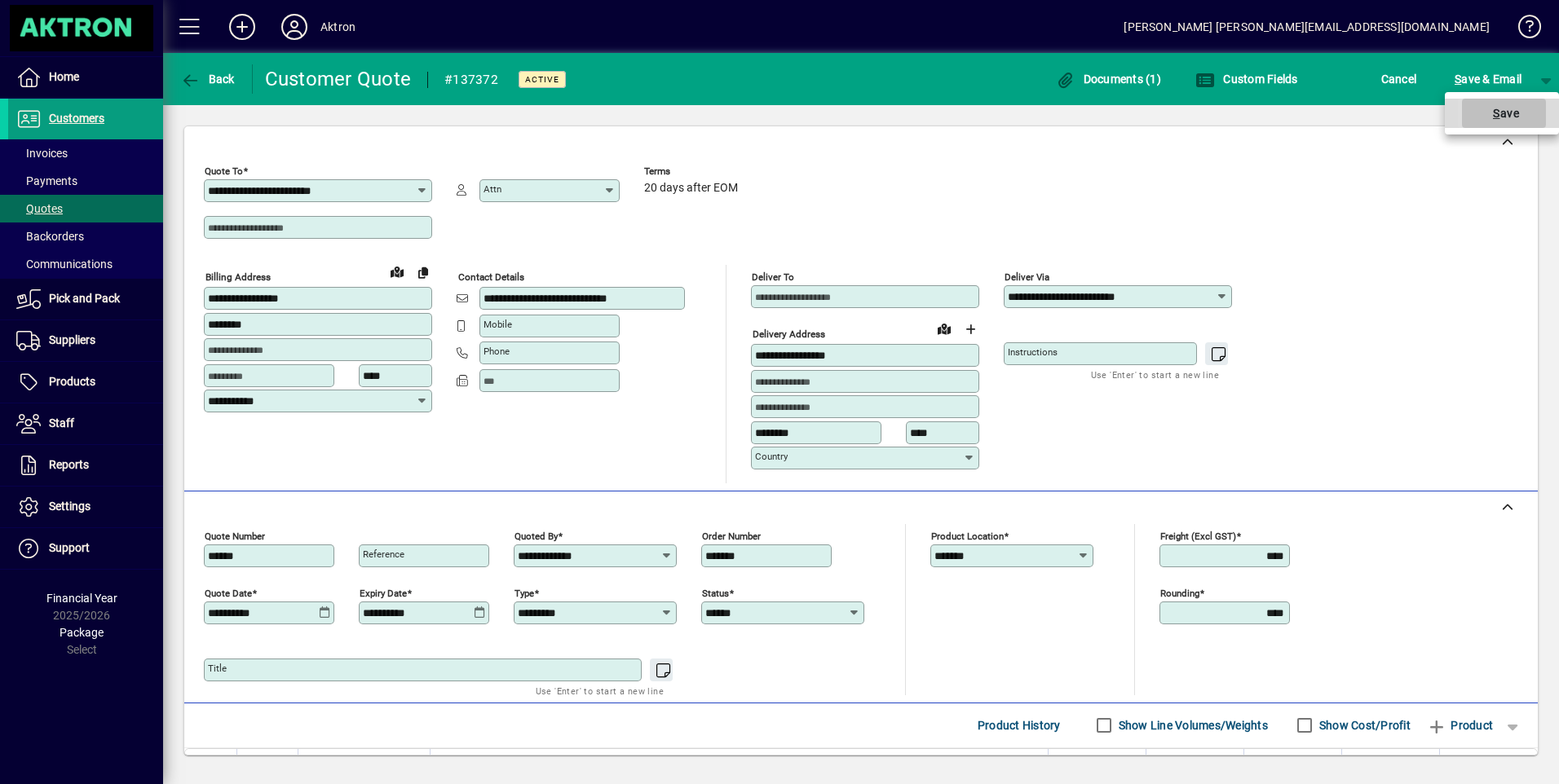 click on "S ave" at bounding box center (1504, 113) 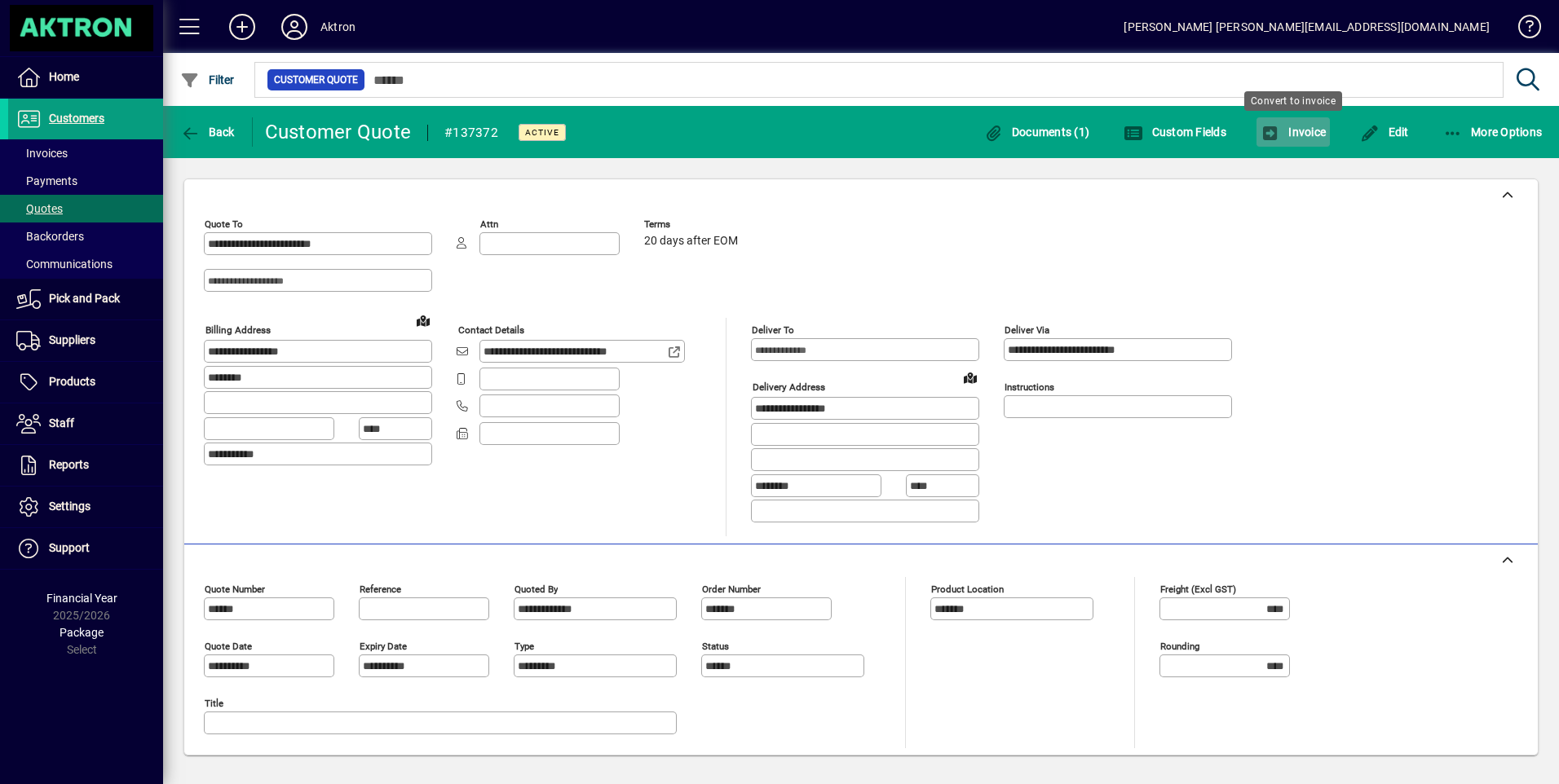 click on "Invoice" 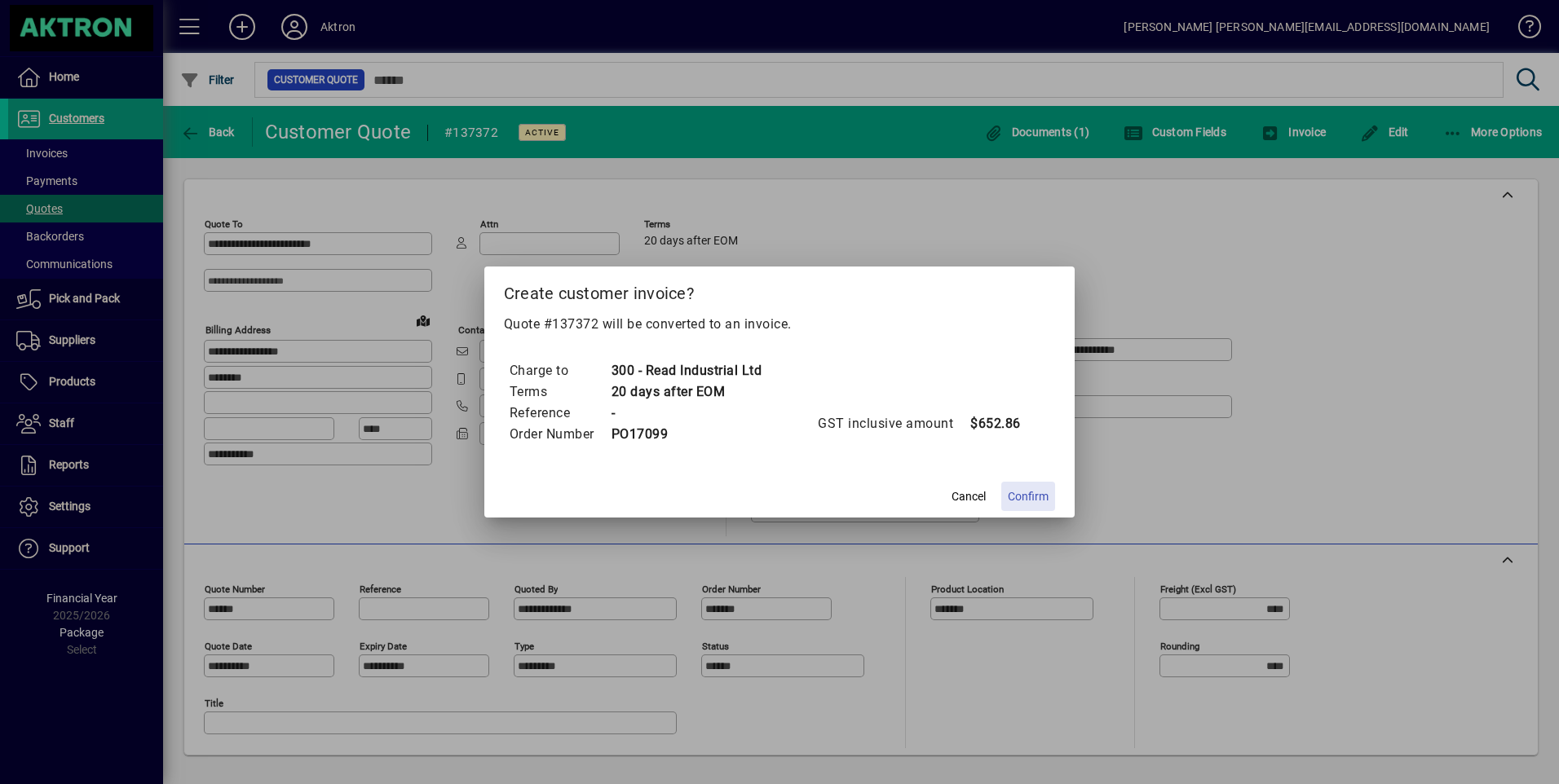 click on "Confirm" 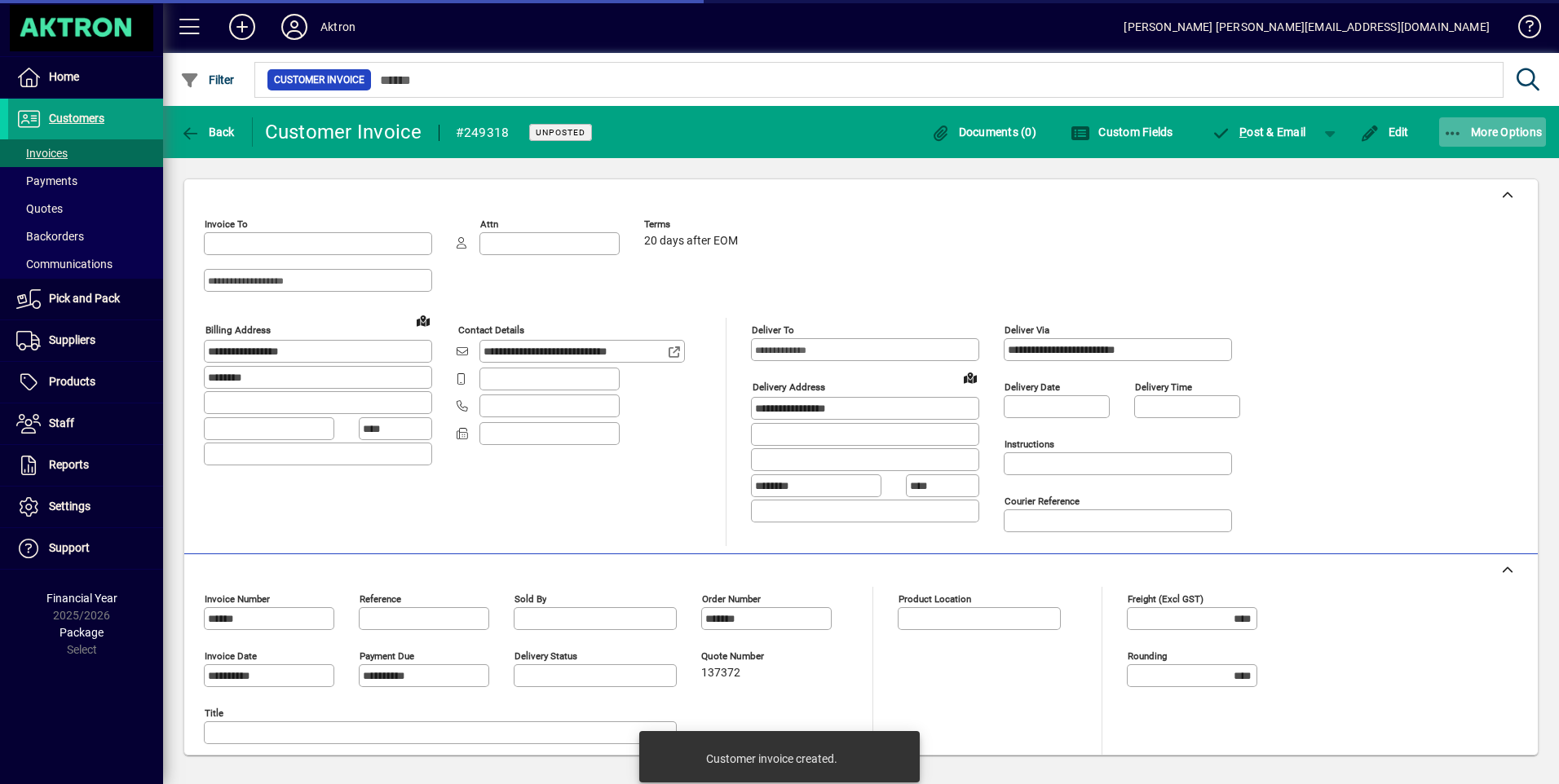 click on "More Options" 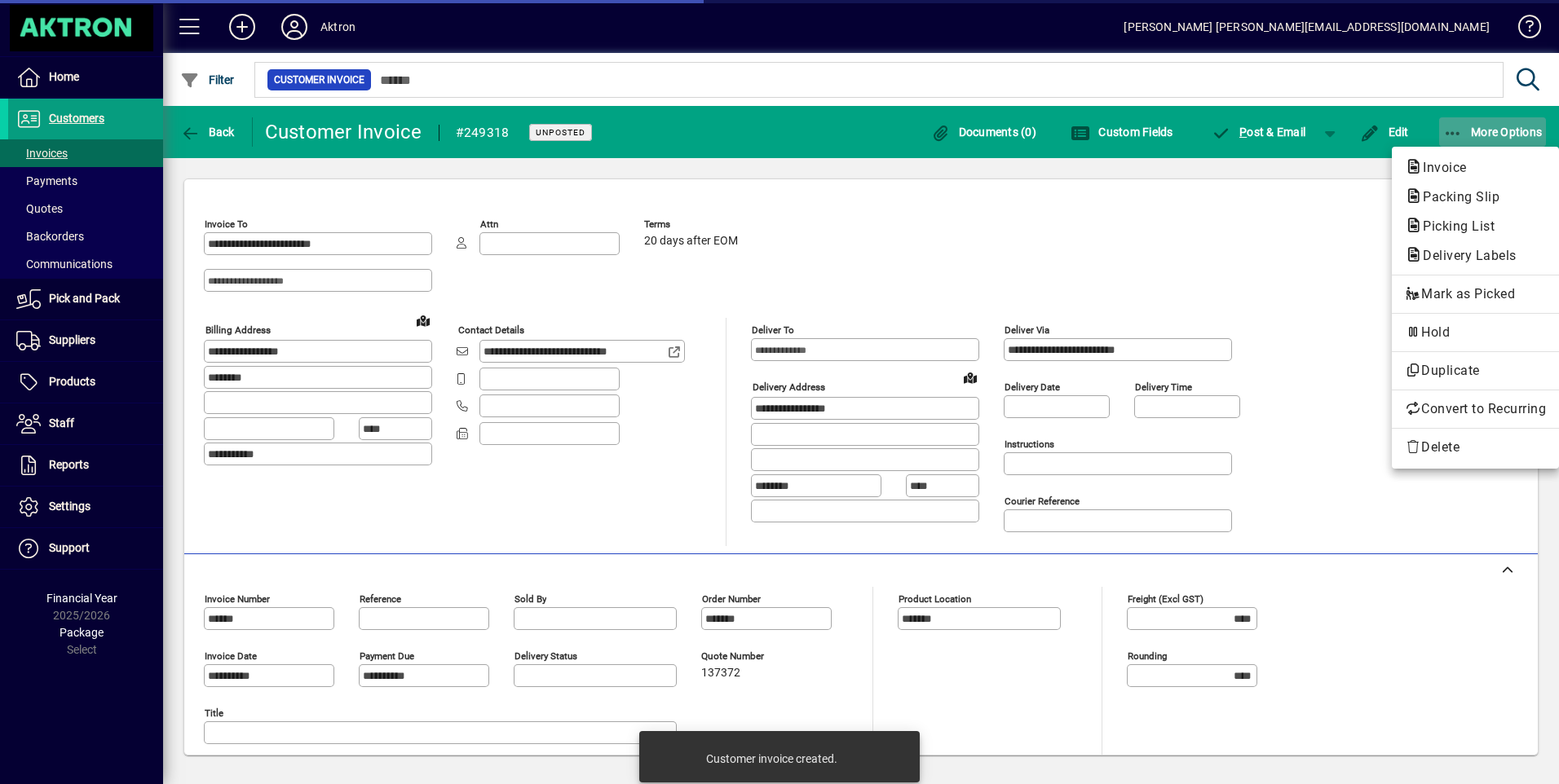 type on "**********" 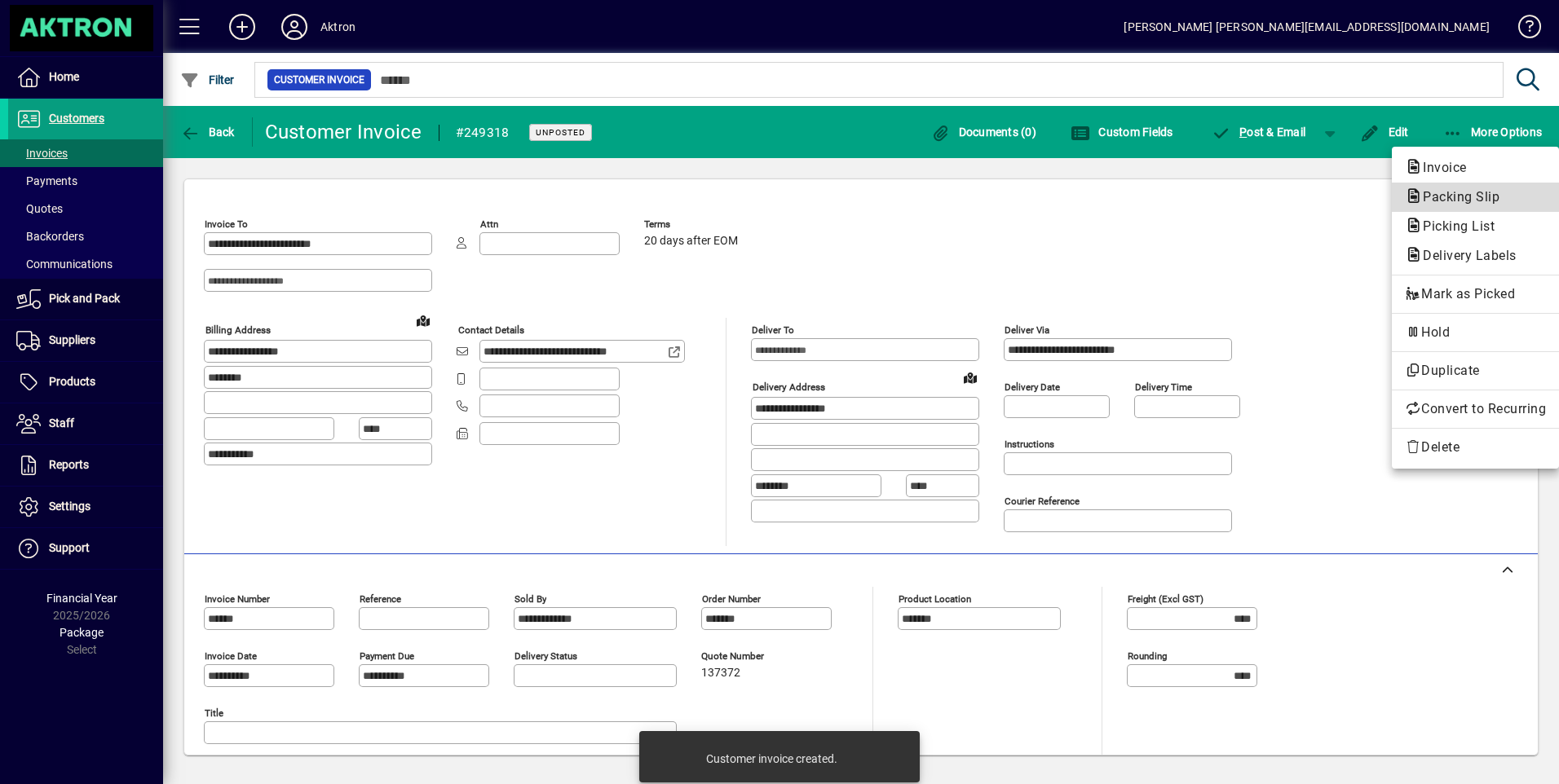 click on "Packing Slip" 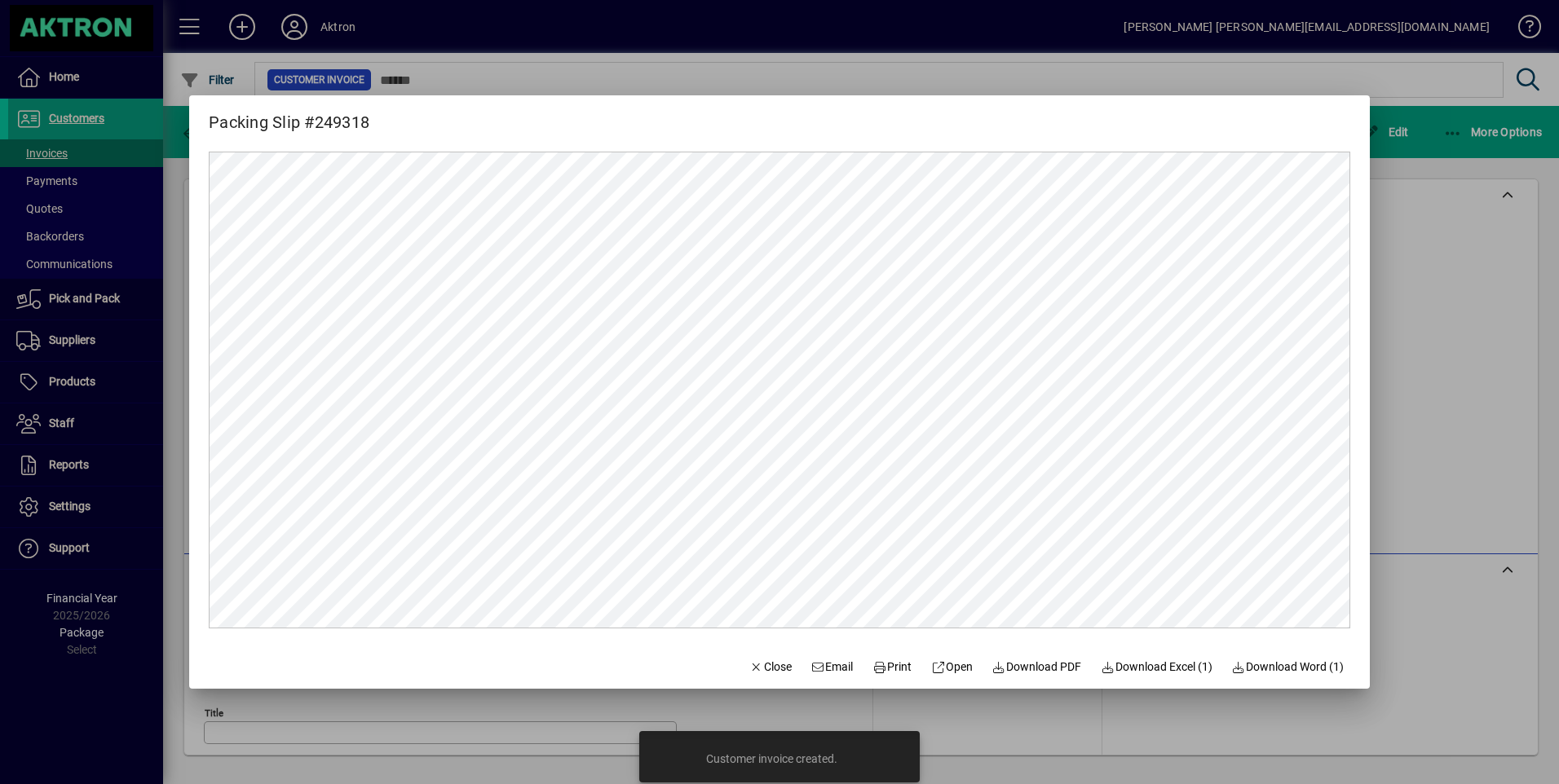 scroll, scrollTop: 0, scrollLeft: 0, axis: both 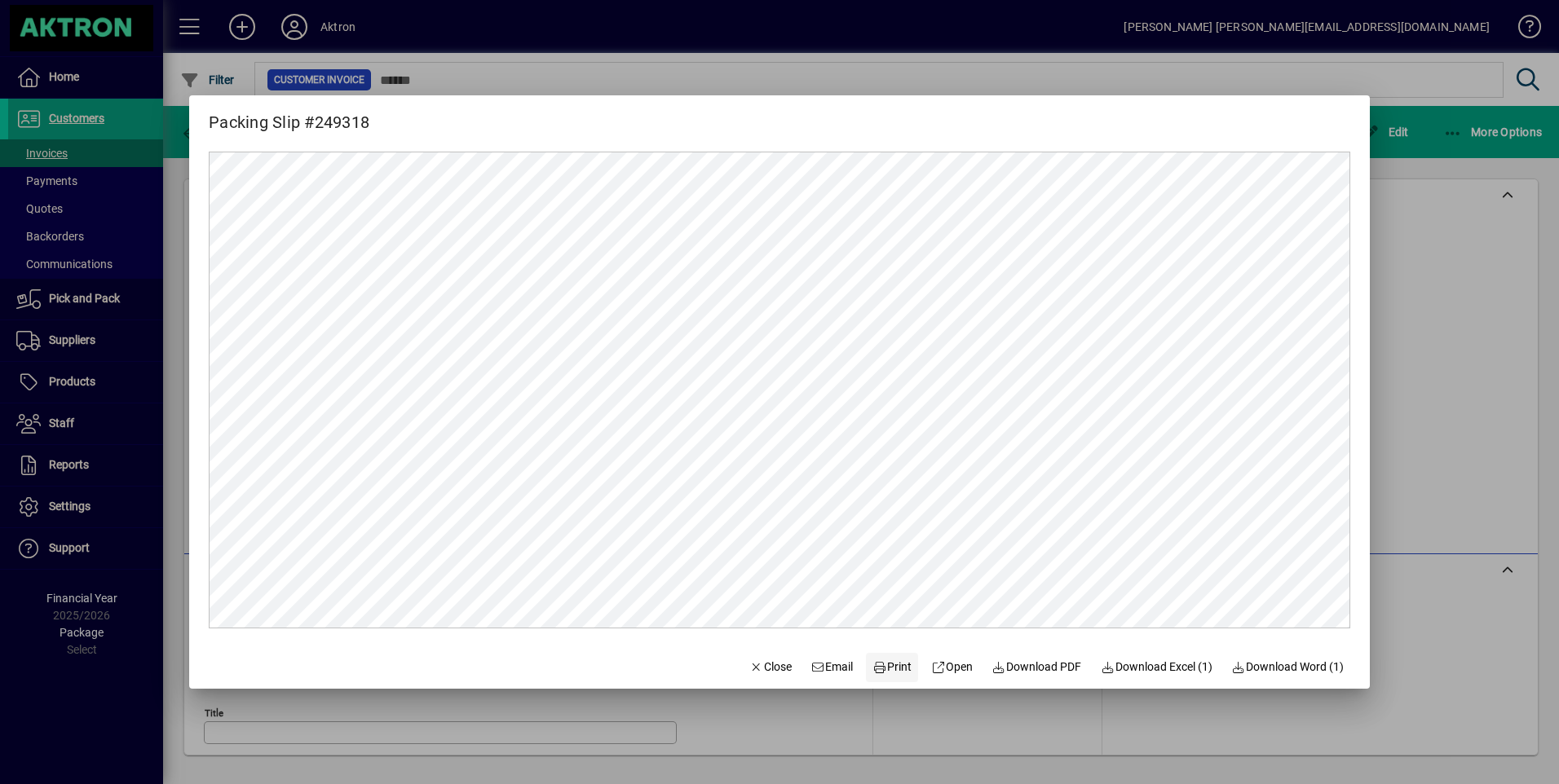 click on "Print" 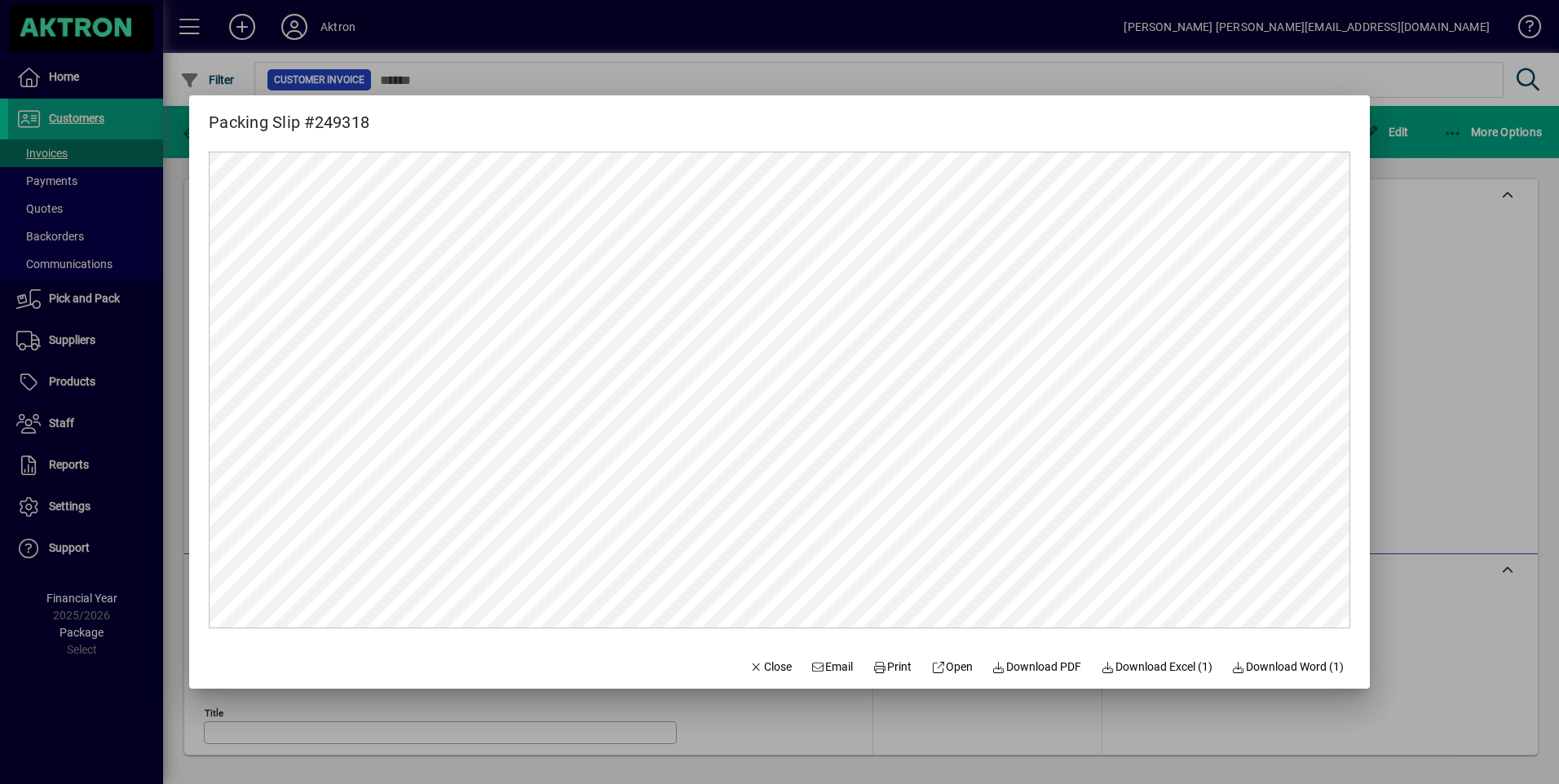 drag, startPoint x: 740, startPoint y: 662, endPoint x: 704, endPoint y: 619, distance: 56.0803 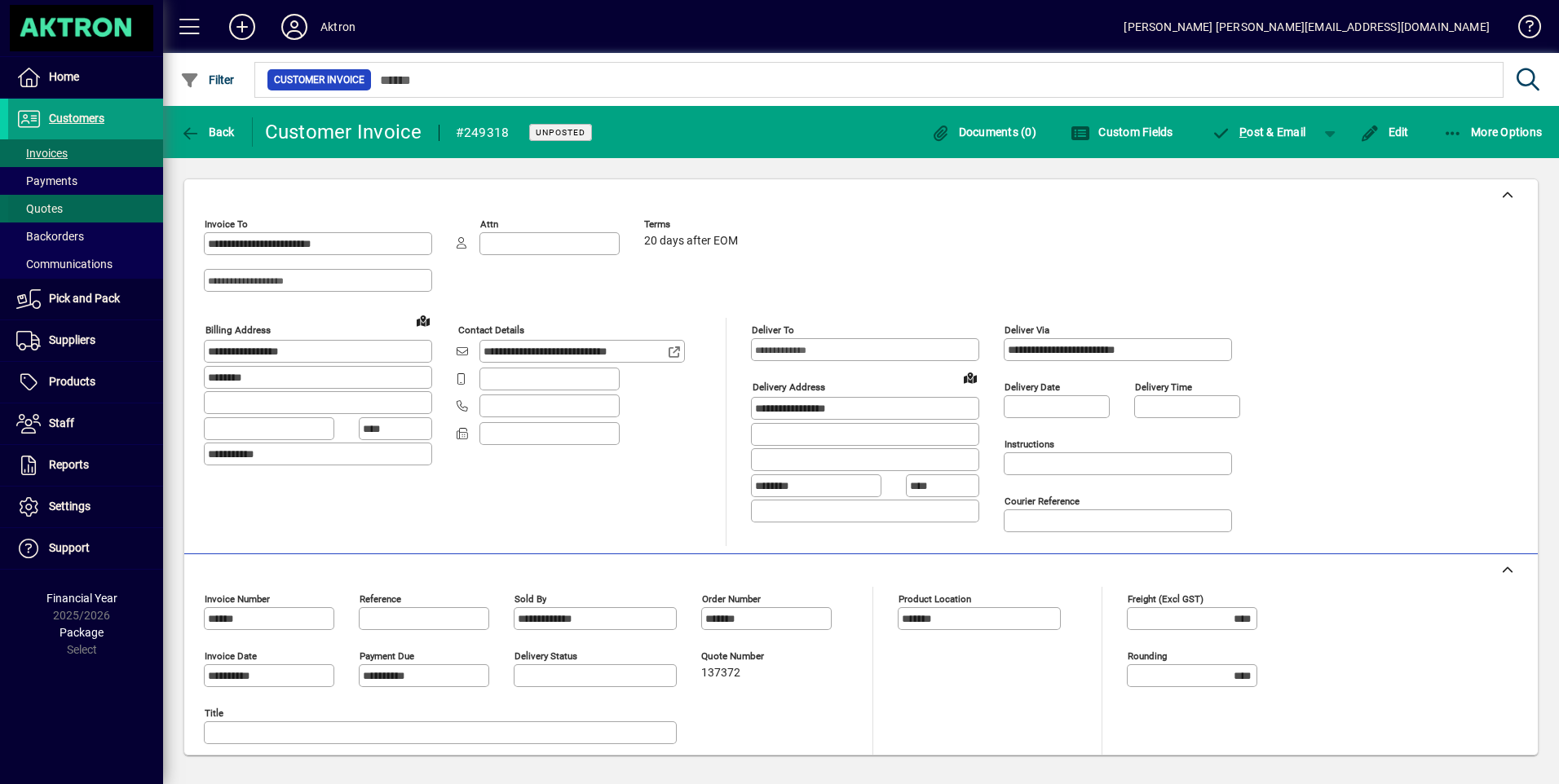 click on "Quotes" at bounding box center (39, 209) 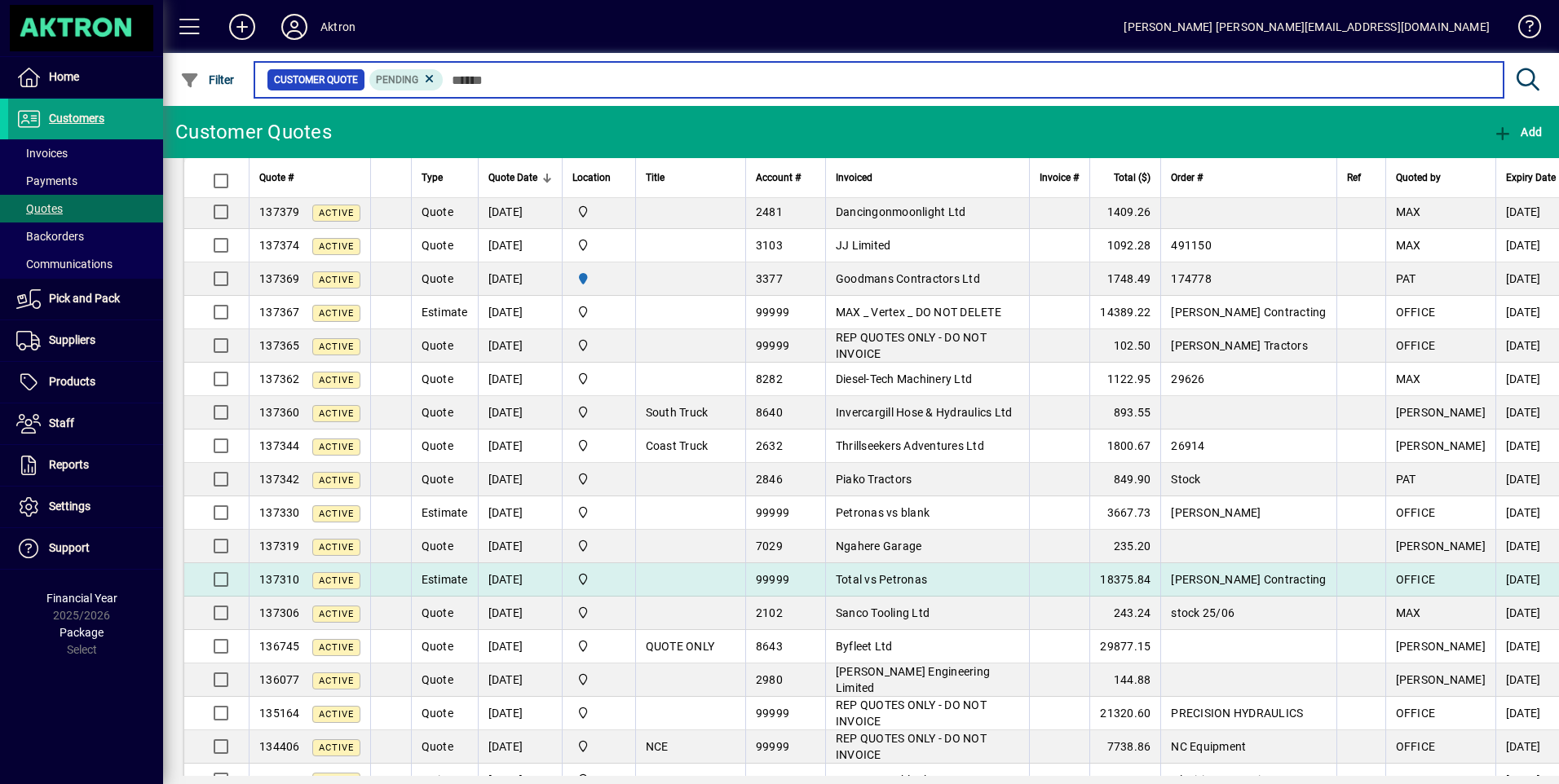 scroll, scrollTop: 570, scrollLeft: 0, axis: vertical 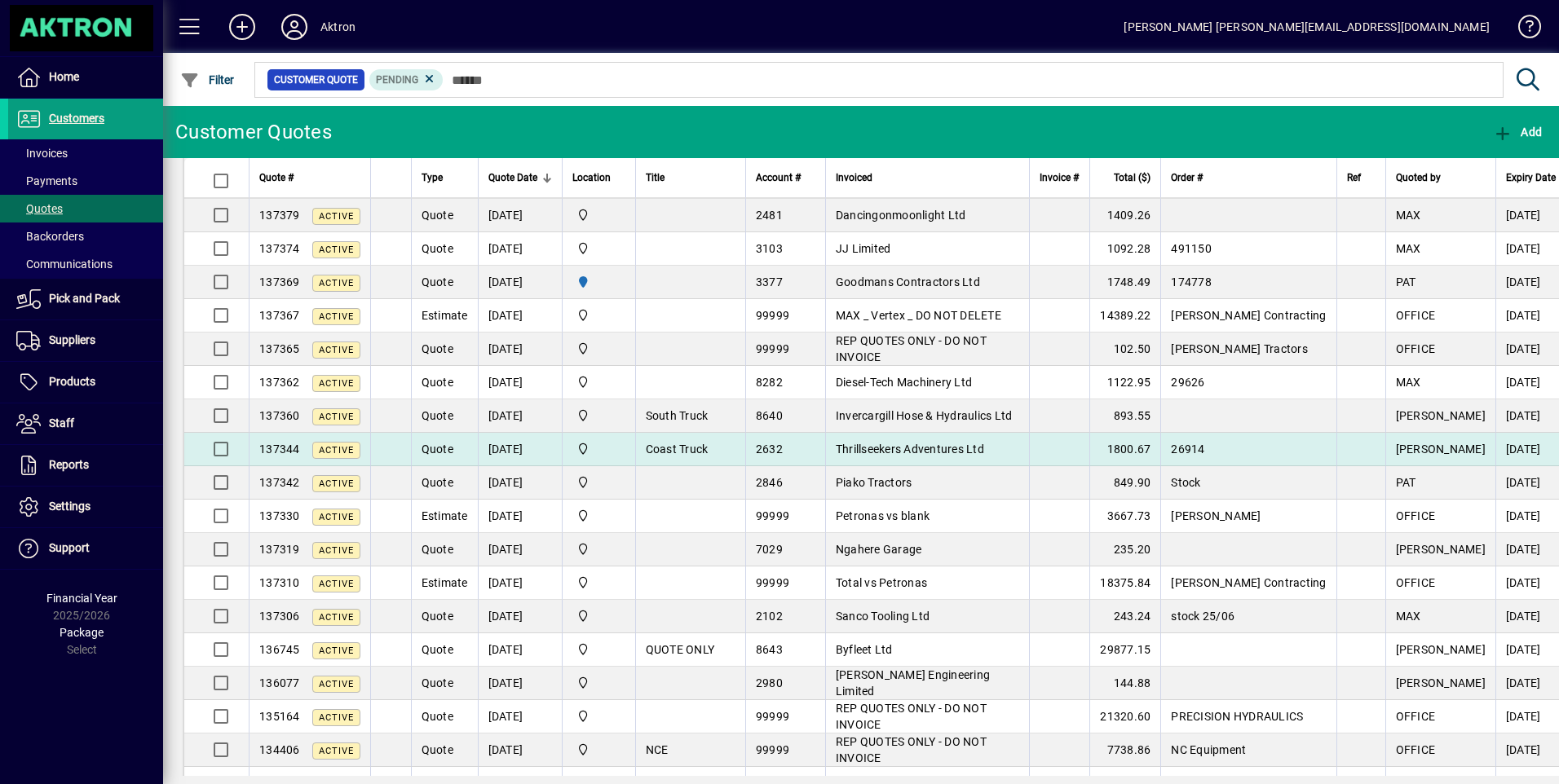 click on "Thrillseekers Adventures Ltd" at bounding box center [910, 449] 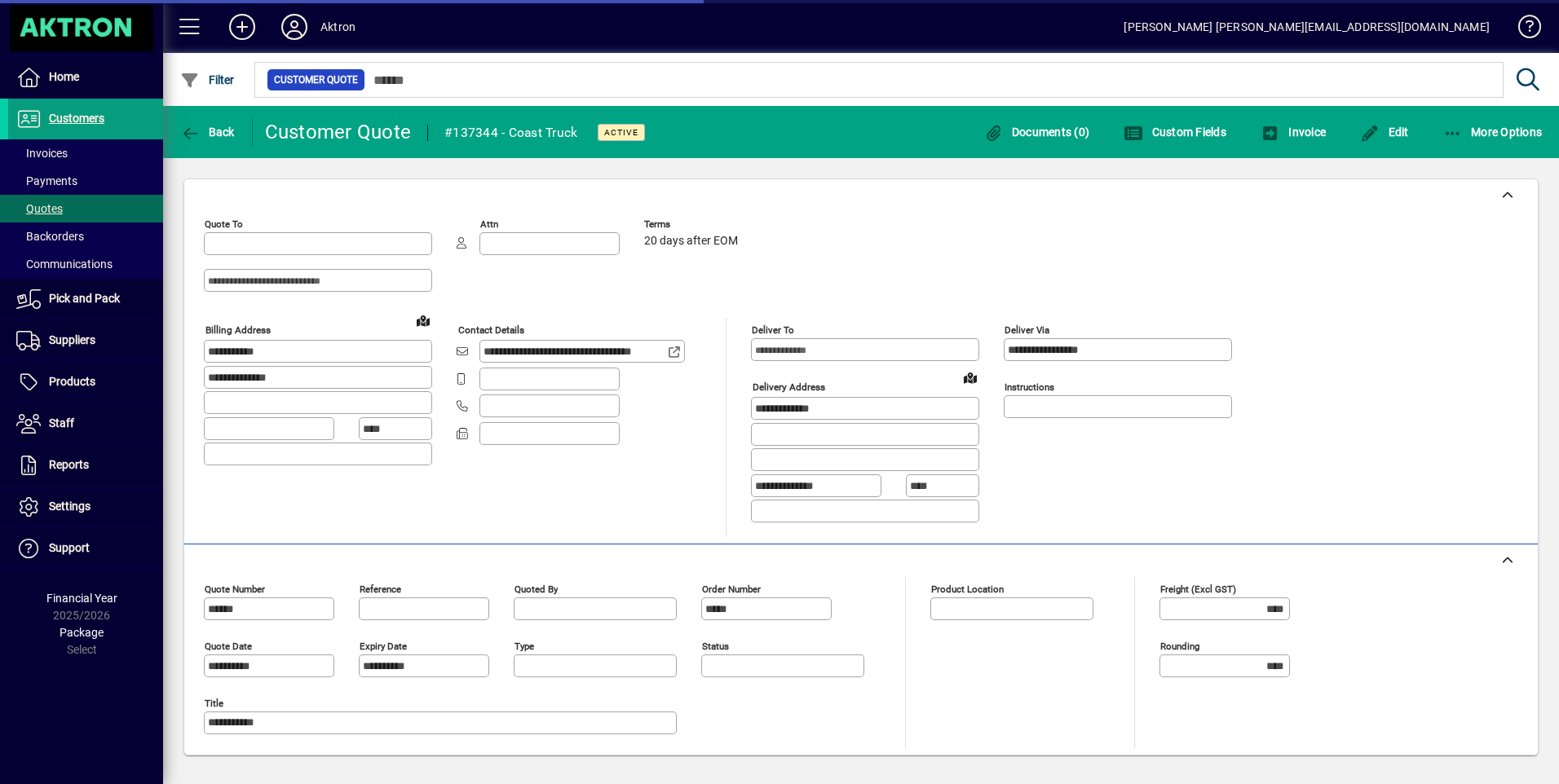 type on "**********" 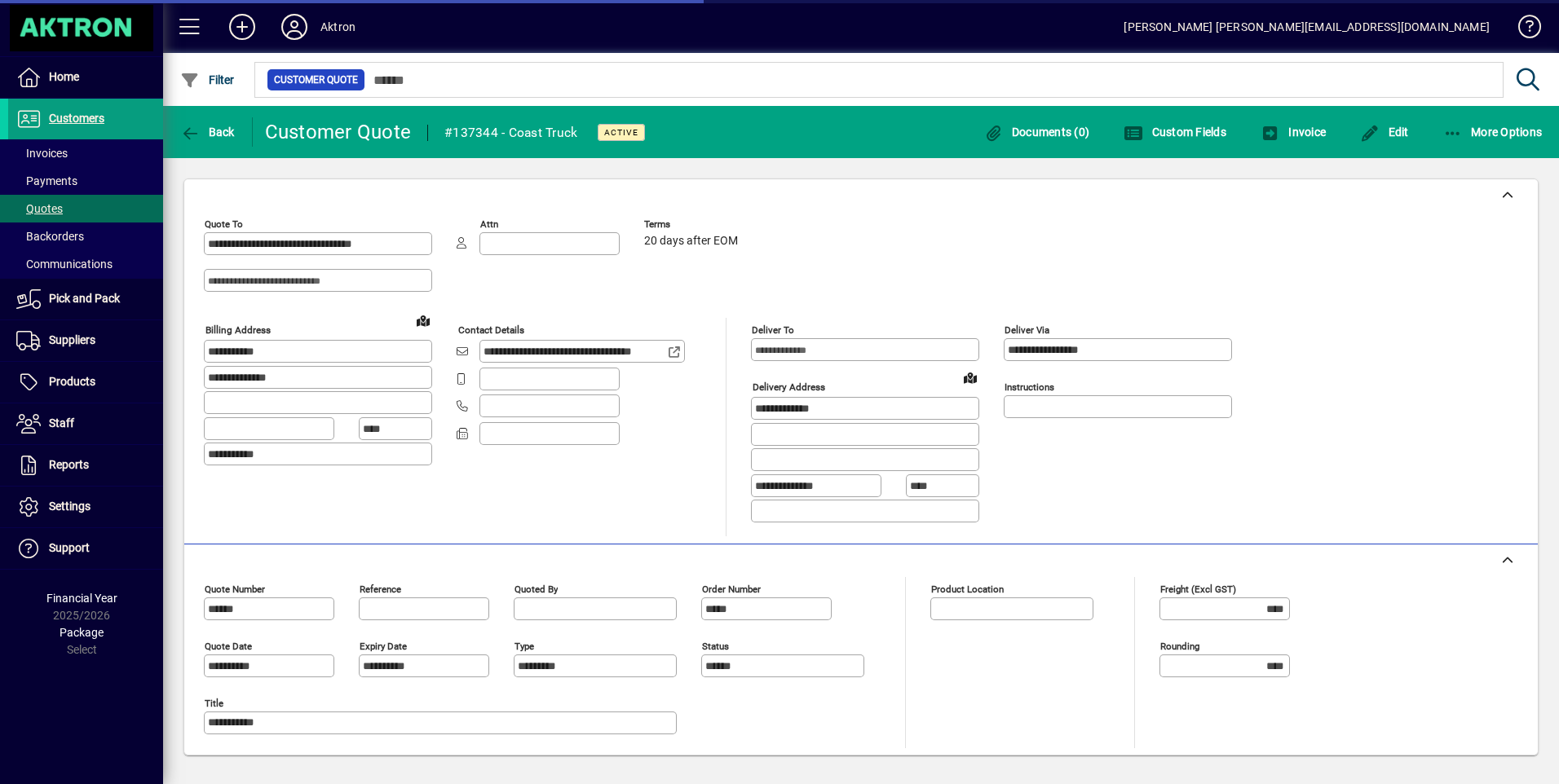 type on "**********" 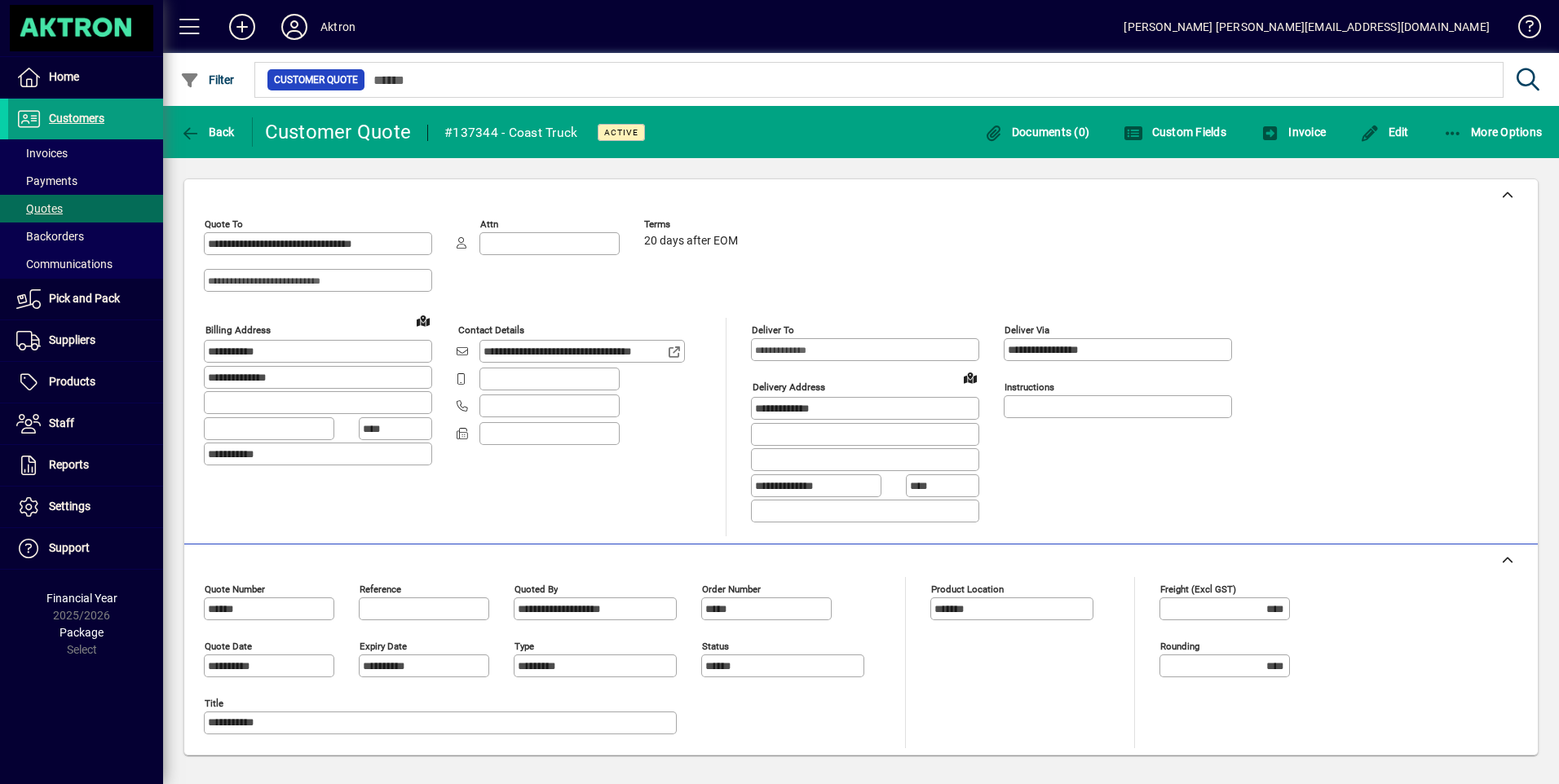 scroll, scrollTop: 209, scrollLeft: 0, axis: vertical 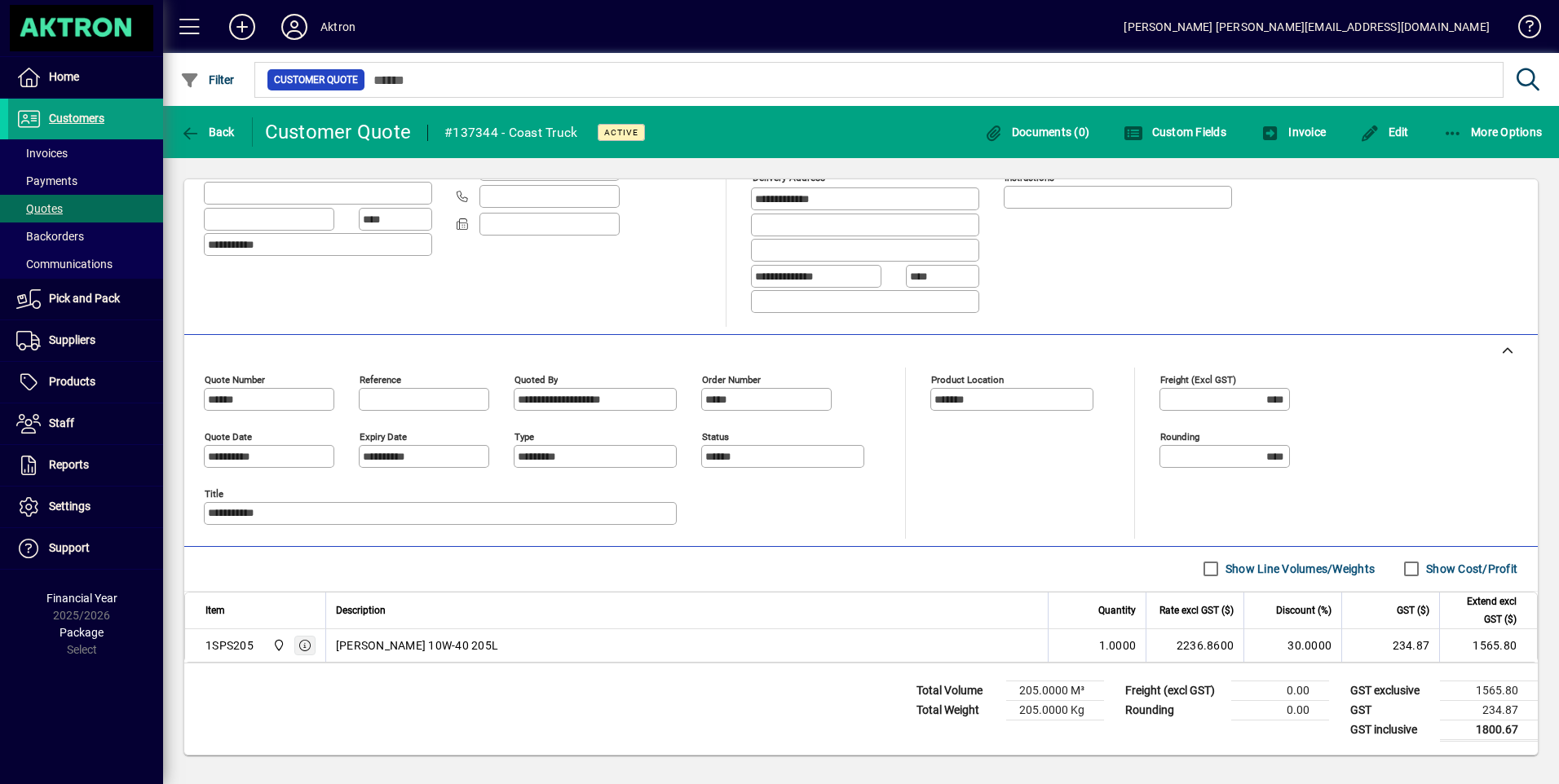 click 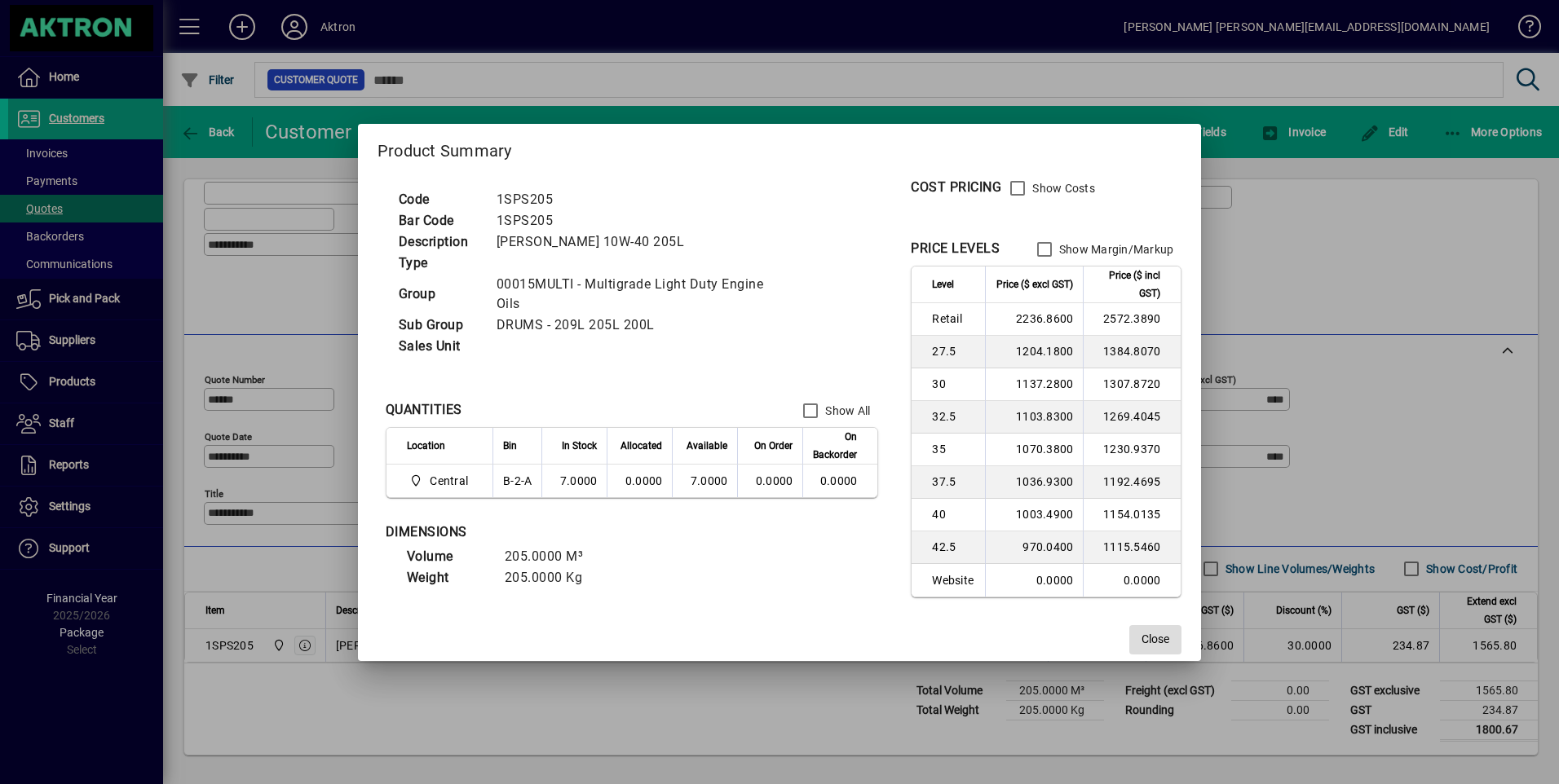 click on "Close" 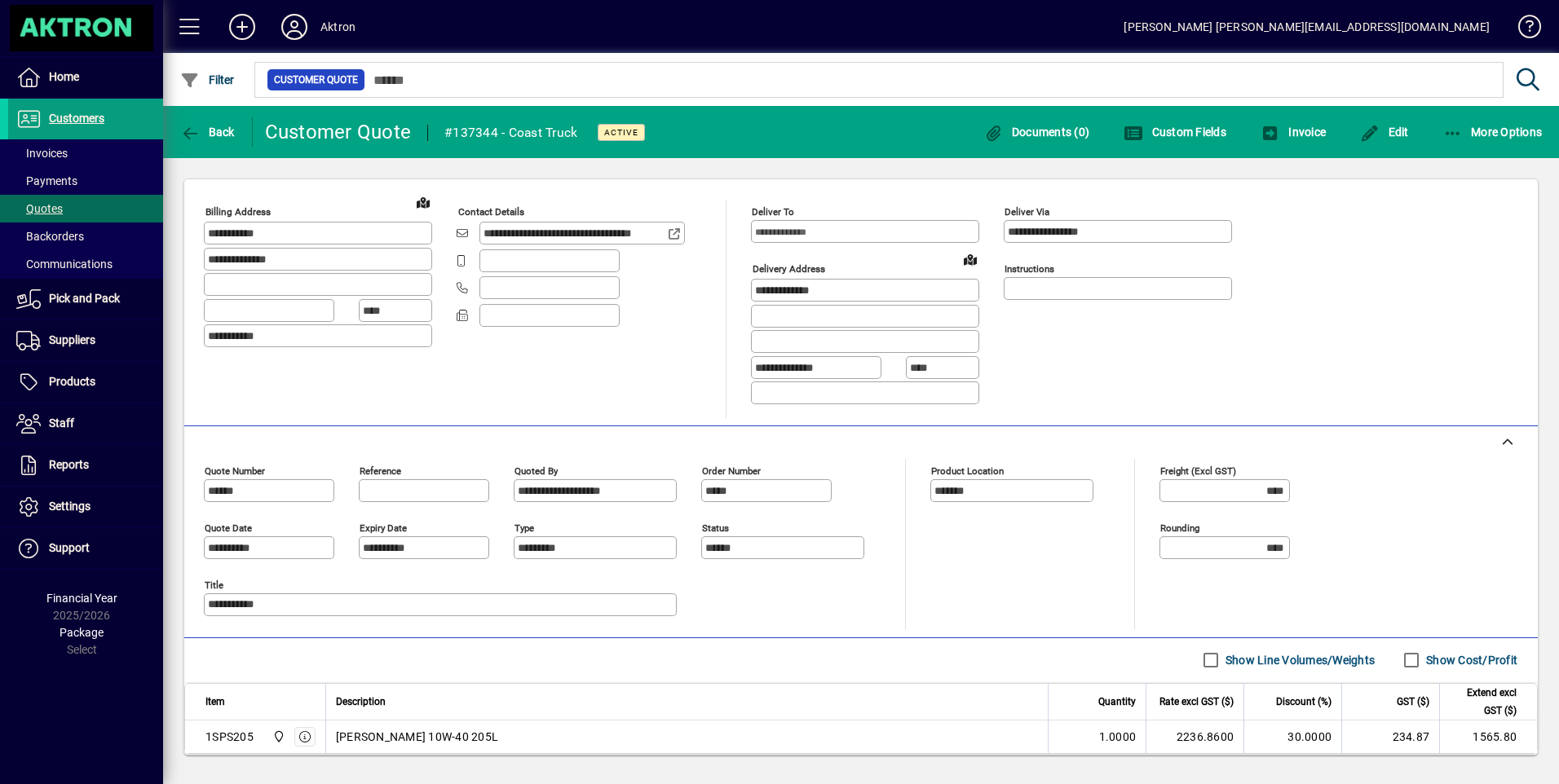 scroll, scrollTop: 0, scrollLeft: 0, axis: both 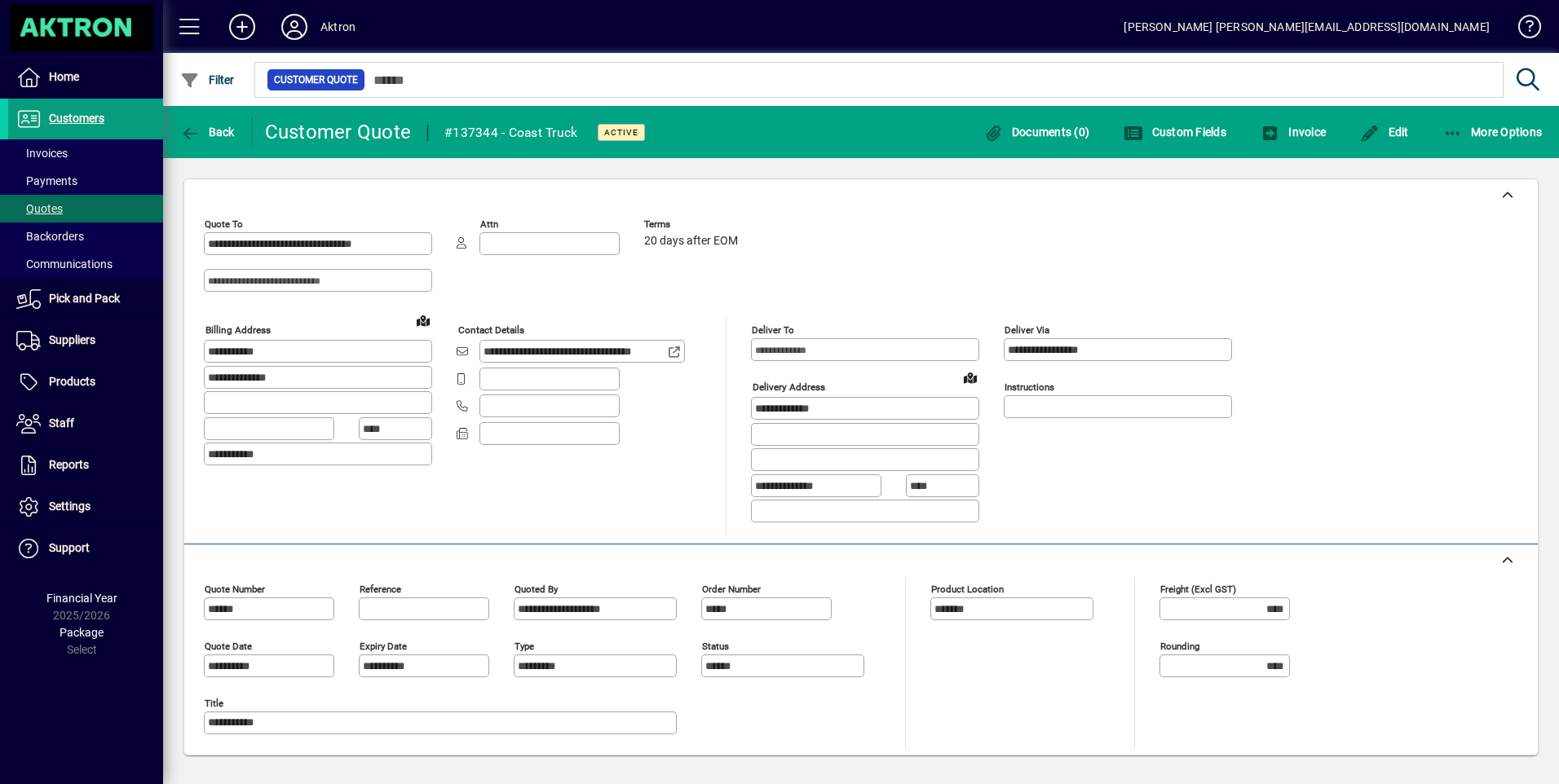 drag, startPoint x: 1374, startPoint y: 130, endPoint x: 1359, endPoint y: 152, distance: 26.627054 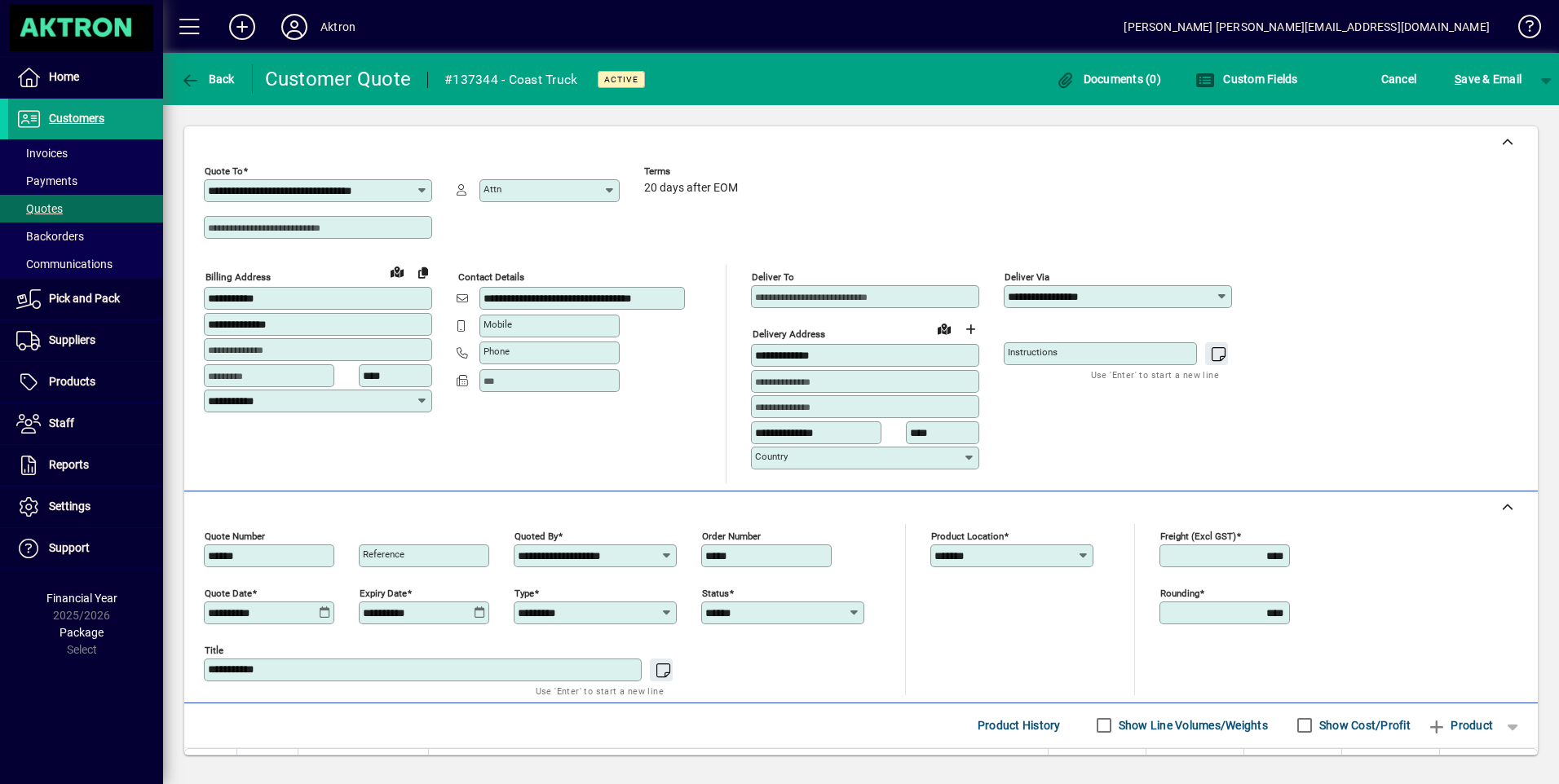 click on "*******" at bounding box center (1005, 556) 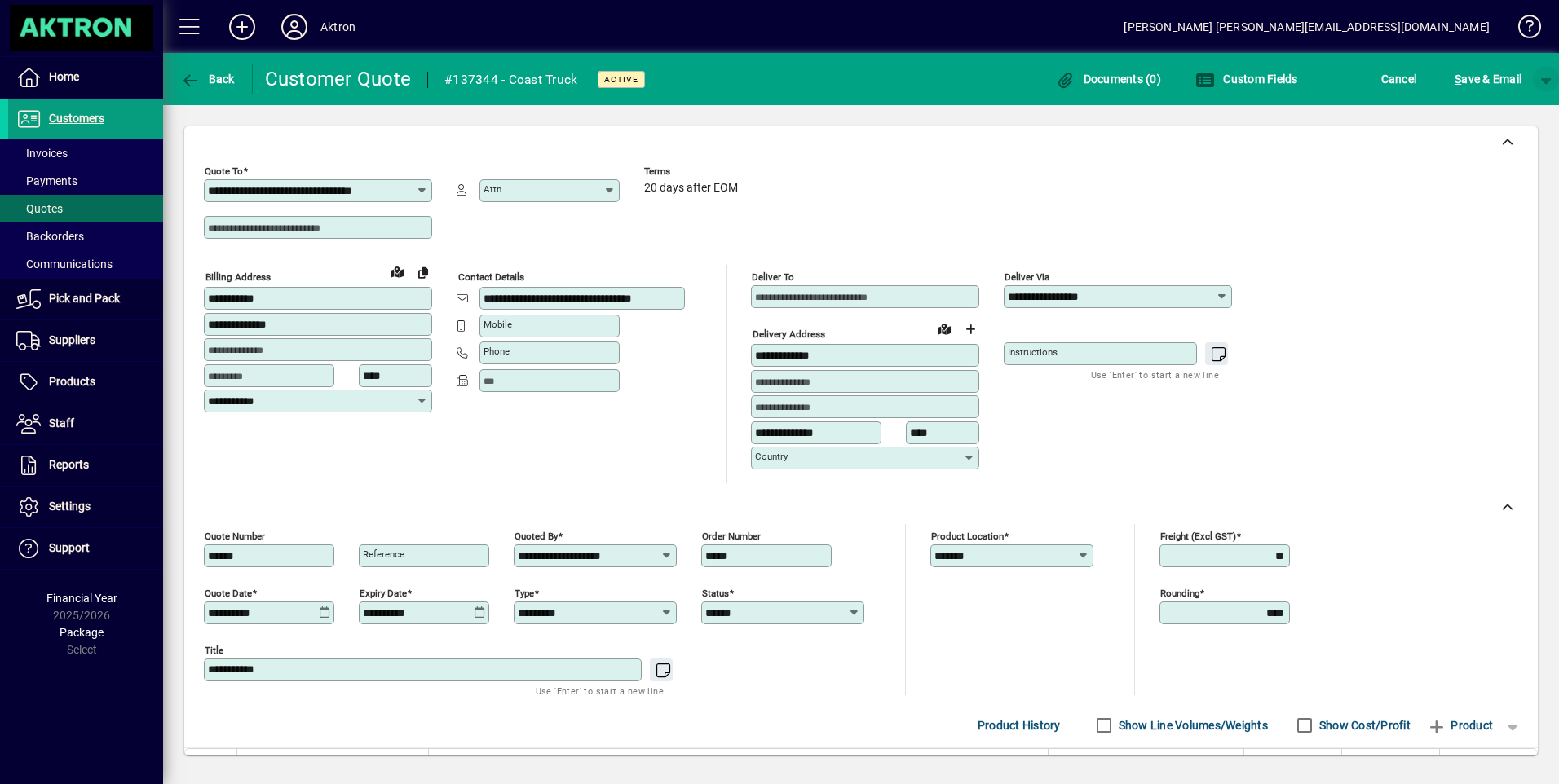 type on "*****" 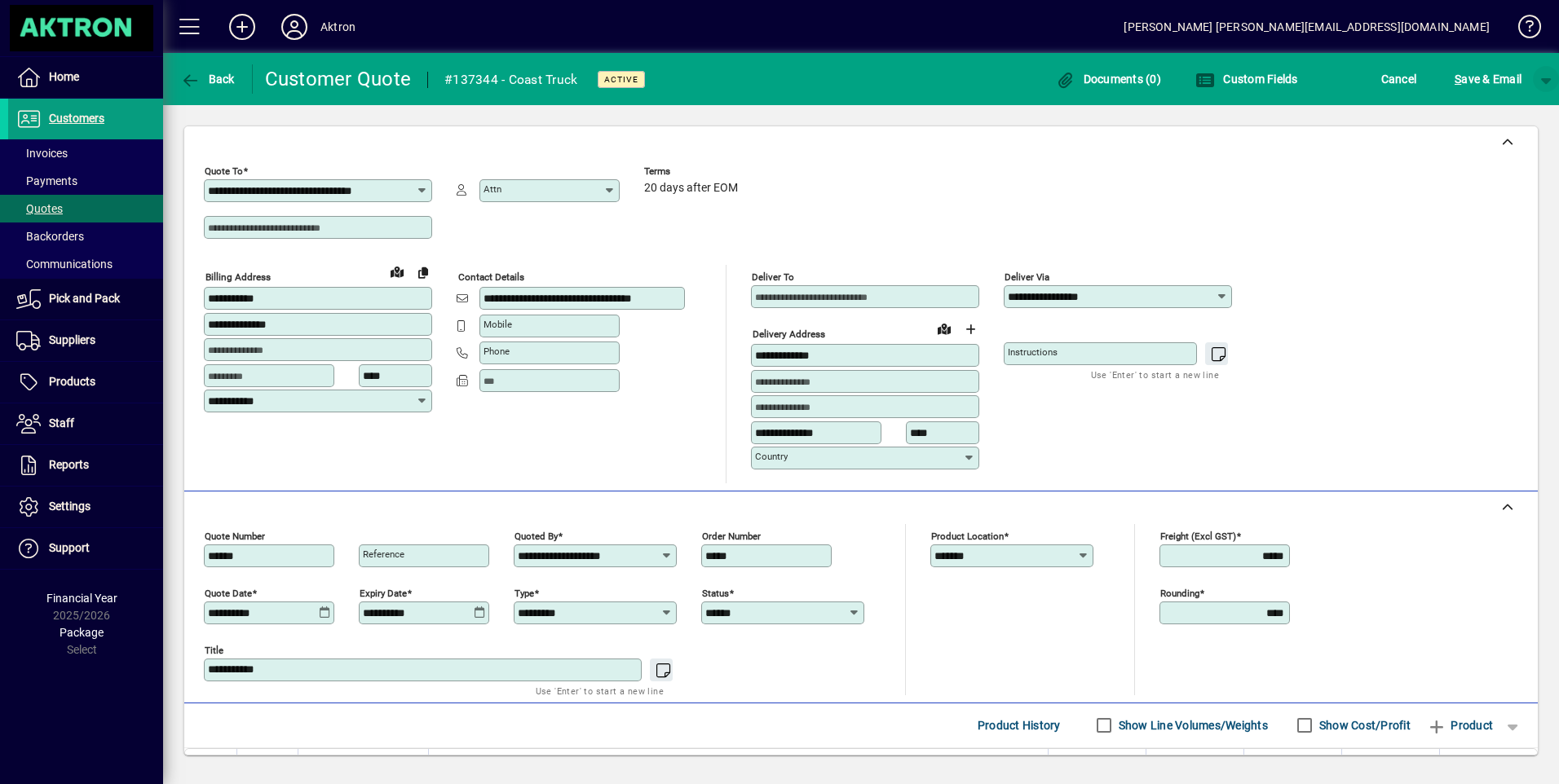 click 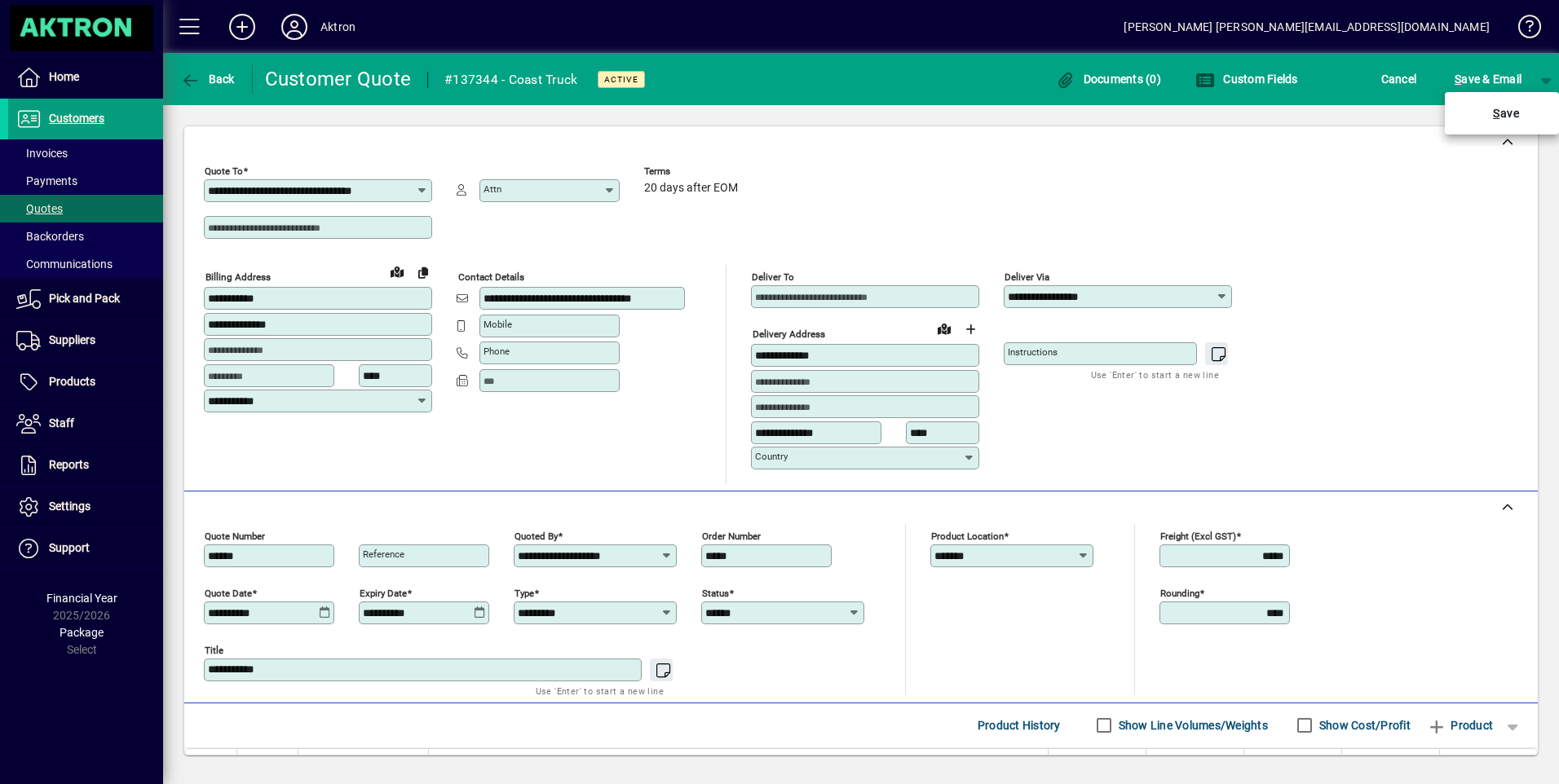 click on "S ave" at bounding box center [1502, 113] 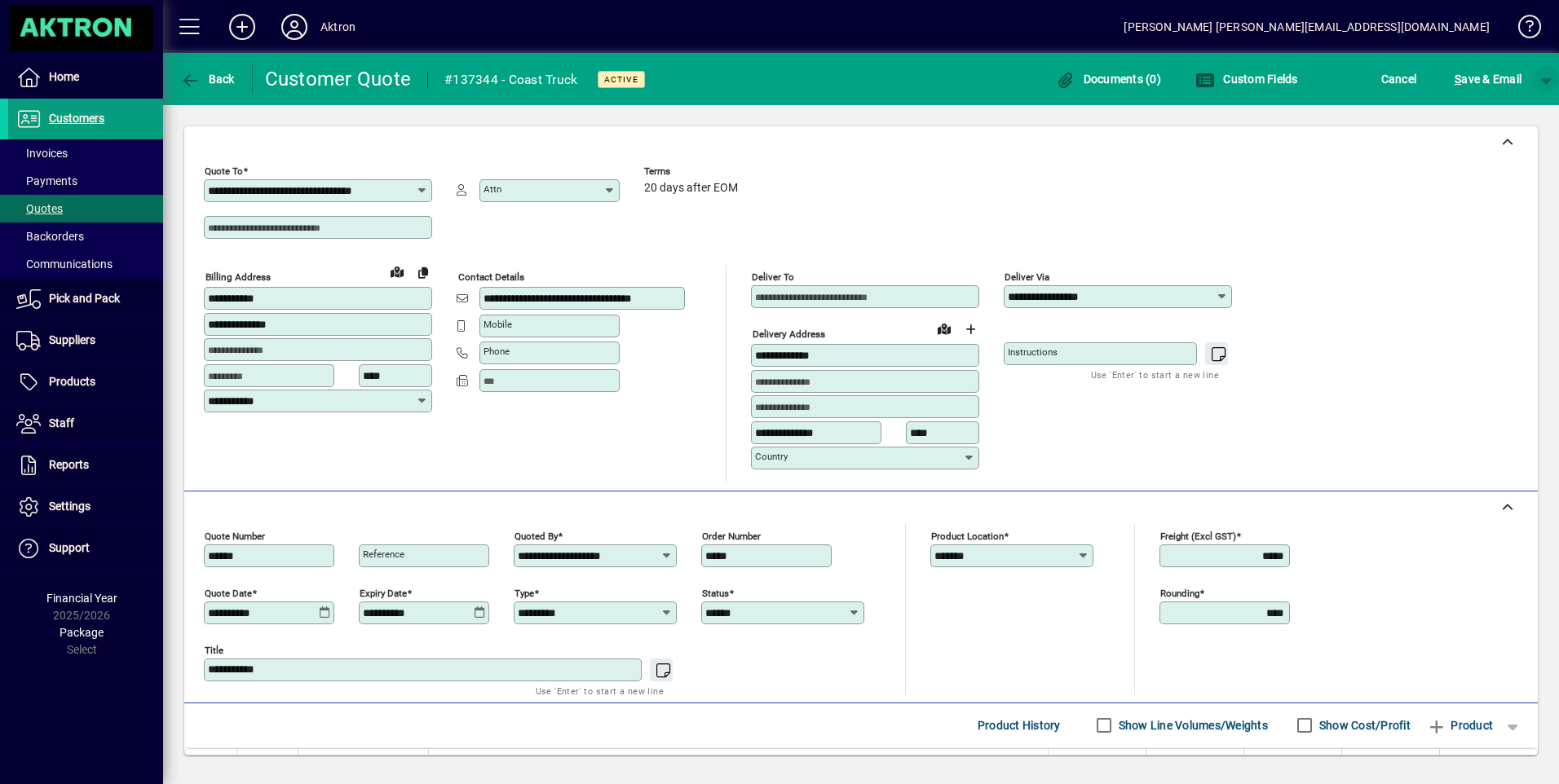 click 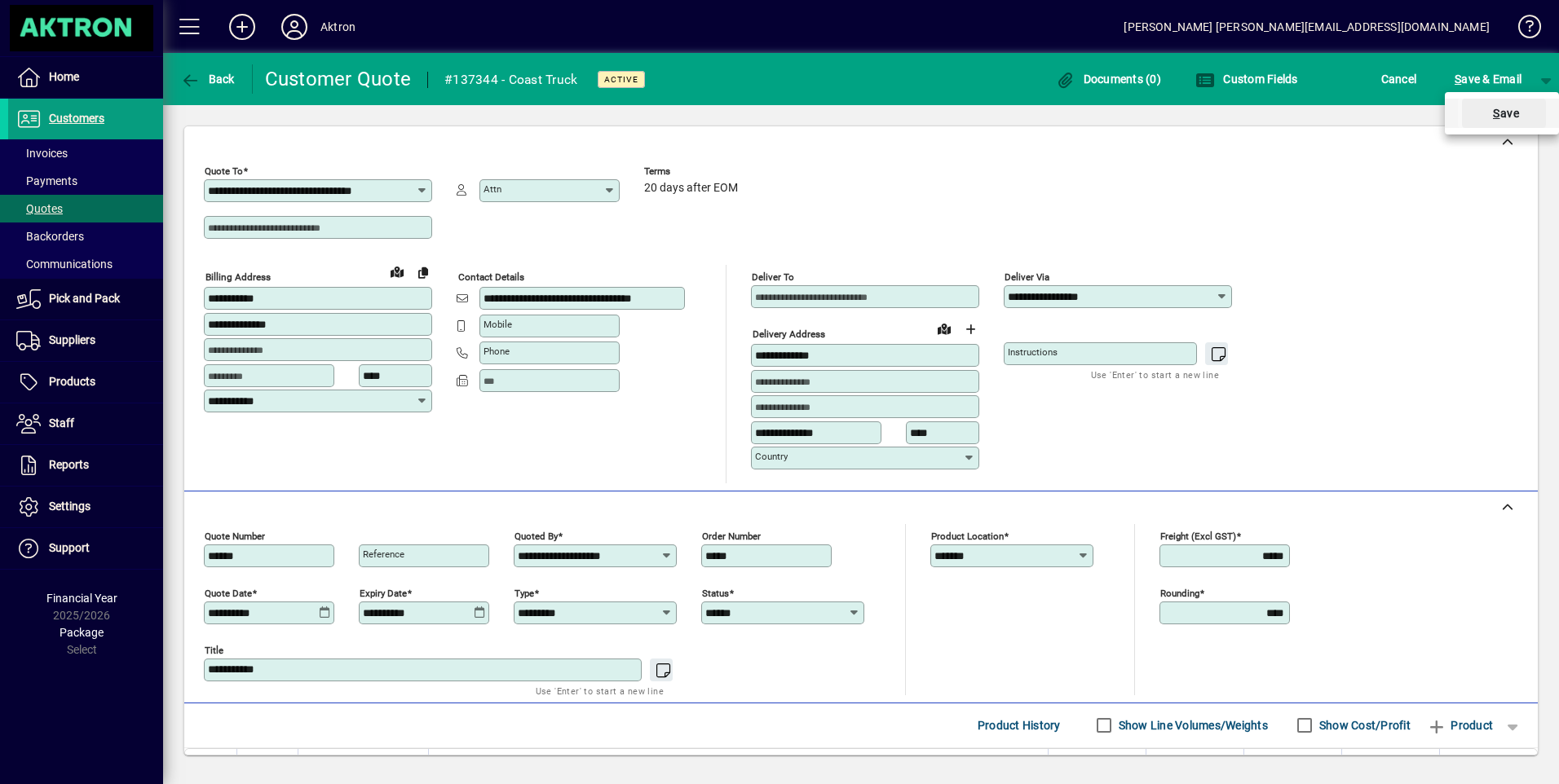 click on "S ave" at bounding box center (1504, 113) 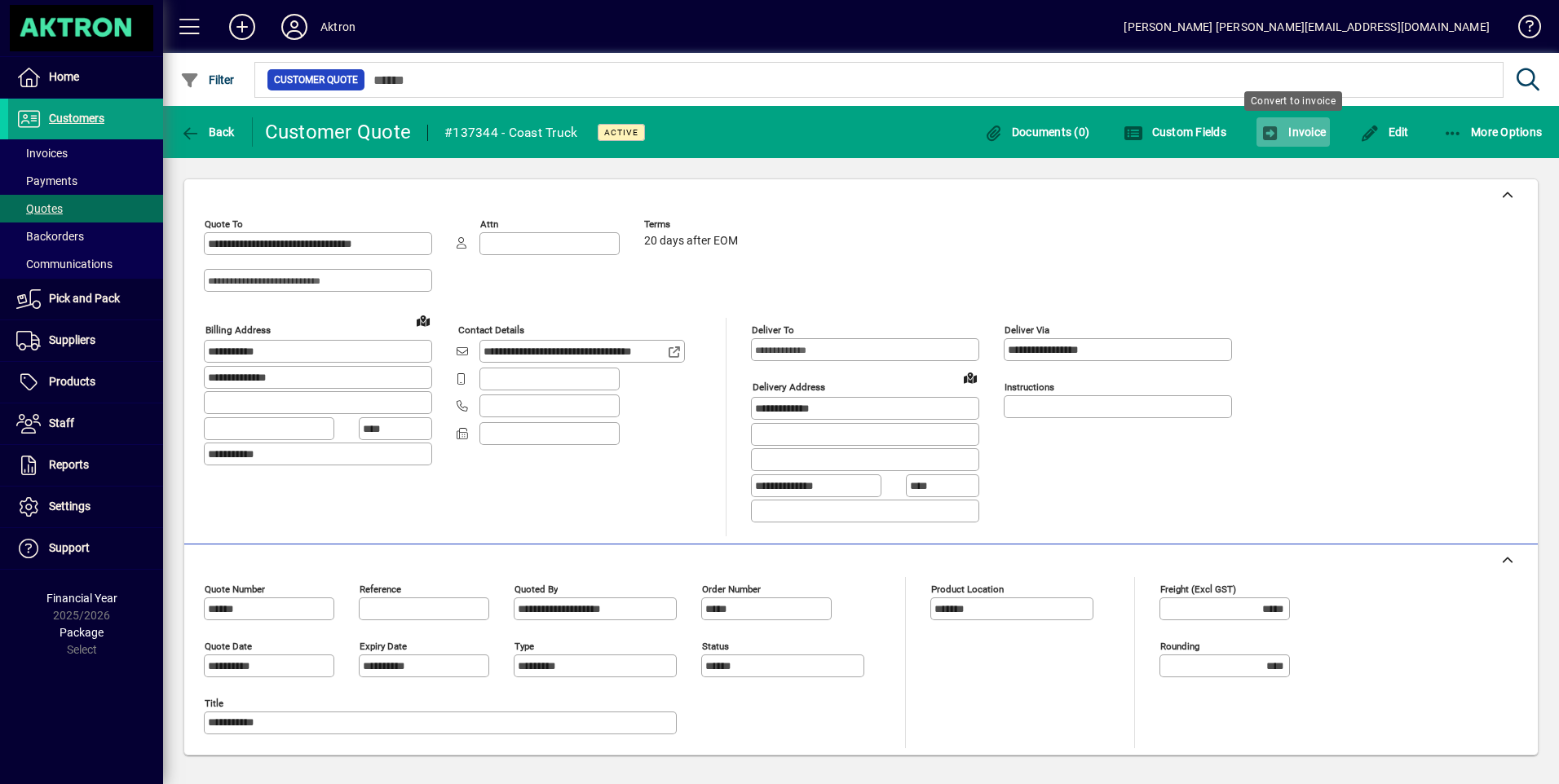 click 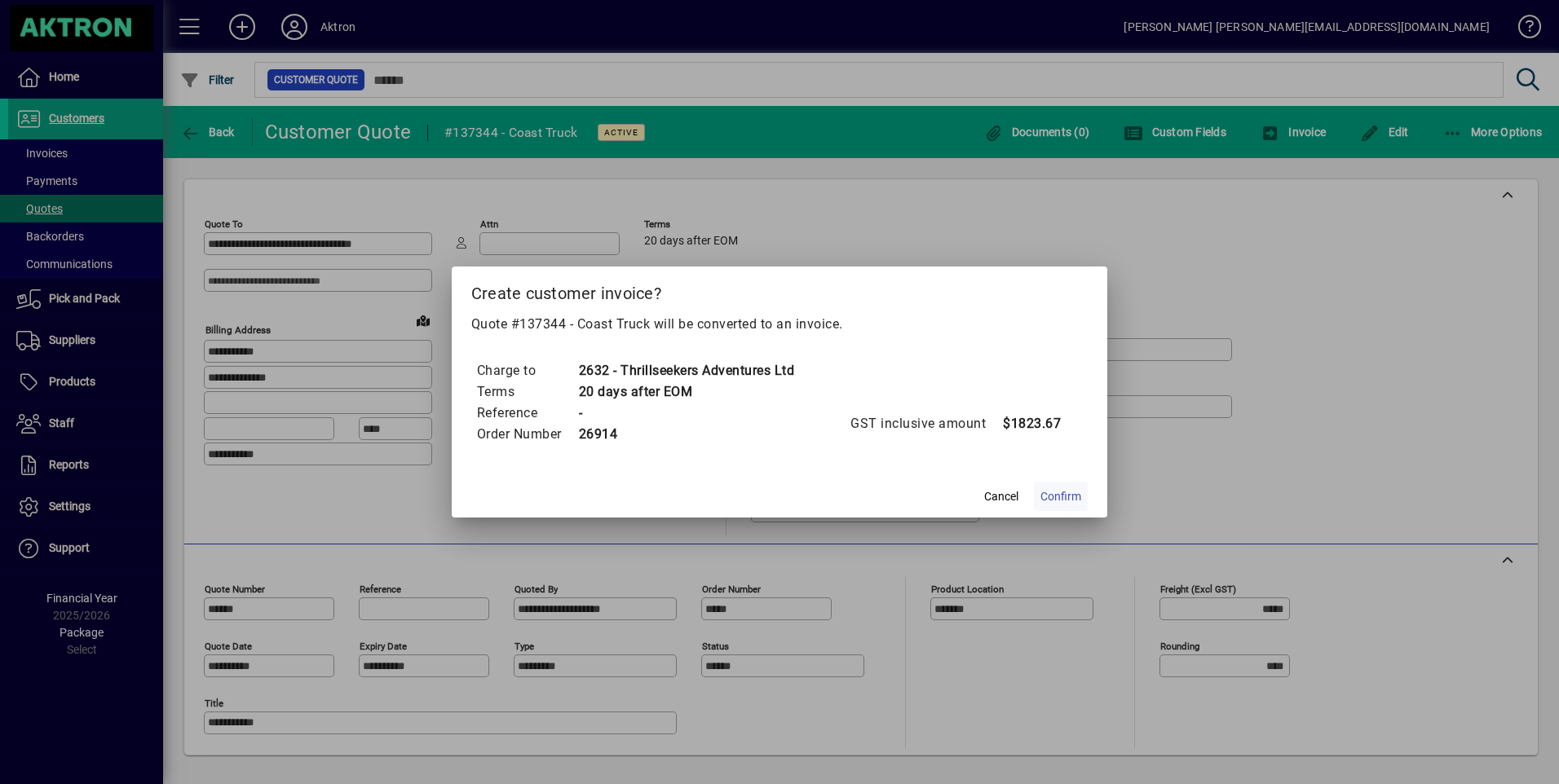 click on "Confirm" 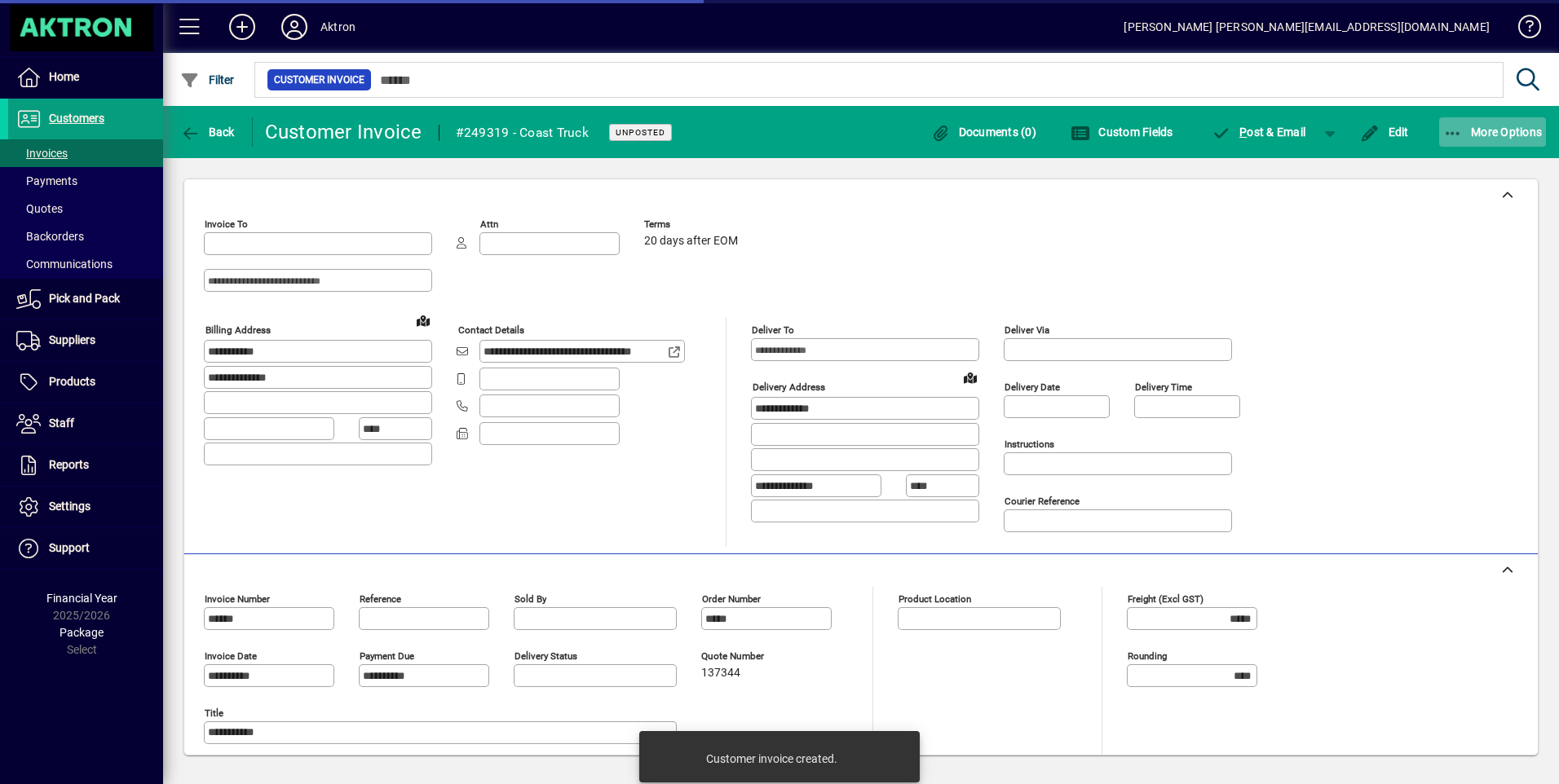 type on "**********" 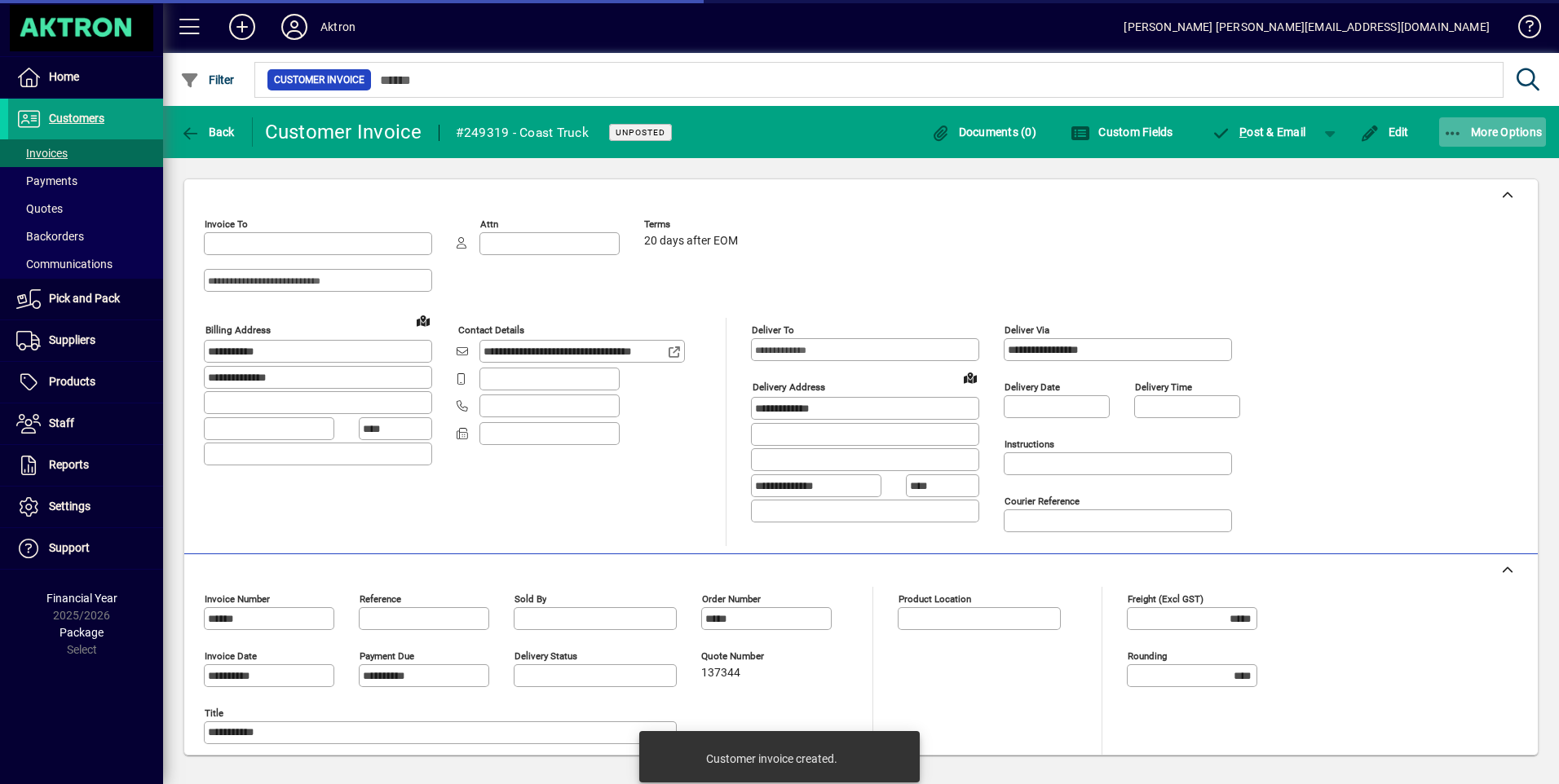 type on "**********" 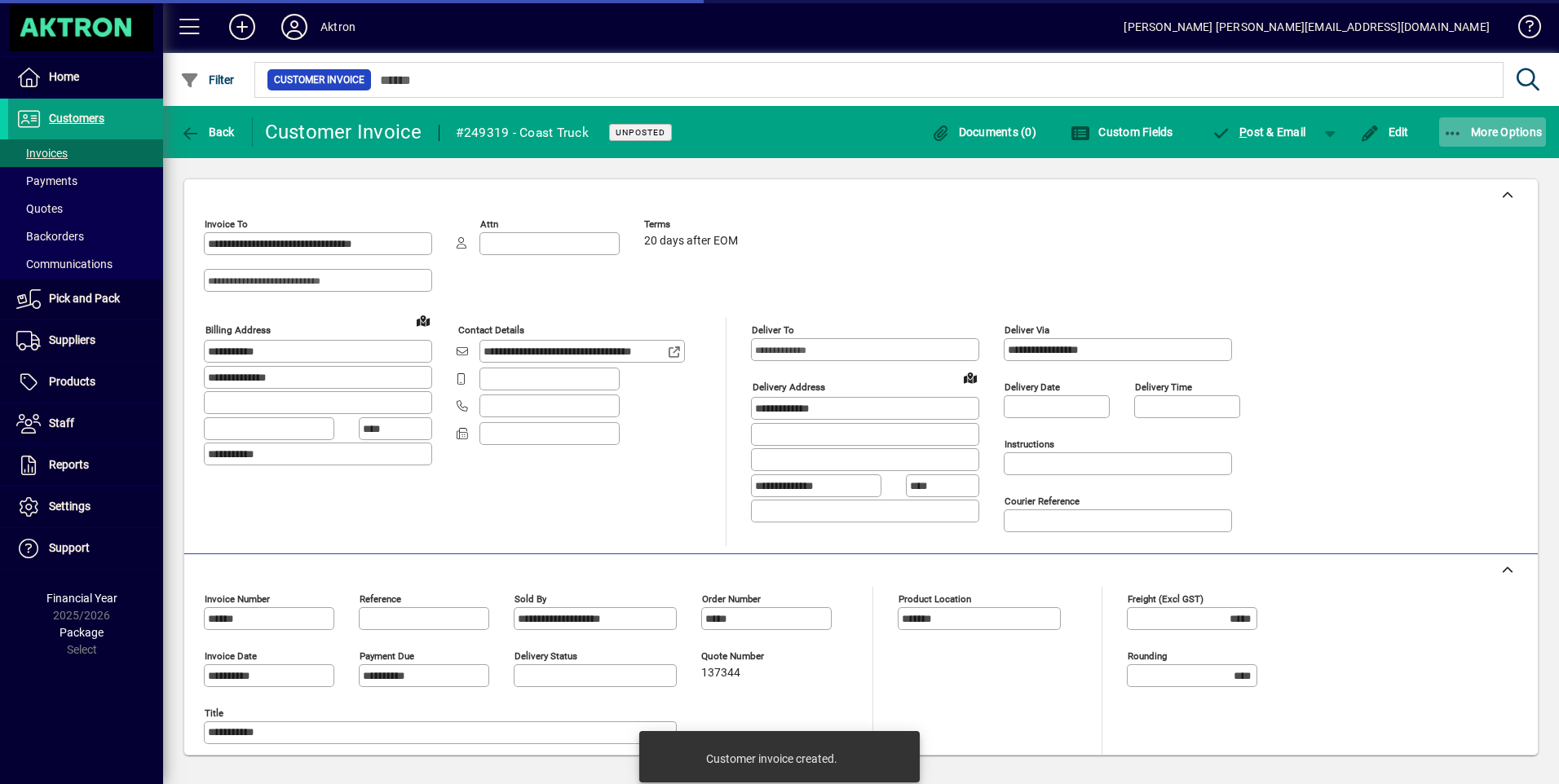 click on "More Options" 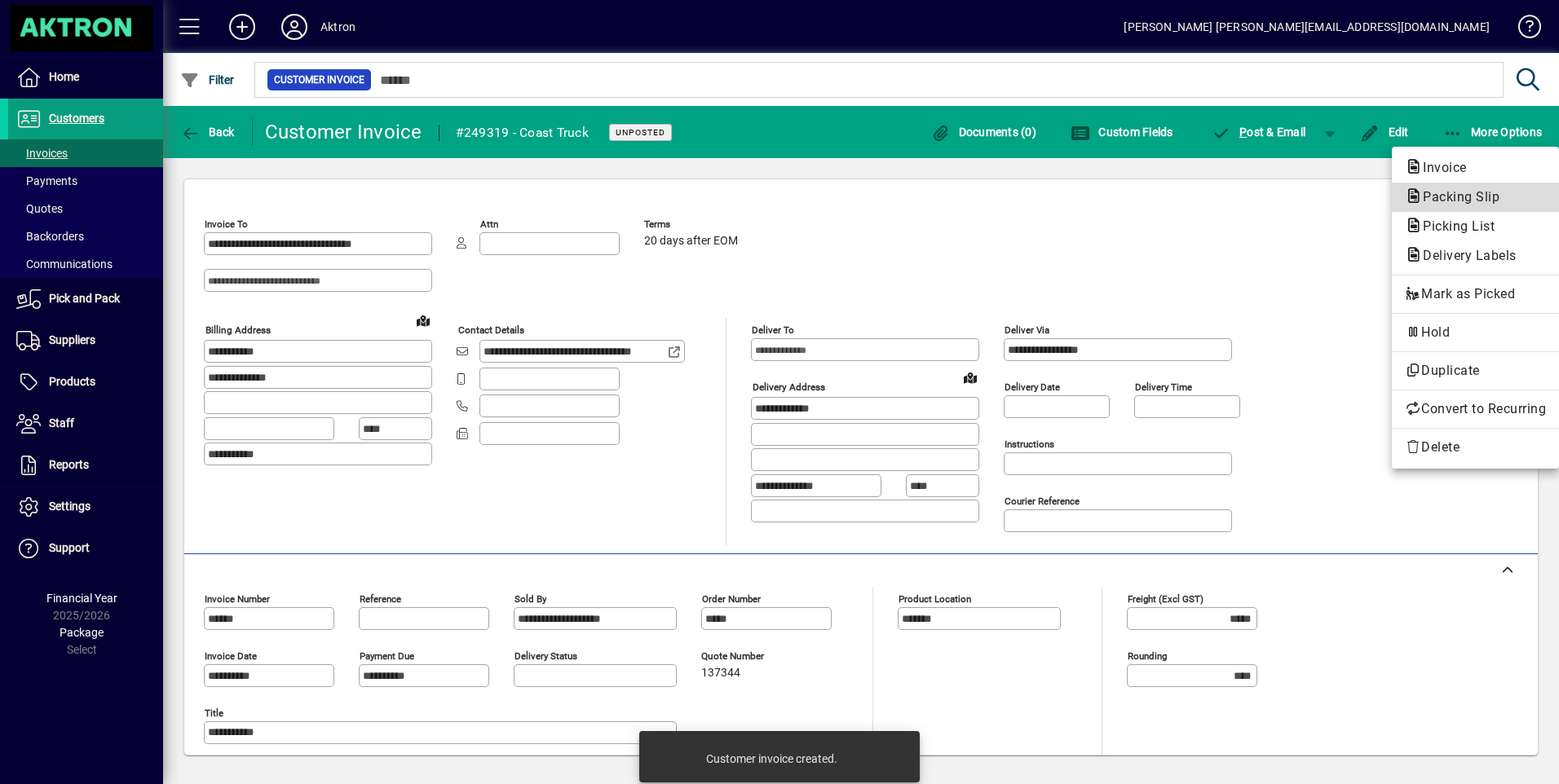 click on "Packing Slip" 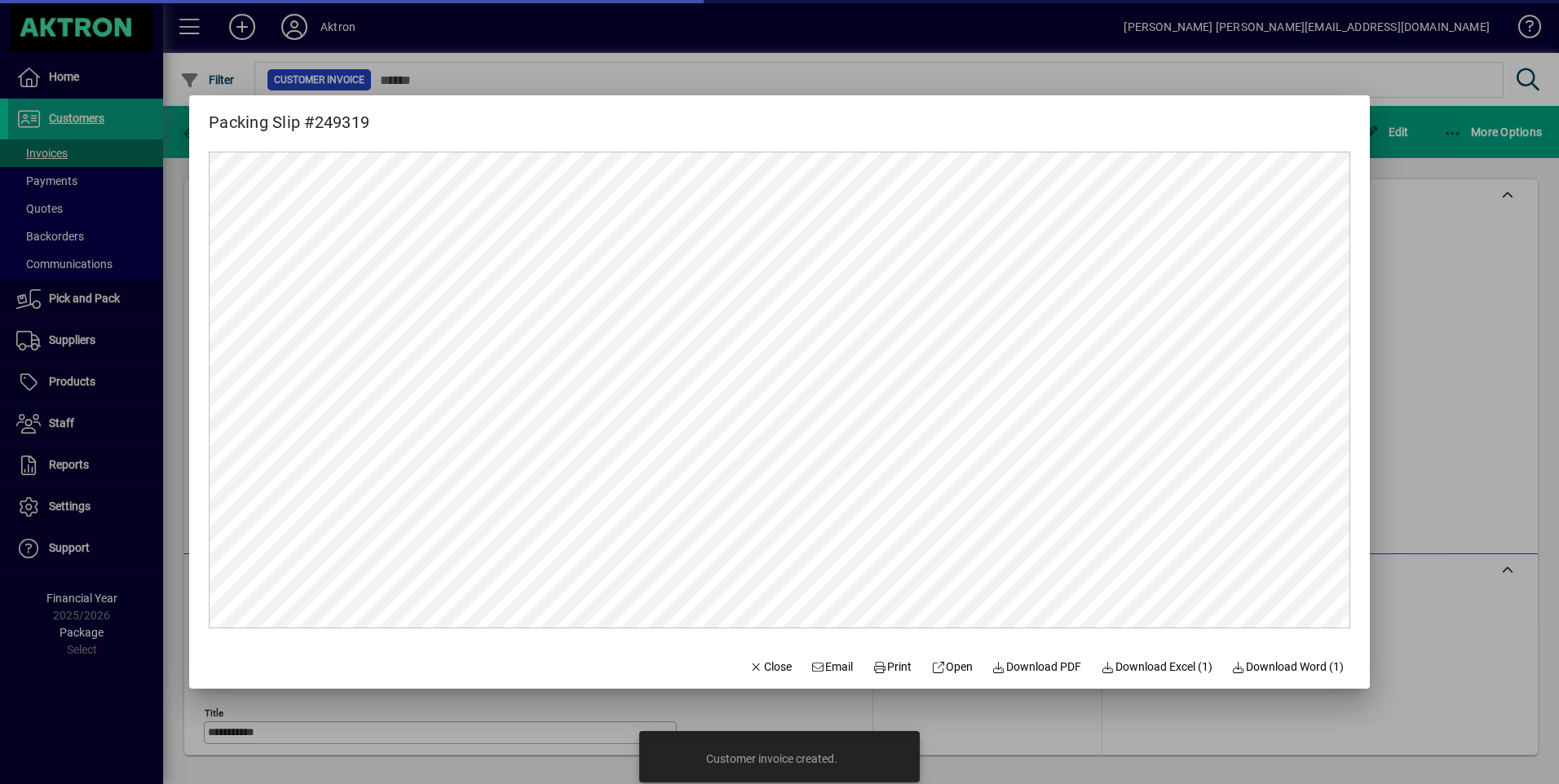 scroll, scrollTop: 0, scrollLeft: 0, axis: both 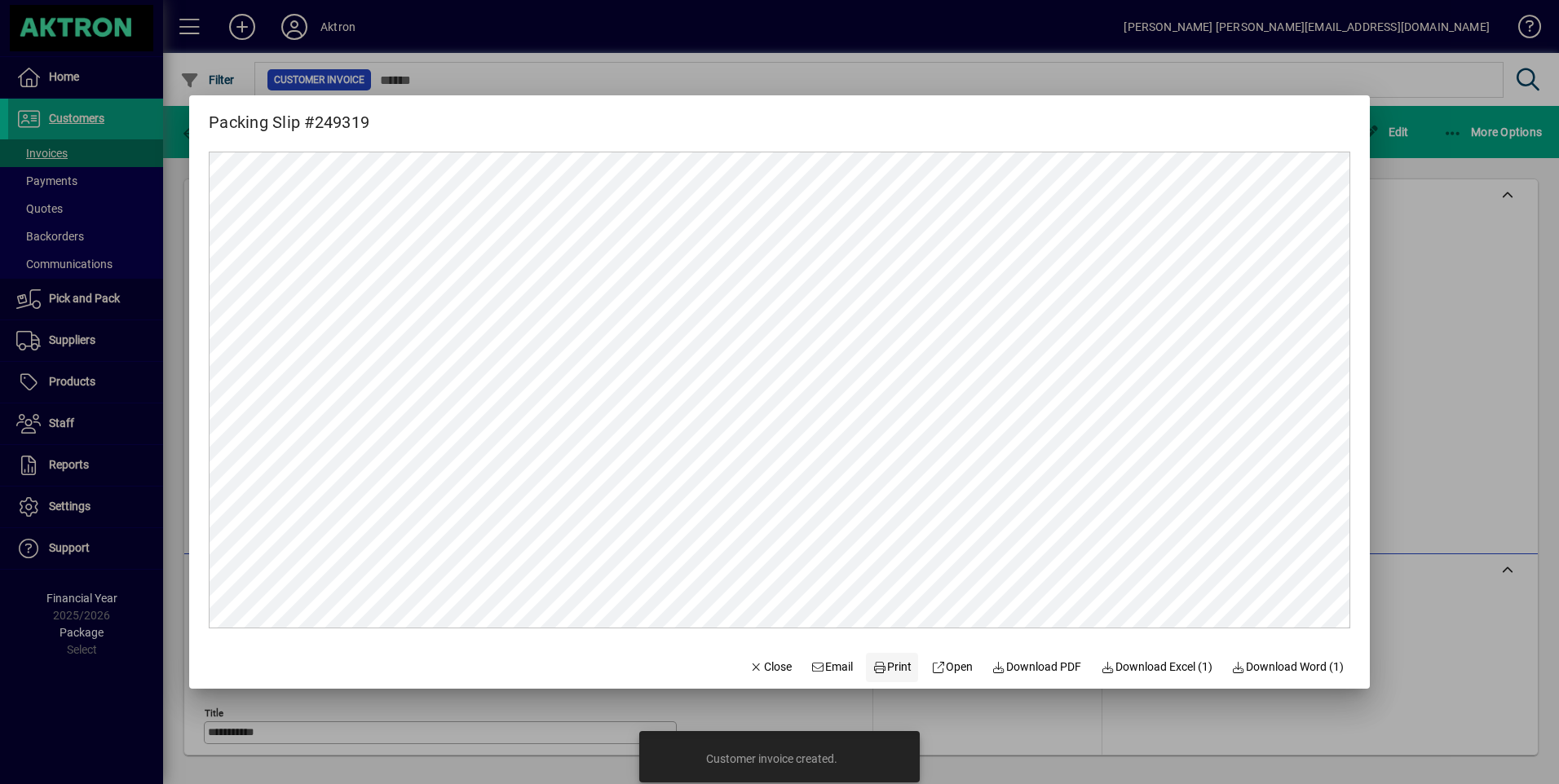 click on "Print" 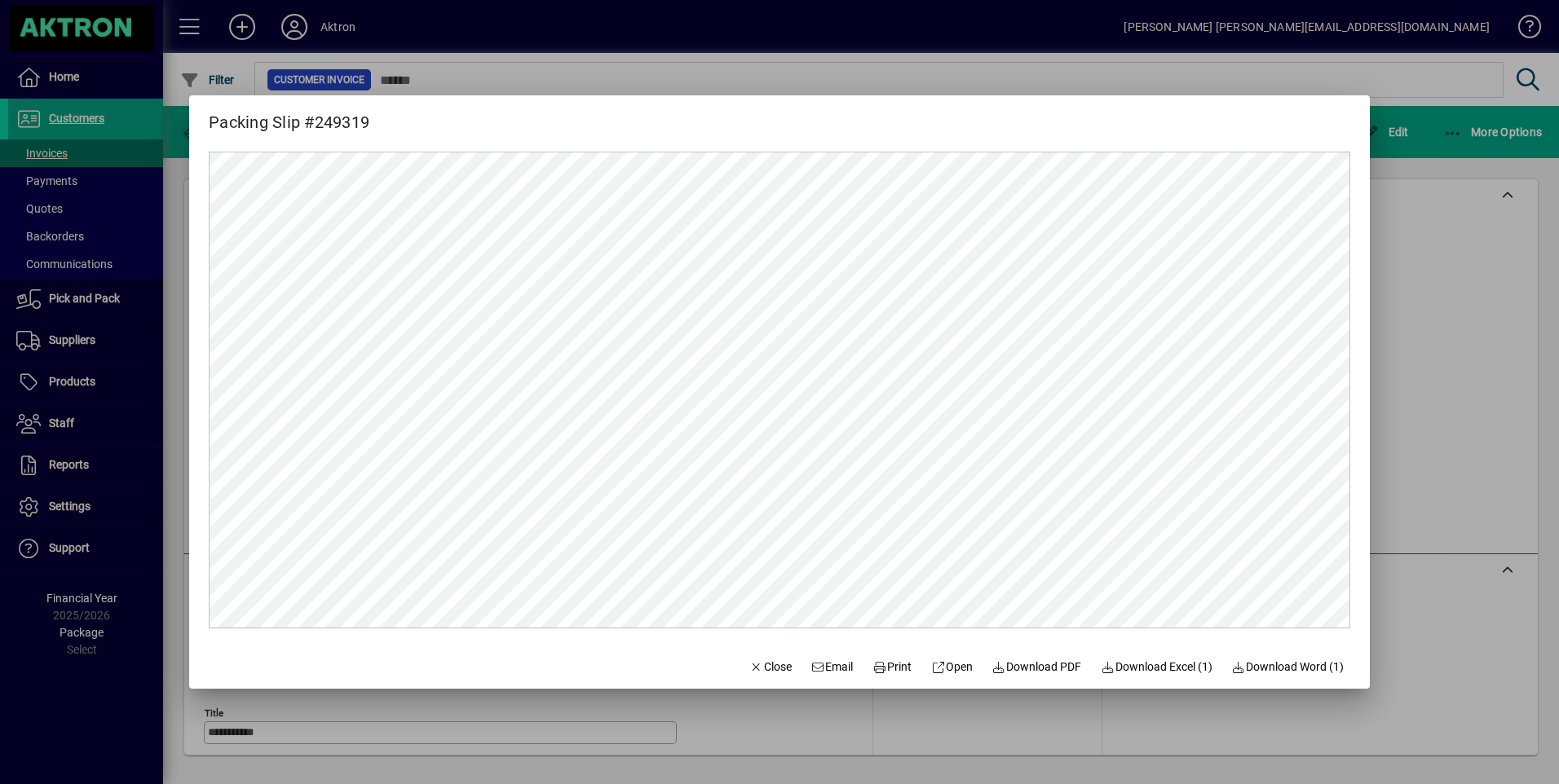 drag, startPoint x: 759, startPoint y: 660, endPoint x: 660, endPoint y: 551, distance: 147.24809 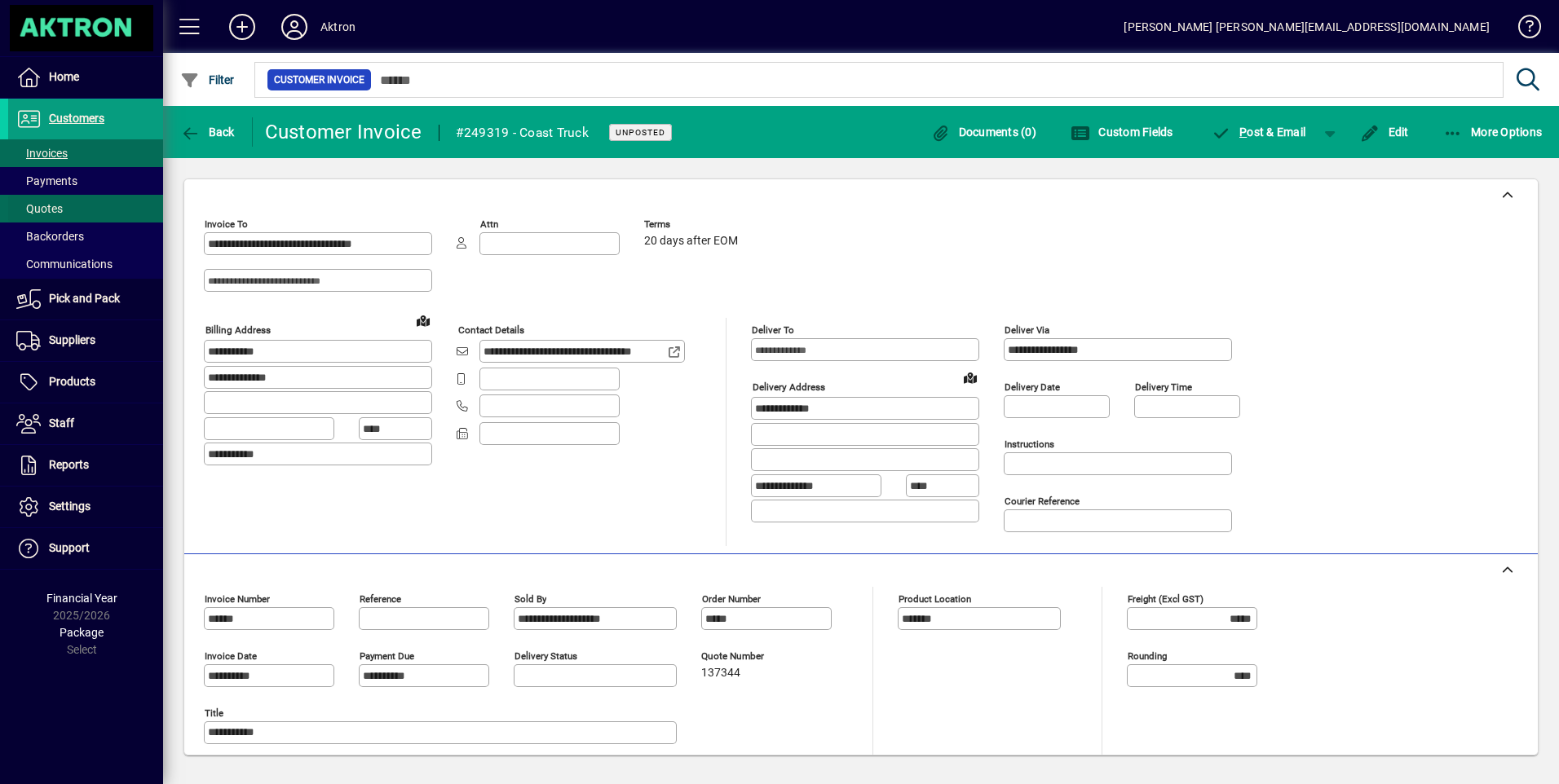 click on "Quotes" at bounding box center (39, 209) 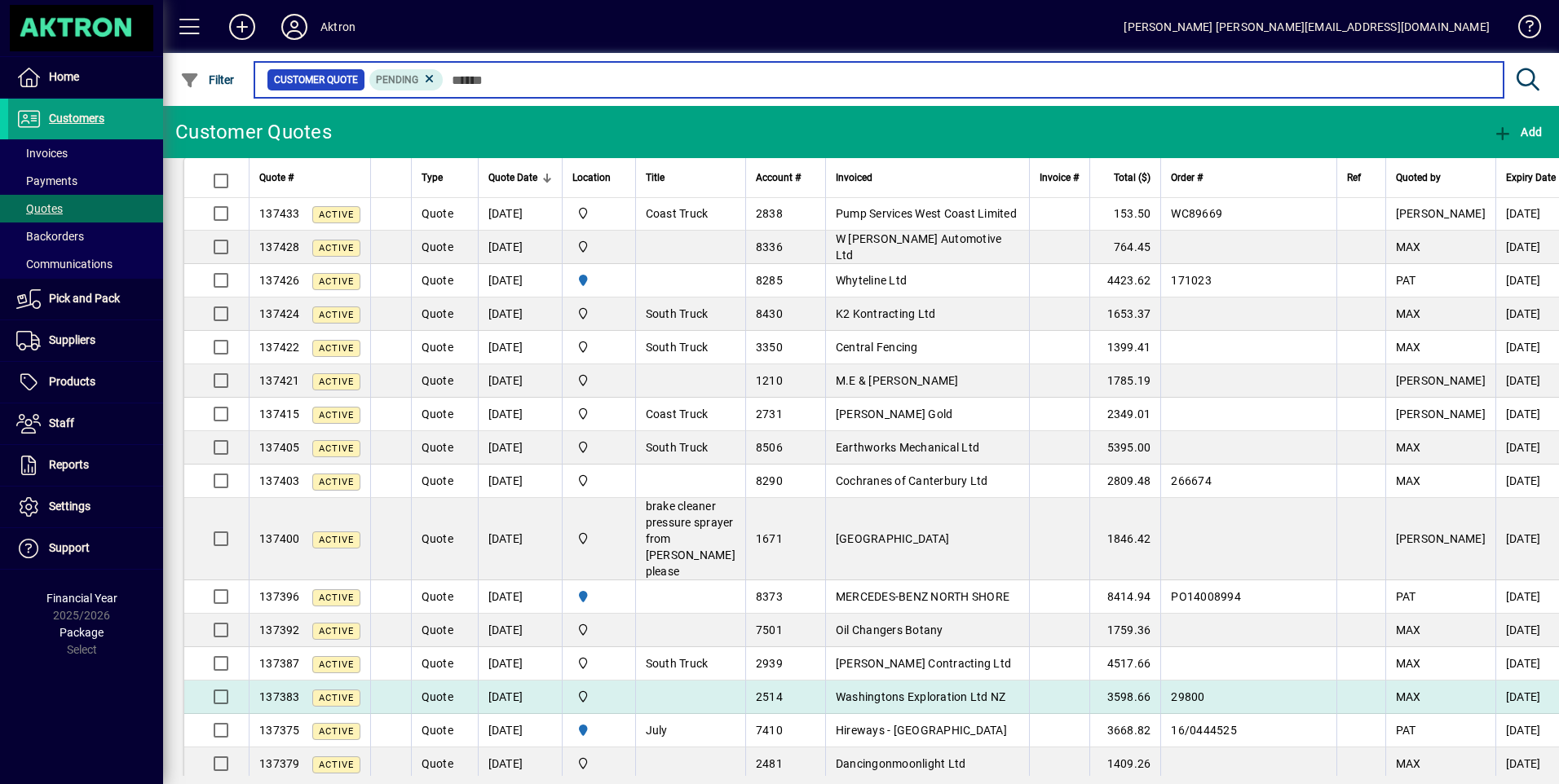 scroll, scrollTop: 0, scrollLeft: 0, axis: both 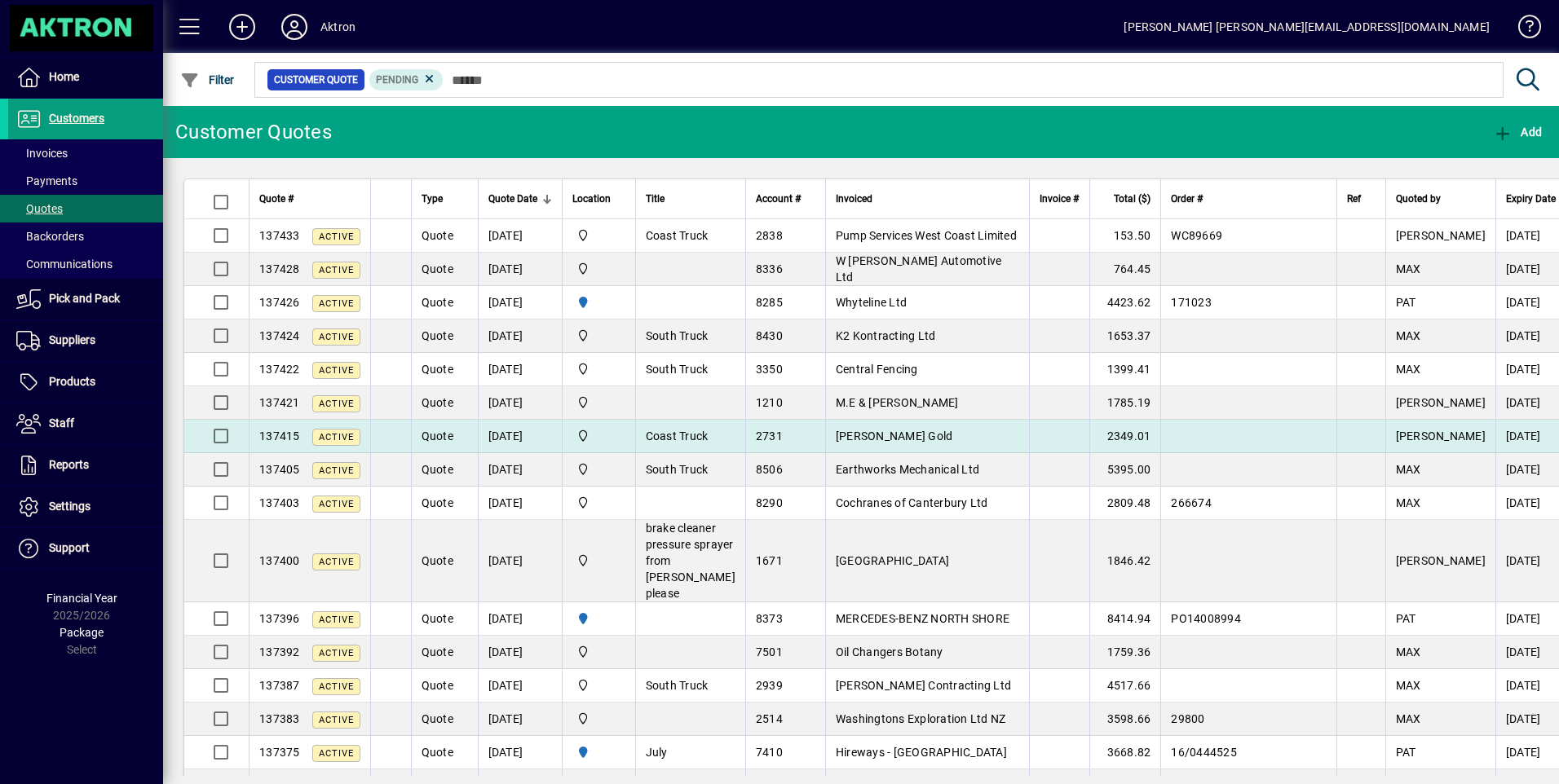 click on "[PERSON_NAME] Gold" at bounding box center [894, 436] 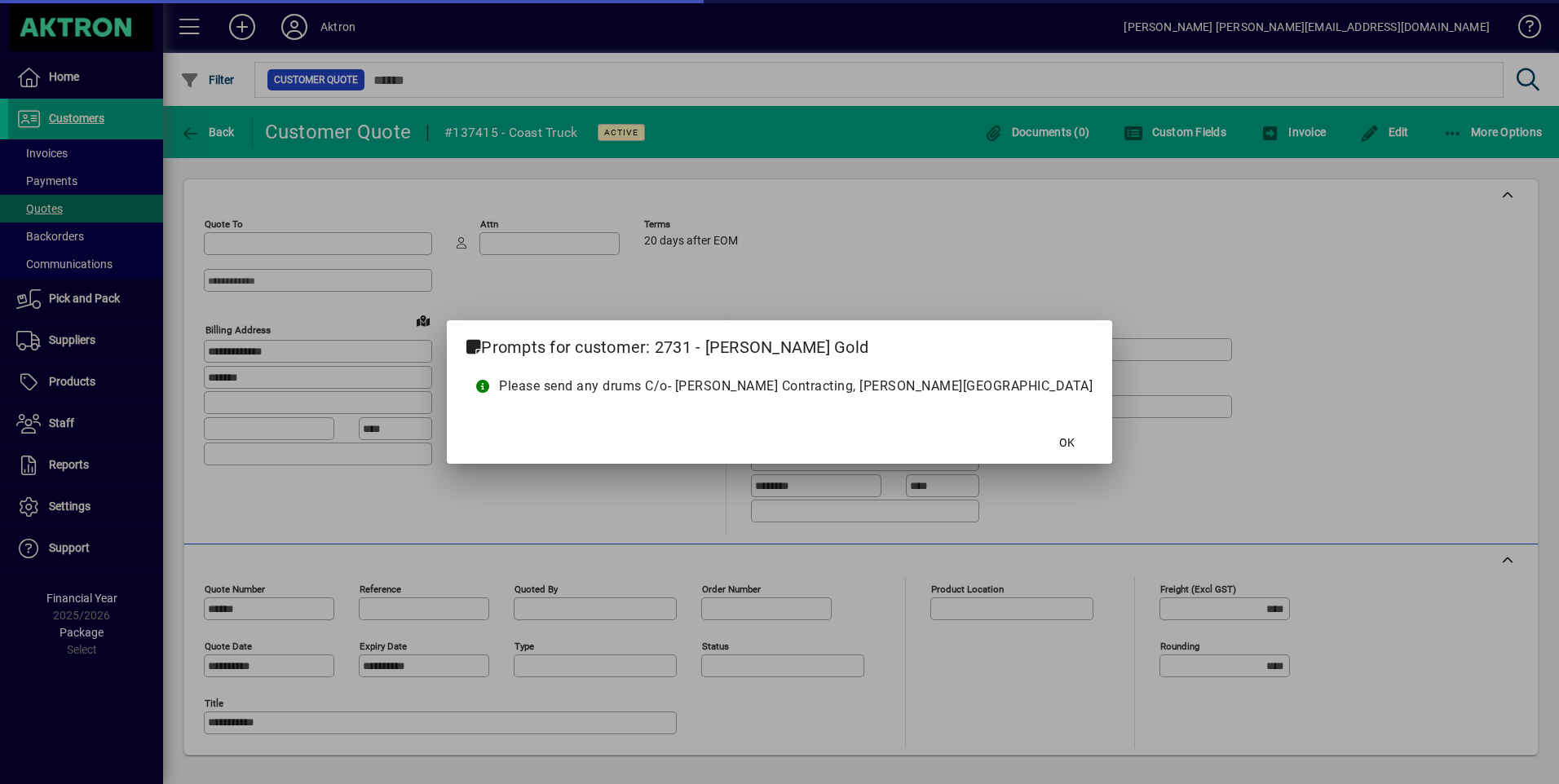 type on "**********" 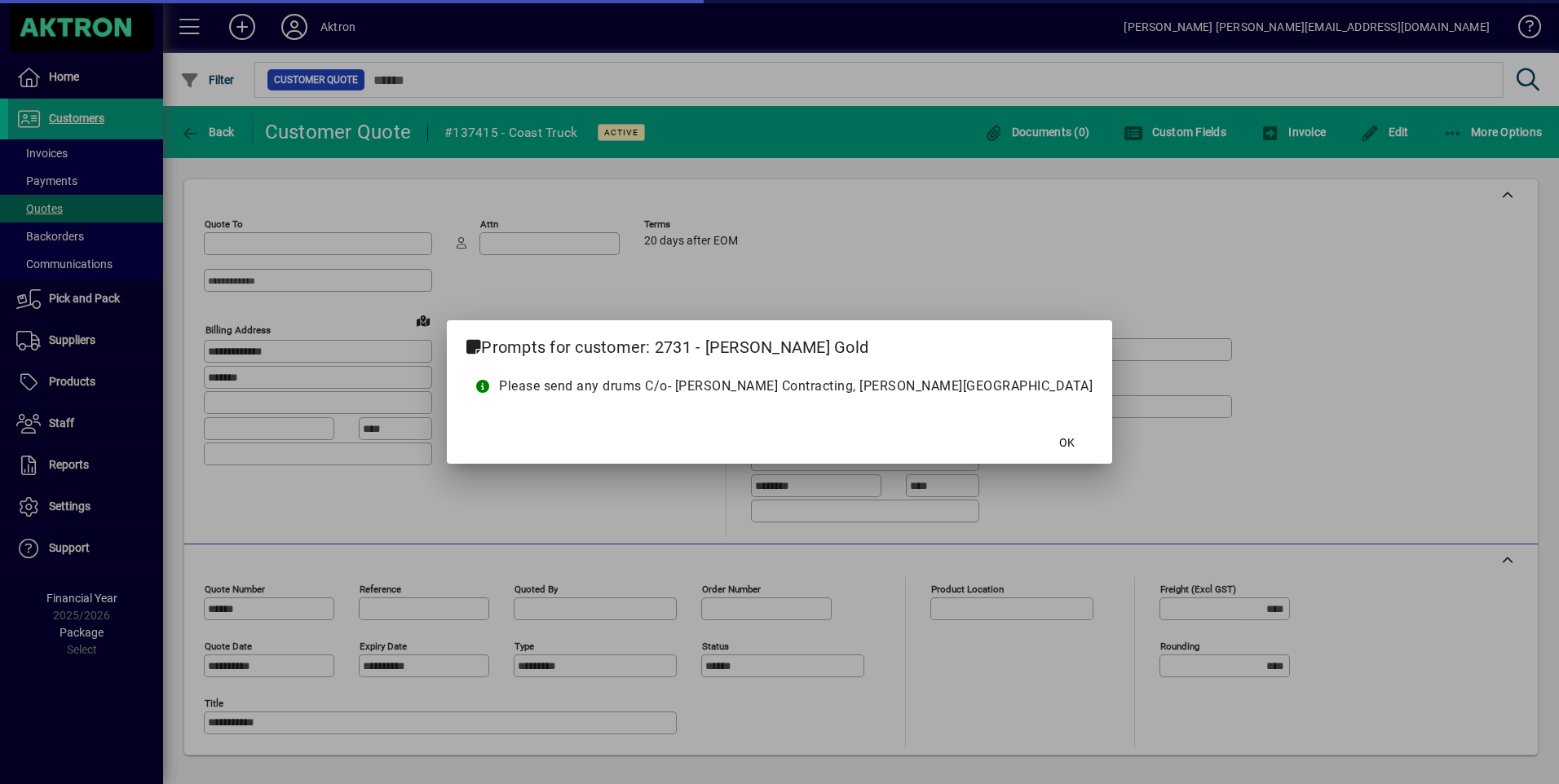 type on "**********" 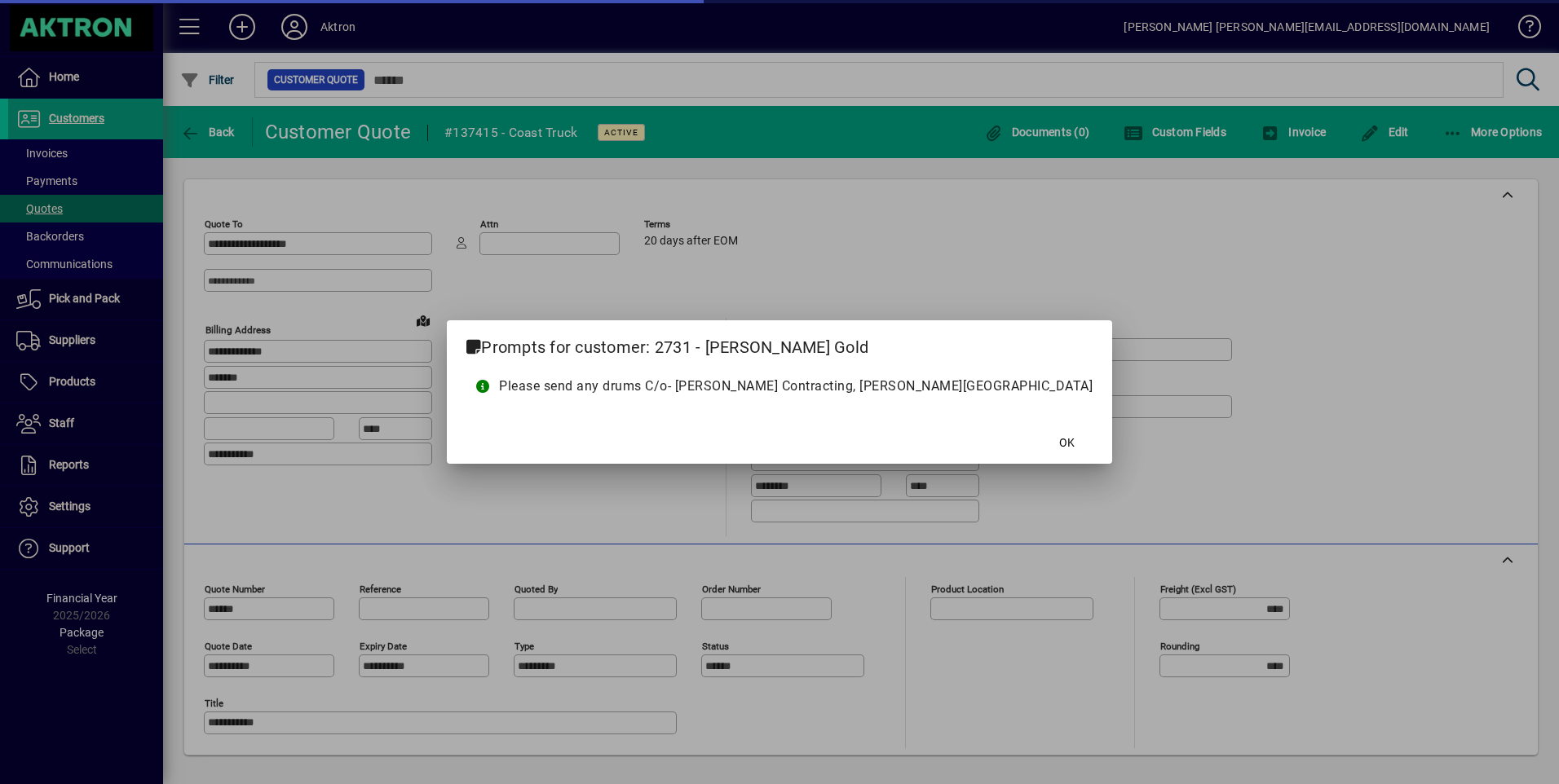 type on "*******" 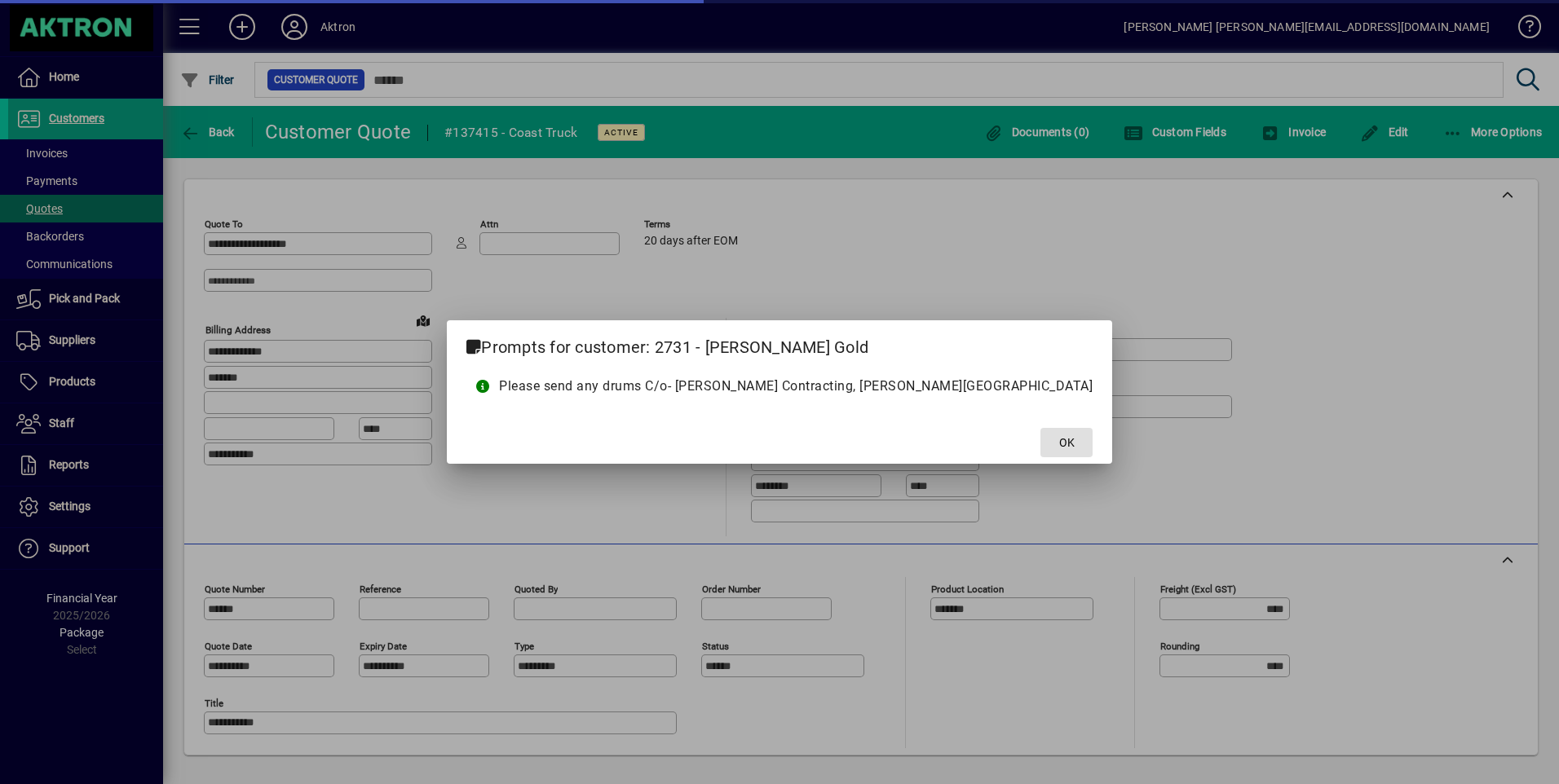 type on "**********" 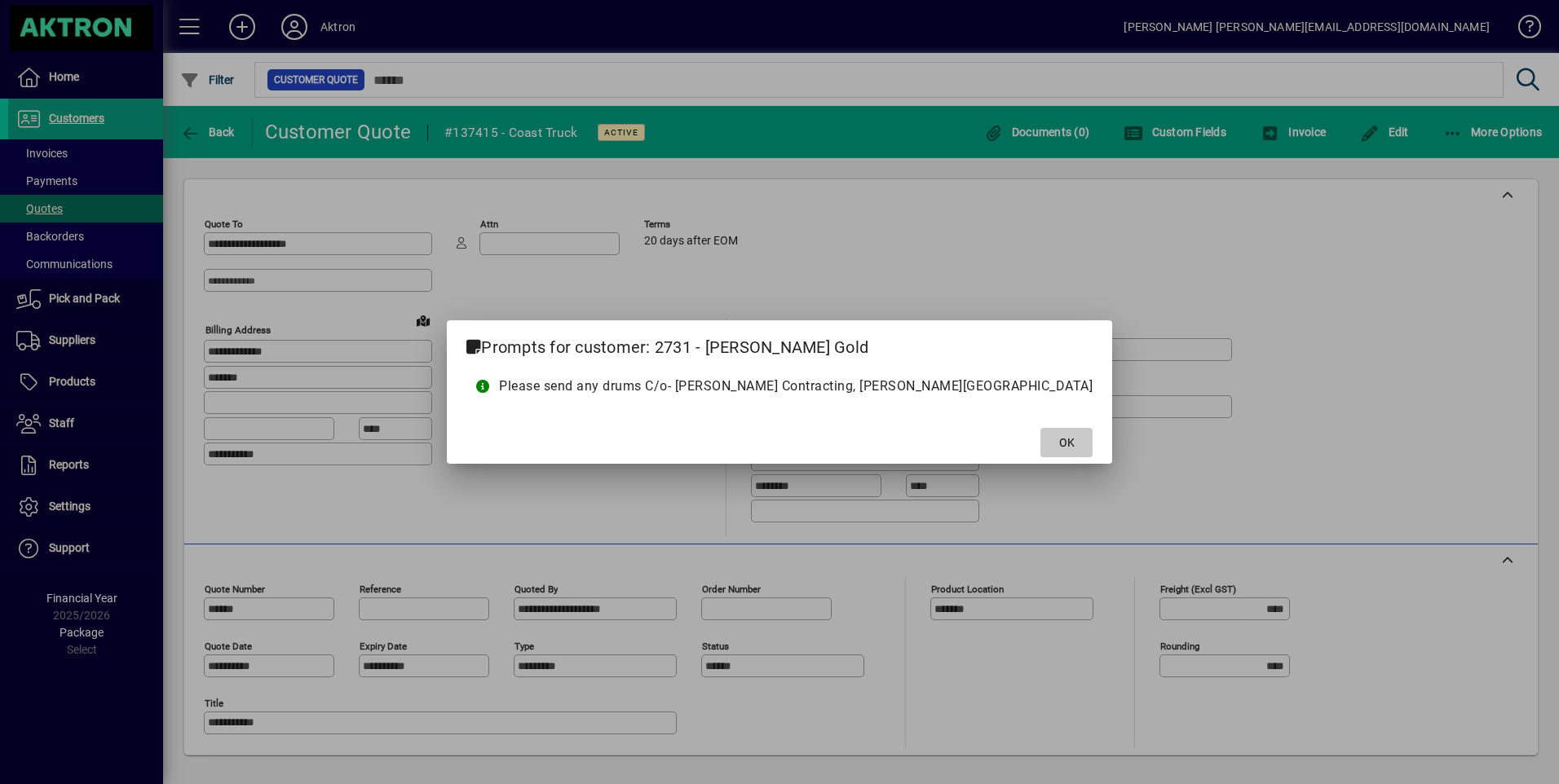 click on "OK" 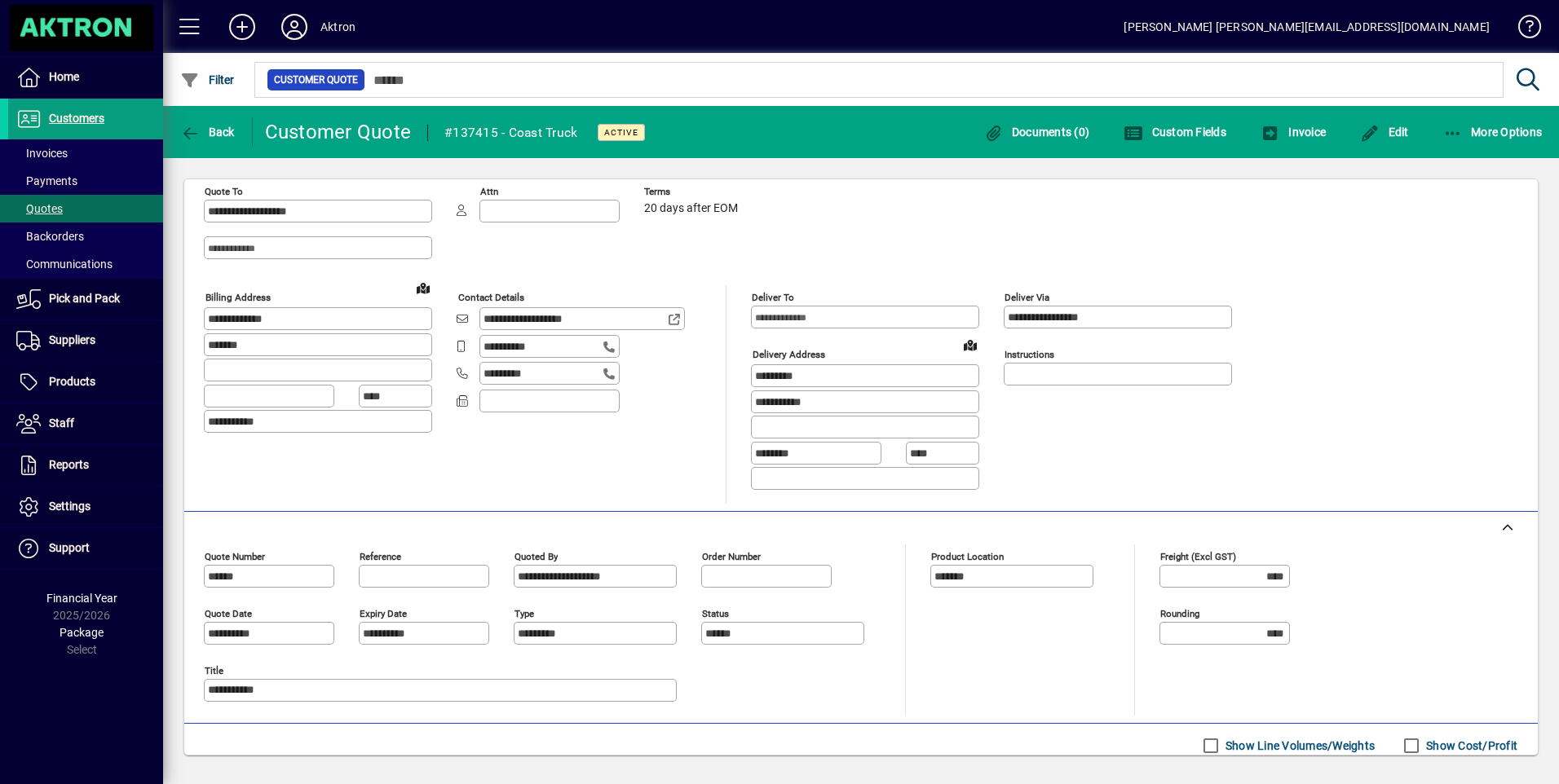 scroll, scrollTop: 0, scrollLeft: 0, axis: both 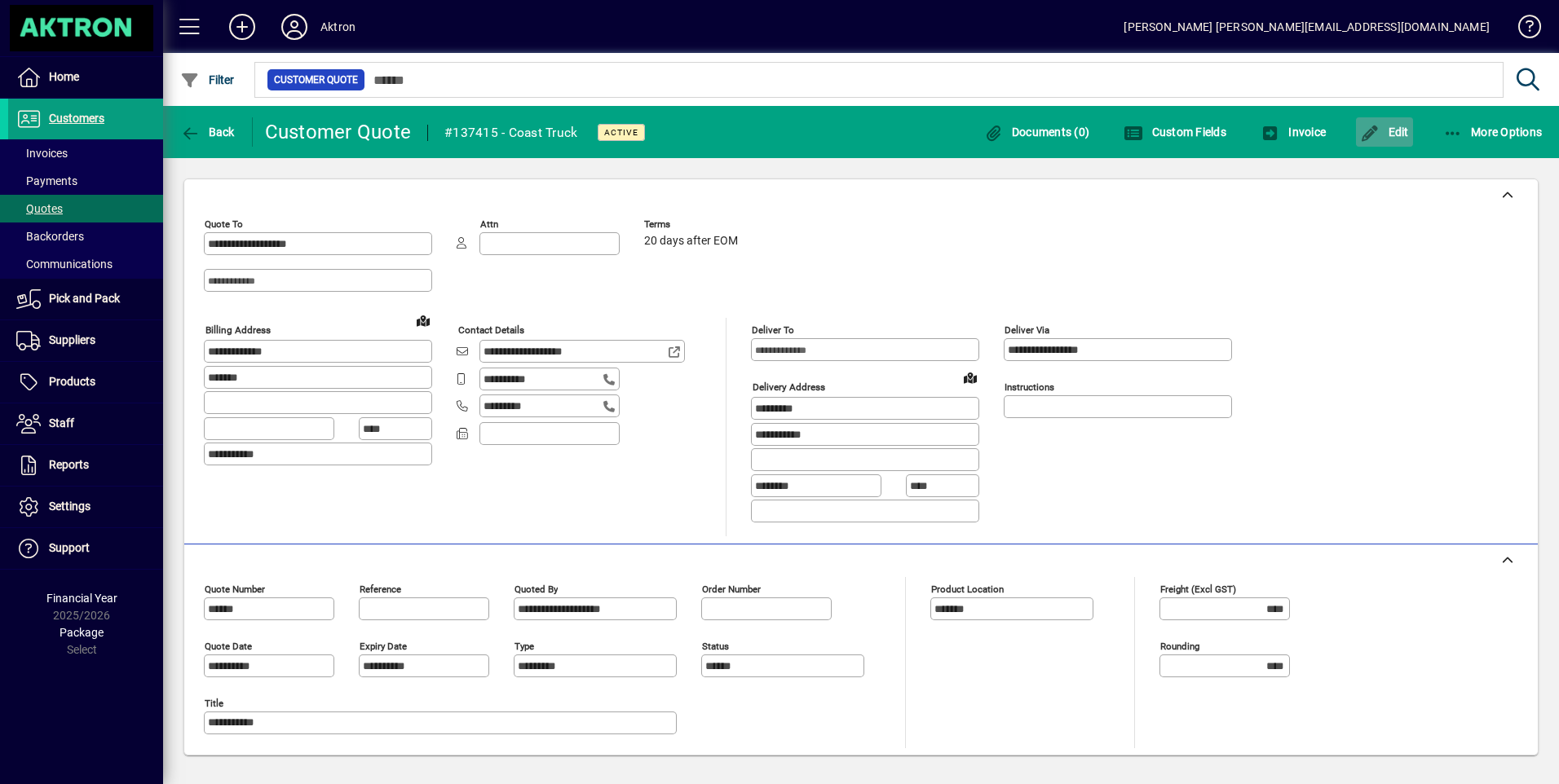 click 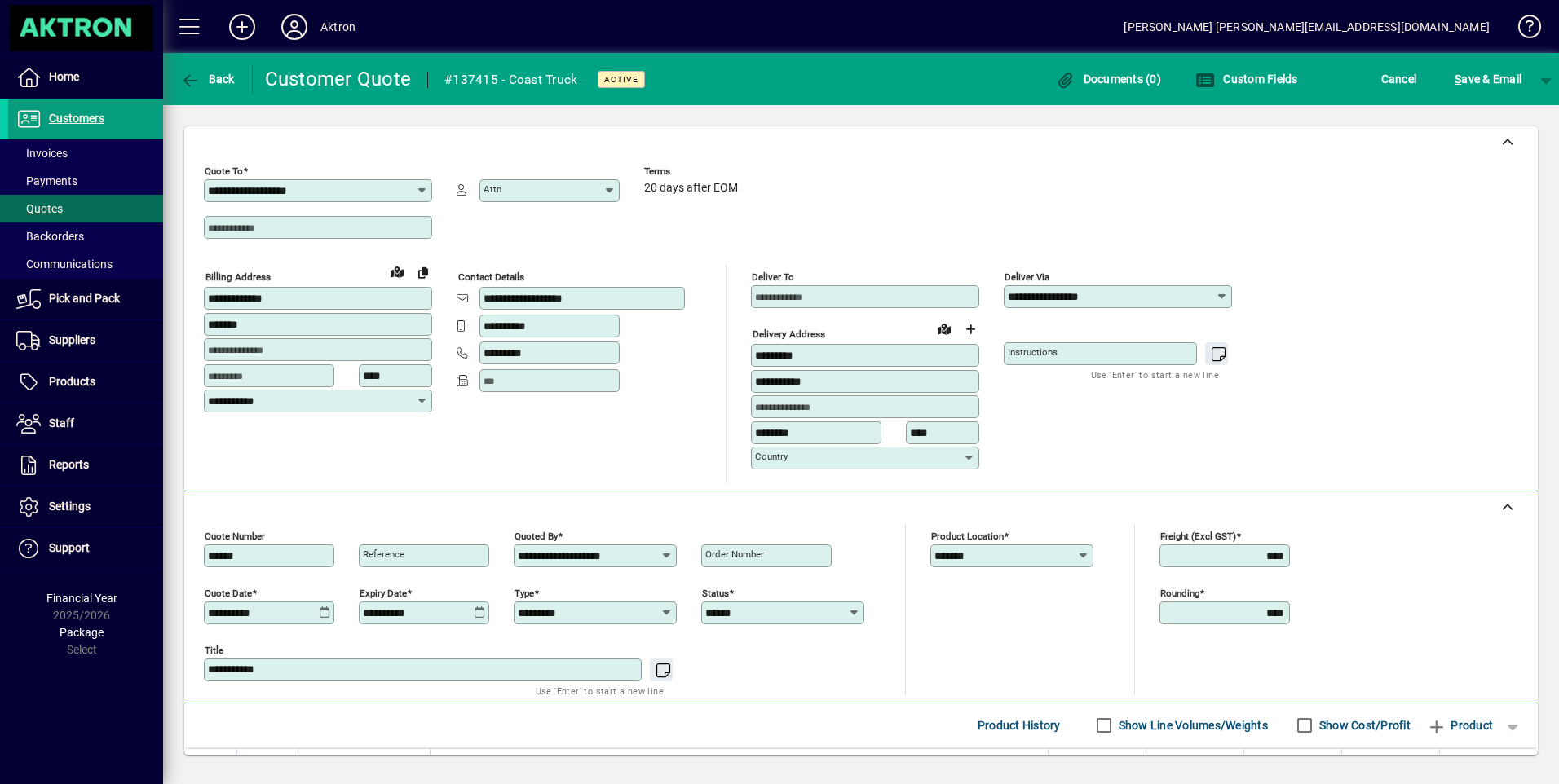 click on "Product location *******" 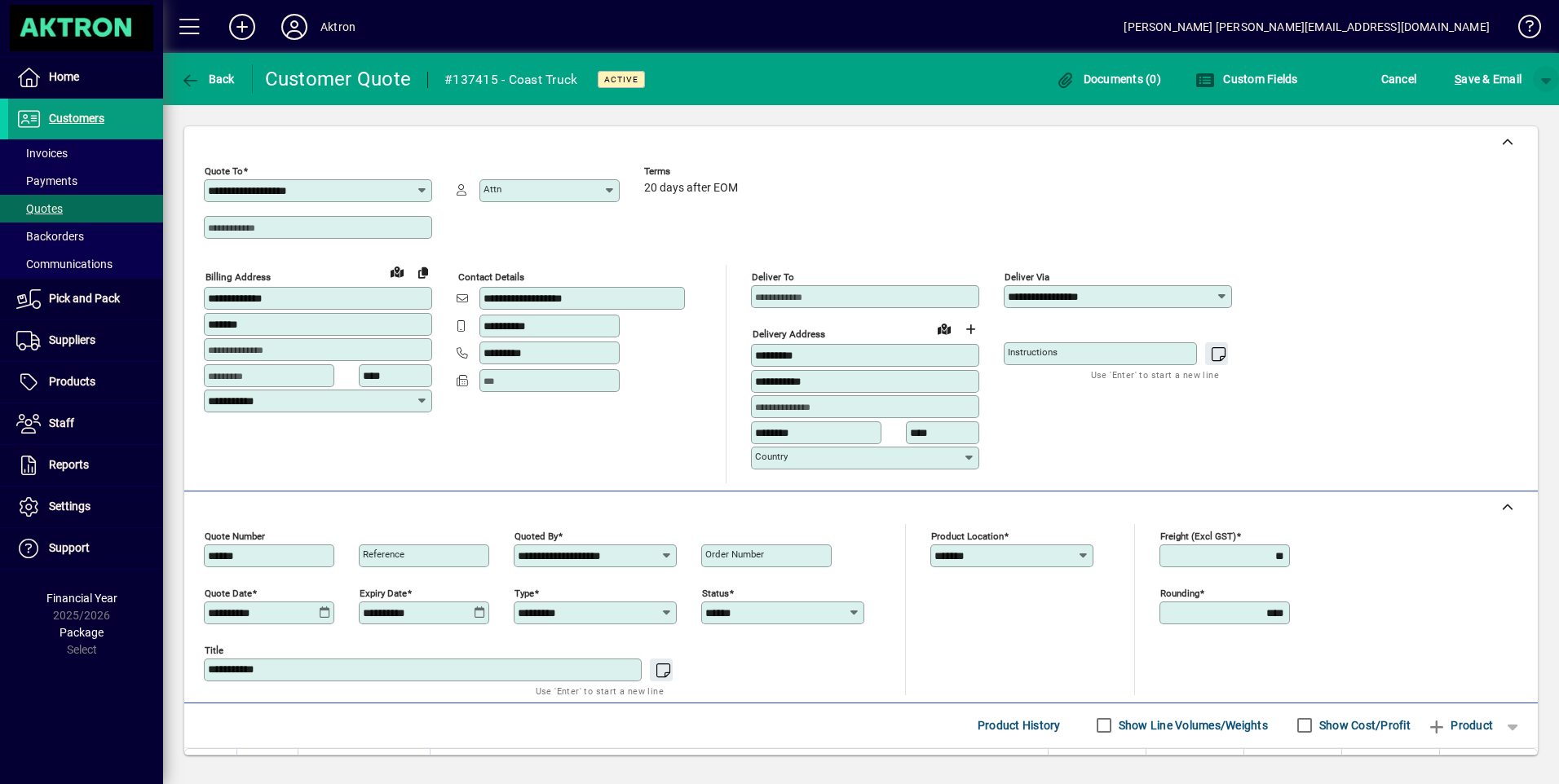 type on "*****" 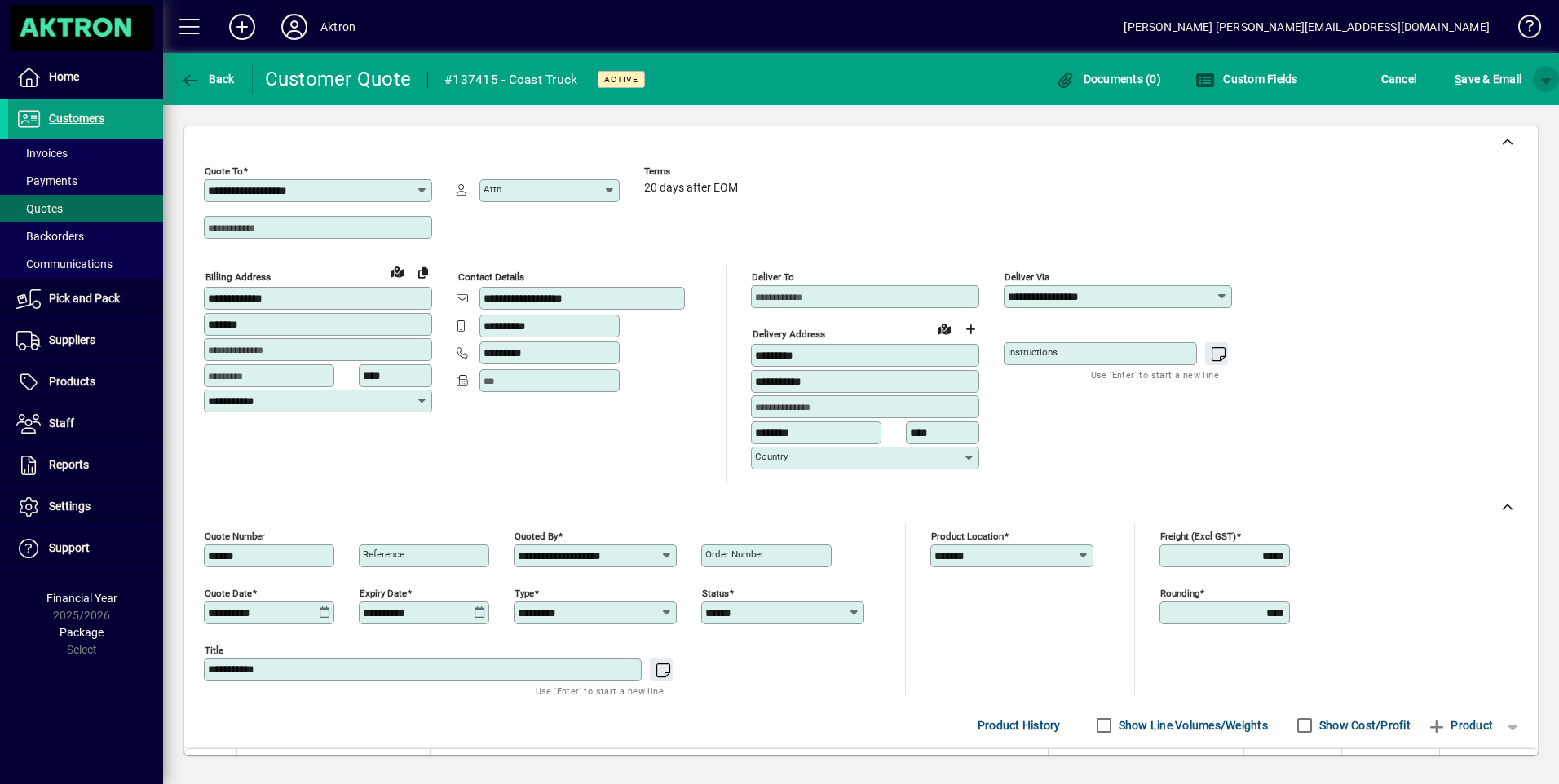 click 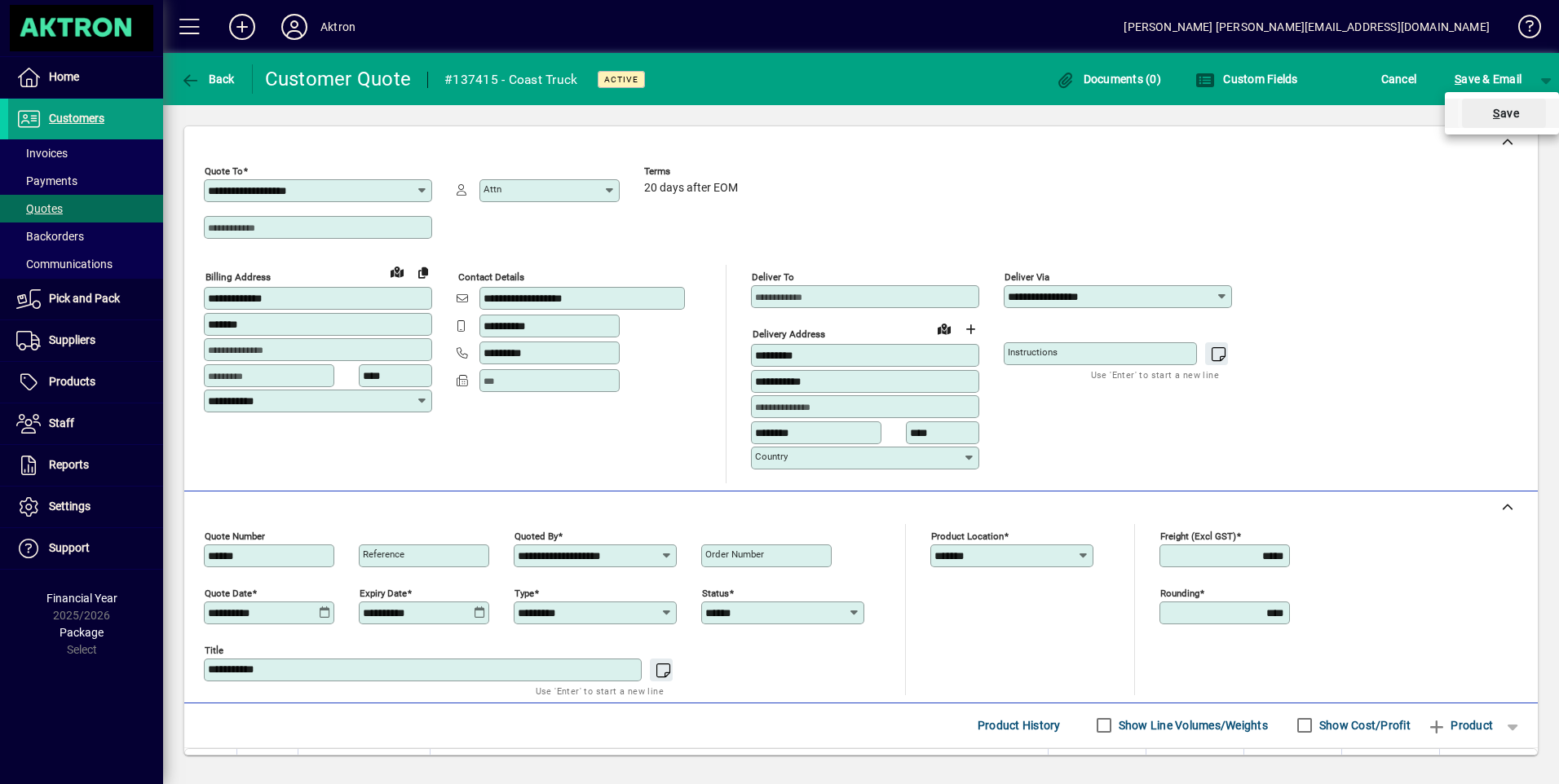 click at bounding box center (1504, 113) 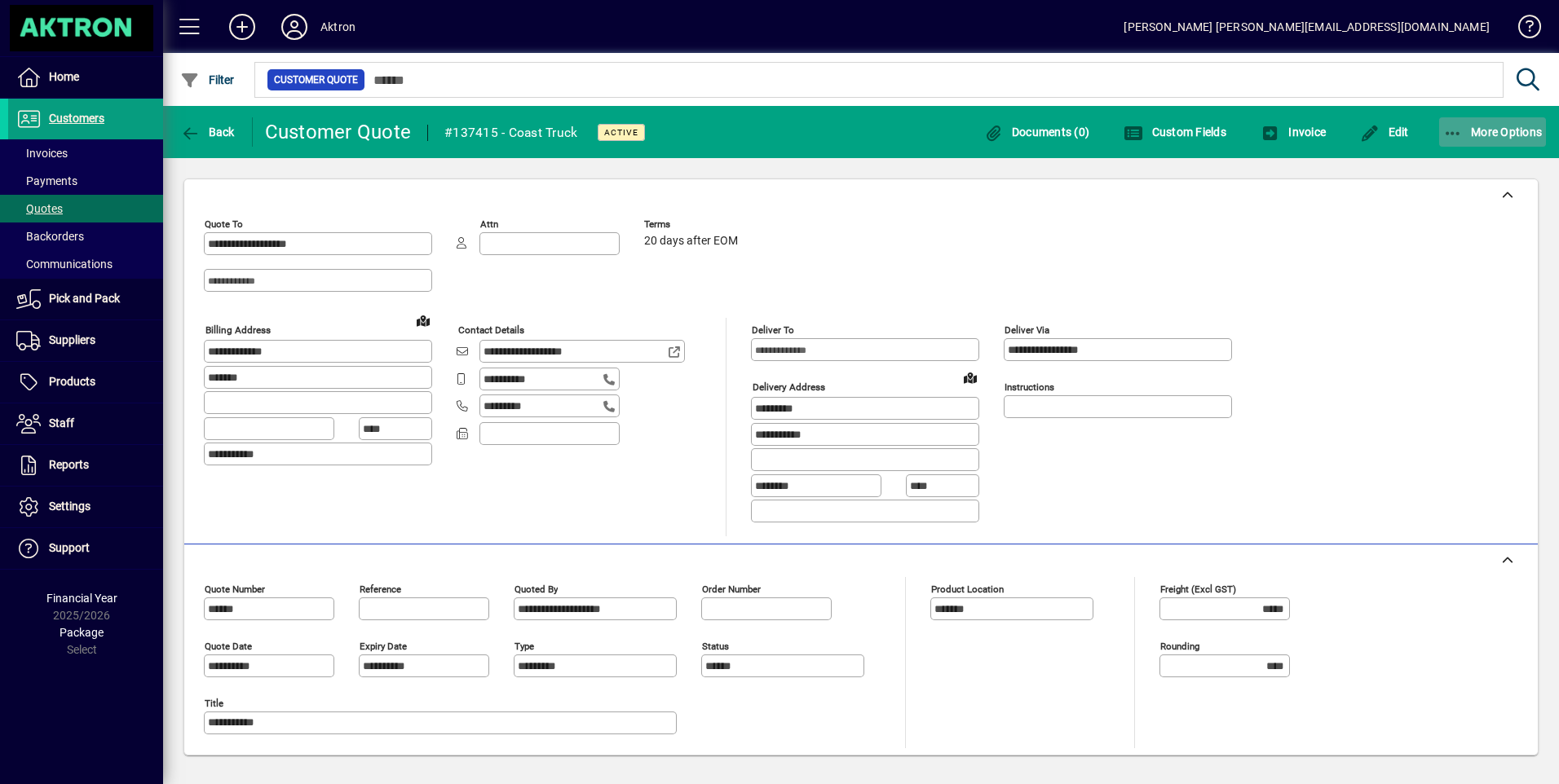 click 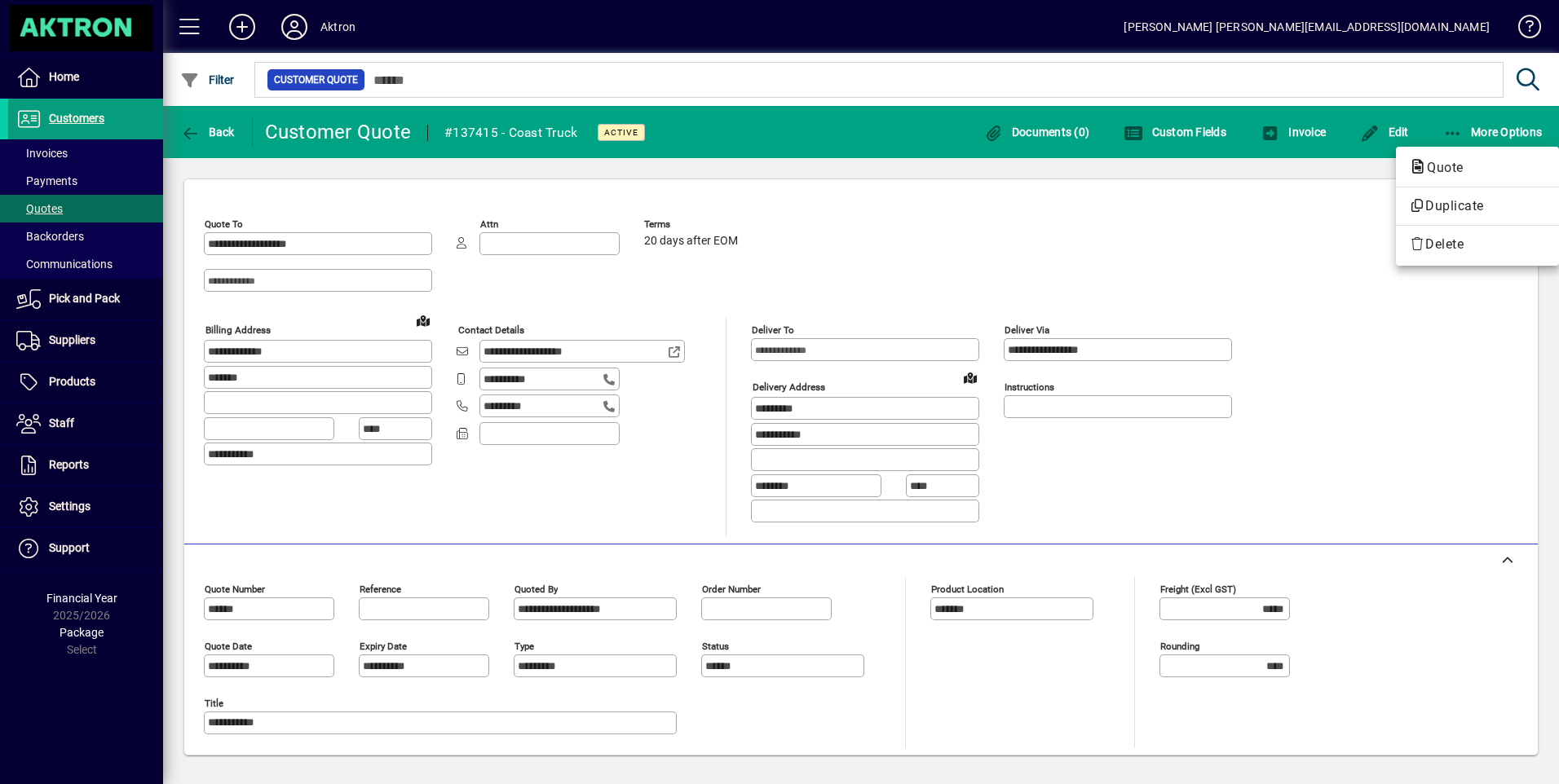 drag, startPoint x: 1327, startPoint y: 246, endPoint x: 1331, endPoint y: 201, distance: 45.177428 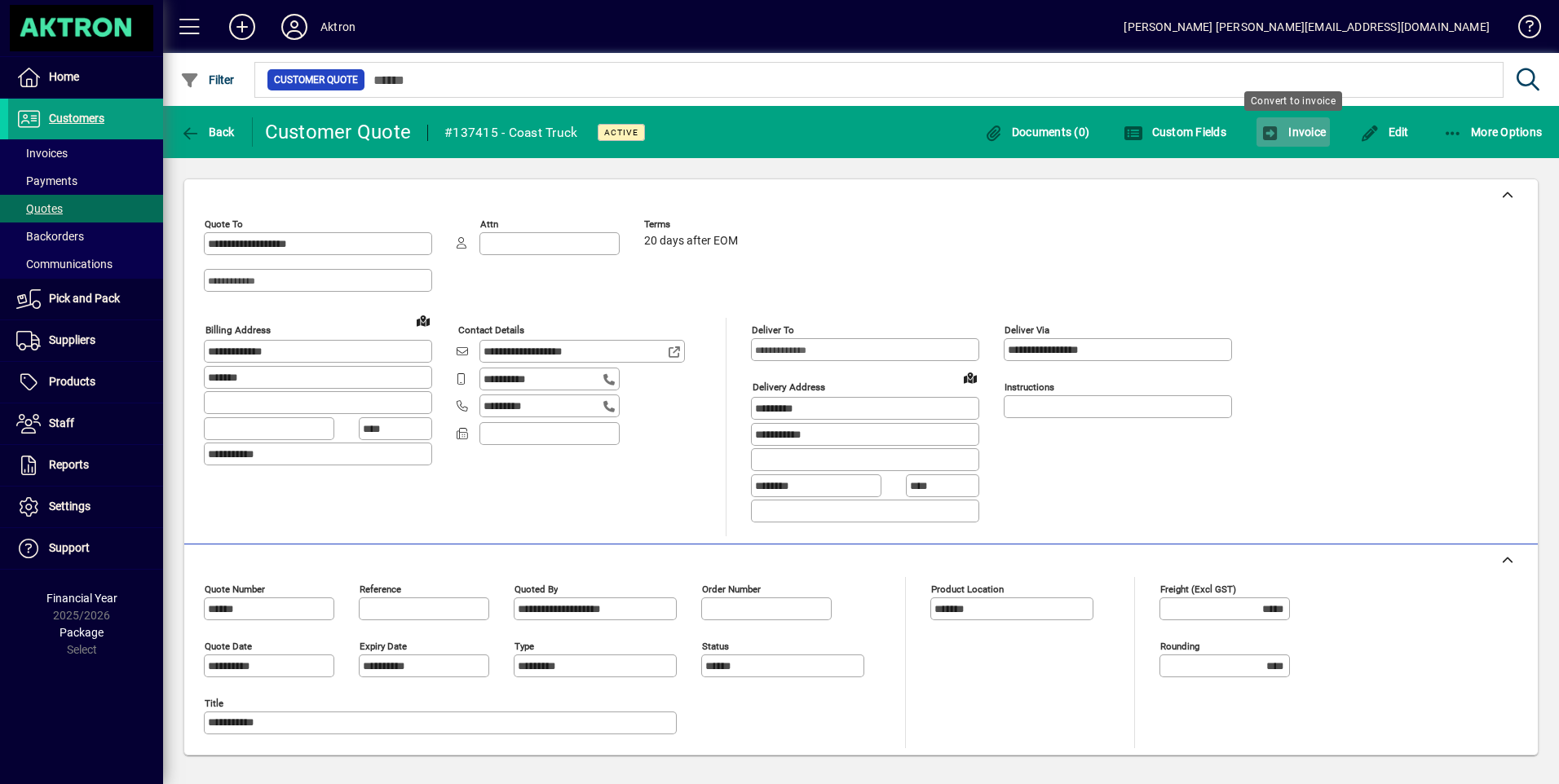 click on "Invoice" 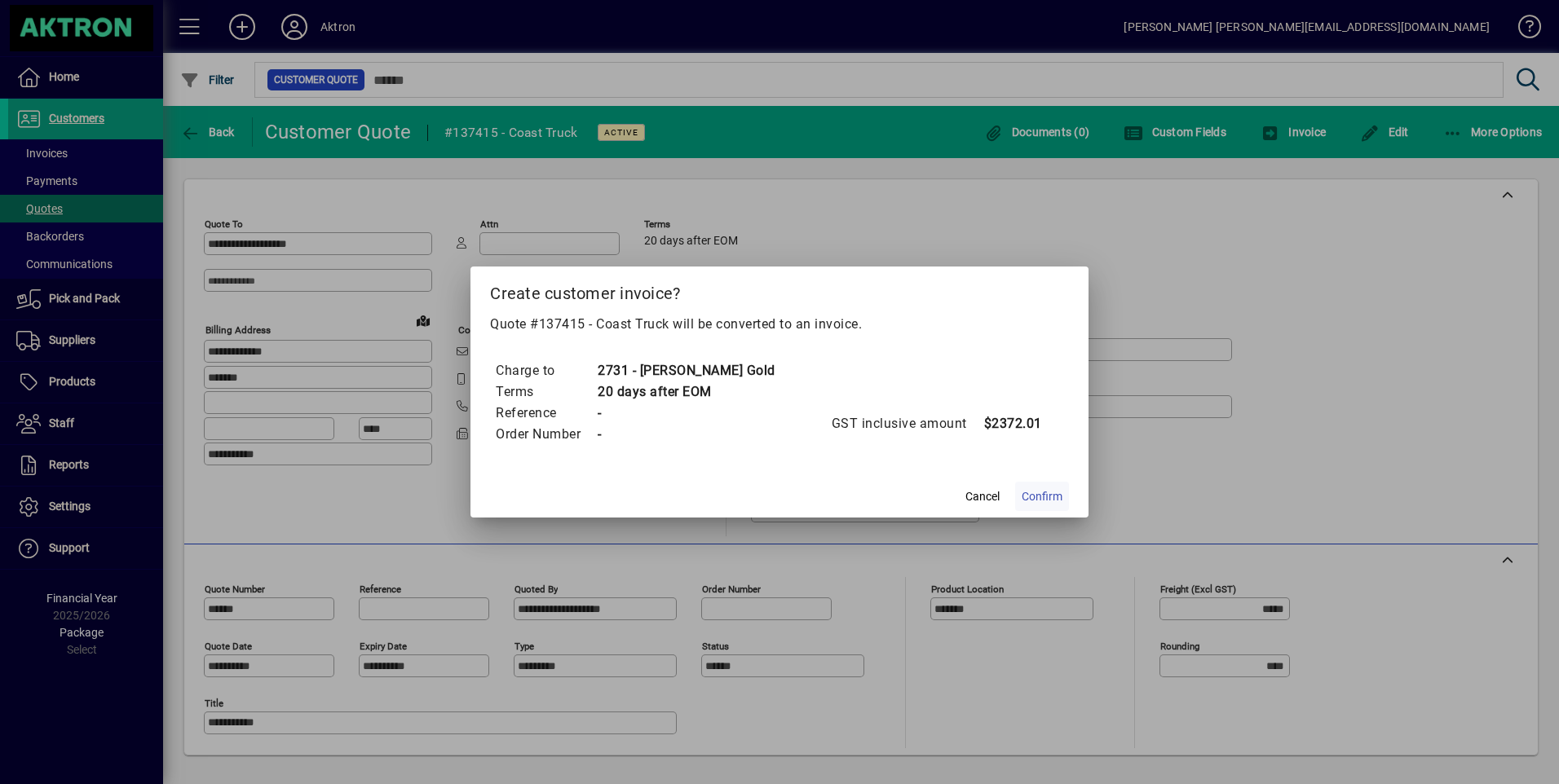 click on "Confirm" 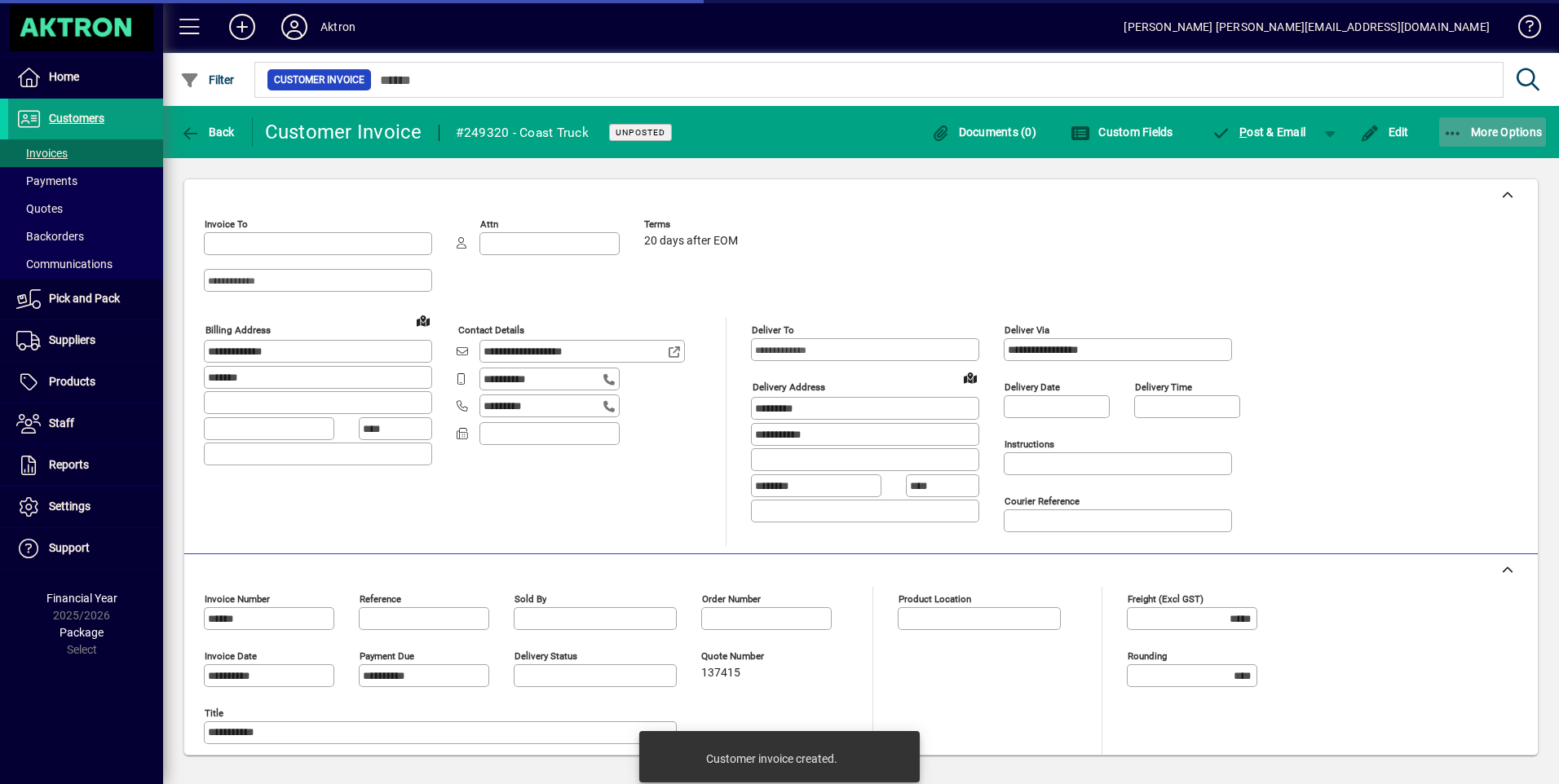 click on "More Options" 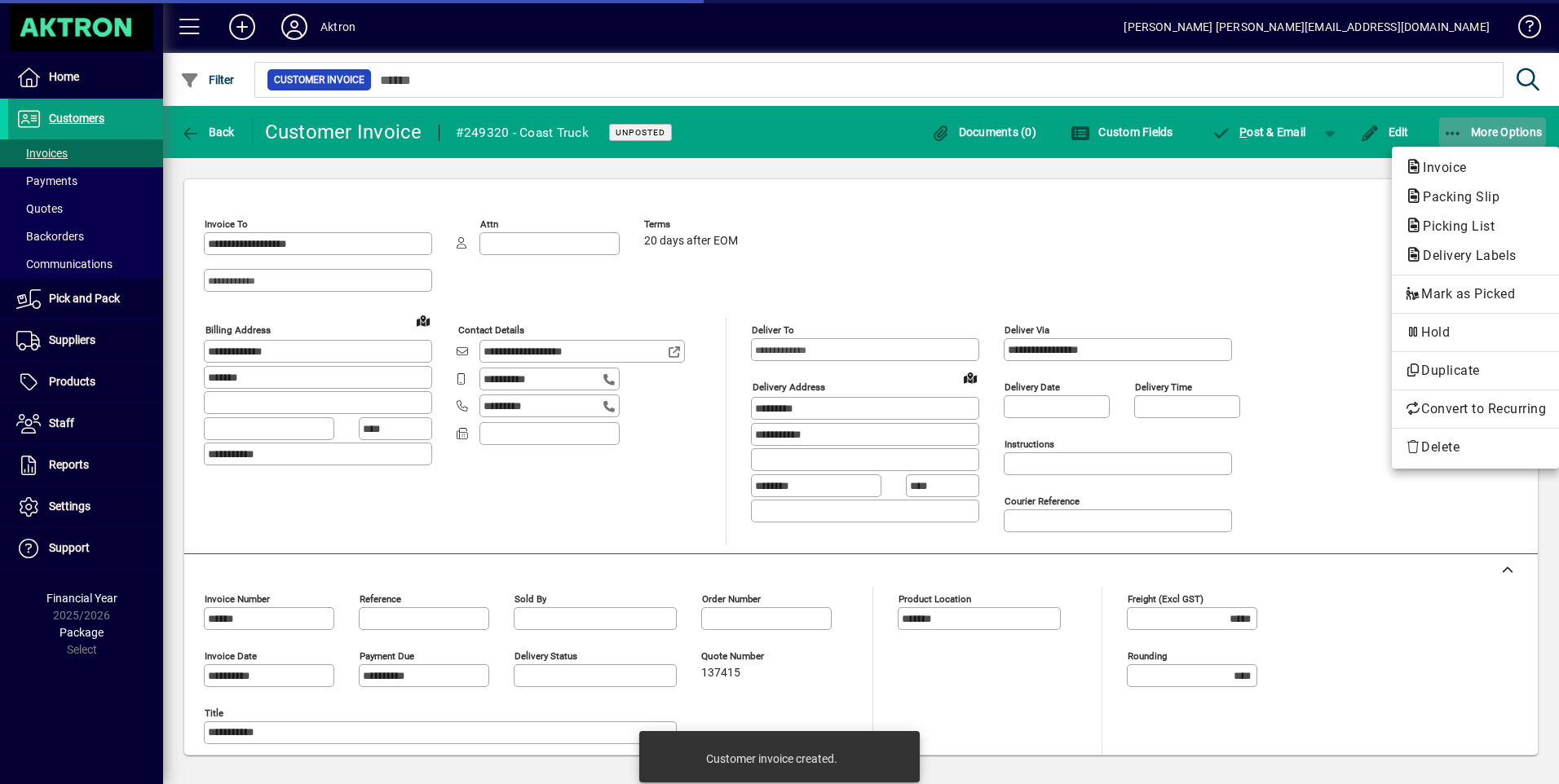 type on "**********" 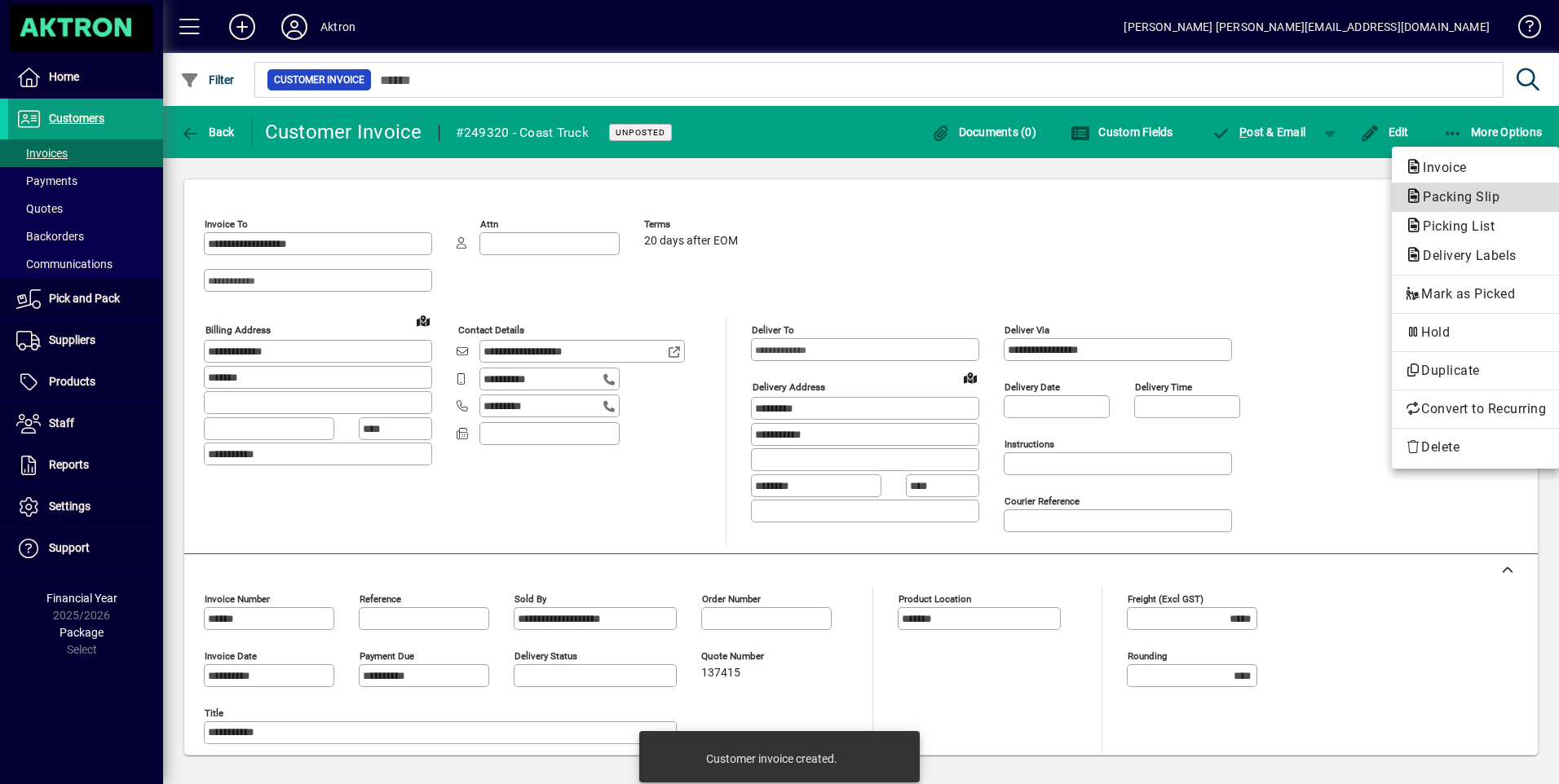 click on "Packing Slip" 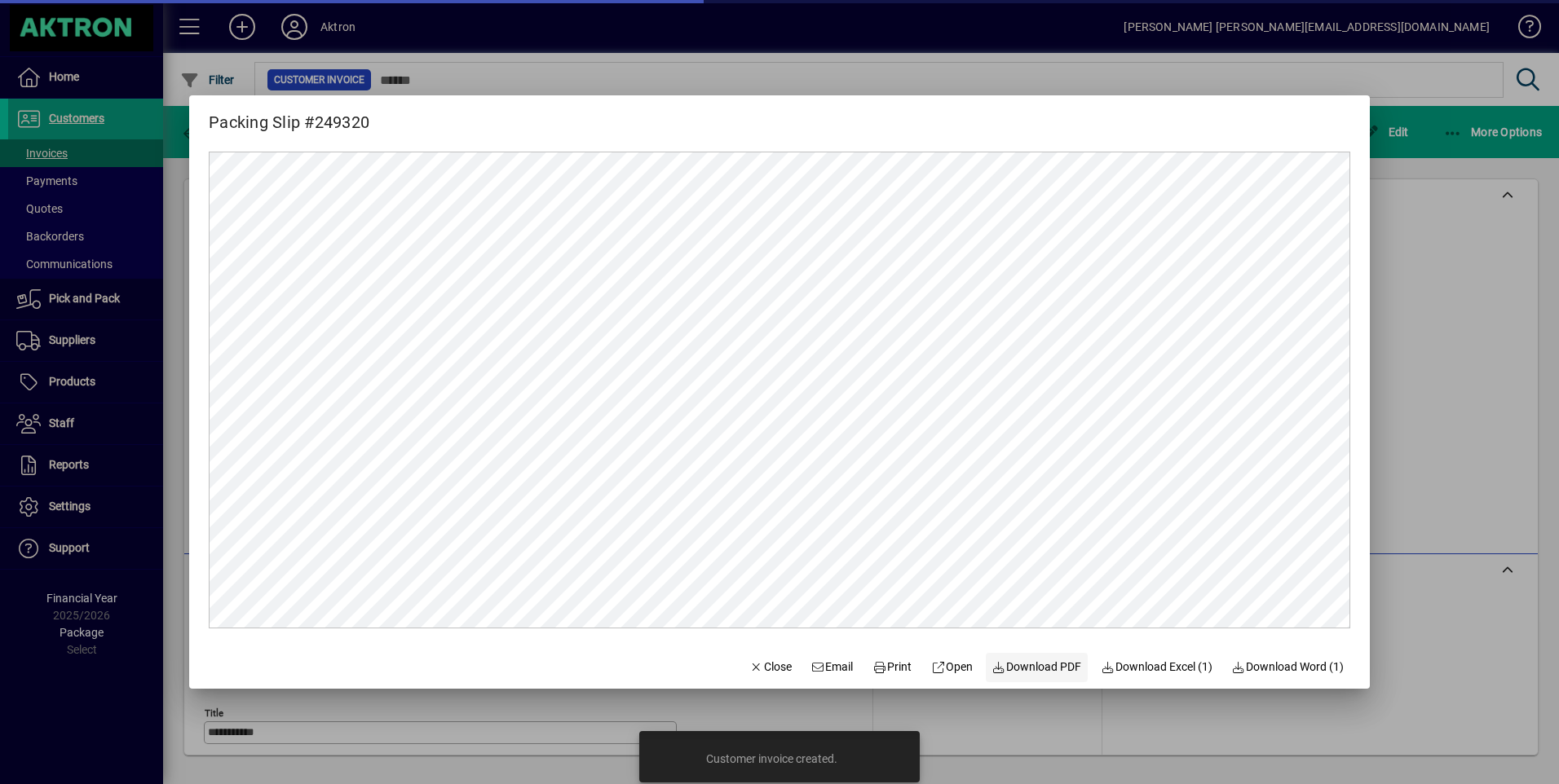 scroll, scrollTop: 0, scrollLeft: 0, axis: both 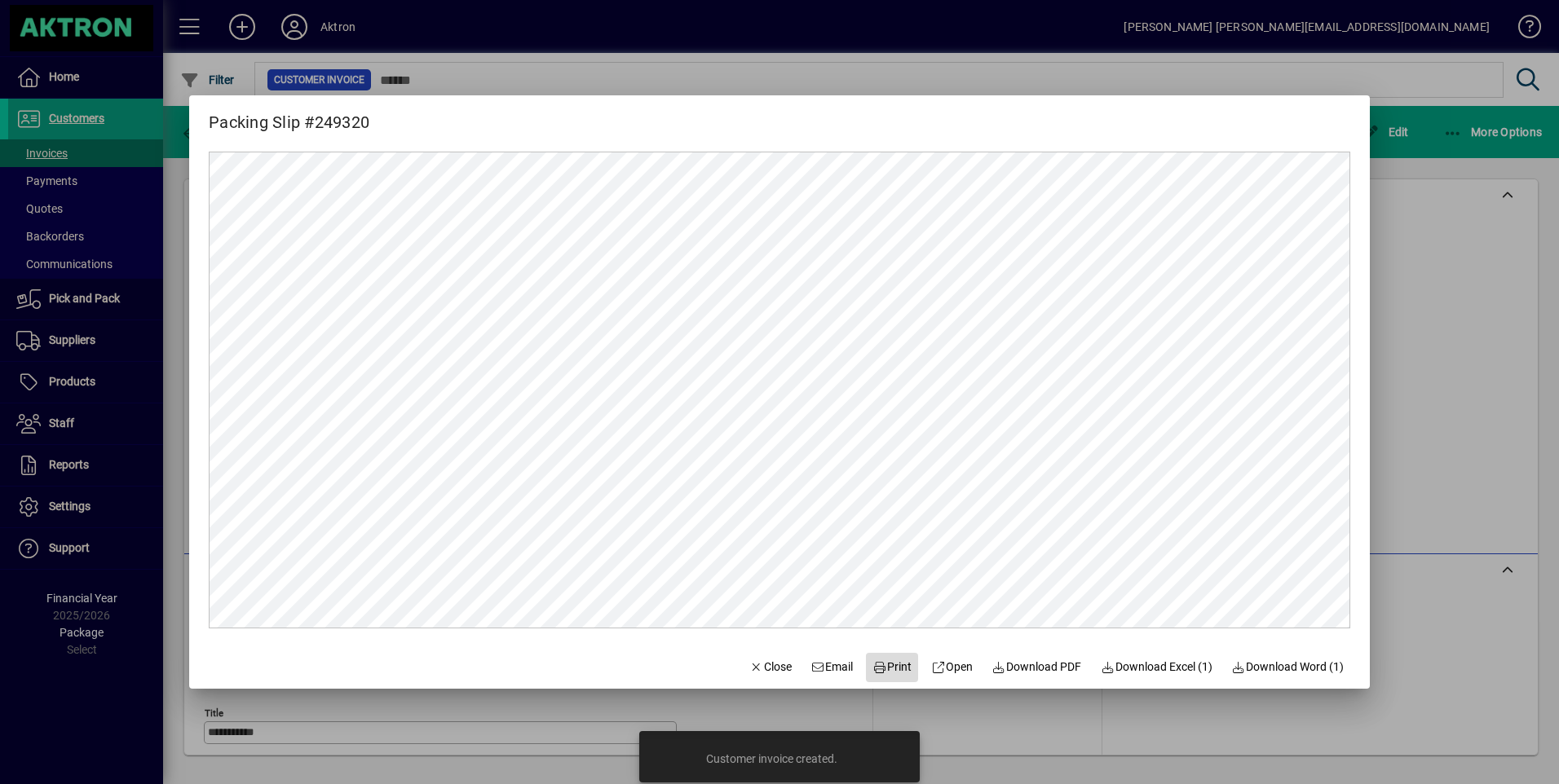 click on "Print" 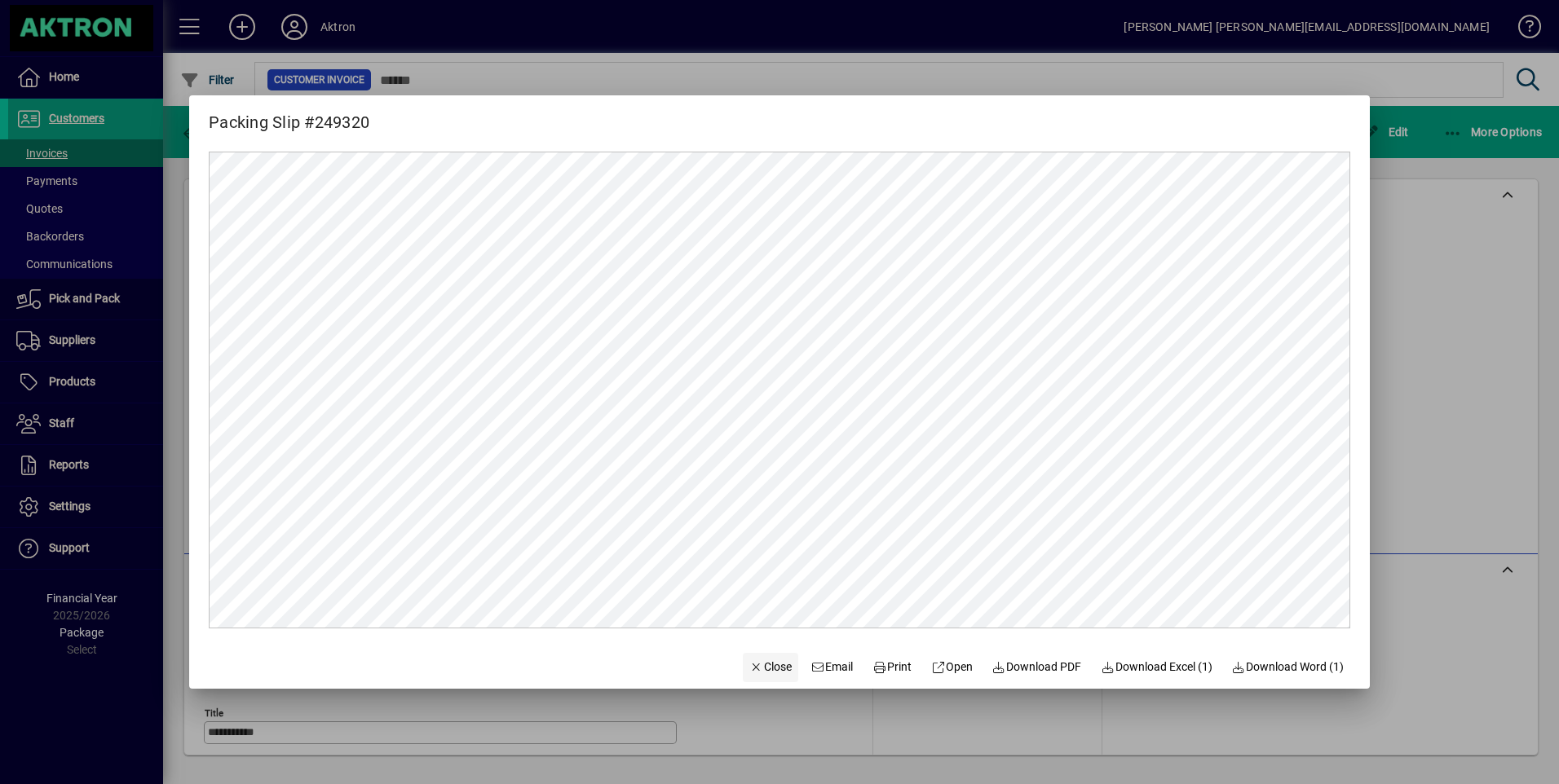 click on "Close" 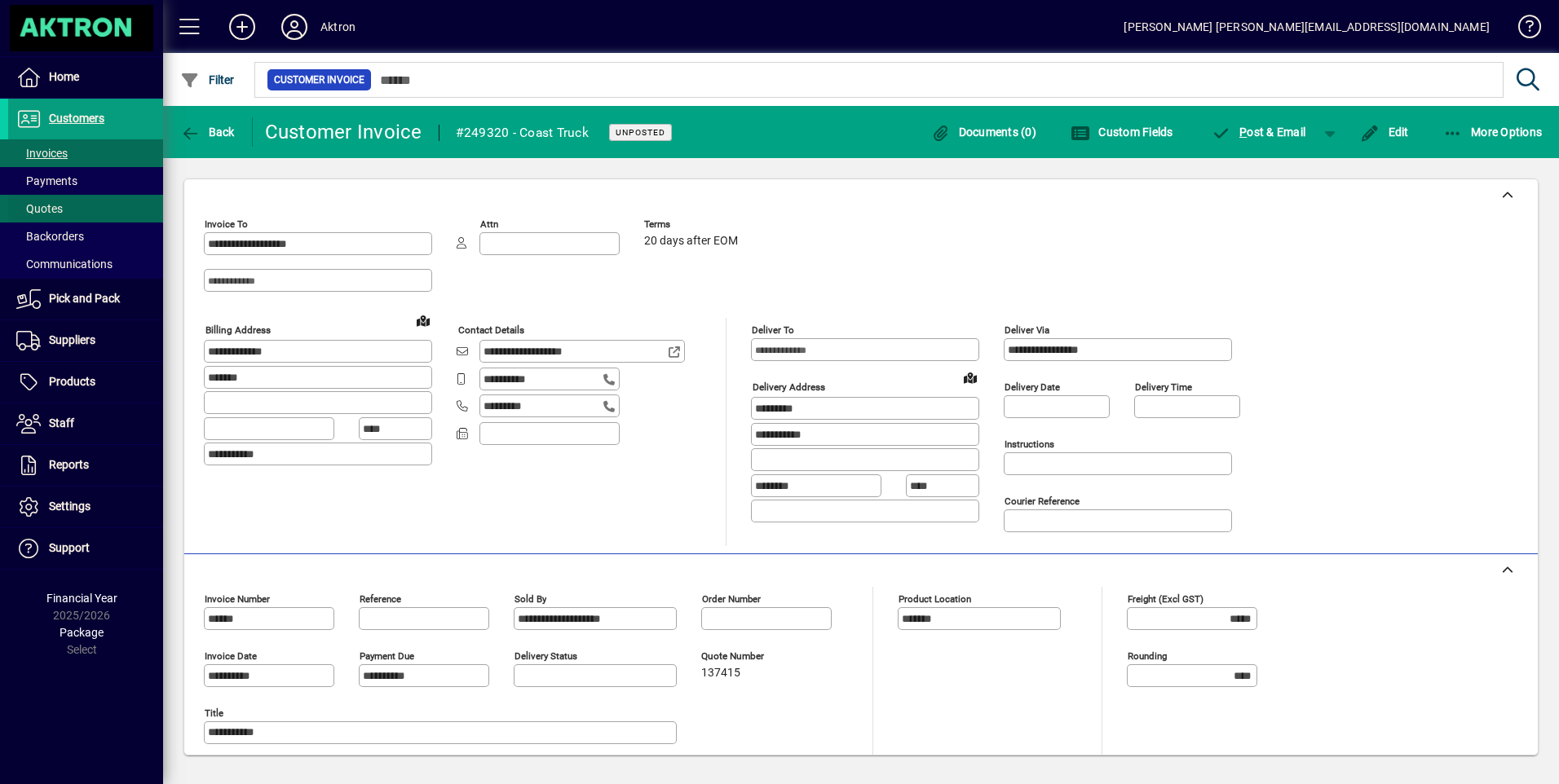 click at bounding box center [86, 209] 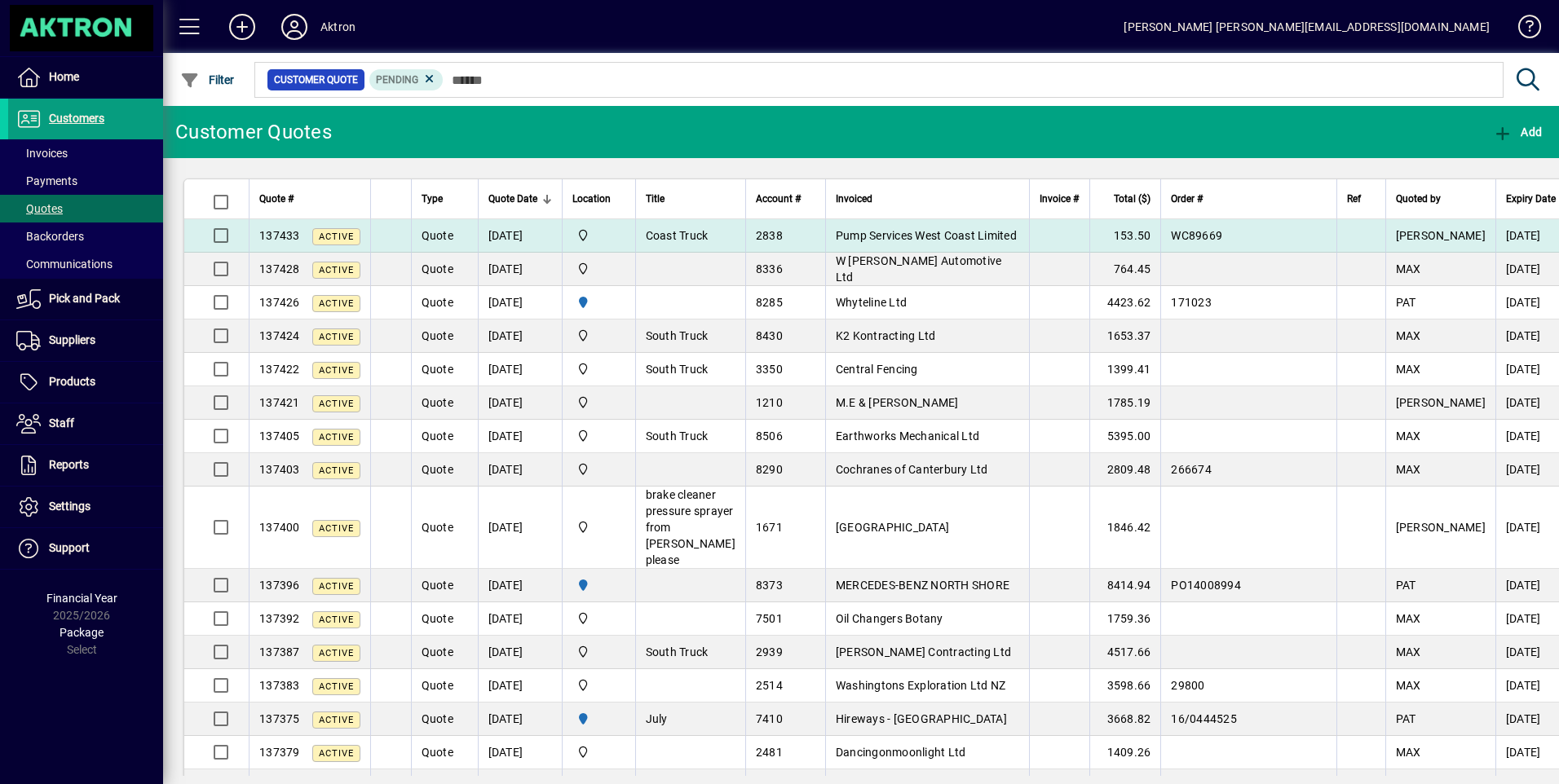 click on "Pump Services West Coast Limited" at bounding box center (926, 236) 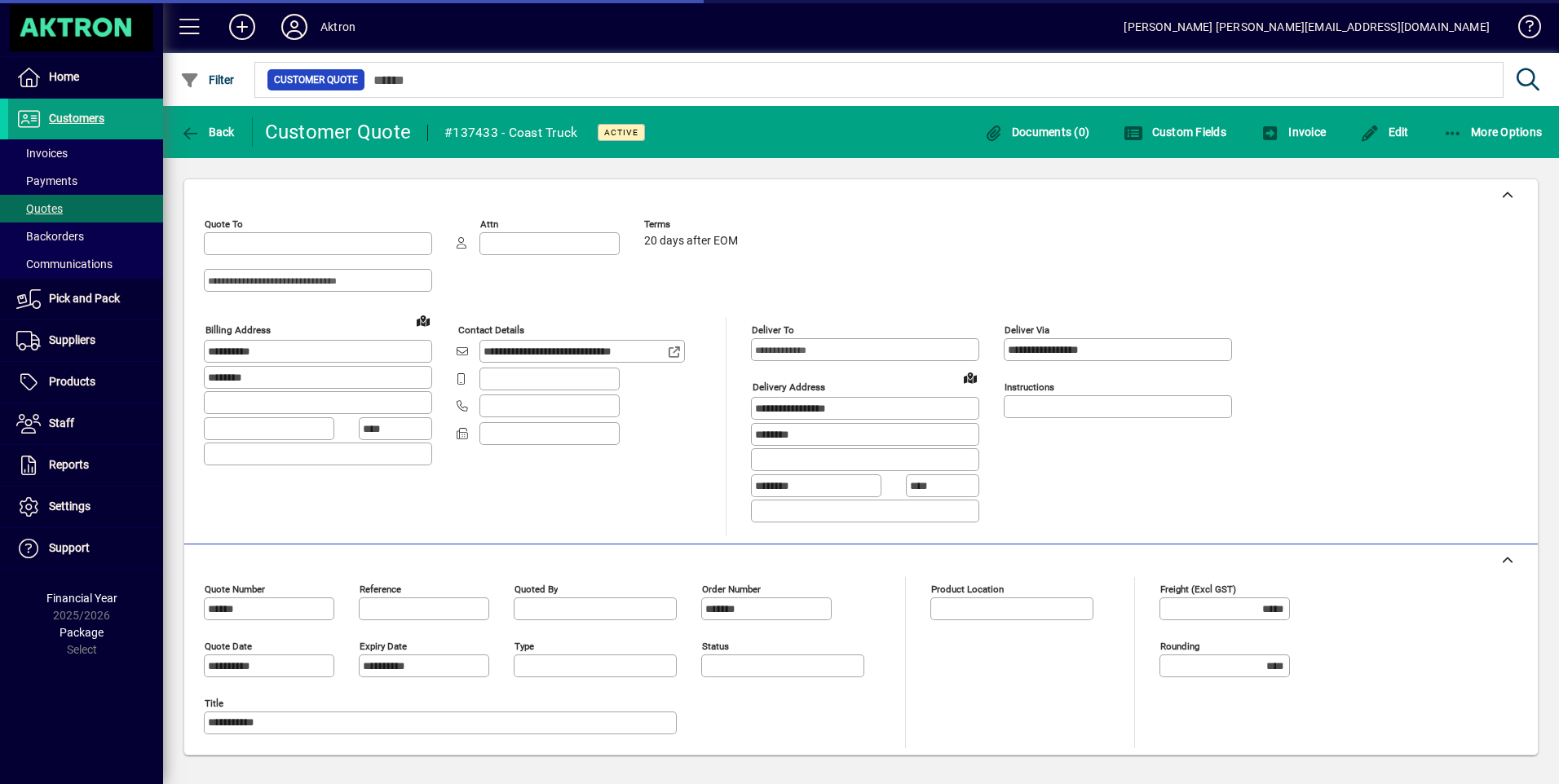 type on "**********" 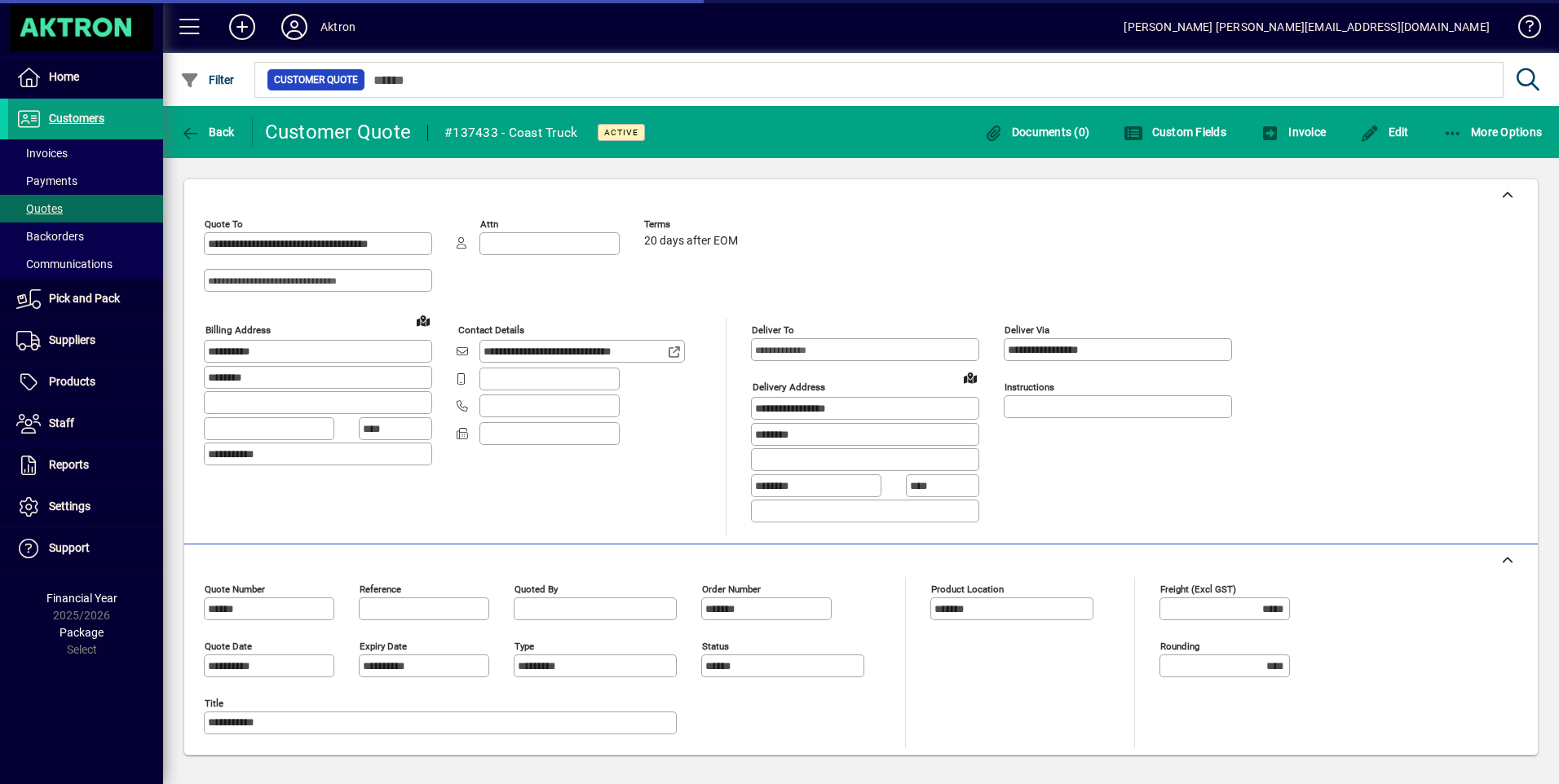 type on "**********" 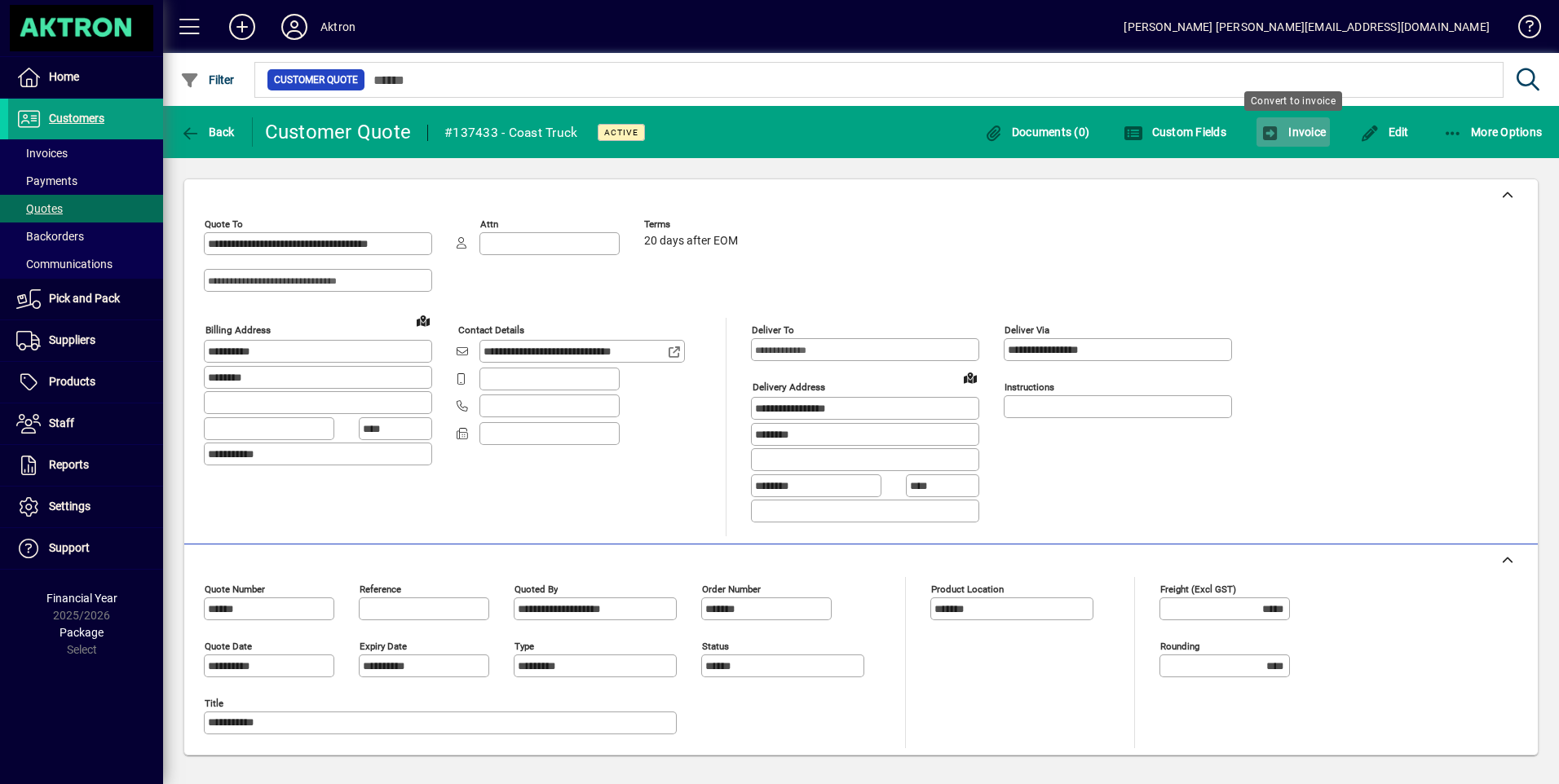 click on "Invoice" 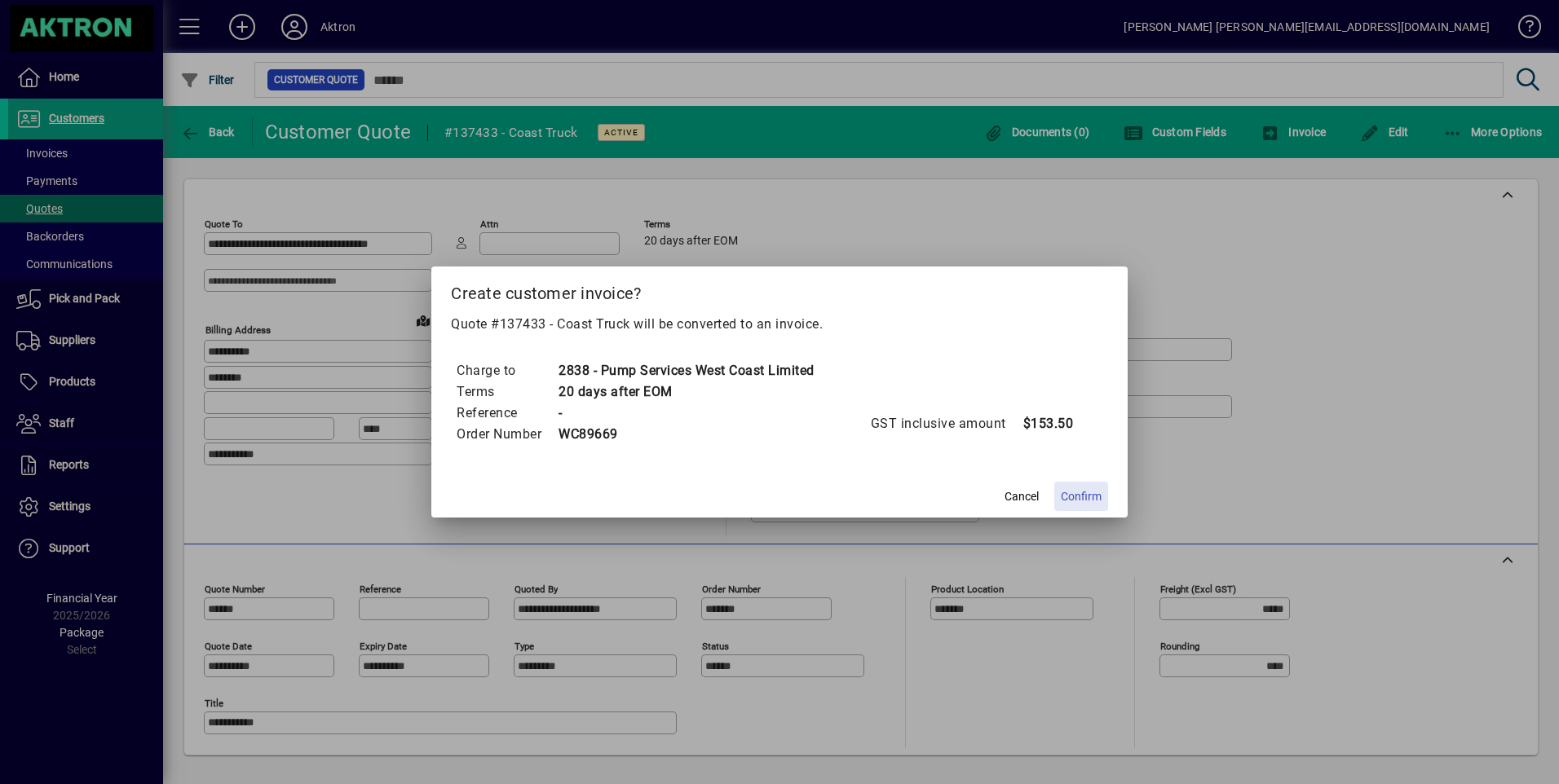 click on "Confirm" 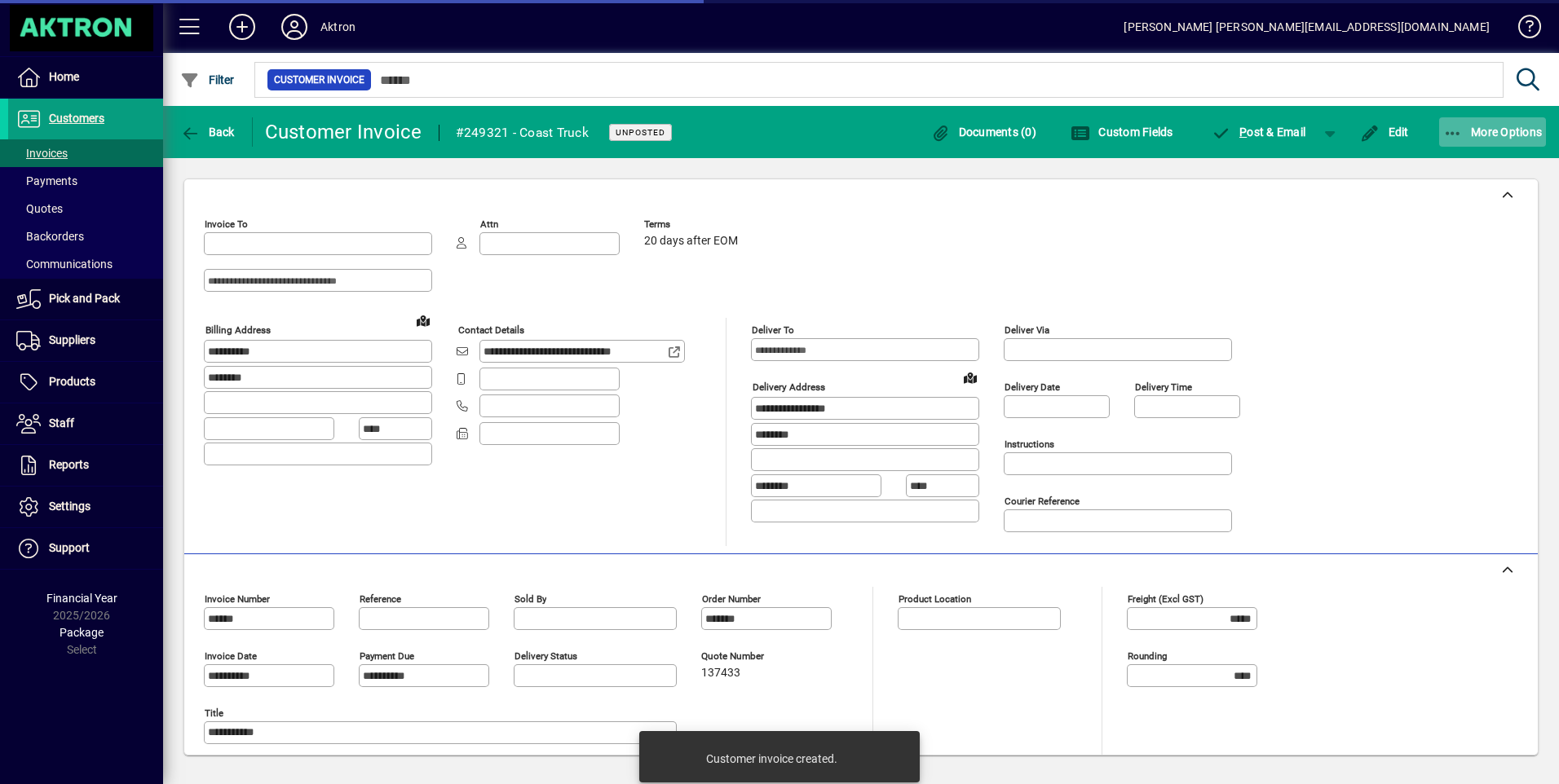 type on "**********" 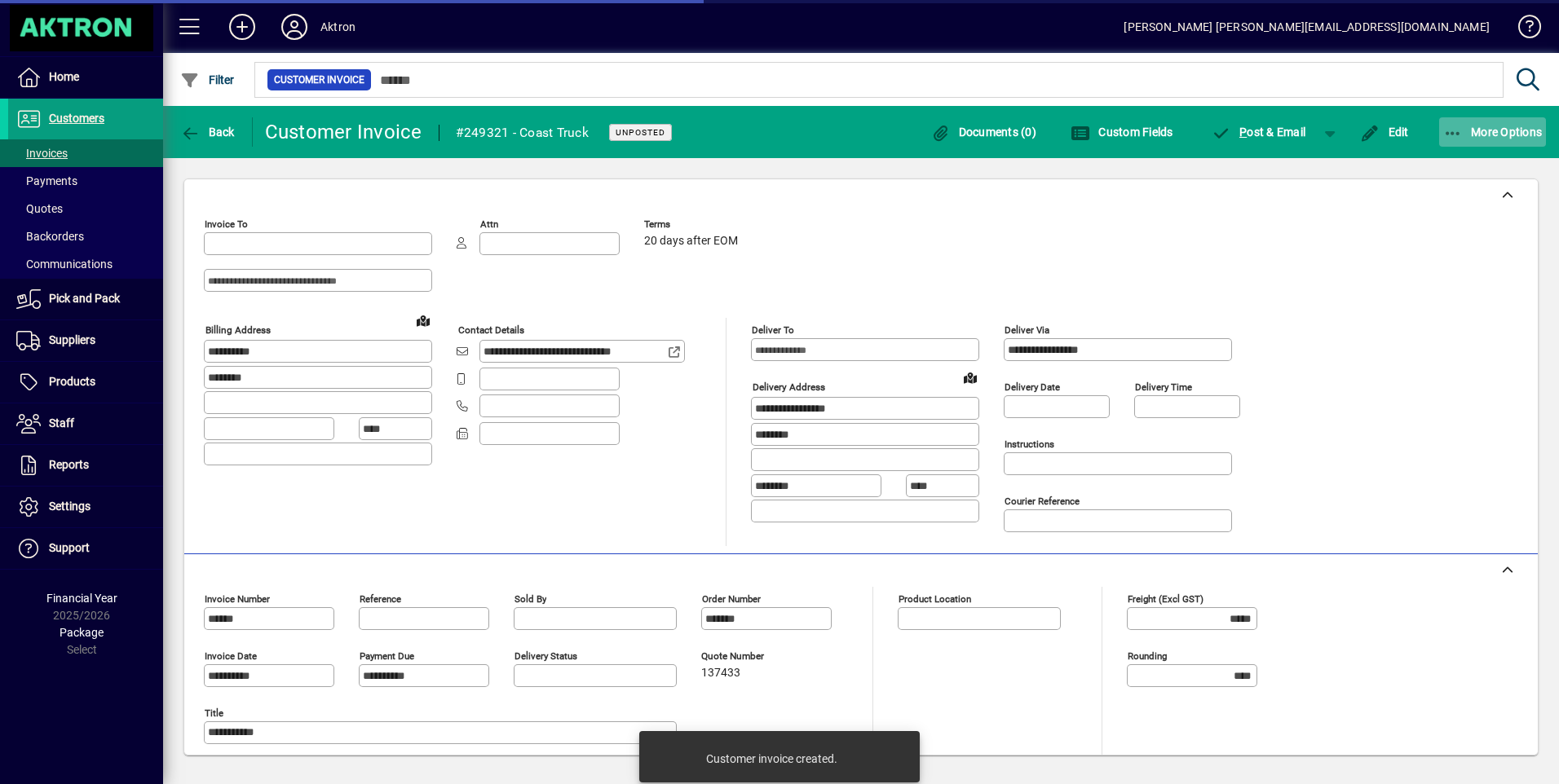type on "**********" 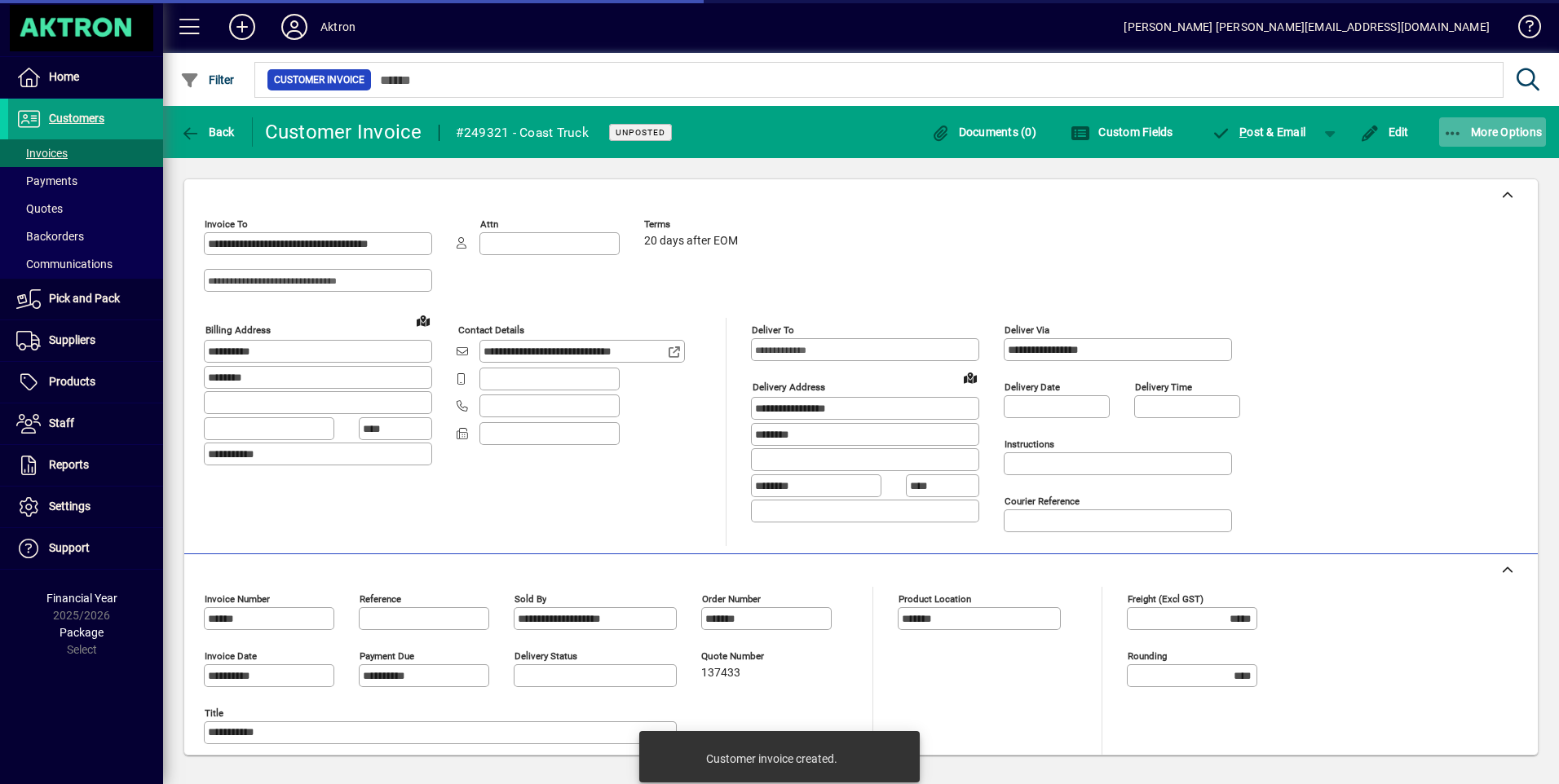 click 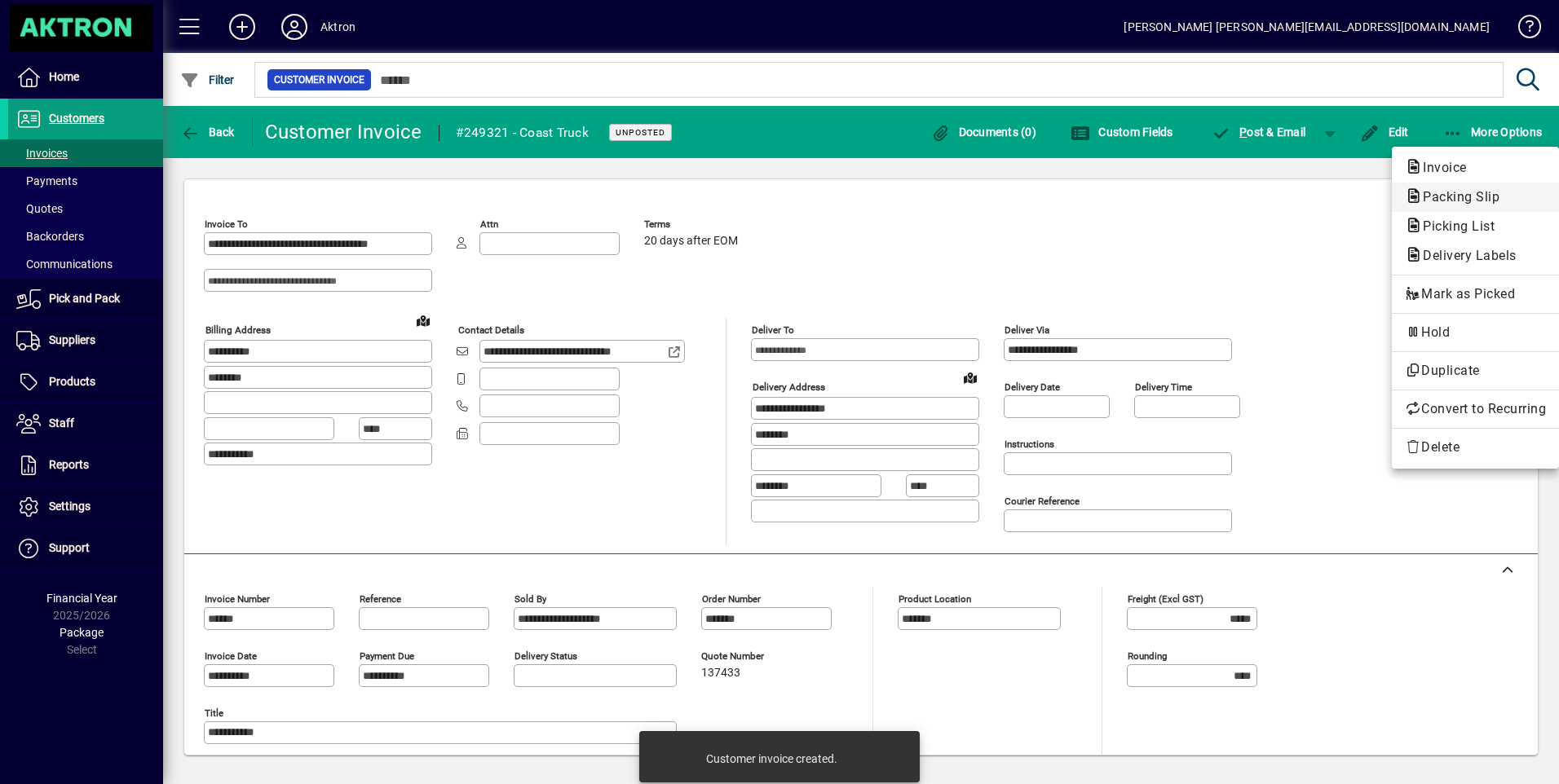 click on "Packing Slip" at bounding box center (1454, 226) 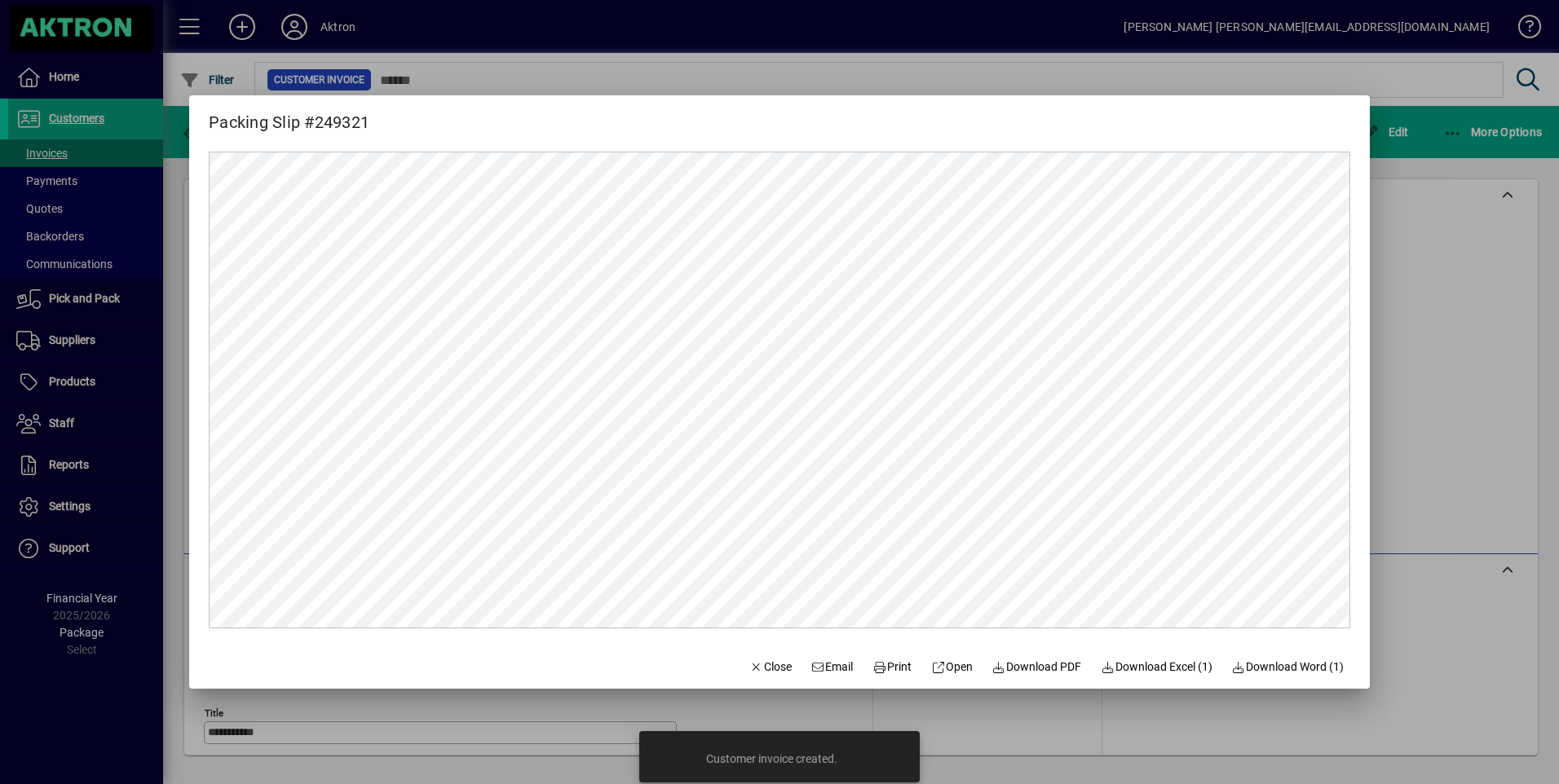 scroll, scrollTop: 0, scrollLeft: 0, axis: both 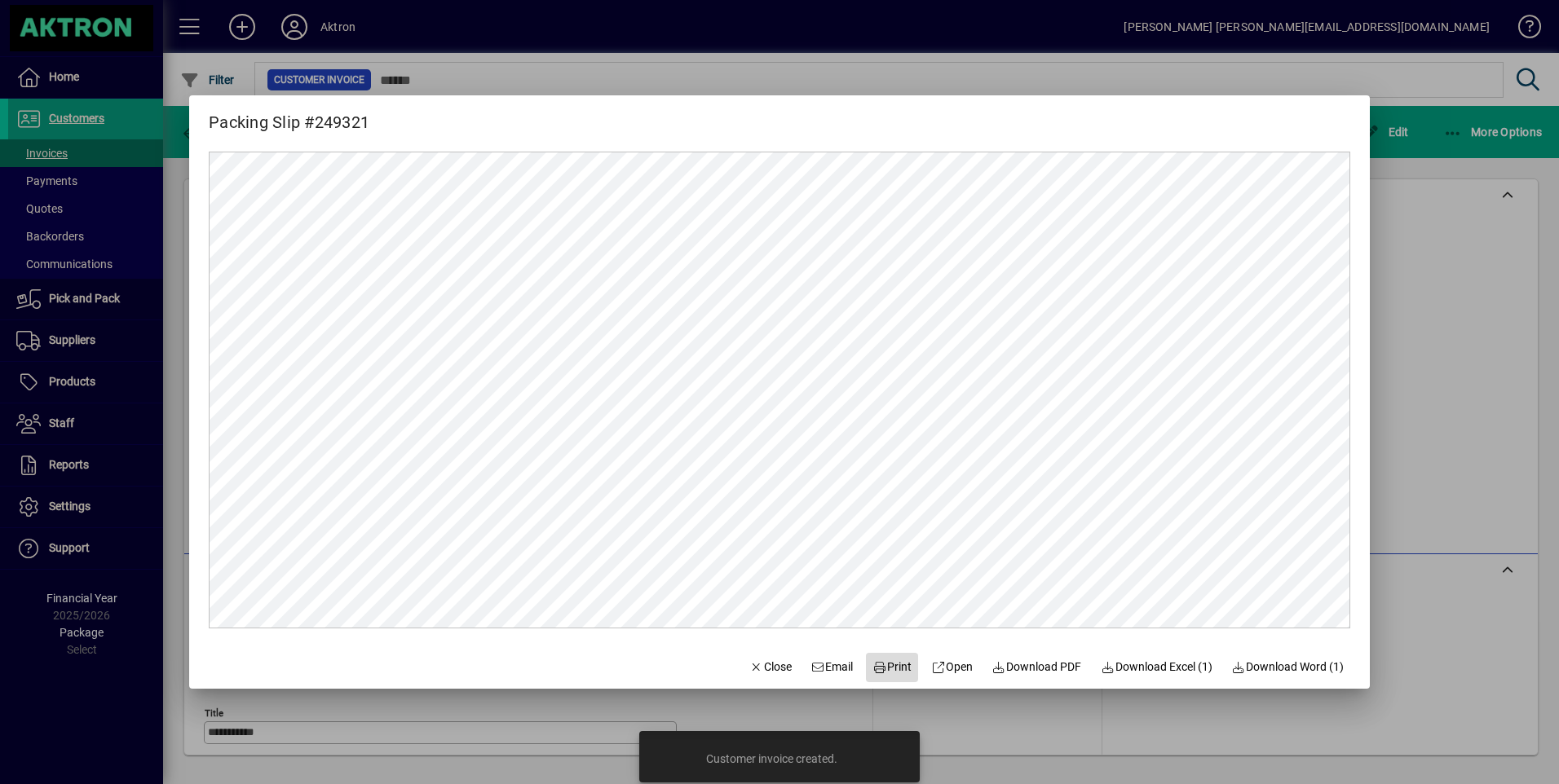 click on "Print" 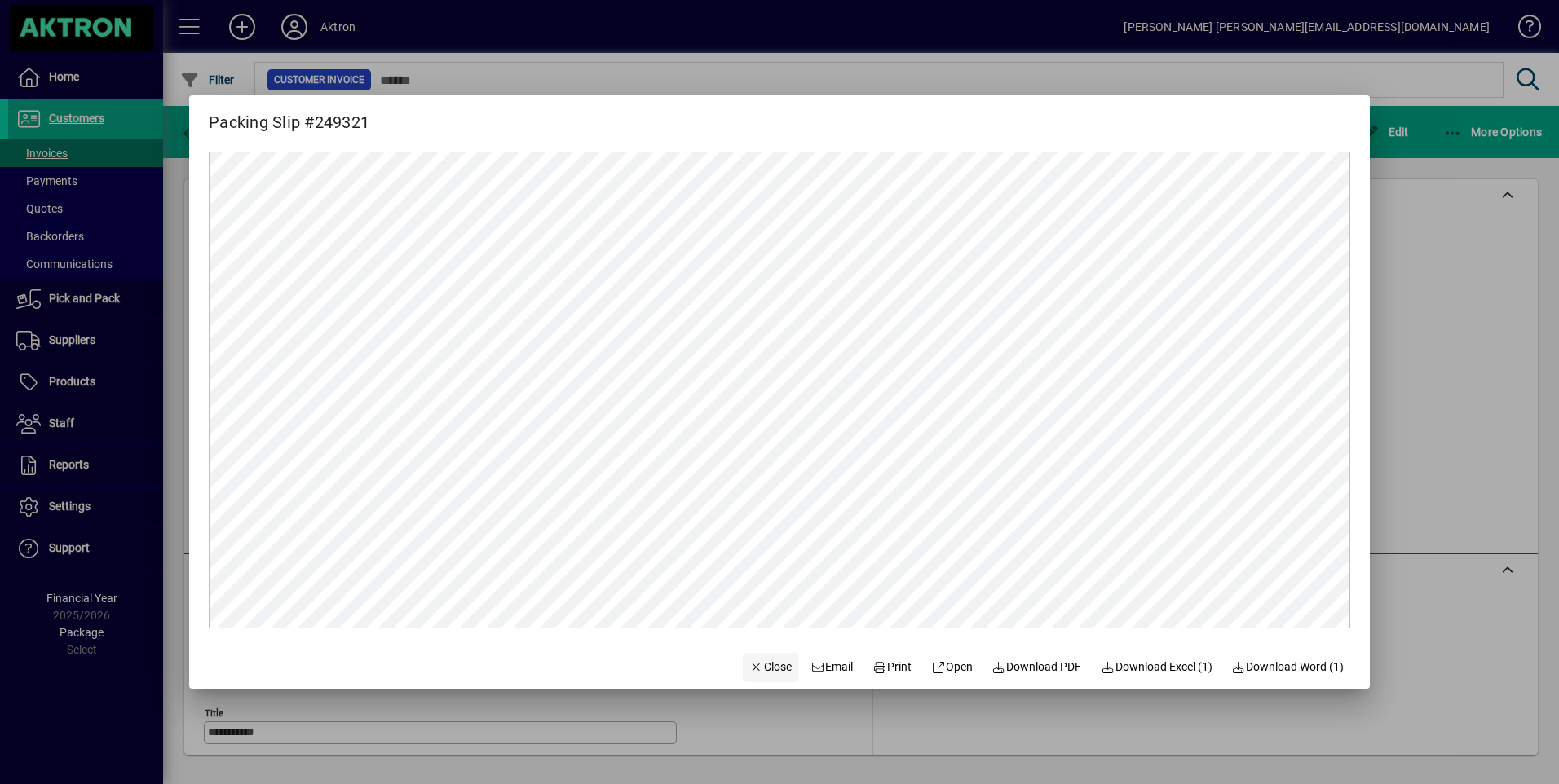click on "Close" 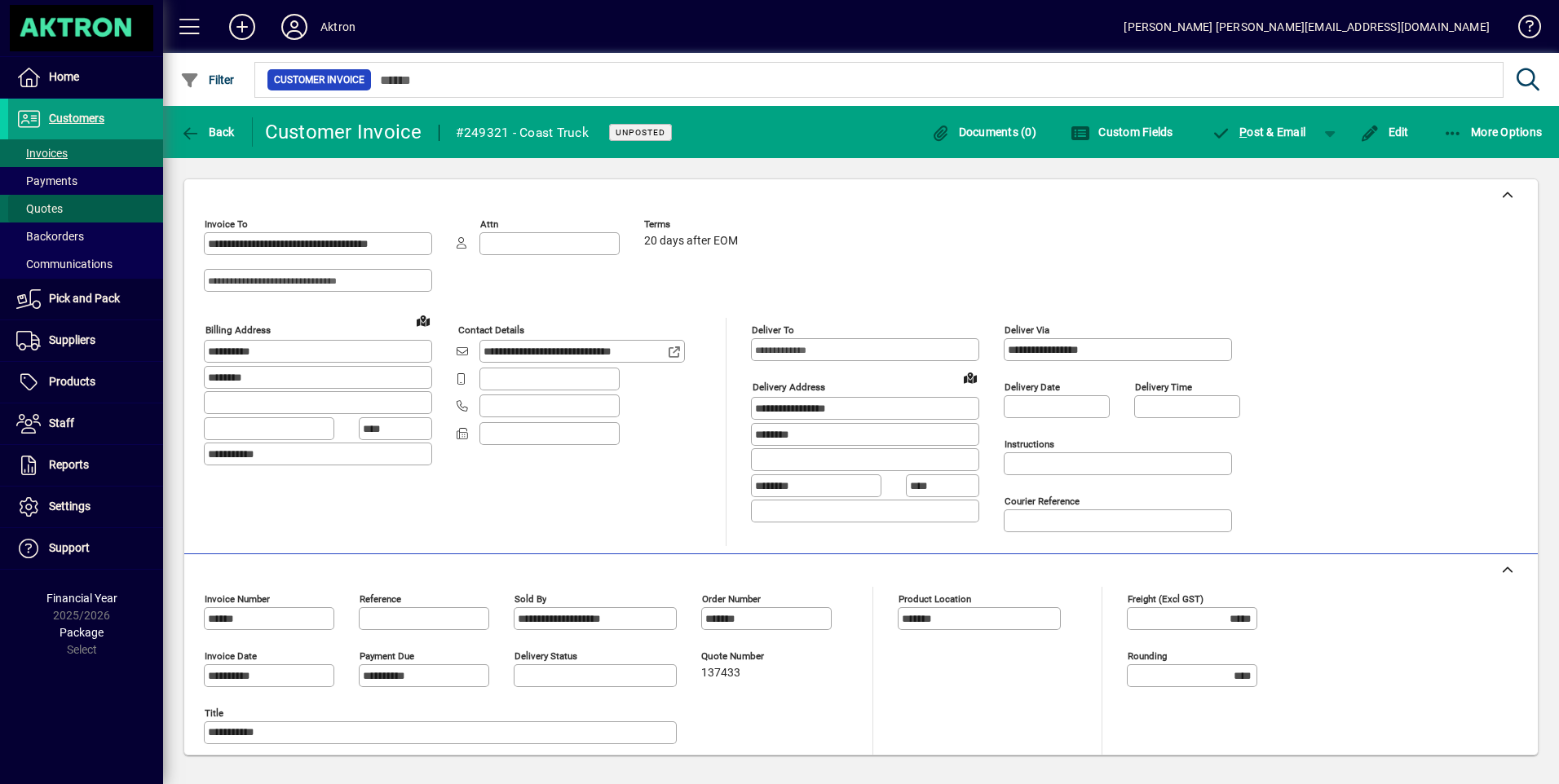 click on "Quotes" at bounding box center [39, 209] 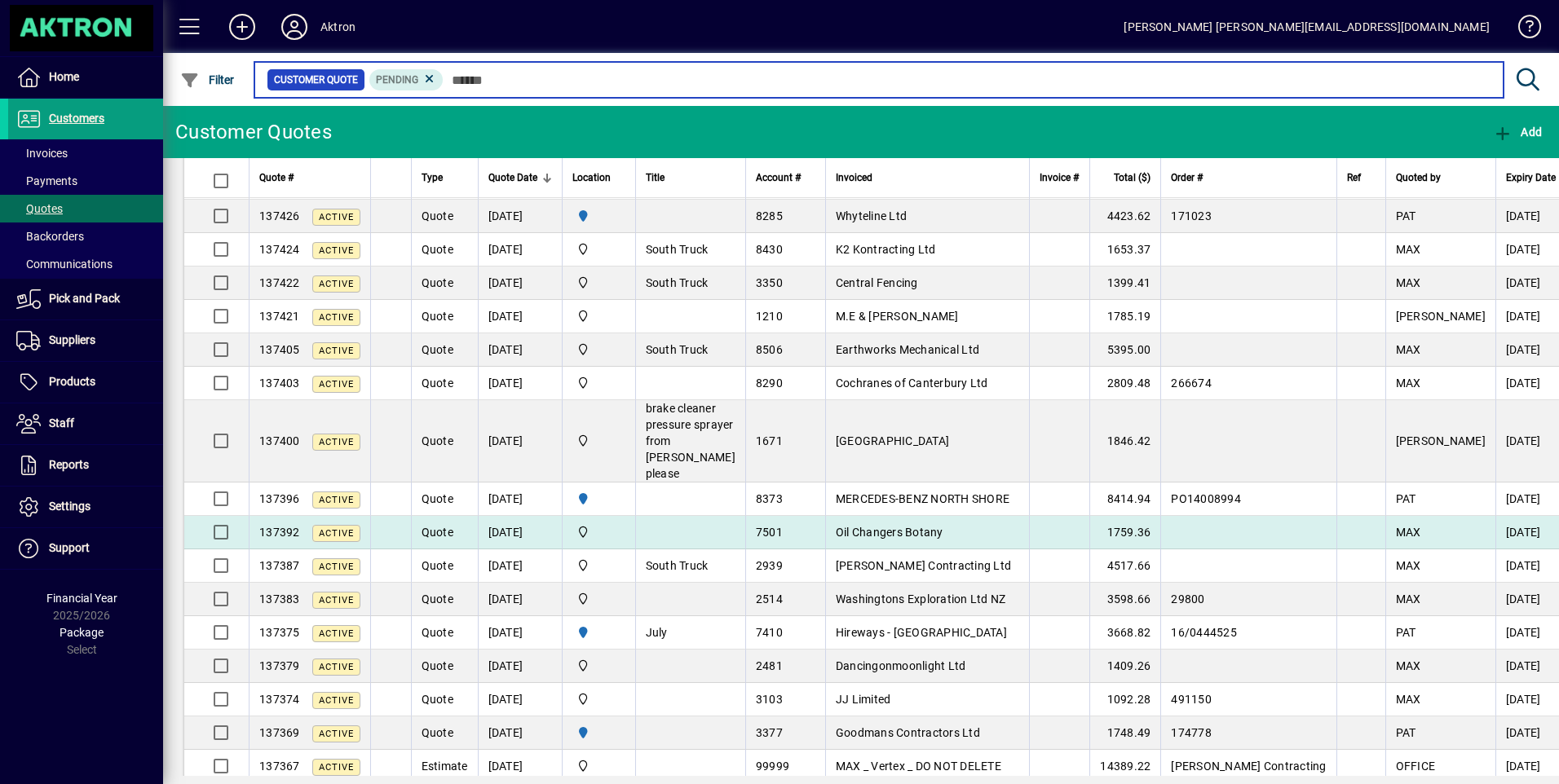 scroll, scrollTop: 81, scrollLeft: 0, axis: vertical 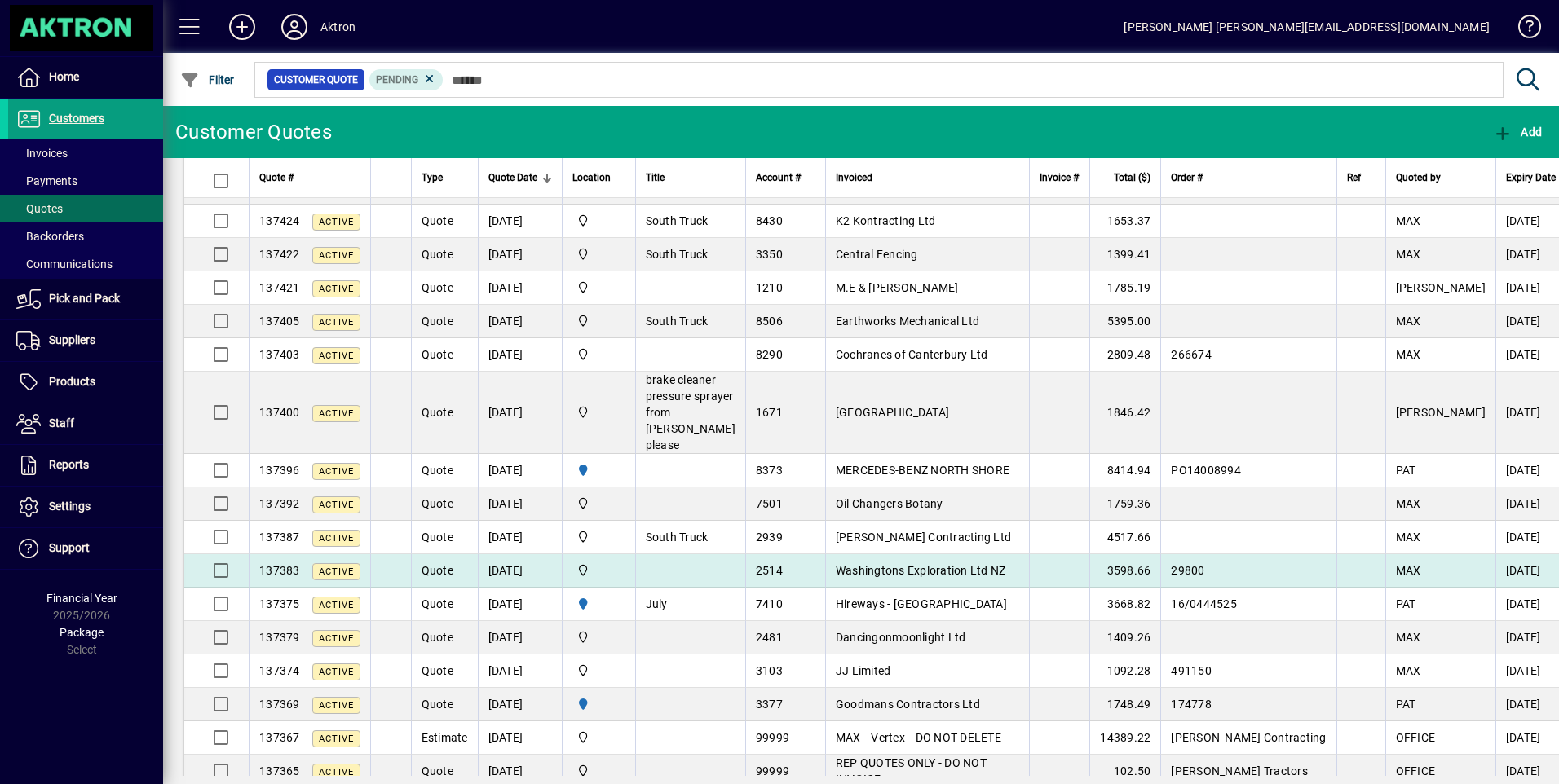 click on "Washingtons Exploration Ltd NZ" at bounding box center (921, 570) 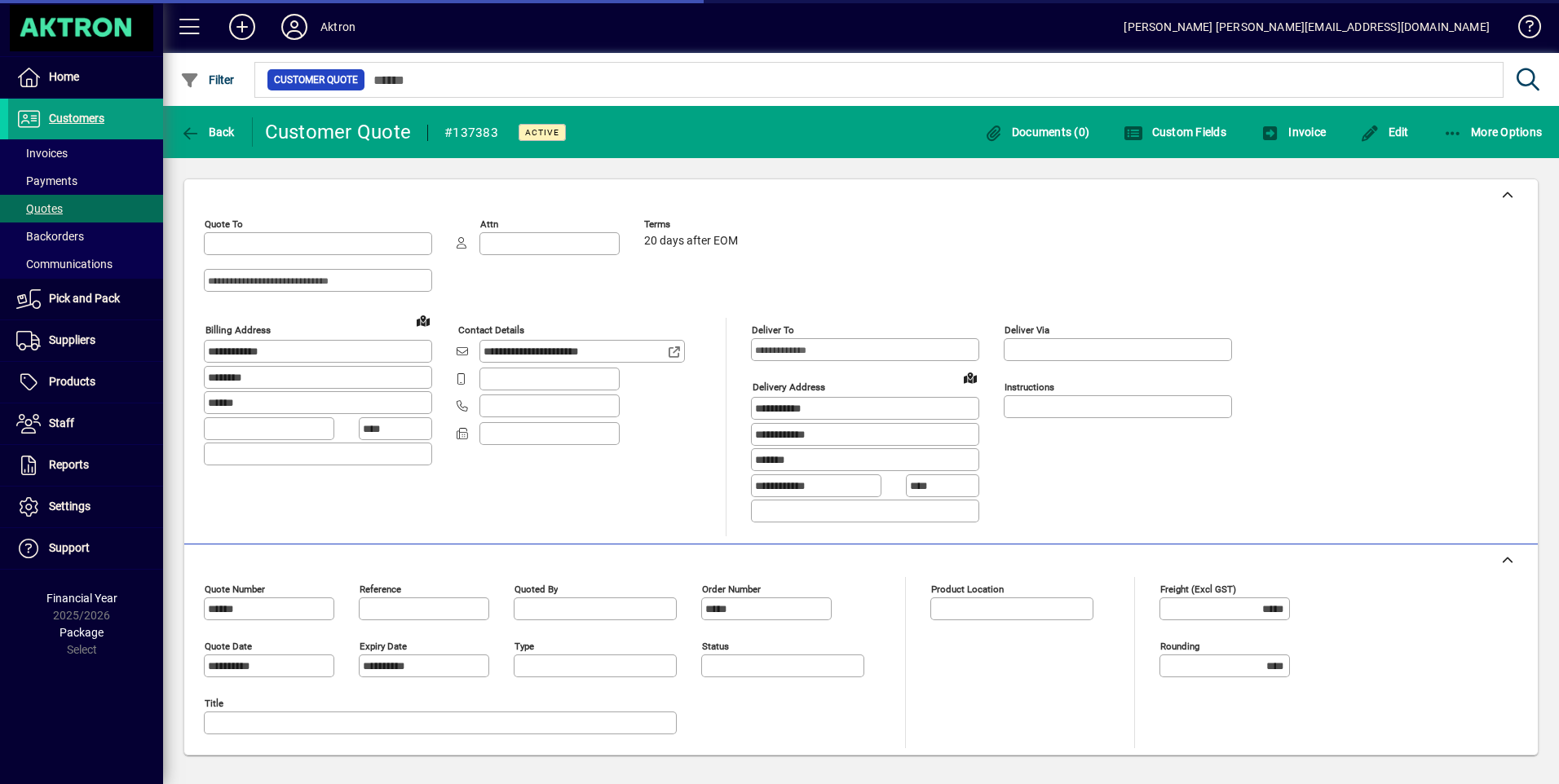 type on "**********" 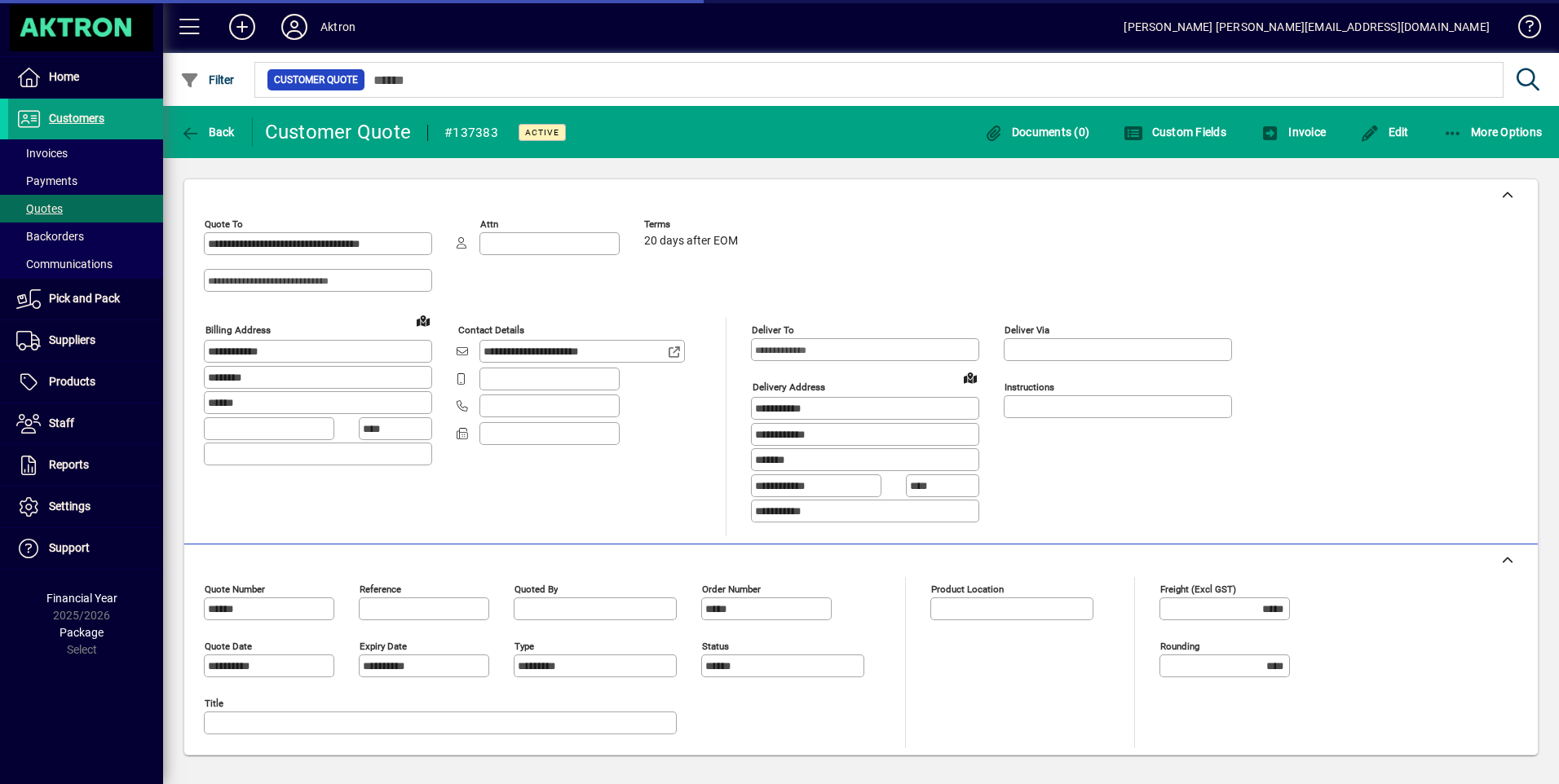 type on "**********" 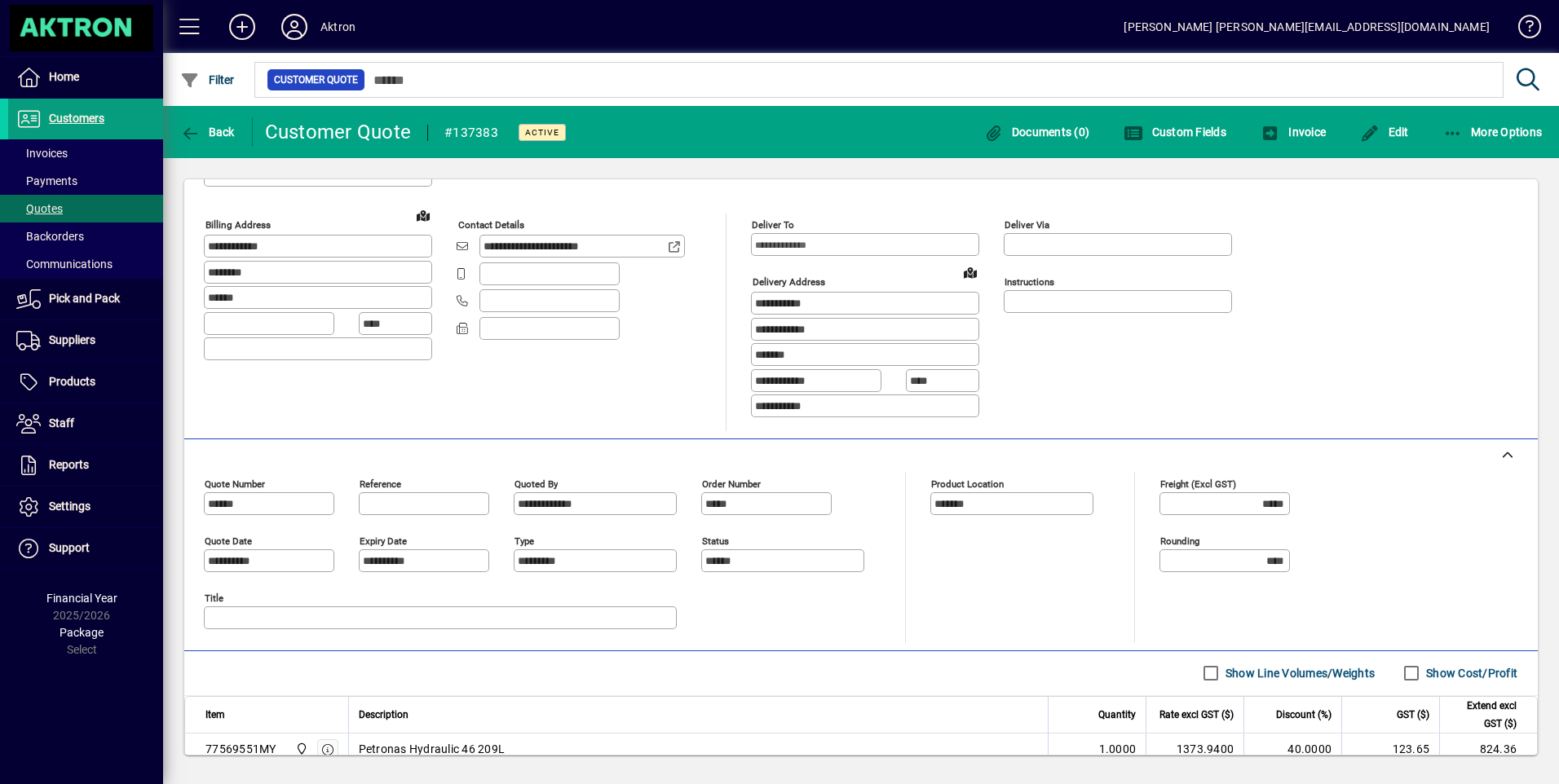 scroll, scrollTop: 244, scrollLeft: 0, axis: vertical 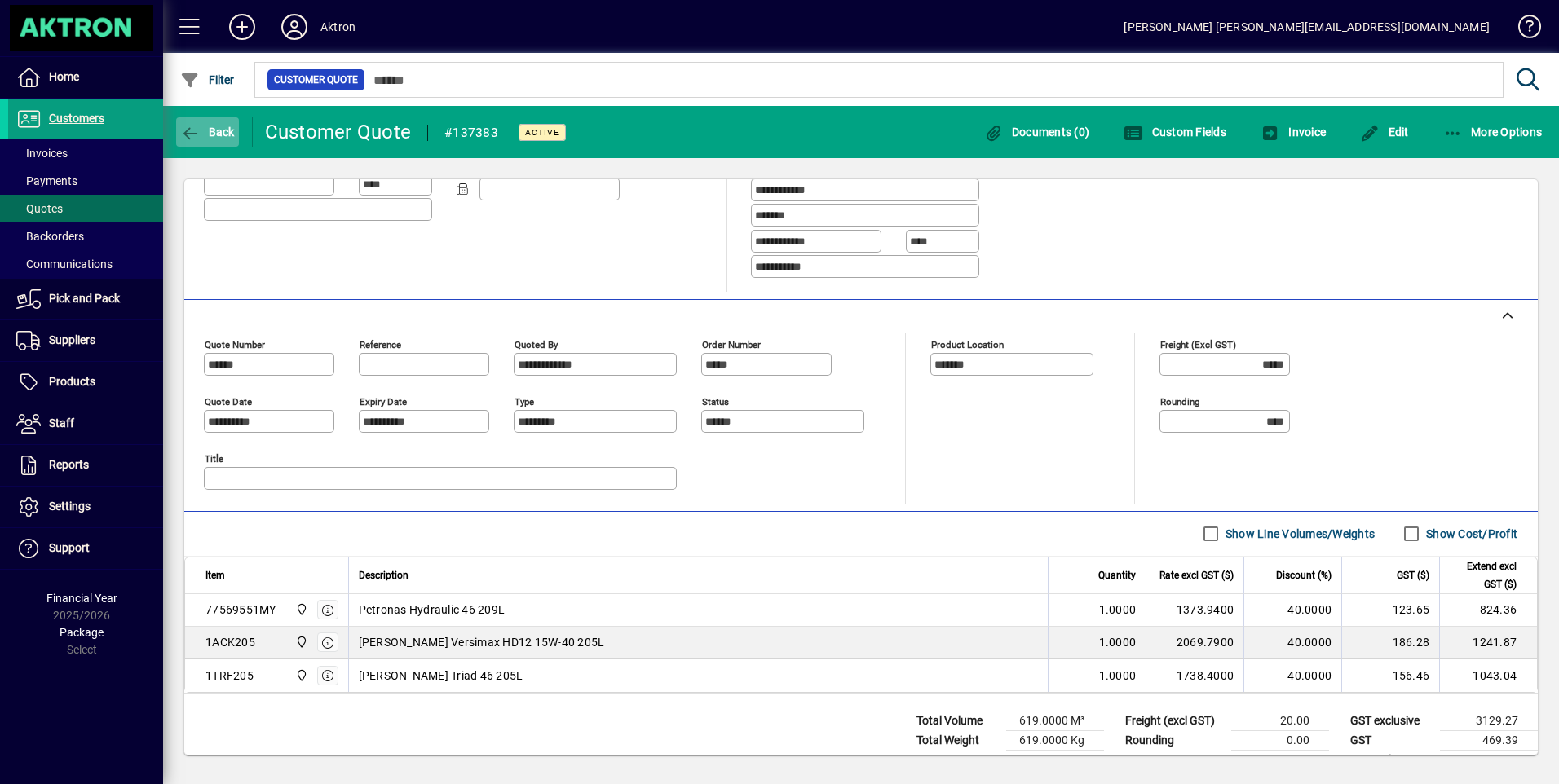 click on "Back" 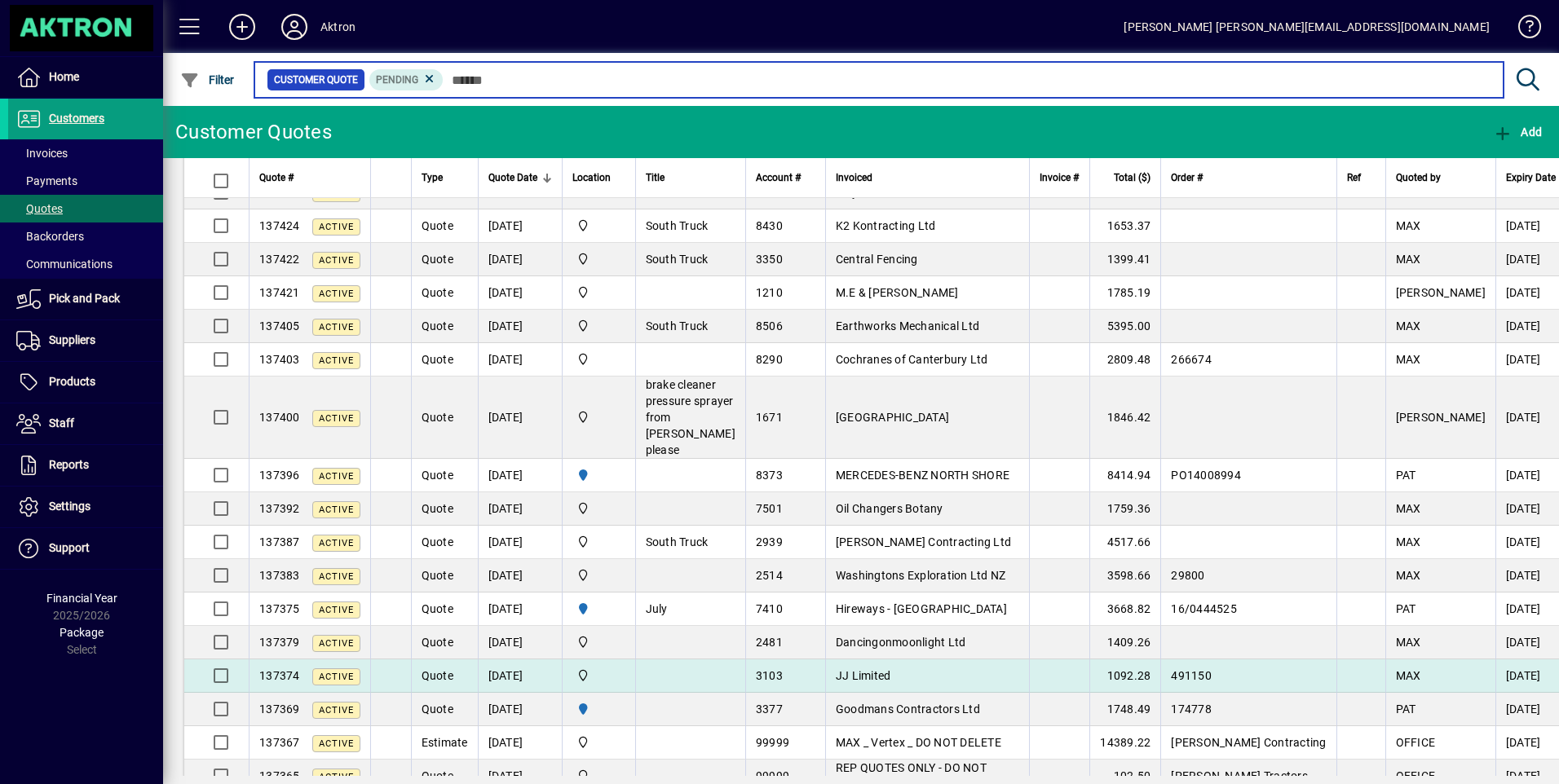 scroll, scrollTop: 244, scrollLeft: 0, axis: vertical 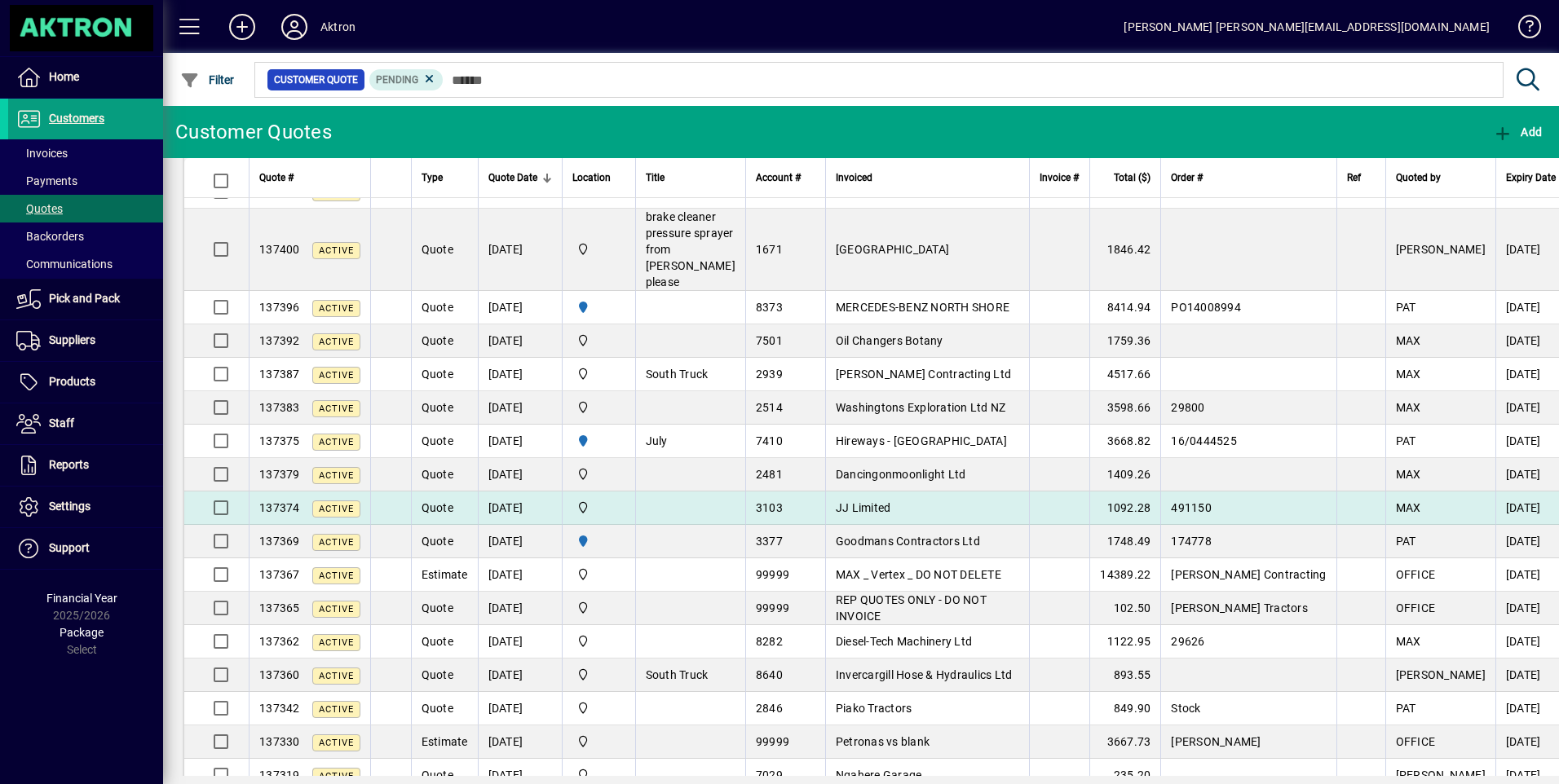 click on "JJ Limited" at bounding box center [927, 508] 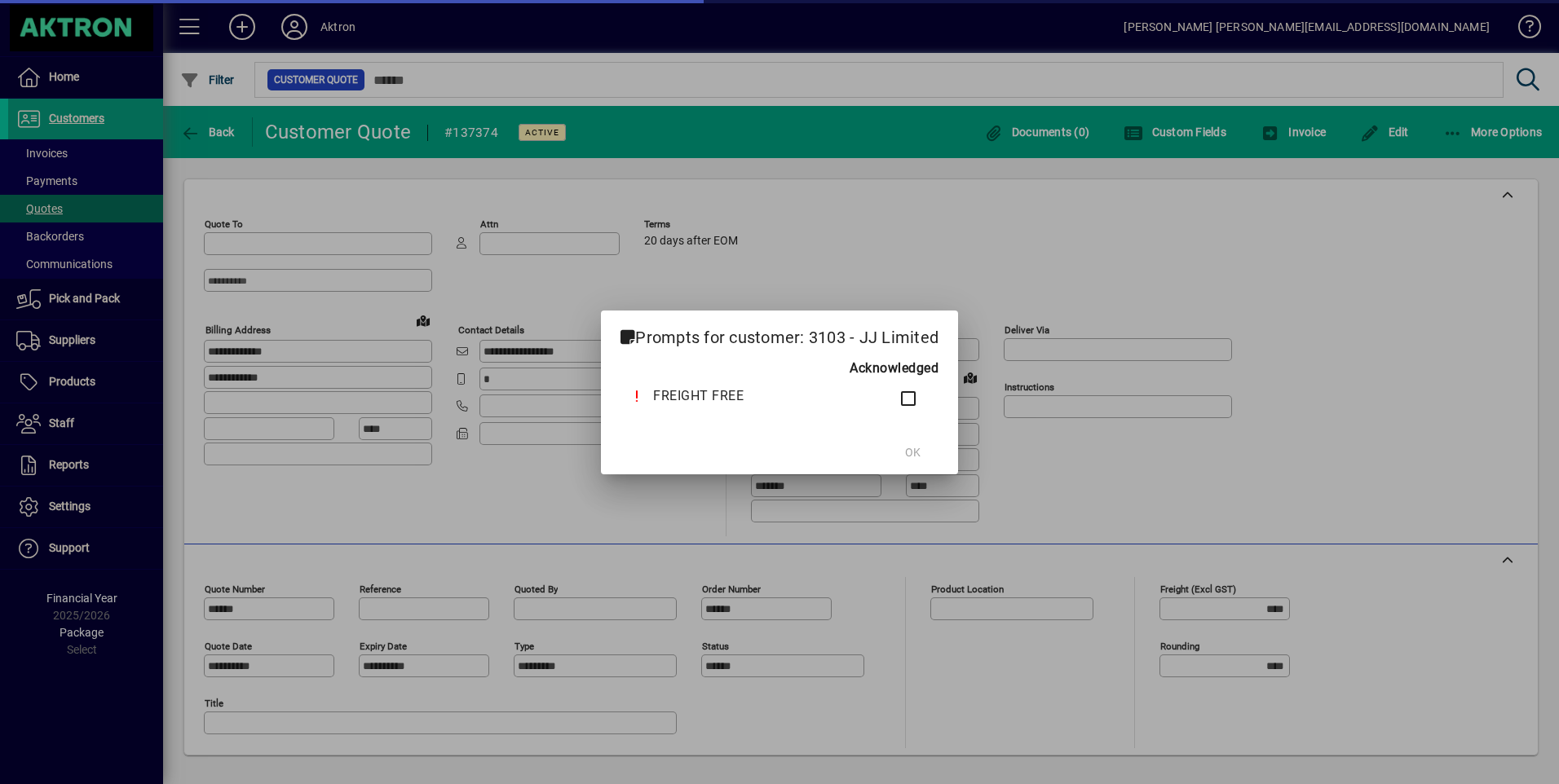 type on "**********" 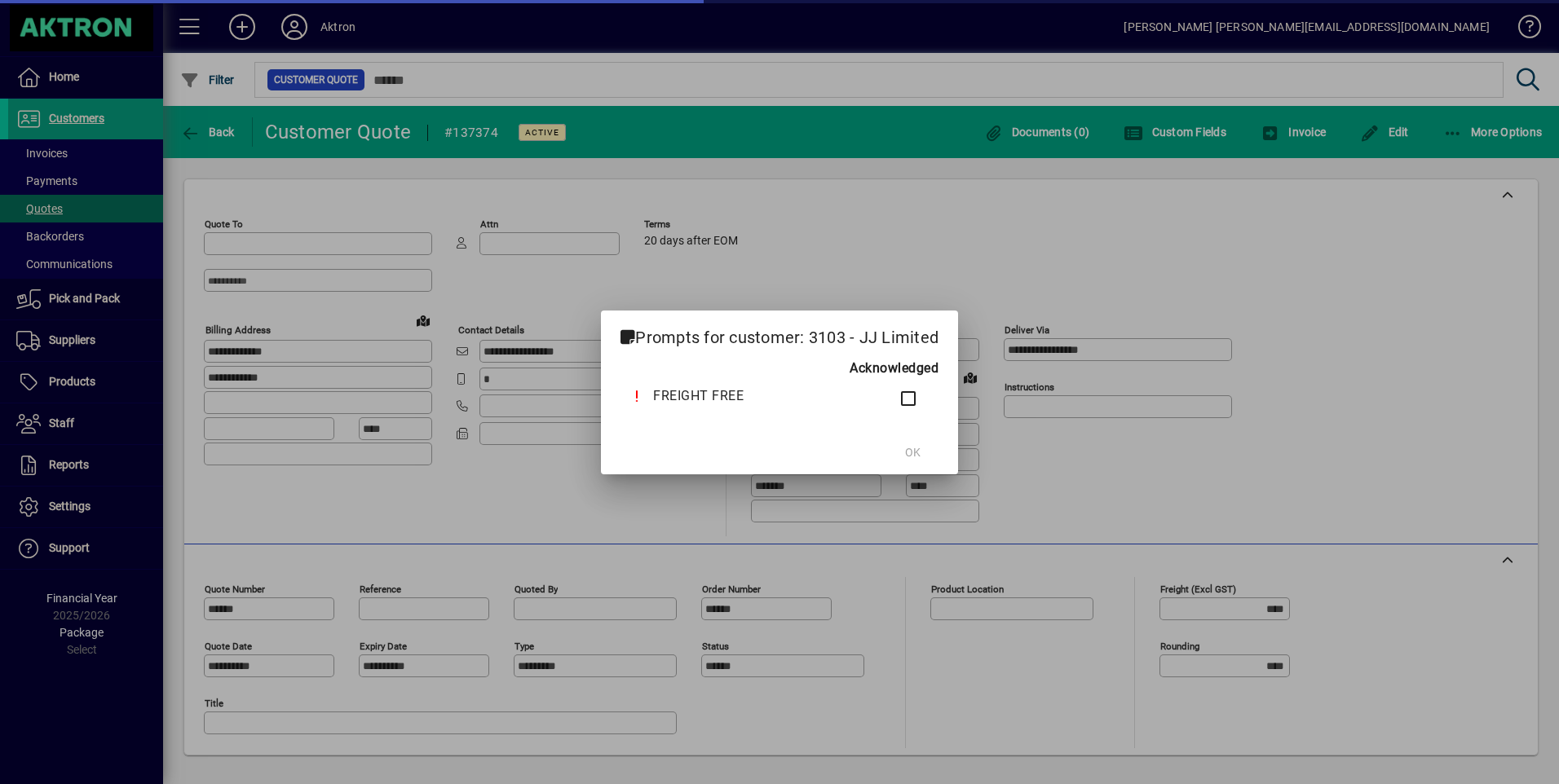 type on "**********" 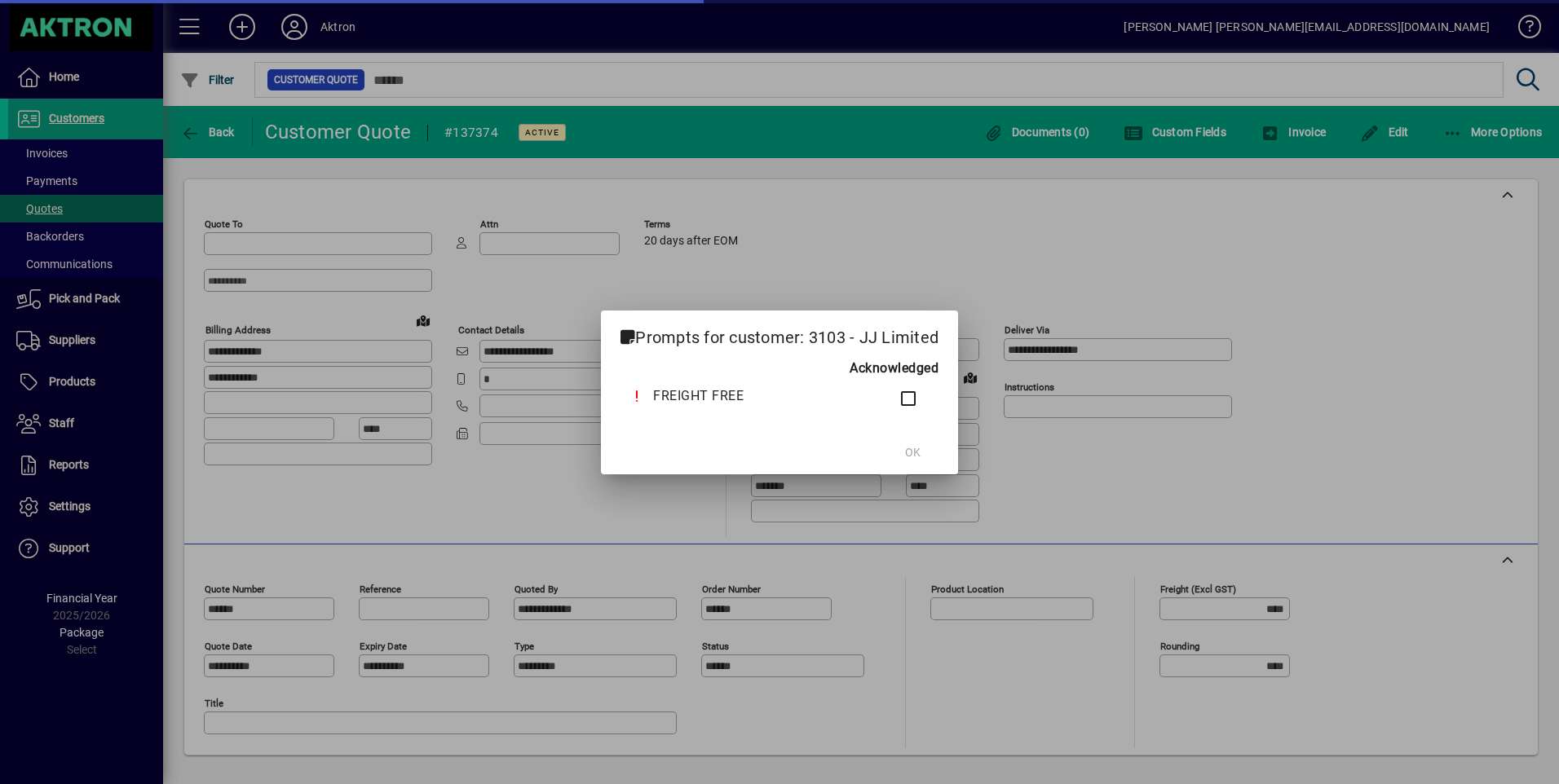 type on "**********" 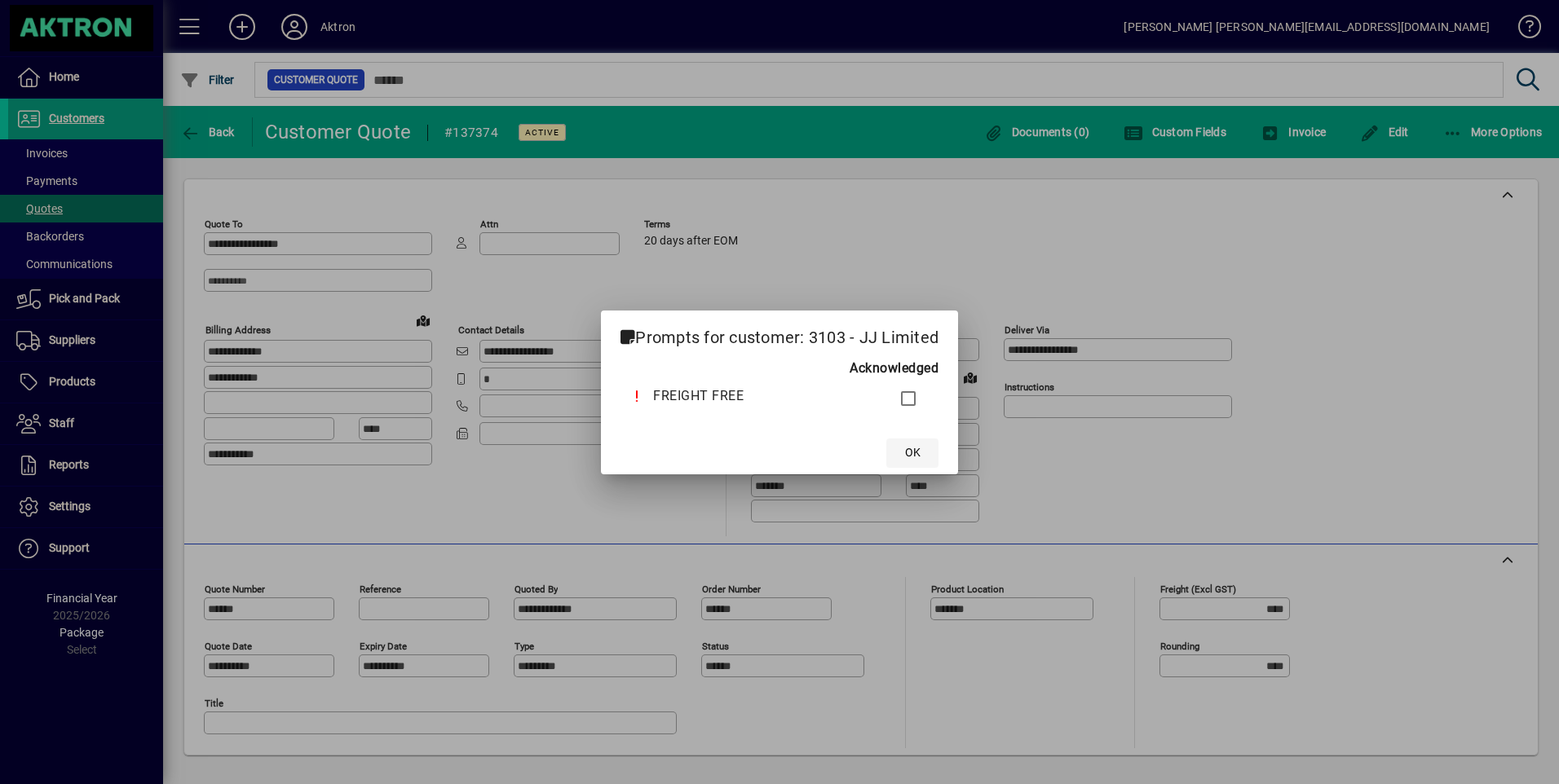 click on "OK" 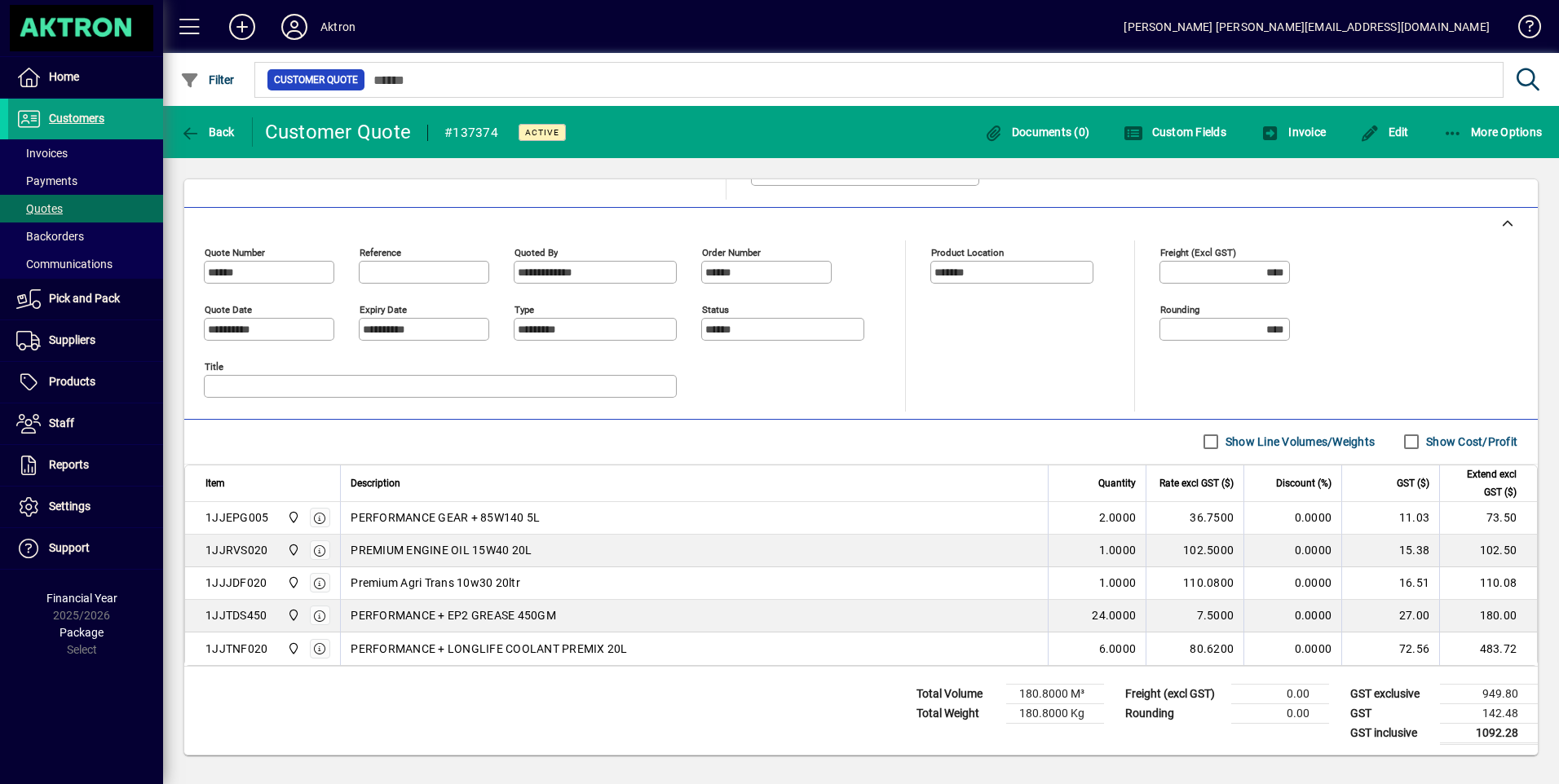 scroll, scrollTop: 340, scrollLeft: 0, axis: vertical 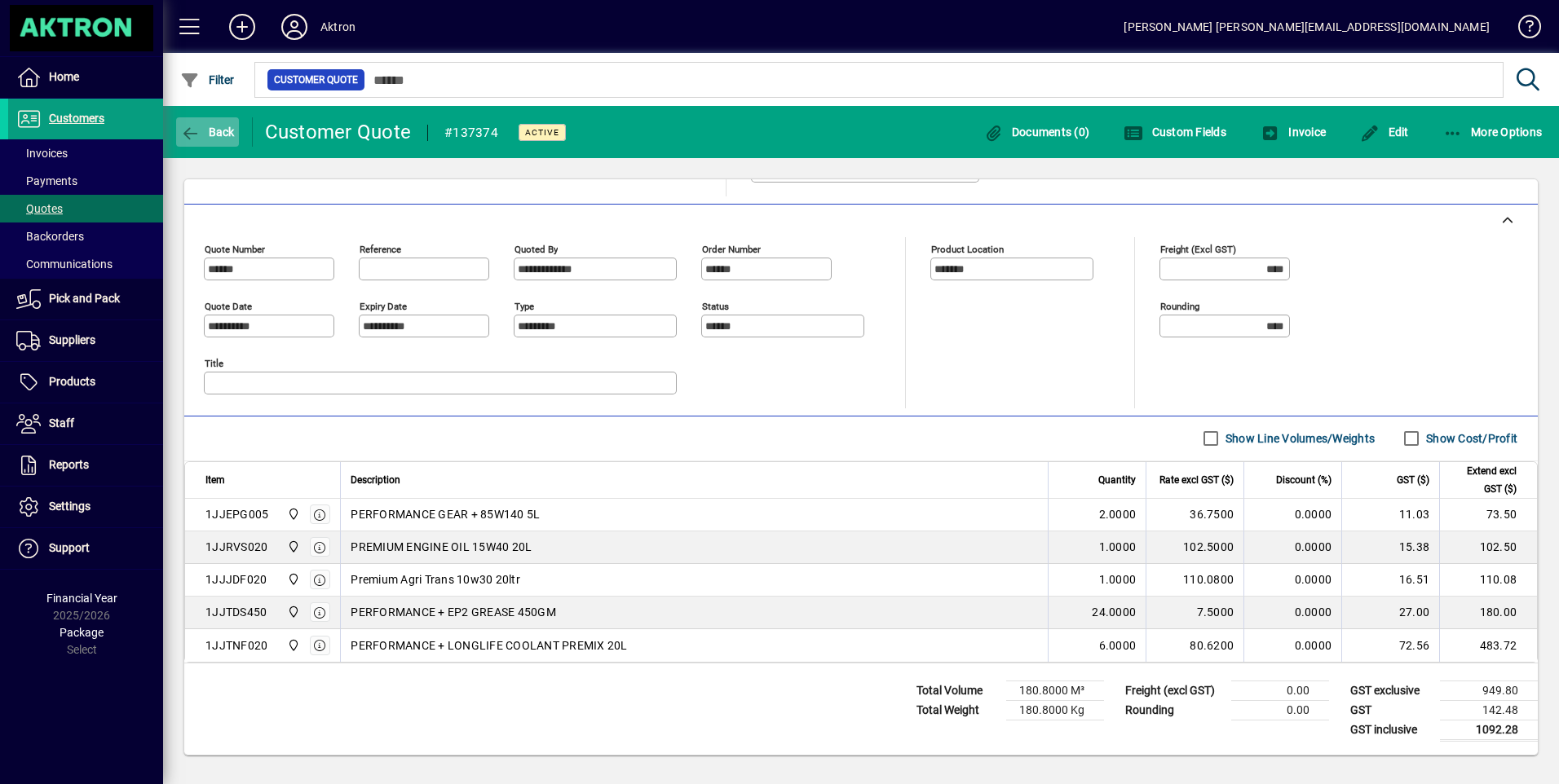 click on "Back" 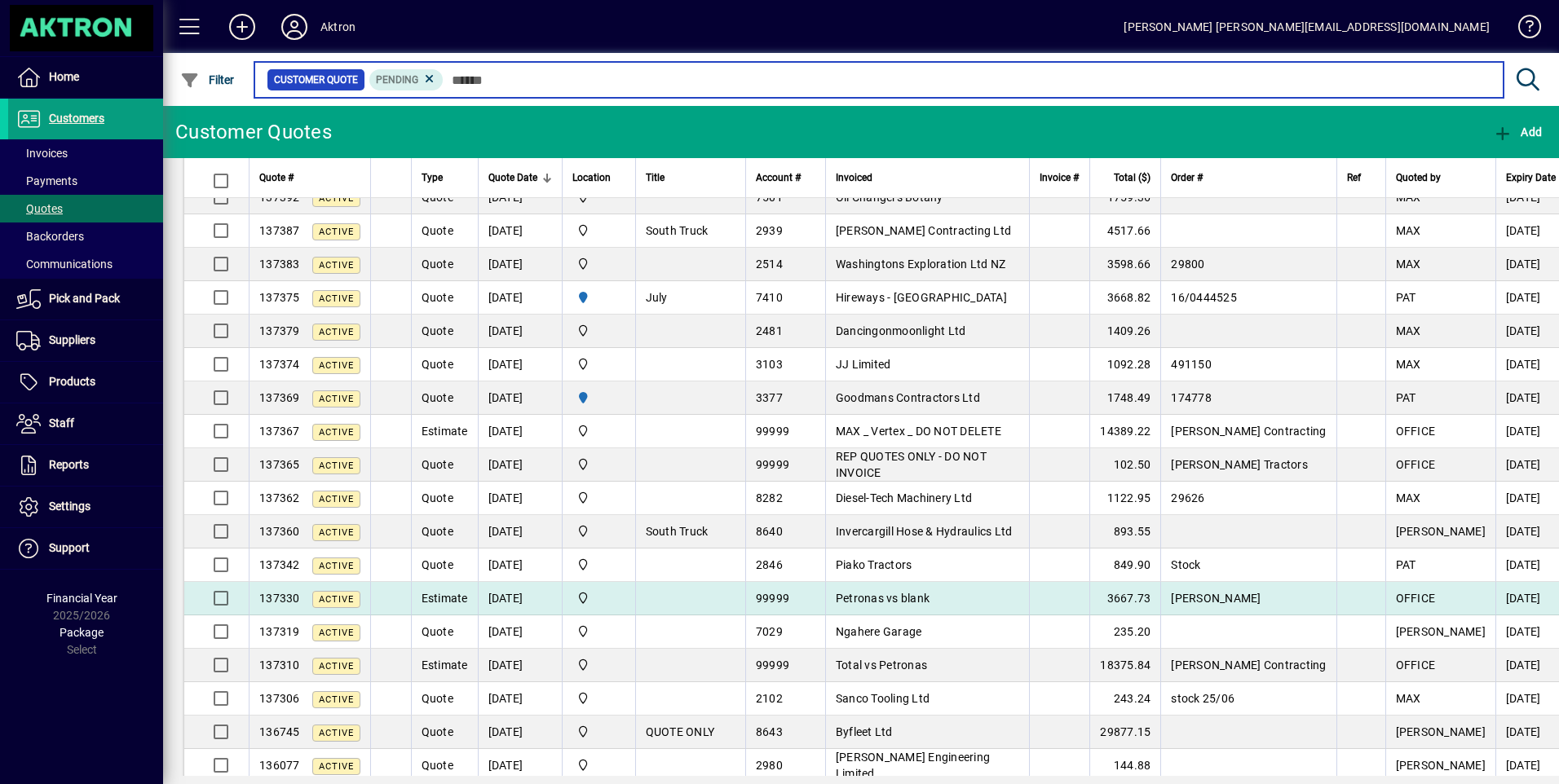 scroll, scrollTop: 407, scrollLeft: 0, axis: vertical 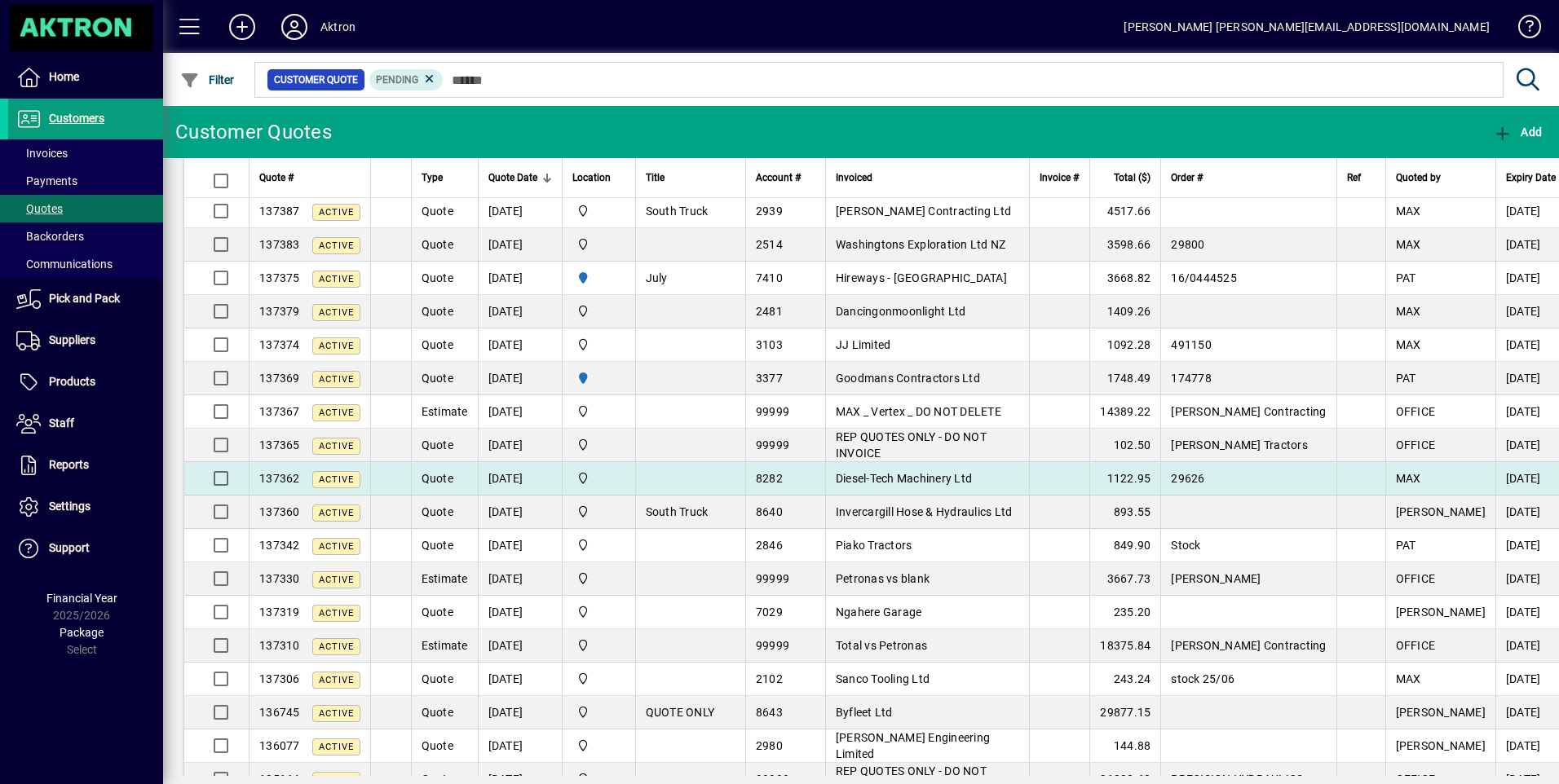 click on "Diesel-Tech Machinery Ltd" at bounding box center [903, 478] 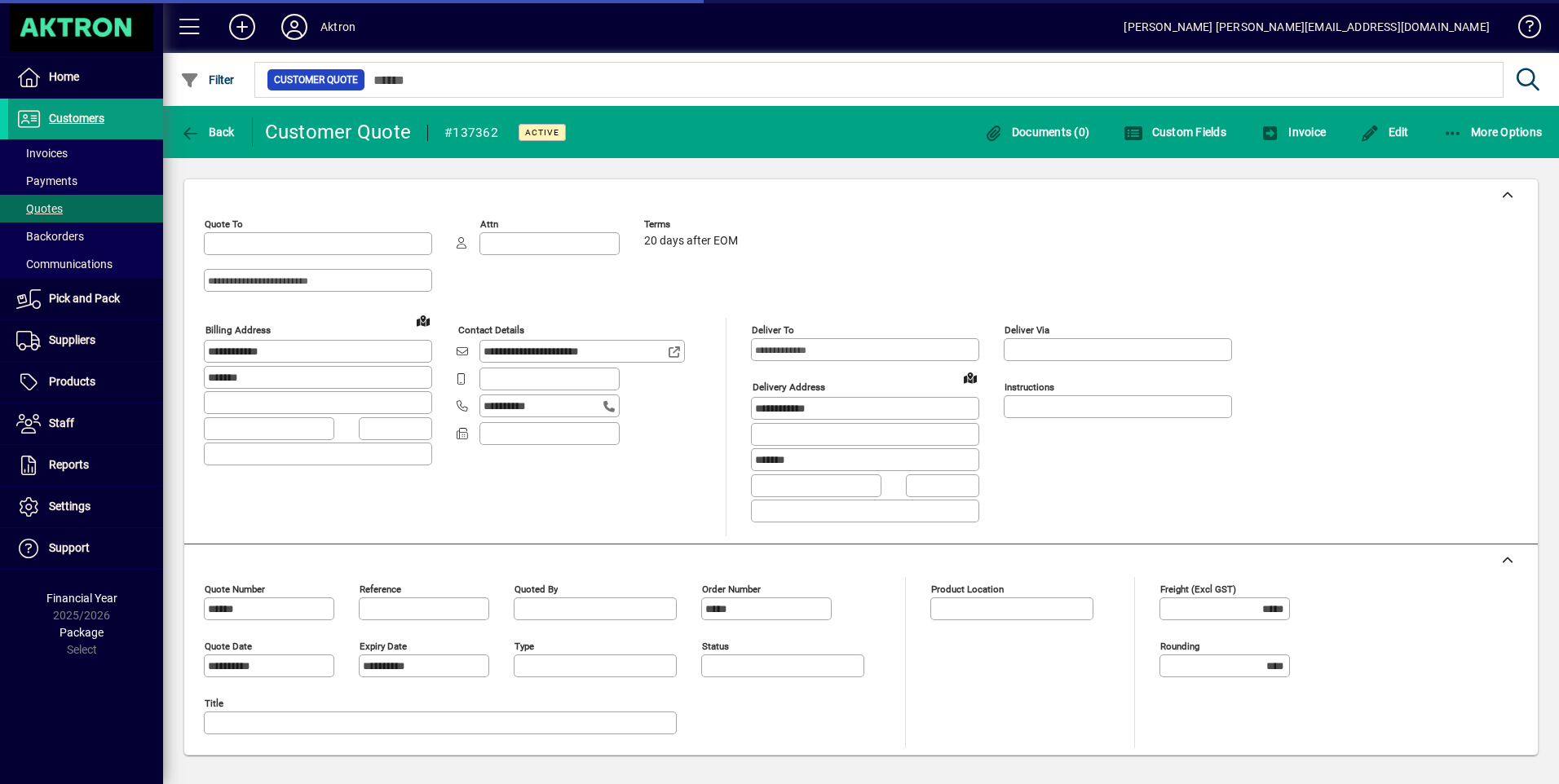 type on "**********" 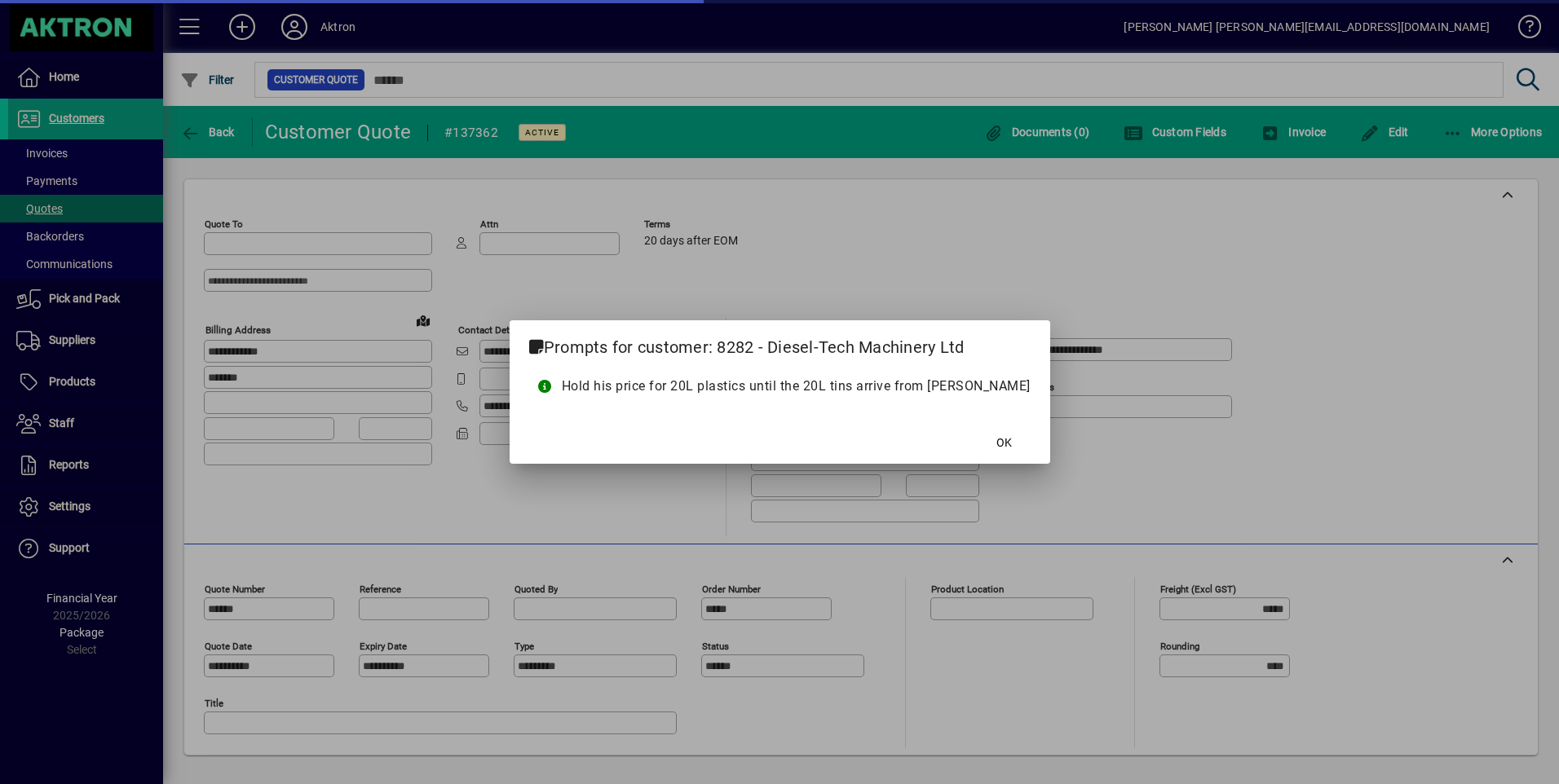 type on "**********" 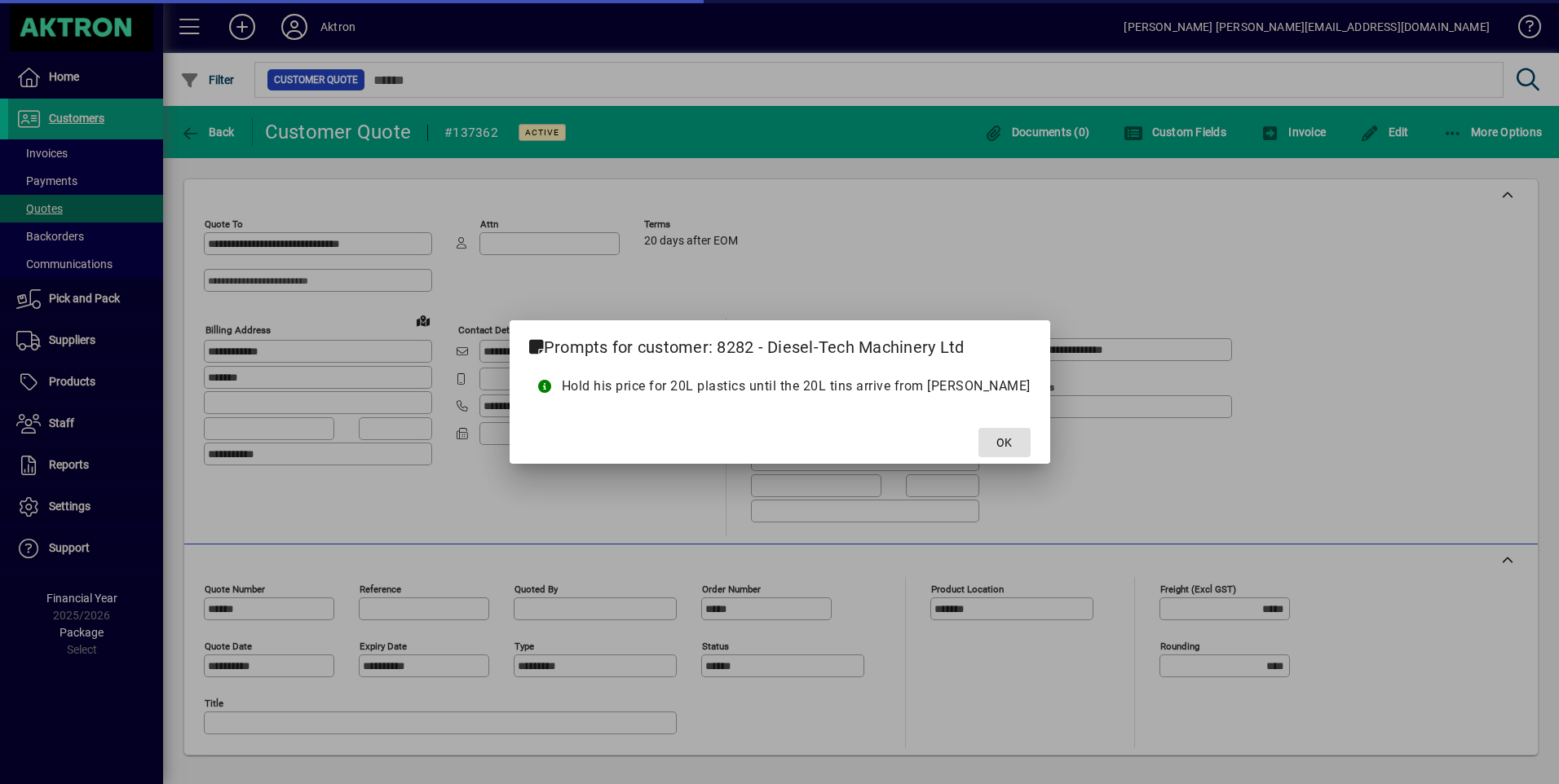 type on "**********" 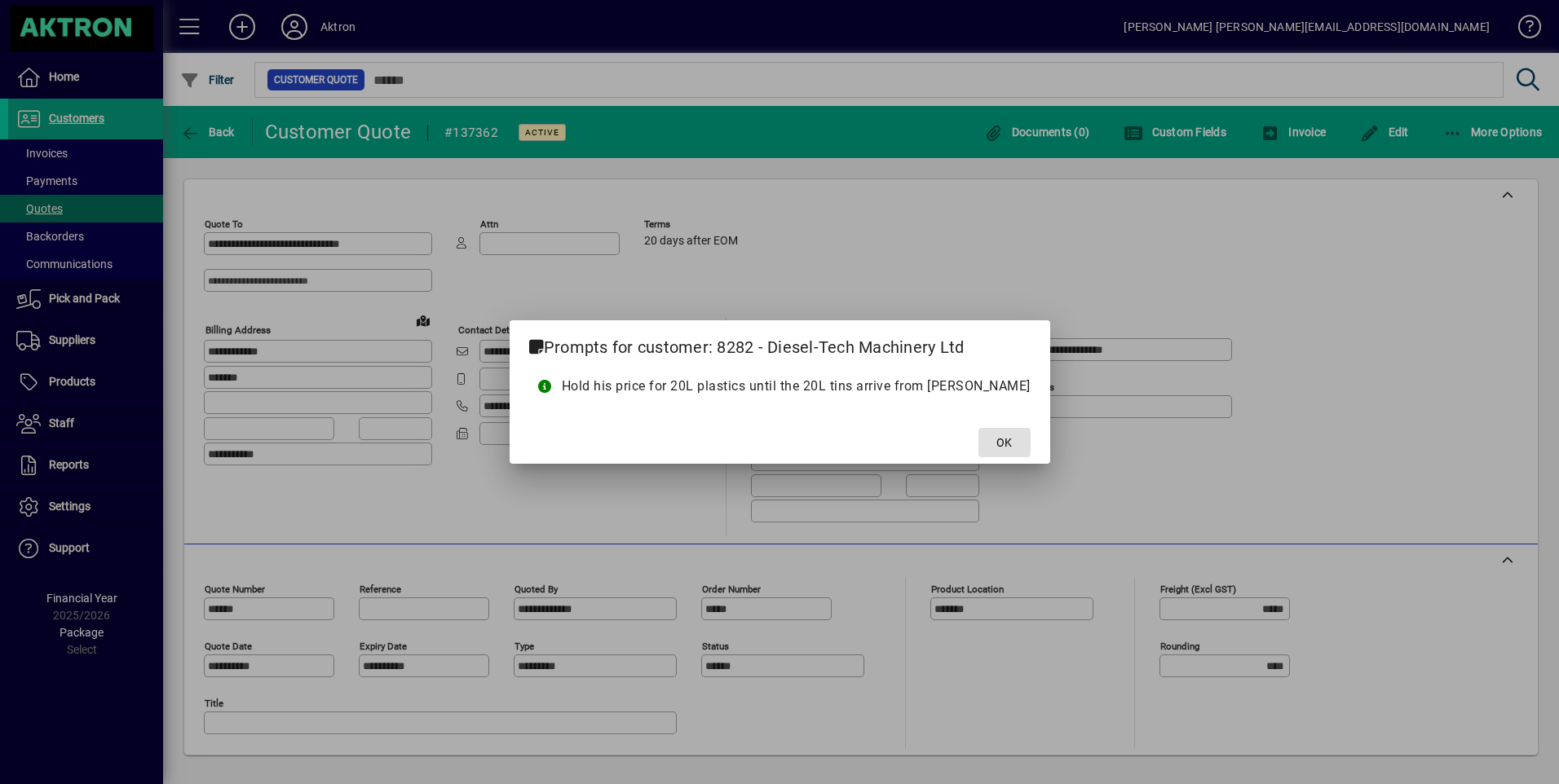 click on "OK" 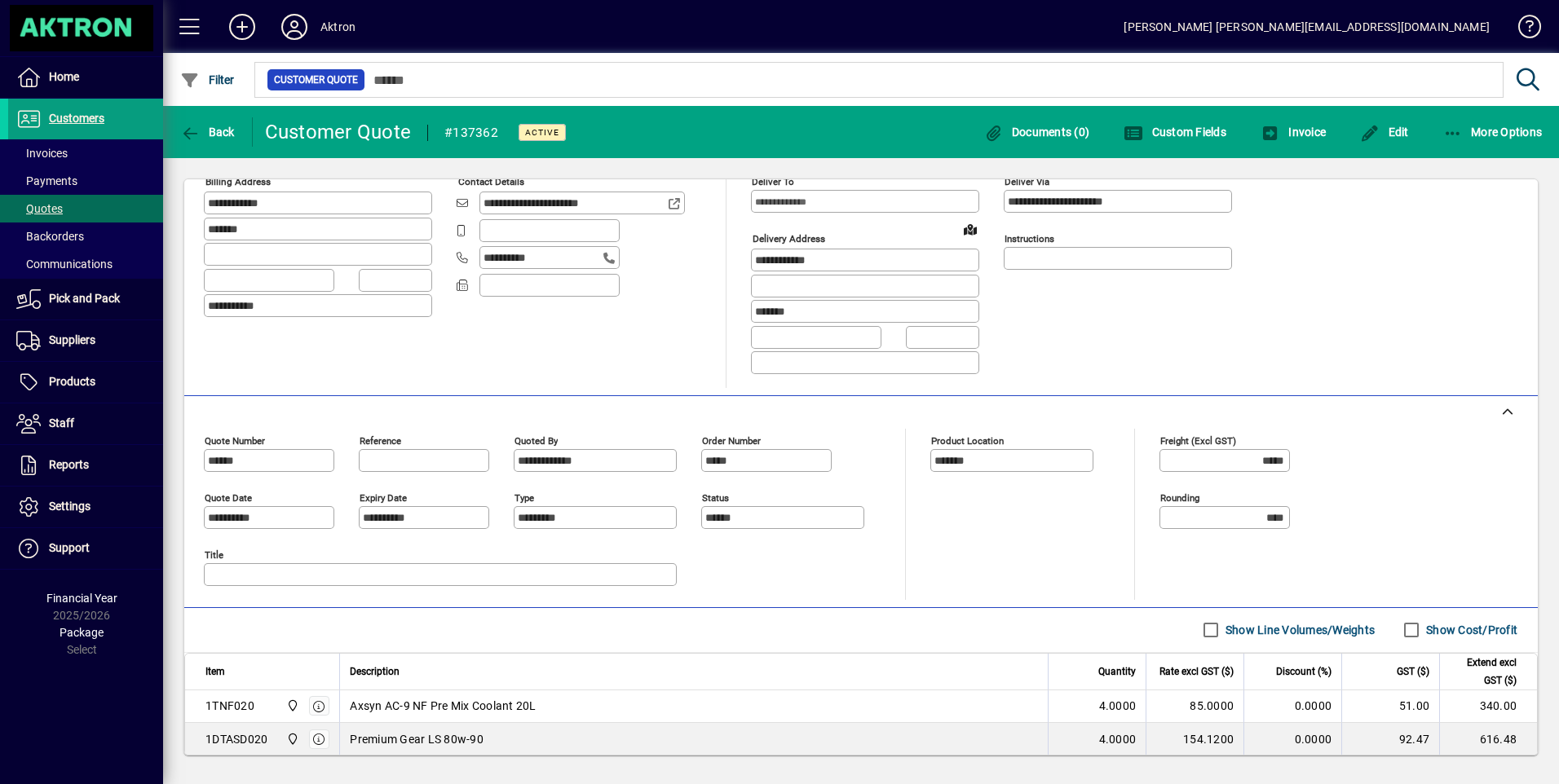 scroll, scrollTop: 242, scrollLeft: 0, axis: vertical 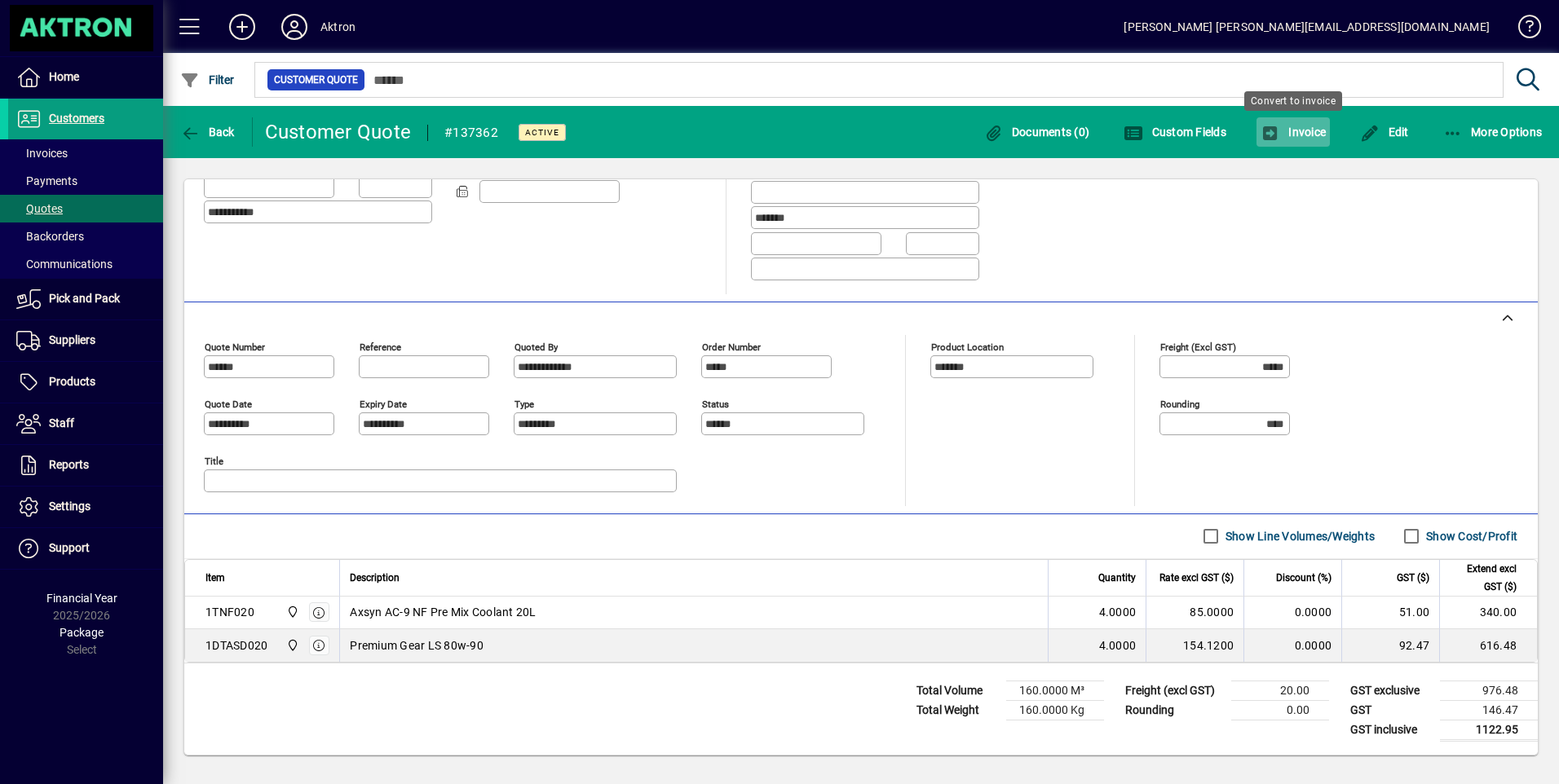 click on "Invoice" 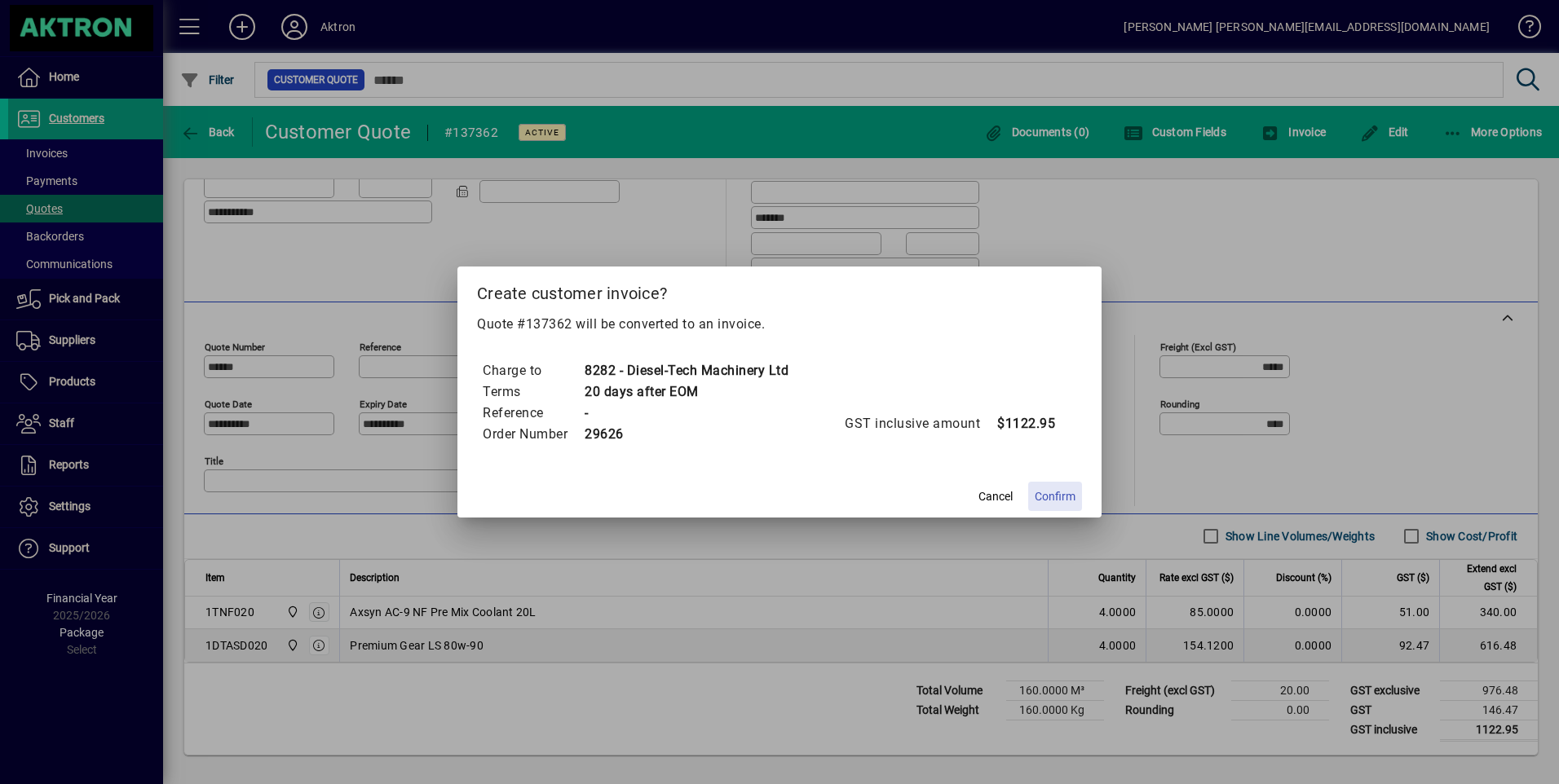 click on "Confirm" 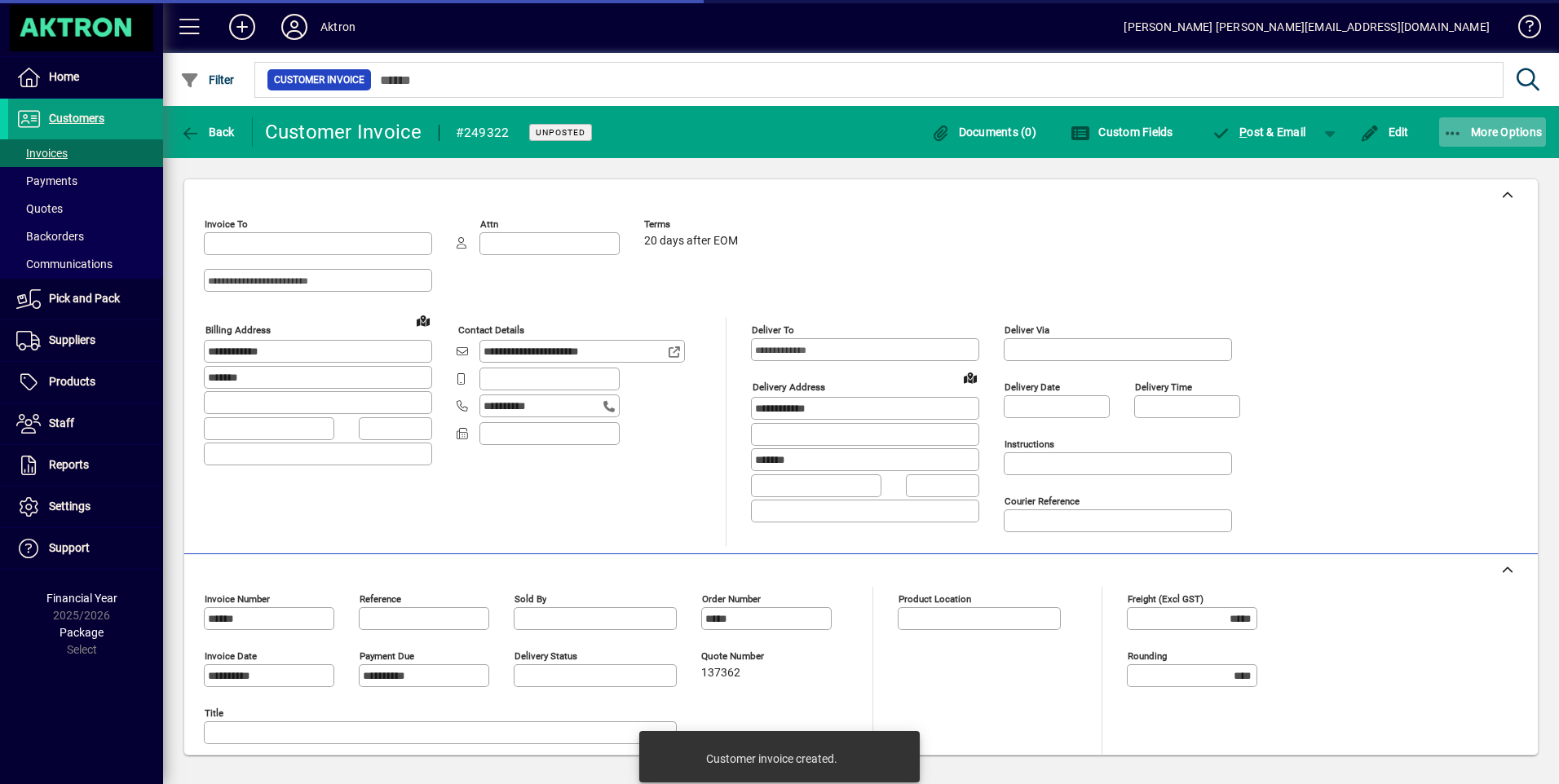 type on "**********" 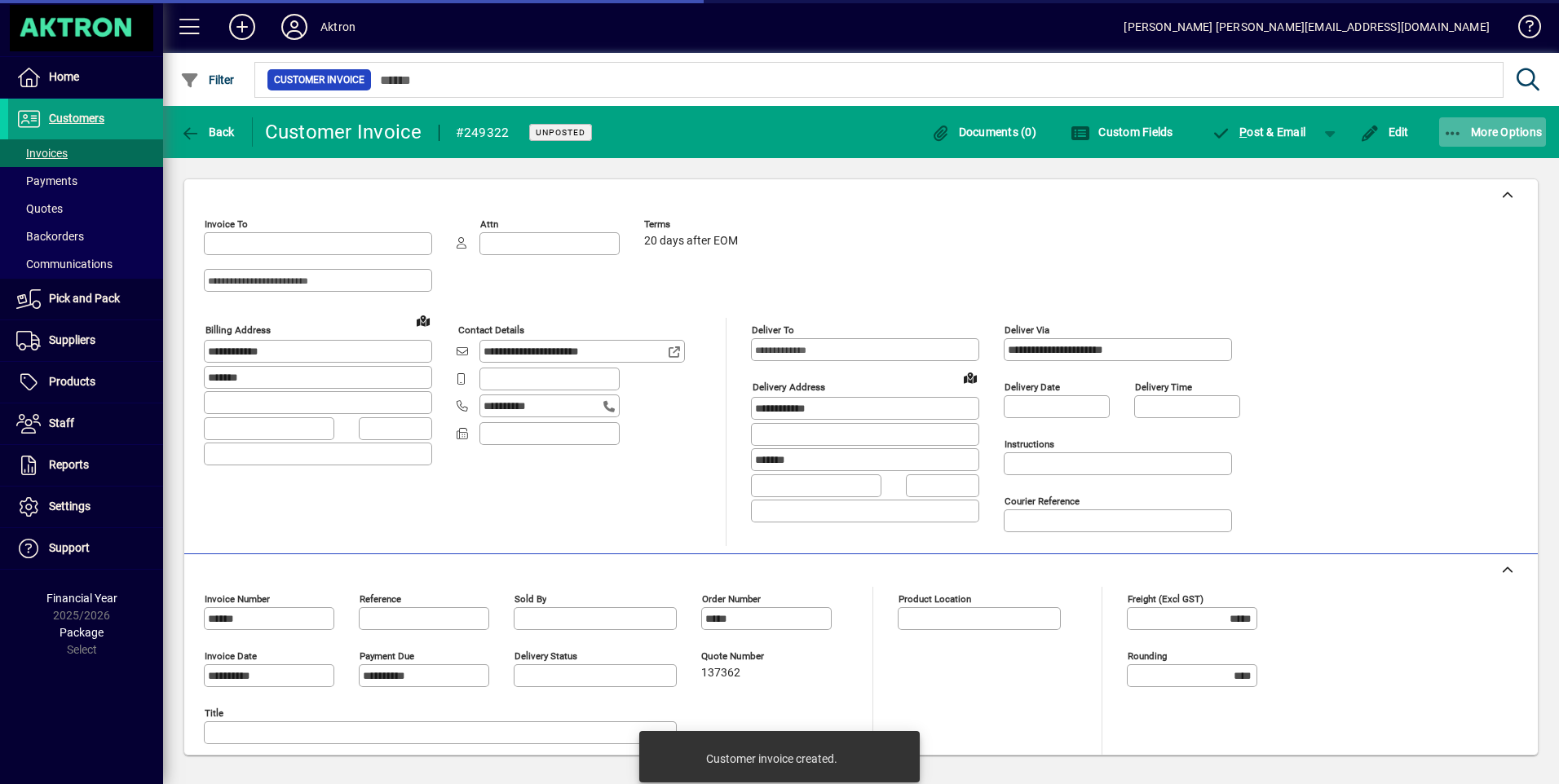 type on "**********" 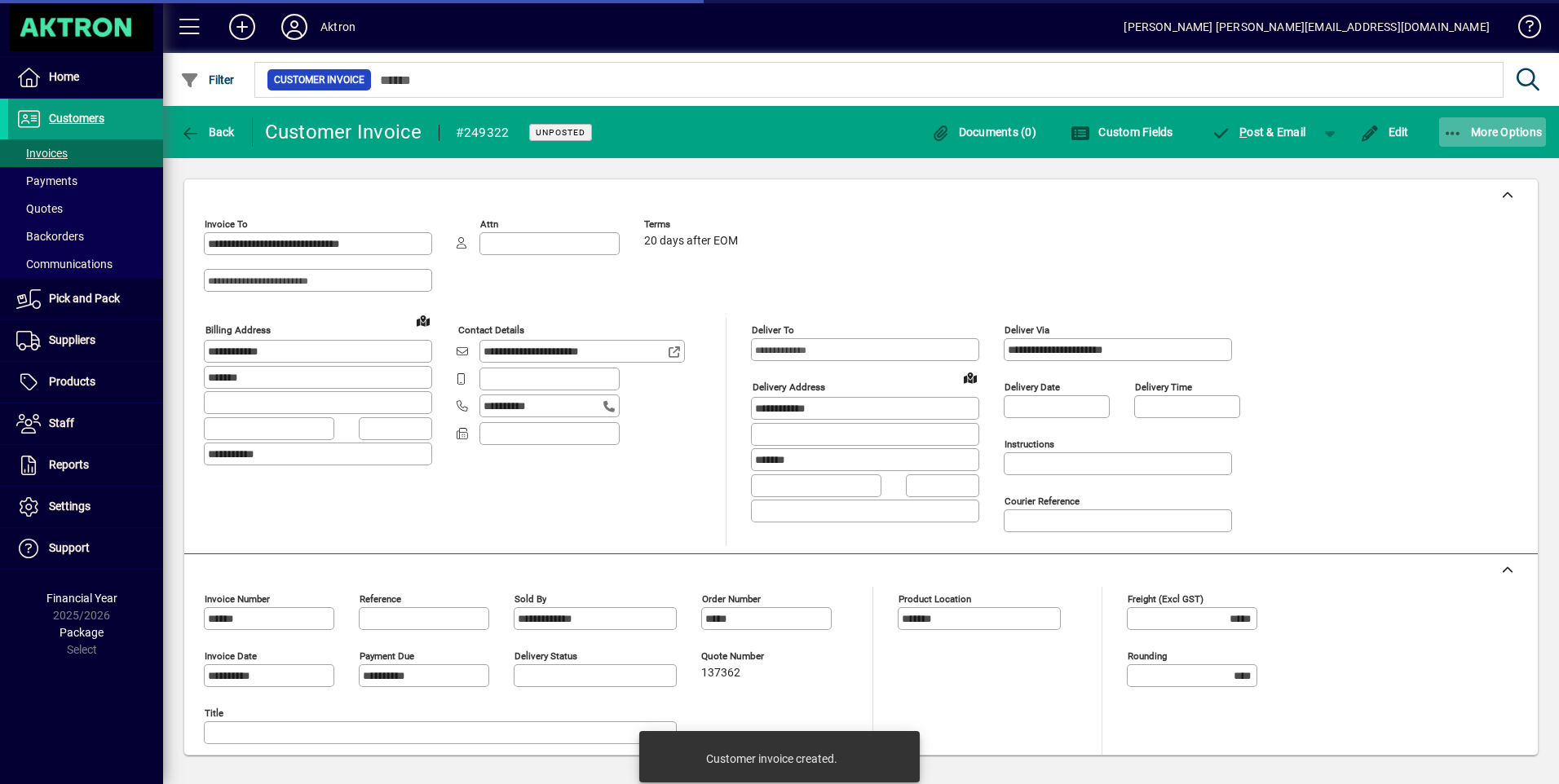 click on "More Options" 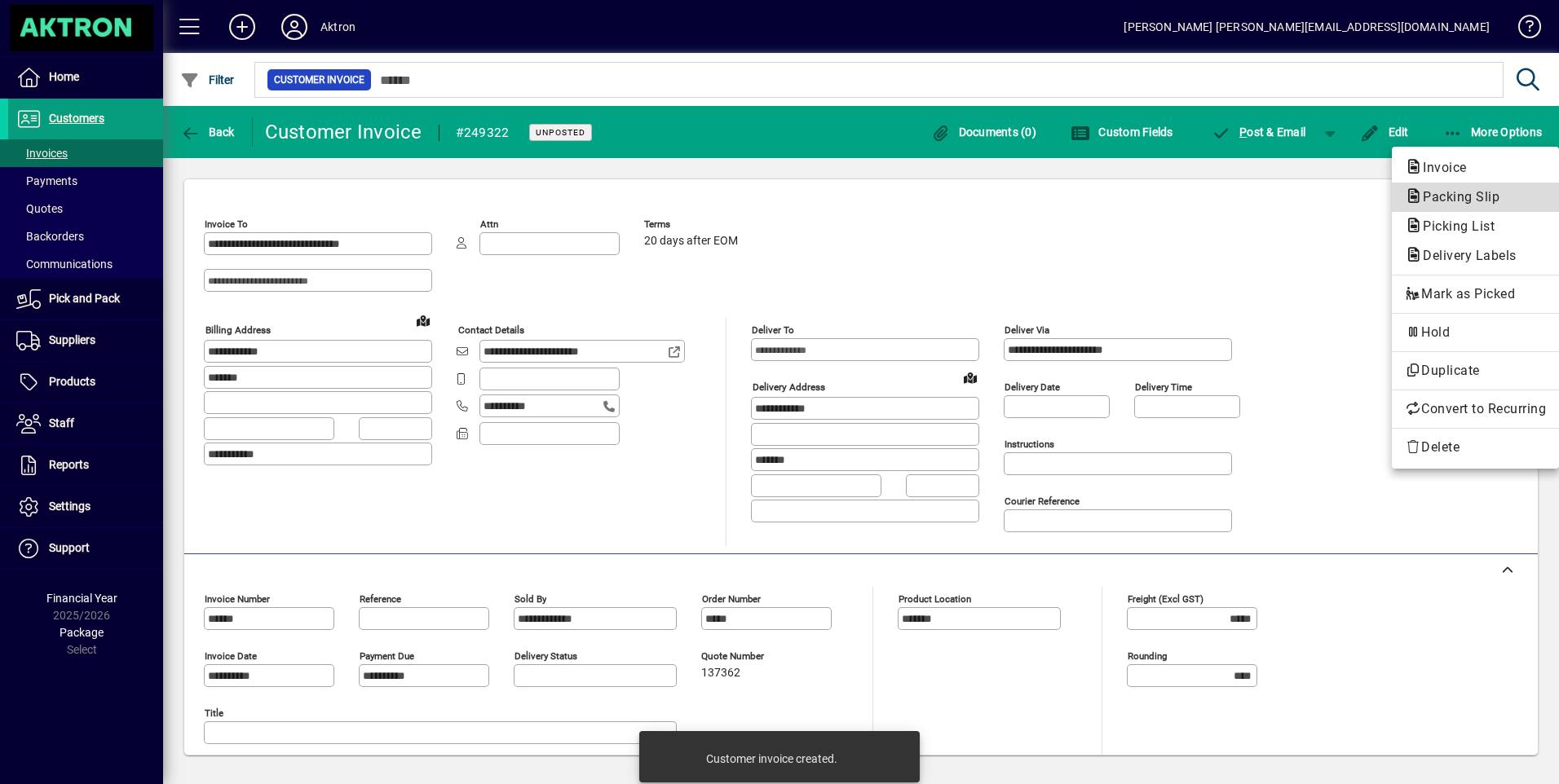 click on "Packing Slip" 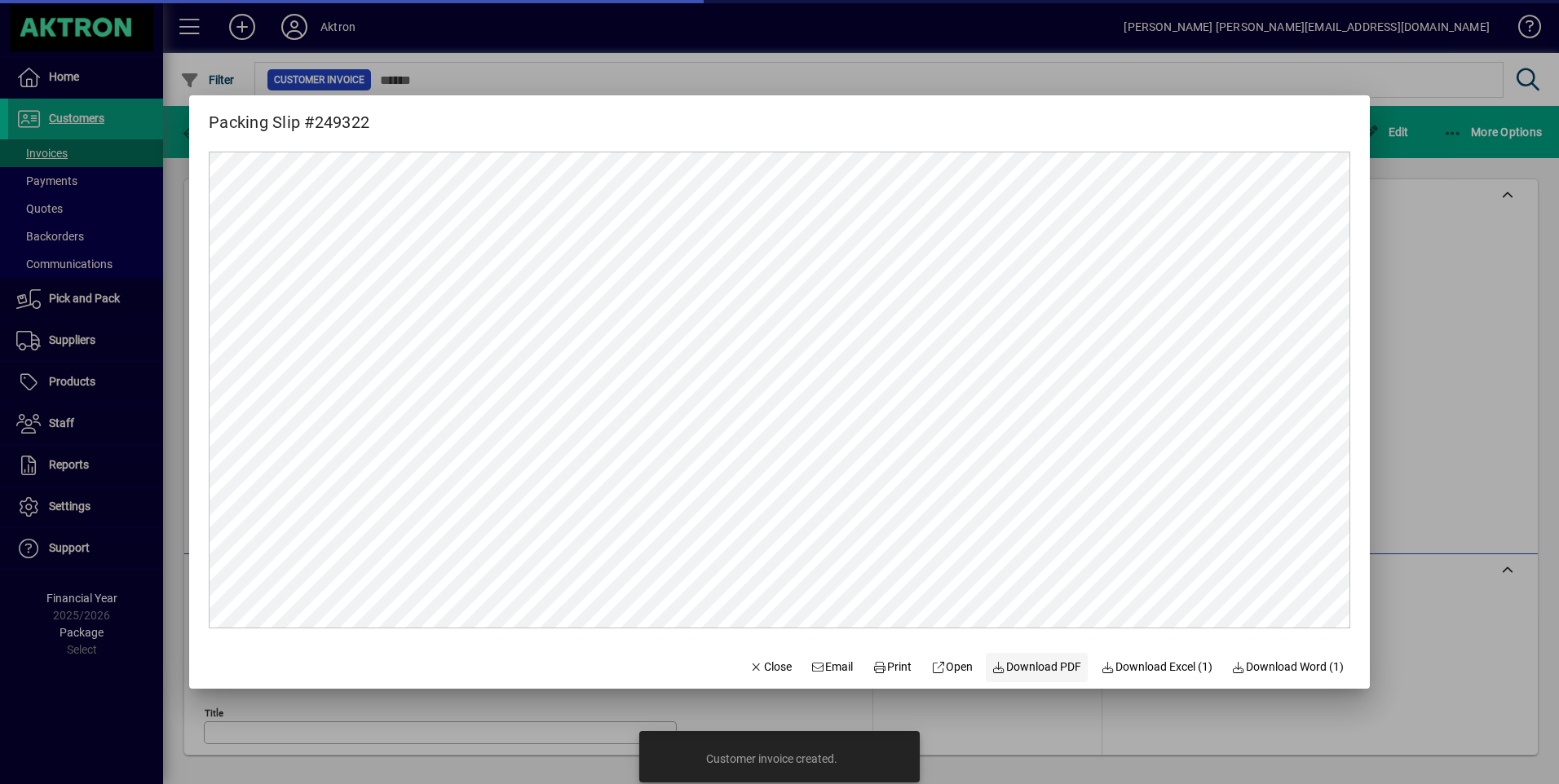 scroll, scrollTop: 0, scrollLeft: 0, axis: both 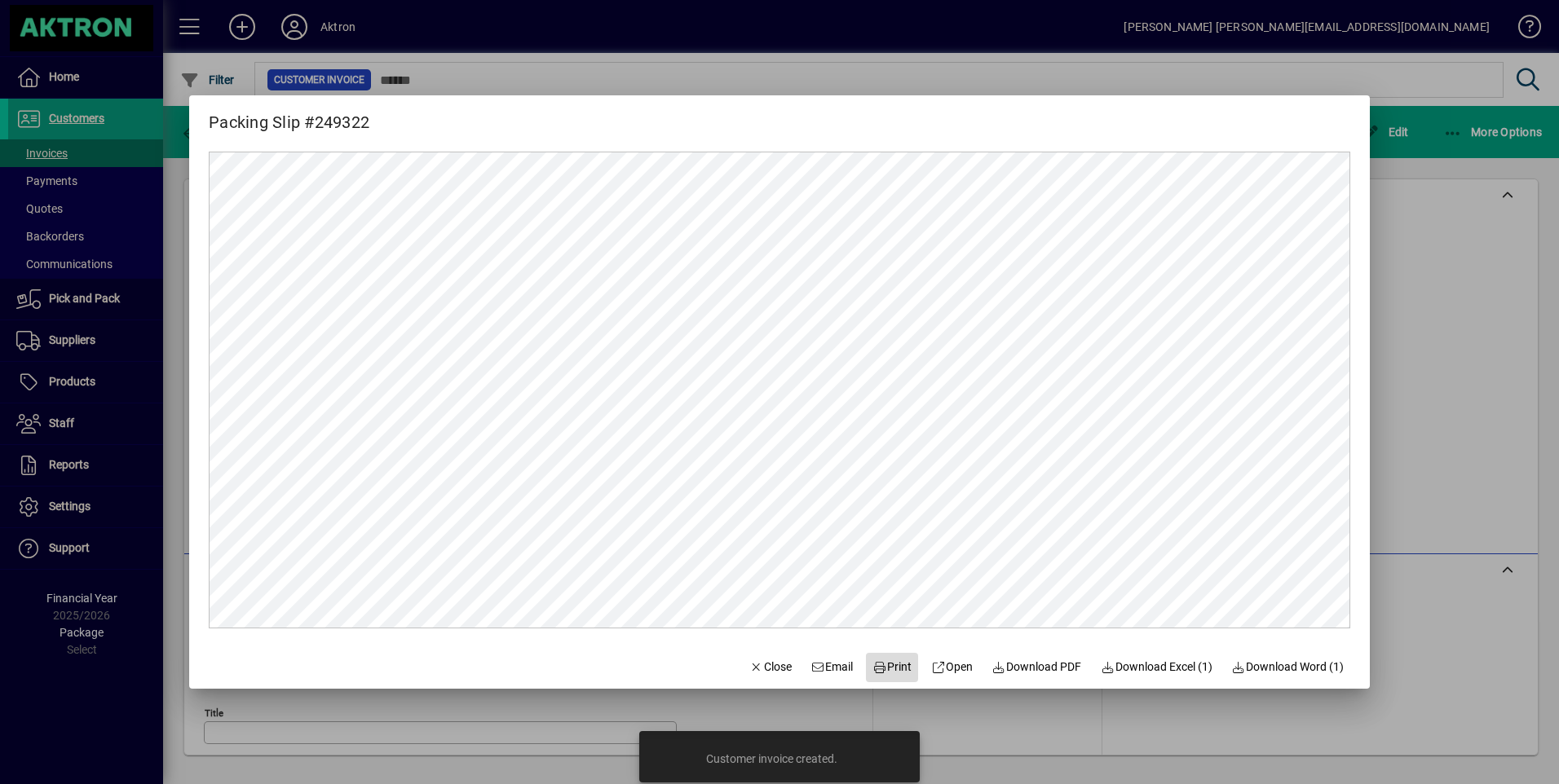 click on "Print" 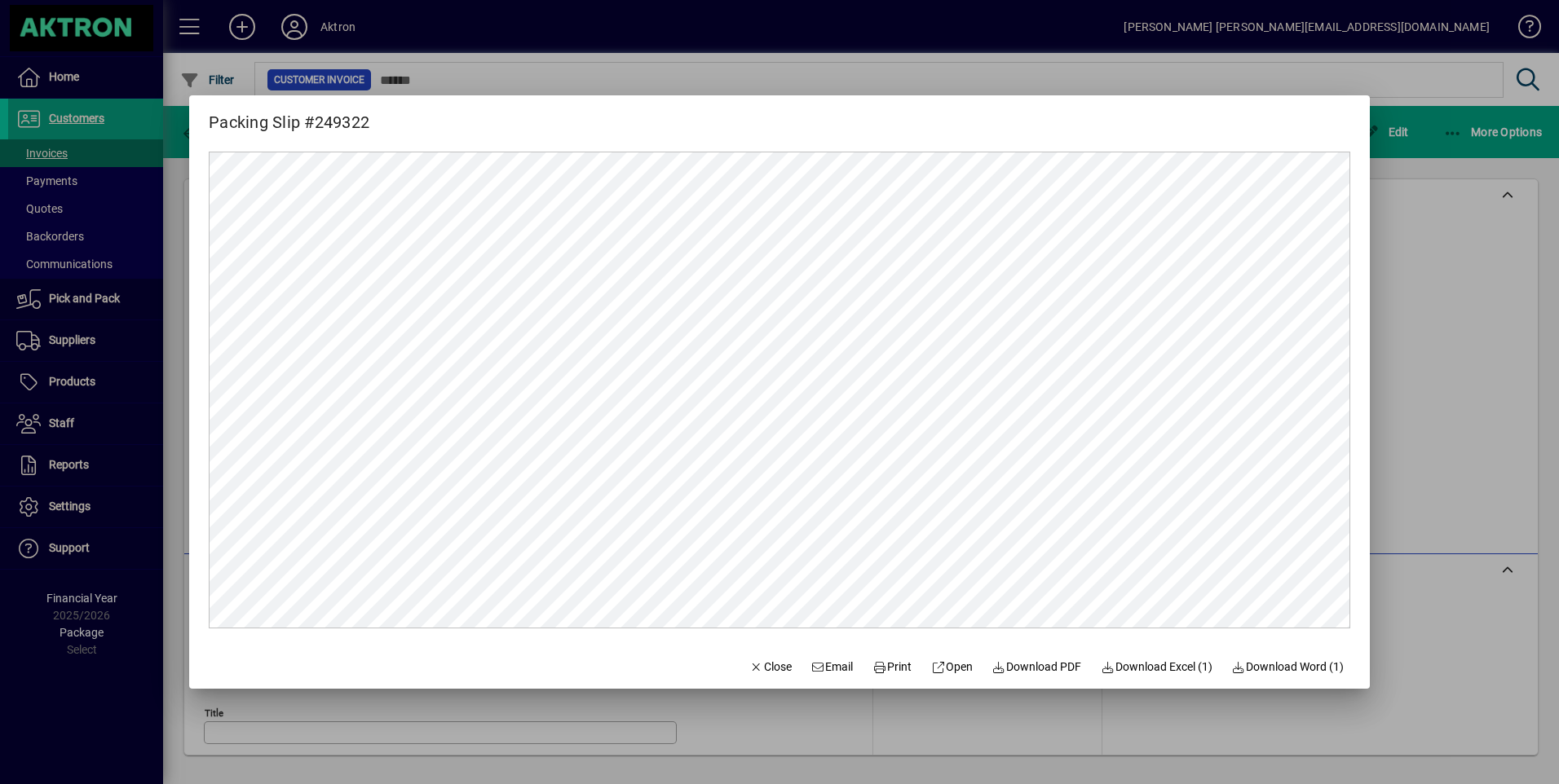 drag, startPoint x: 746, startPoint y: 665, endPoint x: 734, endPoint y: 643, distance: 25.05993 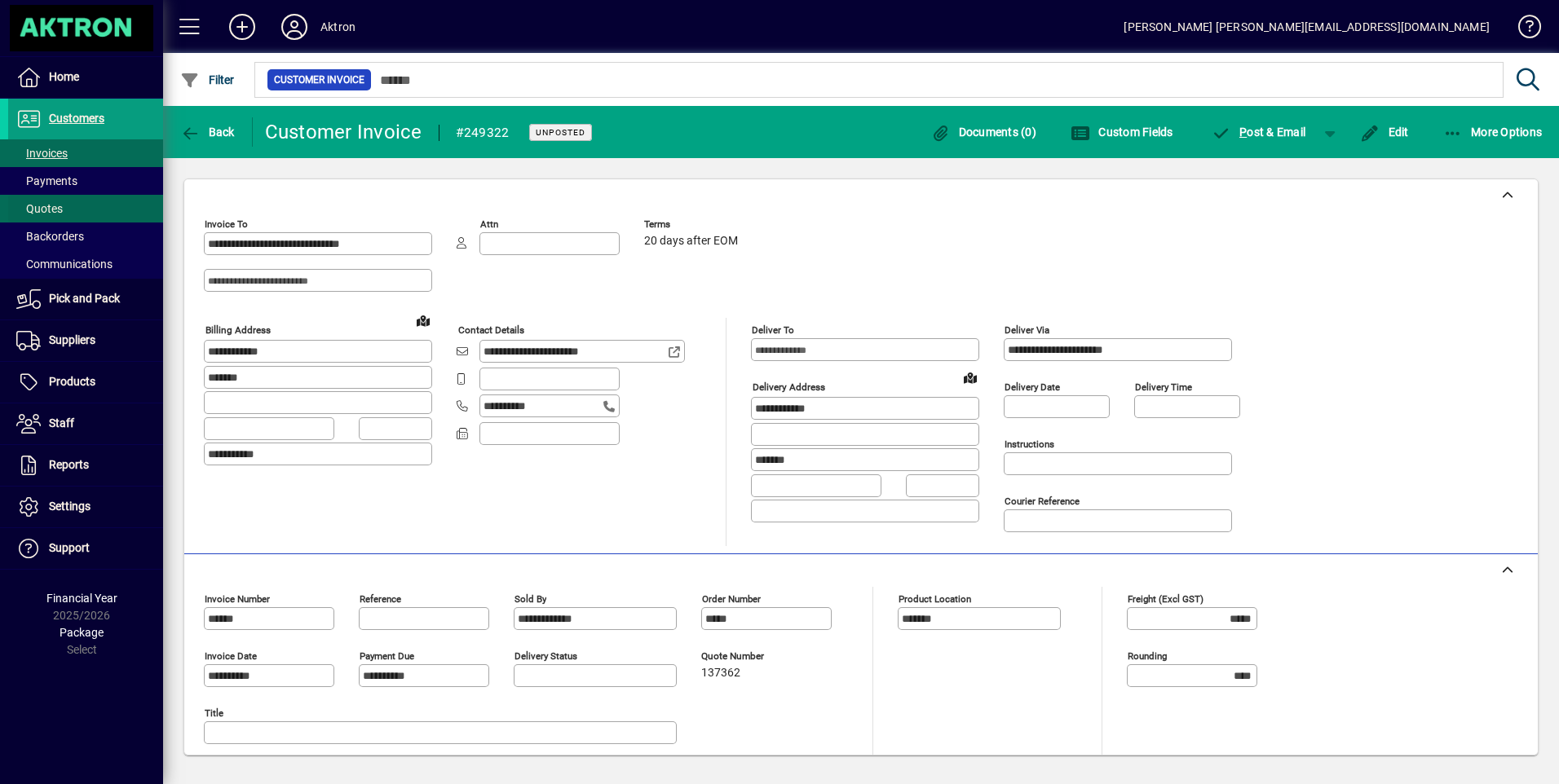 click on "Quotes" at bounding box center (39, 209) 